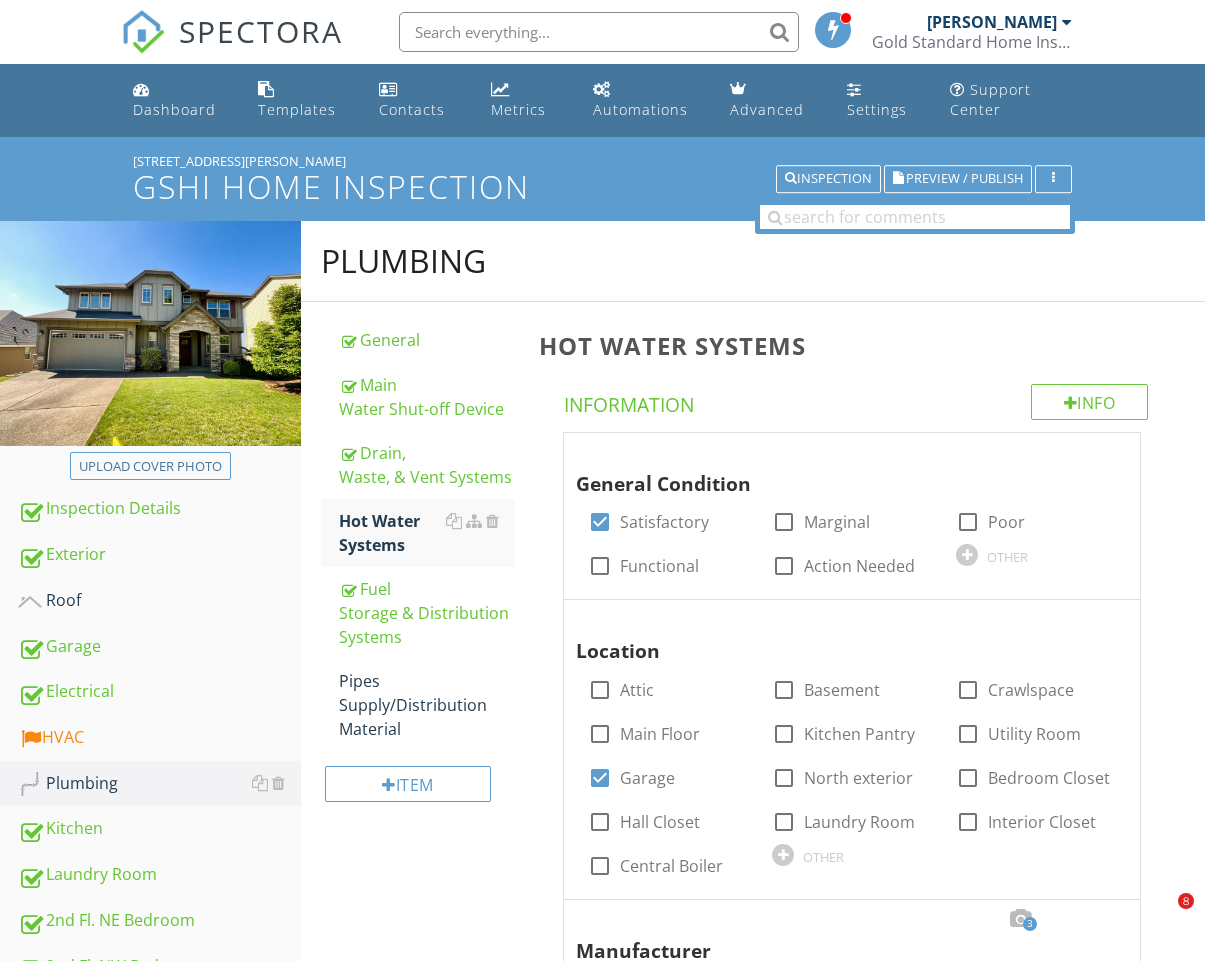 scroll, scrollTop: 931, scrollLeft: 0, axis: vertical 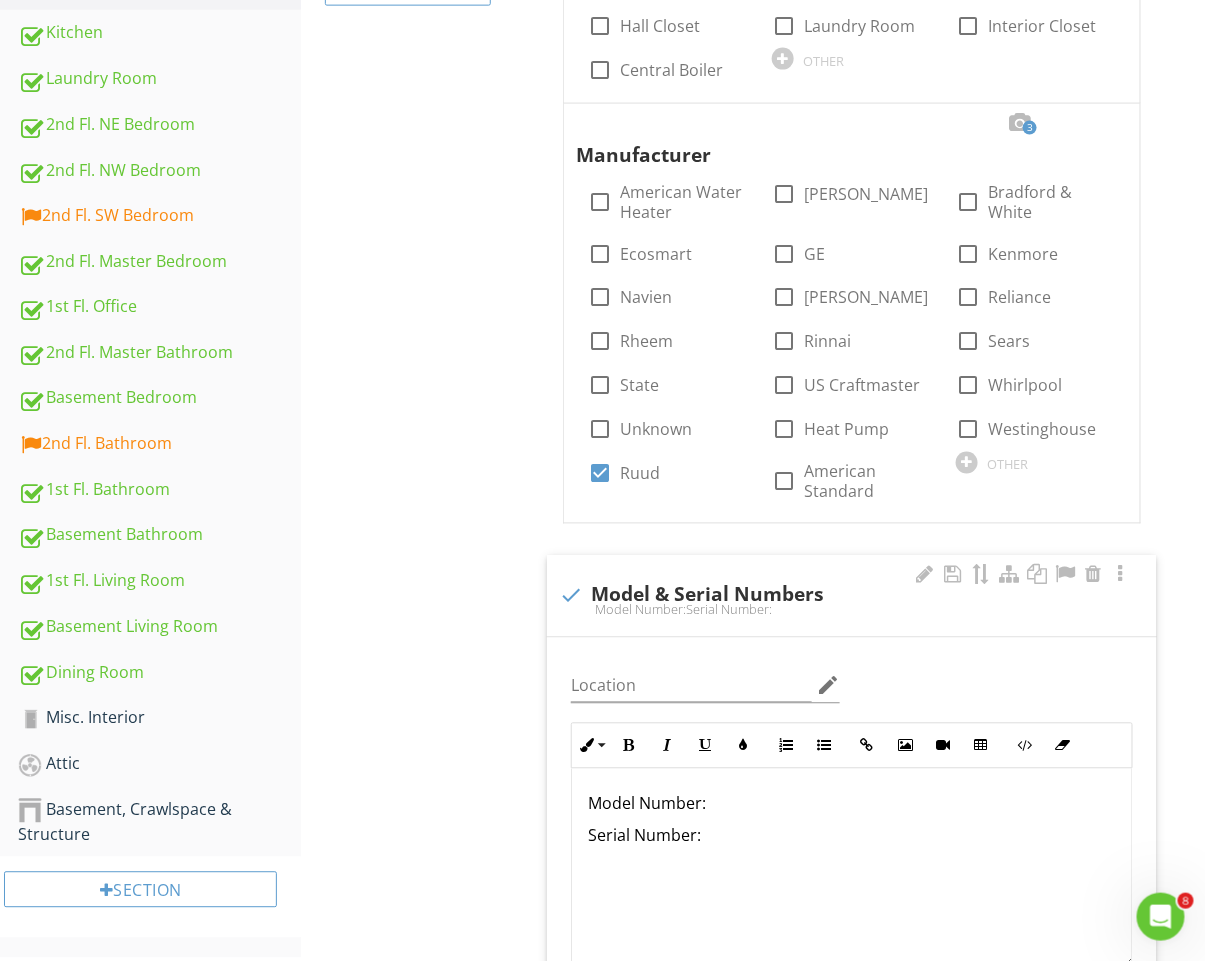 click on "Model Number:" at bounding box center (852, 804) 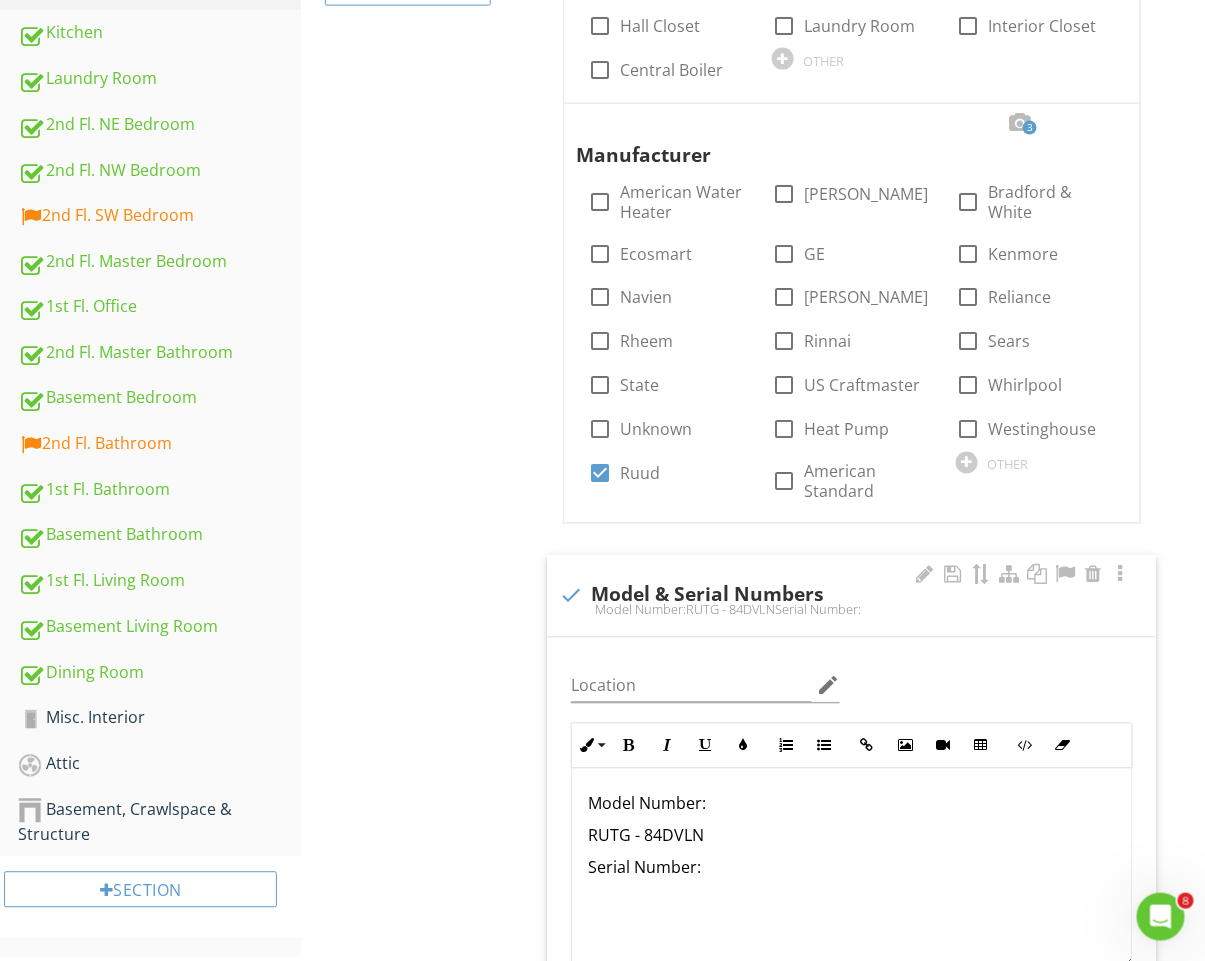 scroll, scrollTop: 0, scrollLeft: 0, axis: both 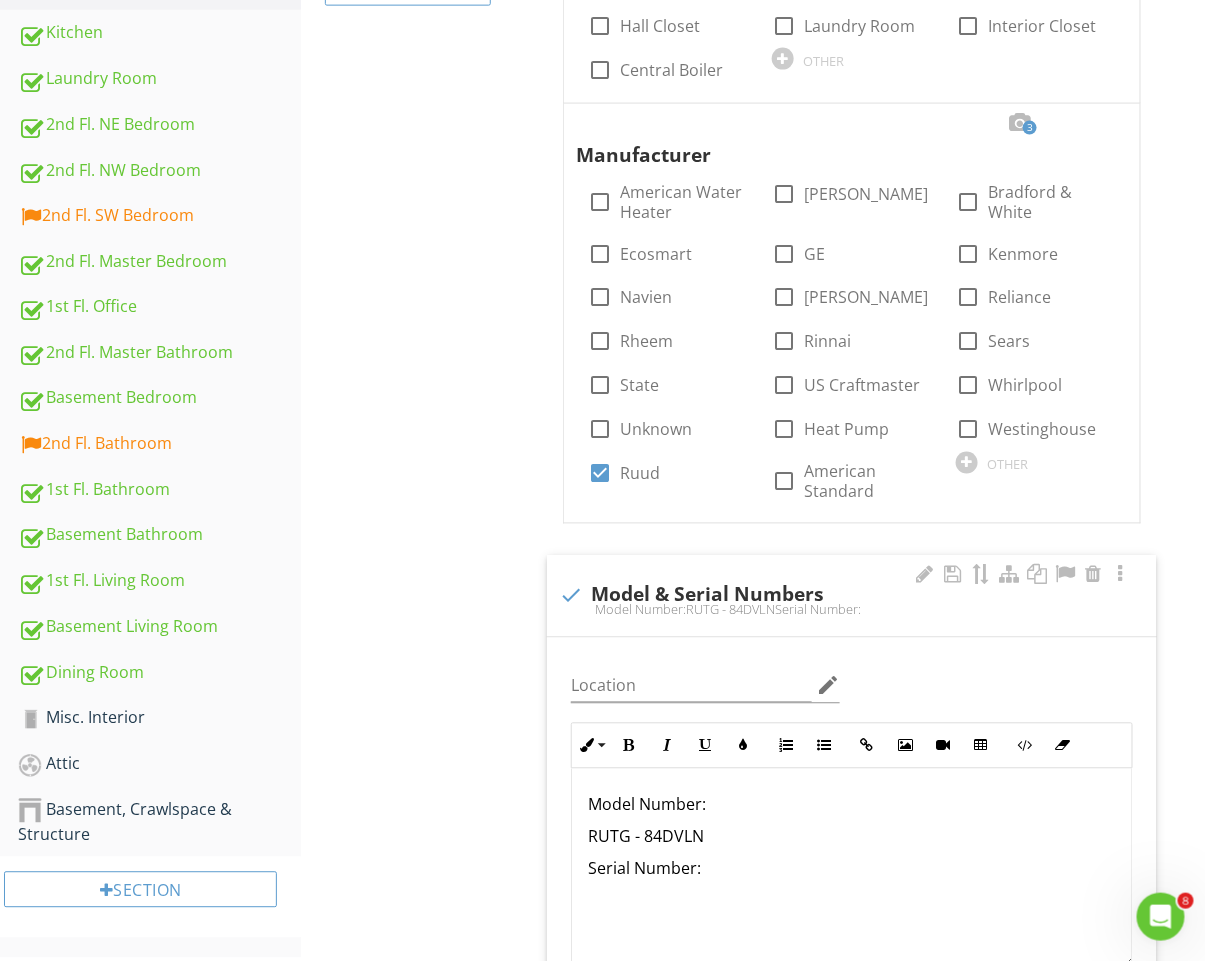 click on "Model Number:  RUTG - 84DVLN Serial Number:" at bounding box center (852, 869) 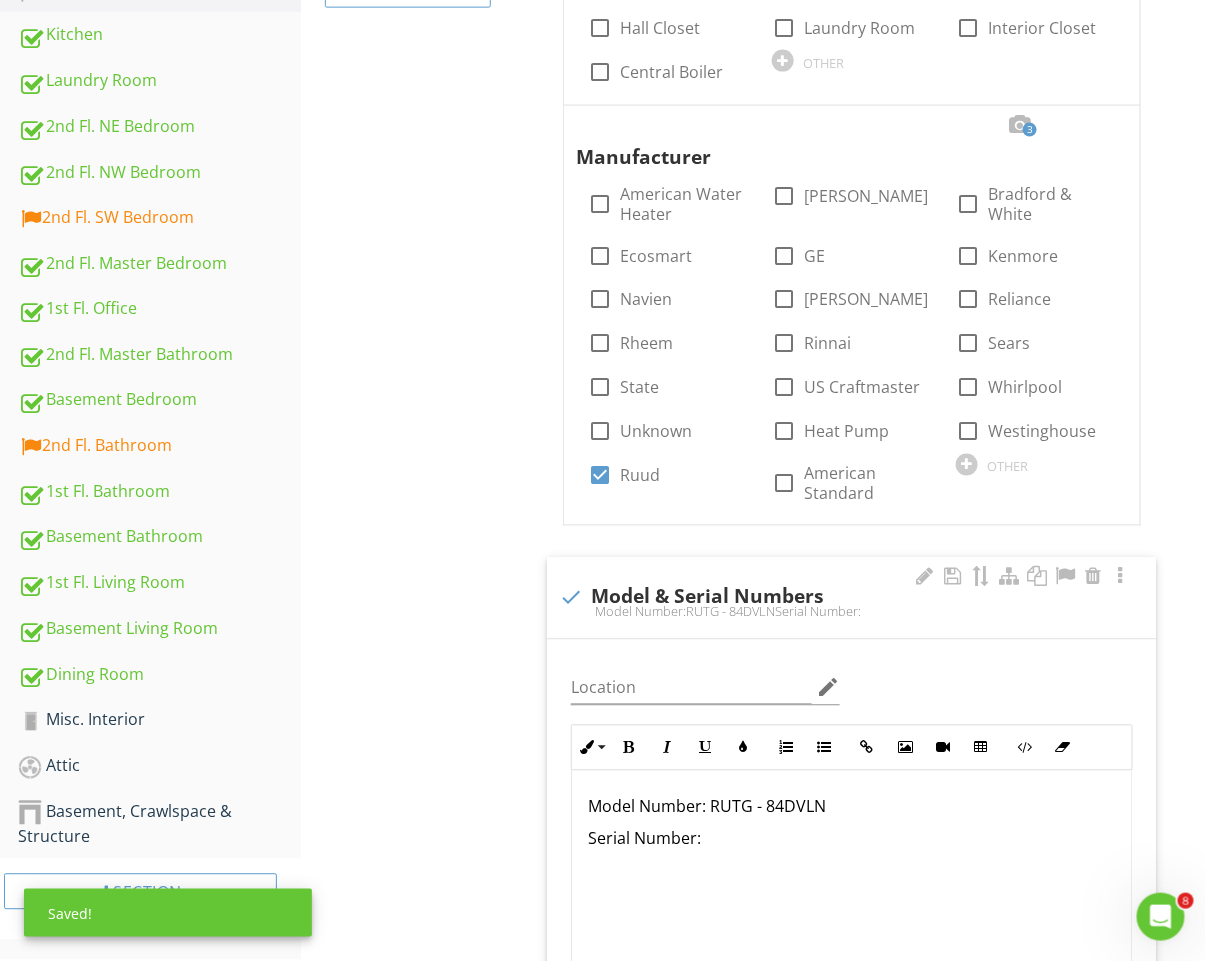 scroll, scrollTop: 793, scrollLeft: 0, axis: vertical 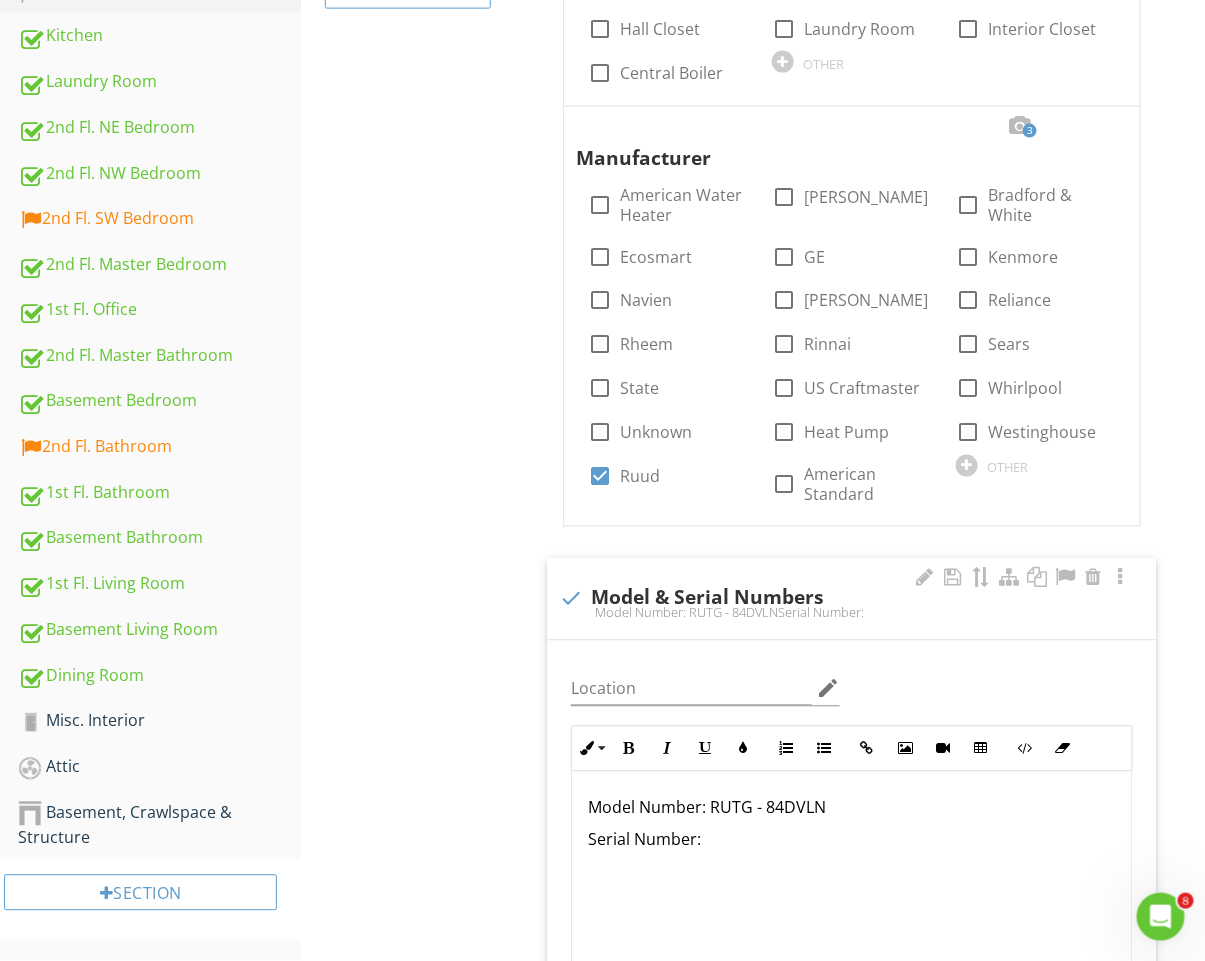 click on "Serial Number:" at bounding box center (852, 840) 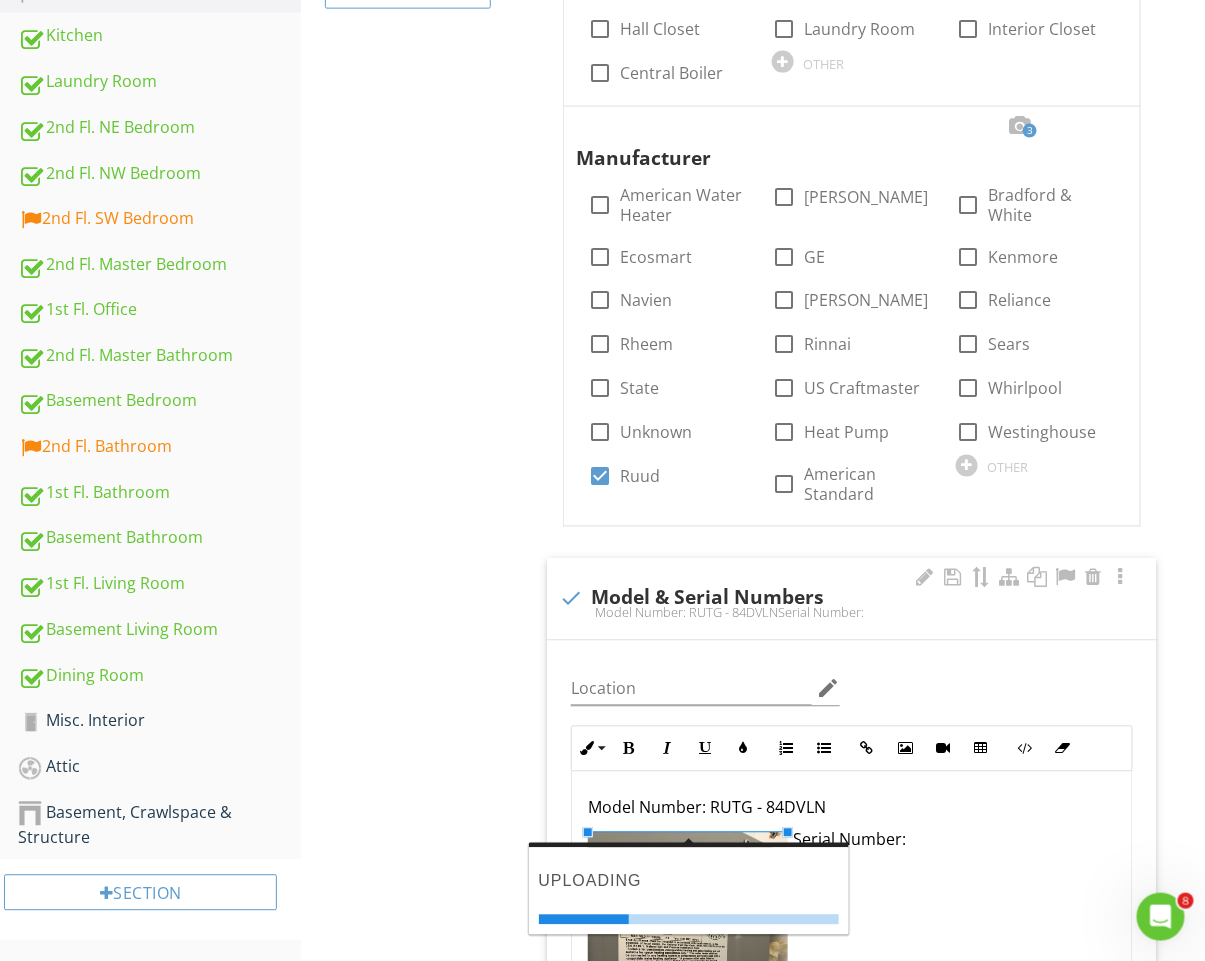 scroll, scrollTop: 817, scrollLeft: 0, axis: vertical 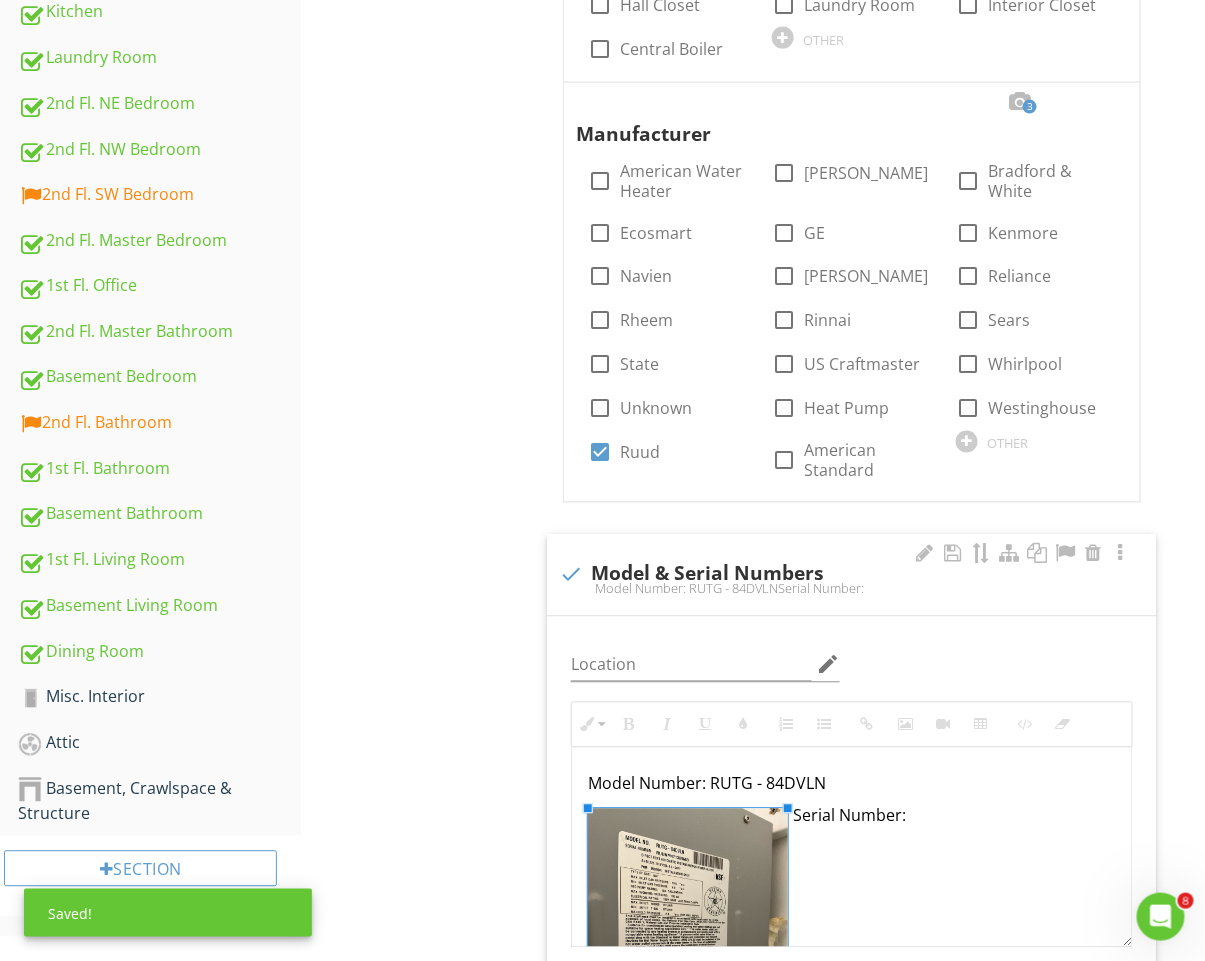 click on "Serial Number:" at bounding box center [852, 816] 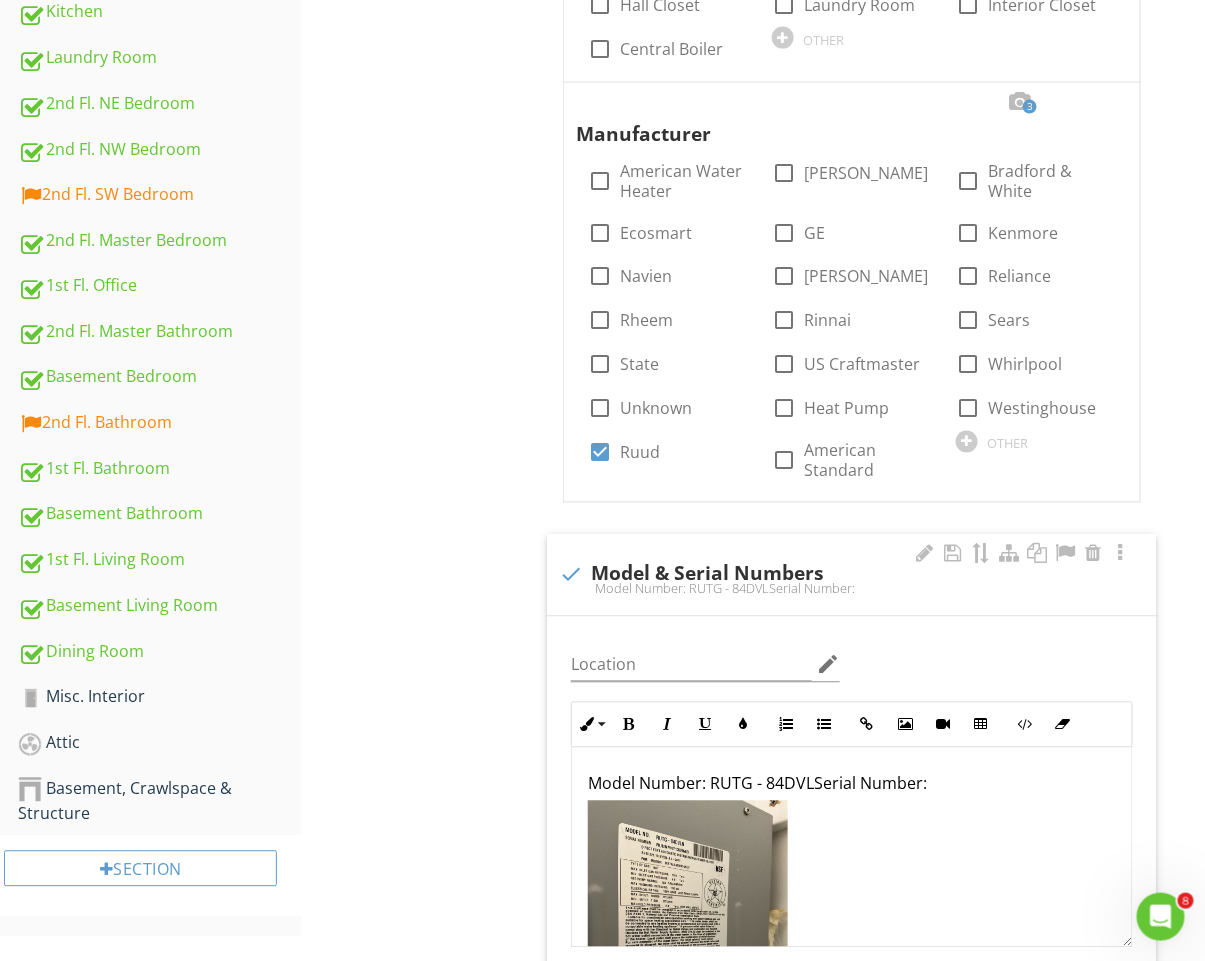 click on "Model Number: RUTG - 84DVLSerial Number:" at bounding box center (852, 918) 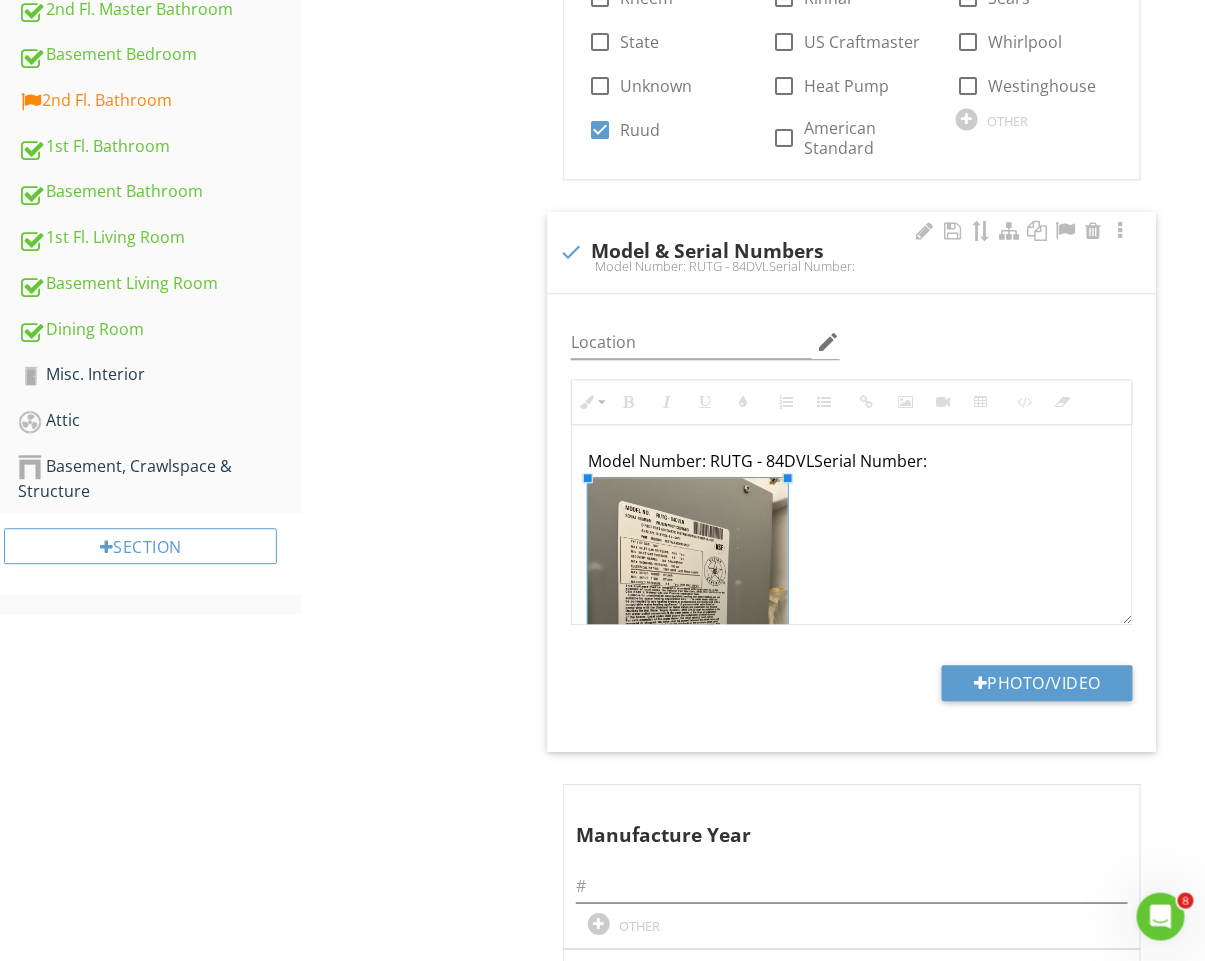 scroll, scrollTop: 1147, scrollLeft: 0, axis: vertical 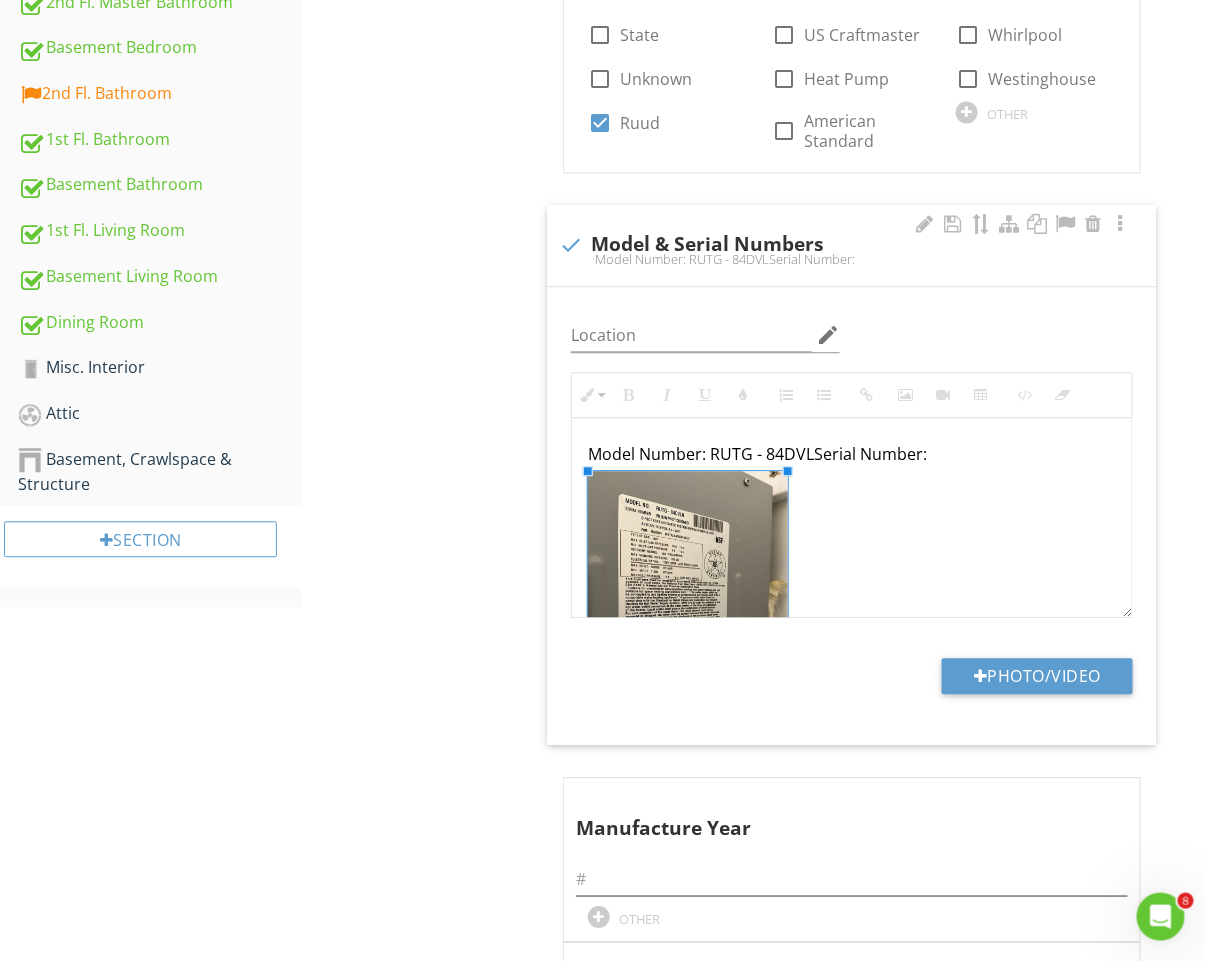 drag, startPoint x: 667, startPoint y: 556, endPoint x: 647, endPoint y: 554, distance: 20.09975 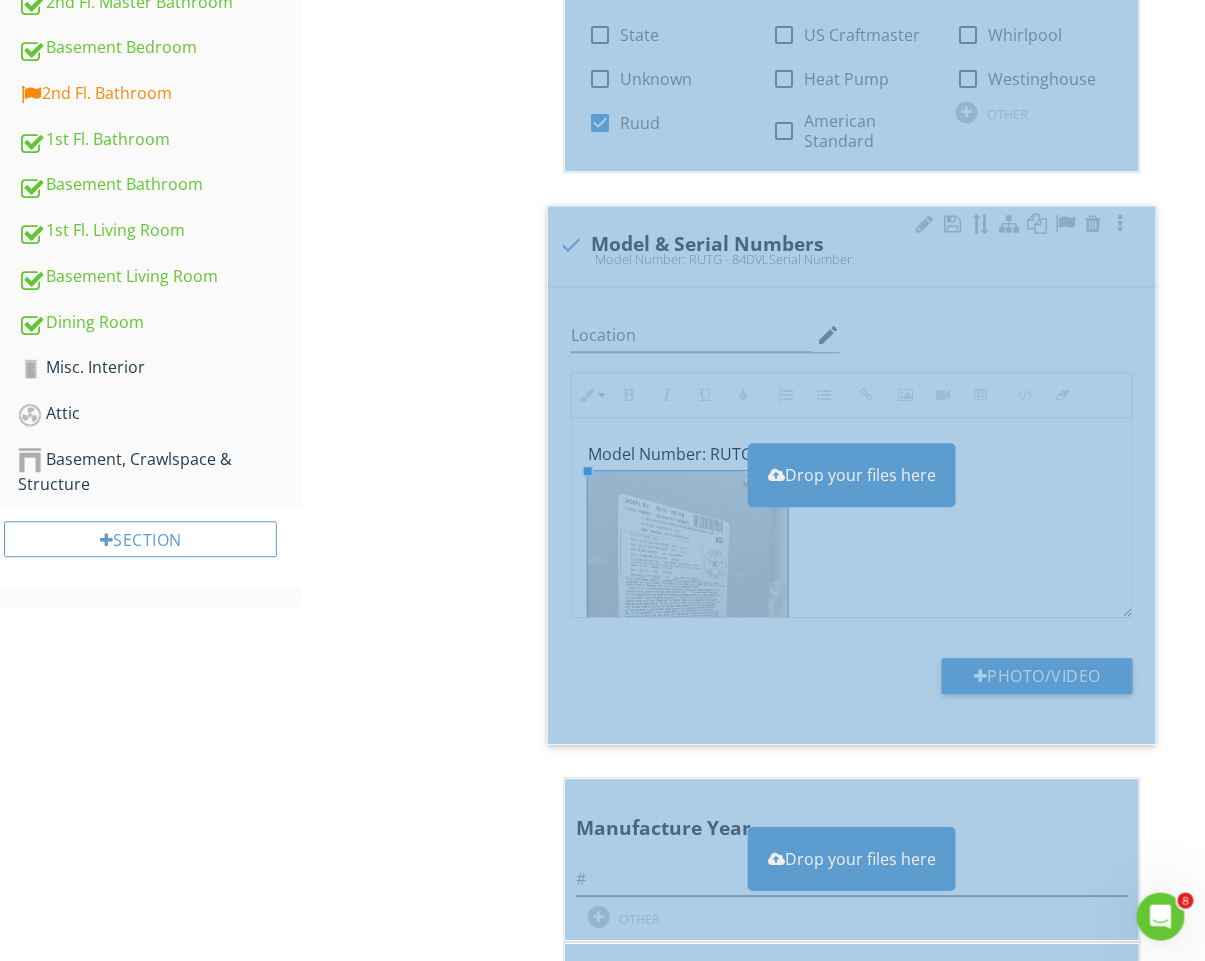 scroll, scrollTop: 1142, scrollLeft: 0, axis: vertical 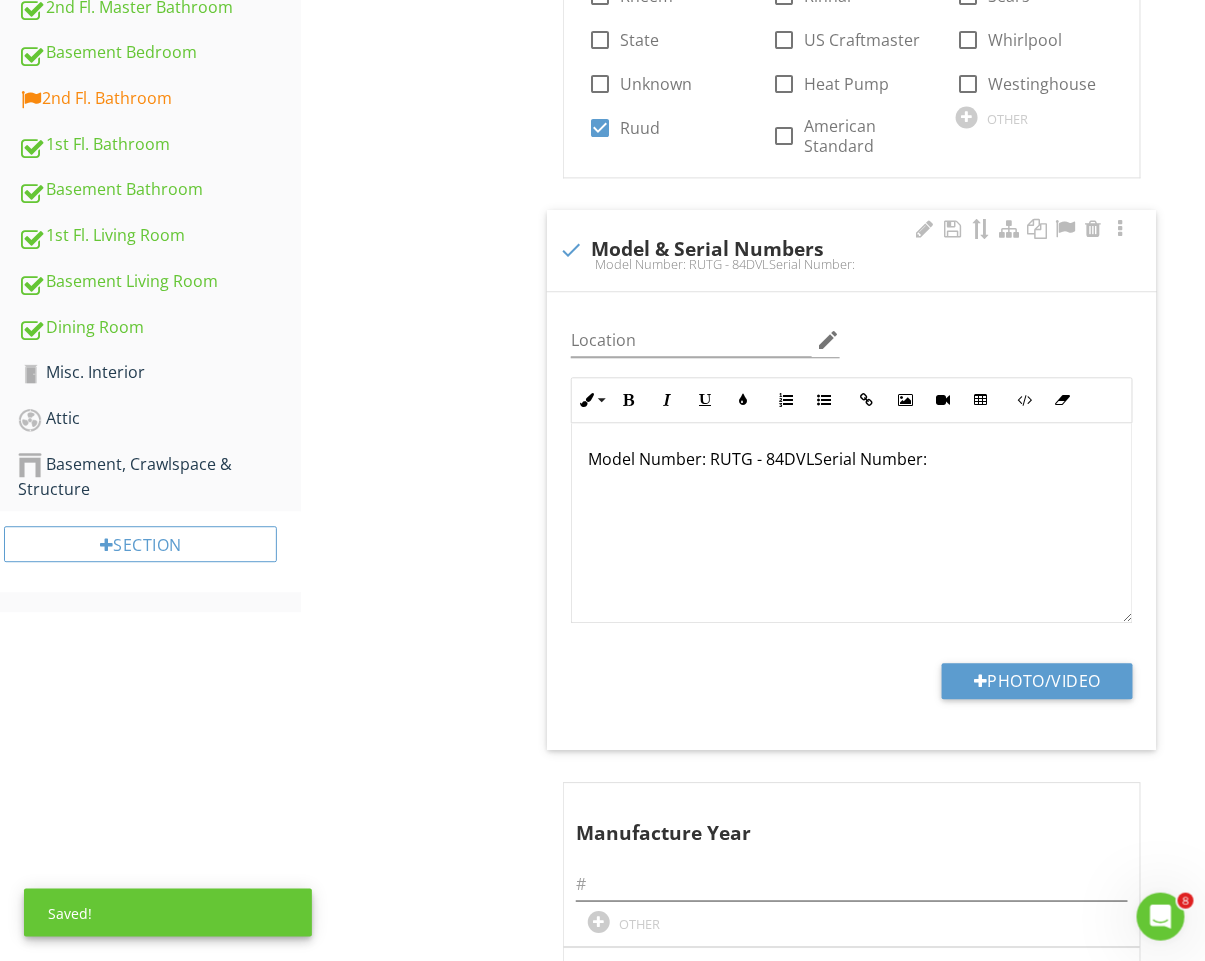 click on "Model Number: RUTG - 84DVLSerial Number:" at bounding box center [852, 459] 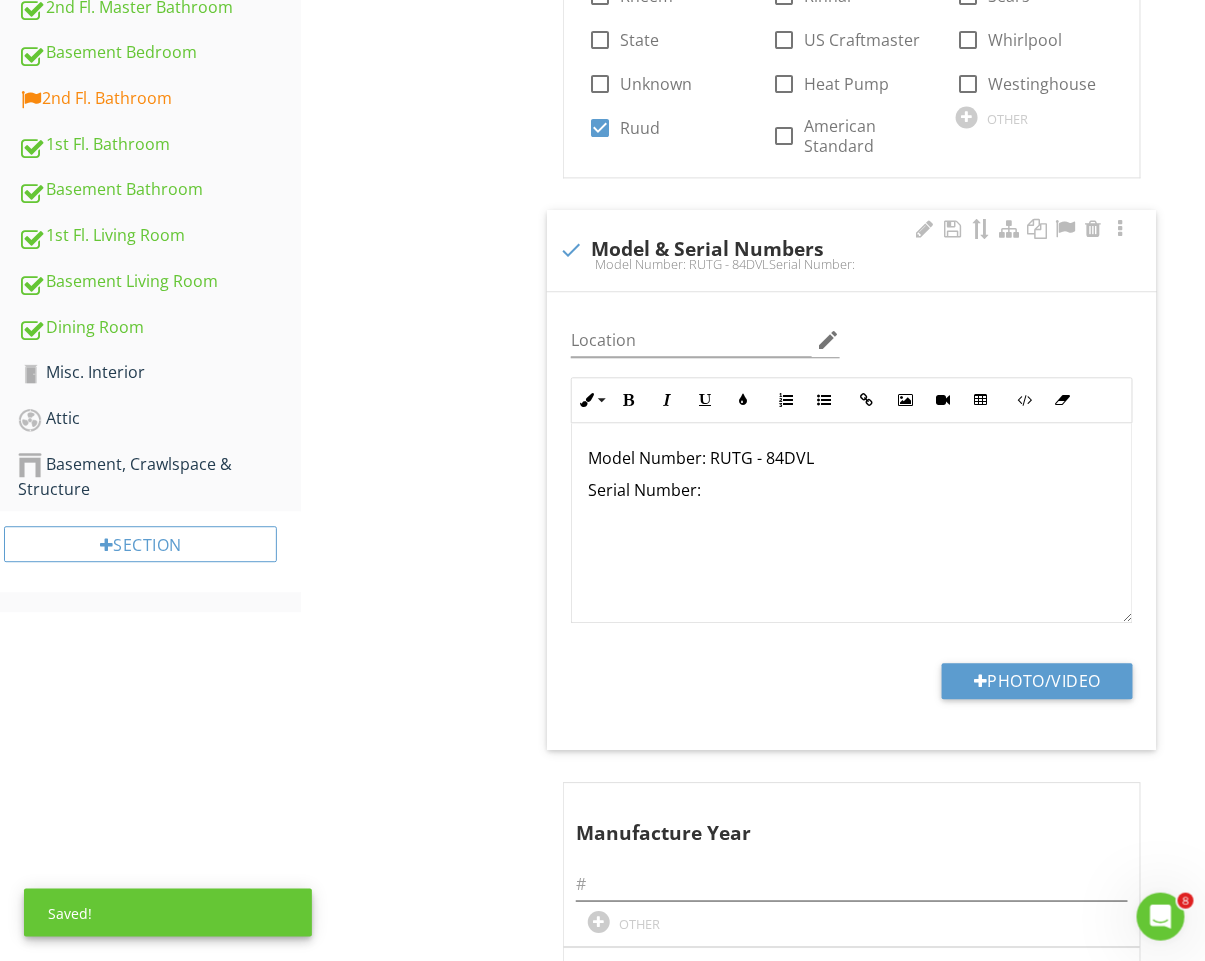scroll, scrollTop: 1, scrollLeft: 0, axis: vertical 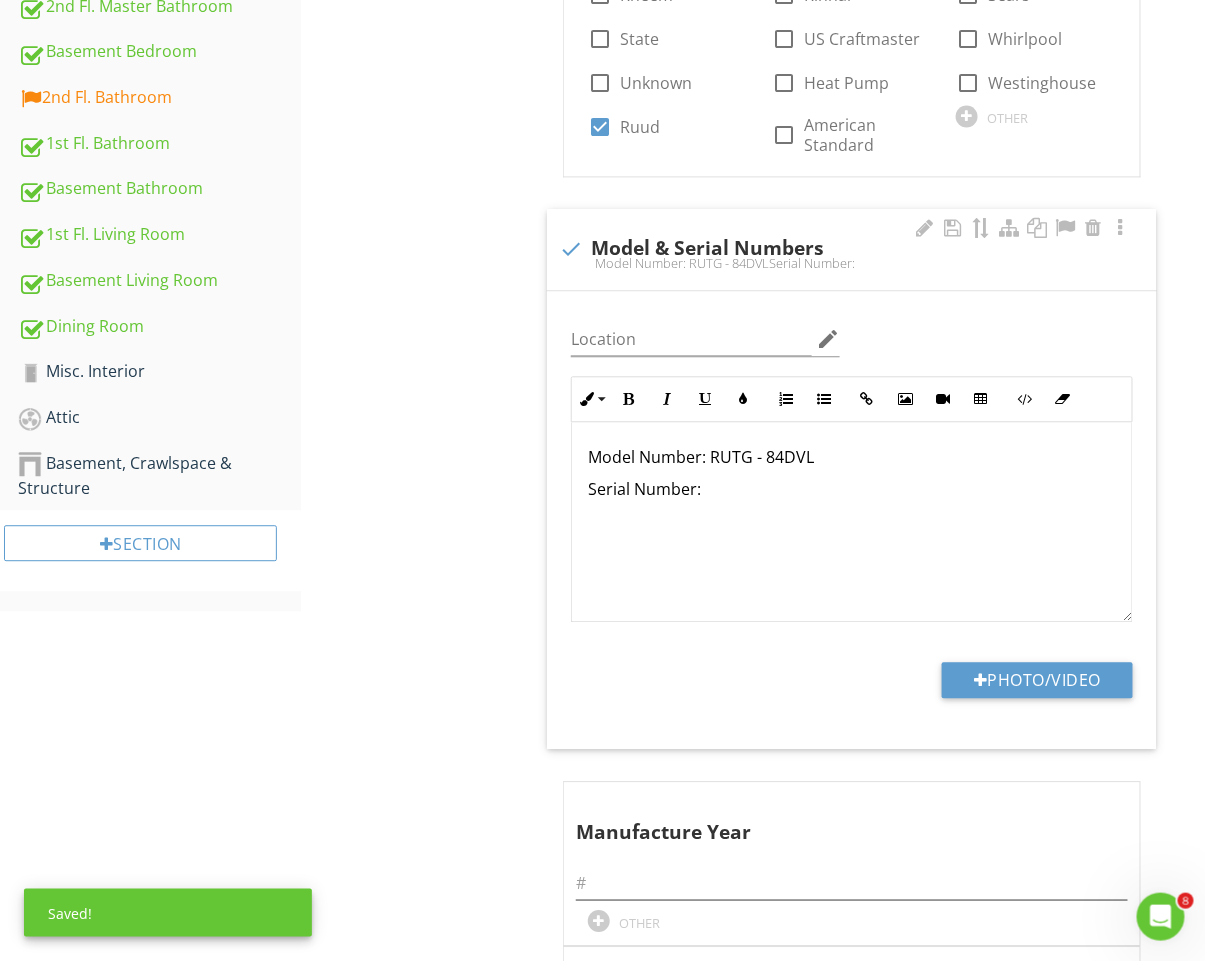 click on "Model Number: RUTG - 84DVL" at bounding box center (852, 457) 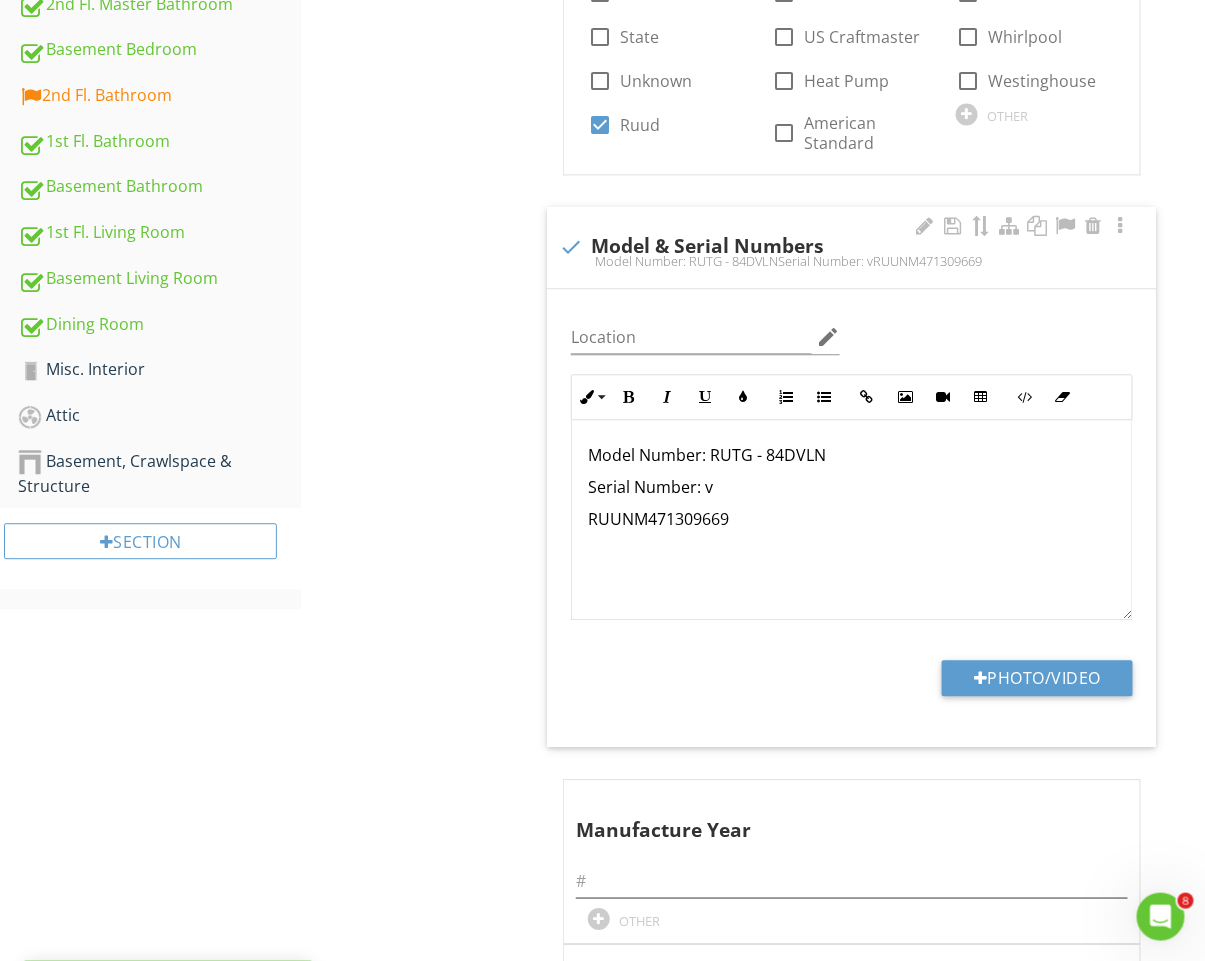 click on "RUUNM471309669" at bounding box center (852, 519) 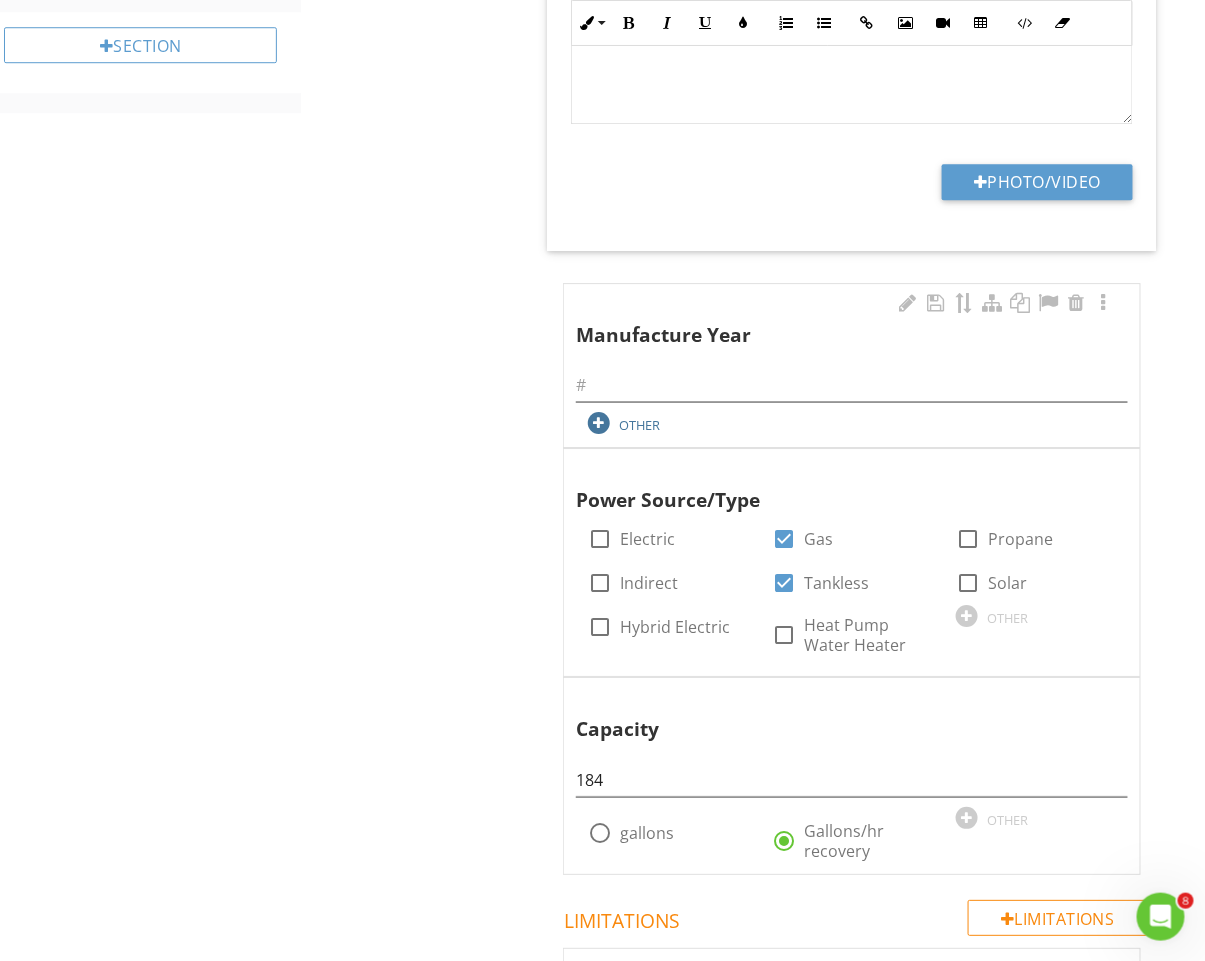 scroll, scrollTop: 1690, scrollLeft: 0, axis: vertical 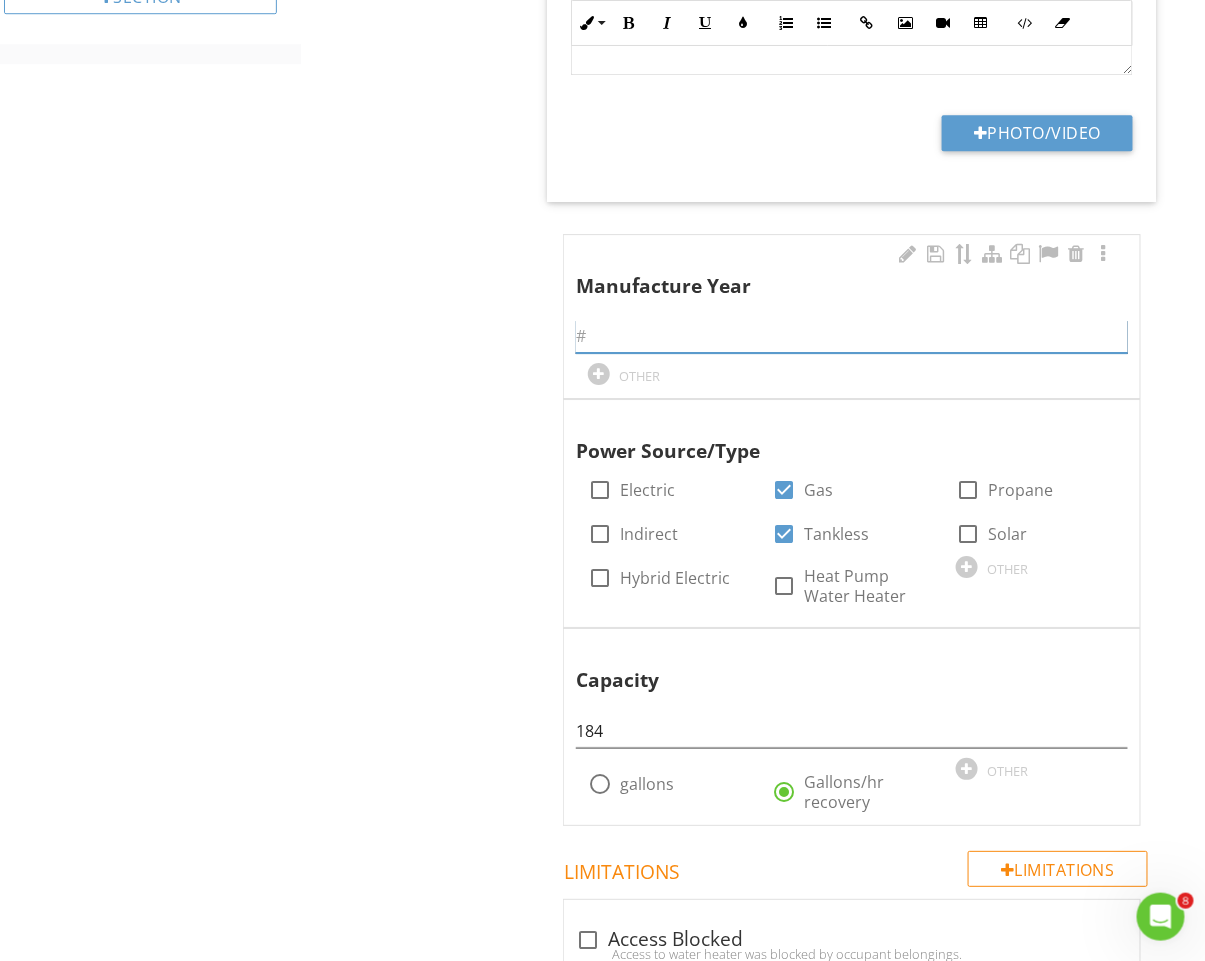 click at bounding box center (852, 336) 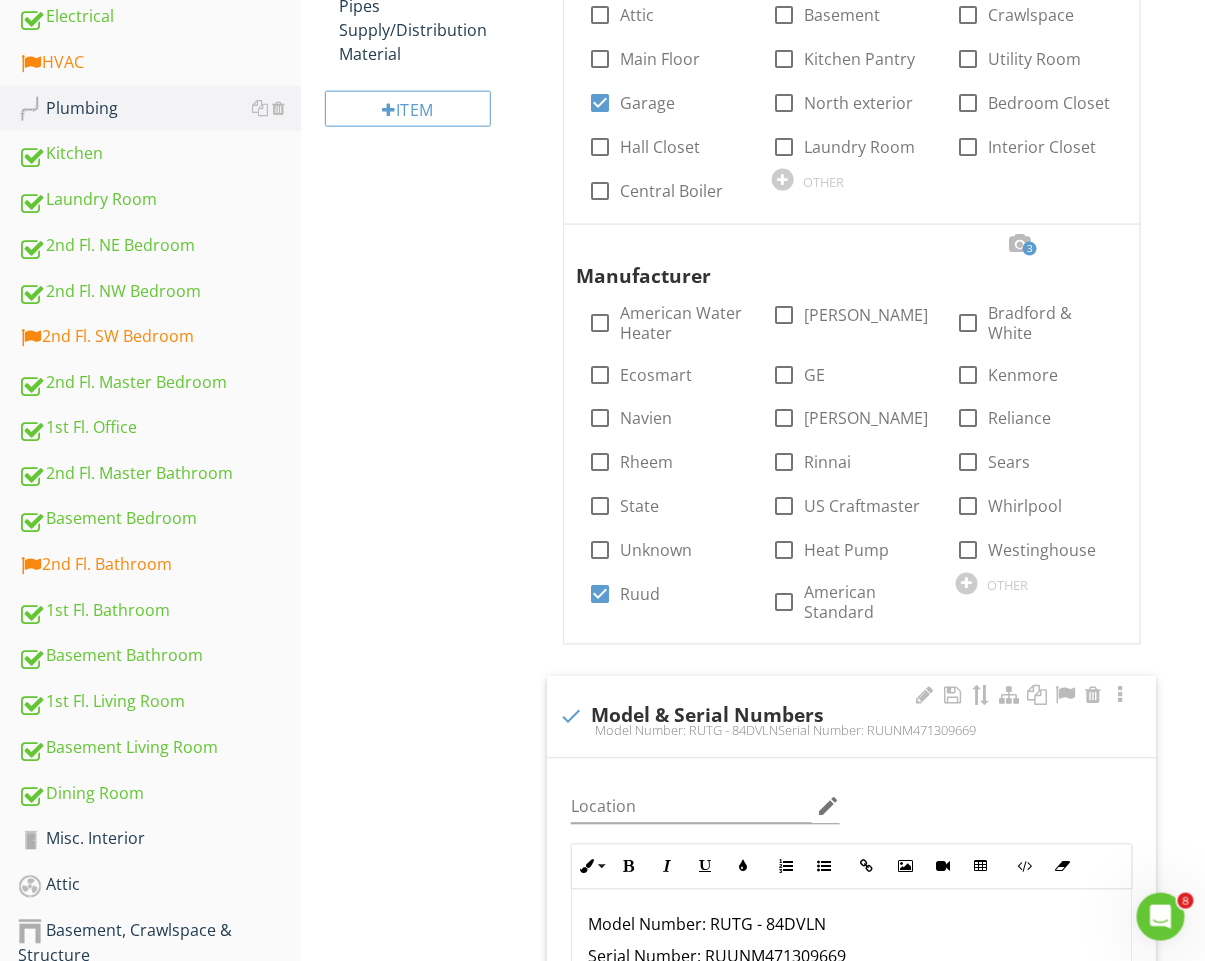 scroll, scrollTop: 14, scrollLeft: 0, axis: vertical 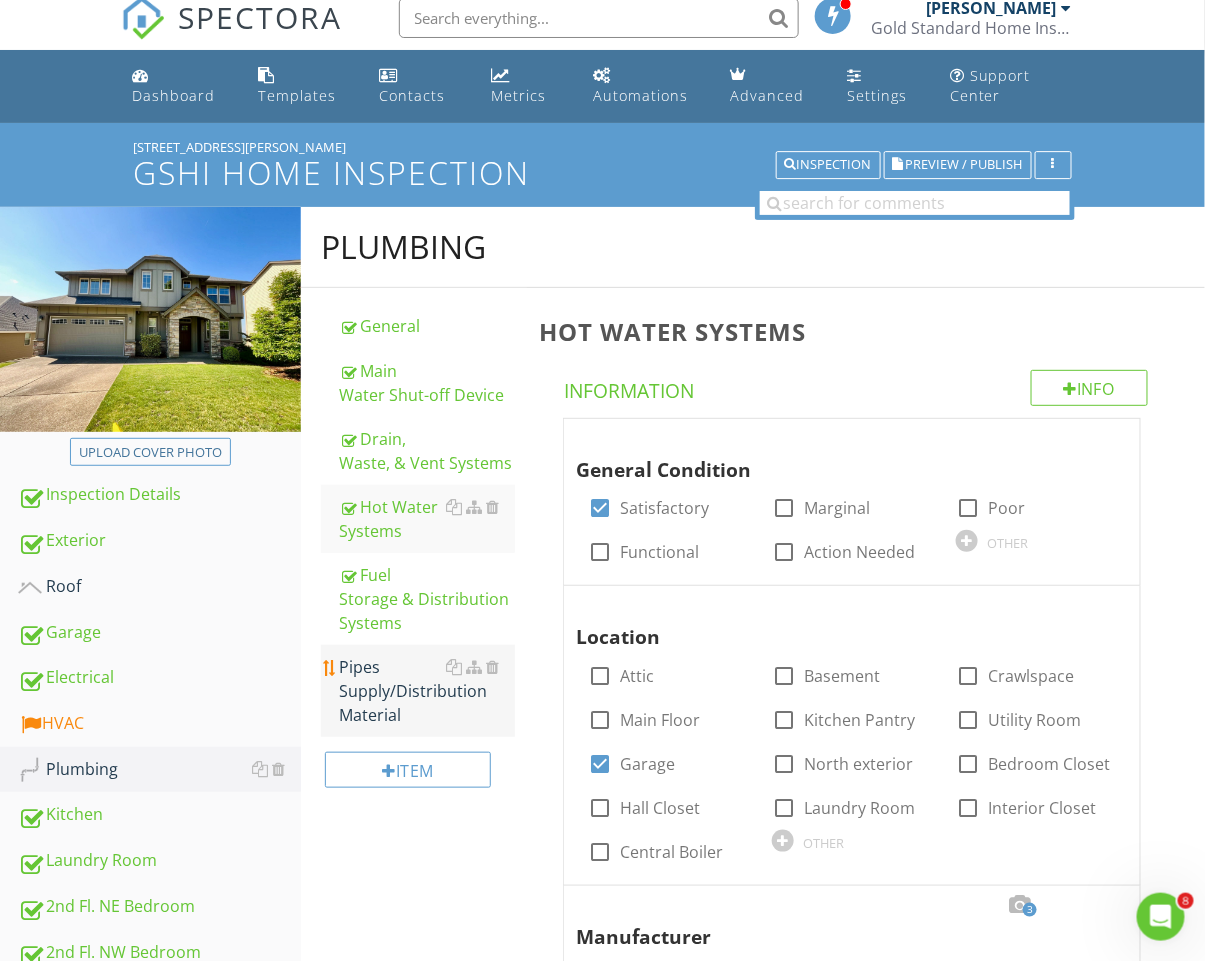 type on "2013" 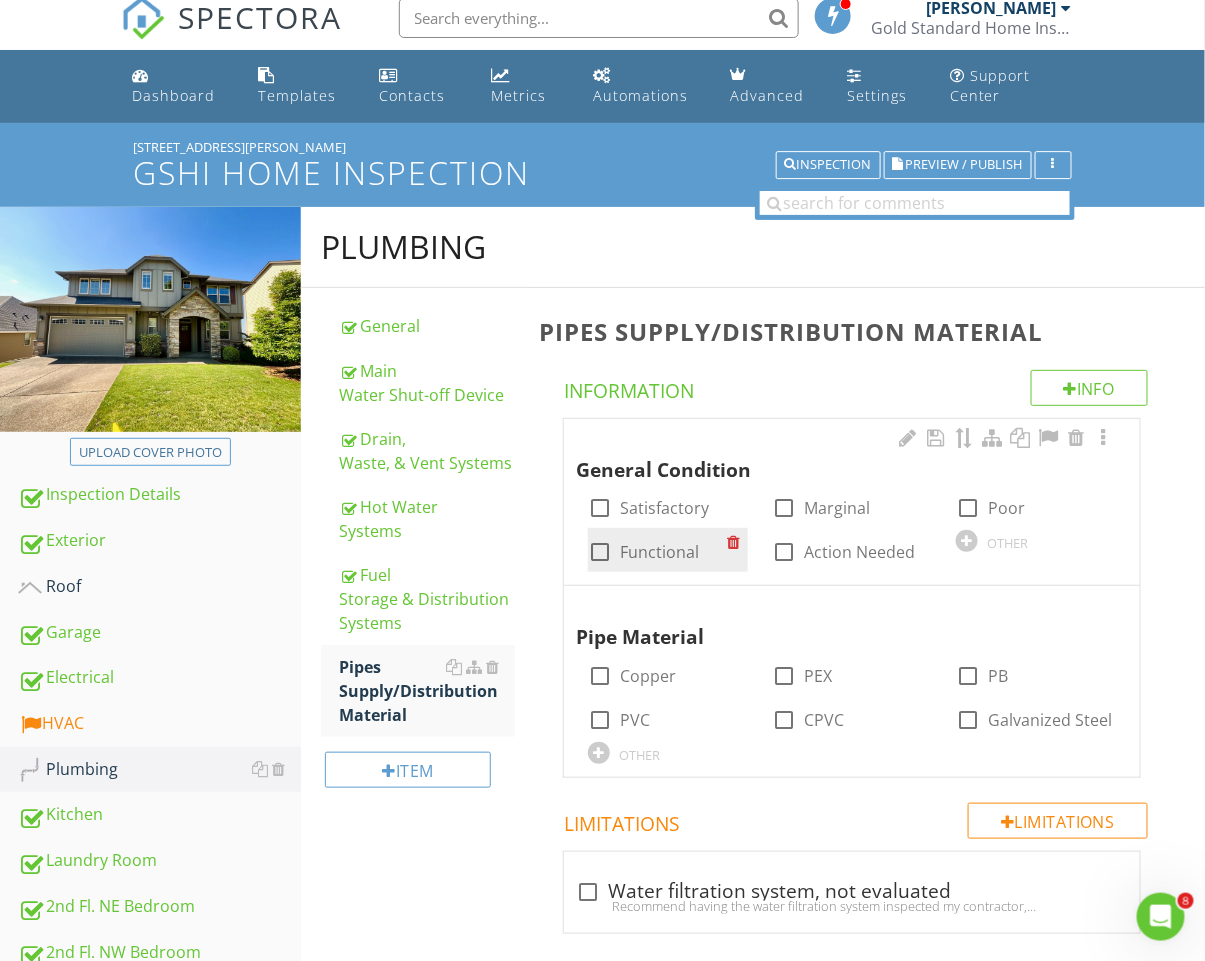 drag, startPoint x: 646, startPoint y: 511, endPoint x: 643, endPoint y: 536, distance: 25.179358 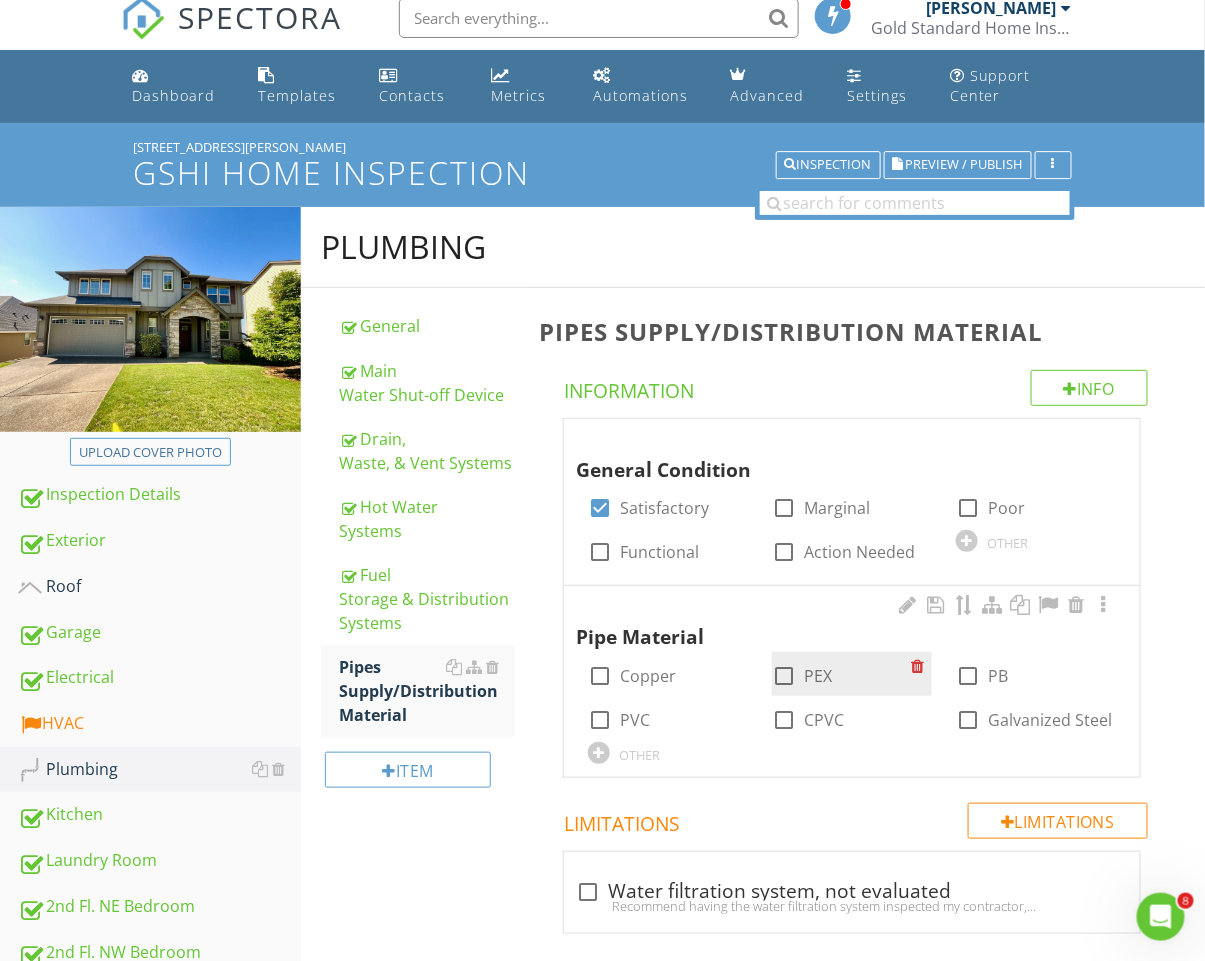 click on "check_box_outline_blank PEX" at bounding box center [802, 676] 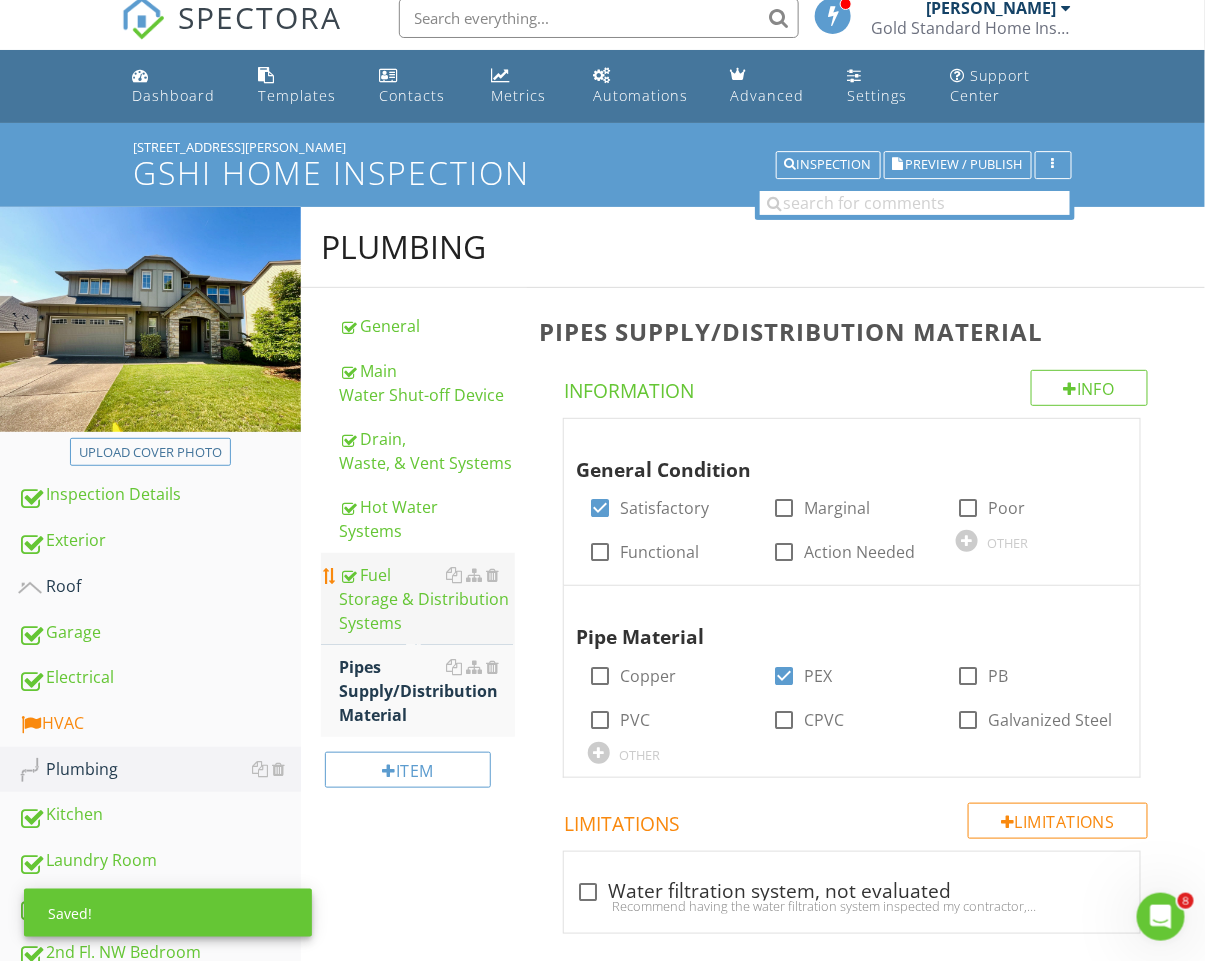 click on "Fuel Storage & Distribution Systems" at bounding box center (418, 599) 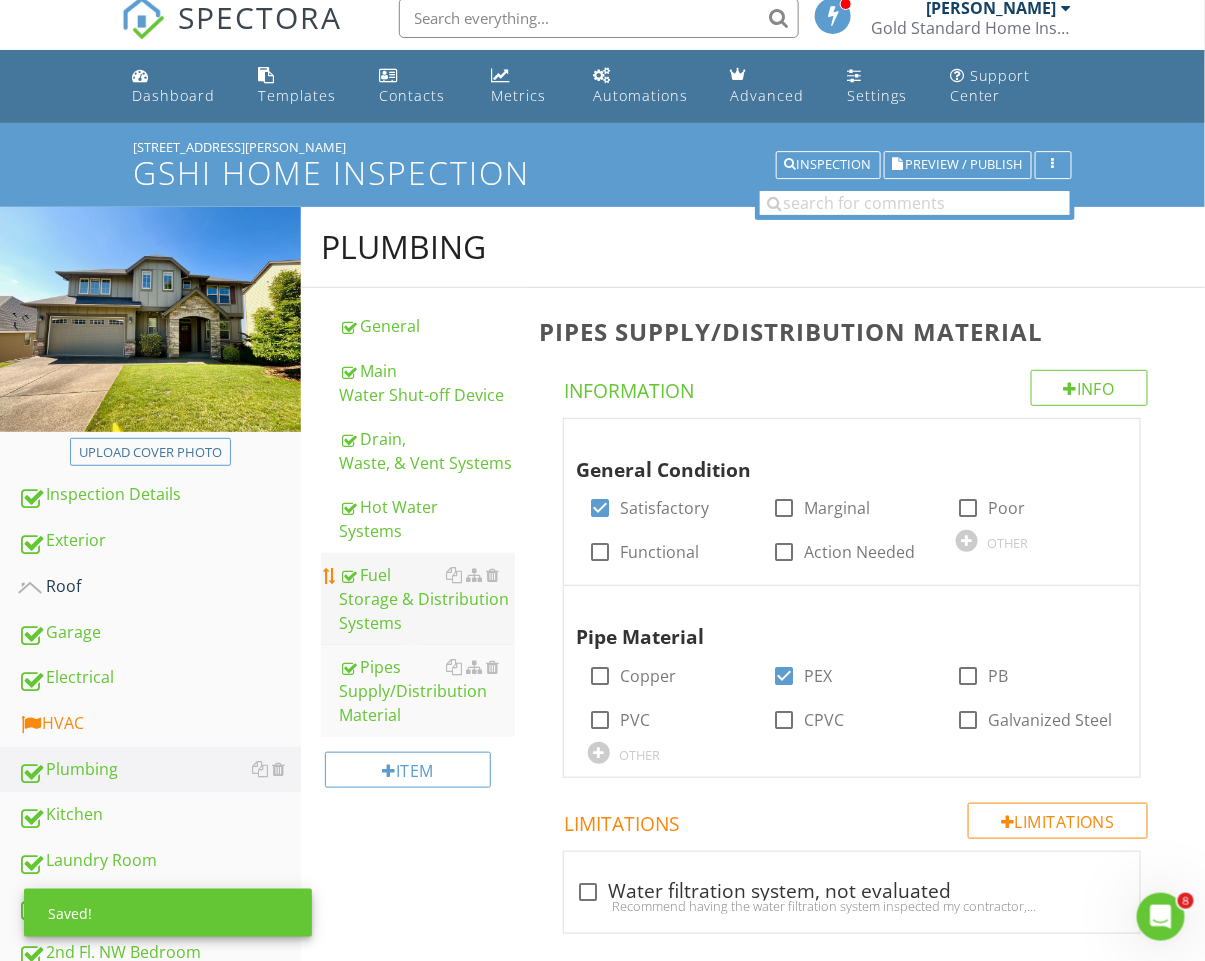 click on "Fuel Storage & Distribution Systems" at bounding box center [427, 599] 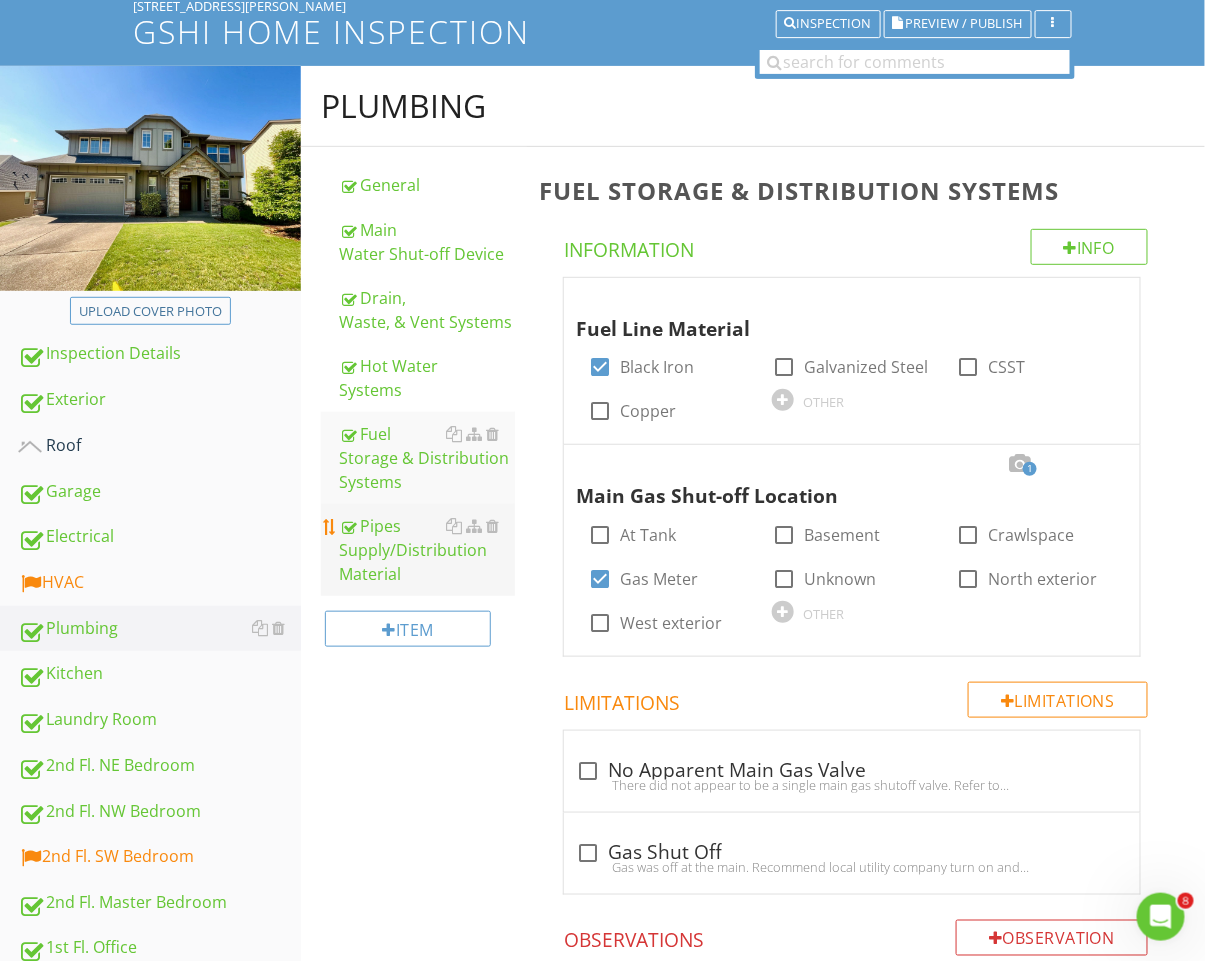 scroll, scrollTop: 260, scrollLeft: 0, axis: vertical 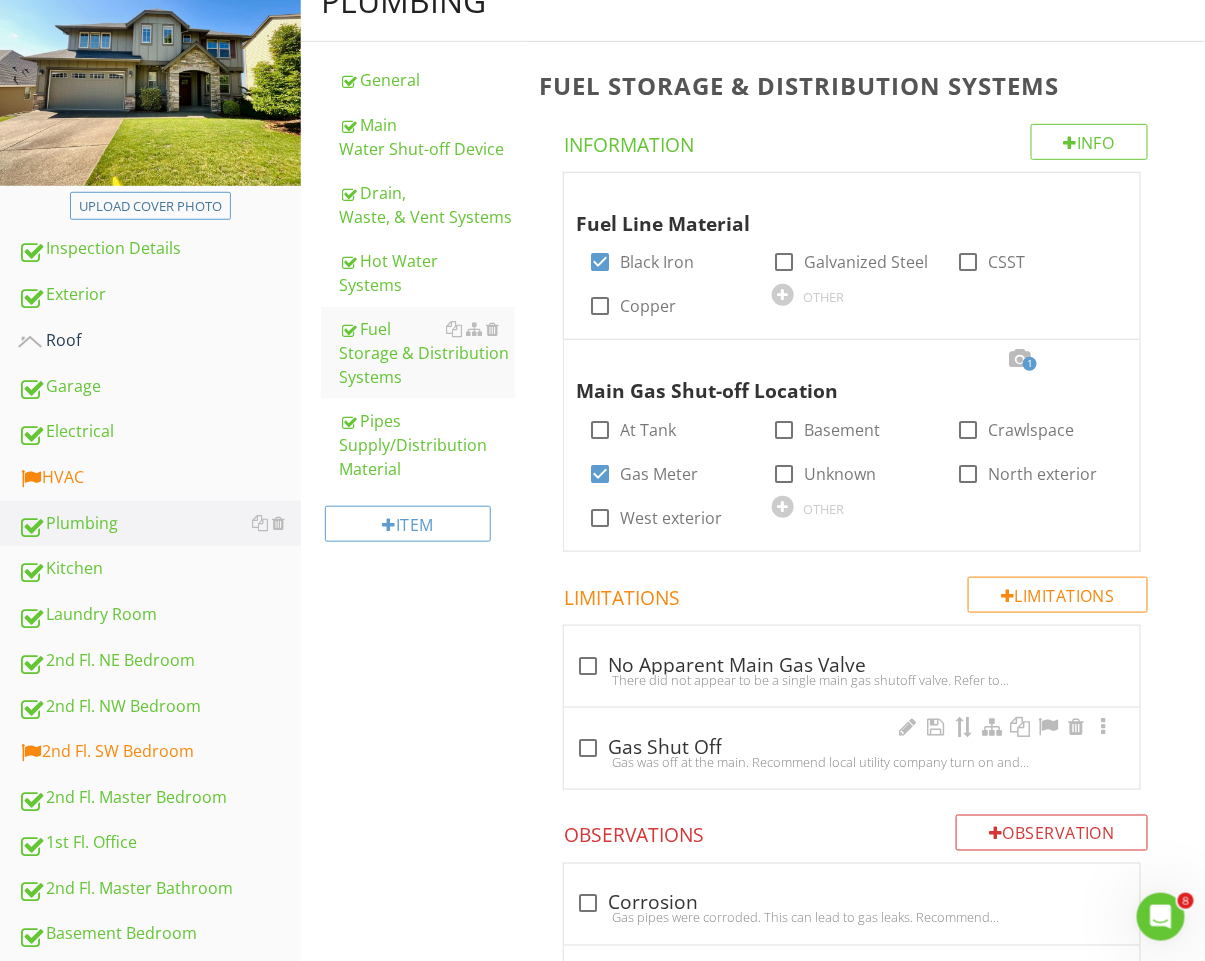 click on "Gas was off at the main. Recommend local utility company turn on and check all gas appliances prior to deadlines." at bounding box center (852, 762) 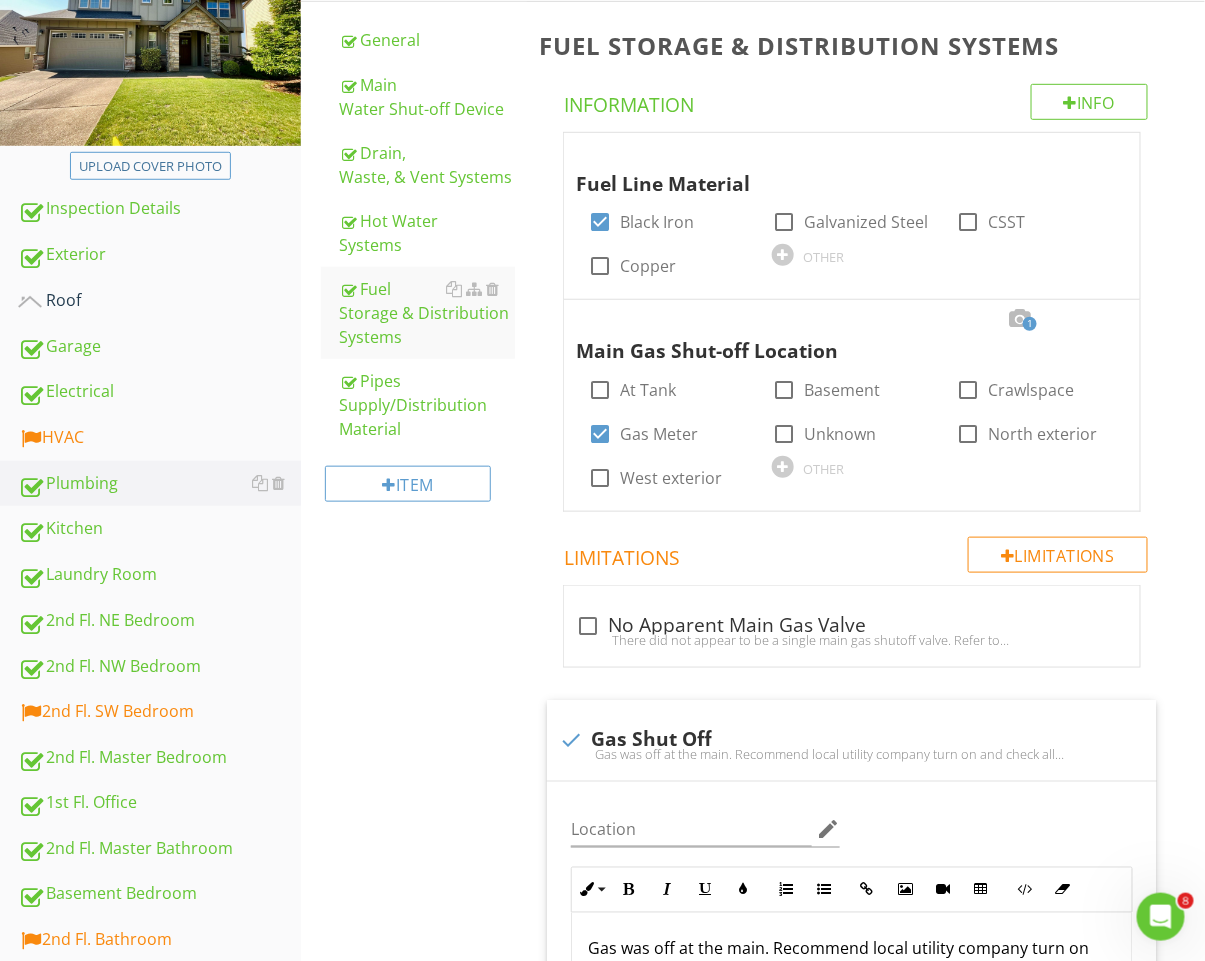 scroll, scrollTop: 298, scrollLeft: 0, axis: vertical 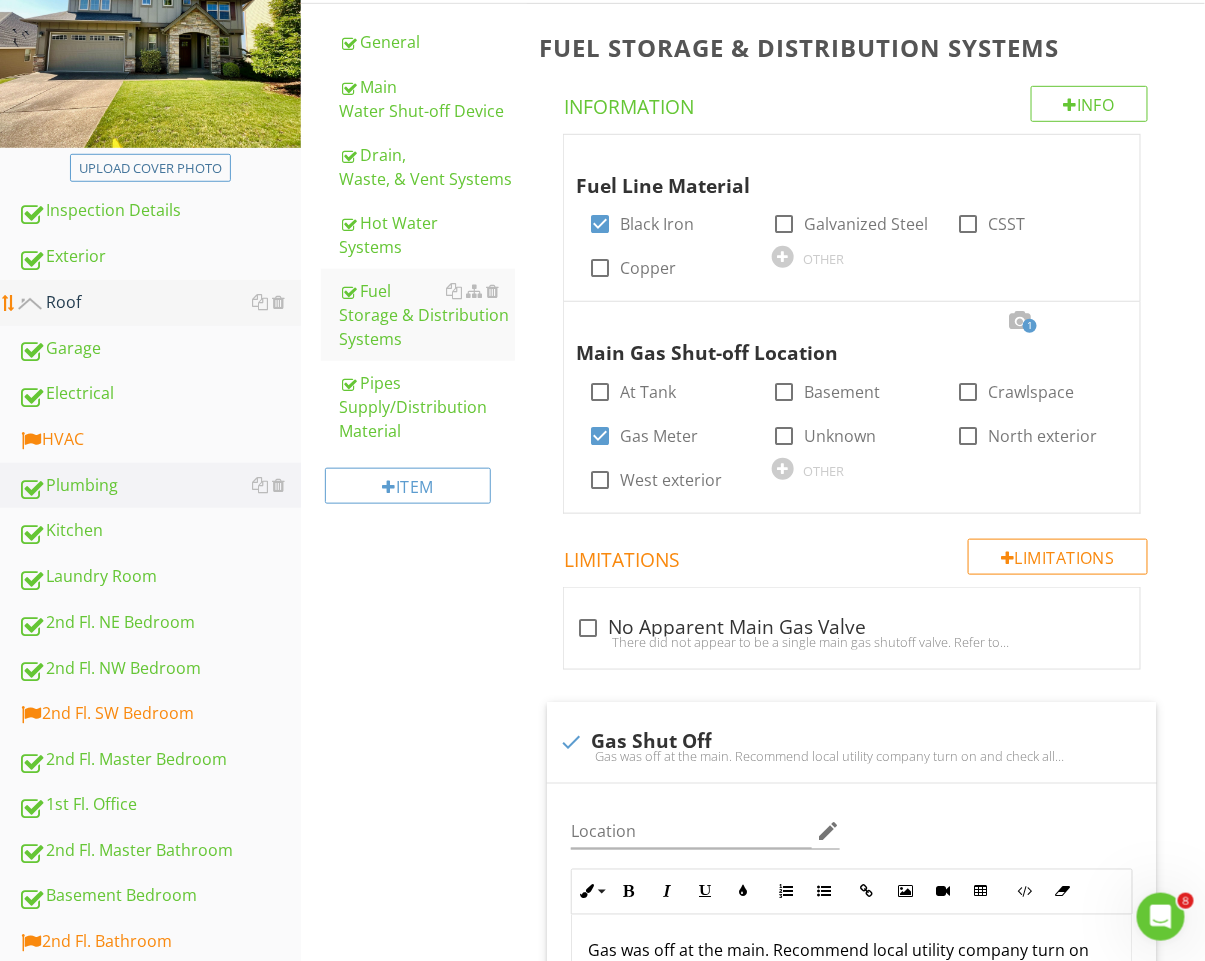 click on "Roof" at bounding box center [159, 303] 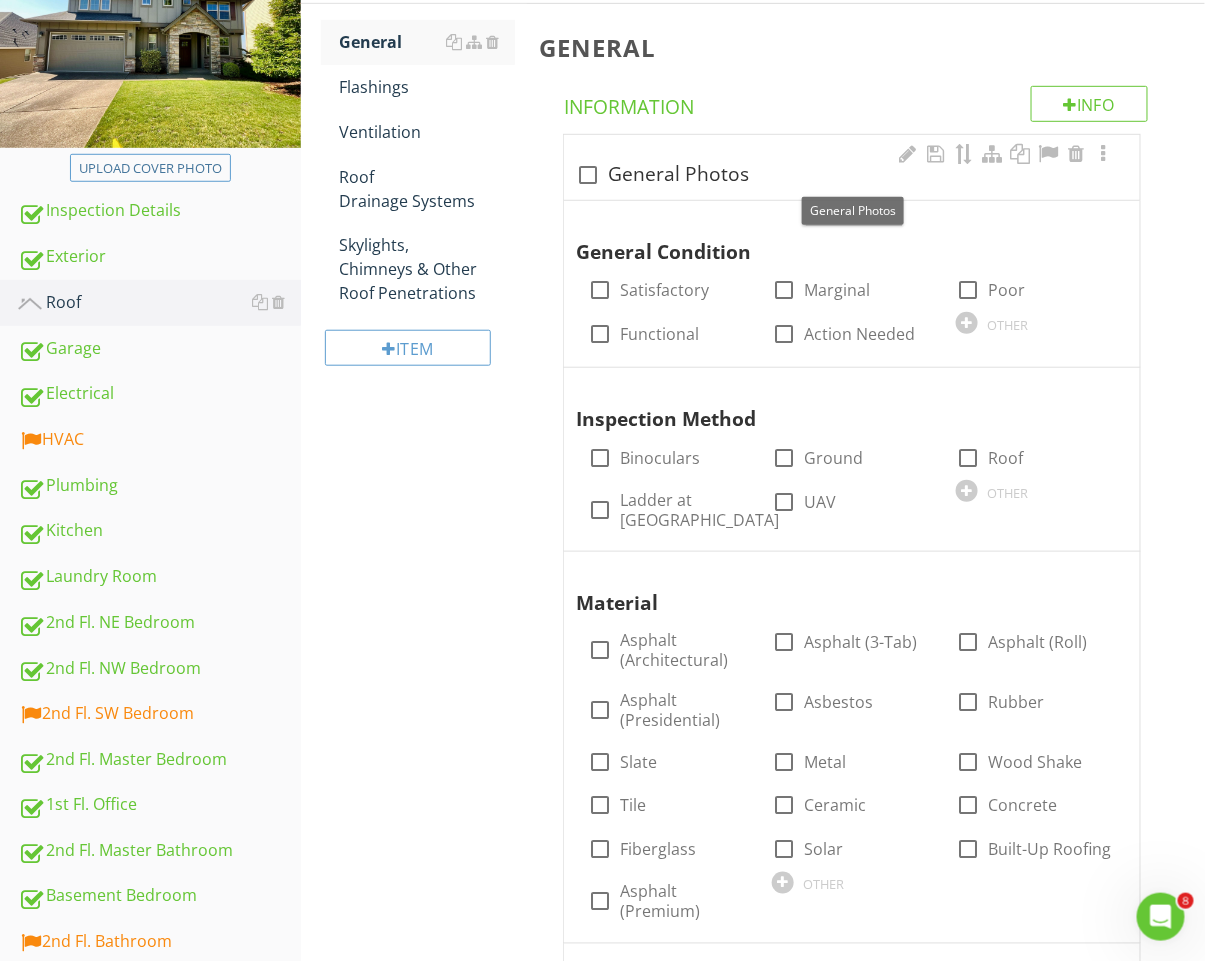 click on "check_box_outline_blank
General Photos" at bounding box center (852, 175) 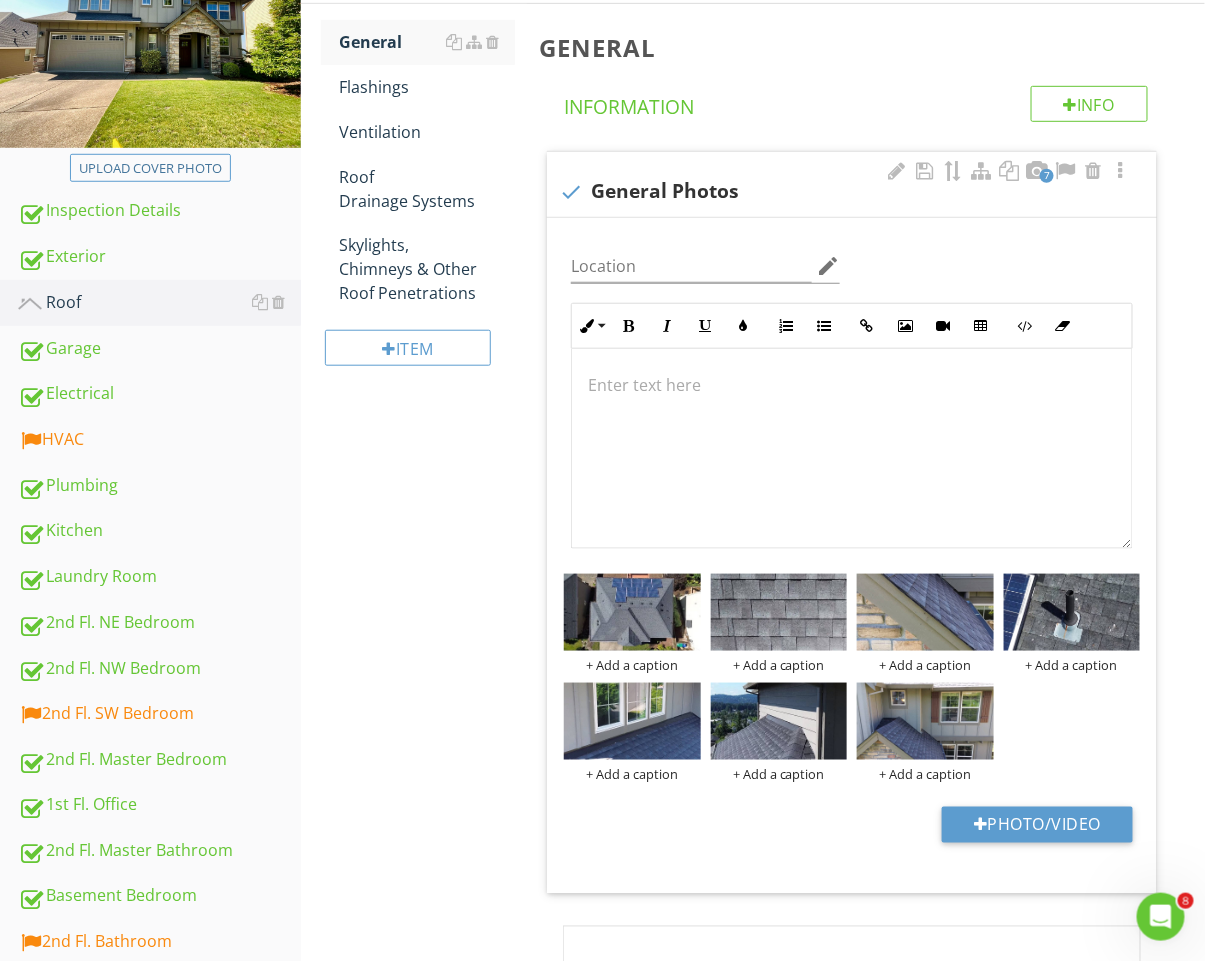 click at bounding box center (852, 449) 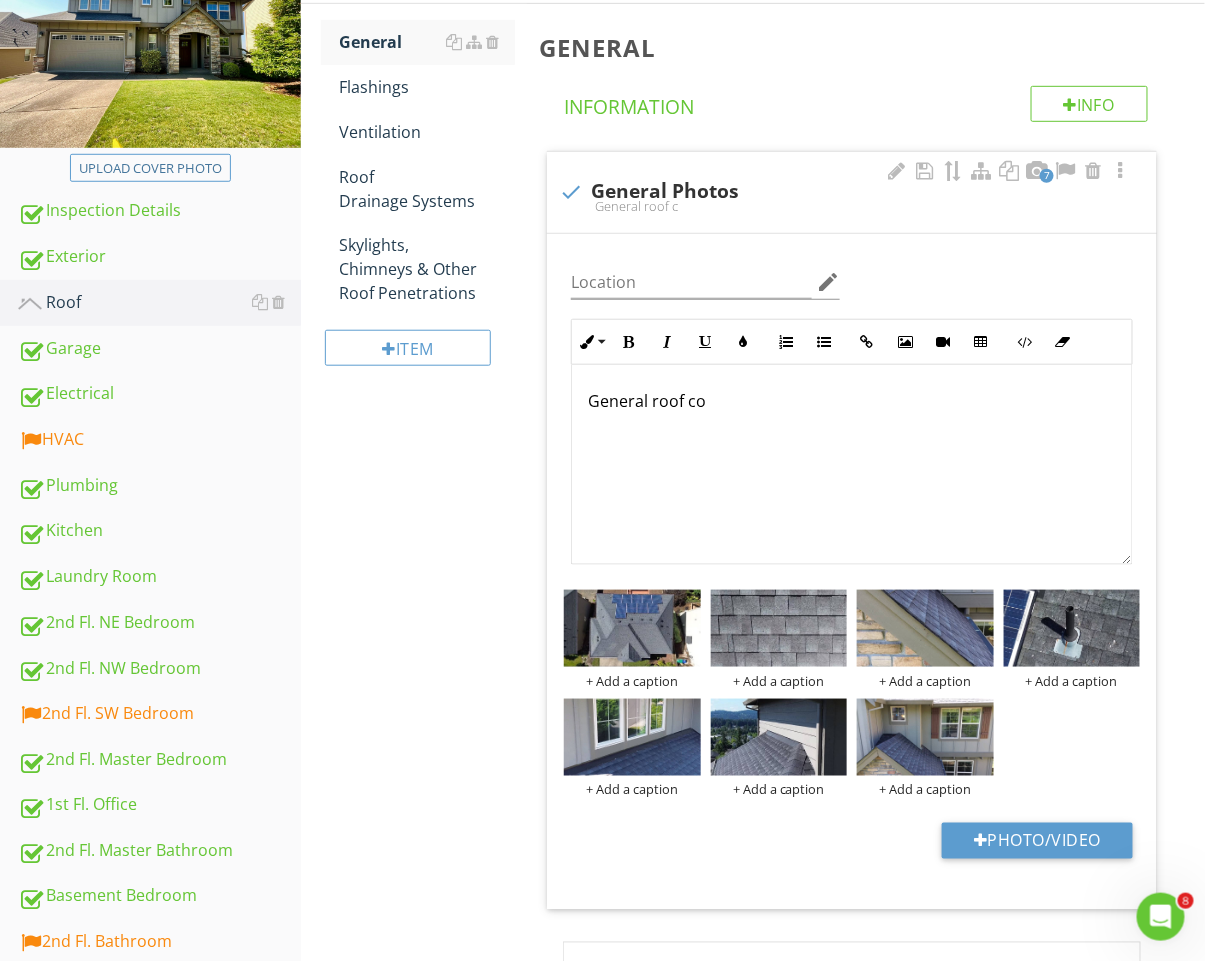 scroll, scrollTop: 314, scrollLeft: 0, axis: vertical 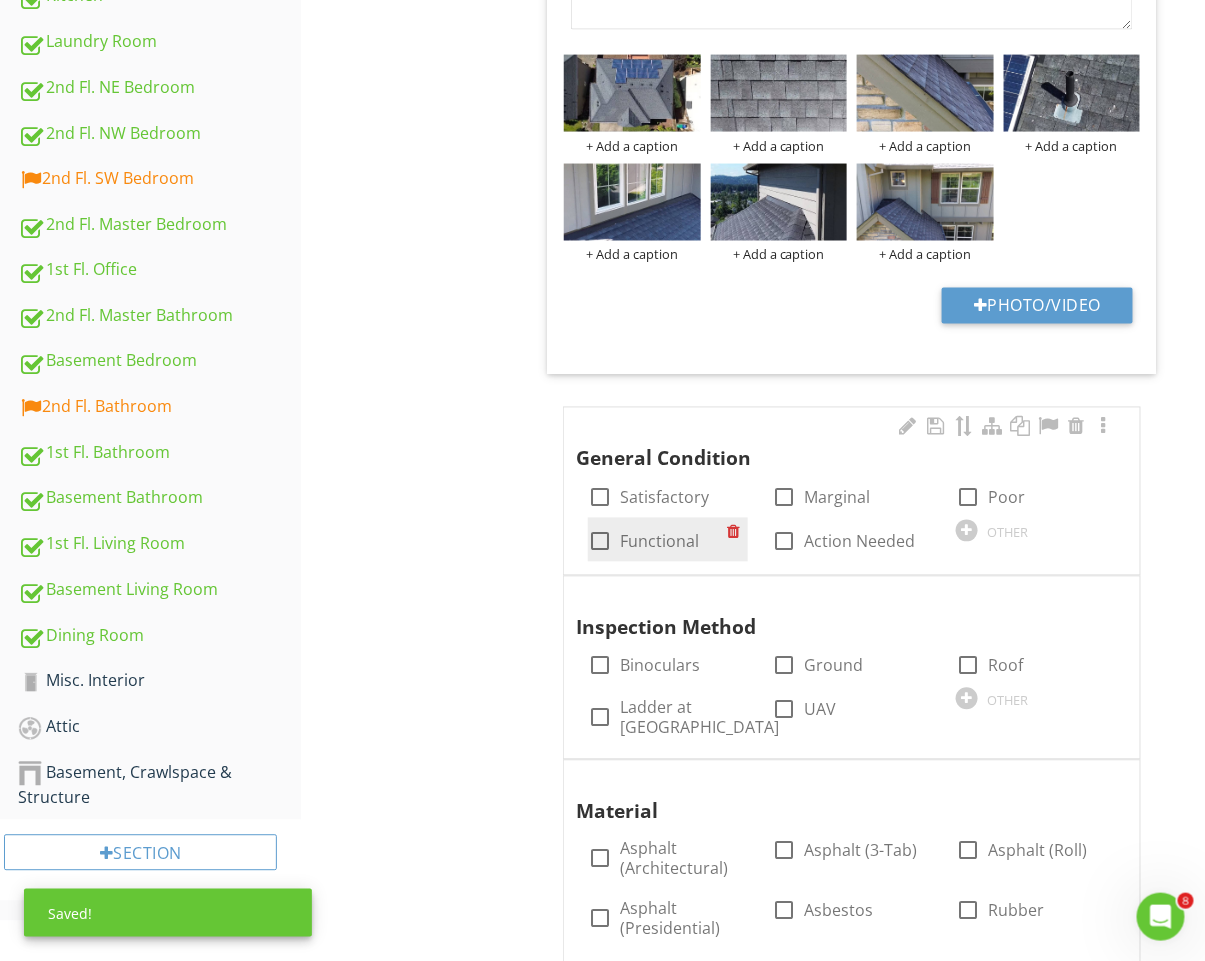 drag, startPoint x: 699, startPoint y: 501, endPoint x: 696, endPoint y: 560, distance: 59.07622 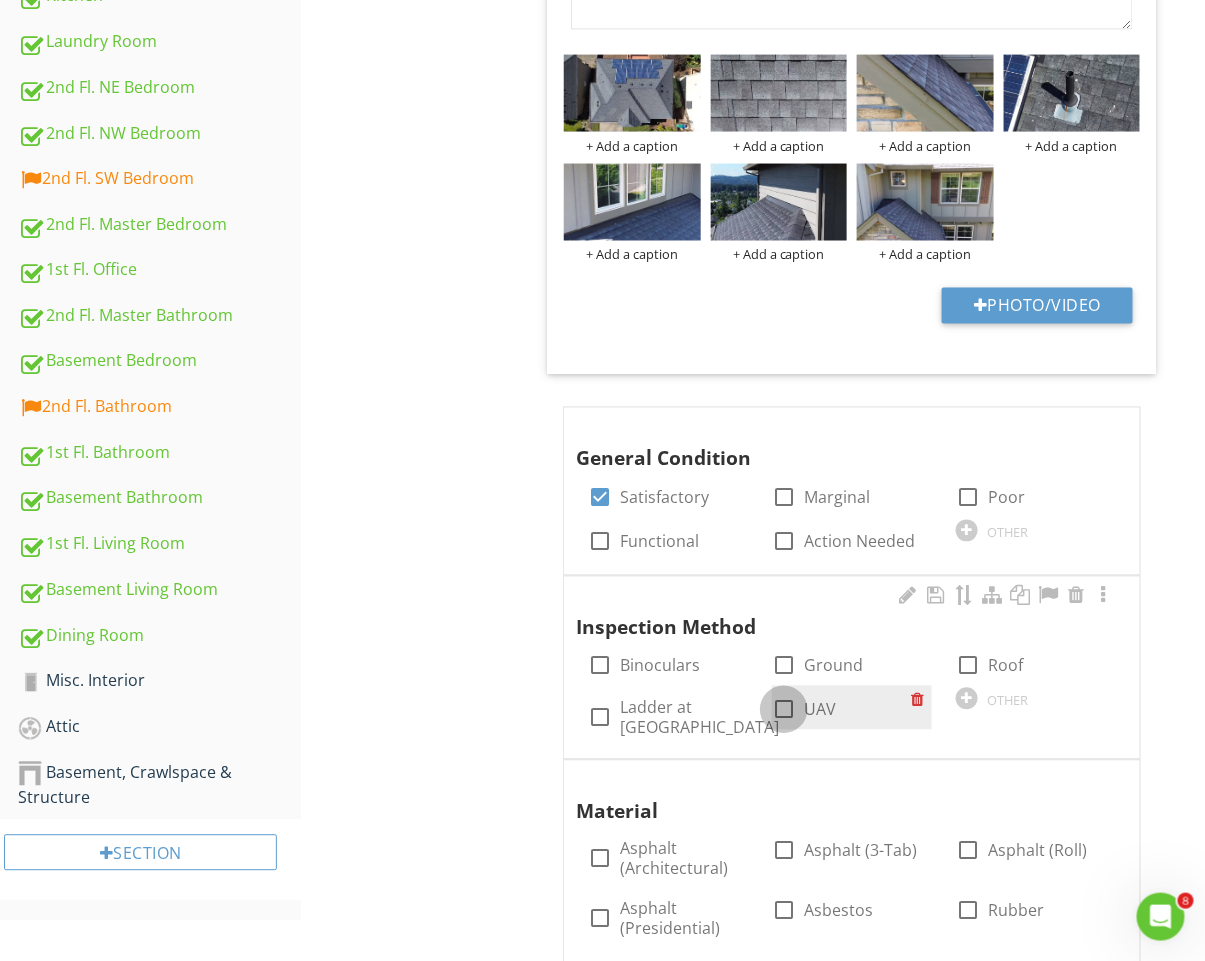 click at bounding box center (784, 710) 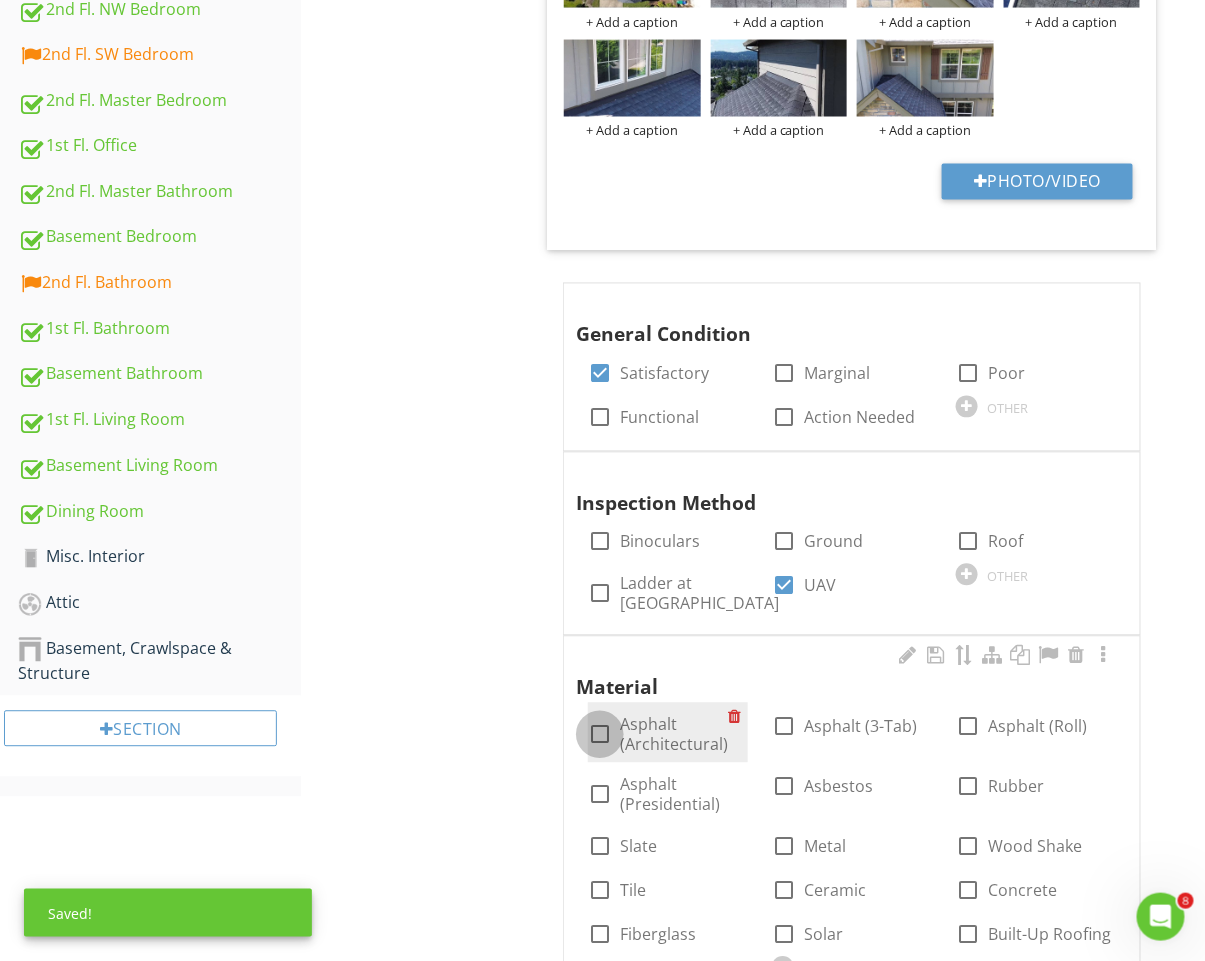 click at bounding box center (600, 735) 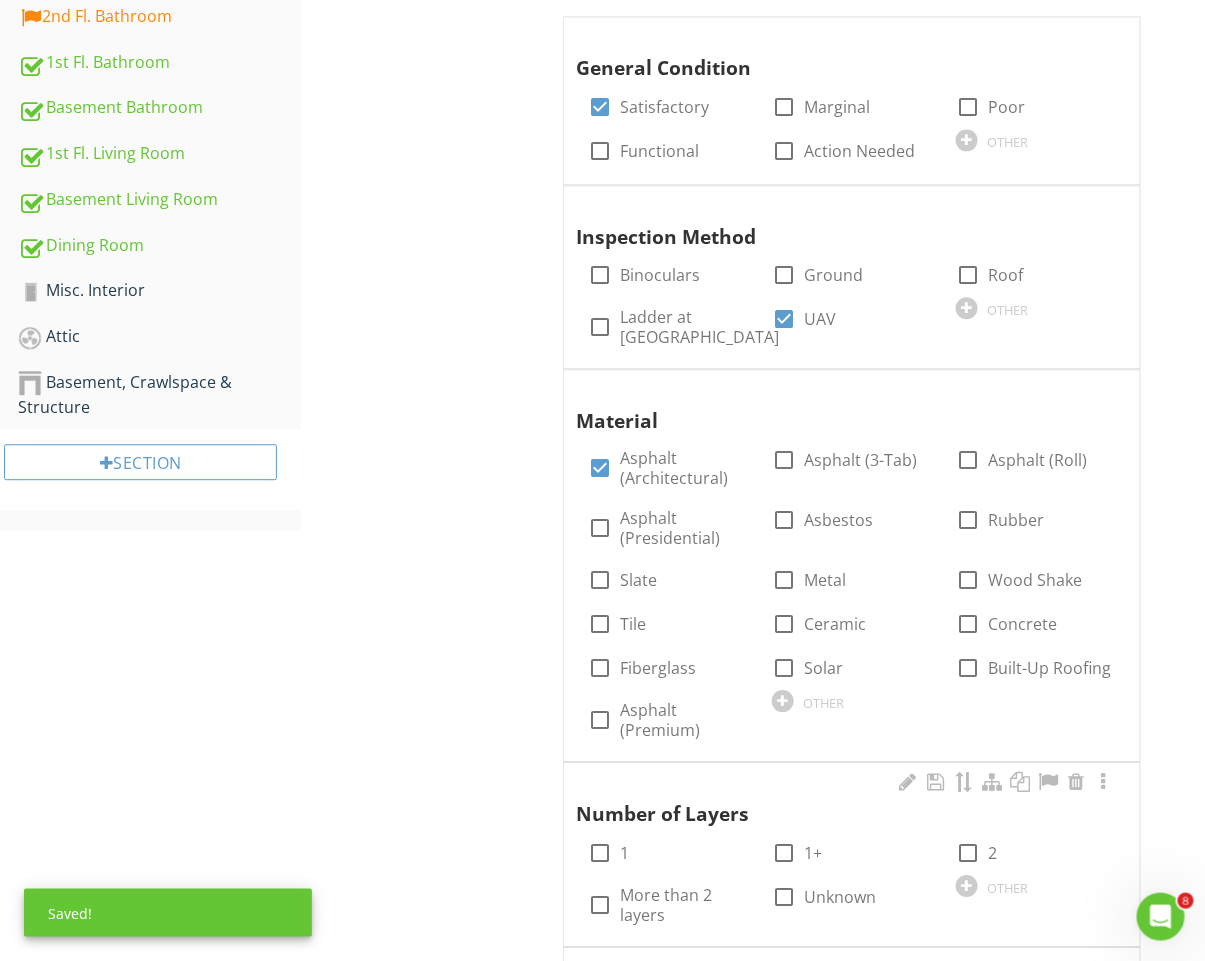 scroll, scrollTop: 1286, scrollLeft: 0, axis: vertical 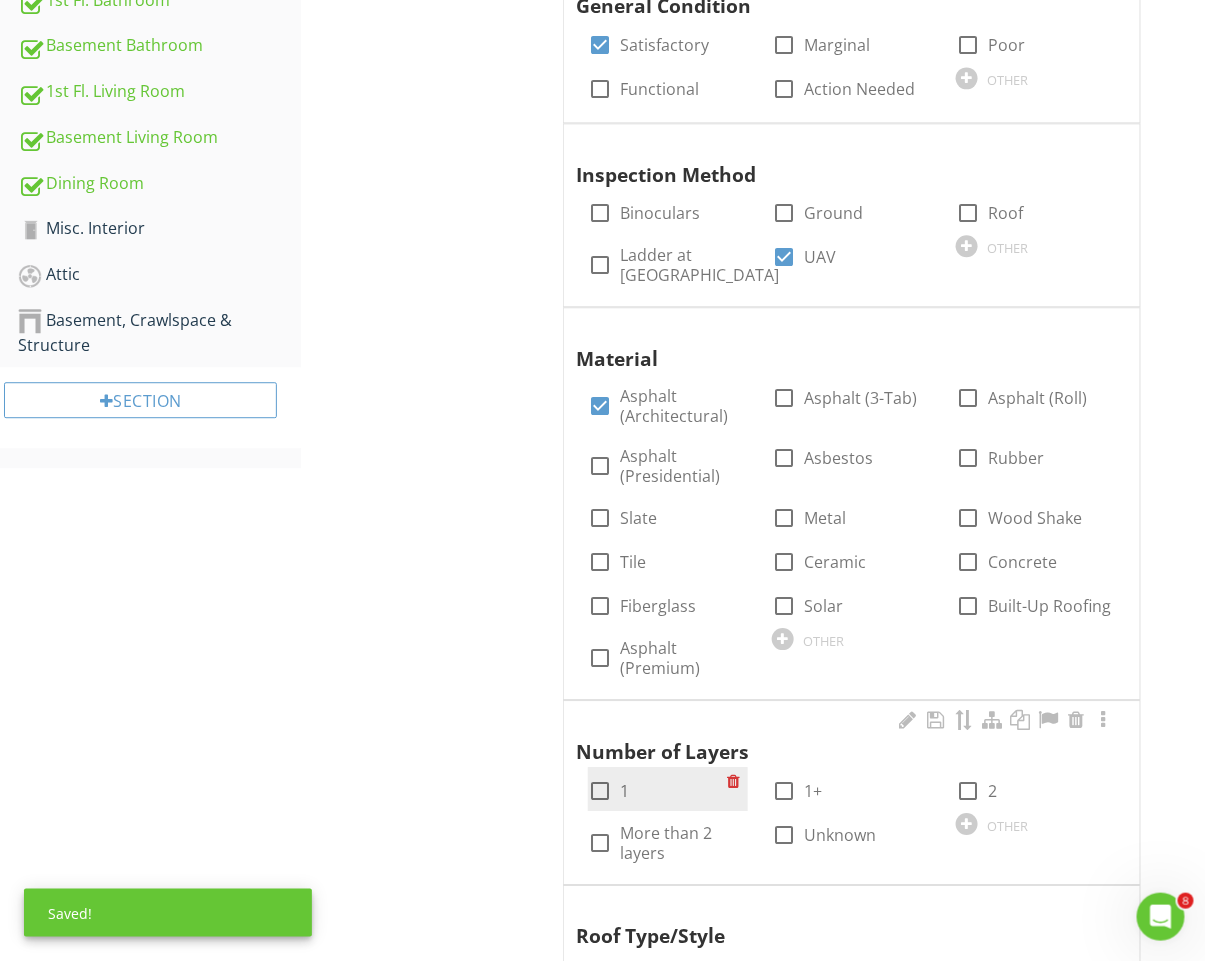 click on "check_box_outline_blank 1" at bounding box center (608, 791) 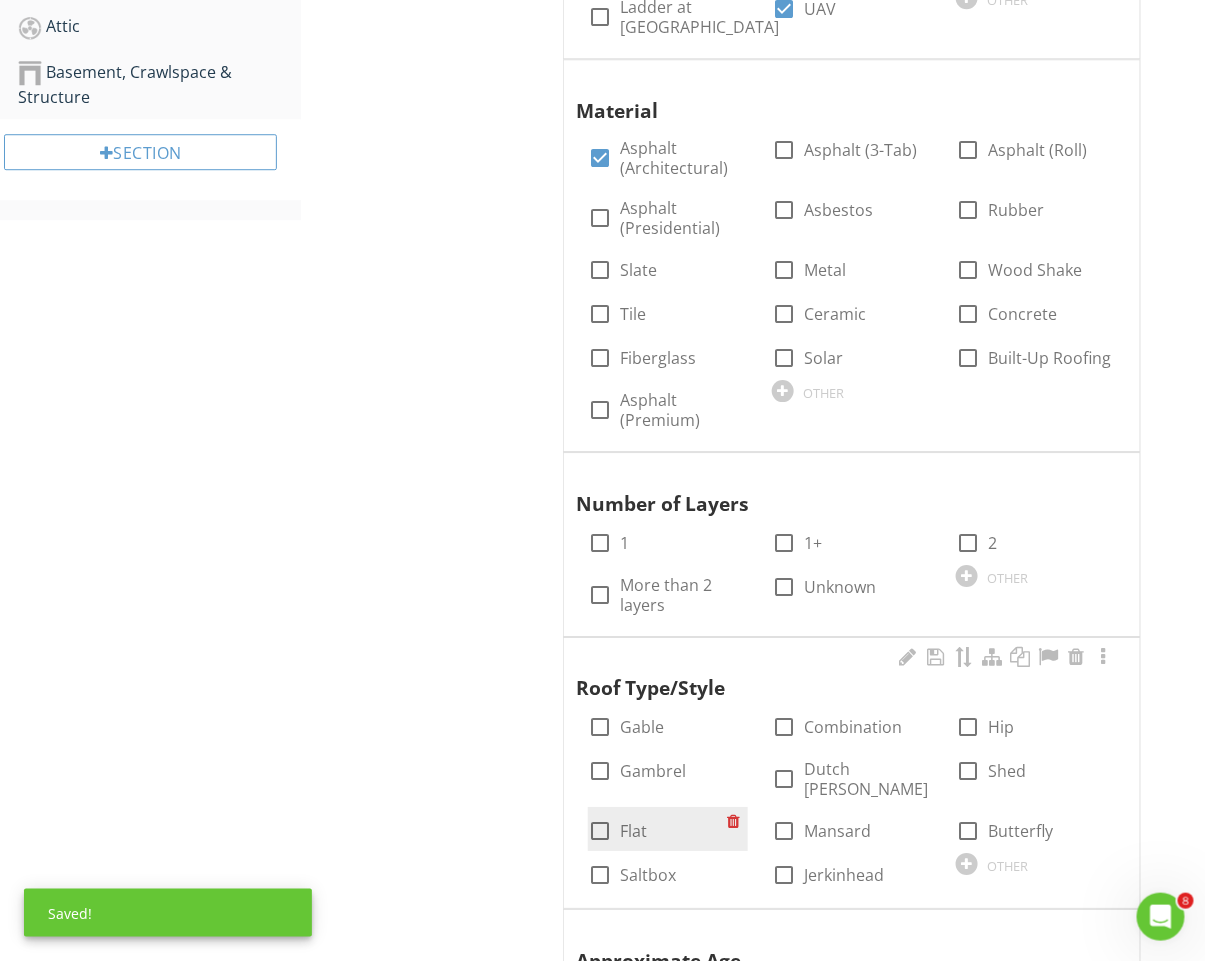 scroll, scrollTop: 1562, scrollLeft: 0, axis: vertical 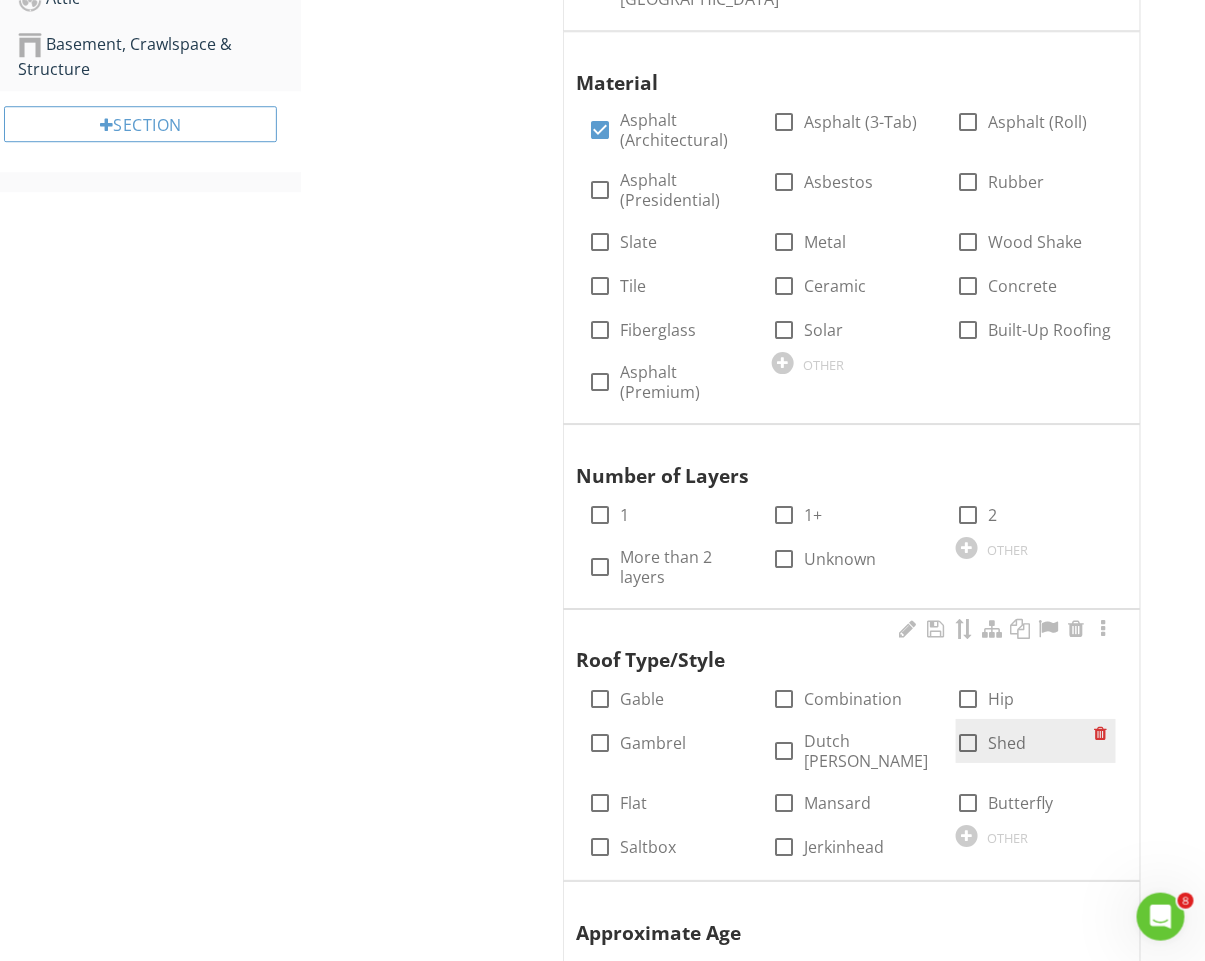 drag, startPoint x: 994, startPoint y: 690, endPoint x: 977, endPoint y: 704, distance: 22.022715 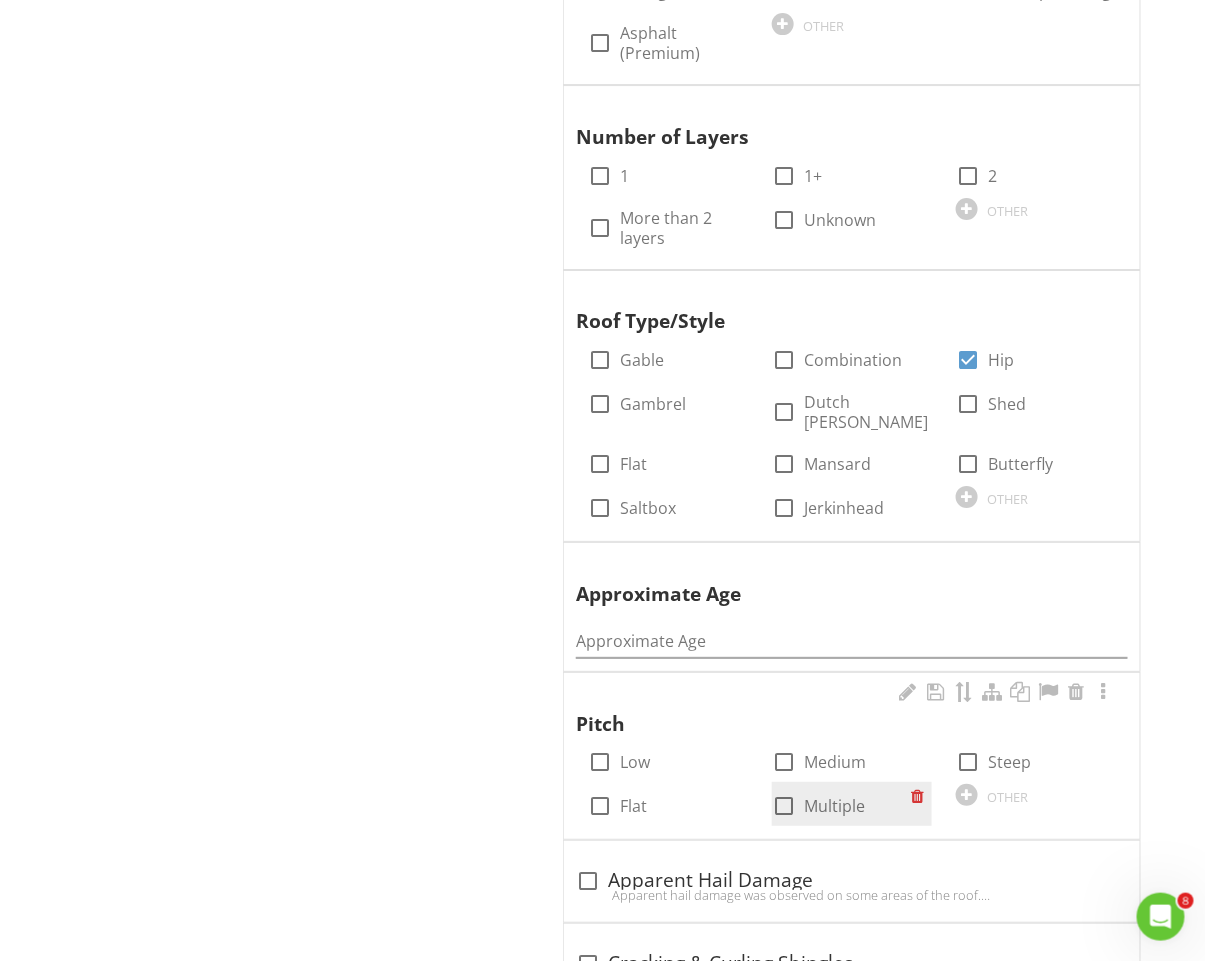 scroll, scrollTop: 1978, scrollLeft: 0, axis: vertical 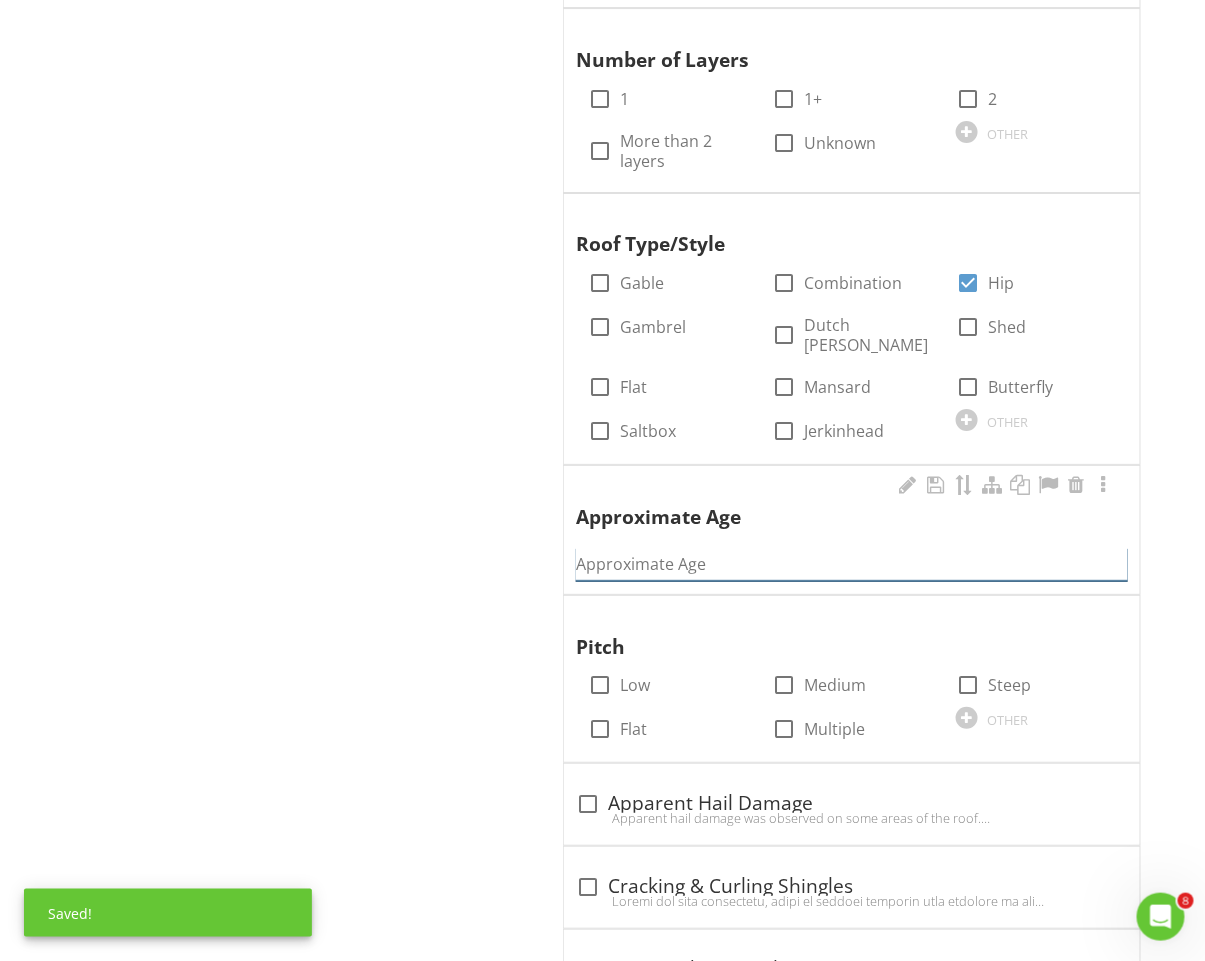 click at bounding box center (852, 564) 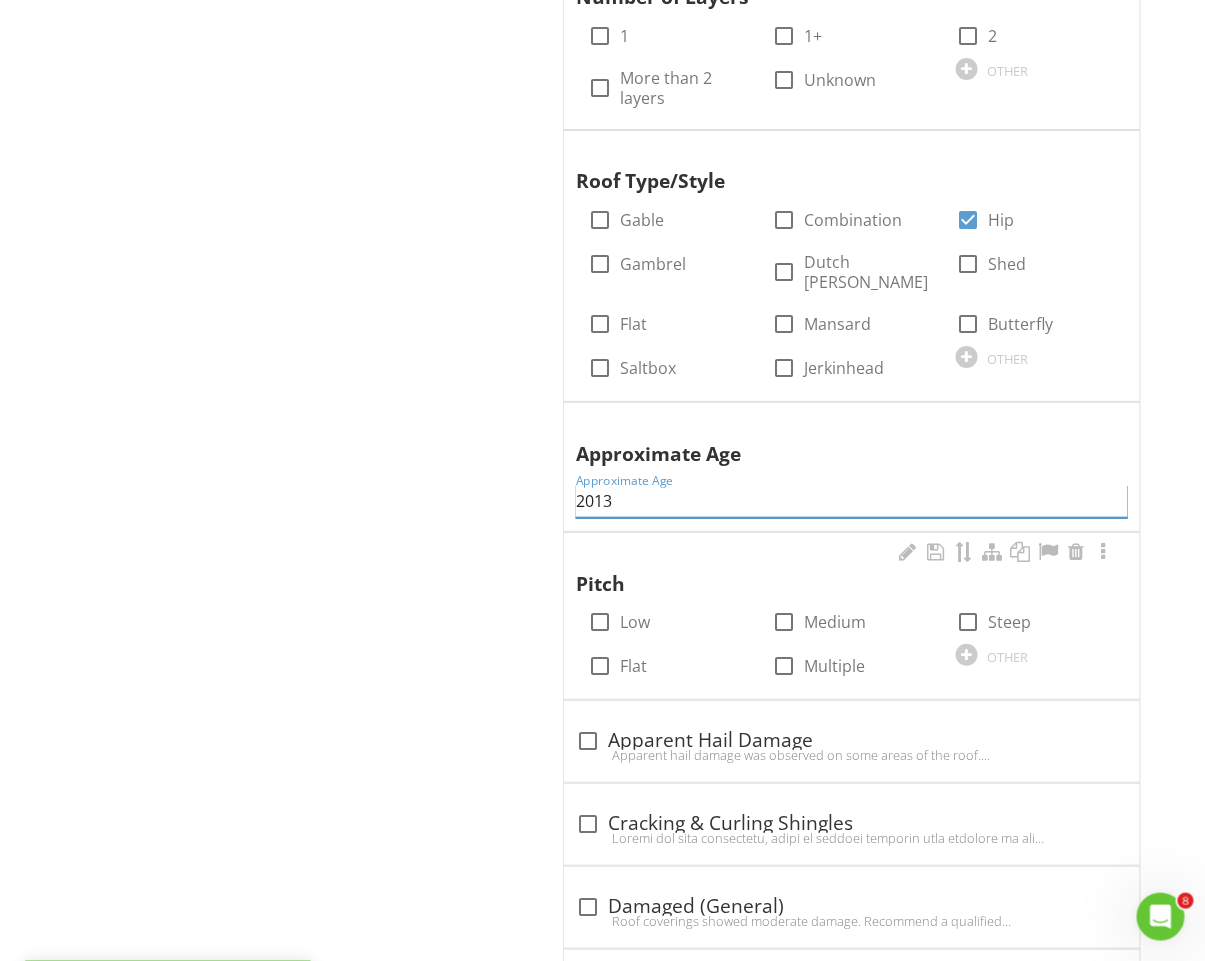 scroll, scrollTop: 2037, scrollLeft: 0, axis: vertical 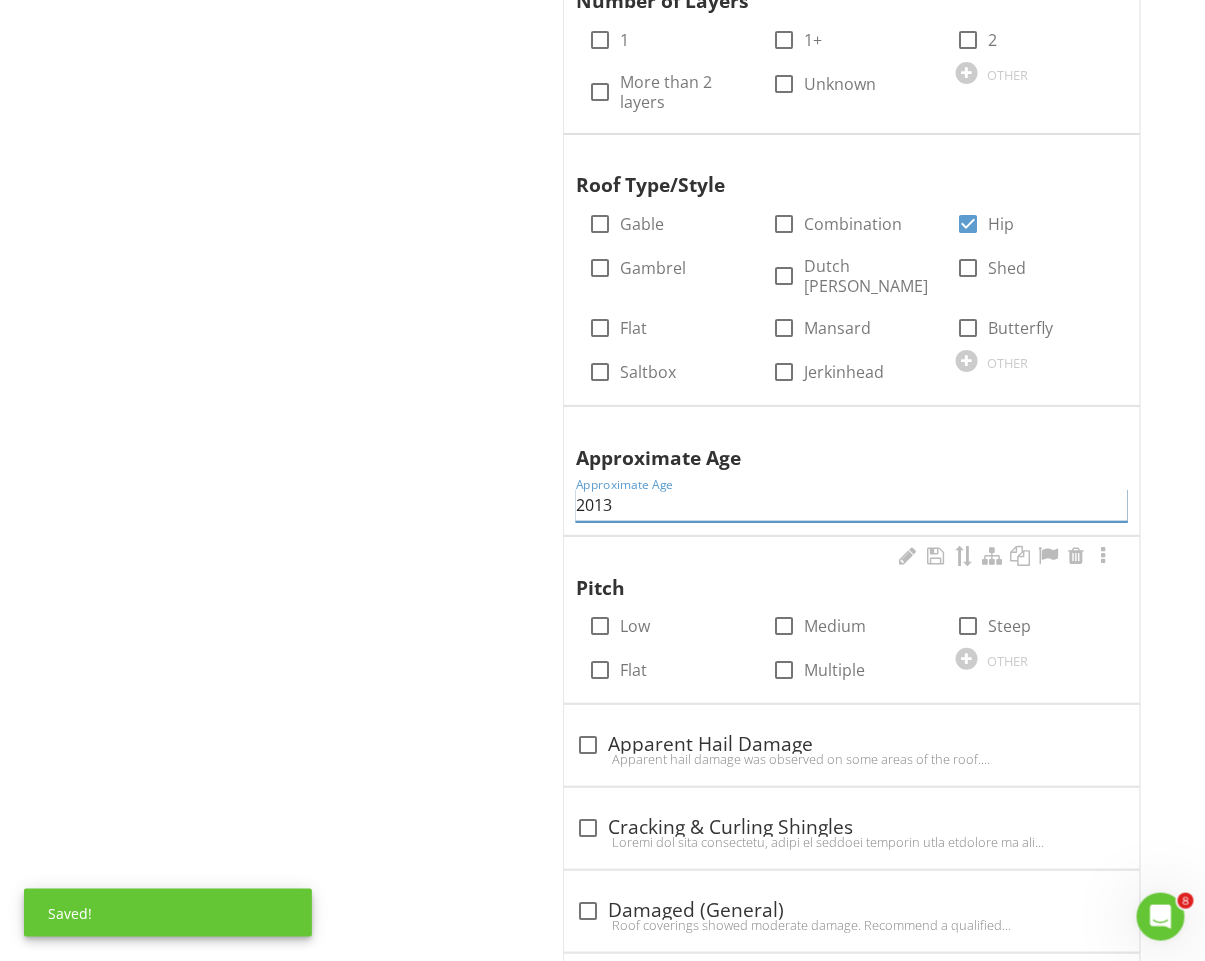 type on "2013" 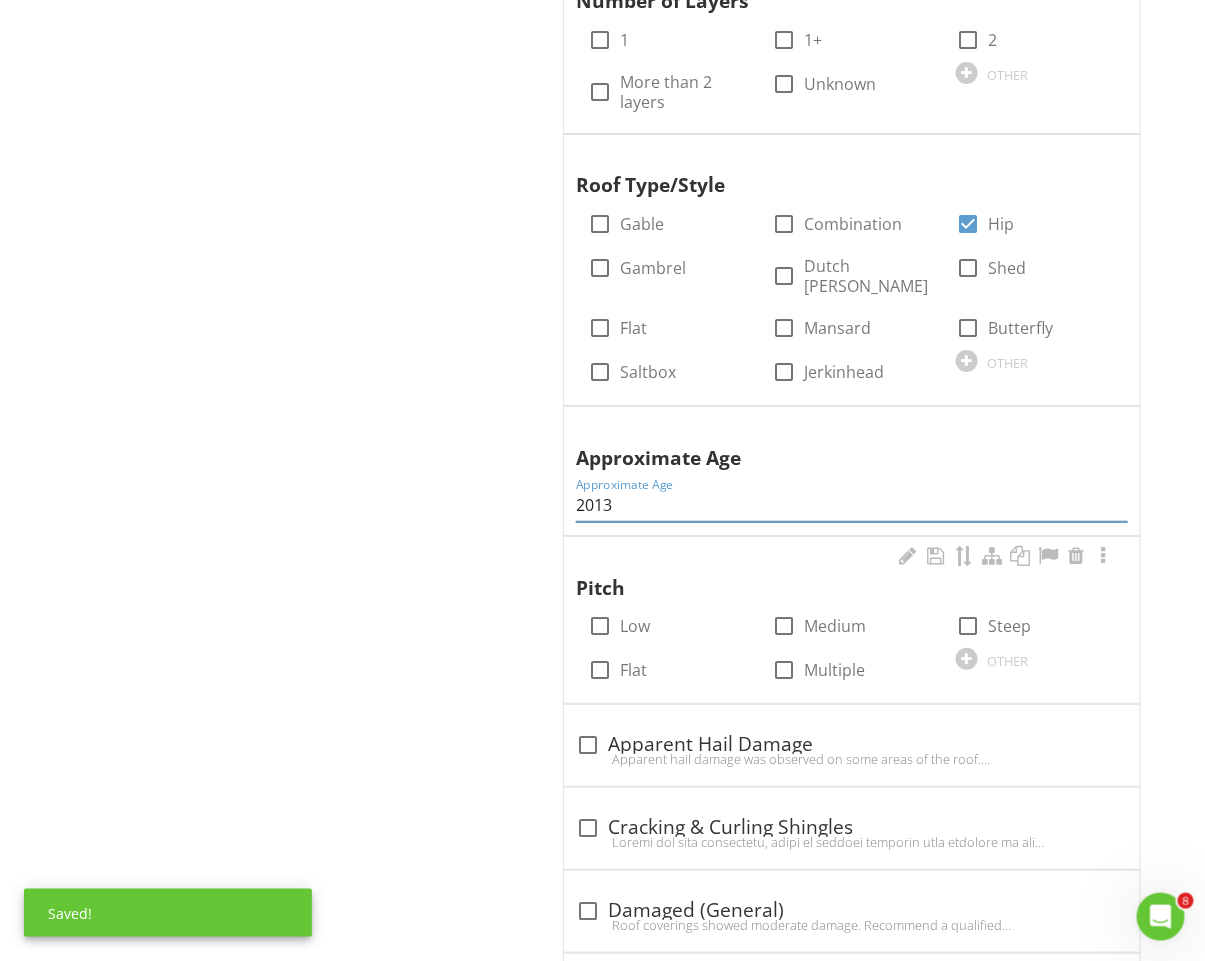 click on "check_box_outline_blank Steep" at bounding box center [1036, 624] 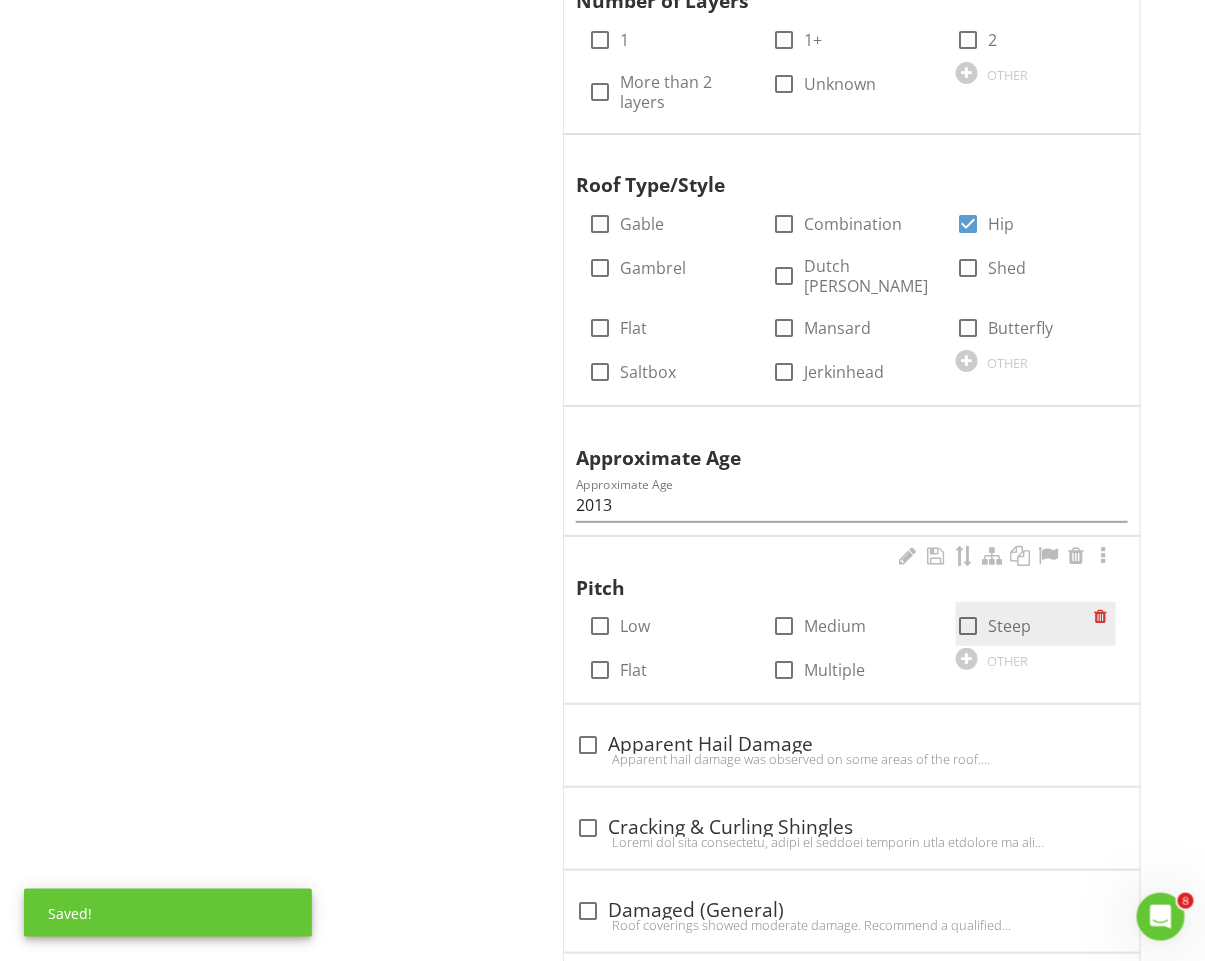click on "check_box_outline_blank Steep" at bounding box center (993, 626) 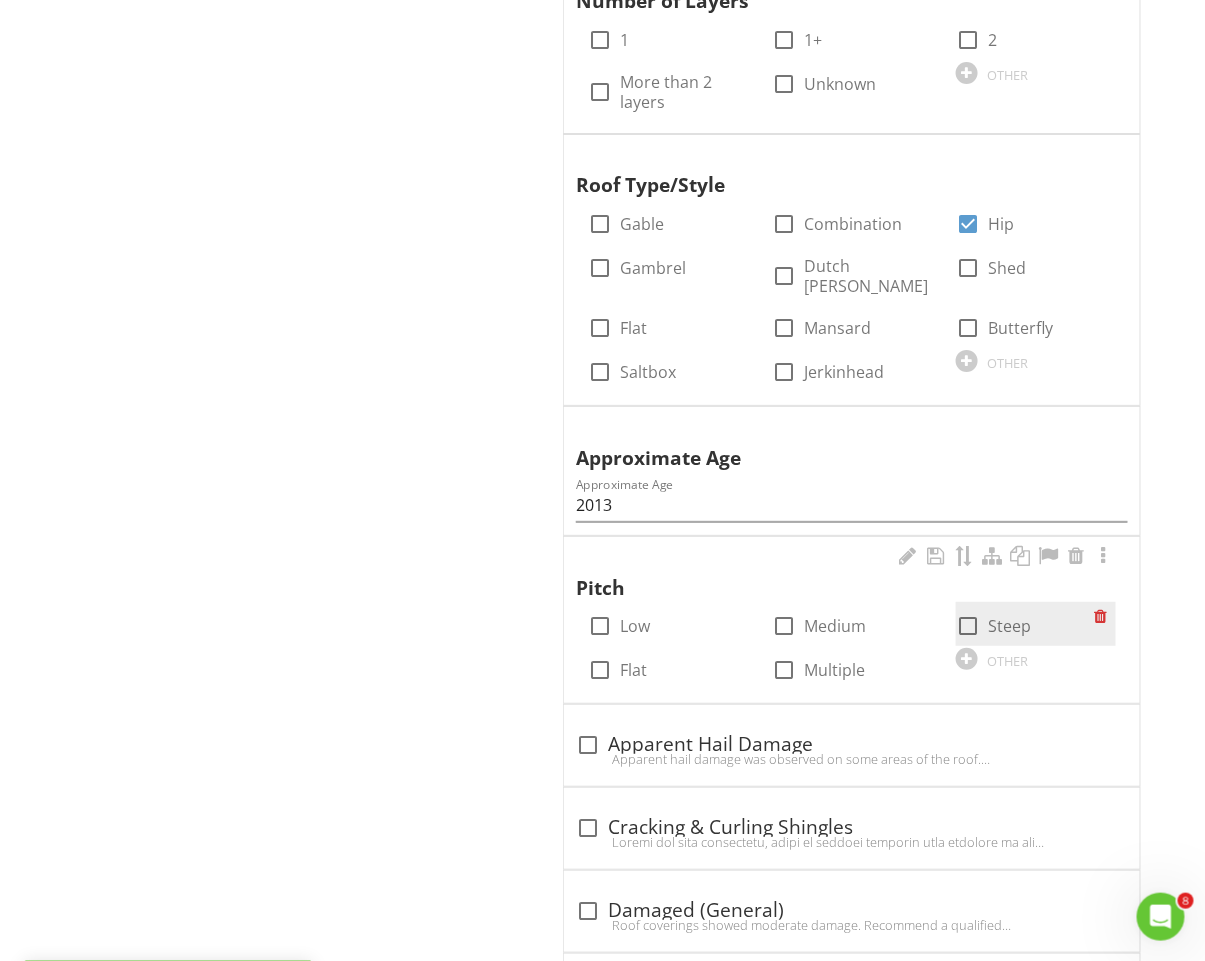 click at bounding box center (968, 626) 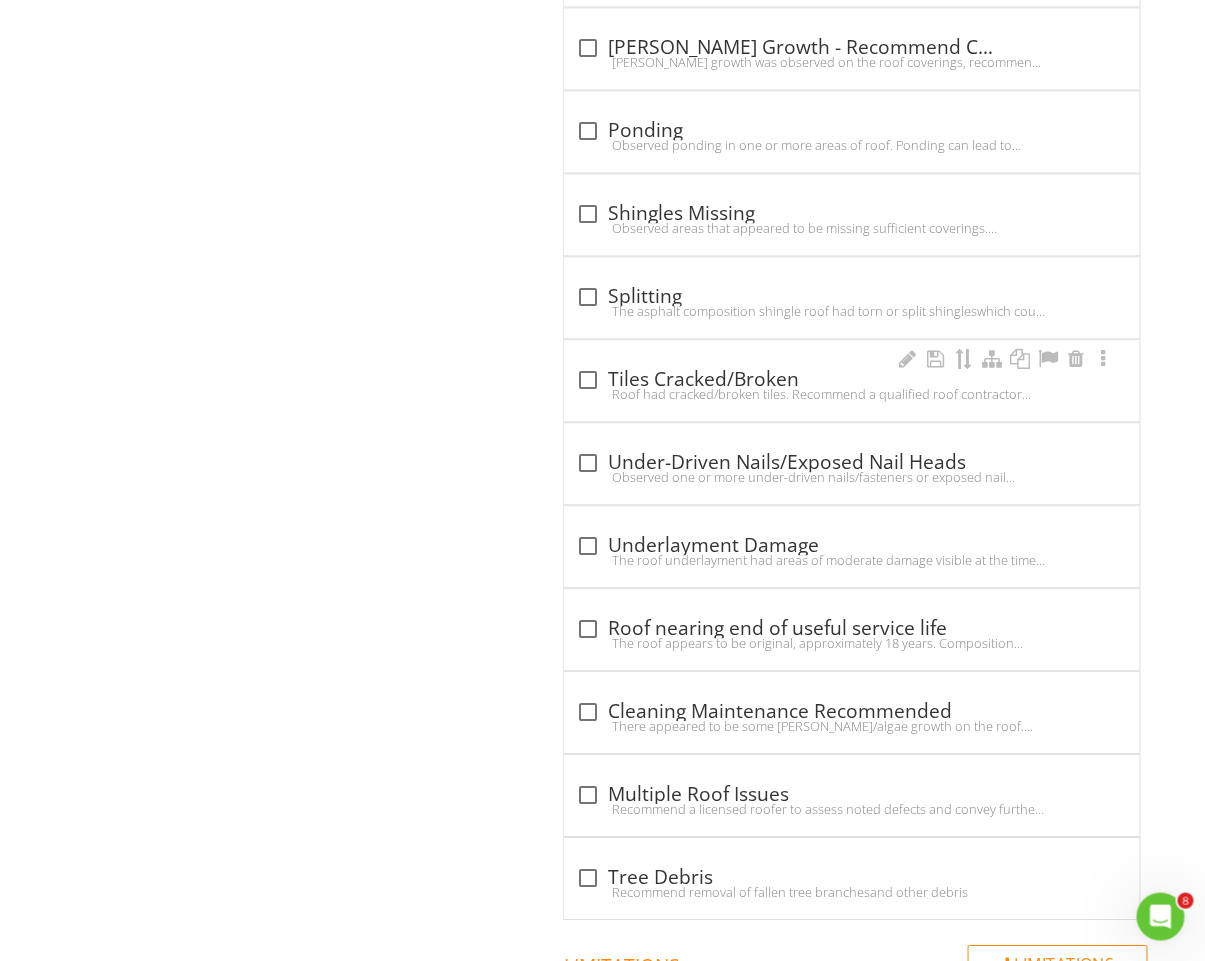 scroll, scrollTop: 3726, scrollLeft: 0, axis: vertical 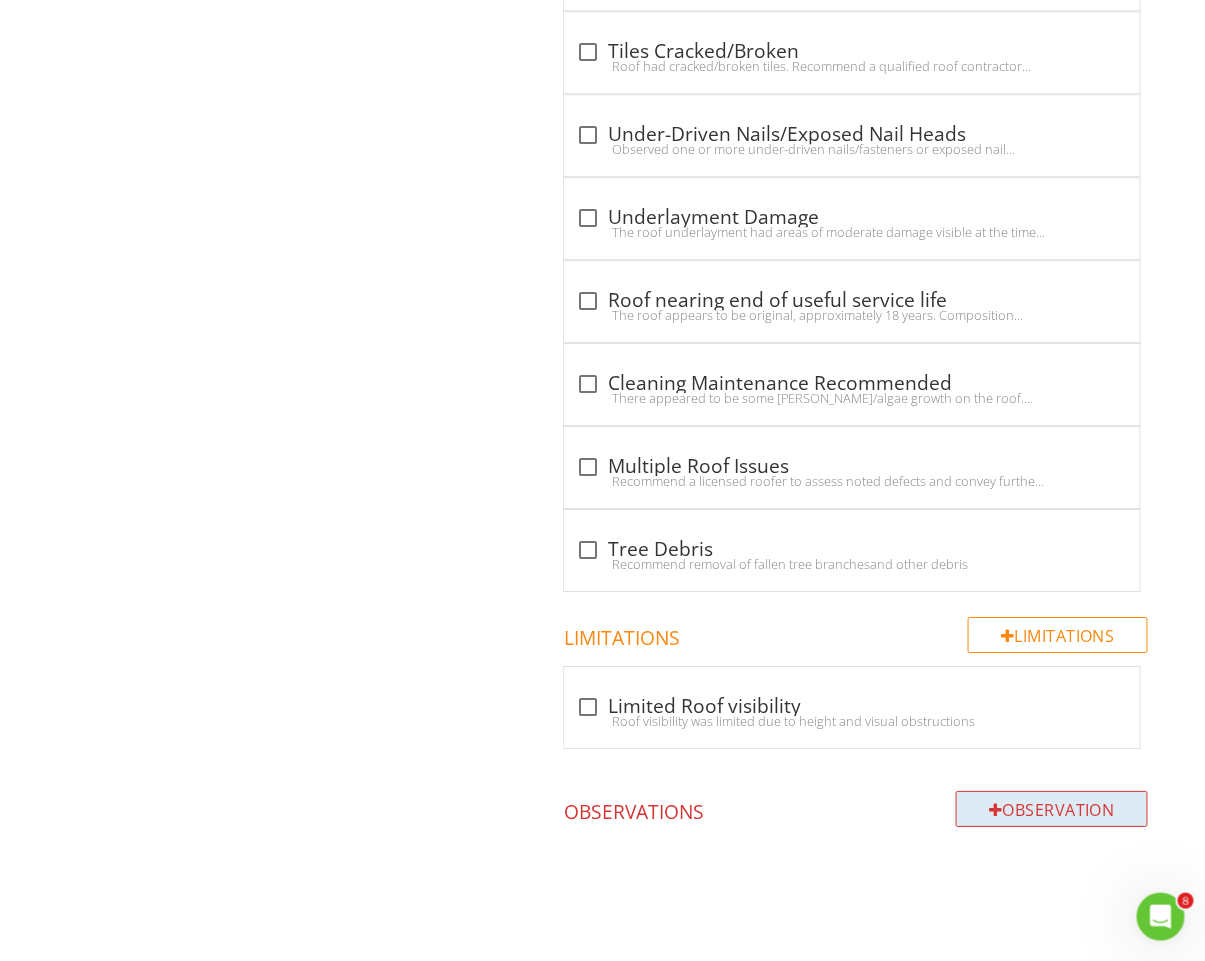 click at bounding box center (996, 810) 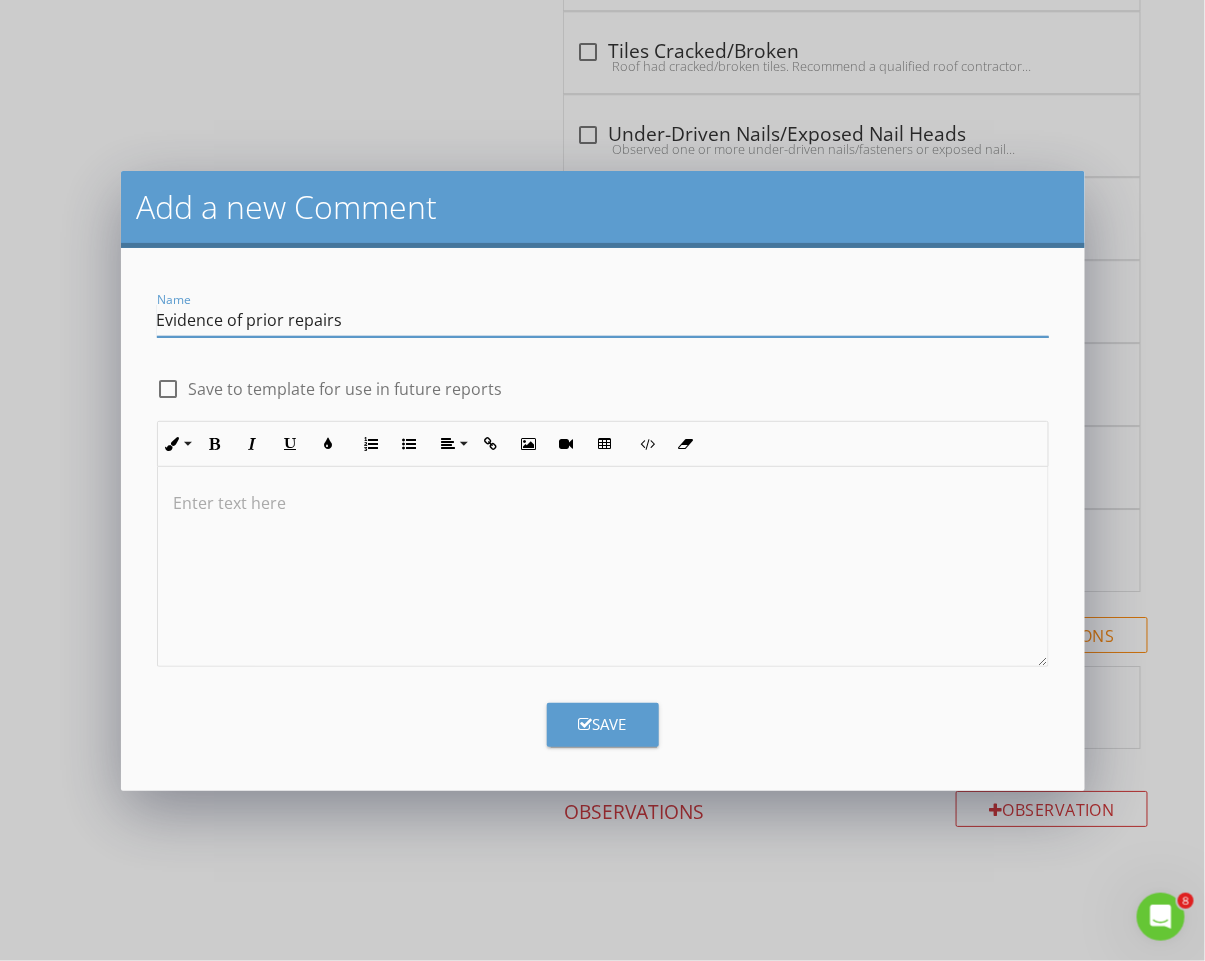 type on "Evidence of prior repairs" 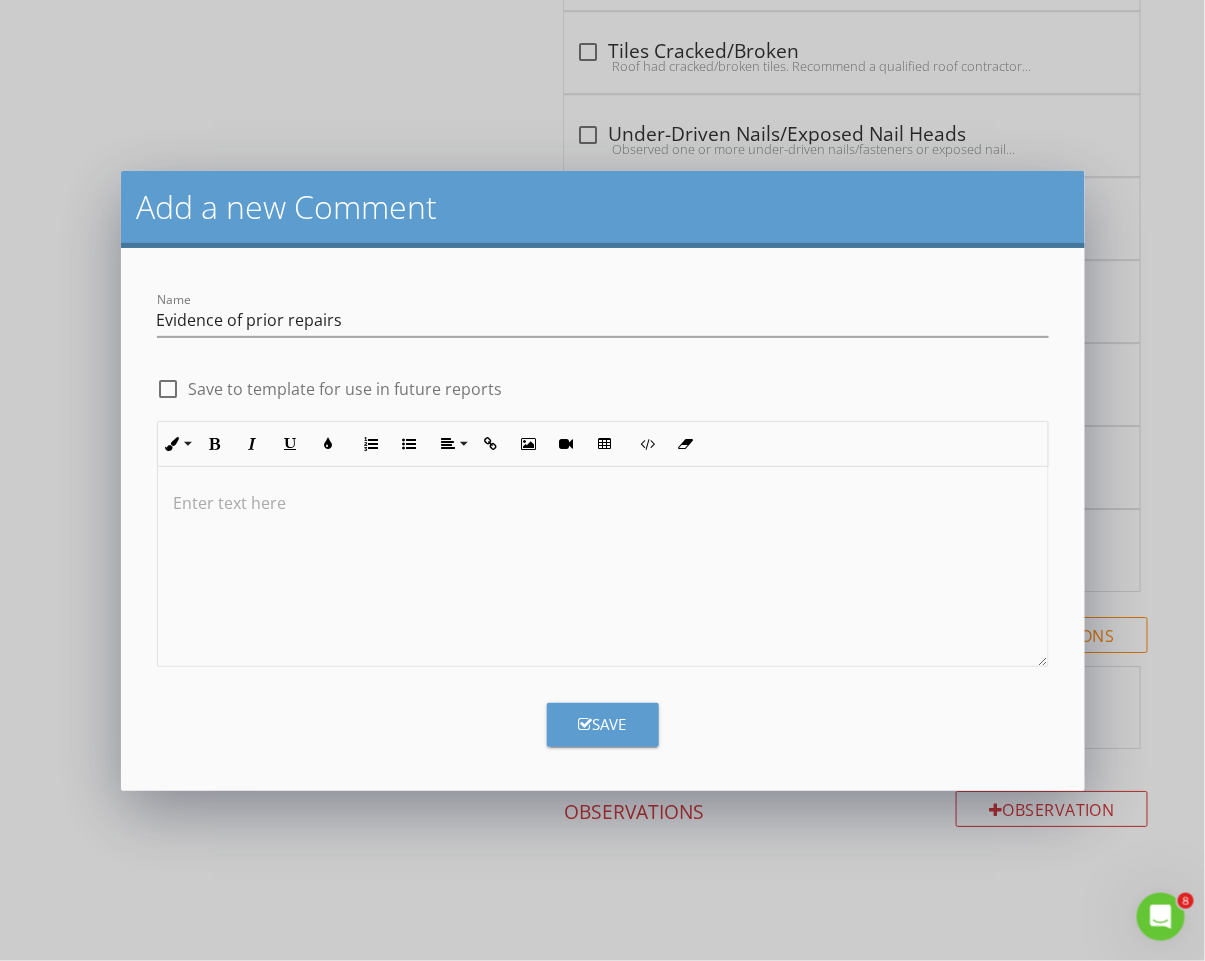click at bounding box center [603, 567] 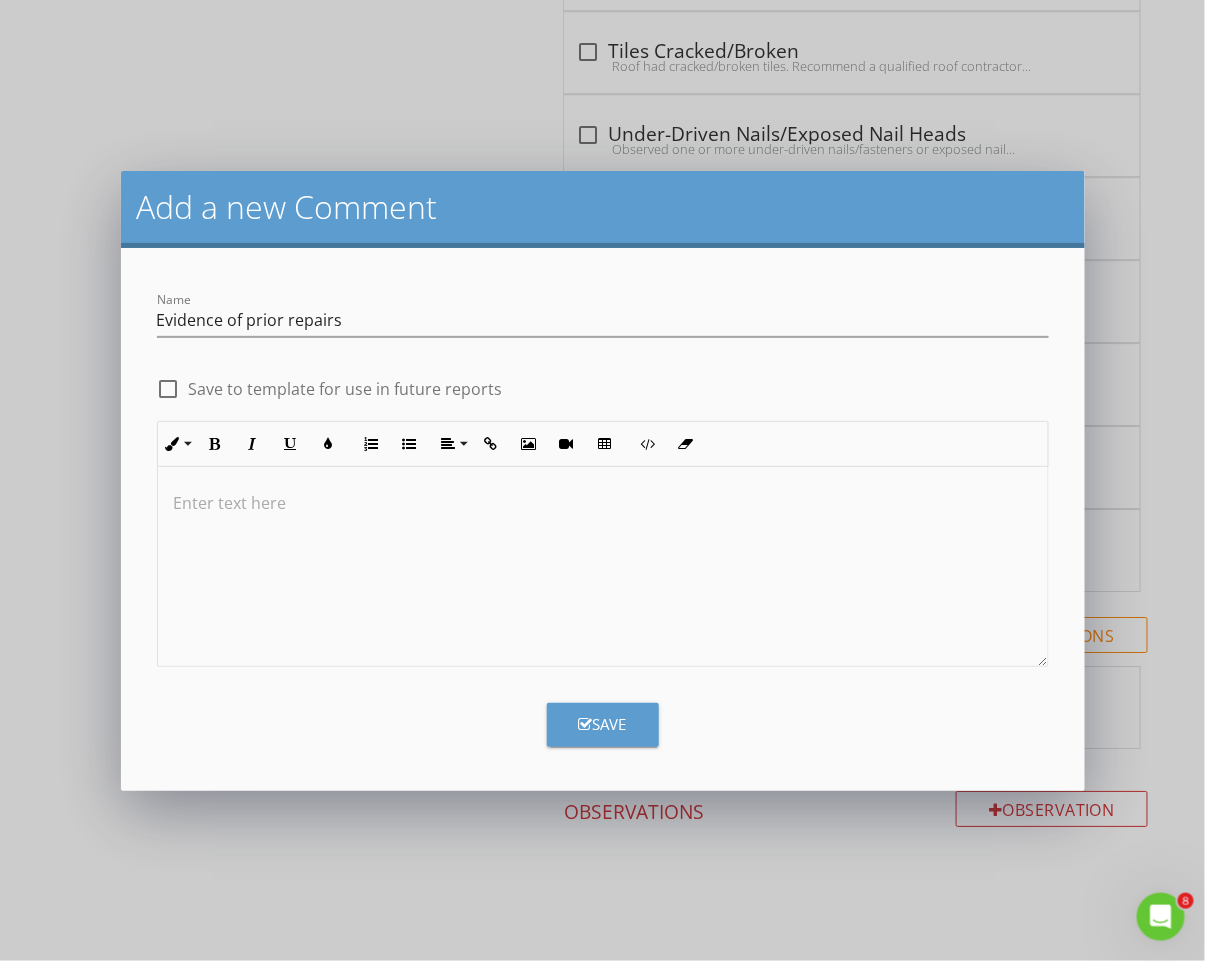 type 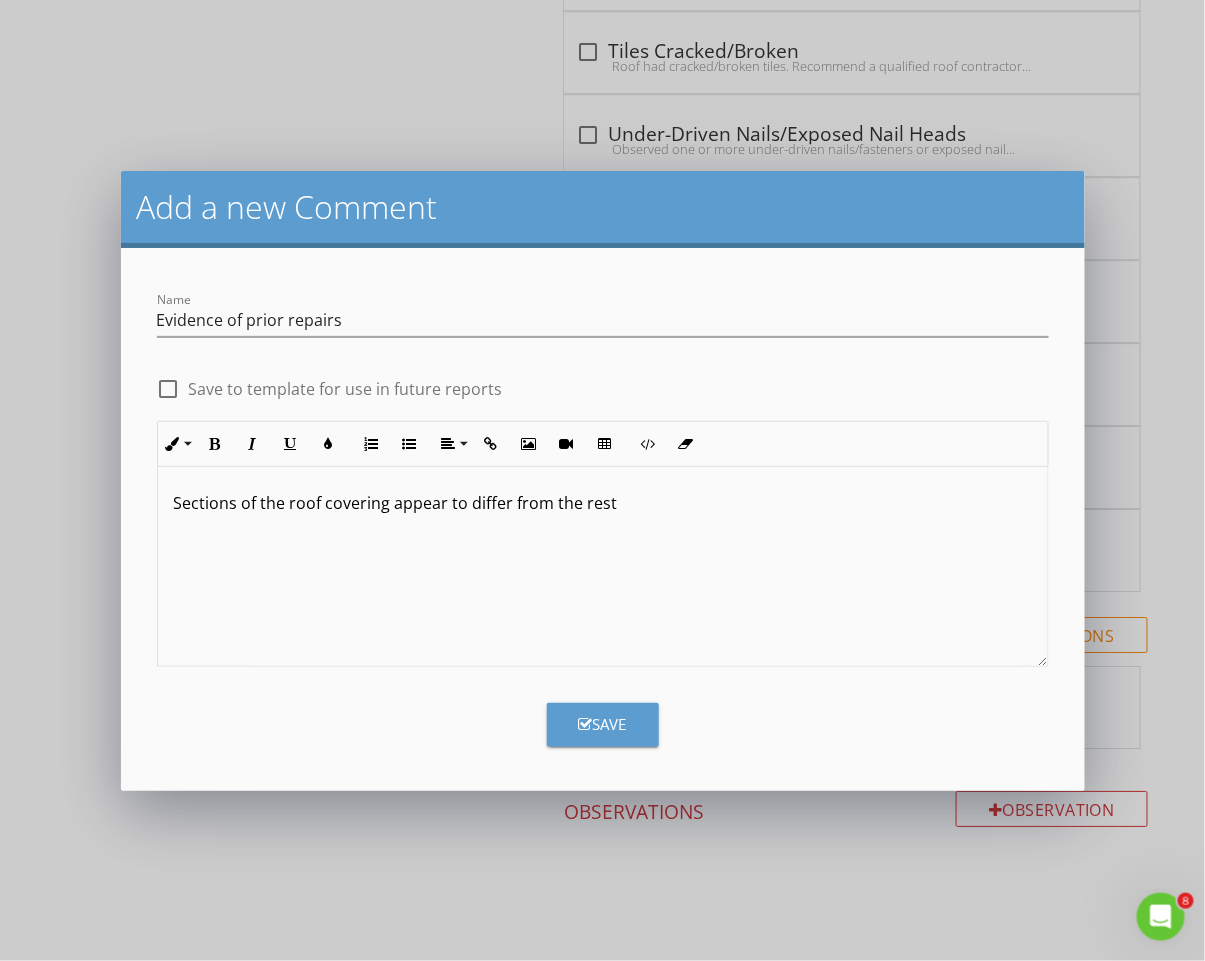 click on "Sections of the roof covering appear to differ from the rest" at bounding box center [603, 503] 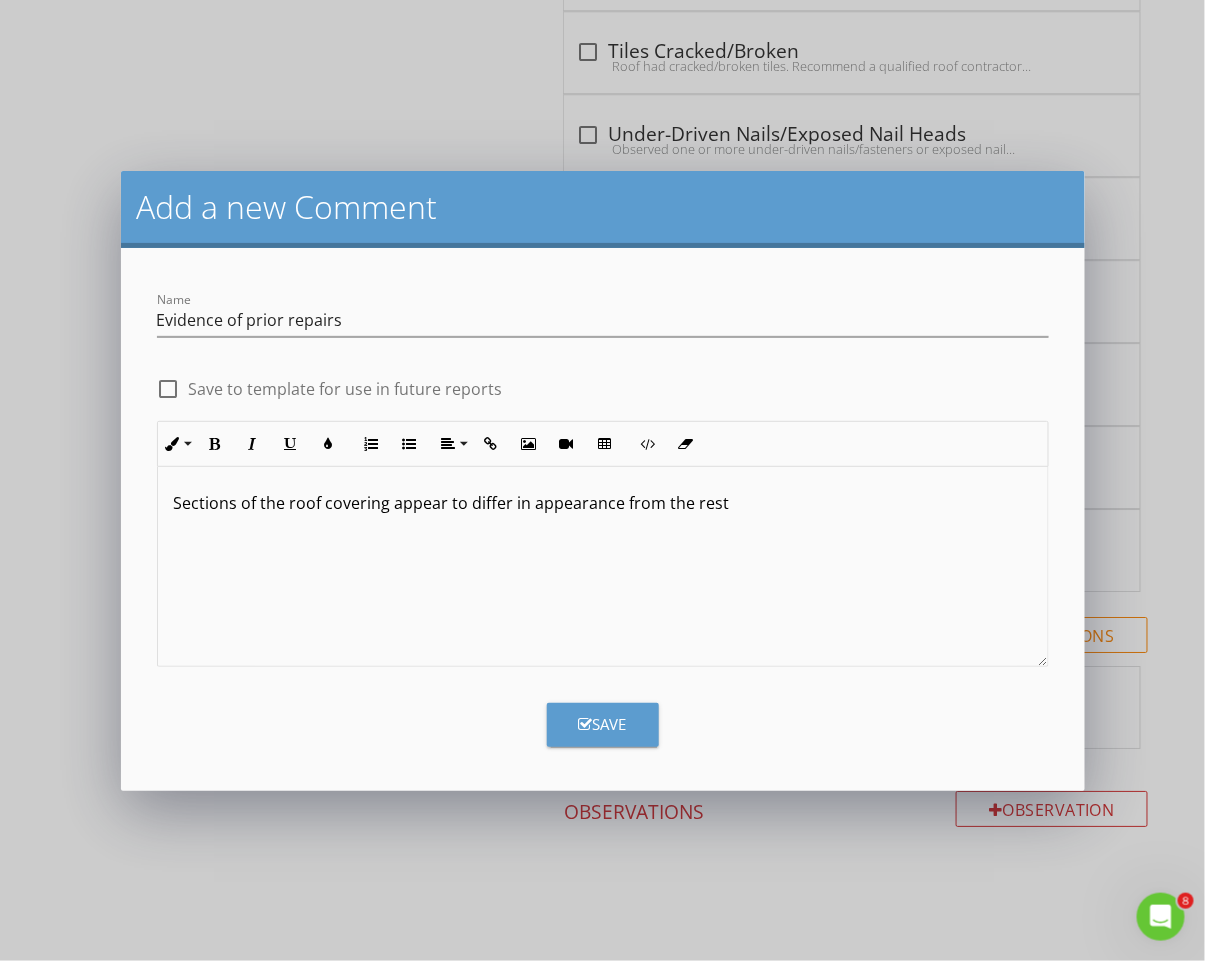 click on "Sections of the roof covering appear to differ in appearance from the rest" at bounding box center [603, 503] 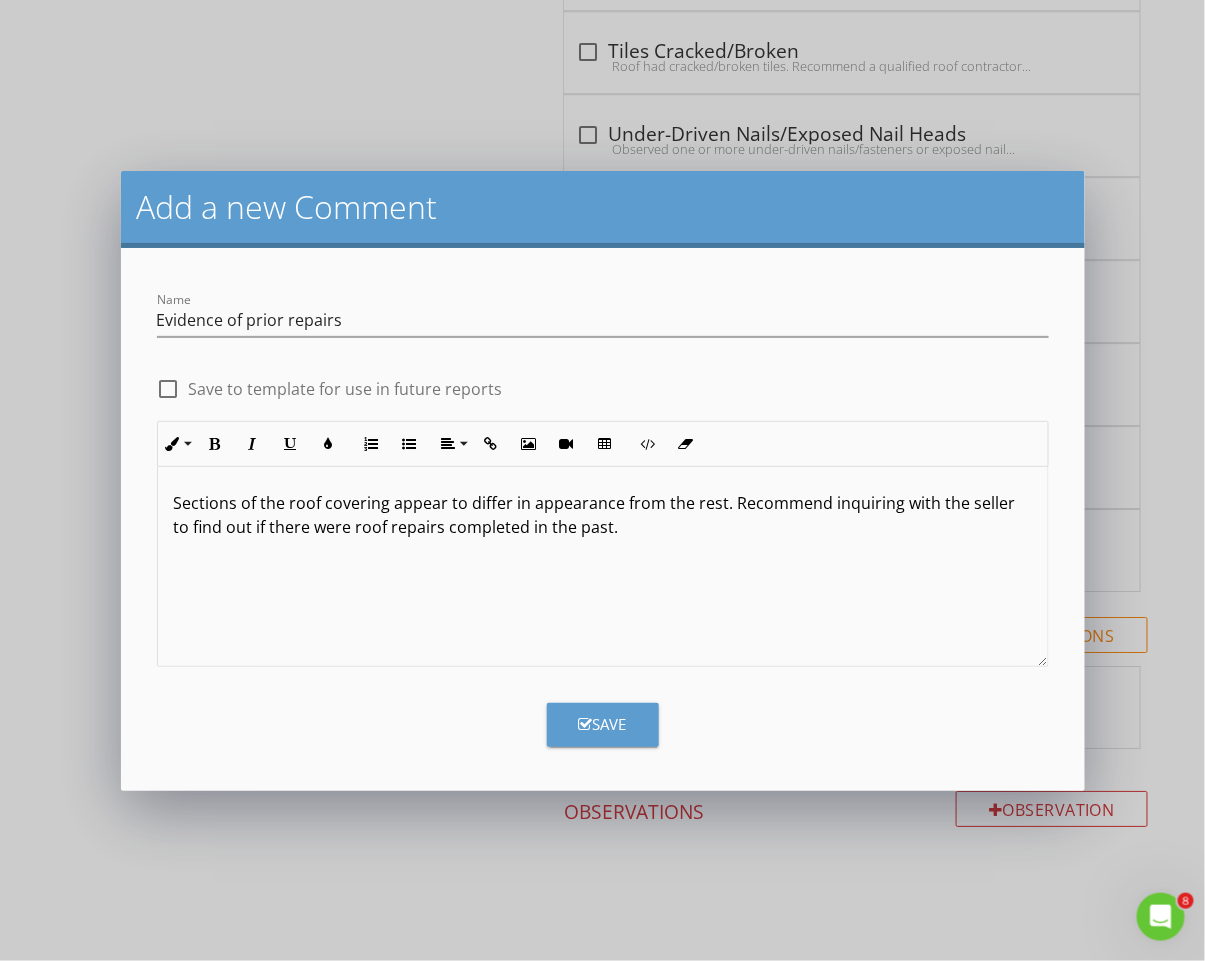 type on "<p>Sections of the roof covering appear to differ in appearance from the rest. Recommend inquiring with the seller to find out if there were roof repairs completed in the past.</p>" 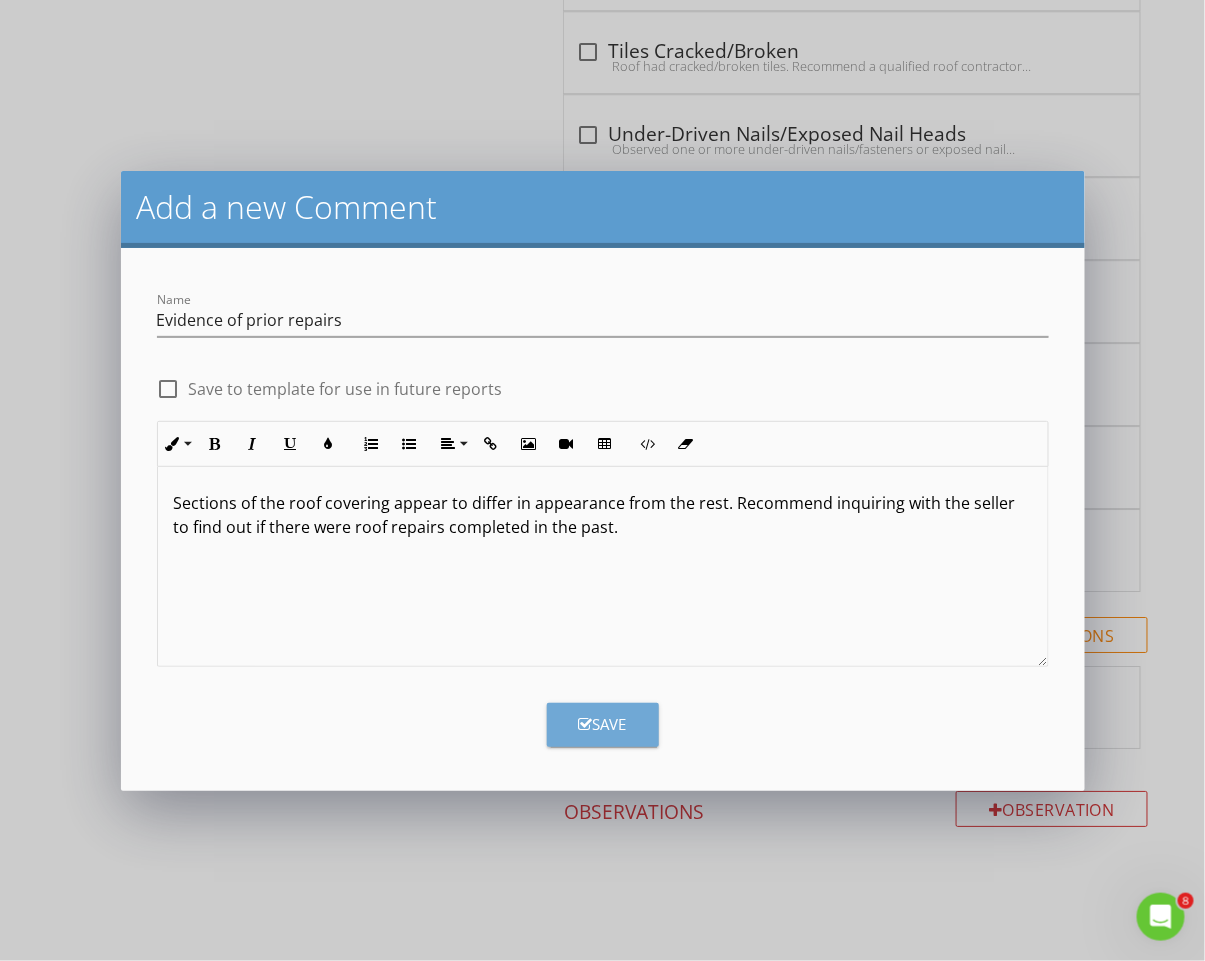 click on "Save" at bounding box center (603, 725) 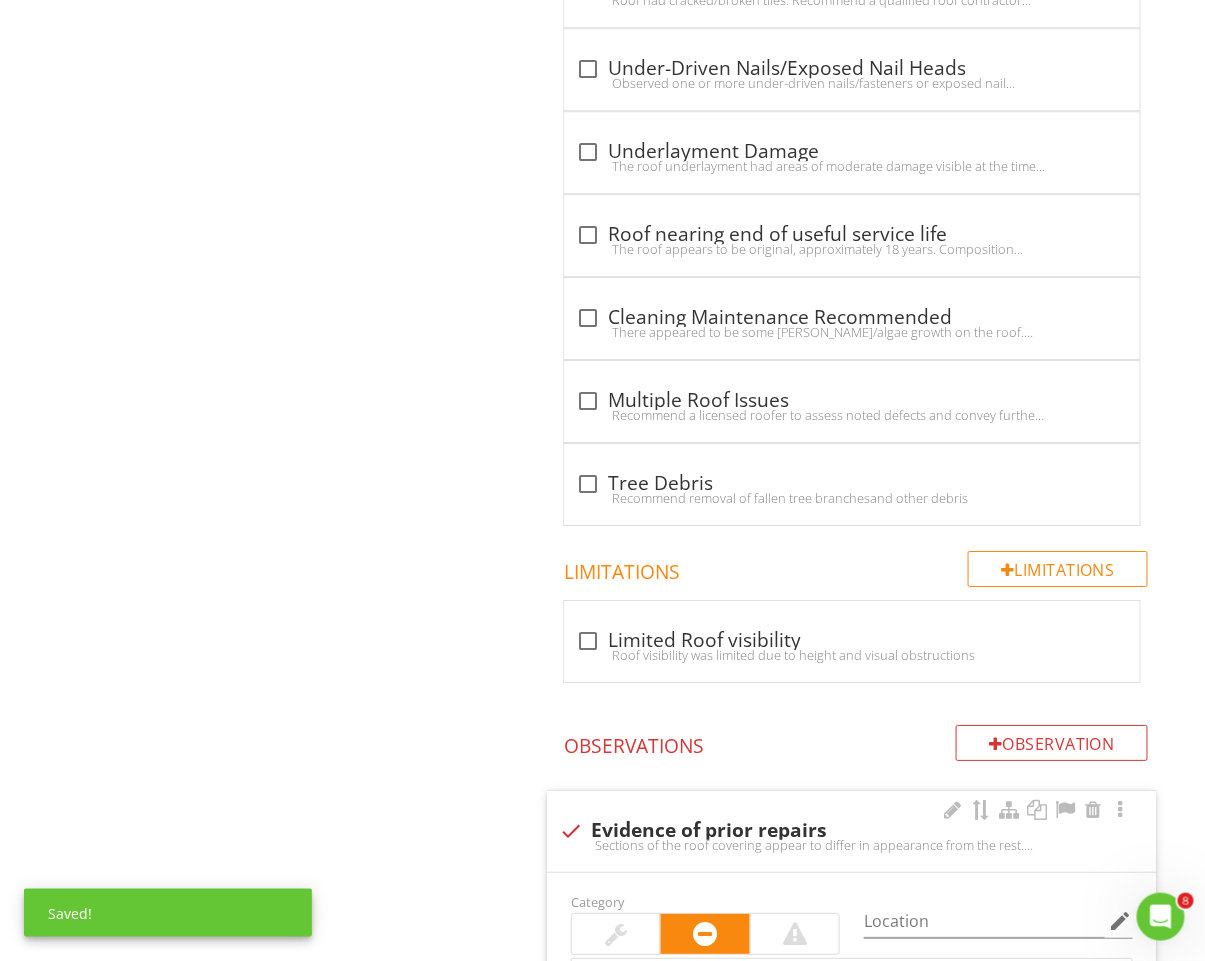 scroll, scrollTop: 3873, scrollLeft: 0, axis: vertical 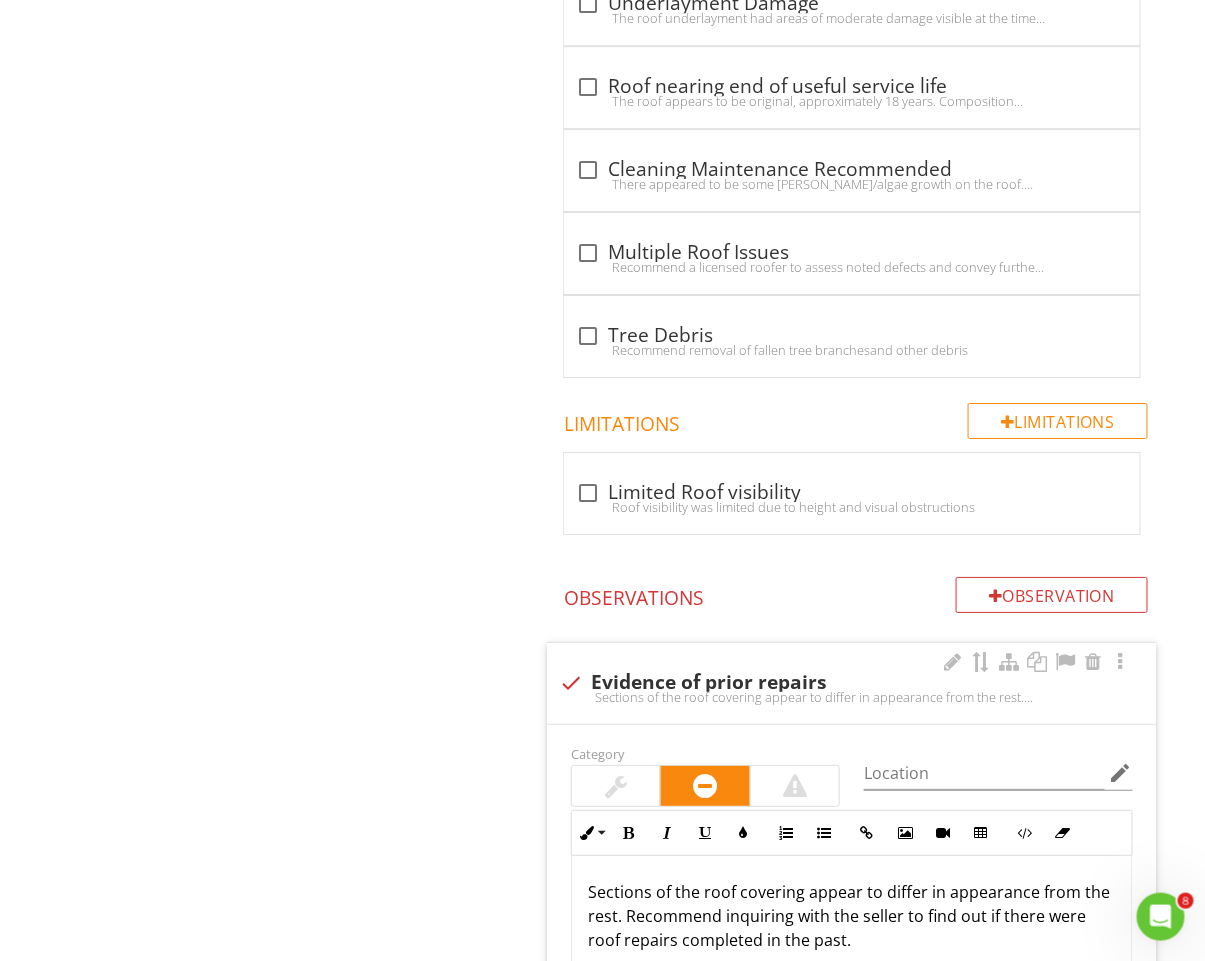 click at bounding box center (616, 786) 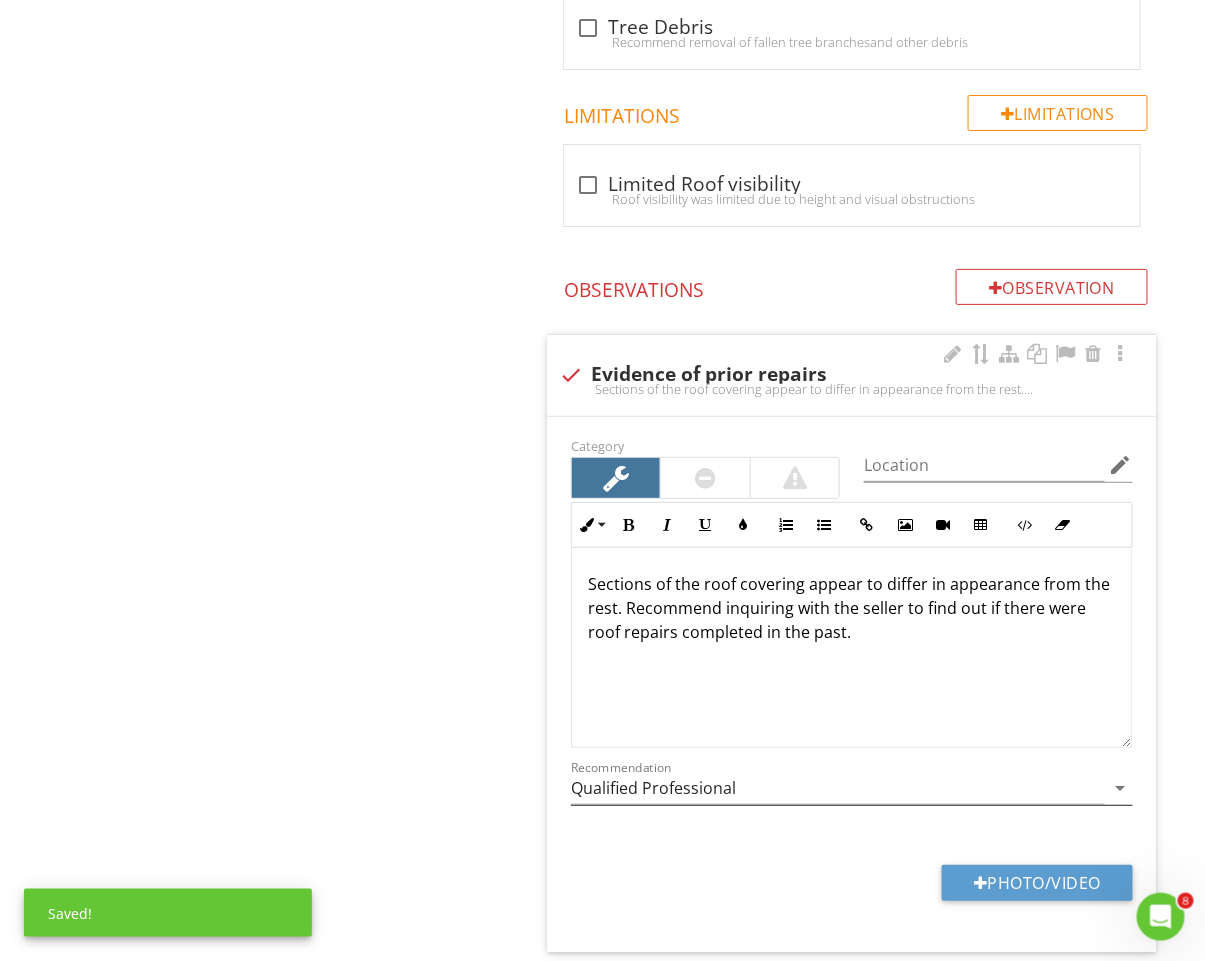 scroll, scrollTop: 4263, scrollLeft: 0, axis: vertical 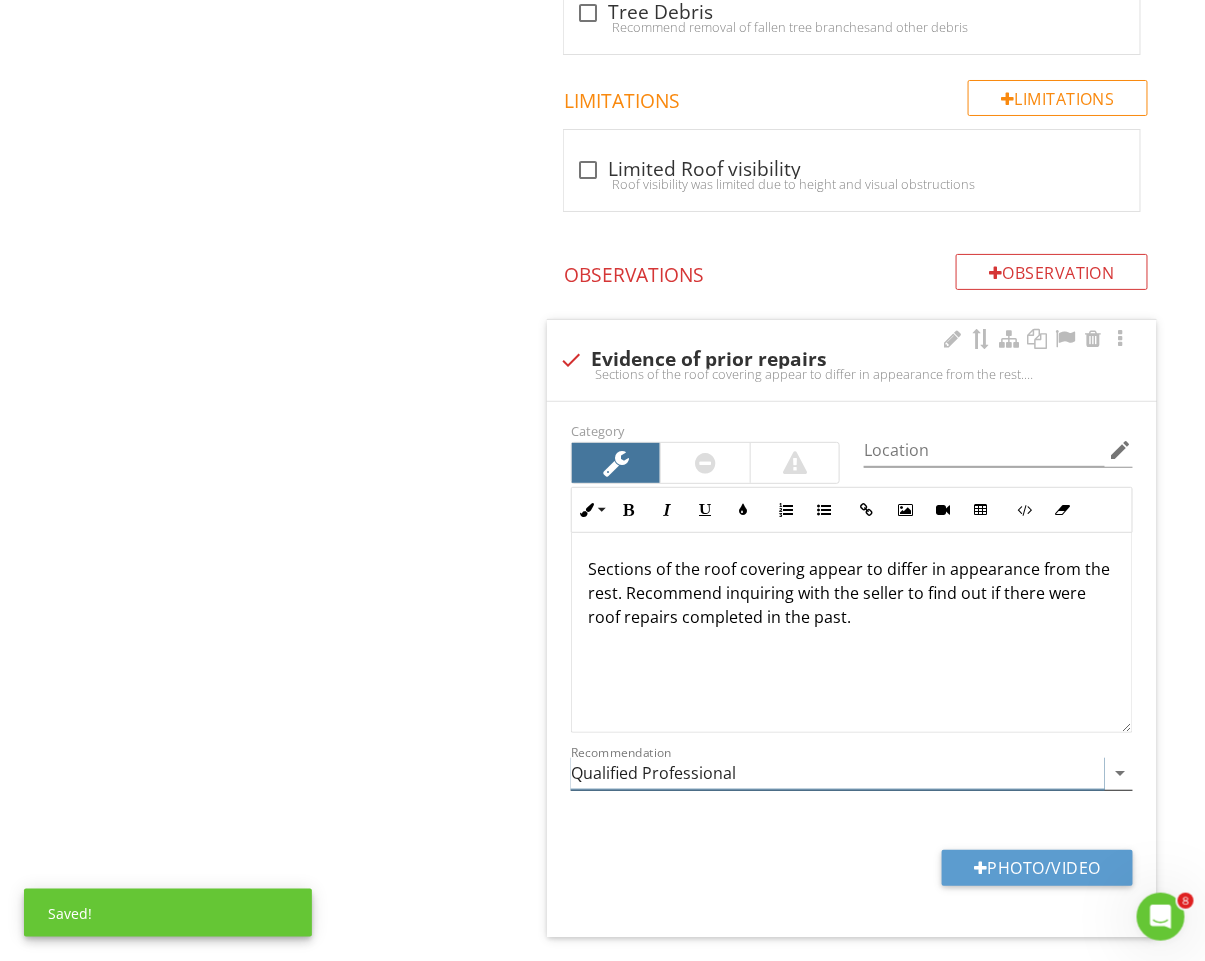 click on "Qualified Professional" at bounding box center (838, 773) 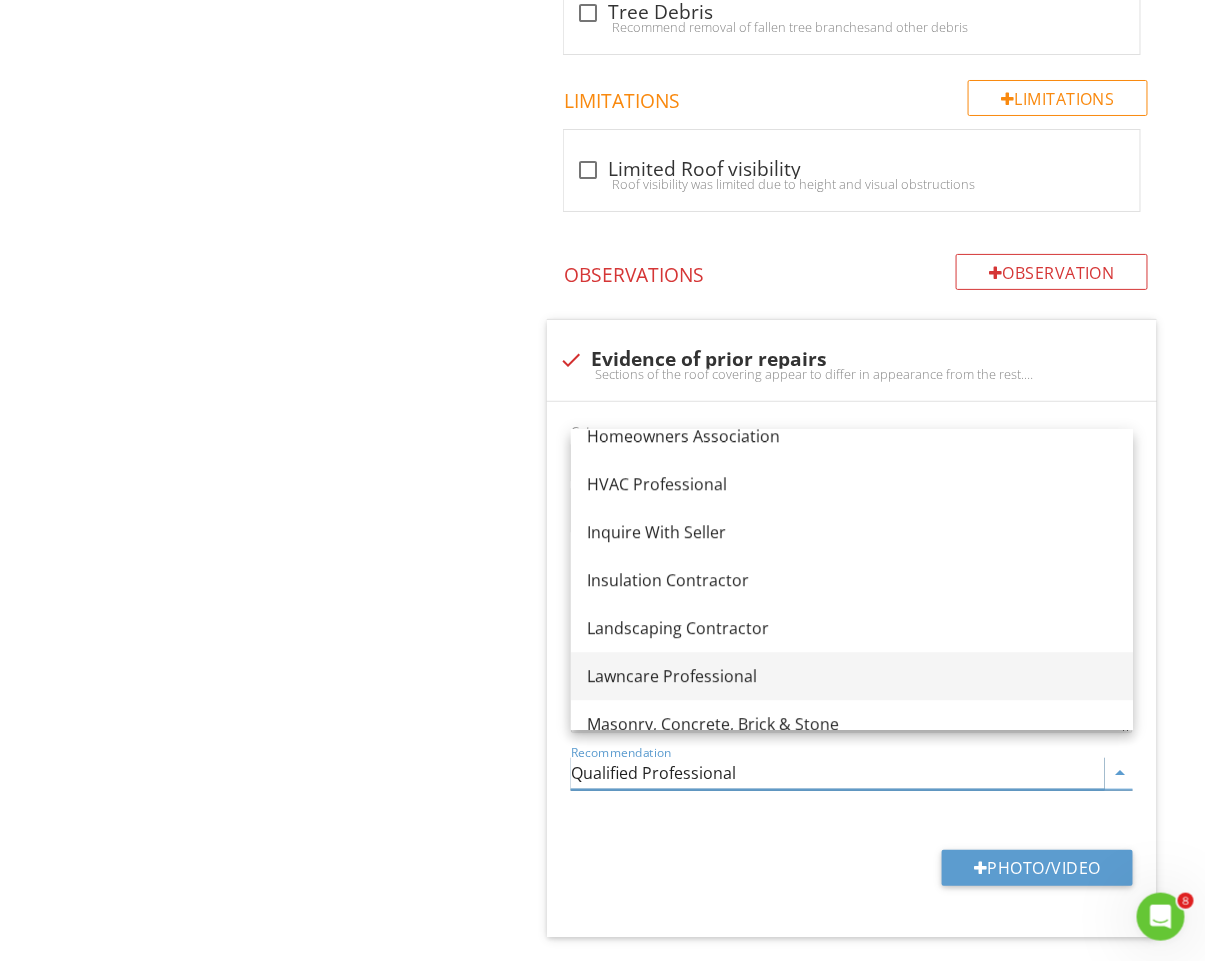 scroll, scrollTop: 1505, scrollLeft: 0, axis: vertical 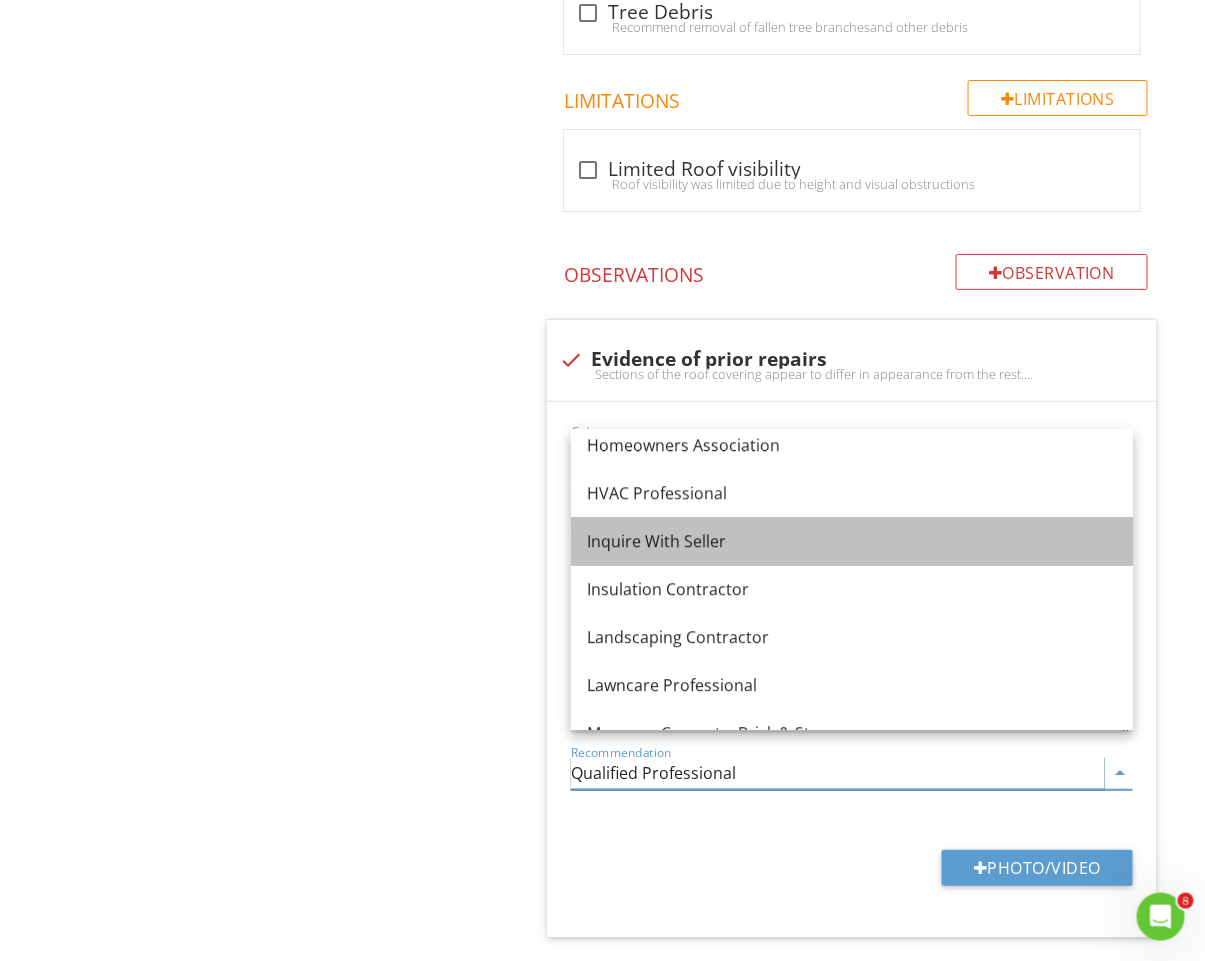 click on "Inquire With Seller" at bounding box center (852, 541) 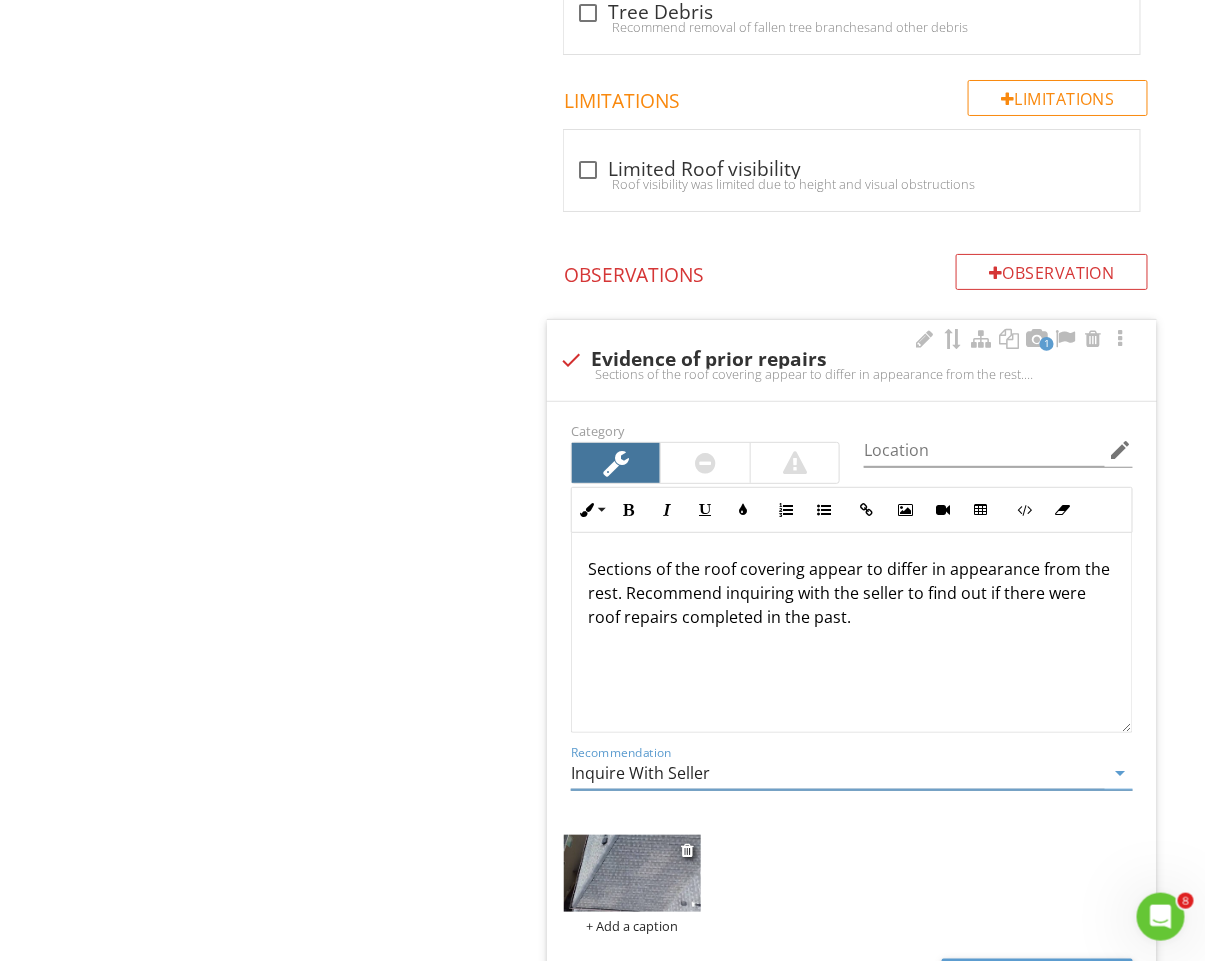 click at bounding box center (632, 873) 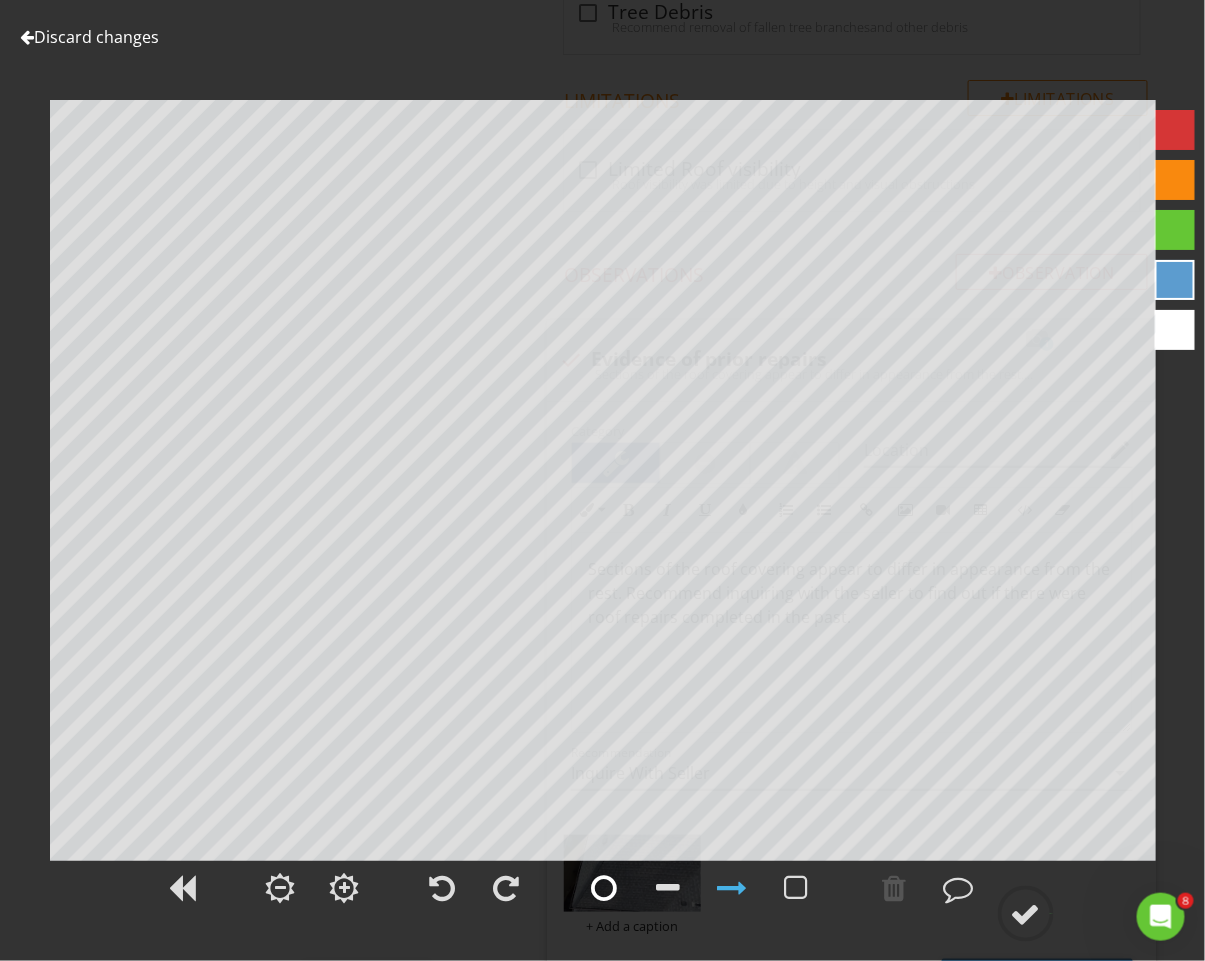 click at bounding box center [605, 888] 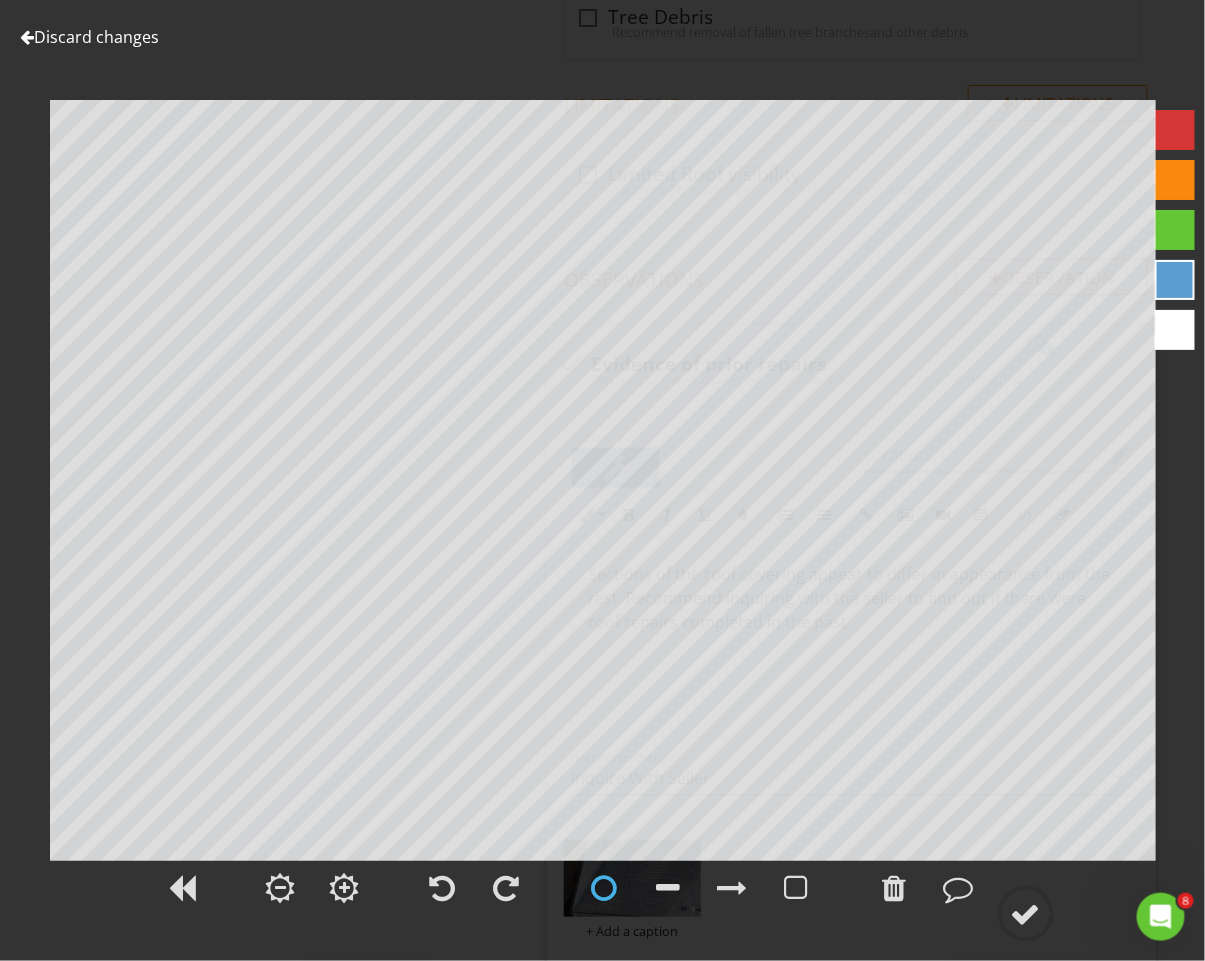 scroll, scrollTop: 4290, scrollLeft: 0, axis: vertical 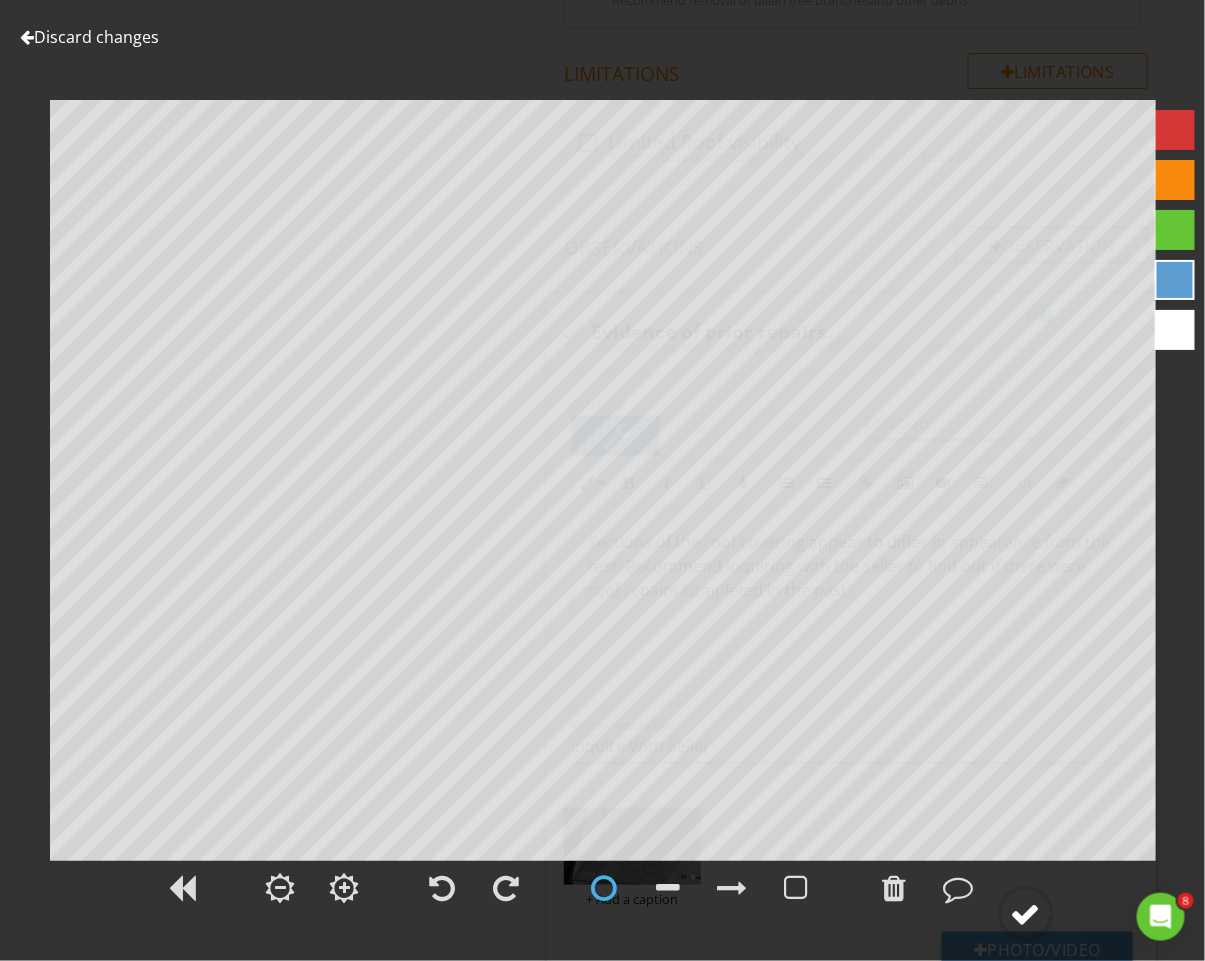 click at bounding box center (1026, 914) 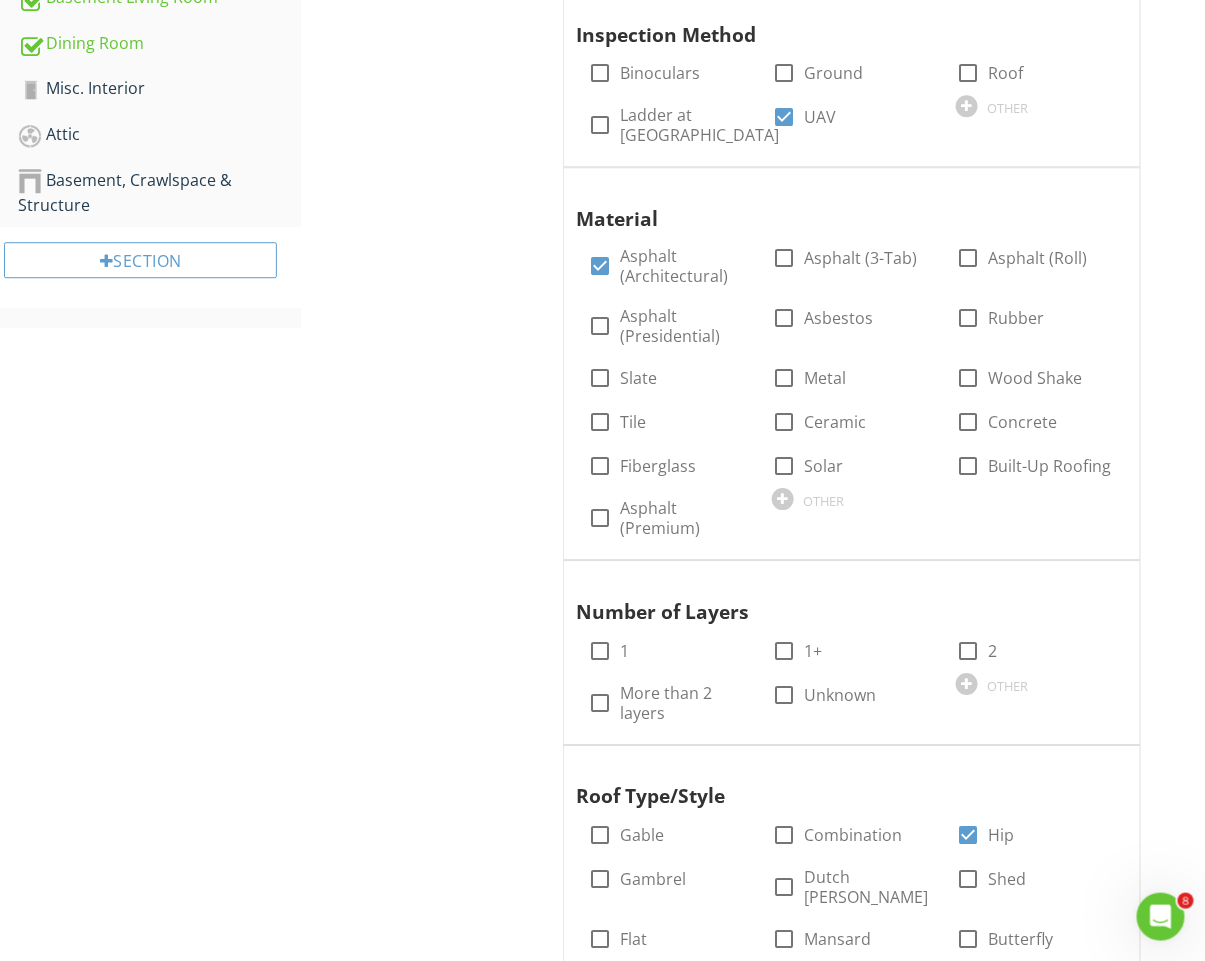 scroll, scrollTop: 1568, scrollLeft: 0, axis: vertical 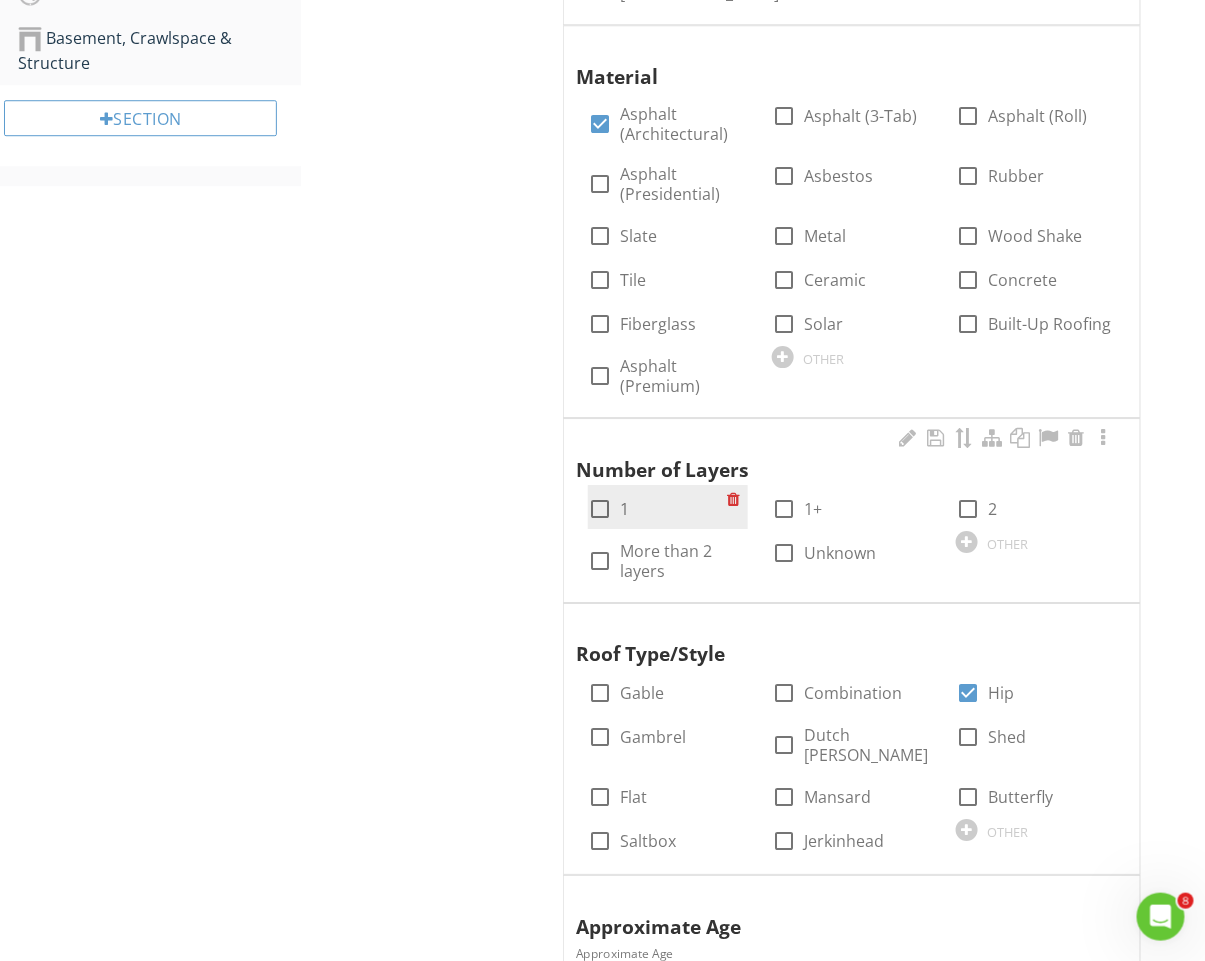 click on "check_box_outline_blank 1" at bounding box center [608, 509] 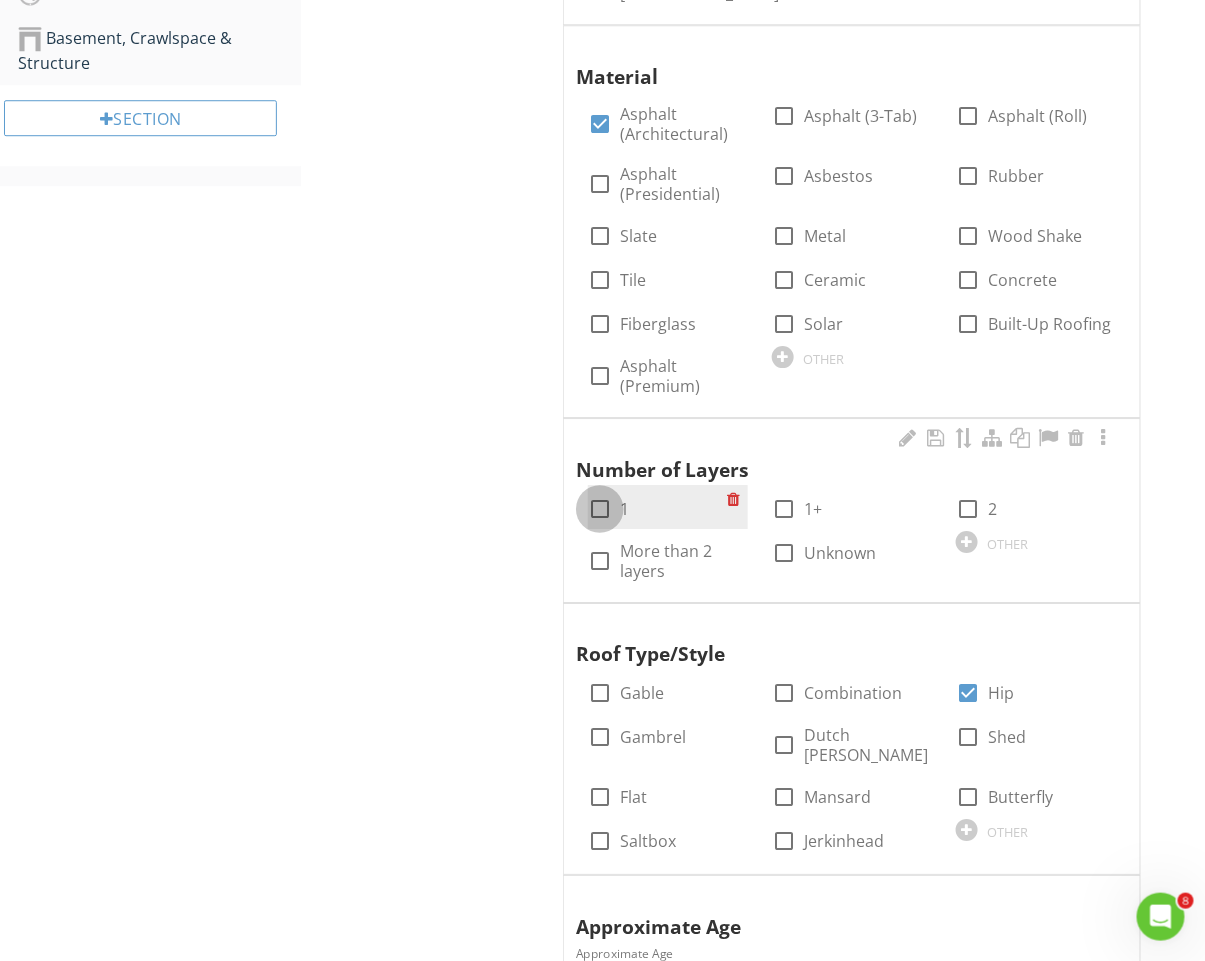 click at bounding box center [600, 509] 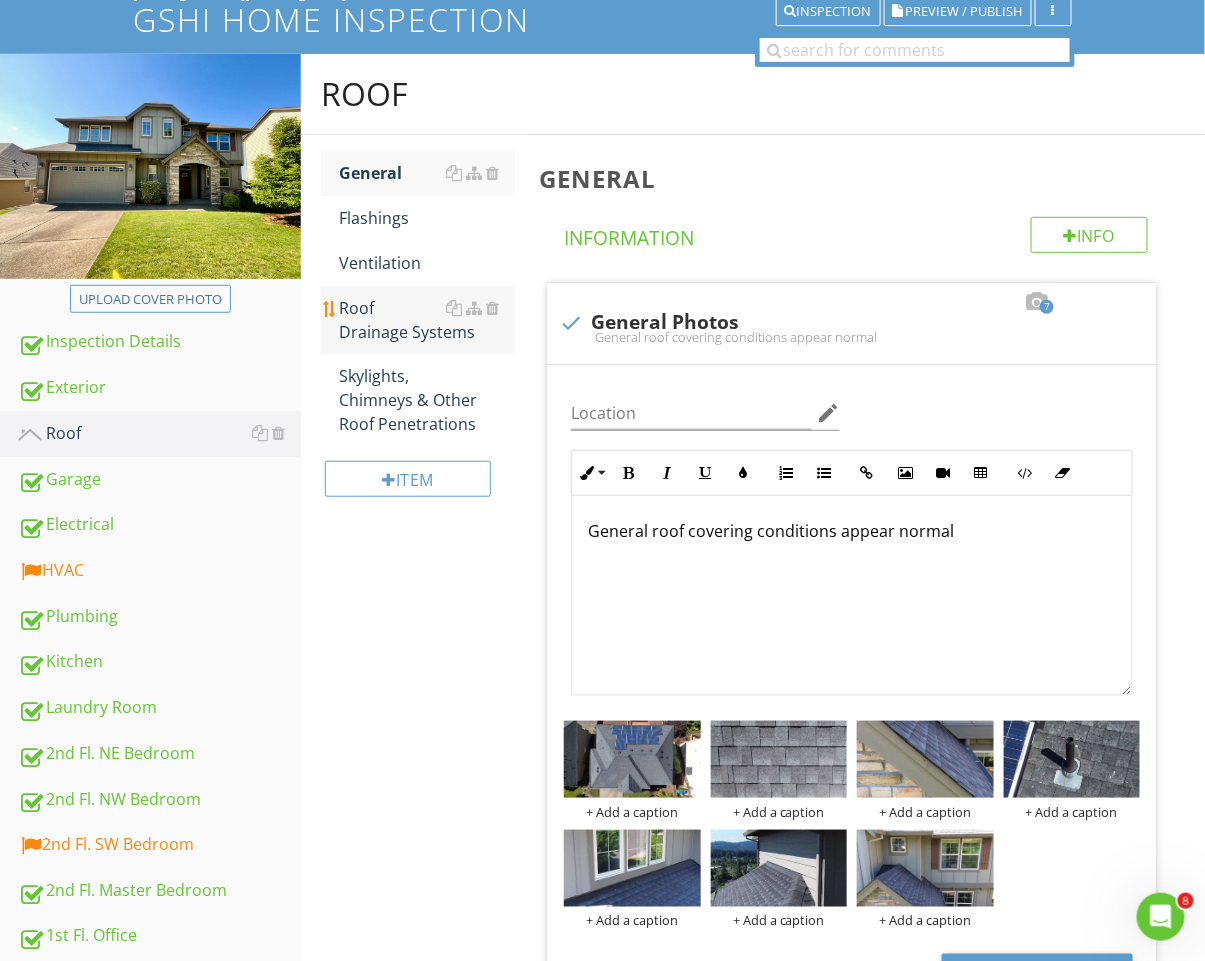 scroll, scrollTop: 0, scrollLeft: 0, axis: both 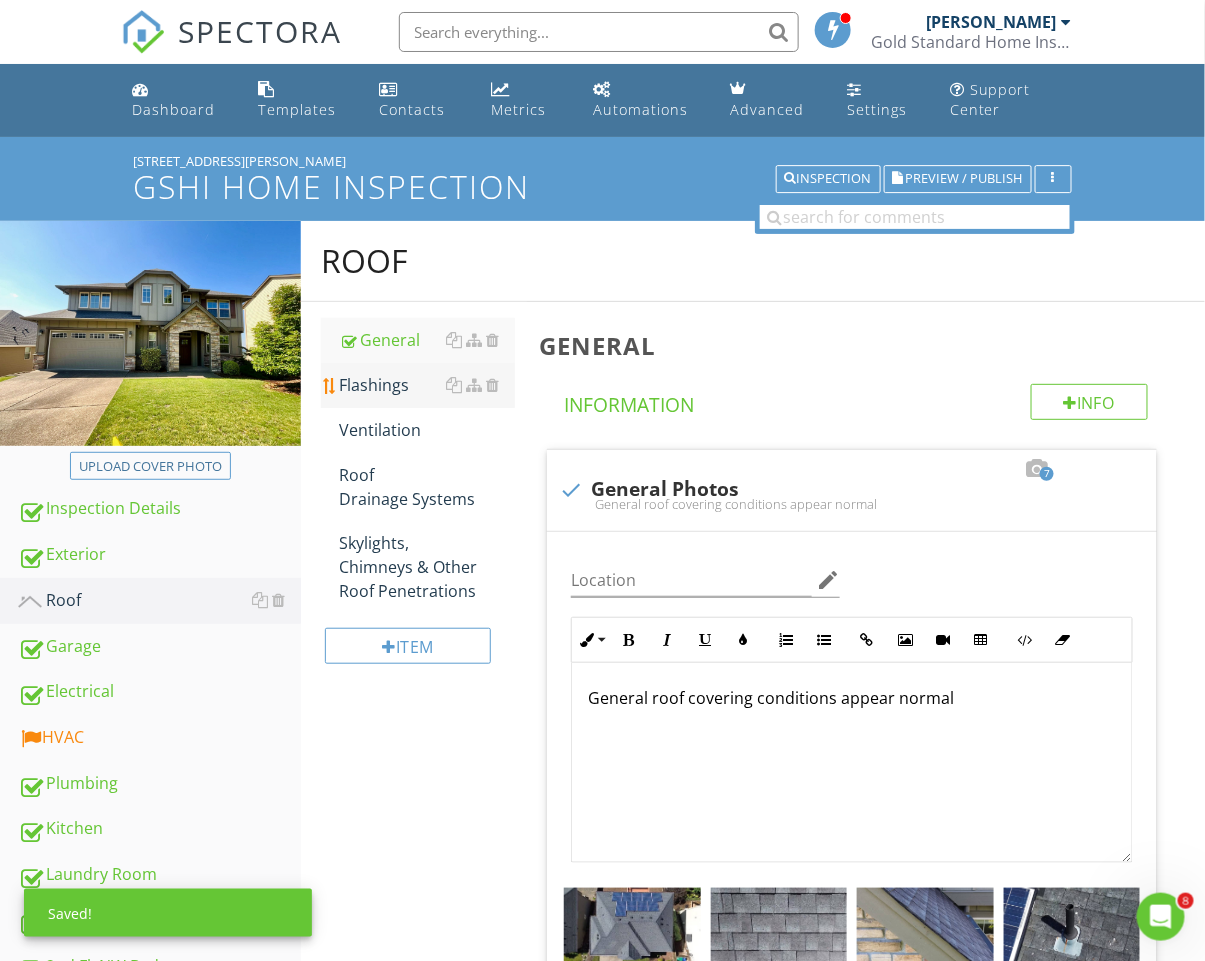 click on "Flashings" at bounding box center (427, 385) 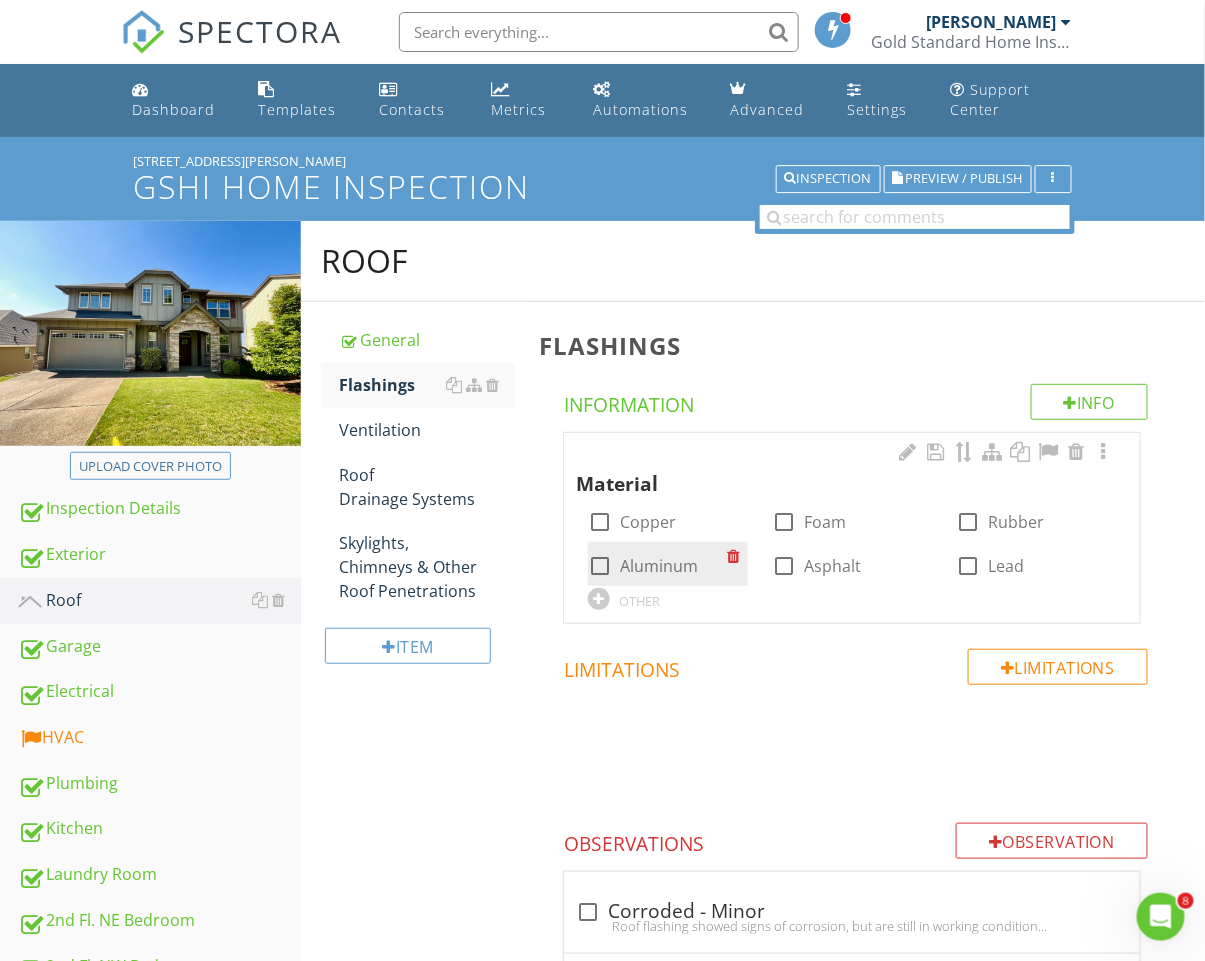 click at bounding box center [600, 566] 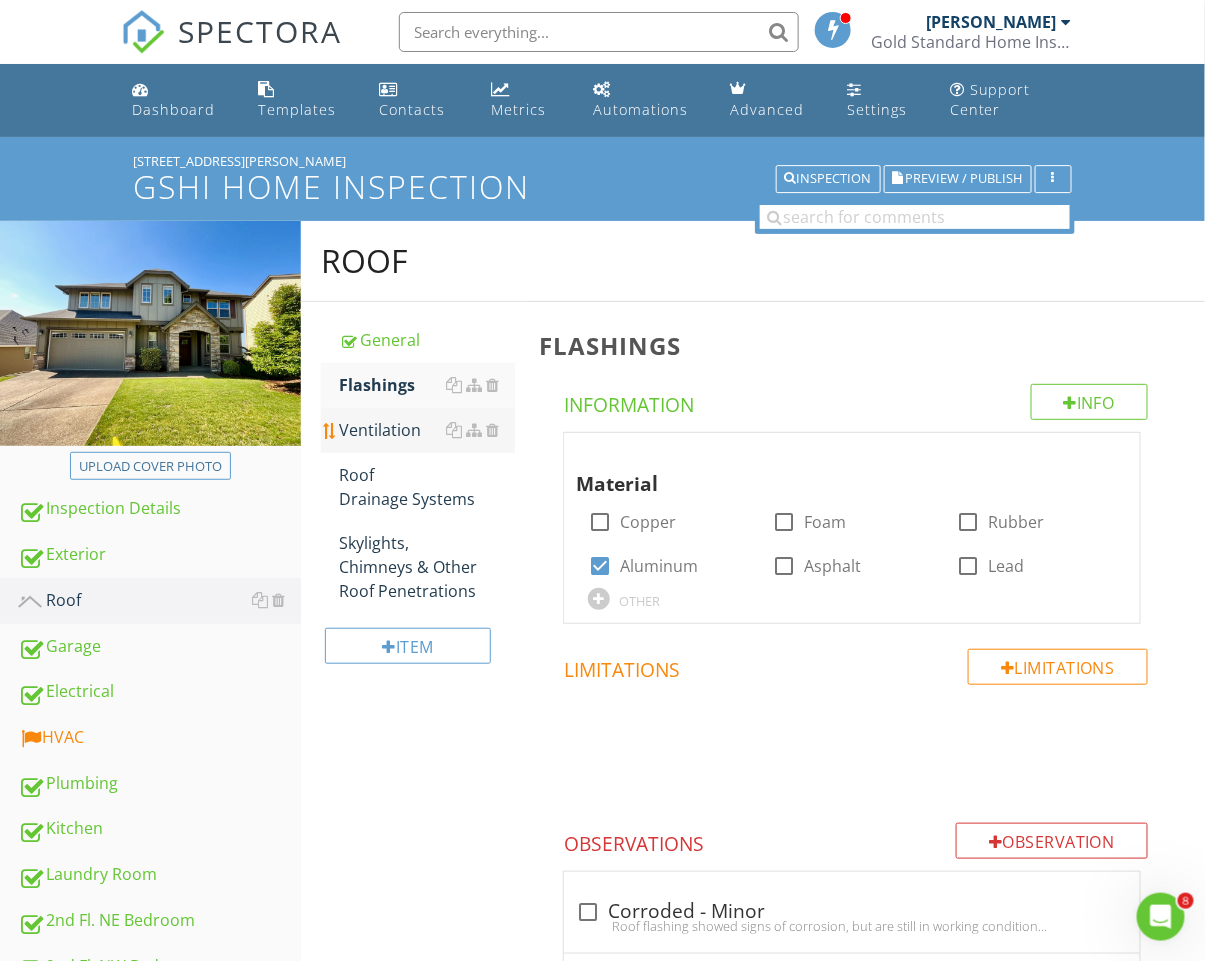 click on "Ventilation" at bounding box center [427, 430] 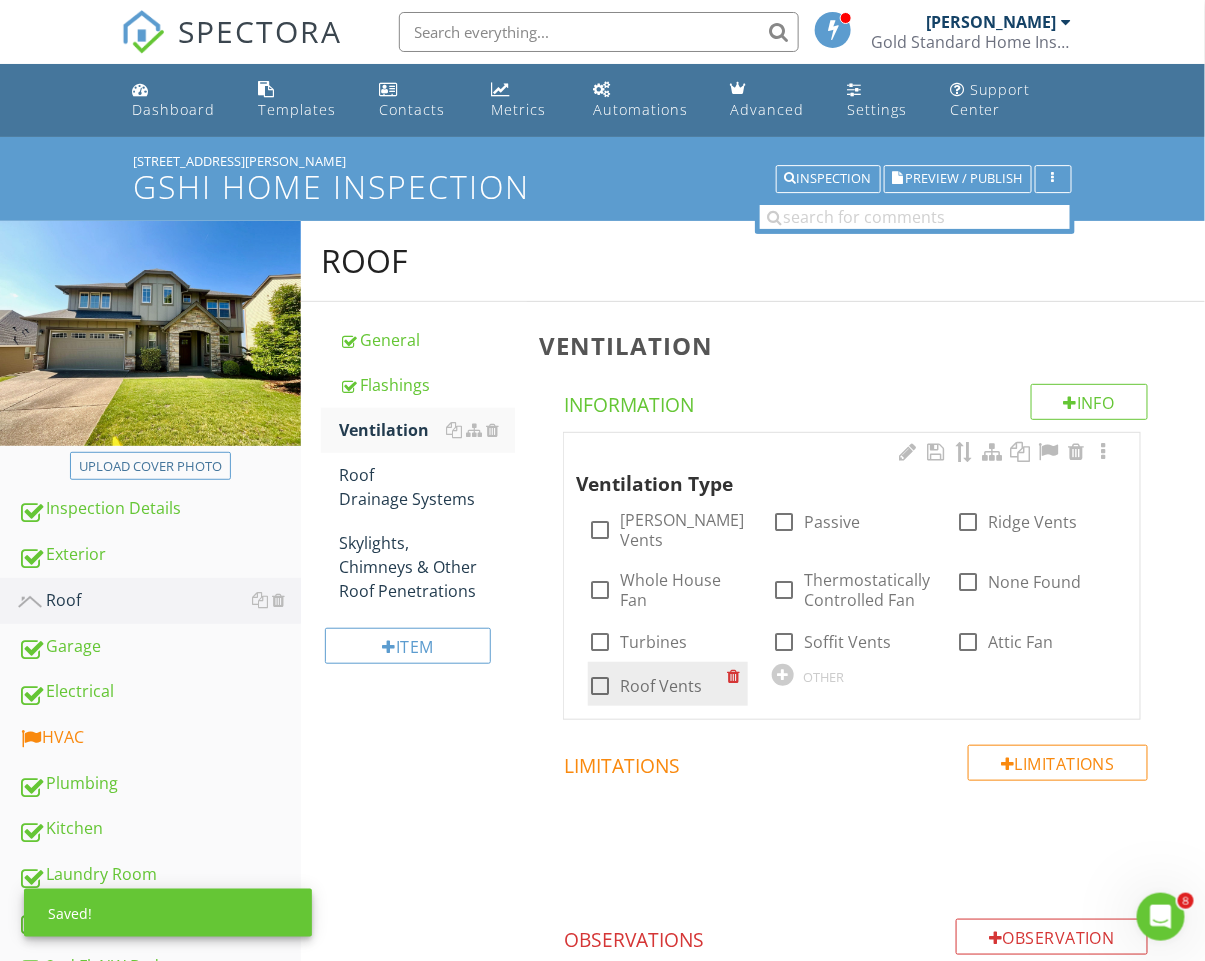 drag, startPoint x: 667, startPoint y: 670, endPoint x: 749, endPoint y: 661, distance: 82.492424 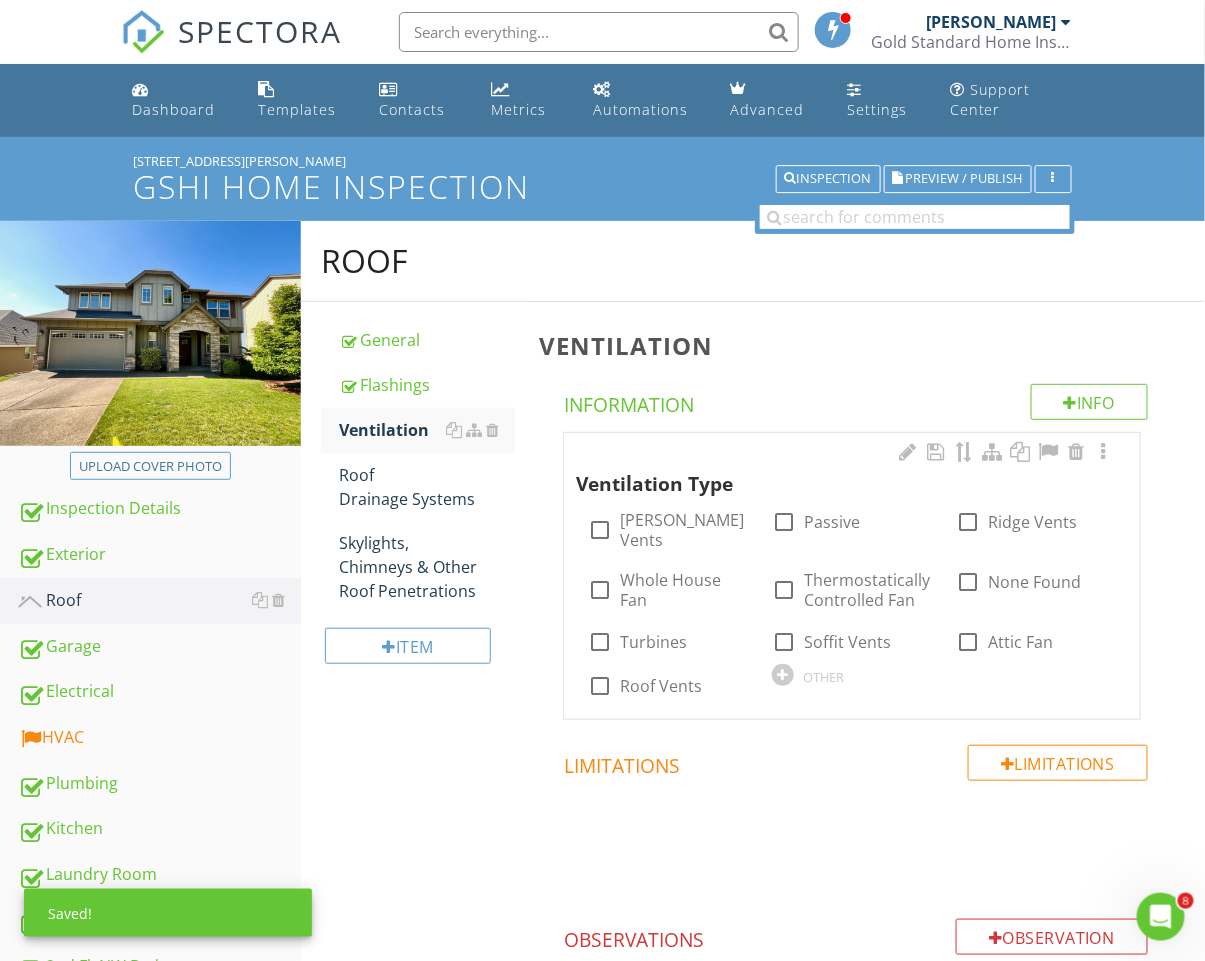 click on "Roof Vents" at bounding box center [661, 686] 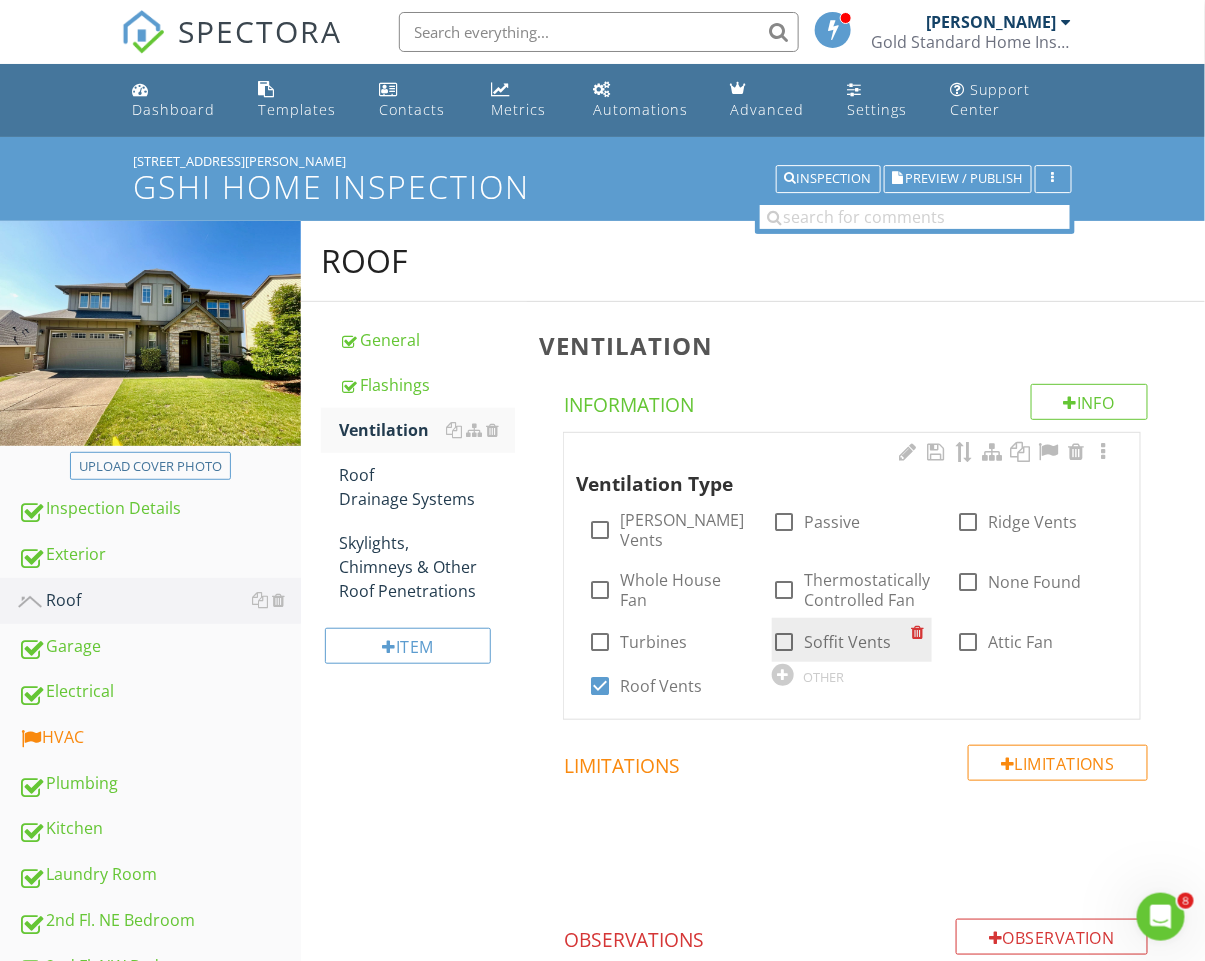 click on "Soffit Vents" at bounding box center (847, 642) 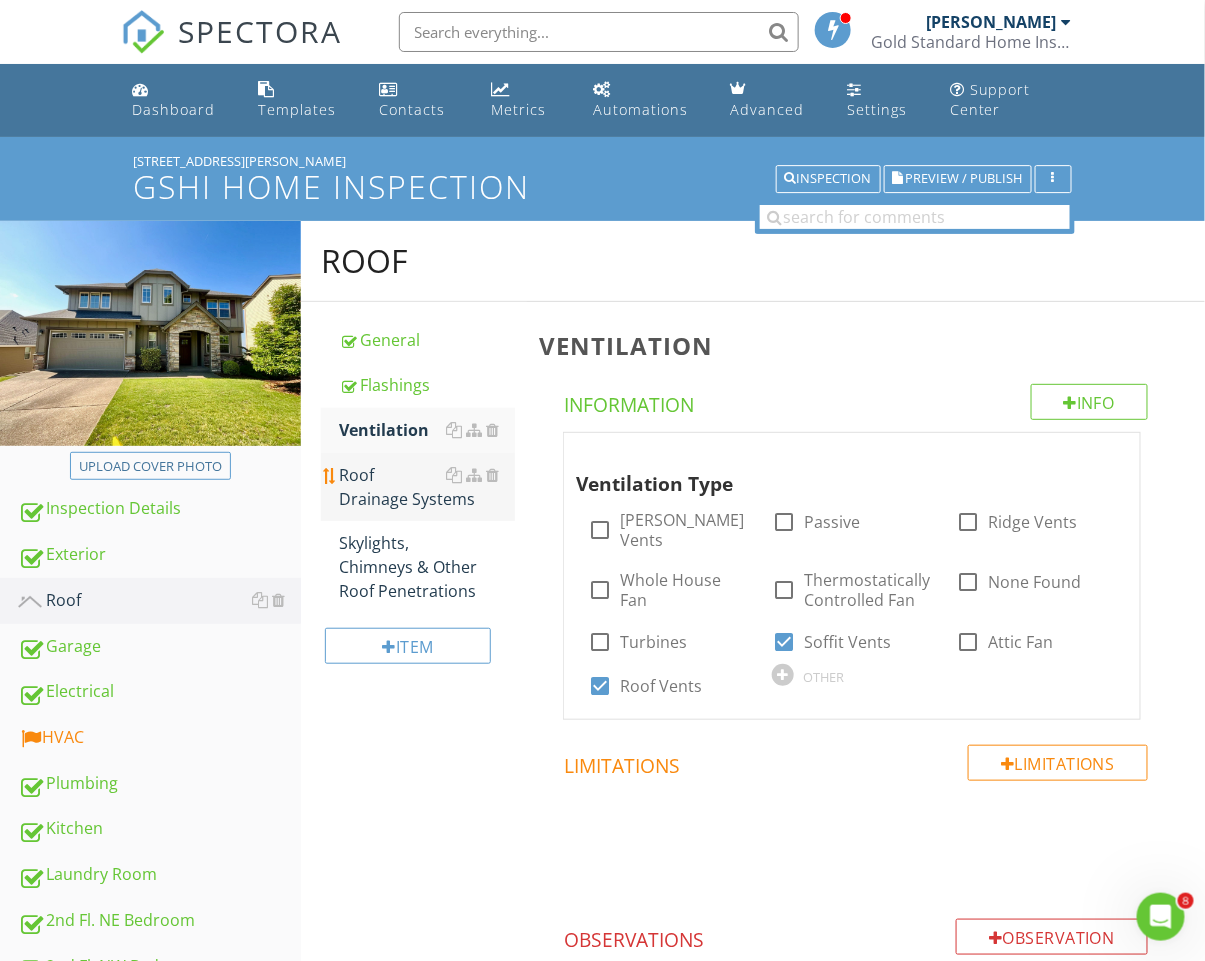 click on "Roof Drainage Systems" at bounding box center [427, 487] 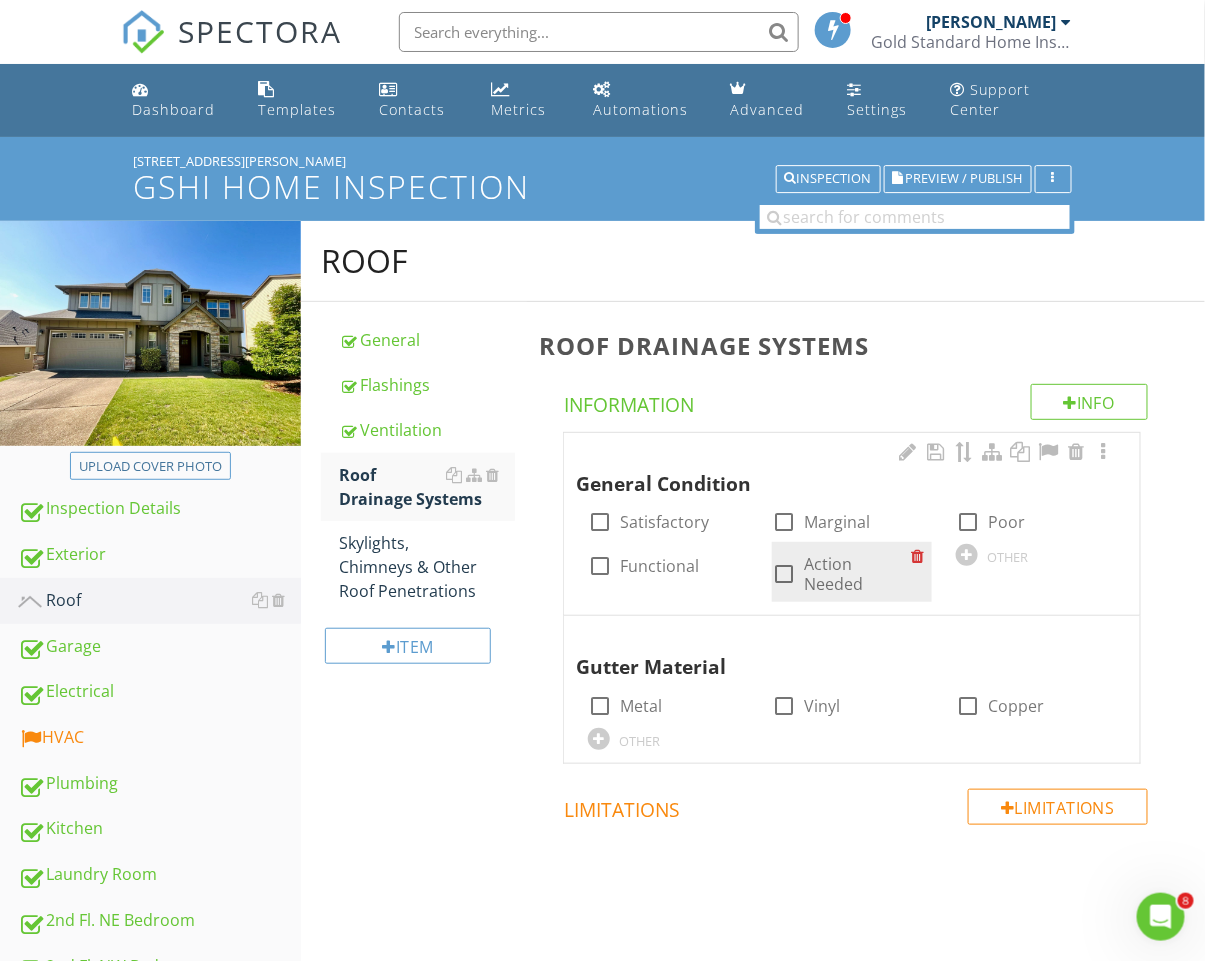 click on "Action Needed" at bounding box center (857, 574) 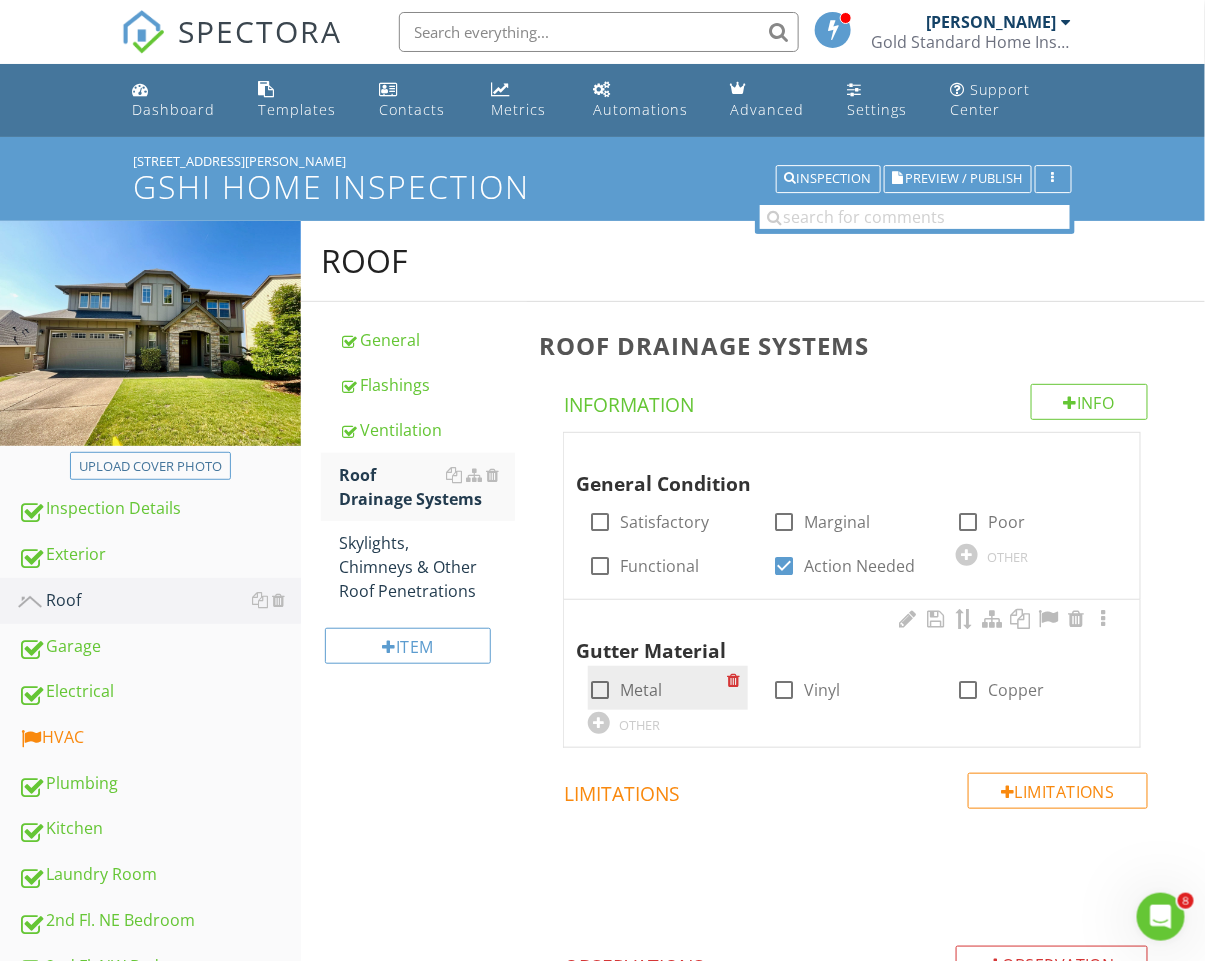 click on "check_box_outline_blank Metal" at bounding box center [625, 690] 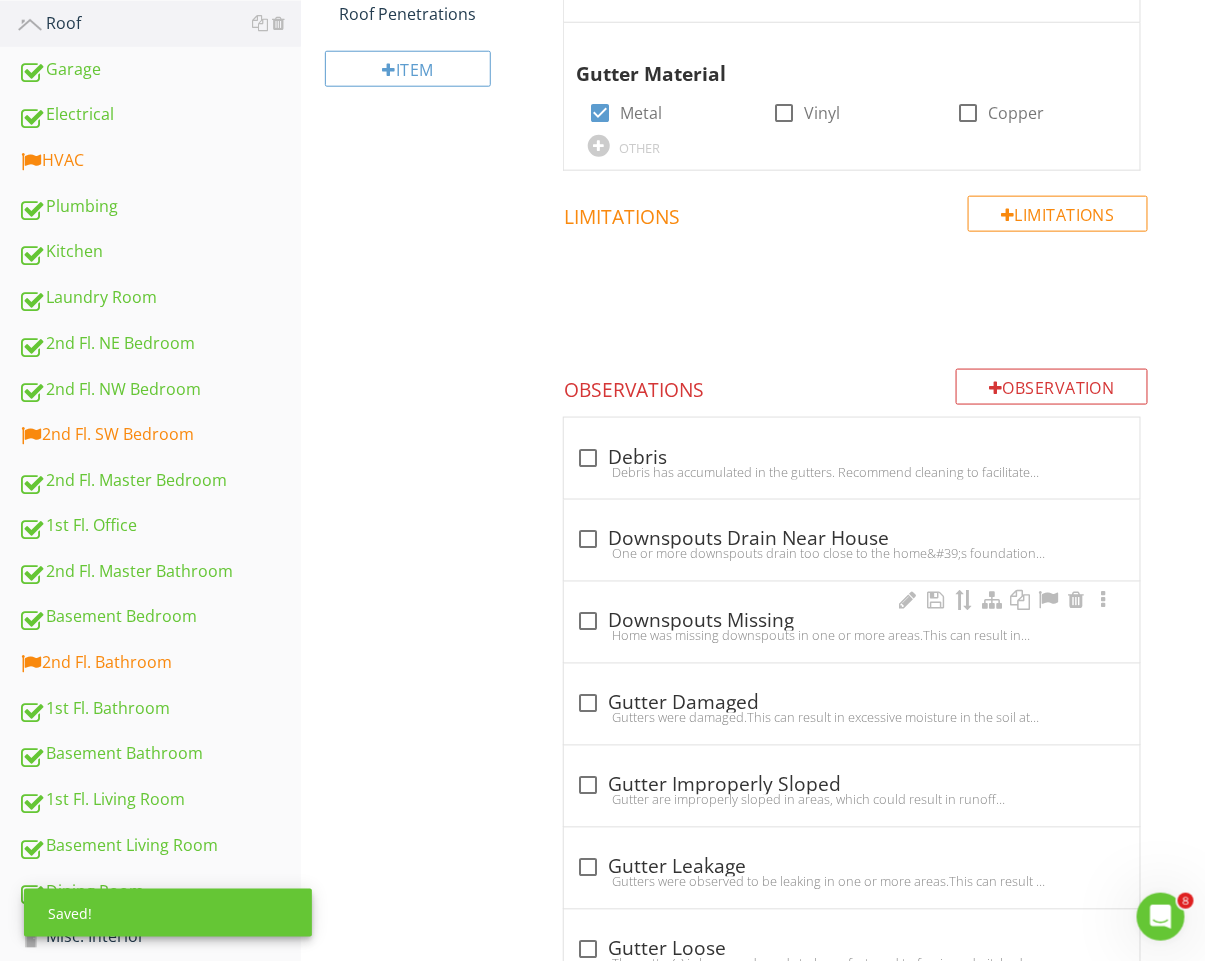 scroll, scrollTop: 585, scrollLeft: 0, axis: vertical 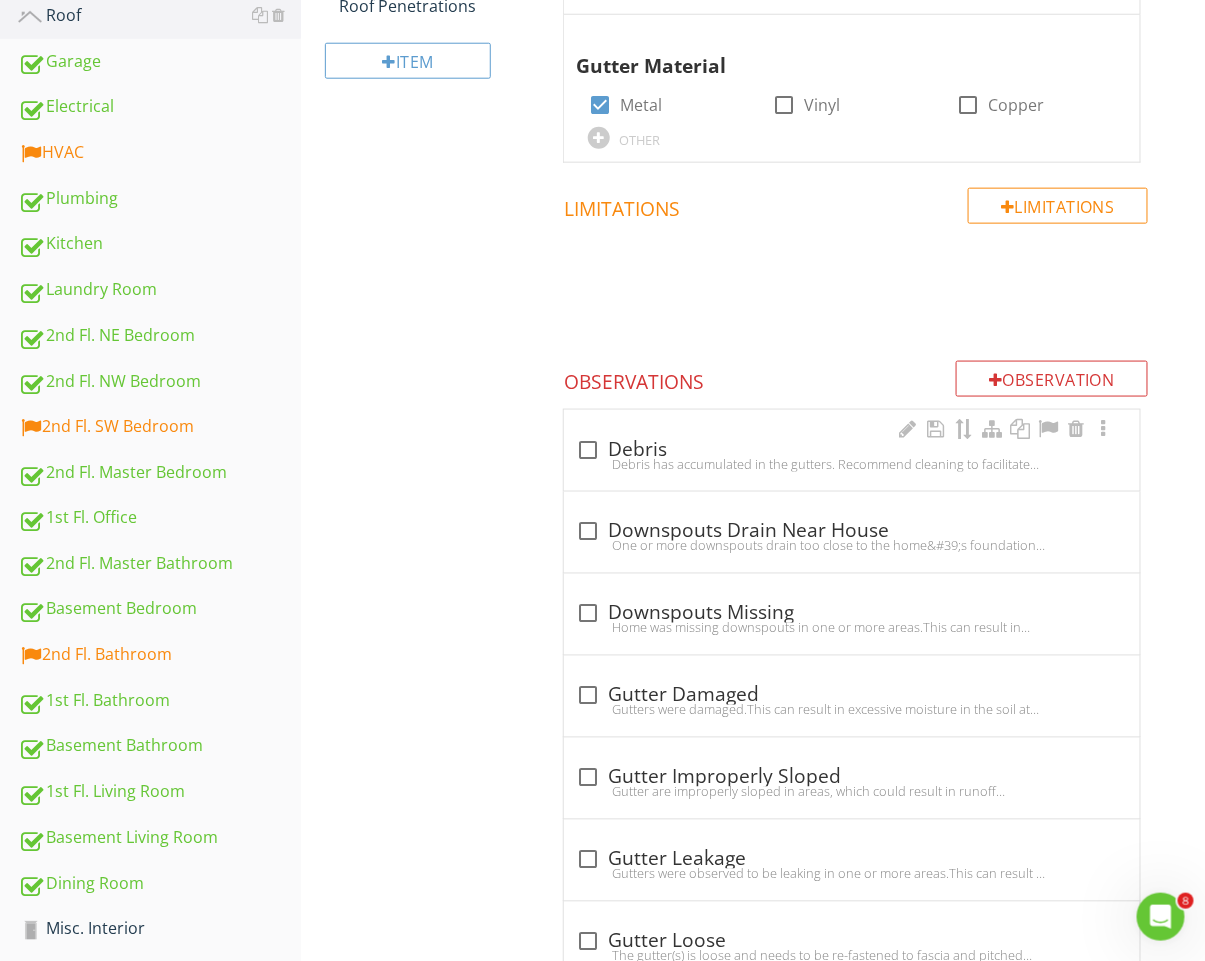 click on "Debris has accumulated in the gutters. Recommend cleaning to facilitate water flow.
Here is a DIY resource for cleaning your gutters." at bounding box center (852, 464) 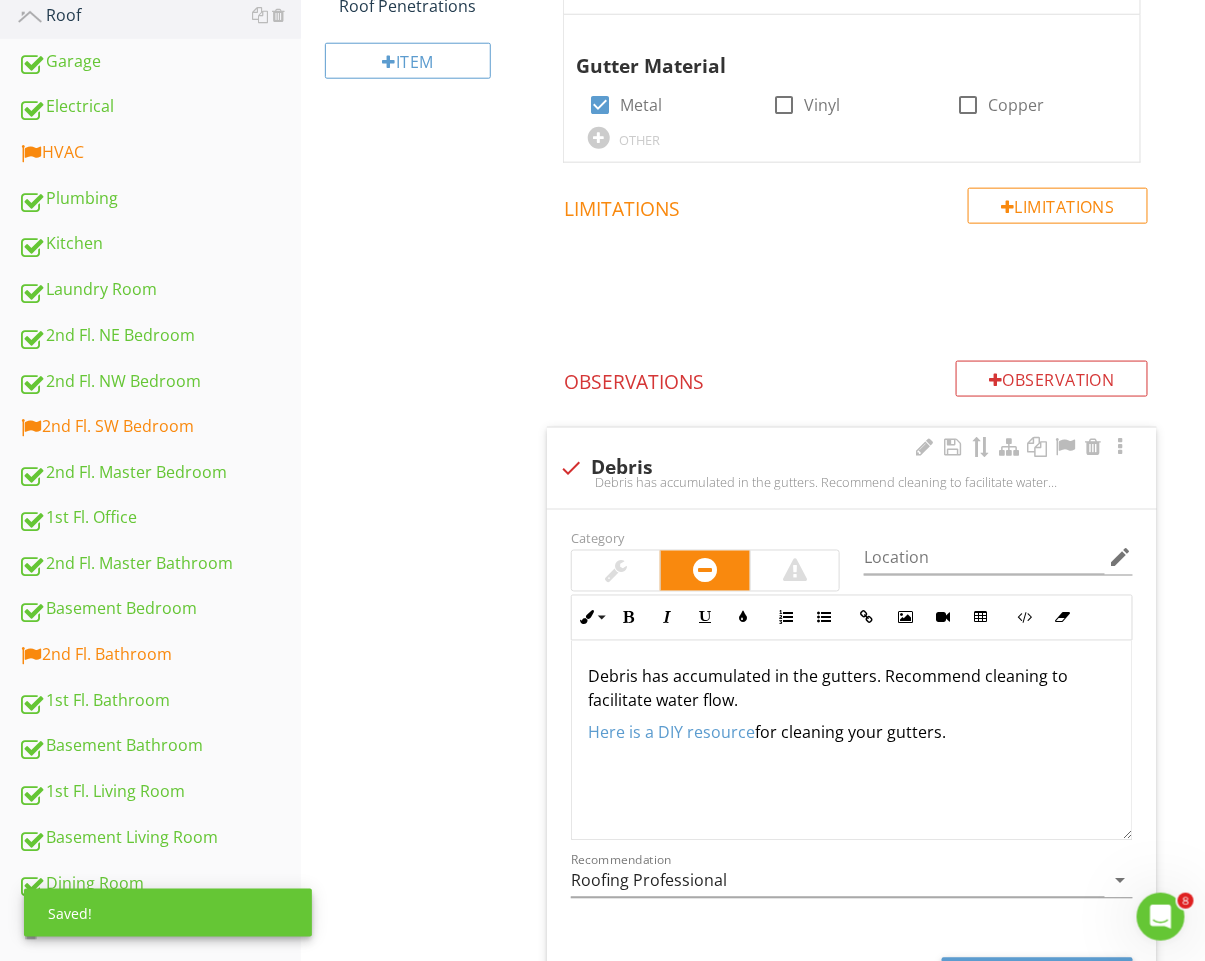 click on "Debris has accumulated in the gutters. Recommend cleaning to facilitate water flow." at bounding box center [852, 689] 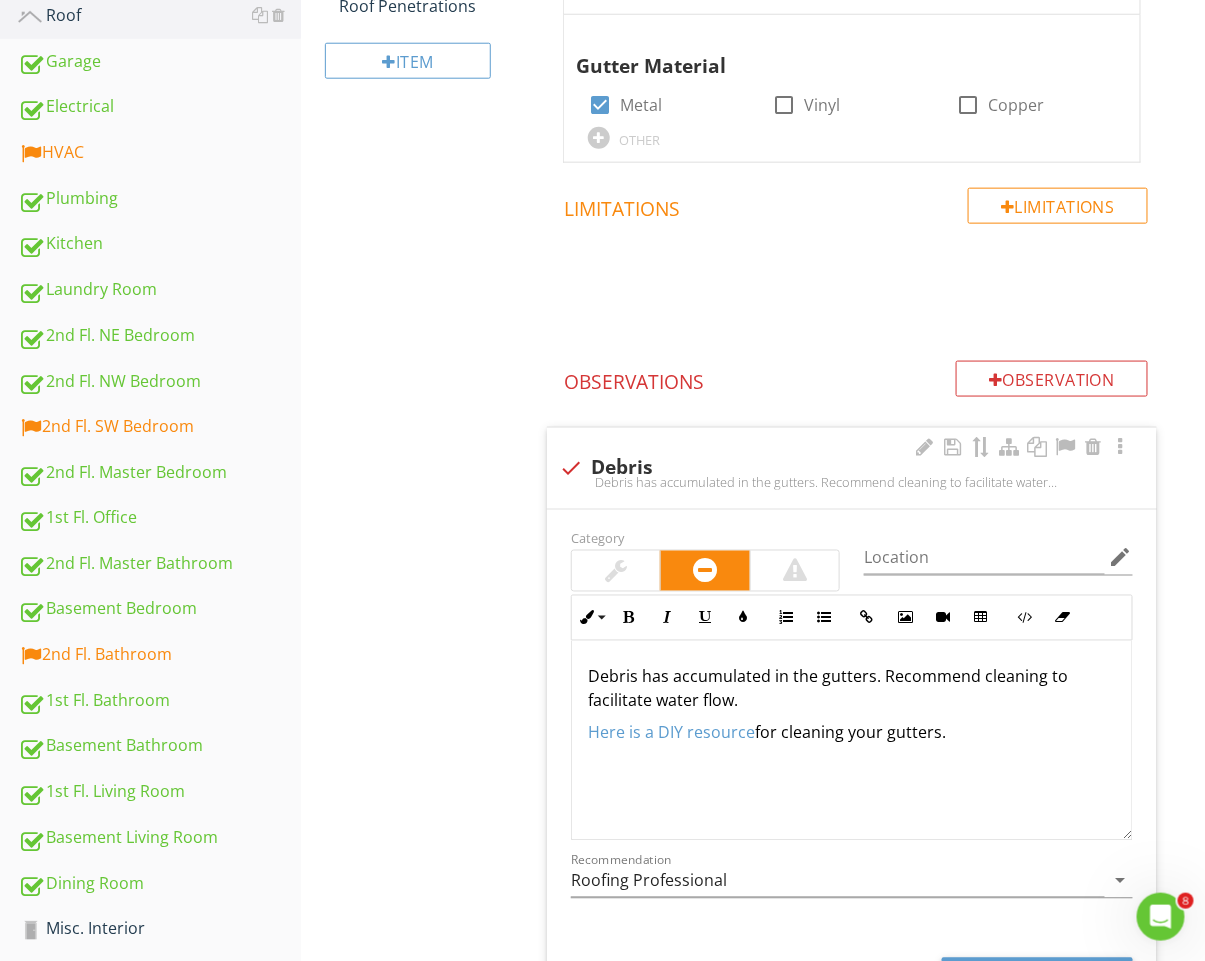 drag, startPoint x: 633, startPoint y: 671, endPoint x: 659, endPoint y: 667, distance: 26.305893 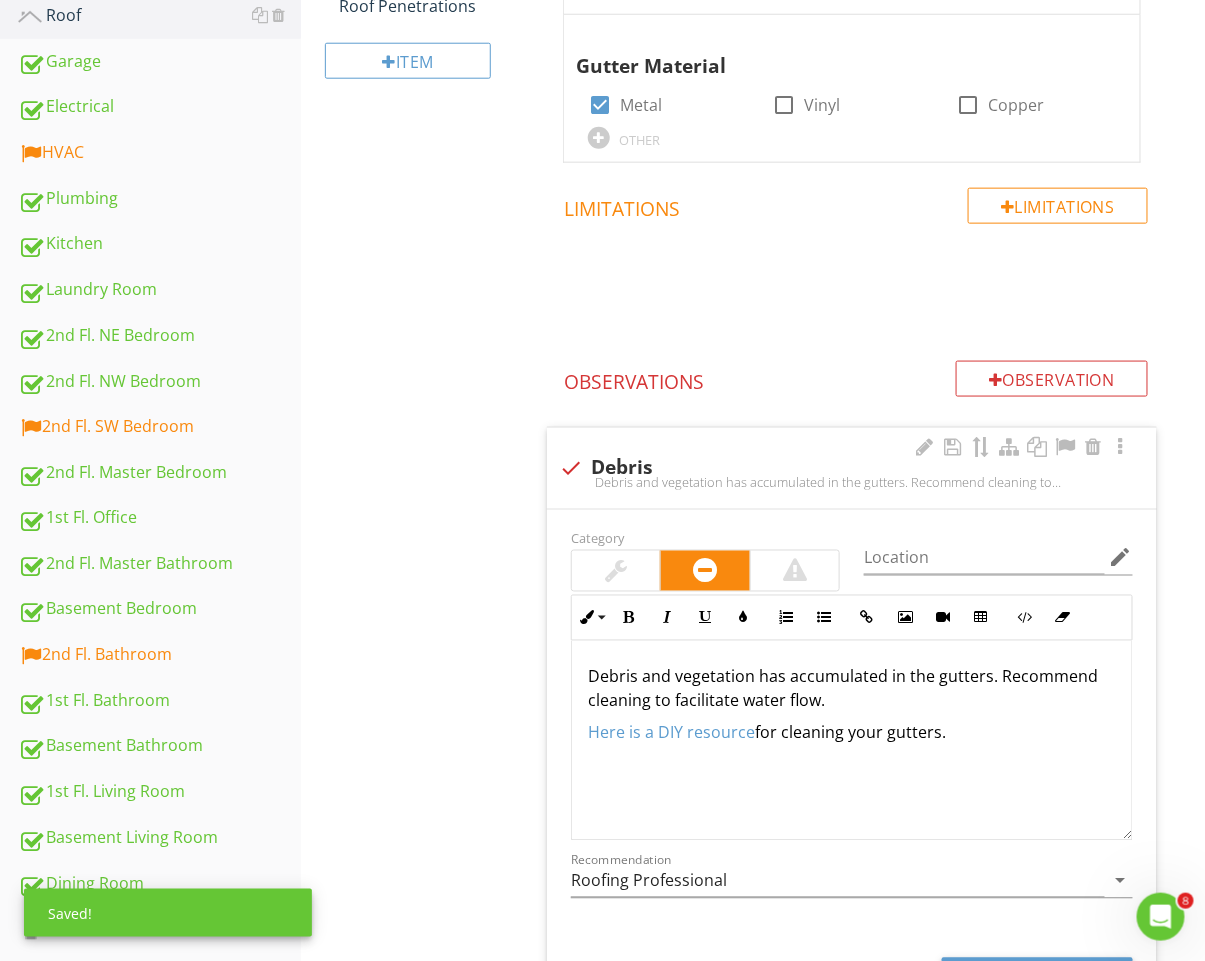 click on "Debris and vegetation has accumulated in the gutters. Recommend cleaning to facilitate water flow." at bounding box center [852, 689] 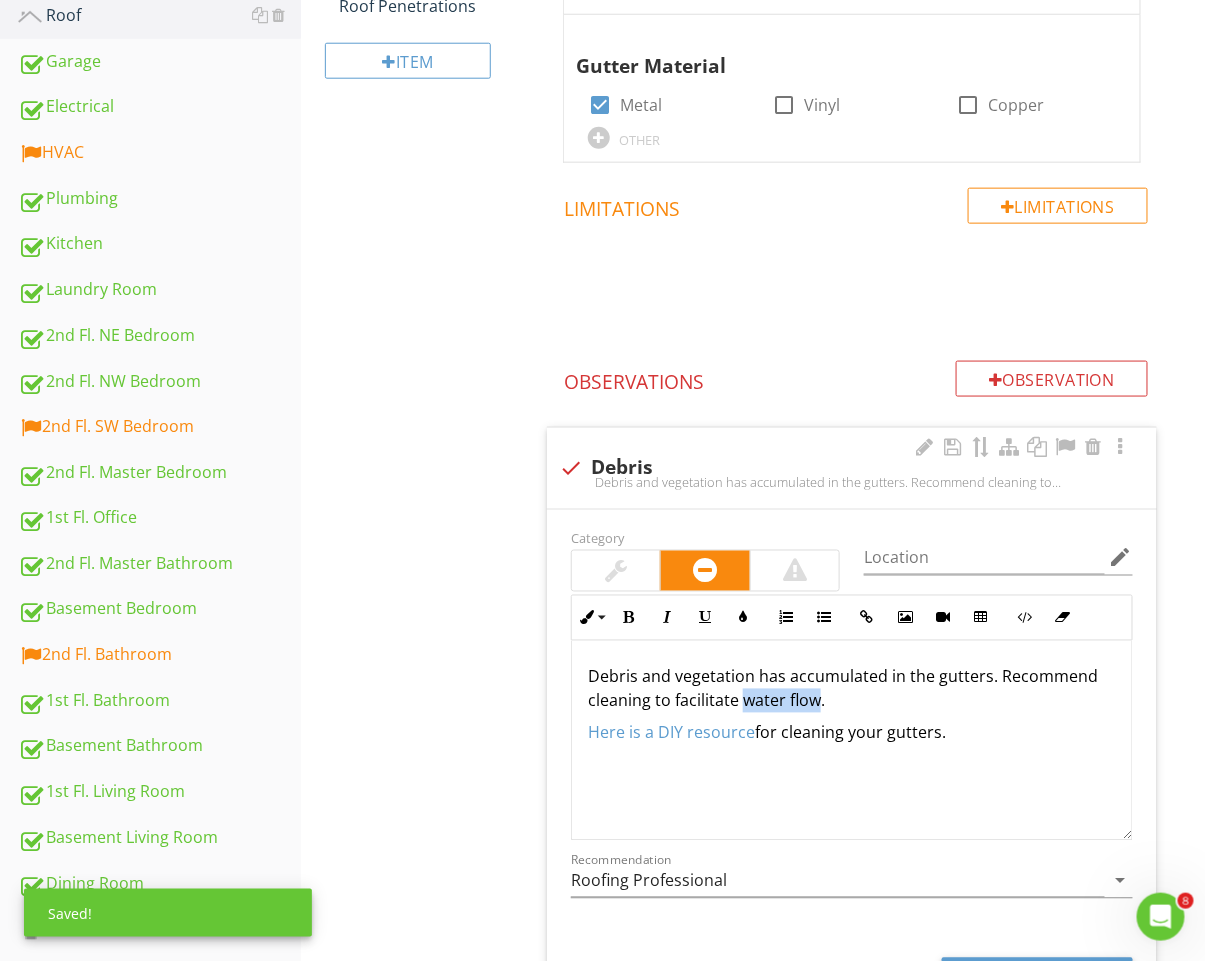 drag, startPoint x: 758, startPoint y: 693, endPoint x: 747, endPoint y: 693, distance: 11 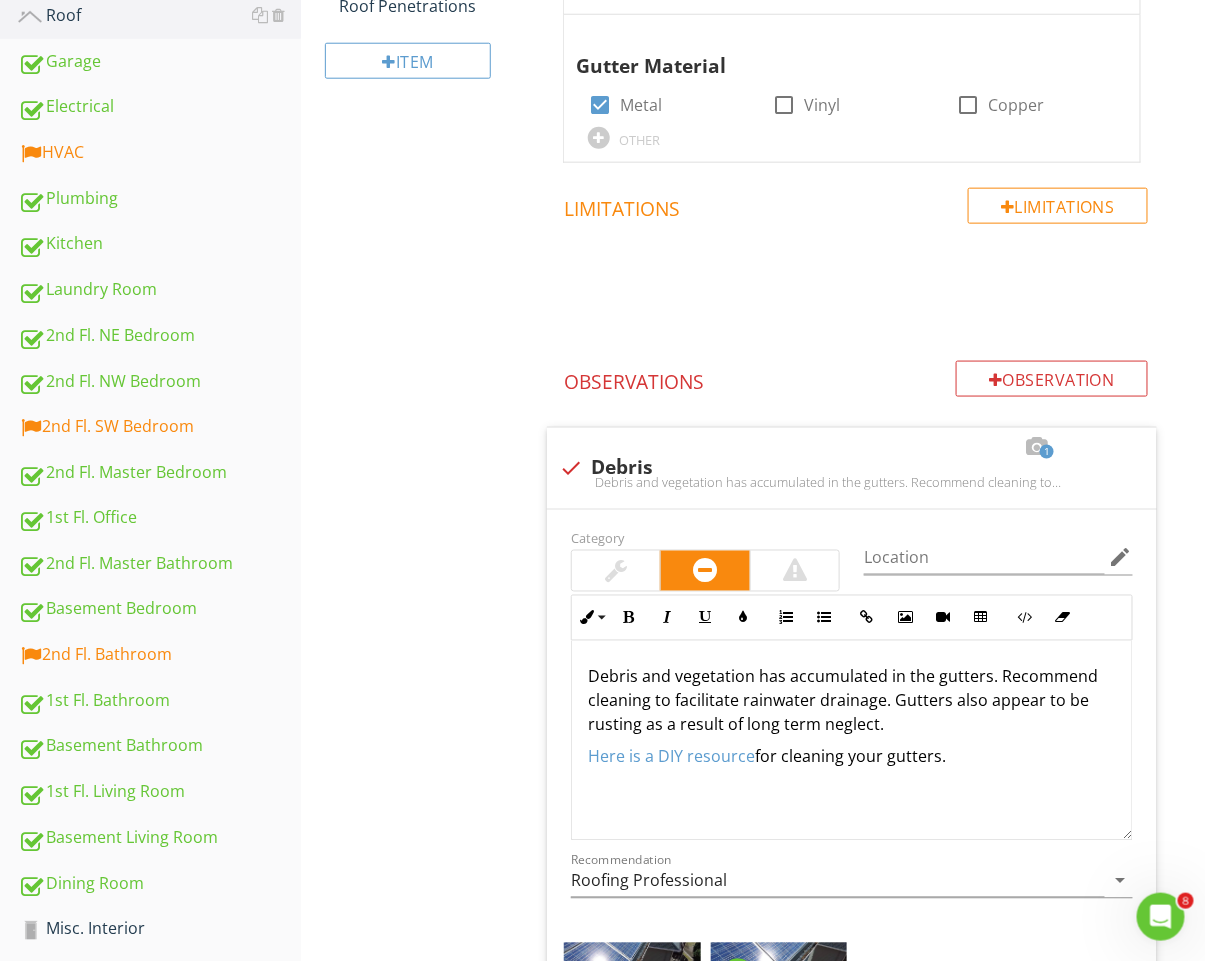 click on "Roof
General
Flashings
Ventilation
Roof Drainage Systems
Skylights, Chimneys & Other Roof Penetrations
Item
Roof Drainage Systems
Info
Information
General Condition
check_box_outline_blank Satisfactory   check_box_outline_blank Marginal   check_box_outline_blank Poor   check_box_outline_blank Functional   check_box Action Needed         OTHER
Gutter Material
check_box Metal   check_box_outline_blank Vinyl   check_box_outline_blank Copper         OTHER
Limitations
Limitations                       1         check         Category" at bounding box center [753, 768] 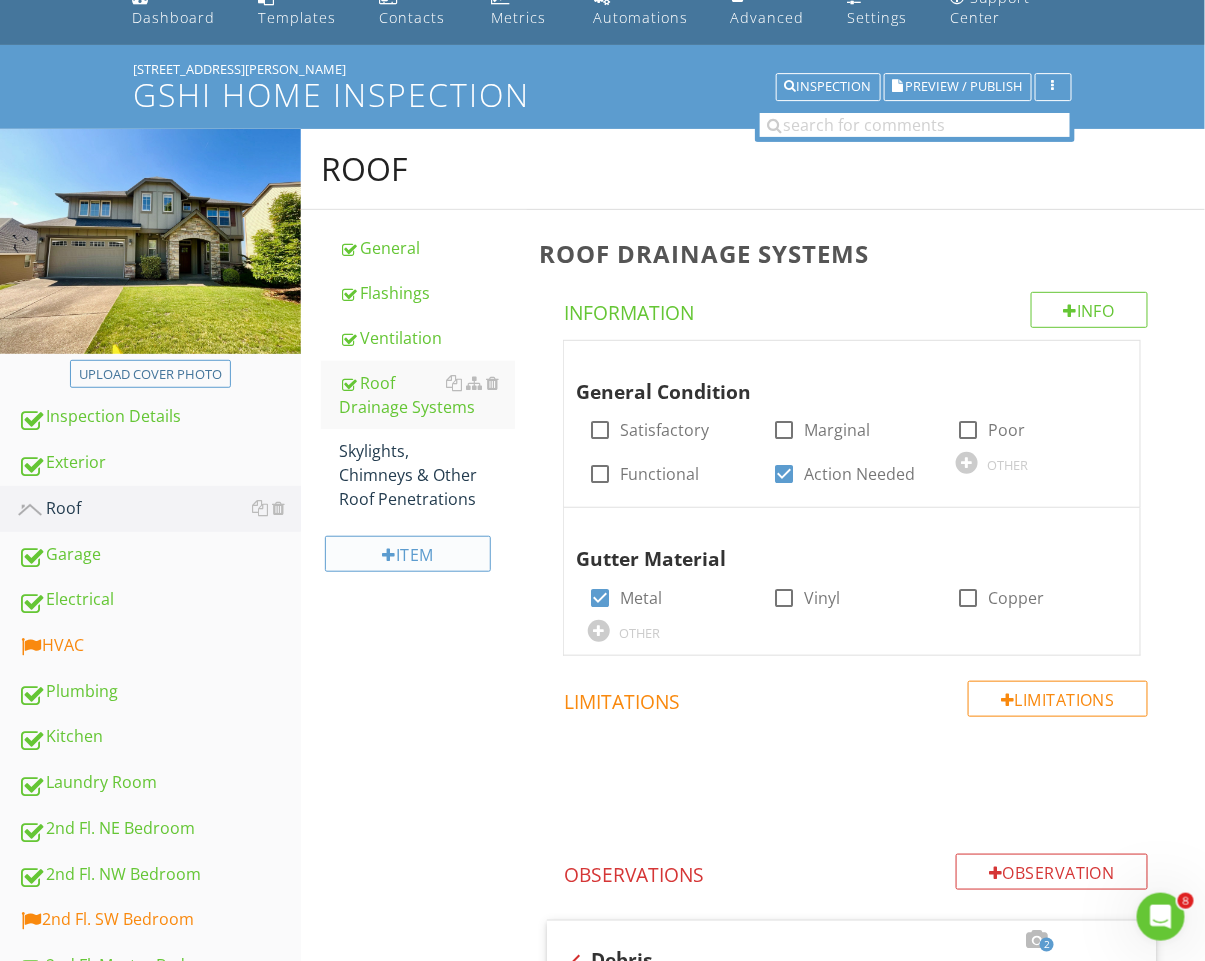 scroll, scrollTop: 0, scrollLeft: 0, axis: both 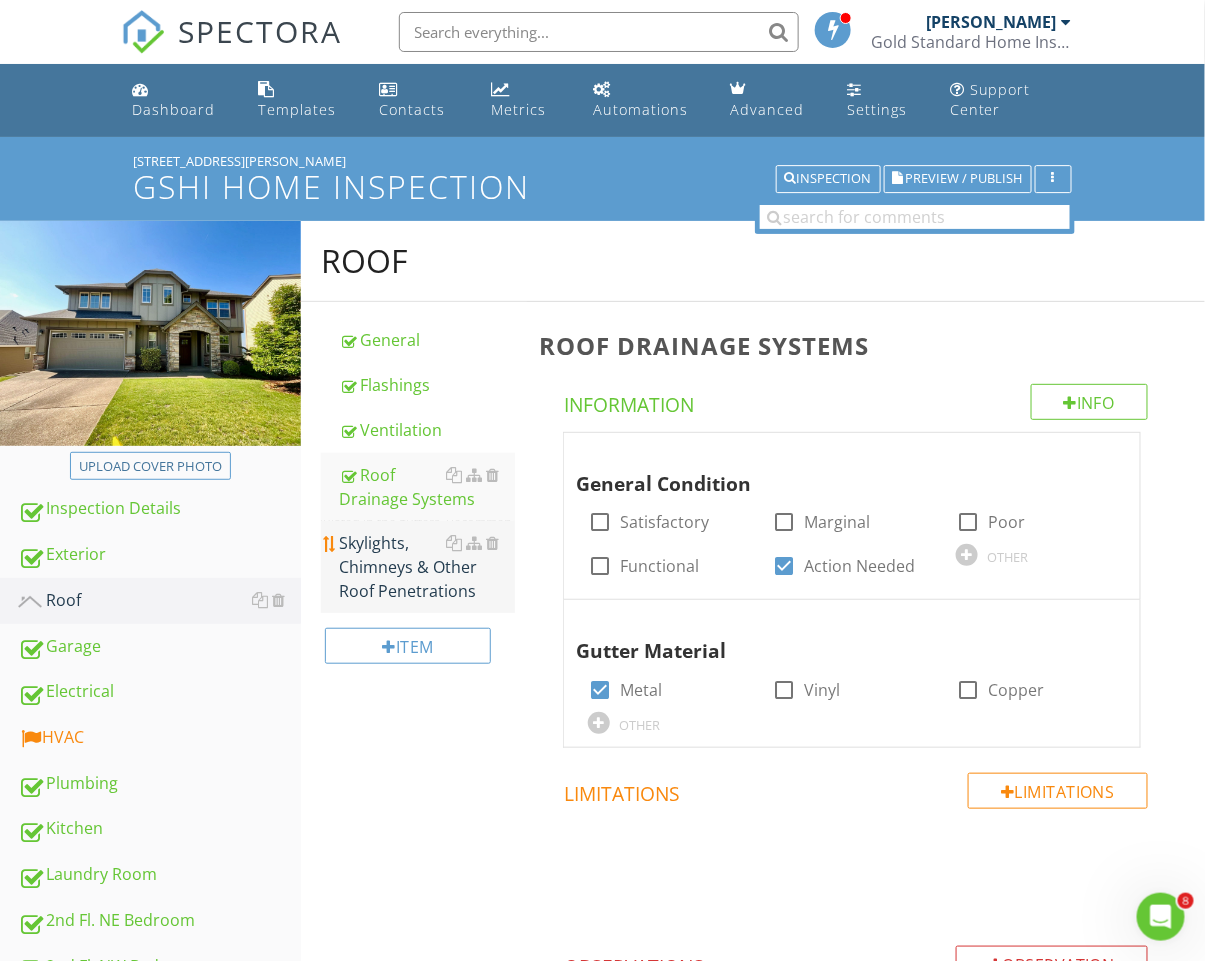 click on "Skylights, Chimneys & Other Roof Penetrations" at bounding box center (427, 567) 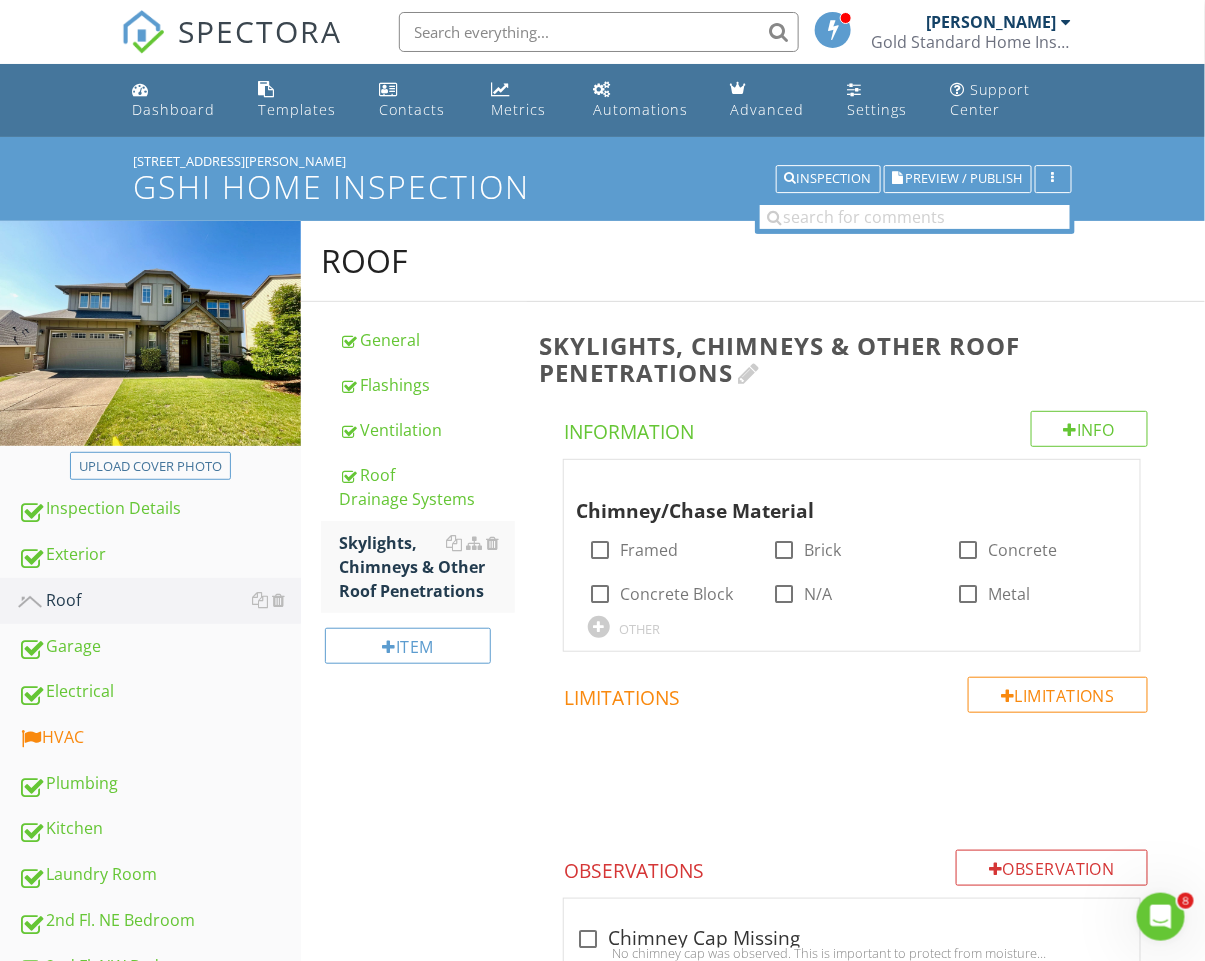 scroll, scrollTop: 2, scrollLeft: 0, axis: vertical 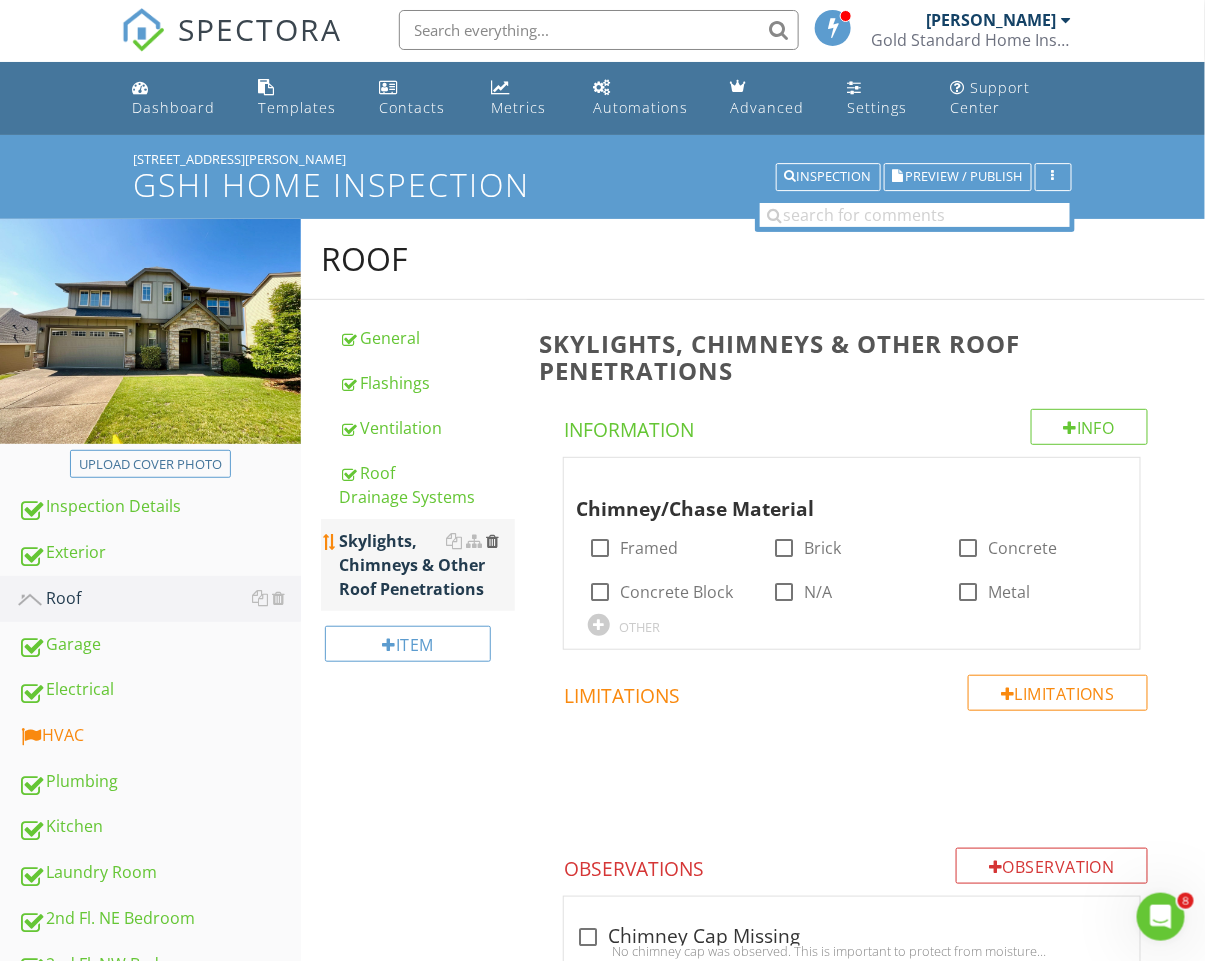 click at bounding box center (492, 541) 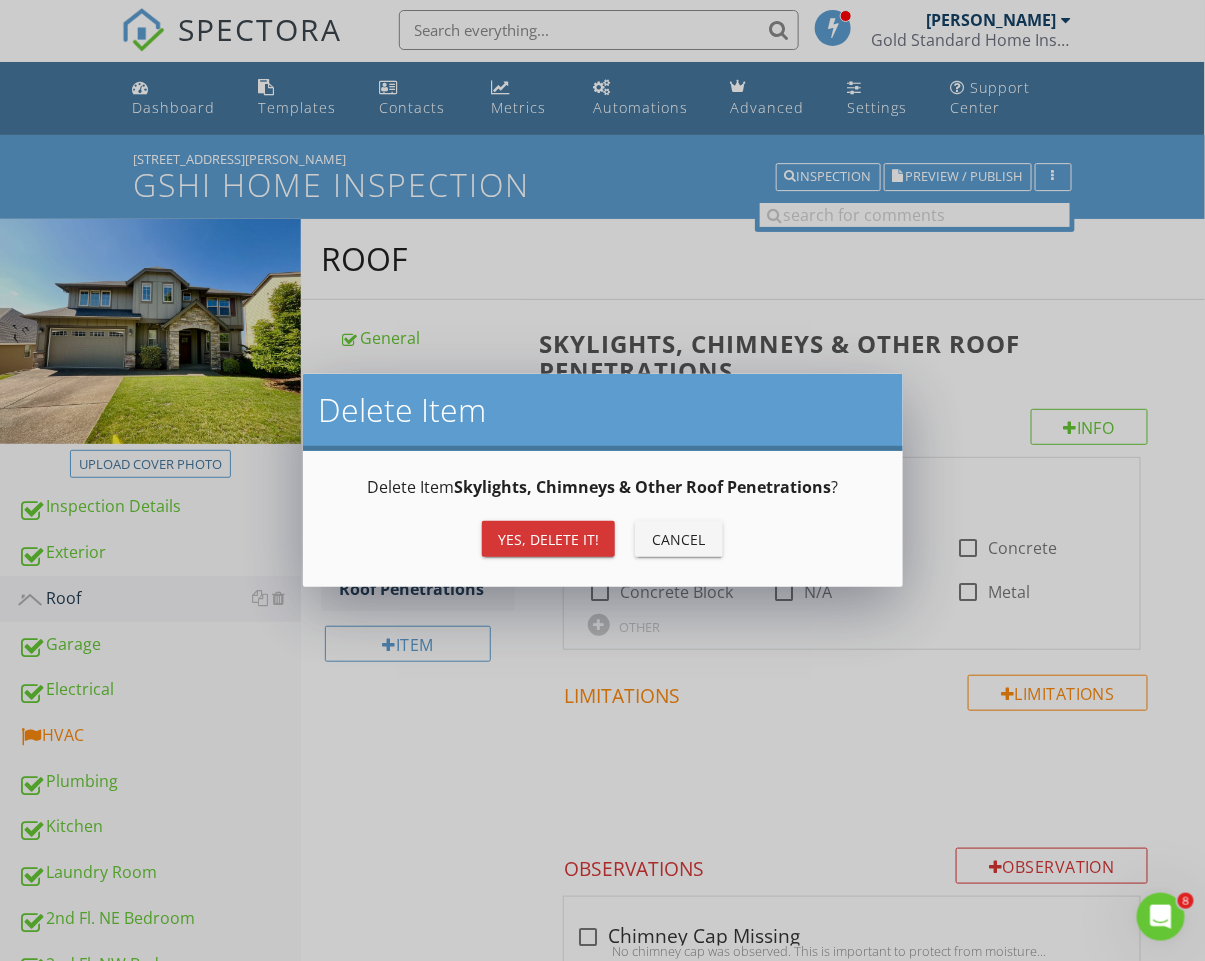 click on "Yes, Delete it!" at bounding box center (548, 539) 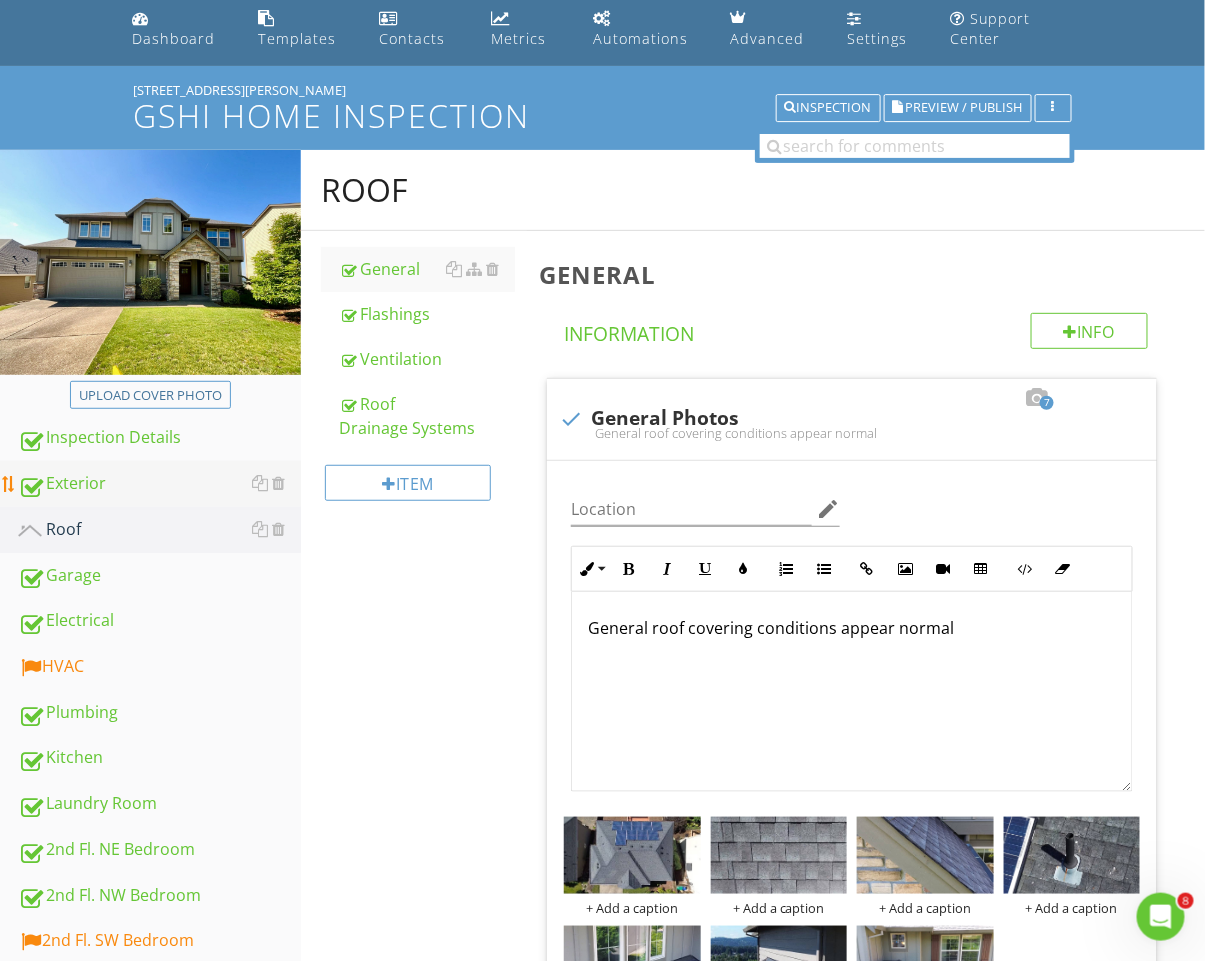 scroll, scrollTop: 78, scrollLeft: 0, axis: vertical 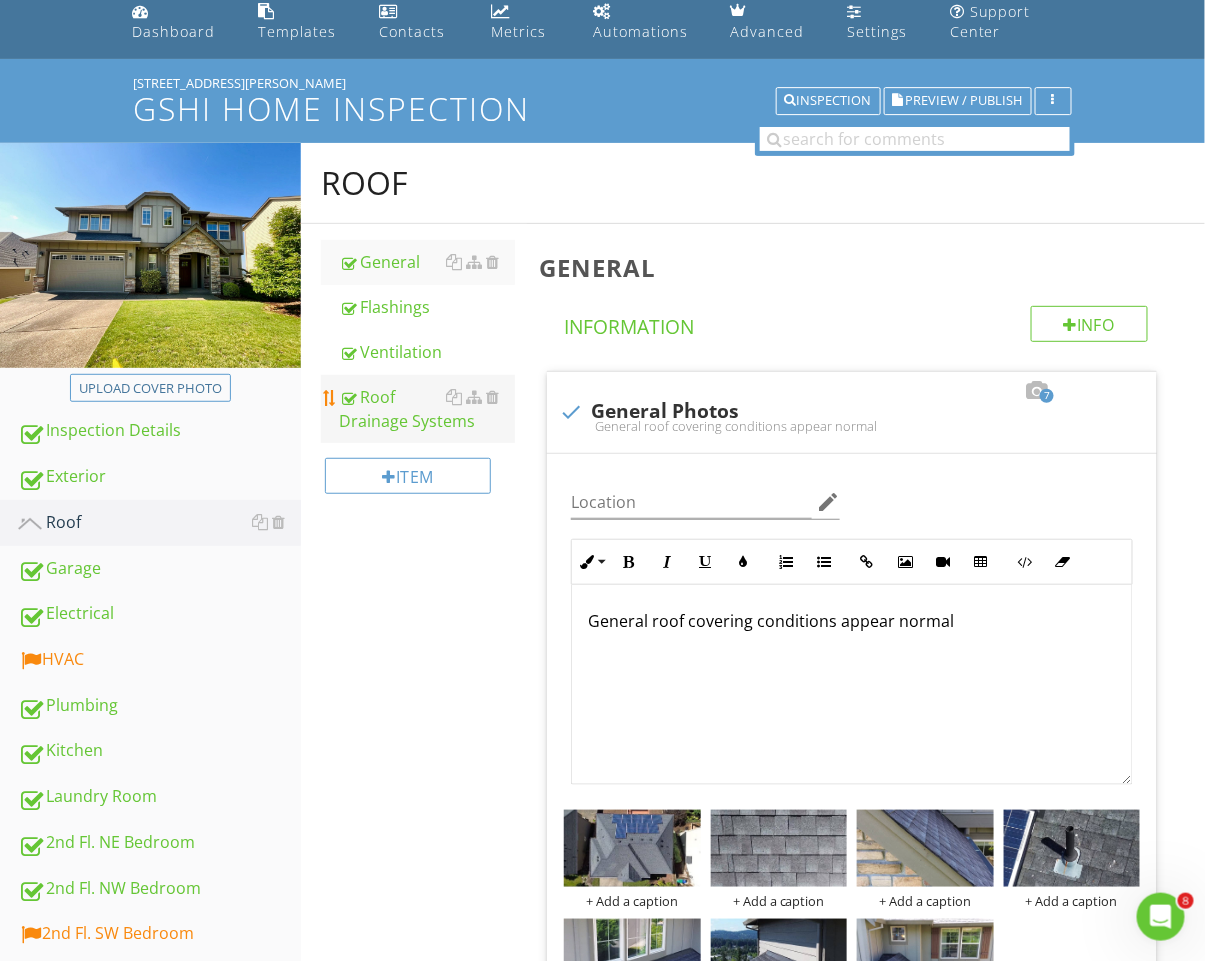 click on "Roof Drainage Systems" at bounding box center (427, 409) 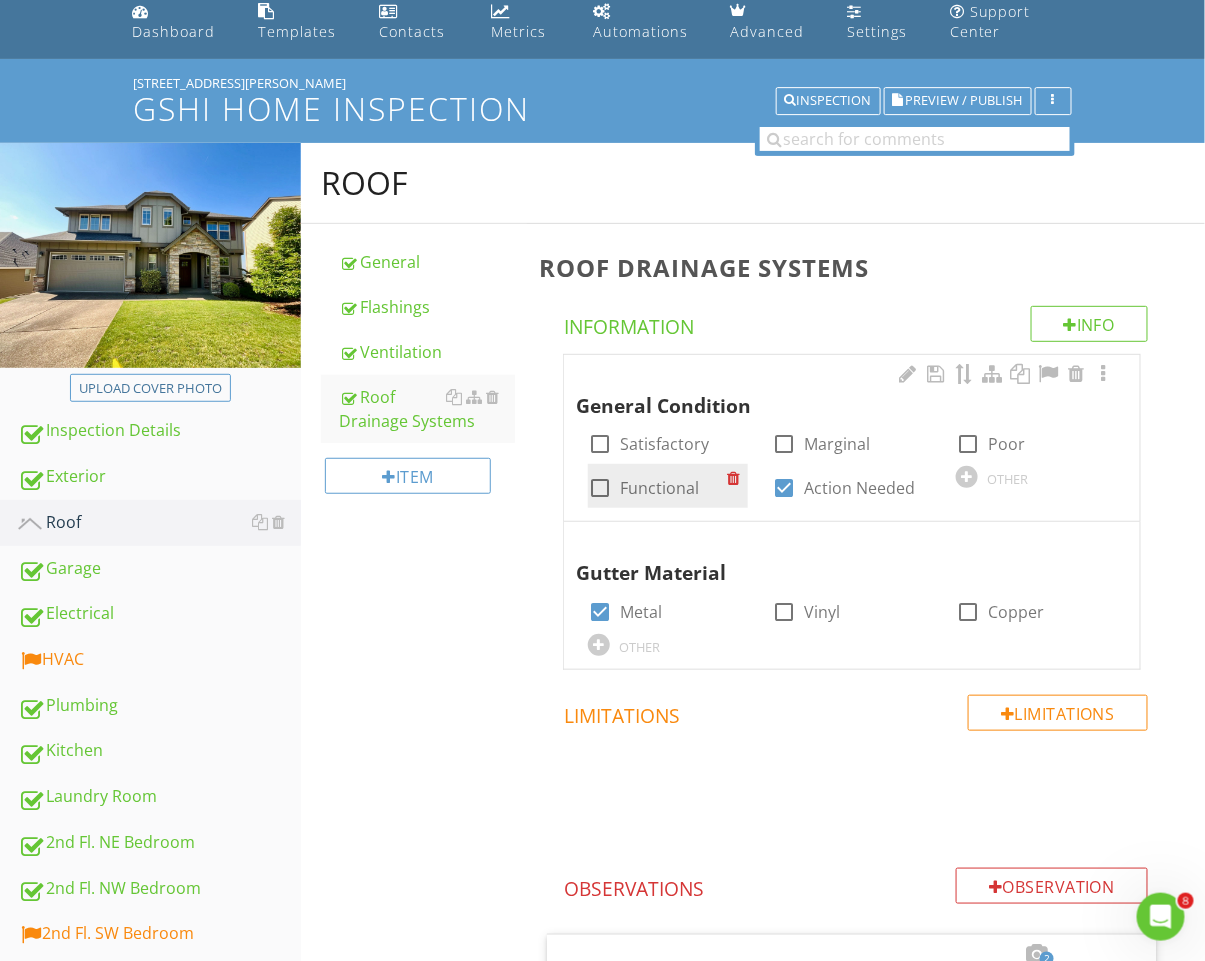 click on "Functional" at bounding box center (659, 488) 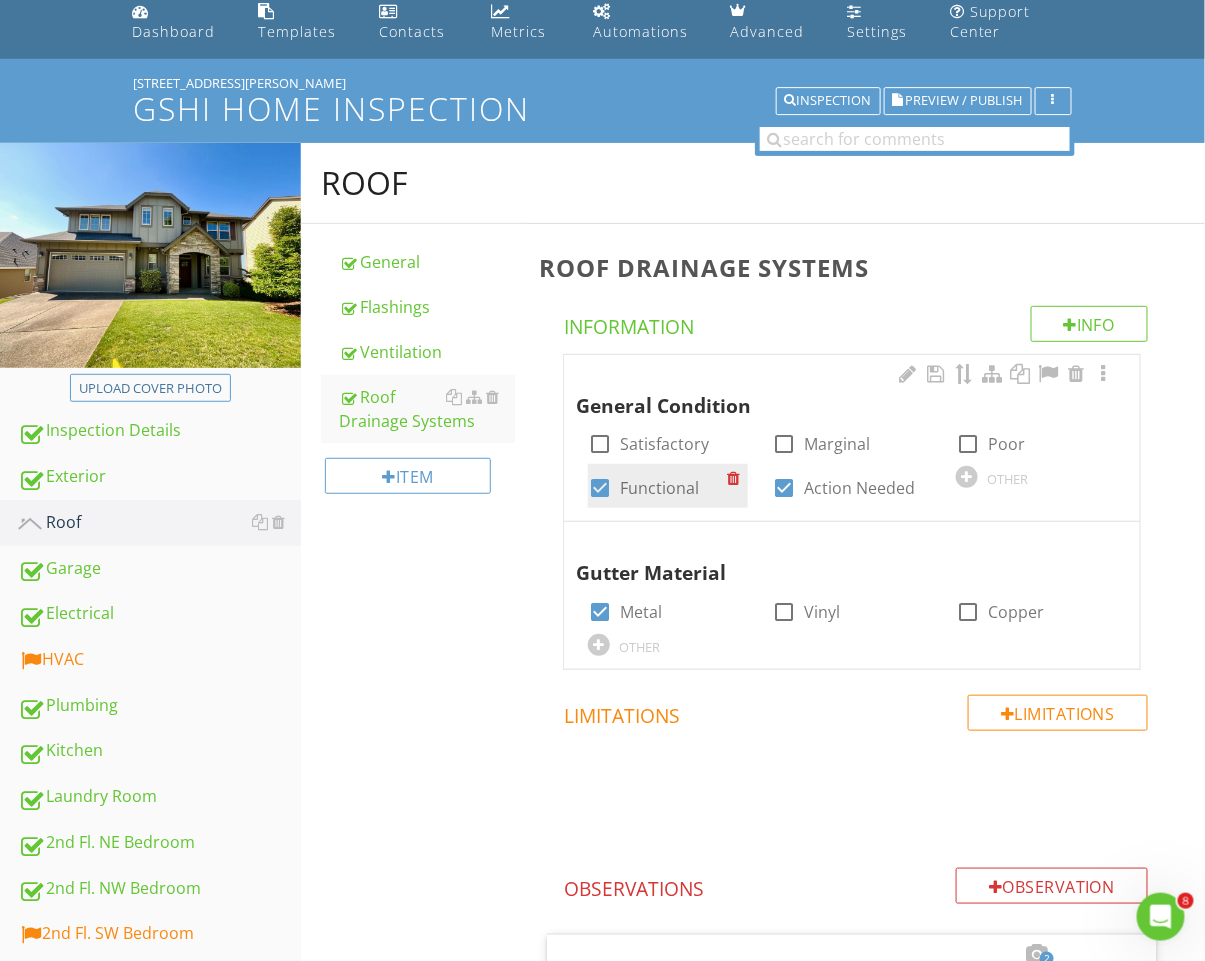 click on "Functional" at bounding box center [659, 488] 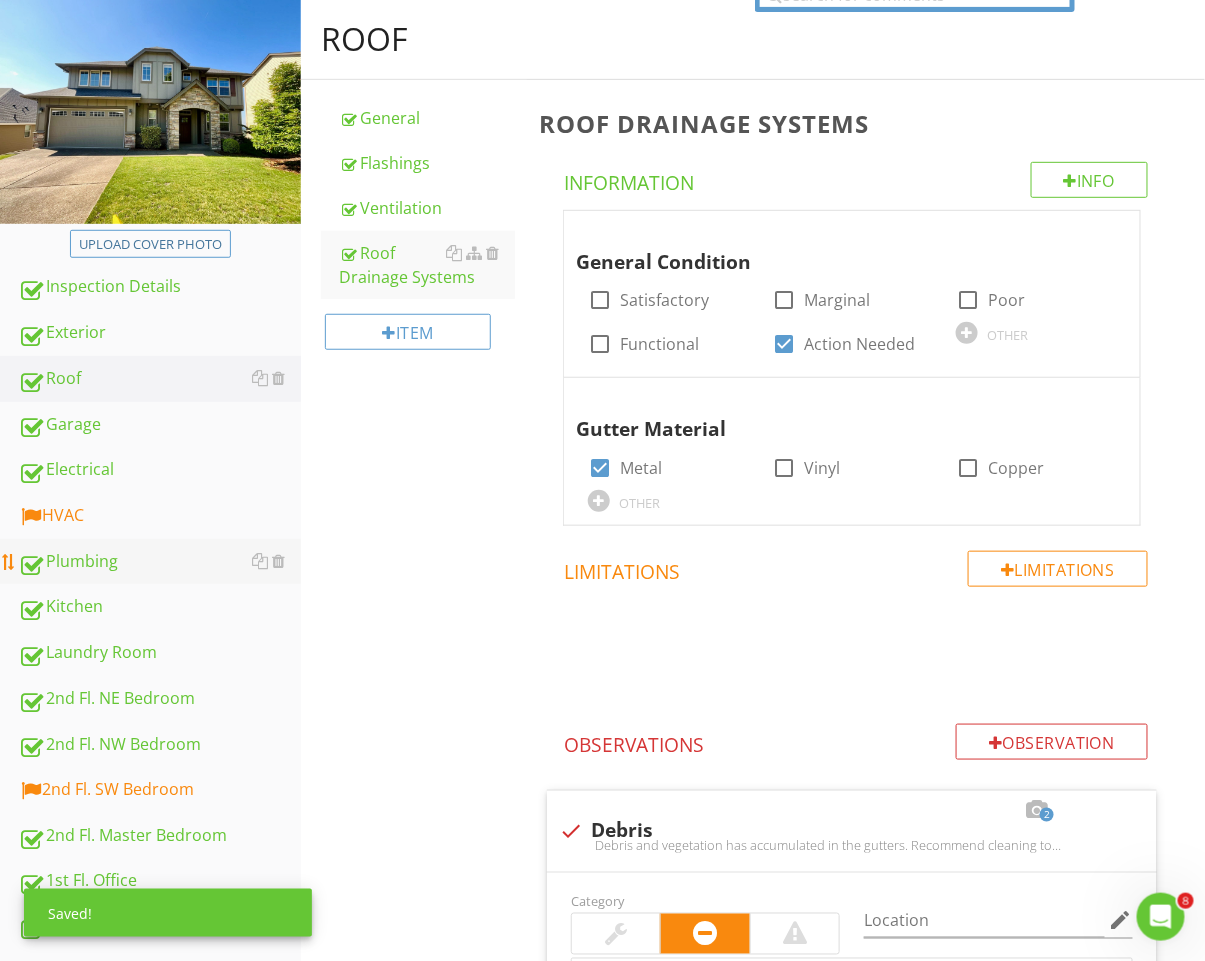 scroll, scrollTop: 224, scrollLeft: 0, axis: vertical 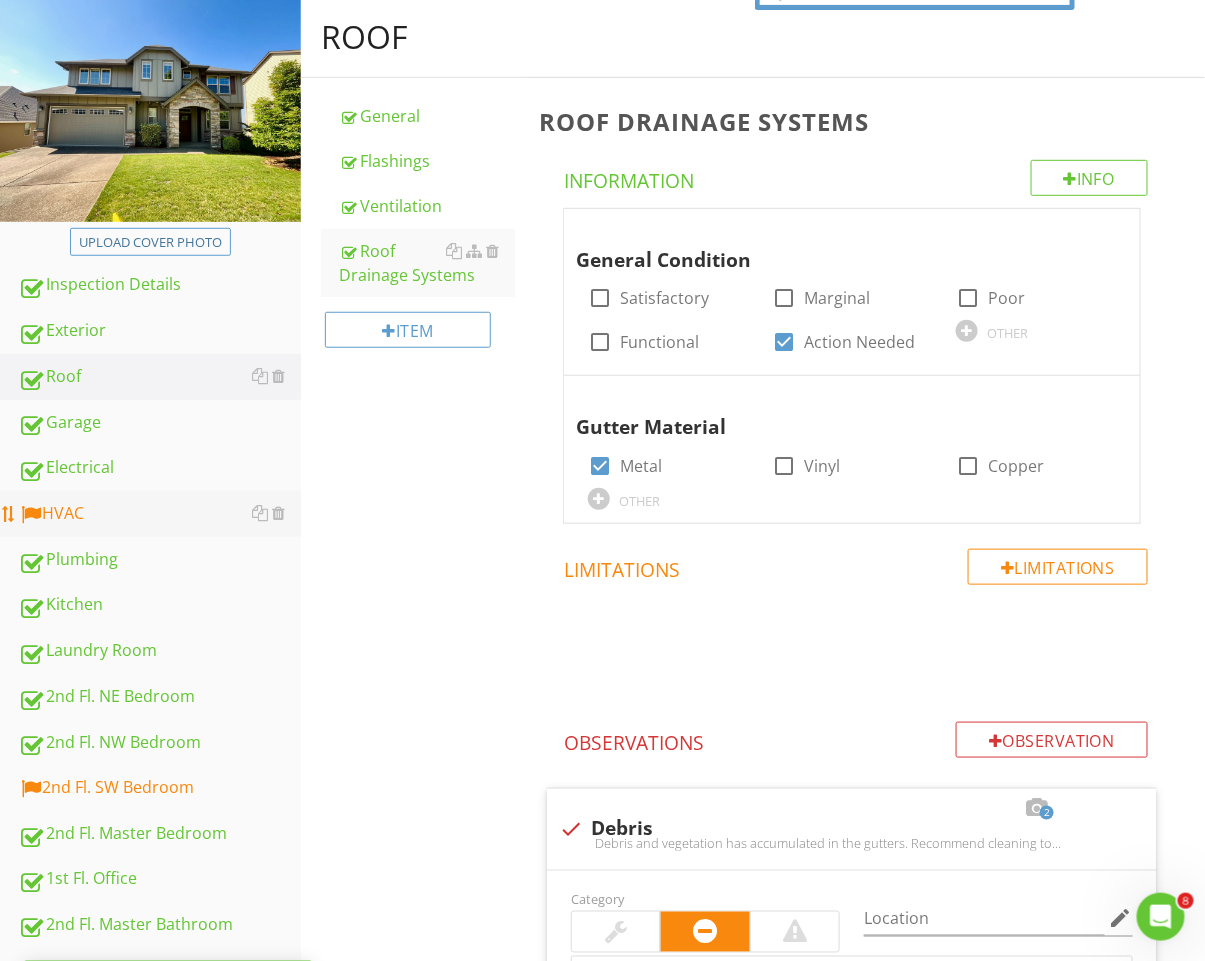 click on "HVAC" at bounding box center (159, 514) 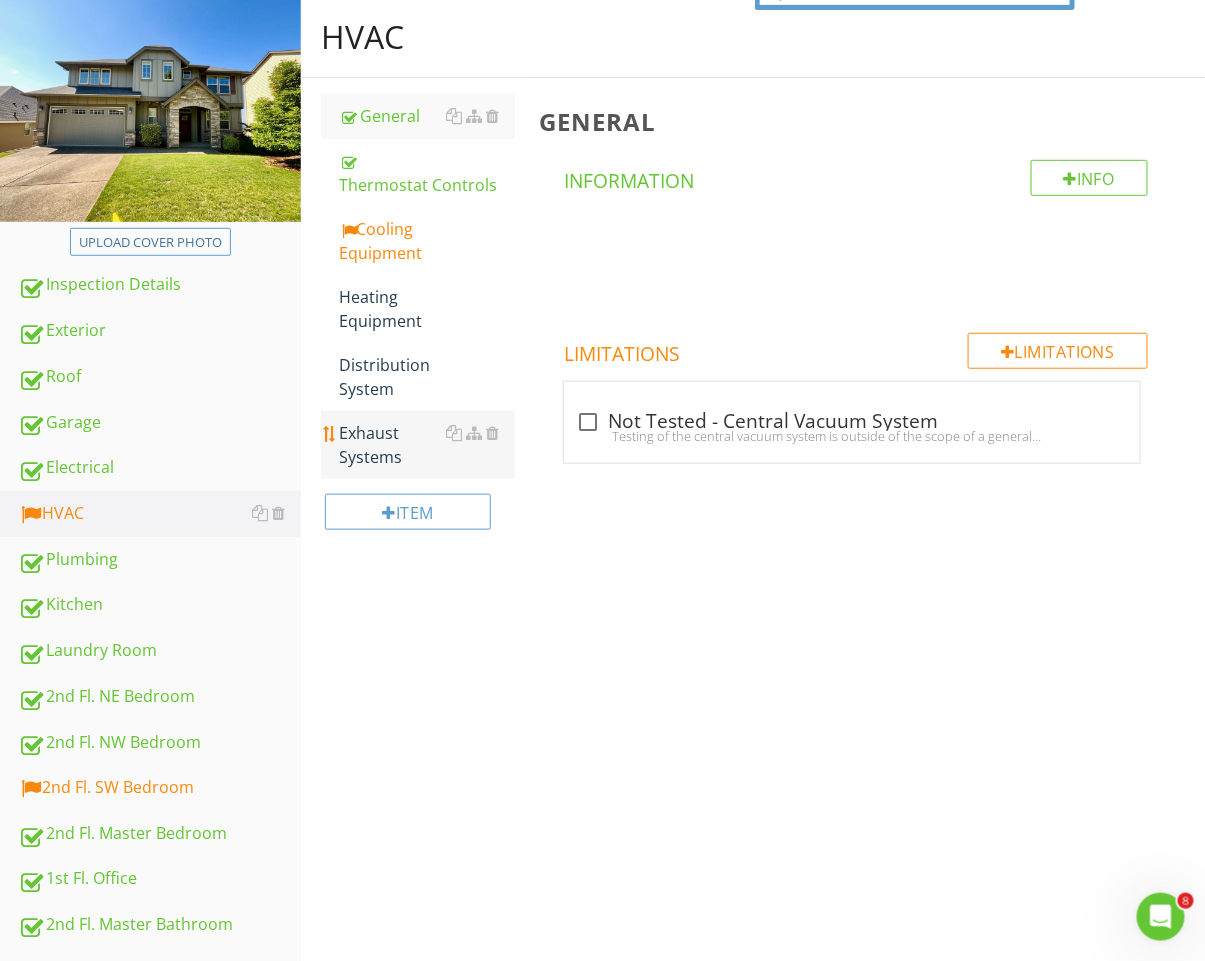 scroll, scrollTop: 222, scrollLeft: 0, axis: vertical 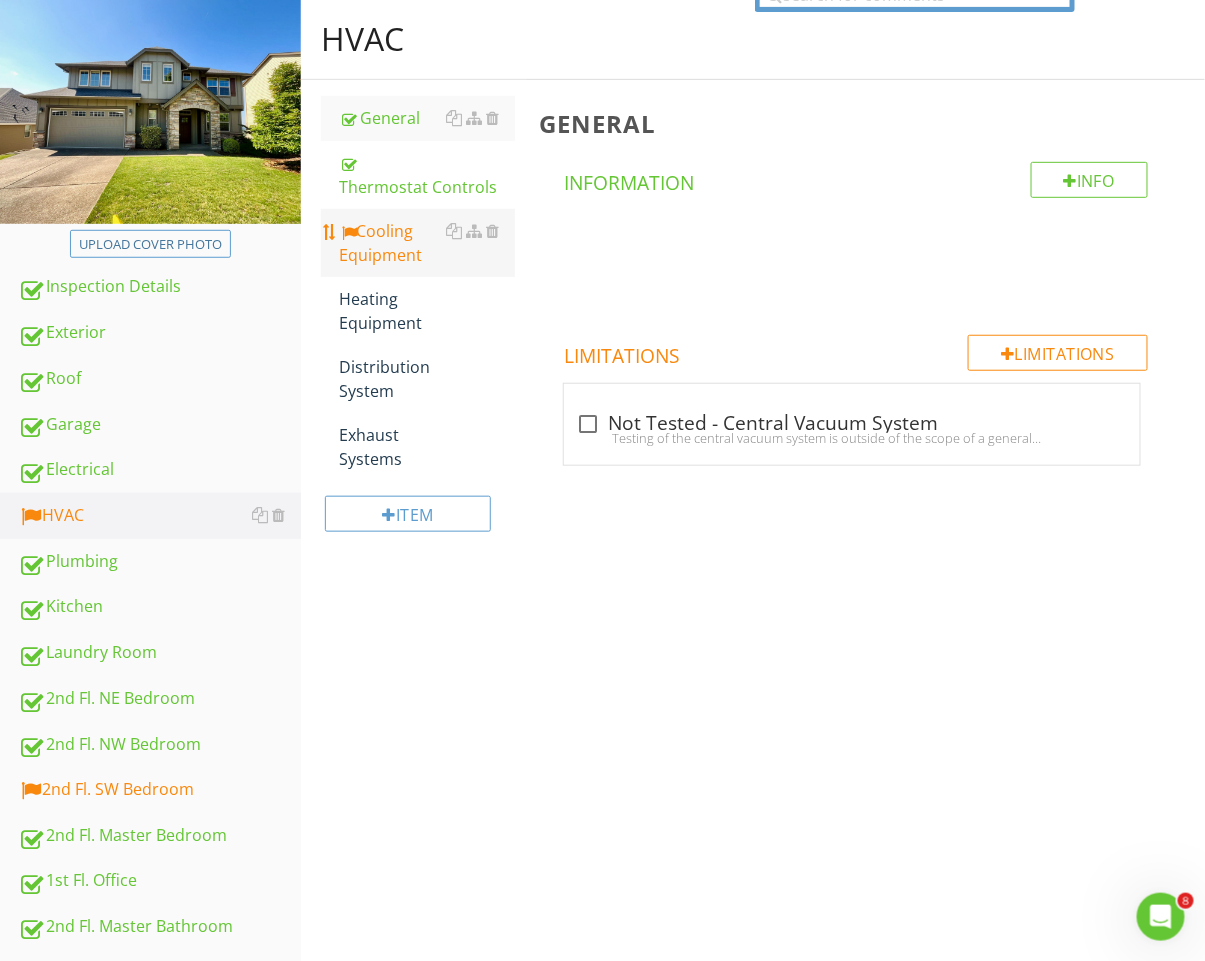 click on "Cooling Equipment" at bounding box center [427, 243] 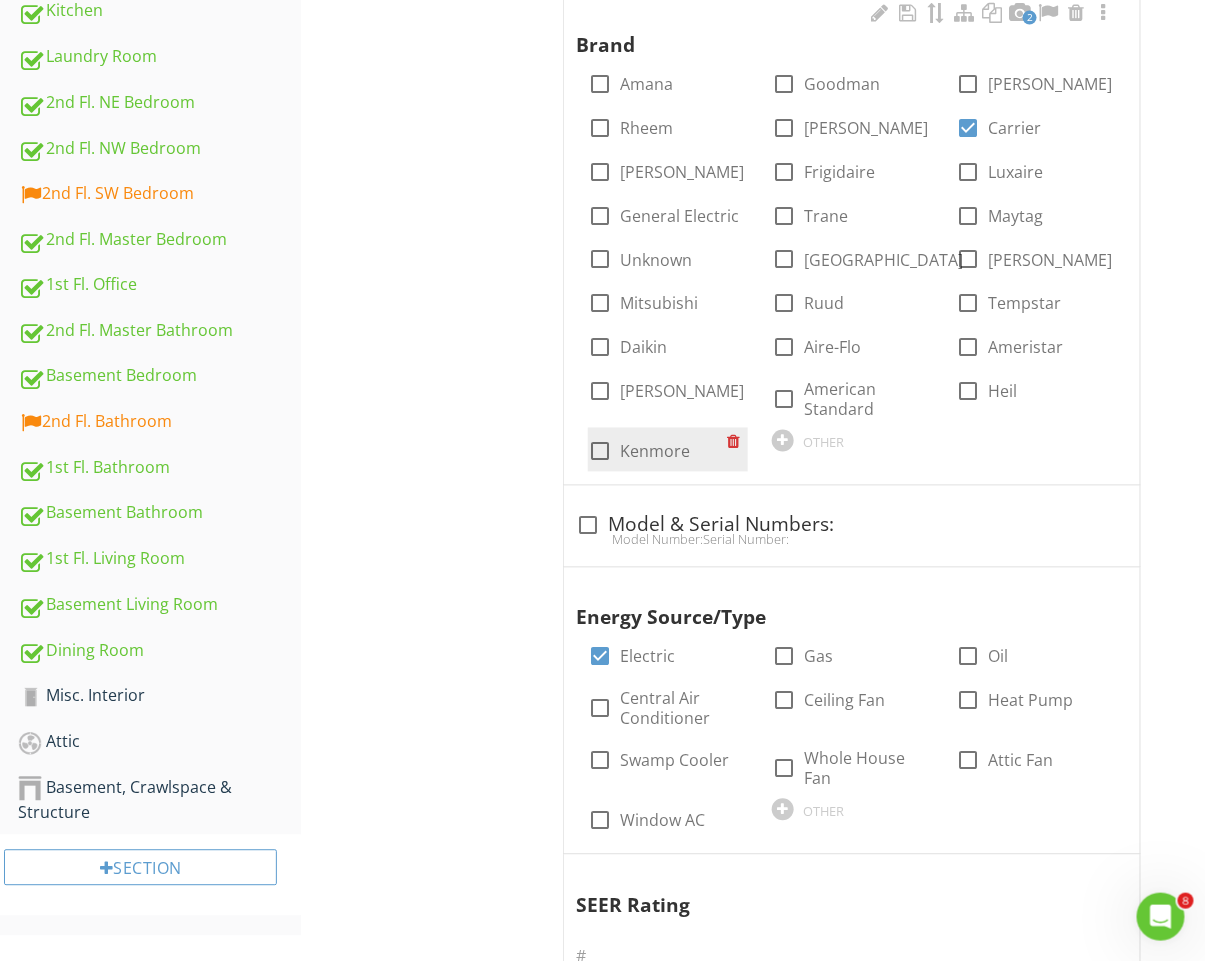 scroll, scrollTop: 904, scrollLeft: 0, axis: vertical 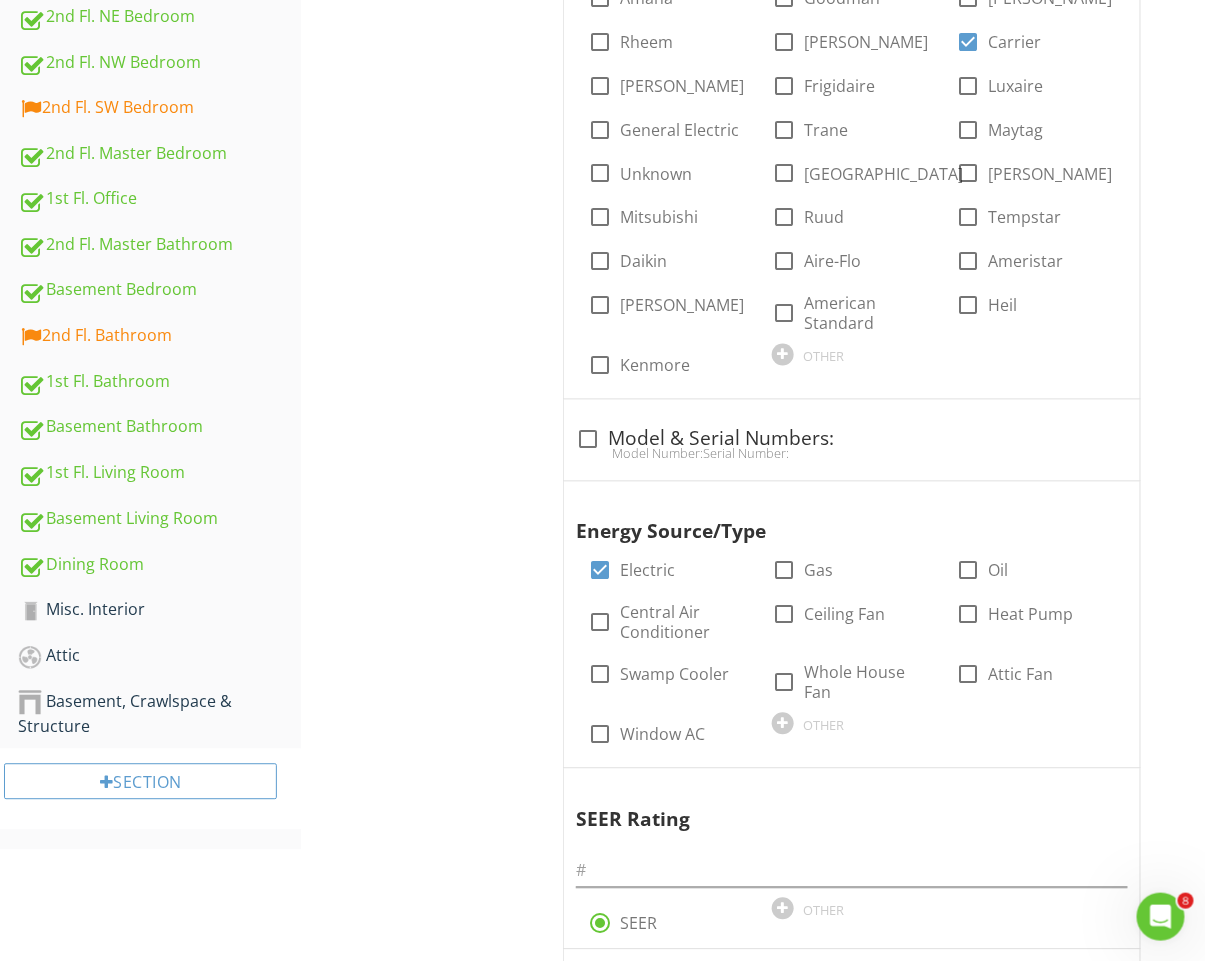 click on "check_box_outline_blank
Model & Serial Numbers:" at bounding box center (852, 438) 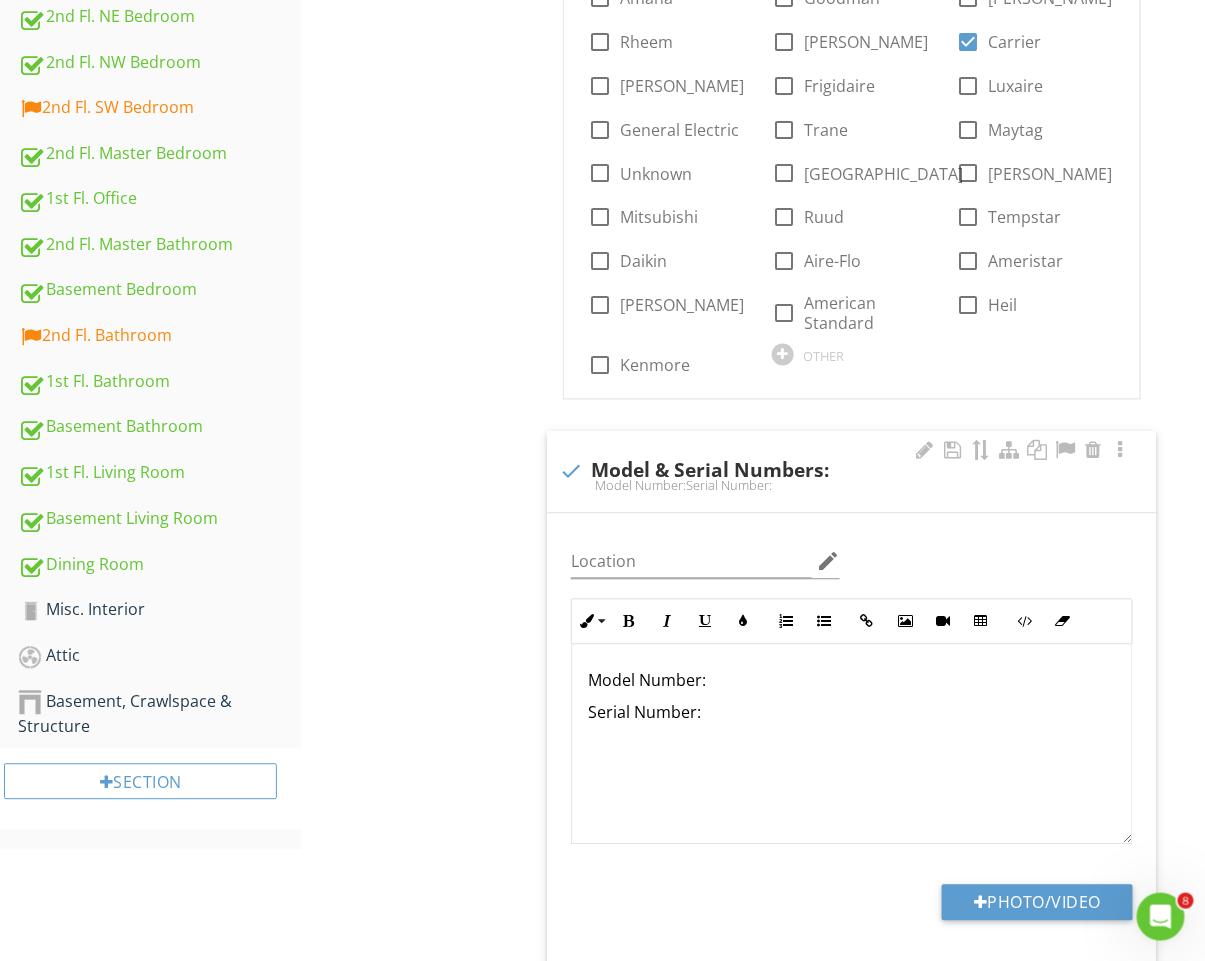 click on "Model Number:" at bounding box center [852, 681] 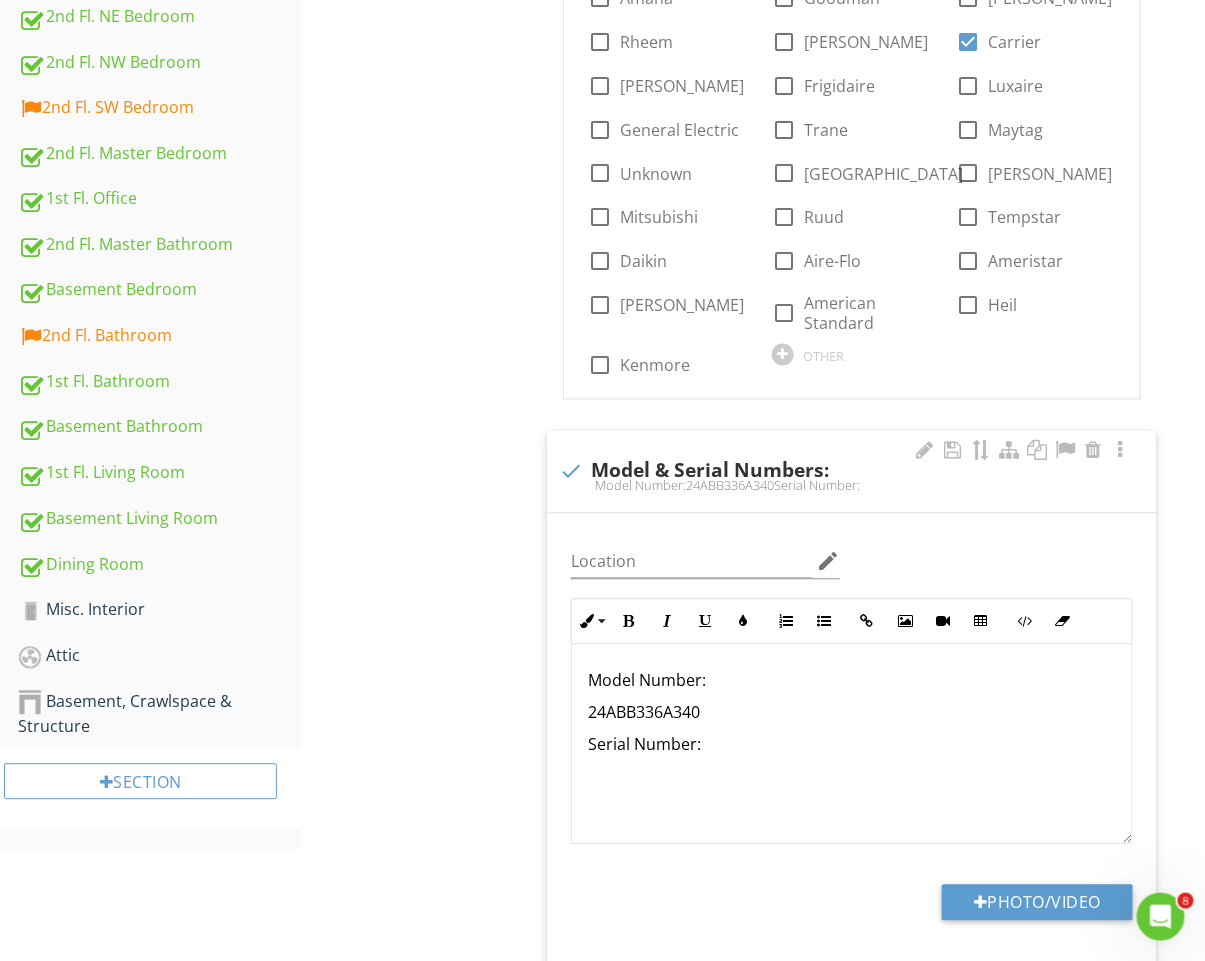 click on "Model Number:  24ABB336A340 Serial Number:" at bounding box center (852, 745) 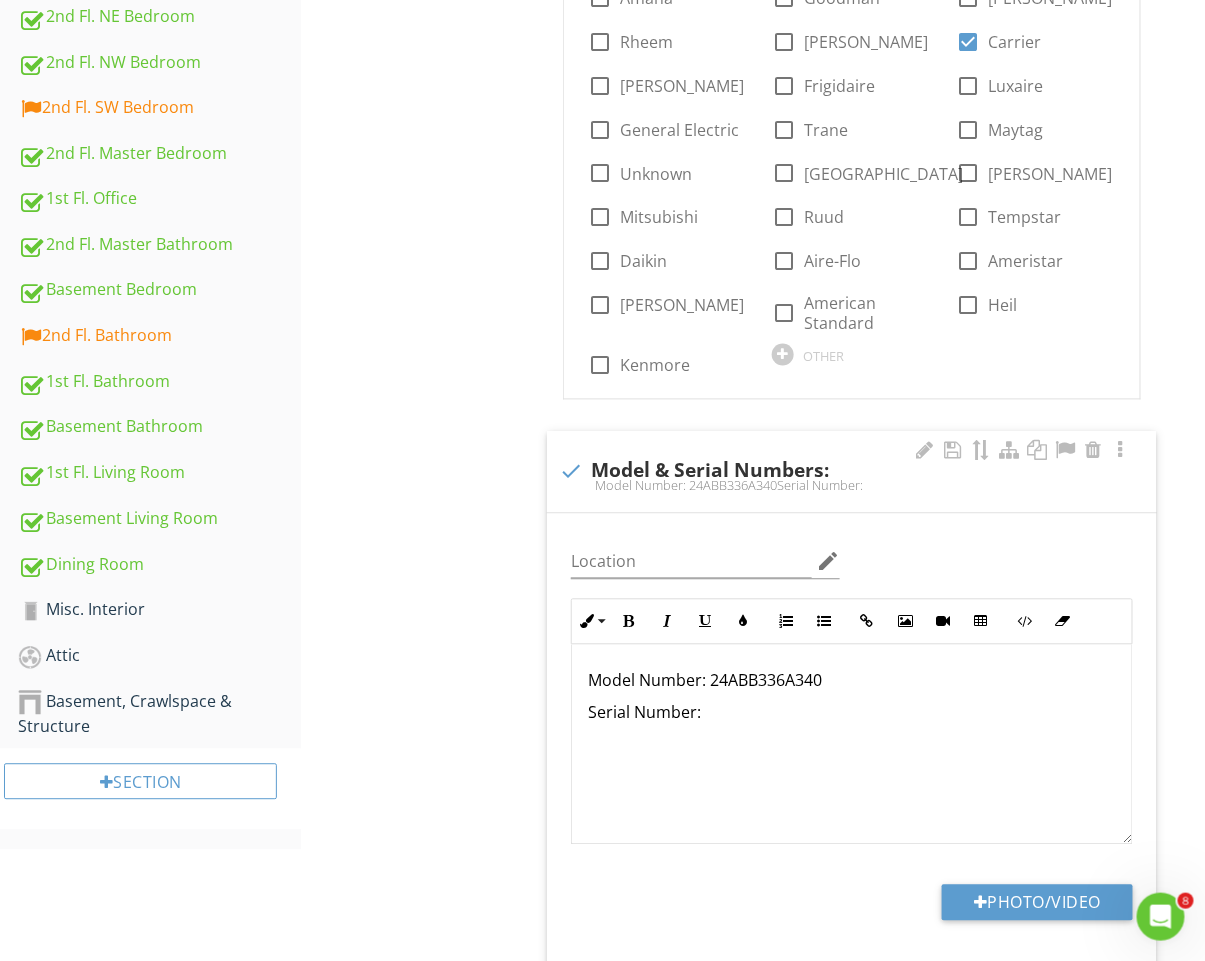 click on "Serial Number:" at bounding box center [852, 713] 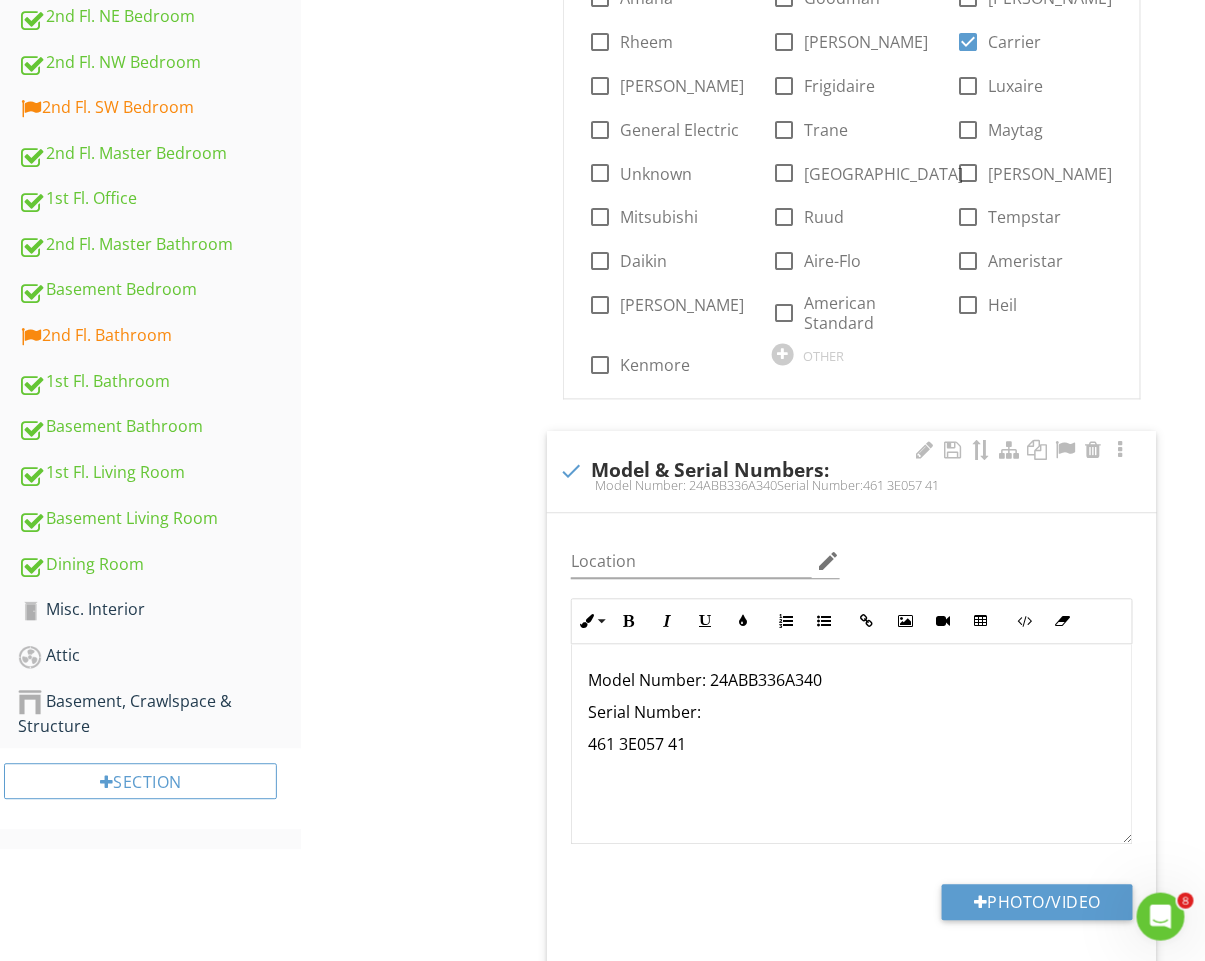 click on "Model Number: 24ABB336A340 Serial Number:  461 3E057 41" at bounding box center [852, 745] 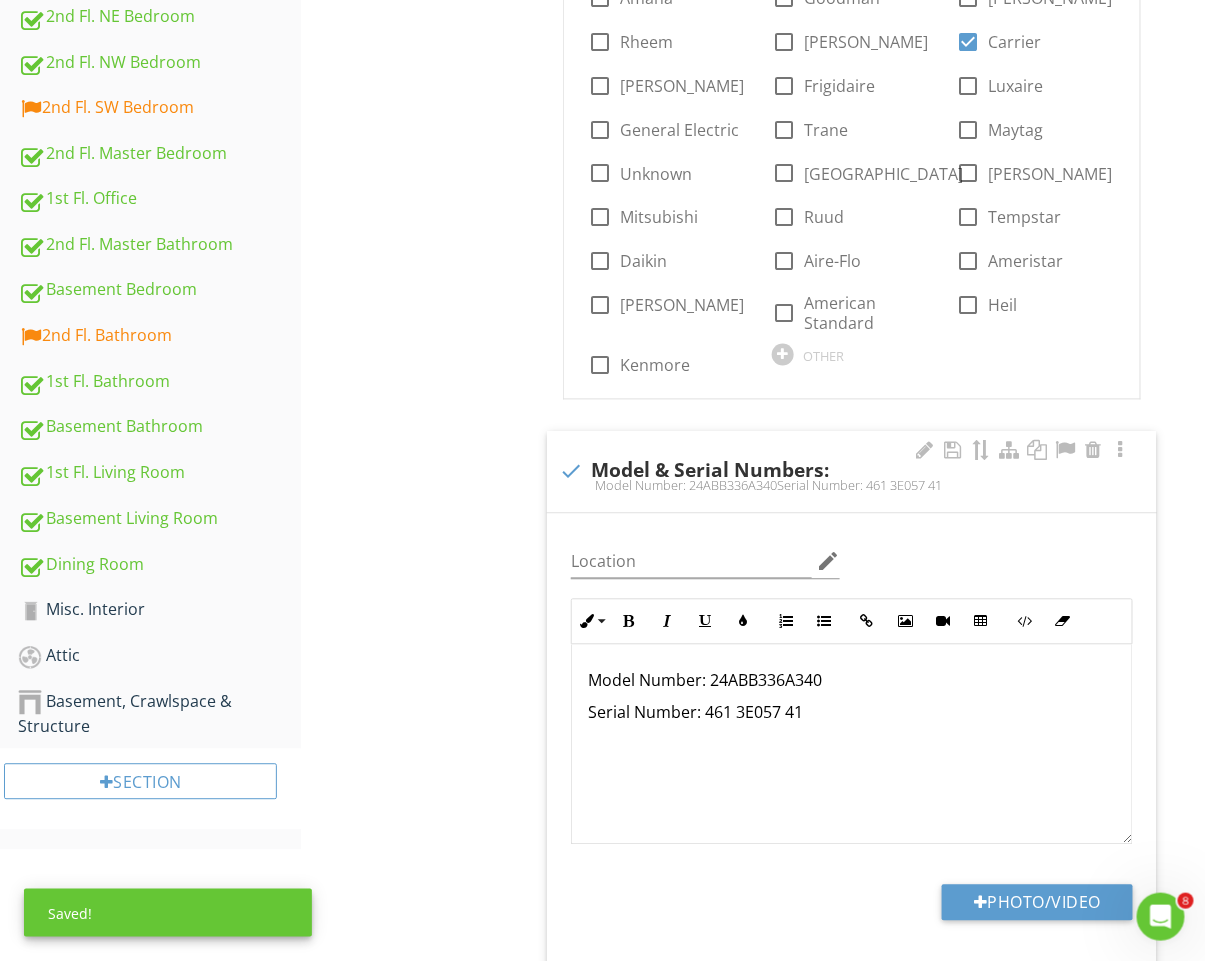 click on "Serial Number: 461 3E057 41" at bounding box center (852, 713) 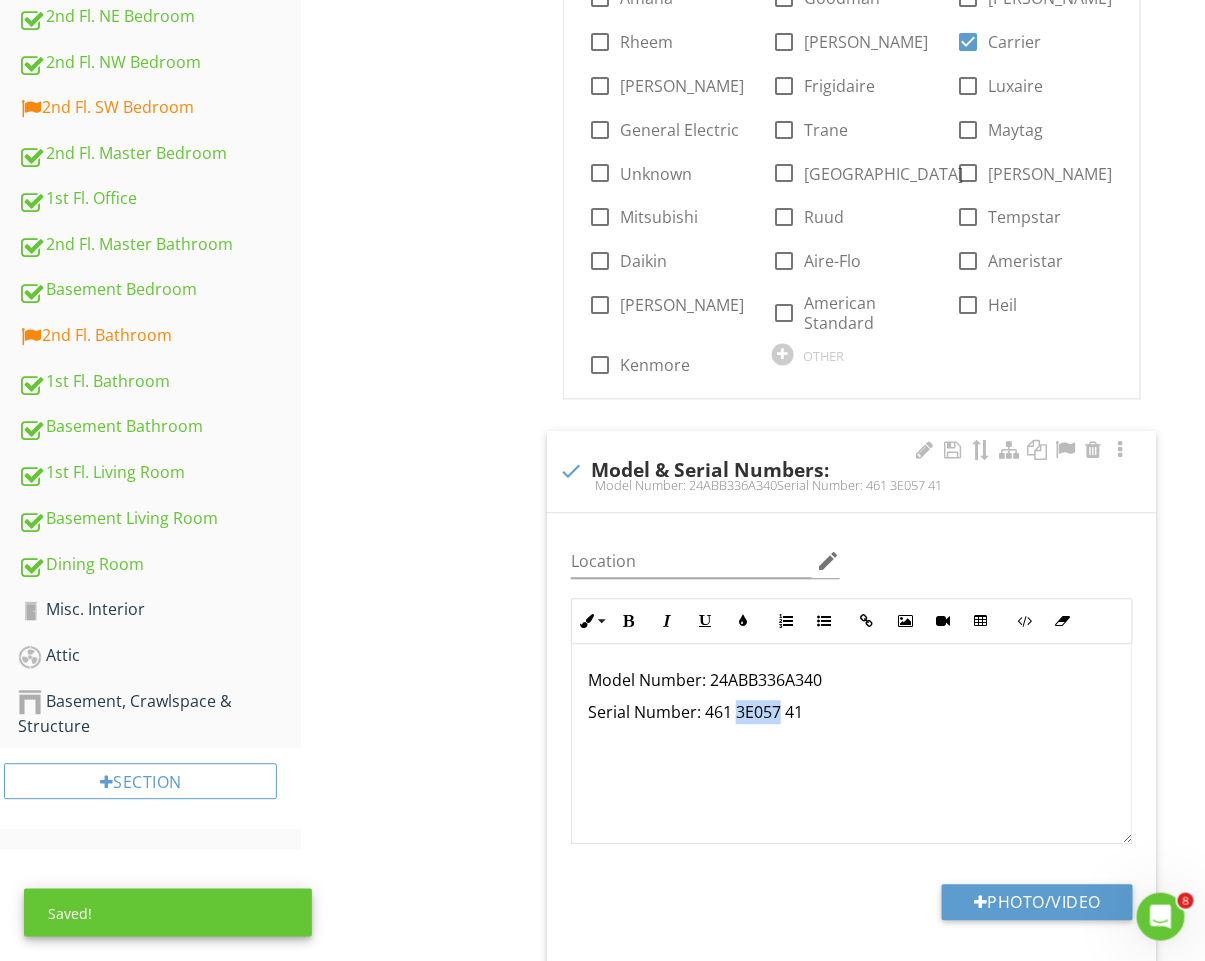 click on "Serial Number: 461 3E057 41" at bounding box center [852, 713] 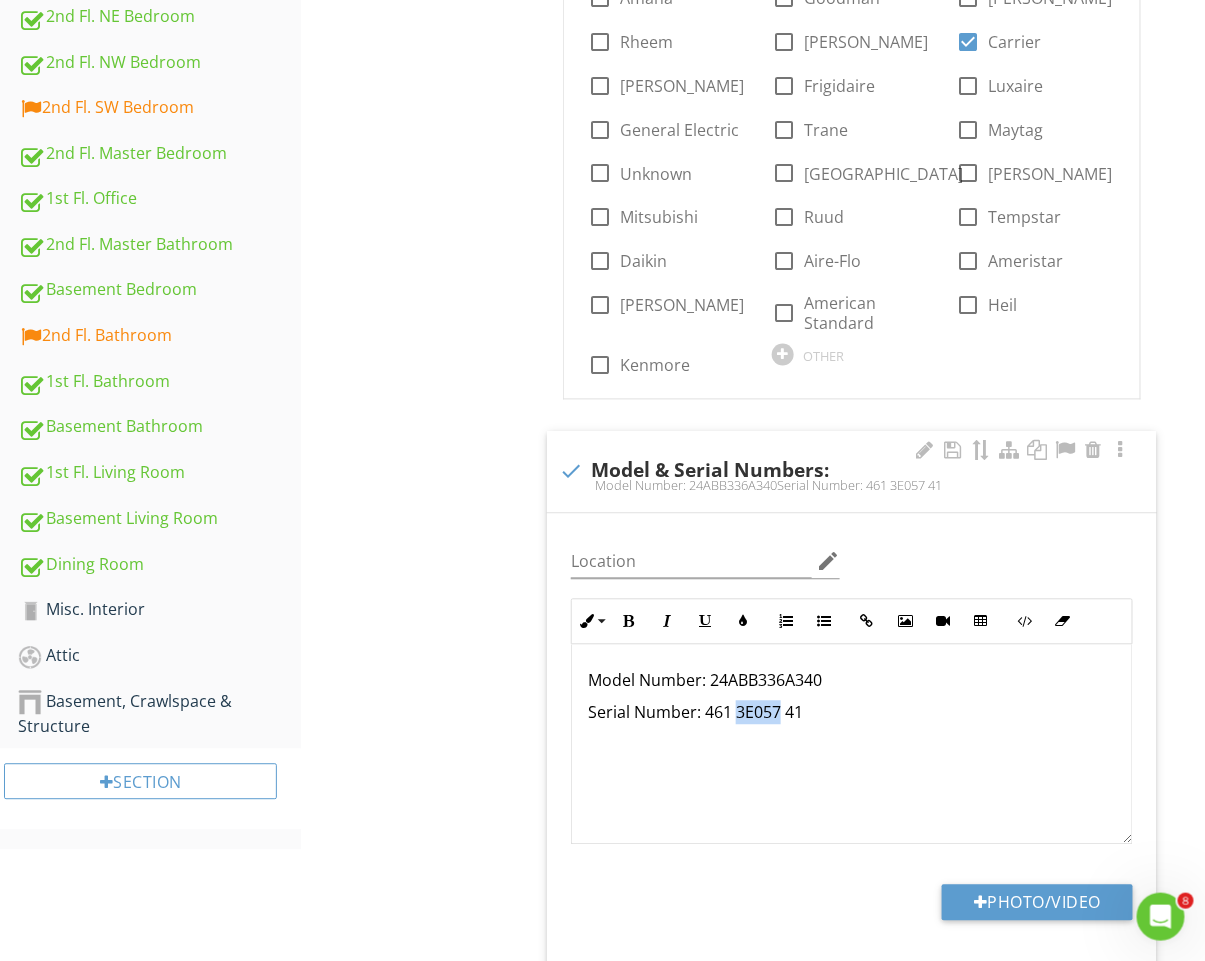 click on "Serial Number: 461 3E057 41" at bounding box center [852, 713] 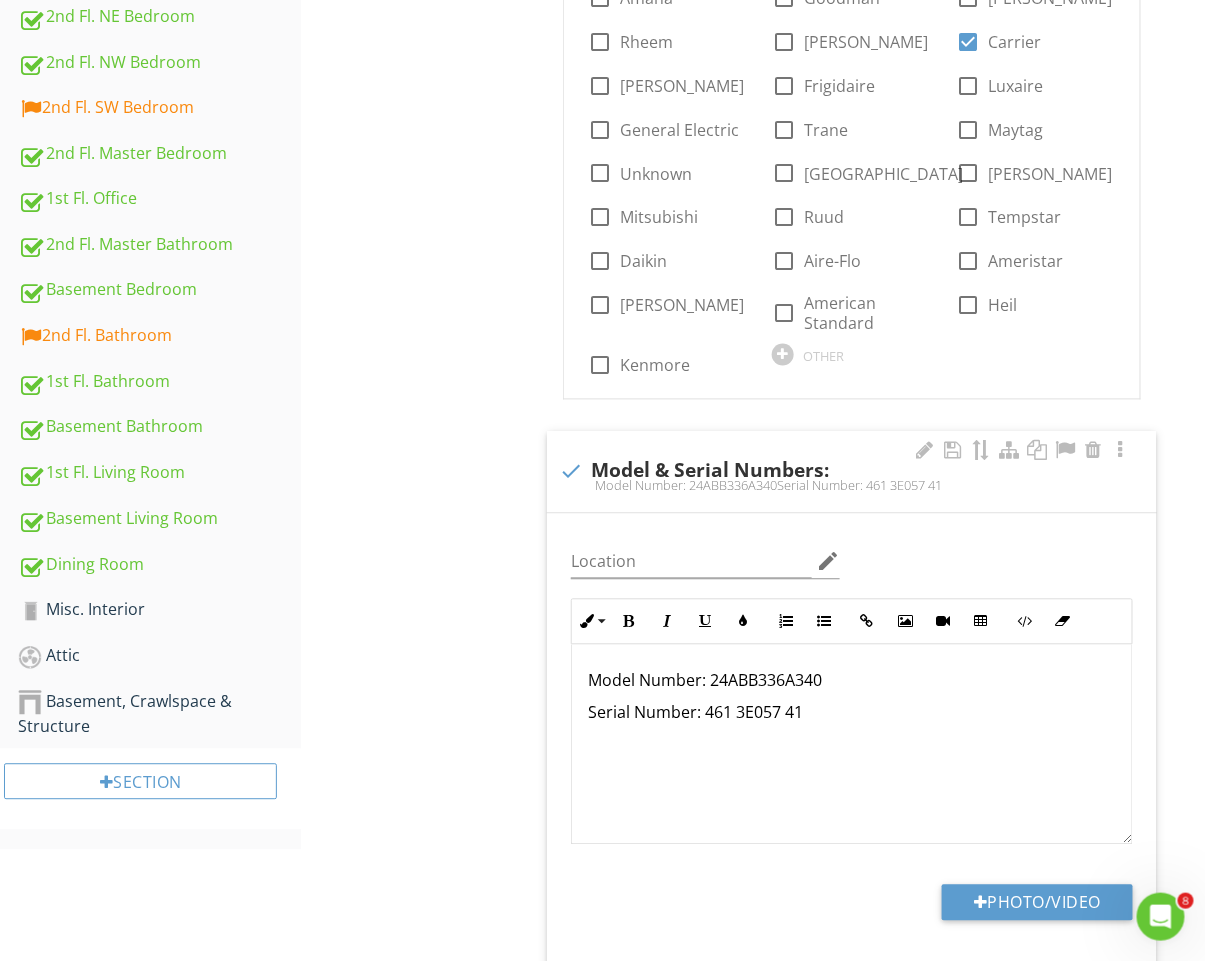 click on "Model Number: 24ABB336A340 Serial Number: 461 3E057 41" at bounding box center (852, 745) 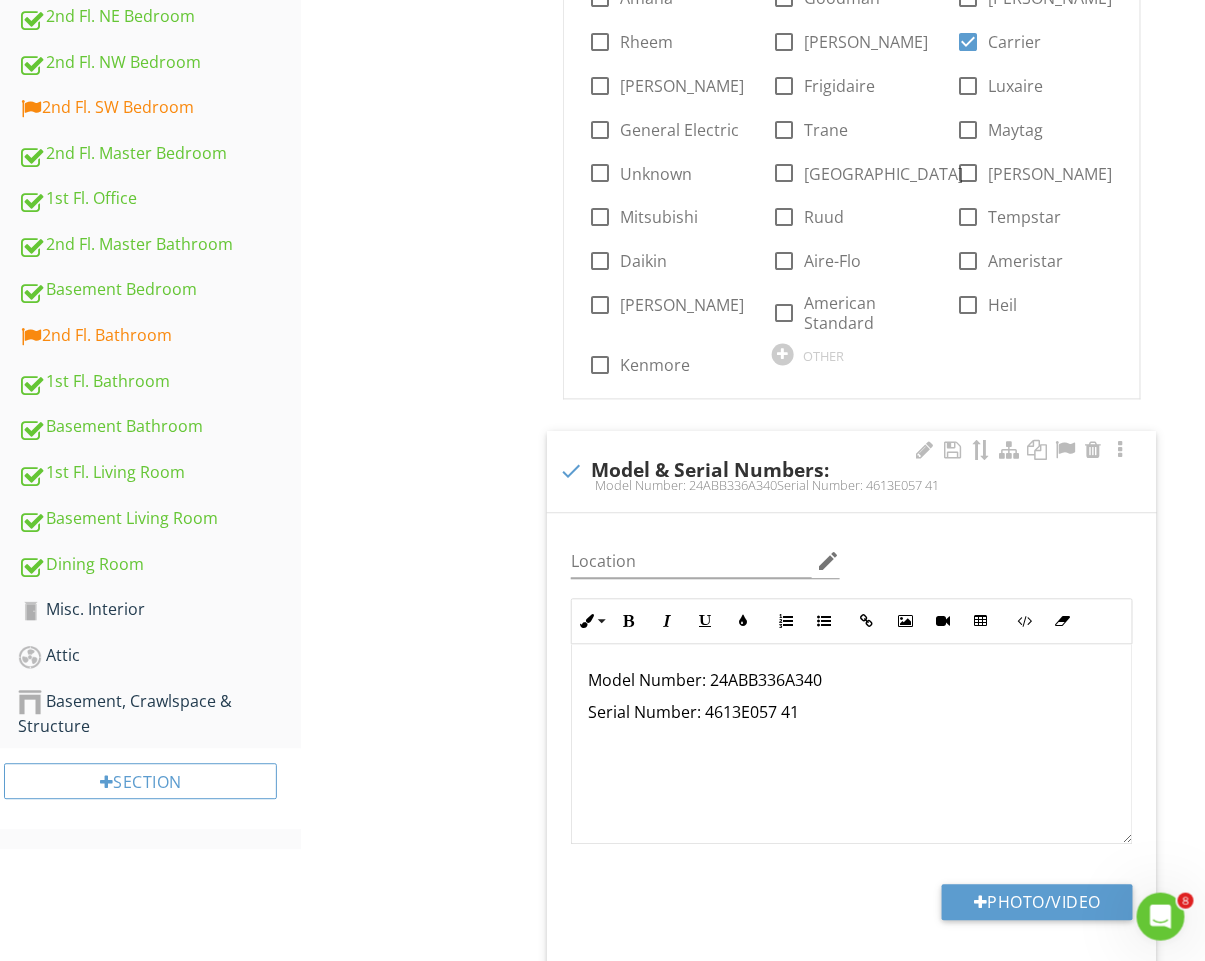 click on "Serial Number: 4613E057 41" at bounding box center [852, 713] 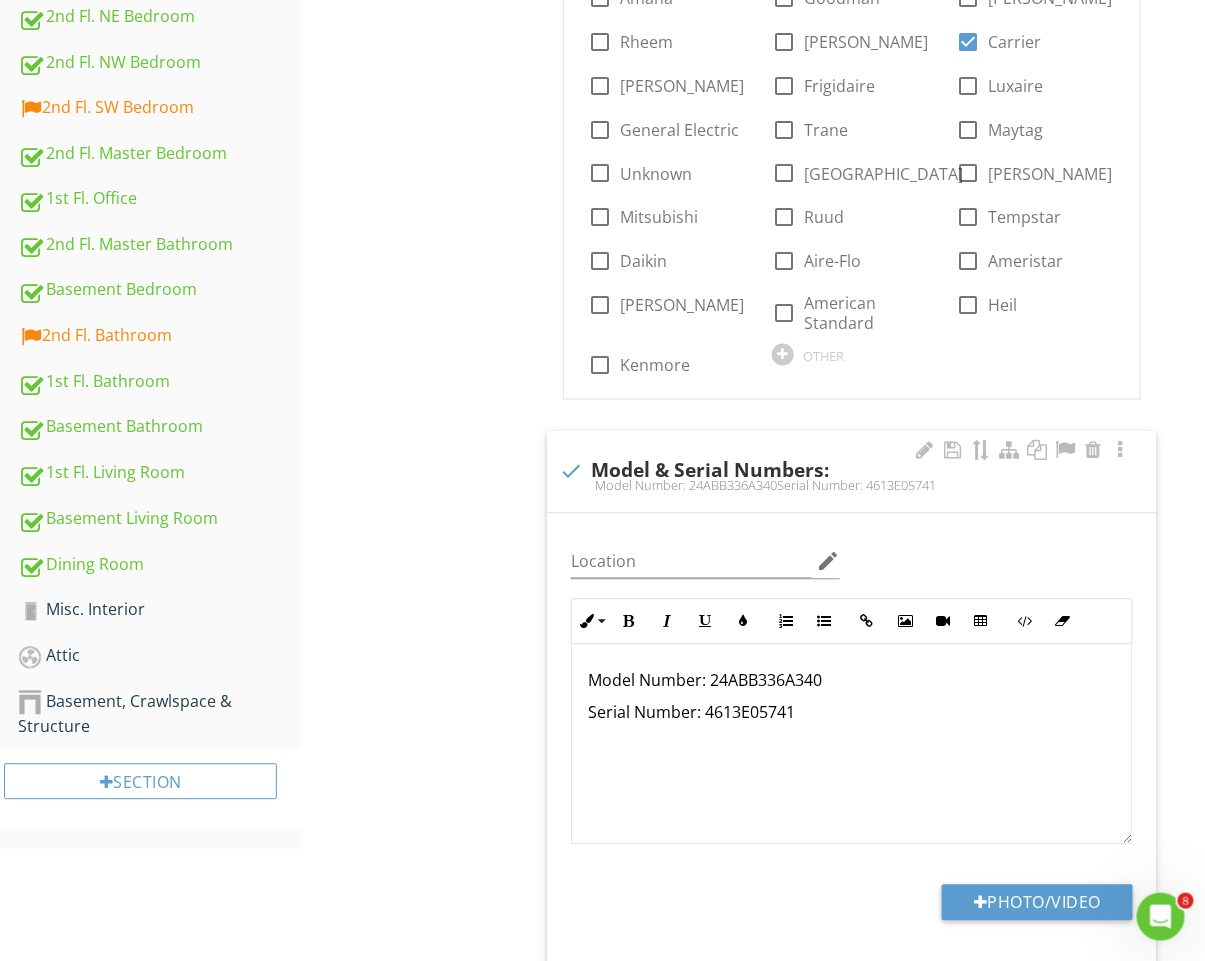 scroll, scrollTop: 1, scrollLeft: 0, axis: vertical 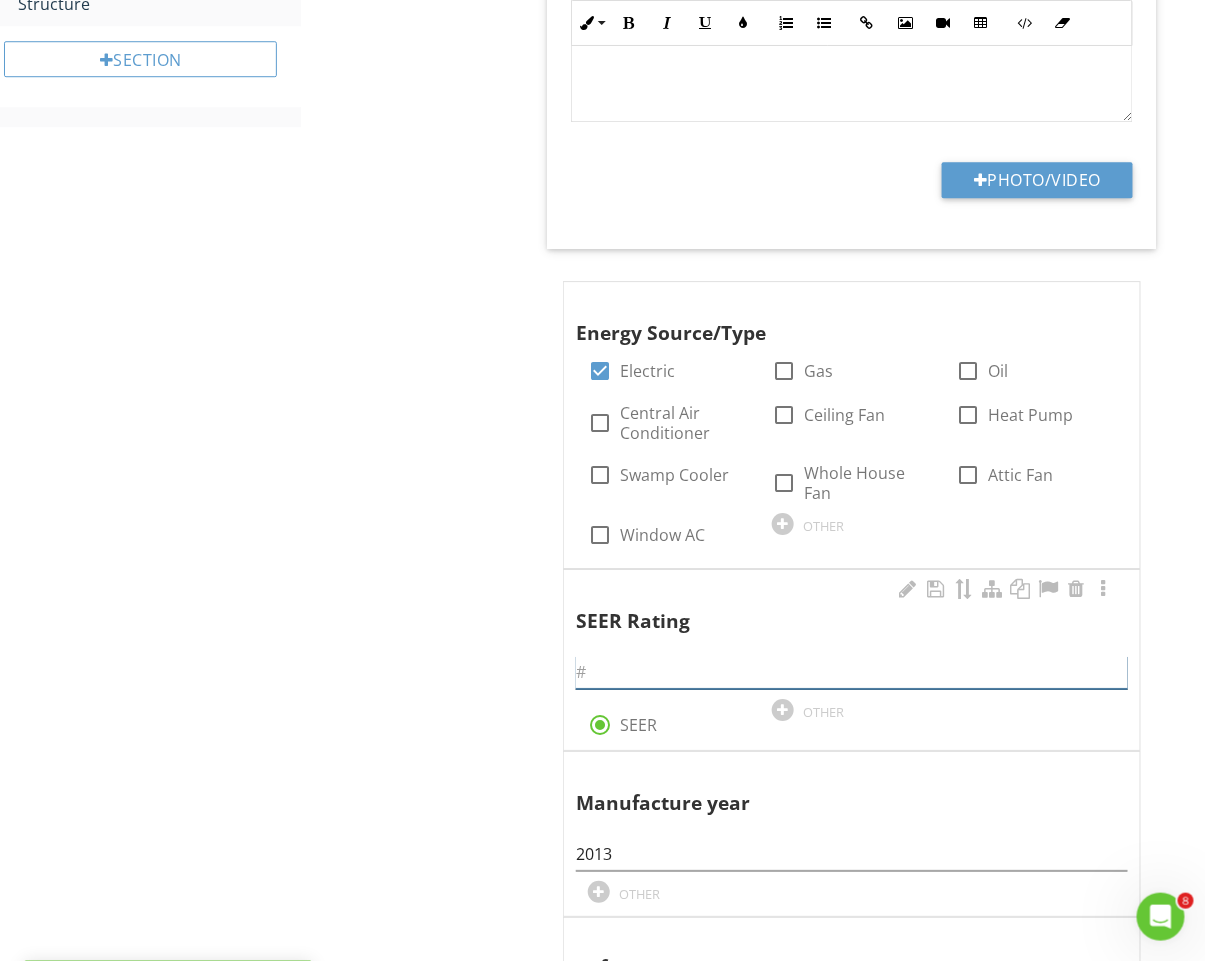 click at bounding box center [852, 672] 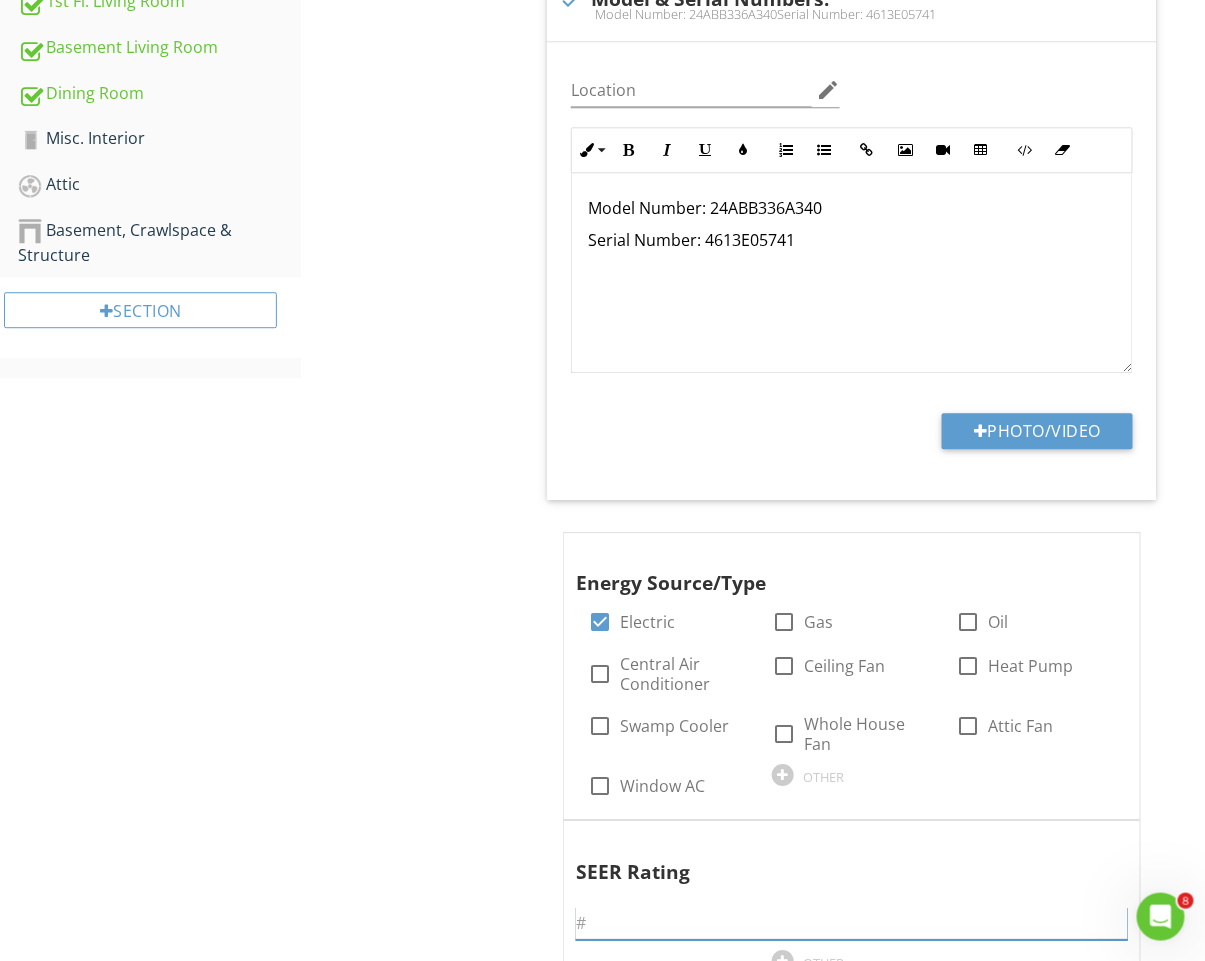 scroll, scrollTop: 1358, scrollLeft: 0, axis: vertical 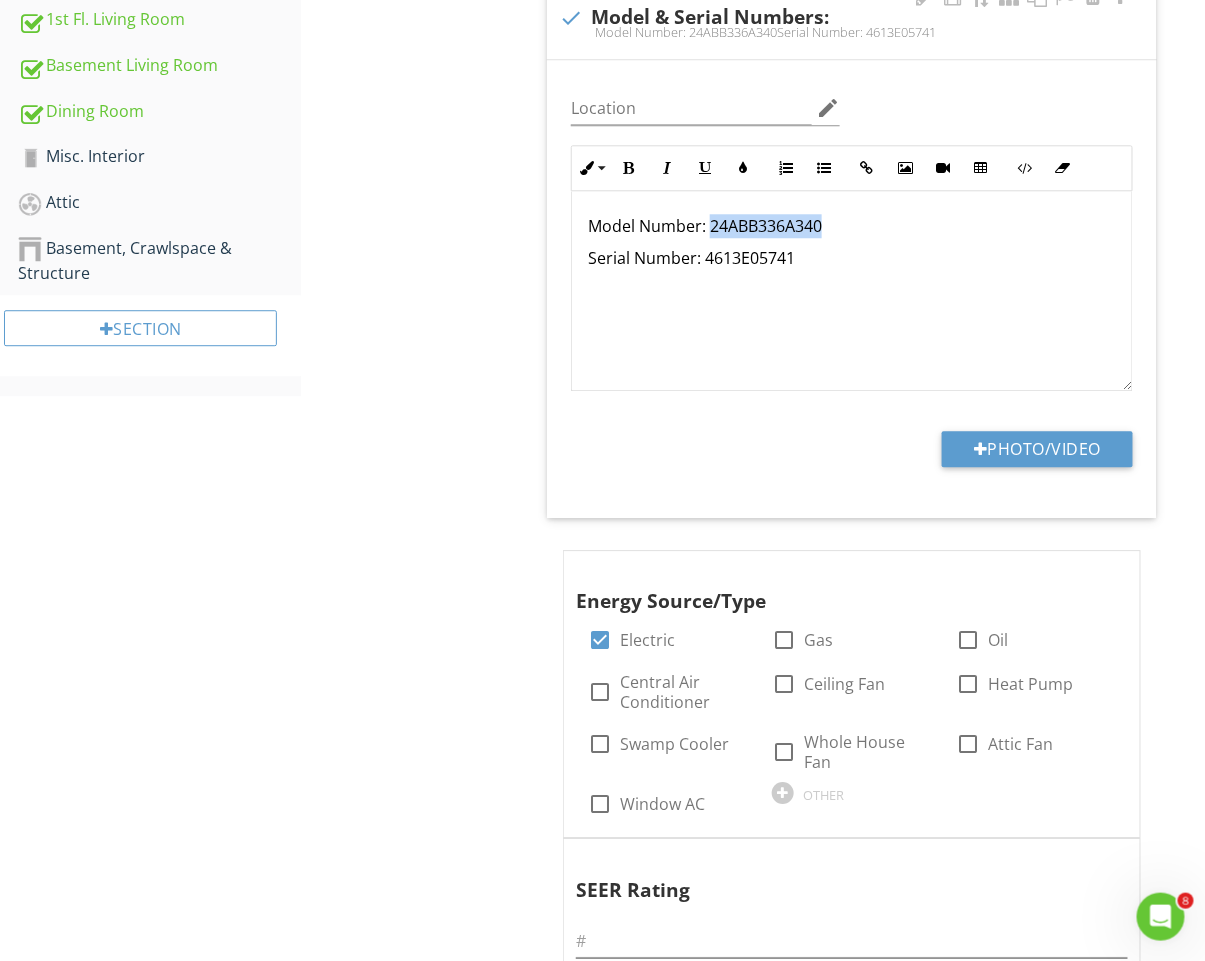 drag, startPoint x: 831, startPoint y: 225, endPoint x: 716, endPoint y: 228, distance: 115.03912 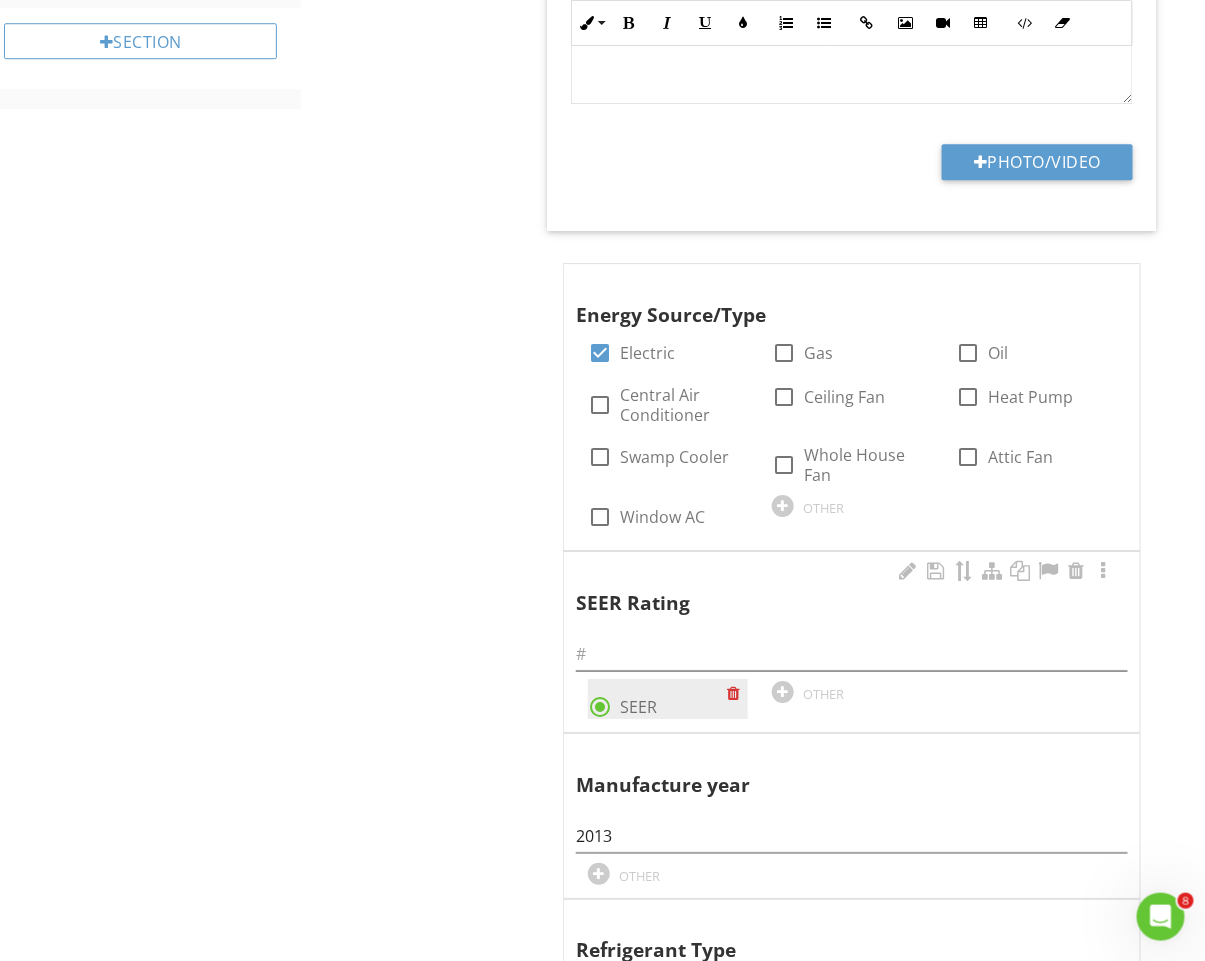 scroll, scrollTop: 1816, scrollLeft: 0, axis: vertical 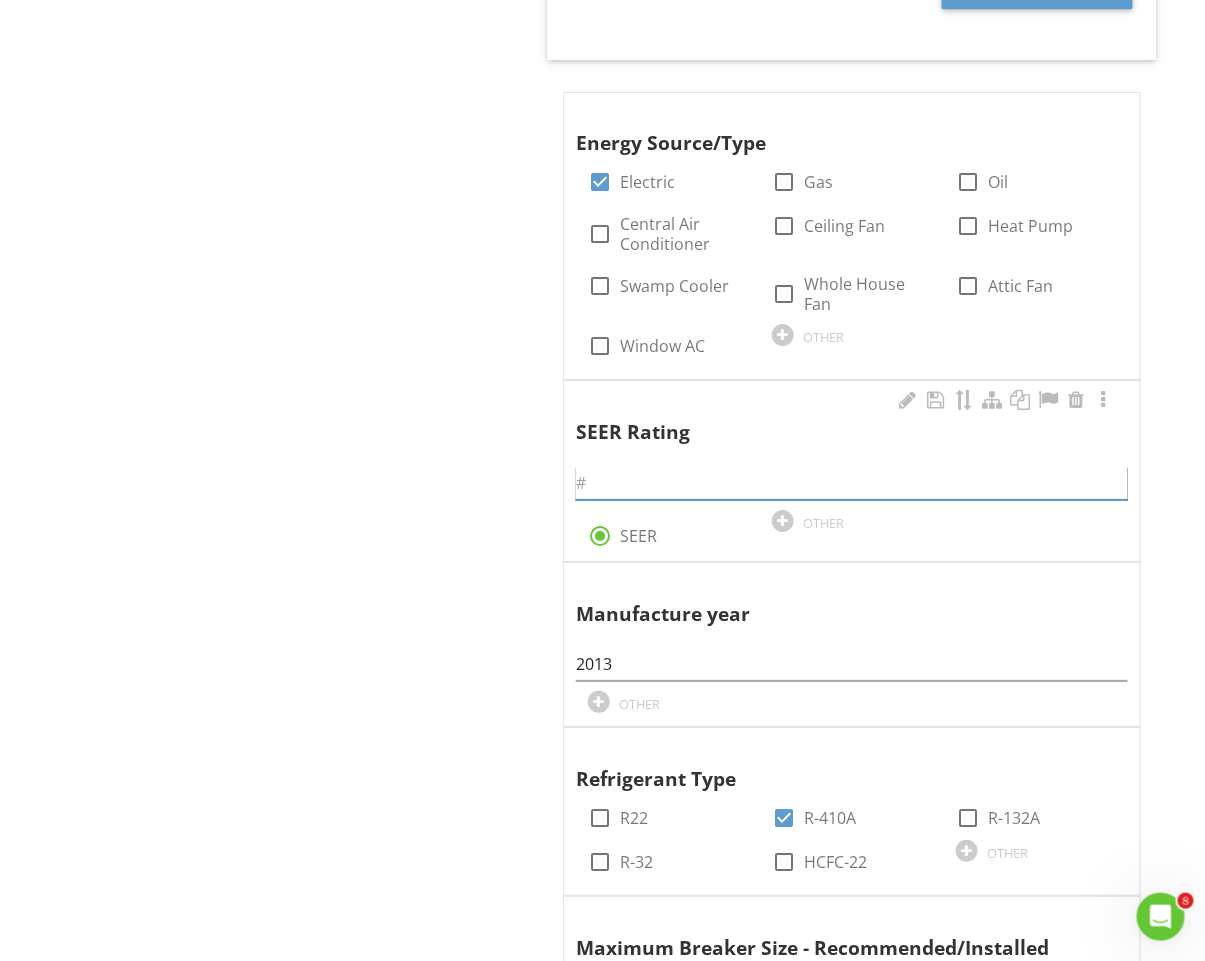click at bounding box center (852, 483) 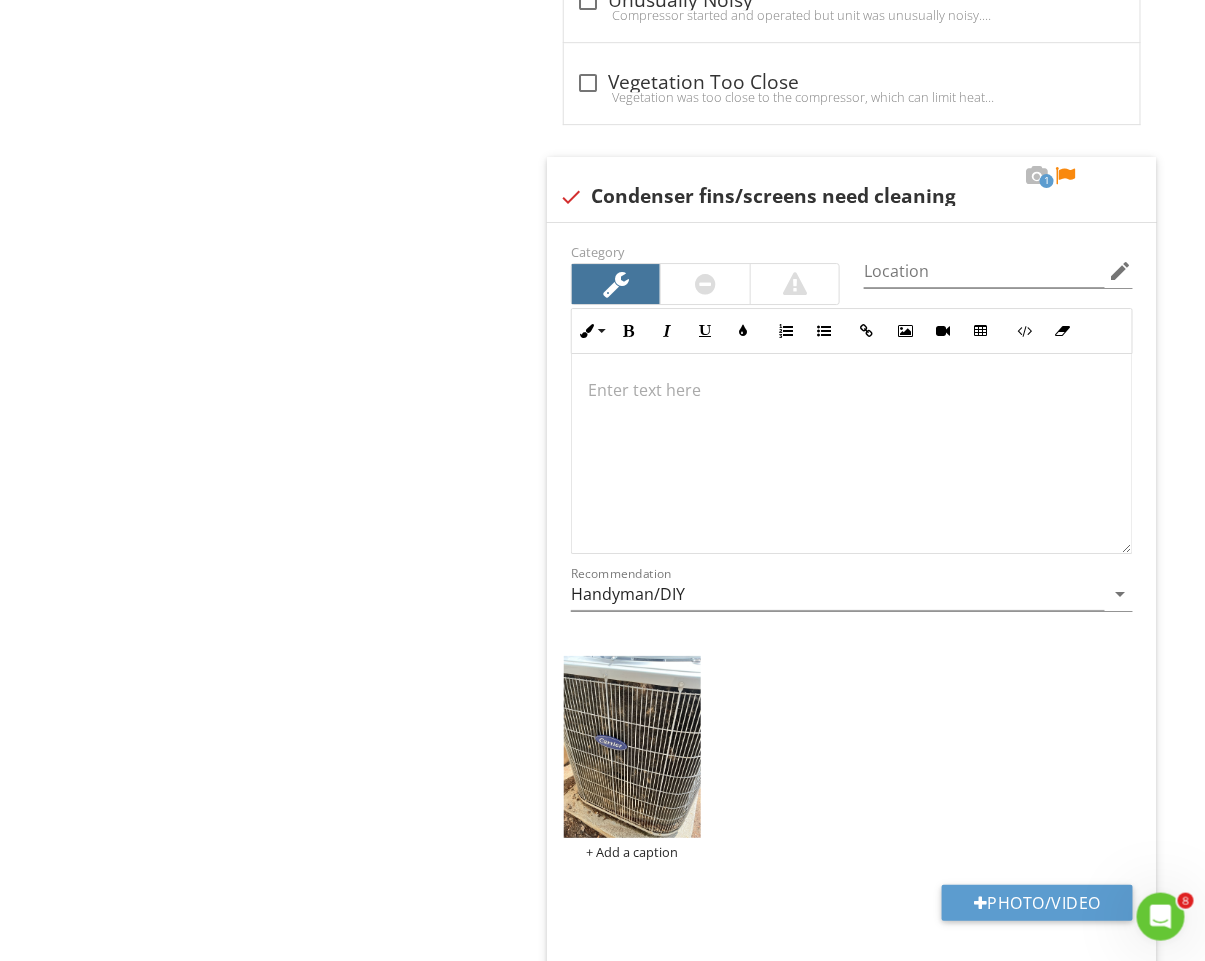 scroll, scrollTop: 3930, scrollLeft: 0, axis: vertical 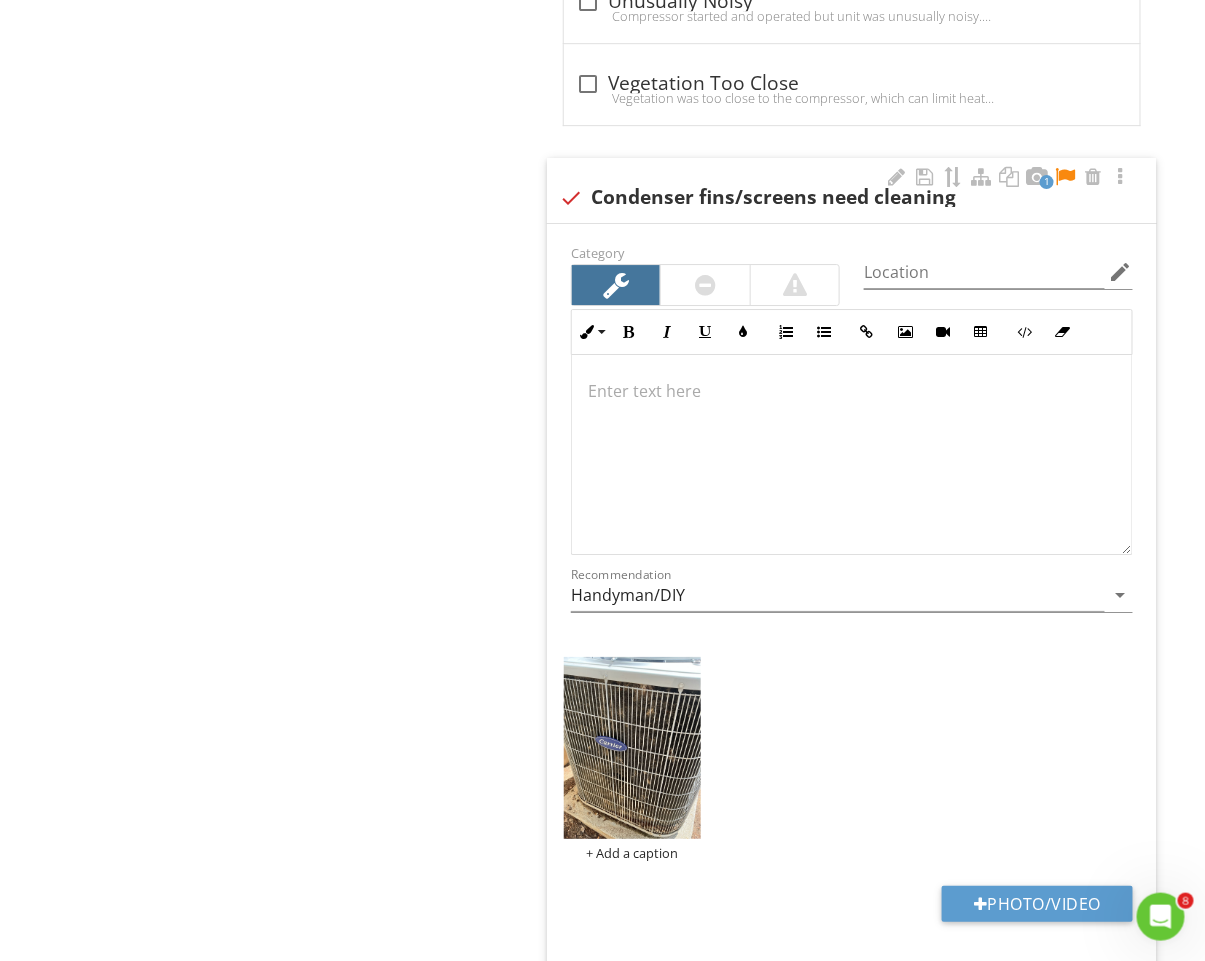 type on "13" 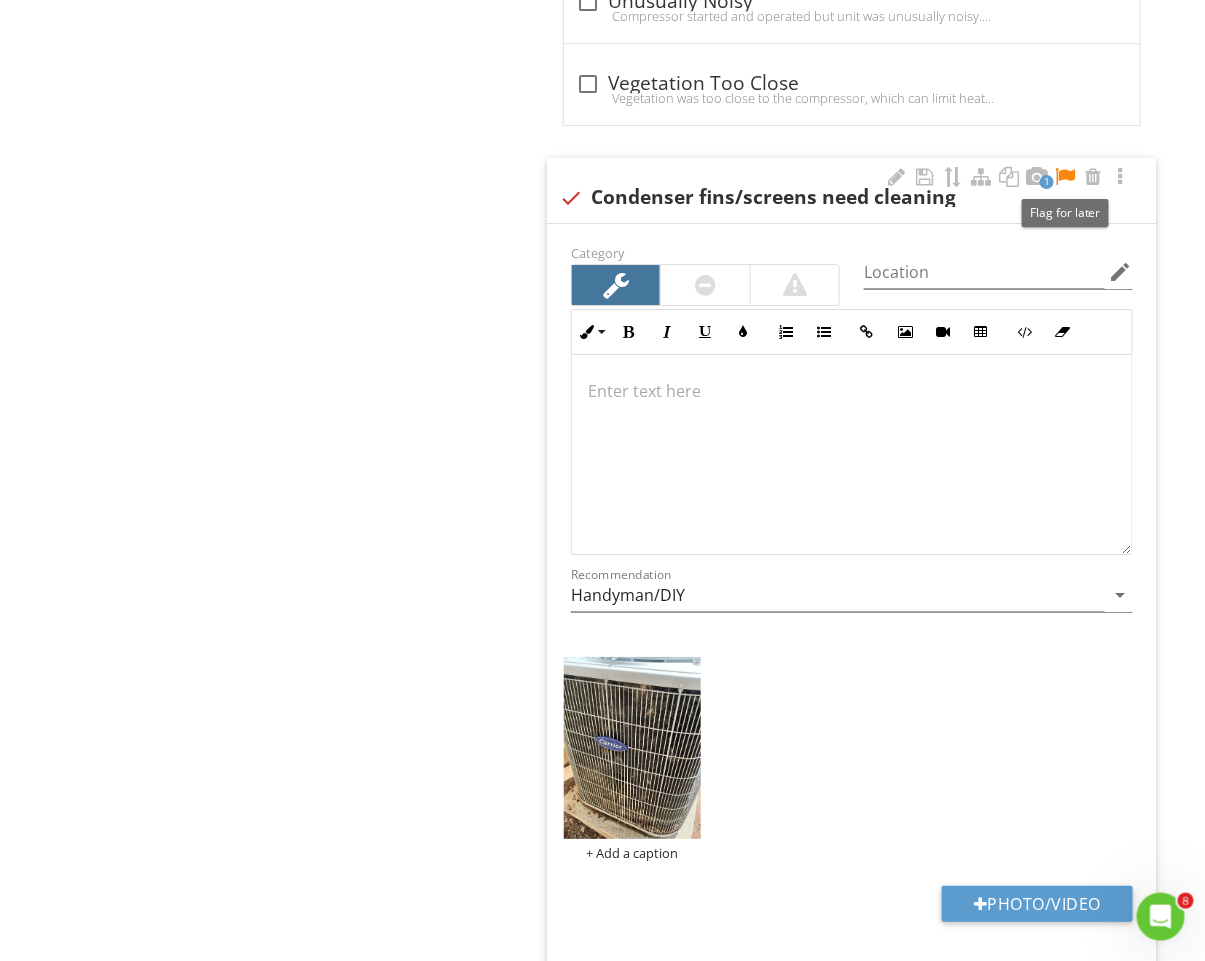 click at bounding box center [1065, 177] 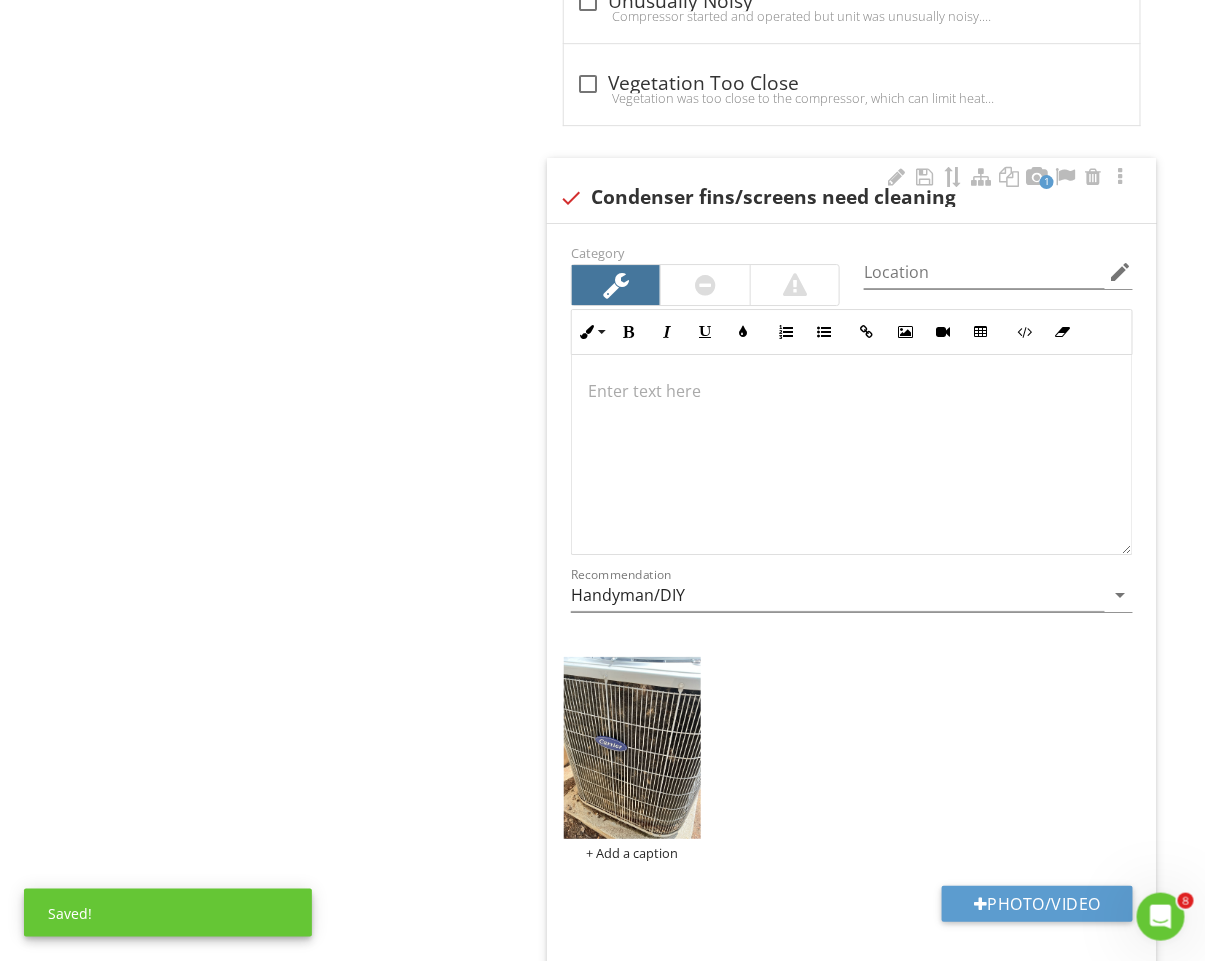 click at bounding box center [852, 455] 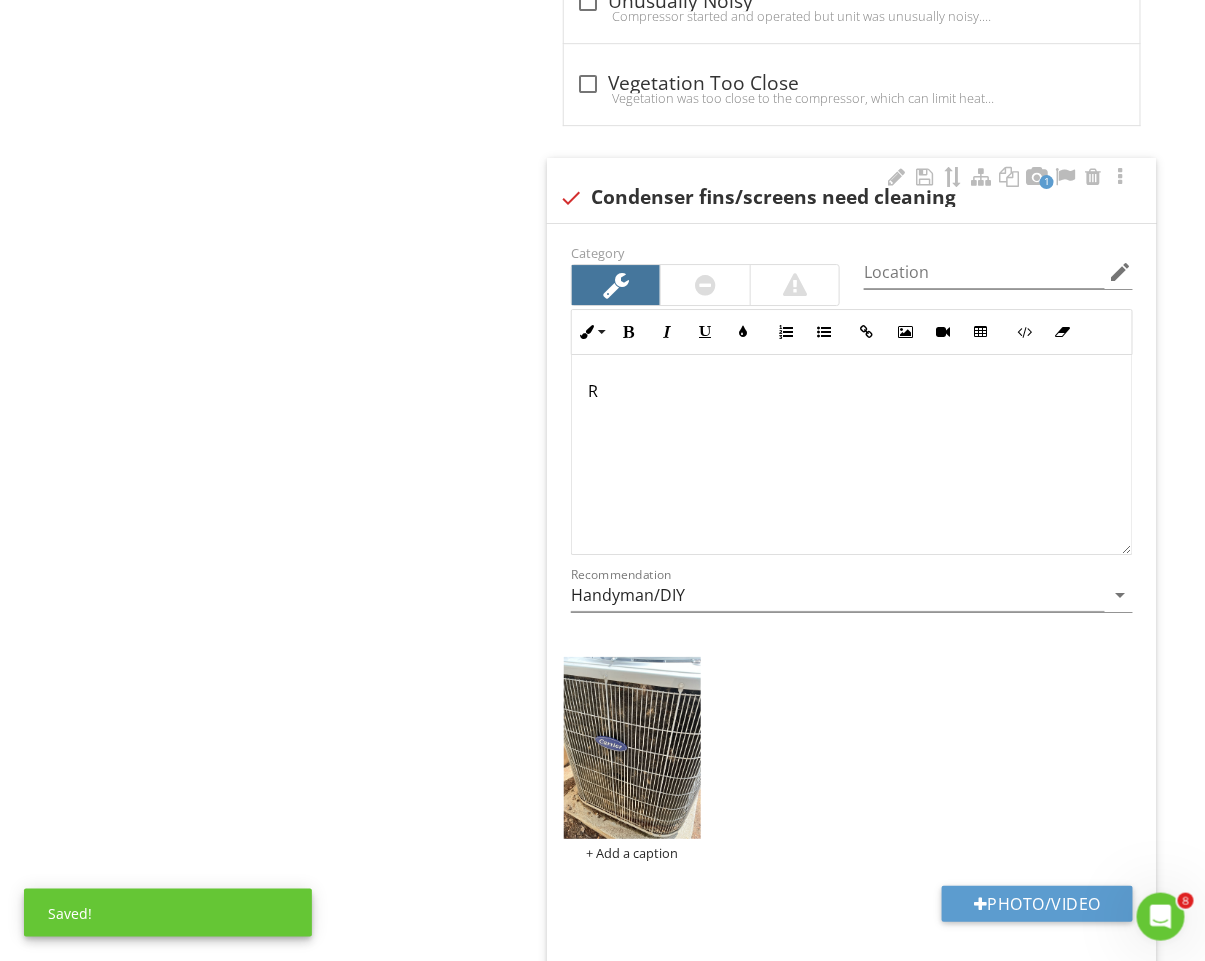 scroll, scrollTop: 3945, scrollLeft: 0, axis: vertical 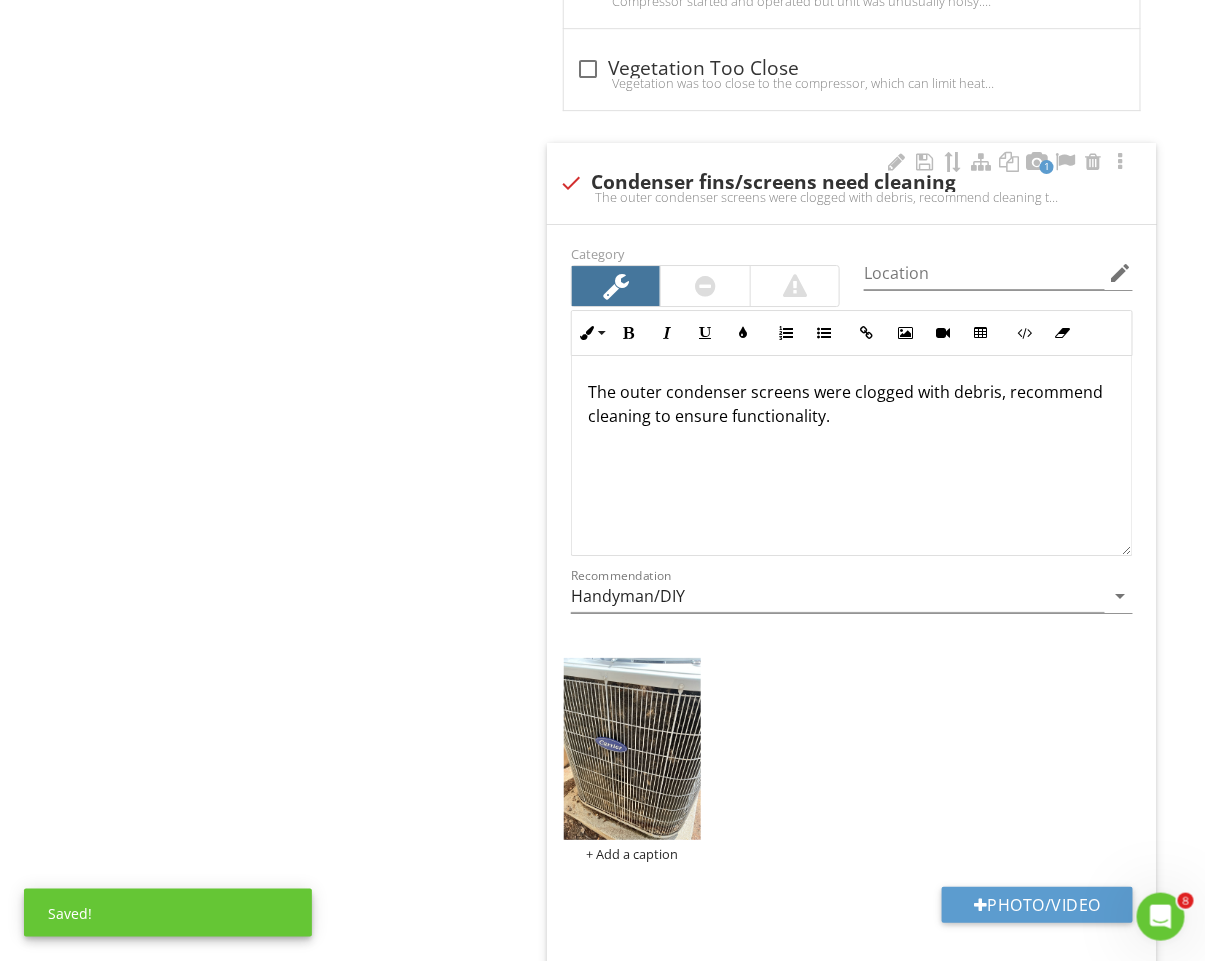 click on "The outer condenser screens were clogged with debris, recommend cleaning to ensure functionality." at bounding box center [852, 404] 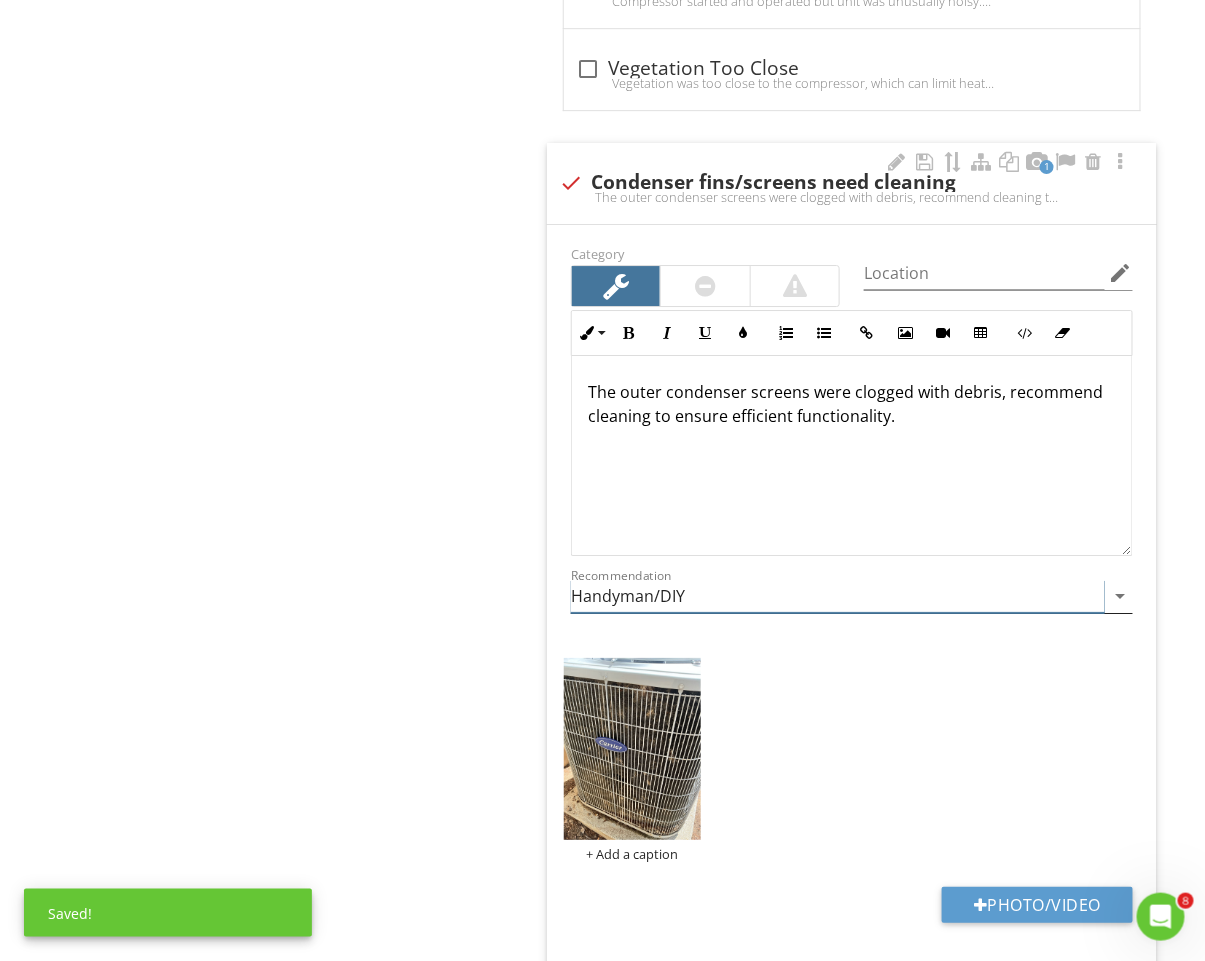 click on "Handyman/DIY" at bounding box center (838, 596) 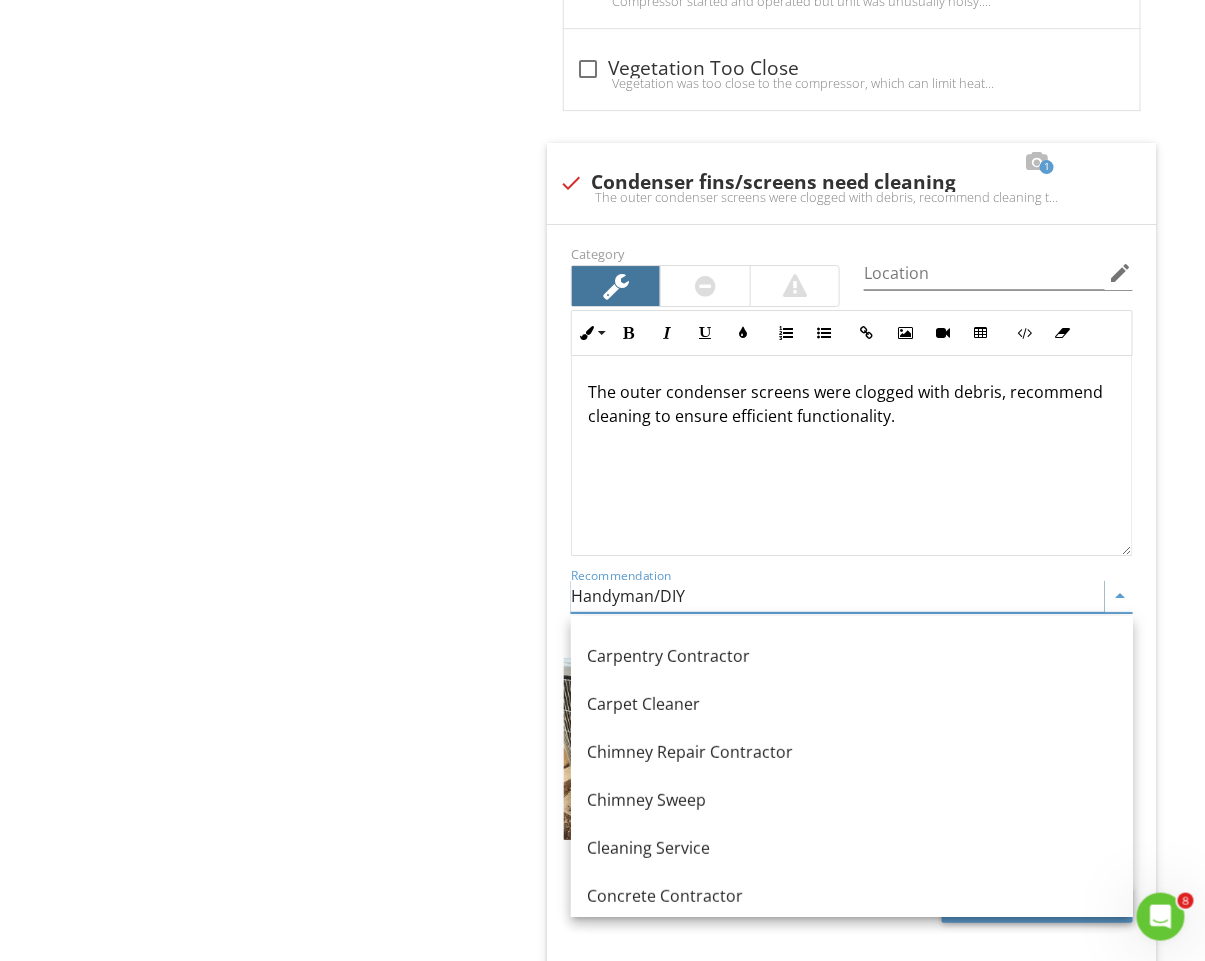 scroll, scrollTop: 485, scrollLeft: 0, axis: vertical 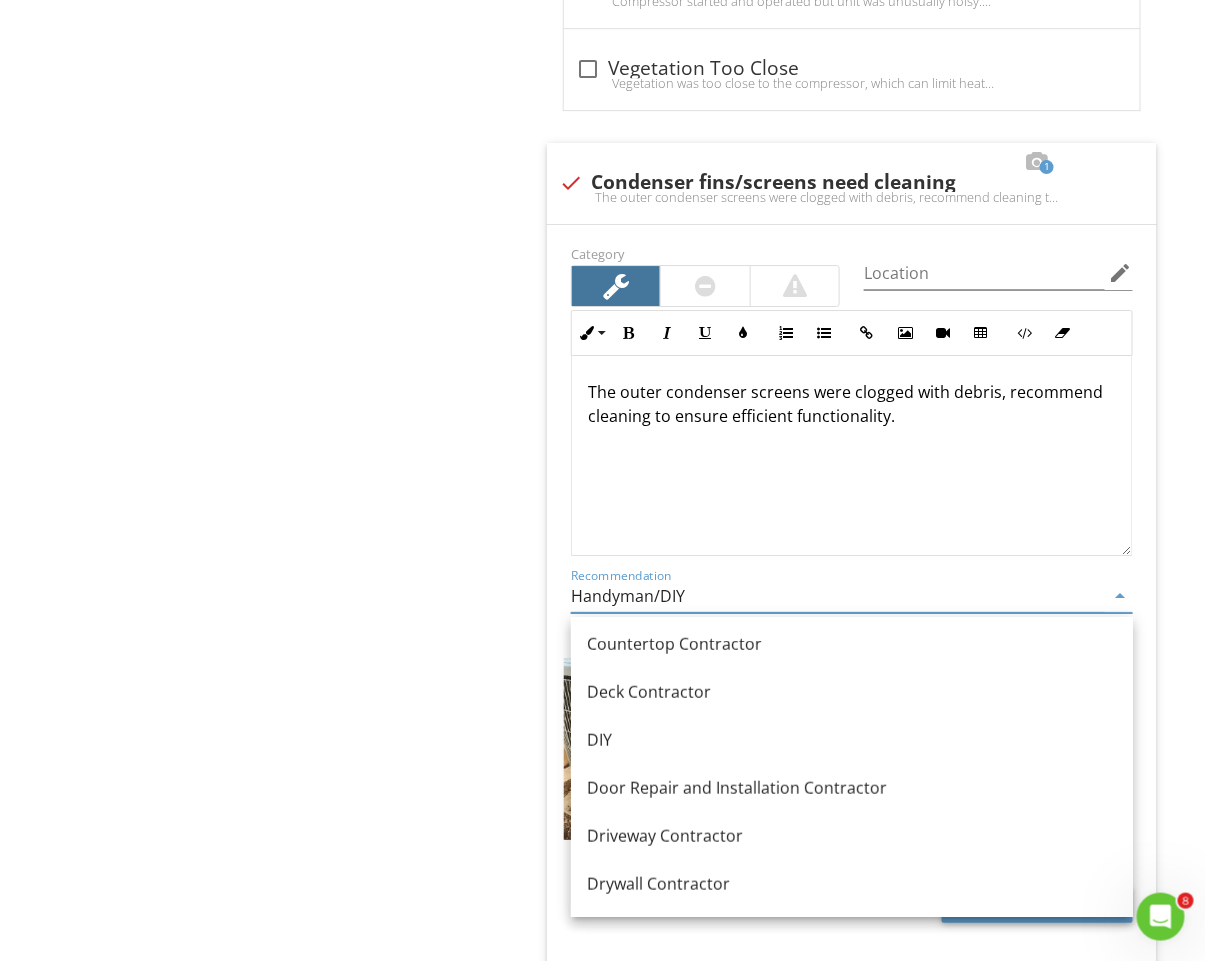 click on "HVAC
General
Thermostat Controls
Cooling Equipment
Heating Equipment
Distribution System
Exhaust Systems
Item
Cooling Equipment
Info
Information
General Condition
check_box_outline_blank Satisfactory   check_box_outline_blank Marginal   check_box_outline_blank Poor   check_box Functional   check_box_outline_blank Action Needed         OTHER
Location
check_box Exterior East   check_box_outline_blank Exterior North   check_box_outline_blank Exterior South   check_box_outline_blank Exterior West   check_box_outline_blank Patio Area   check_box_outline_blank Roof   Balcony" at bounding box center [753, -1293] 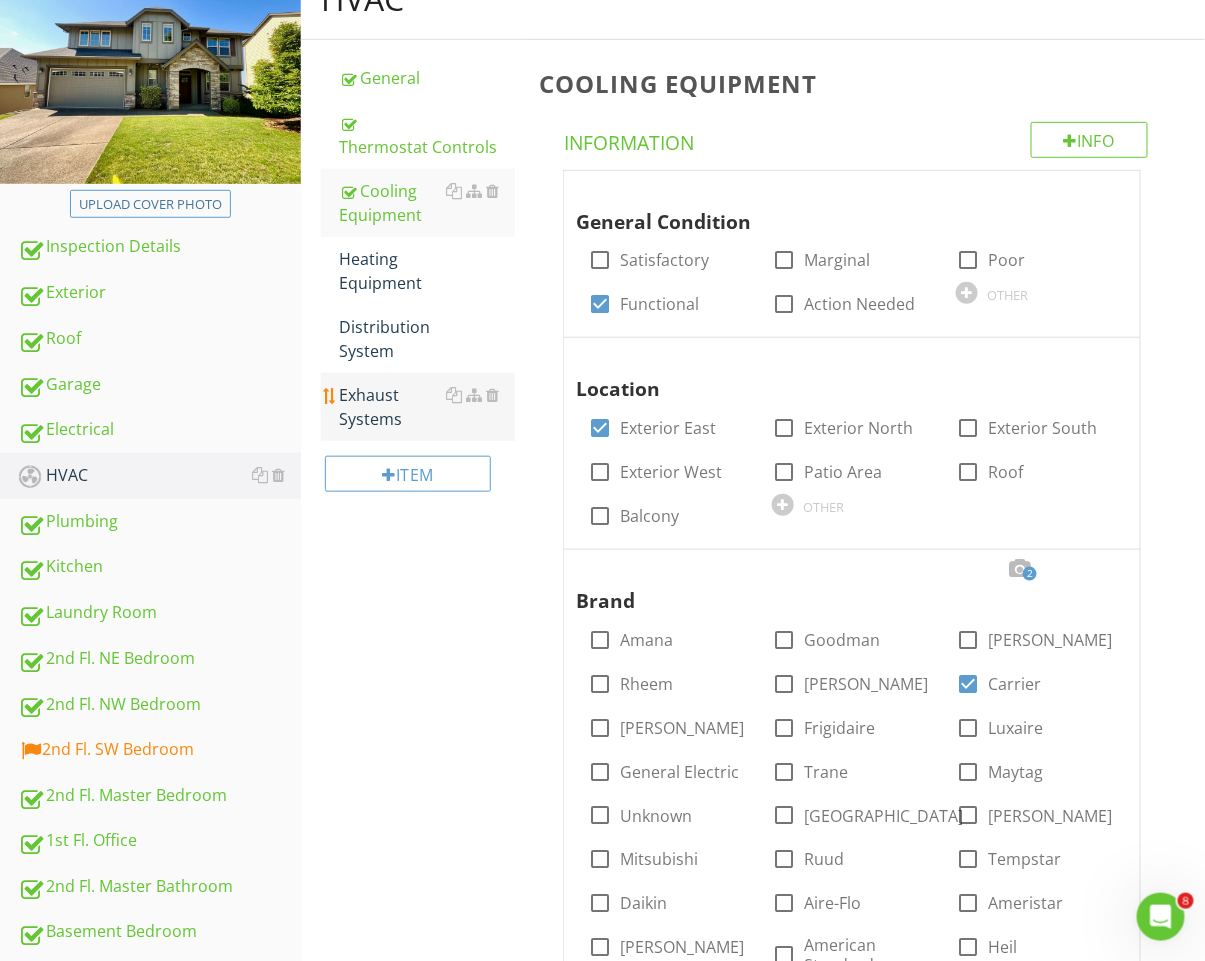 scroll, scrollTop: 33, scrollLeft: 0, axis: vertical 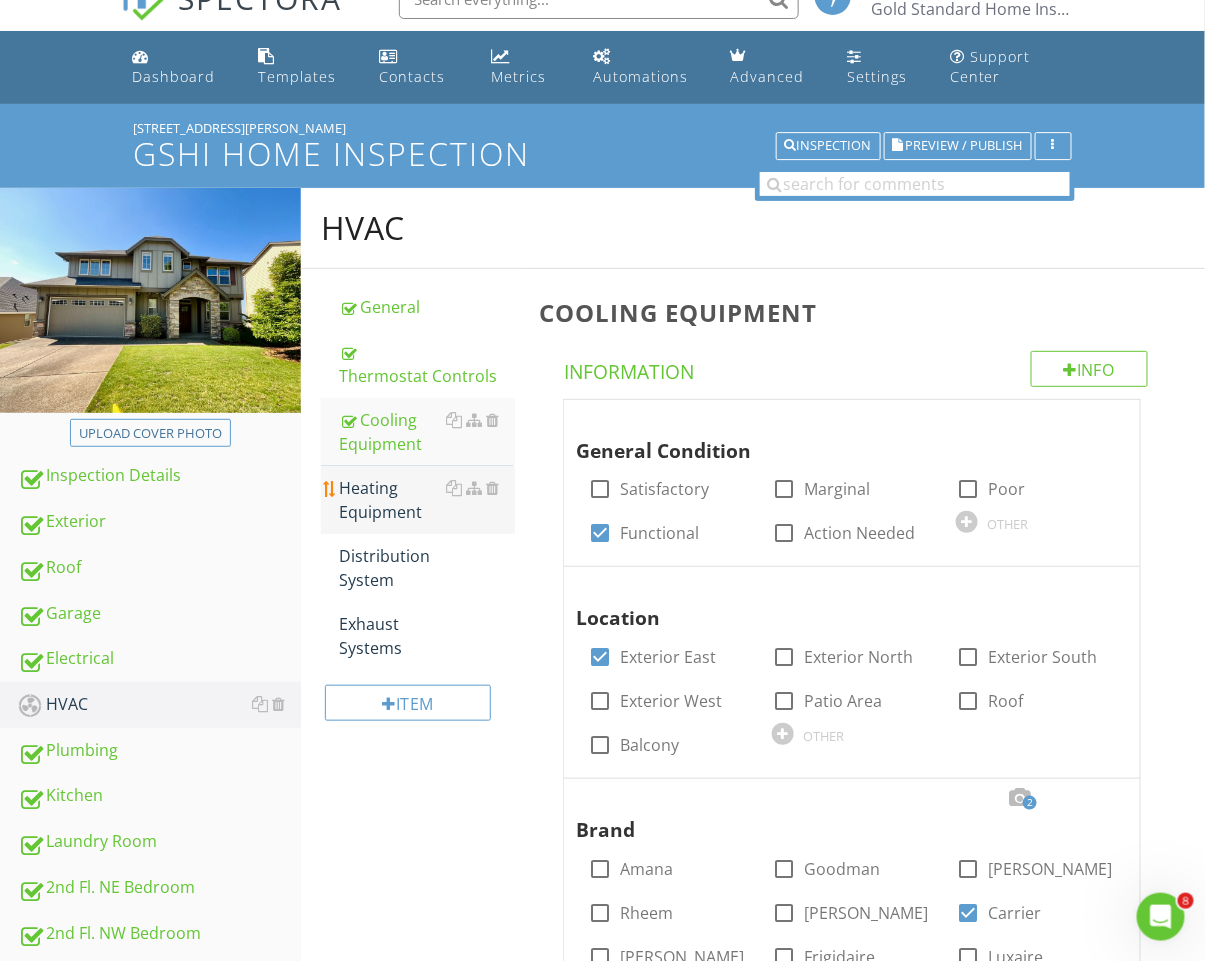 click on "Heating Equipment" at bounding box center [427, 500] 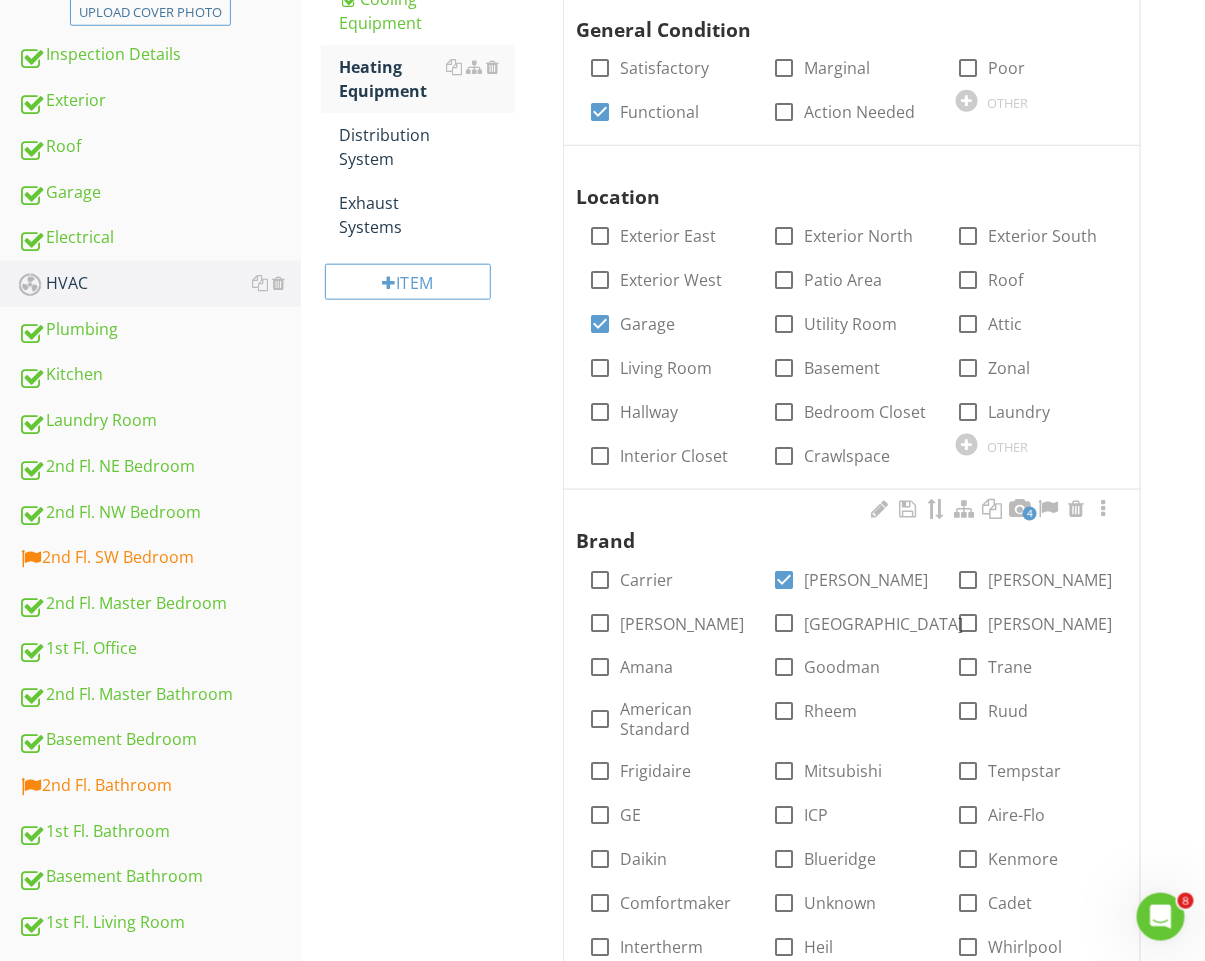 scroll, scrollTop: 514, scrollLeft: 0, axis: vertical 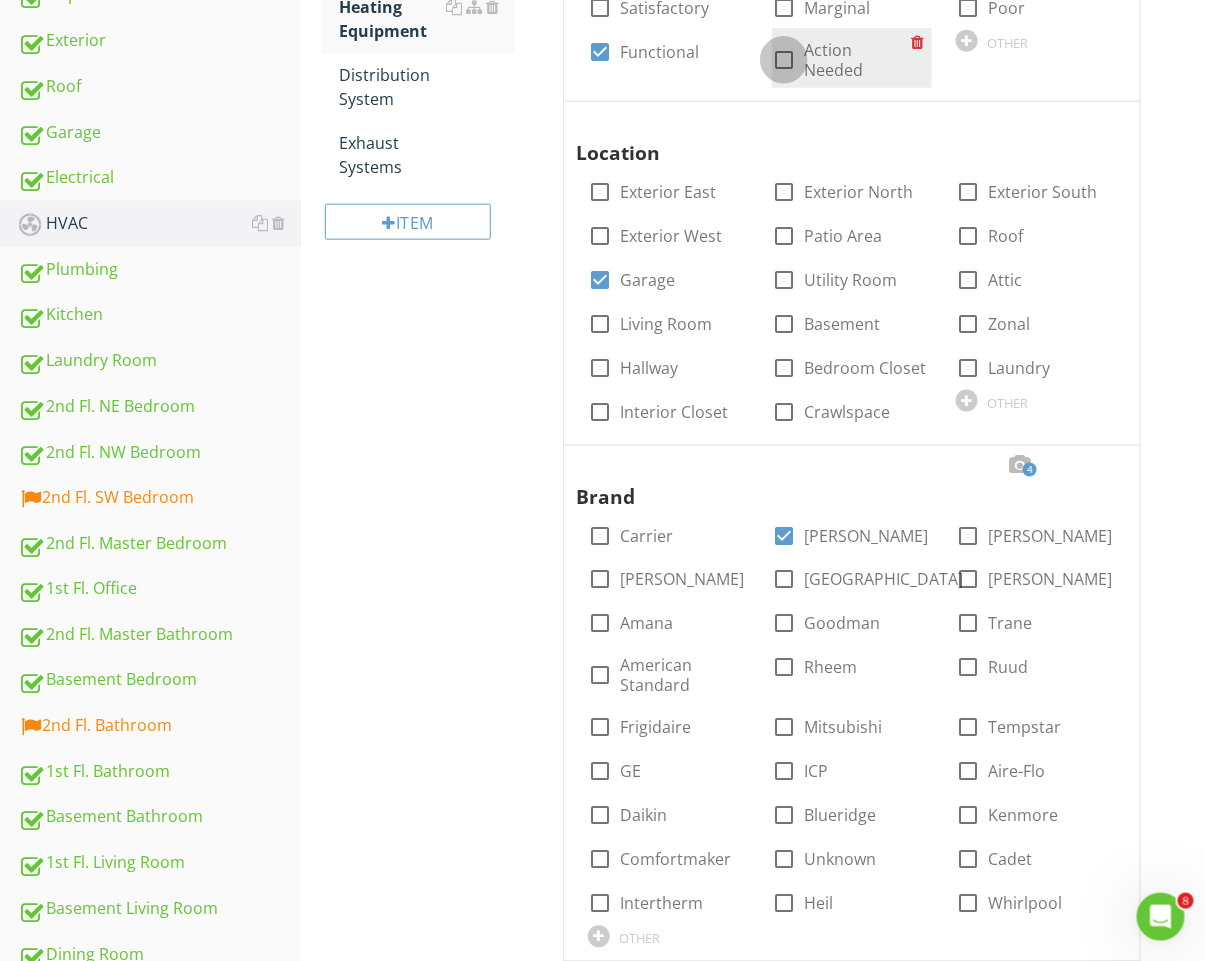 click at bounding box center [784, 60] 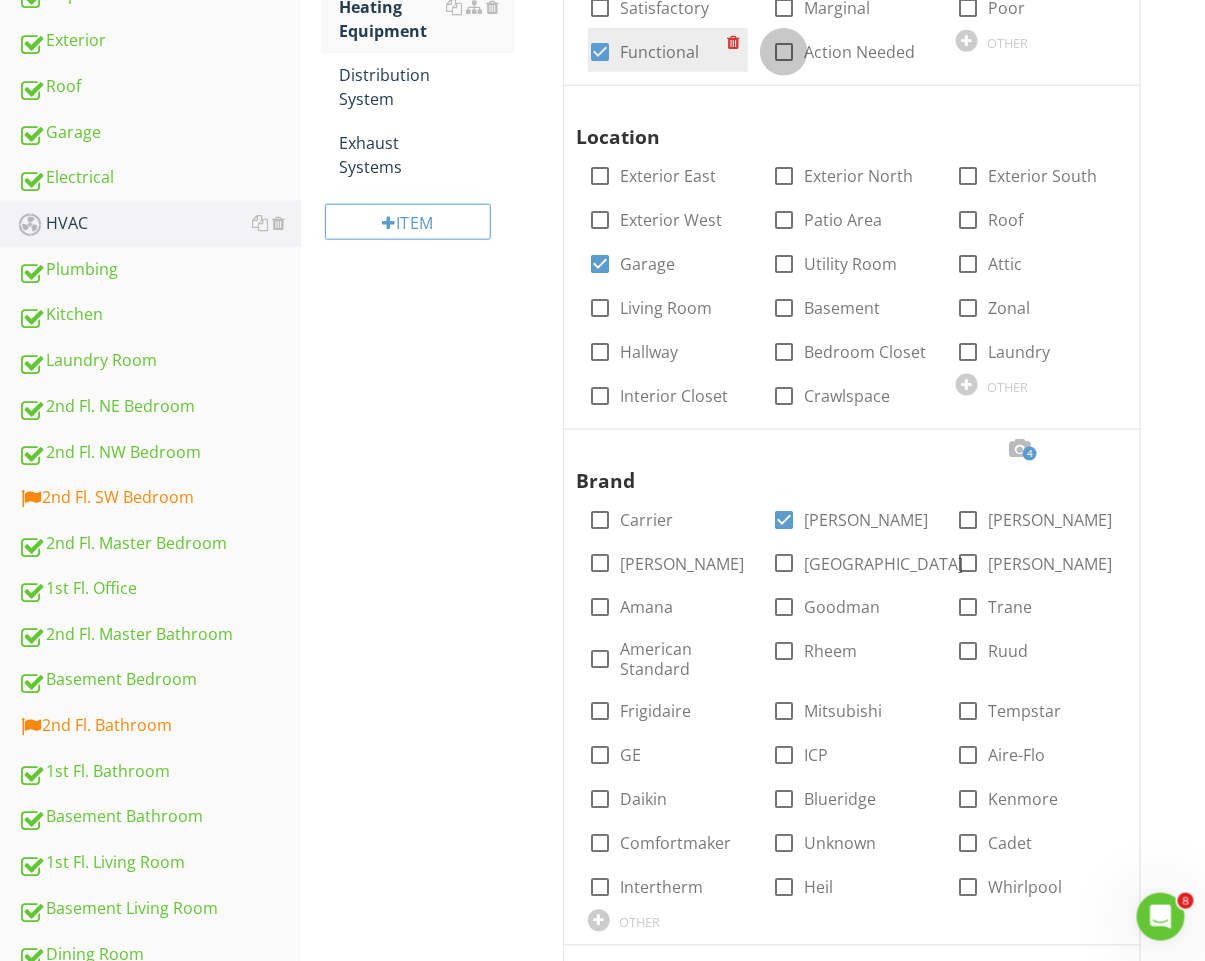 checkbox on "true" 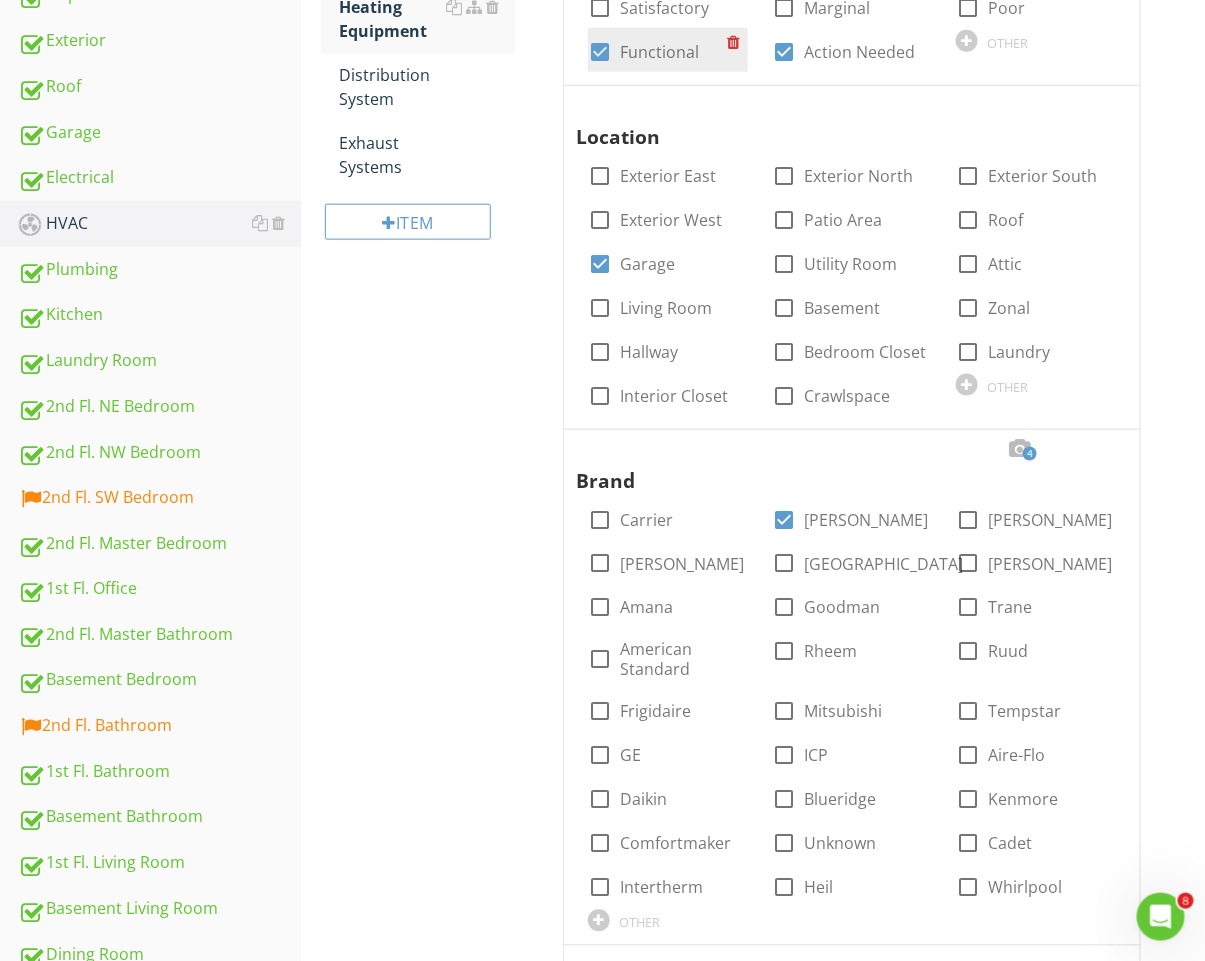 click on "Functional" at bounding box center (659, 52) 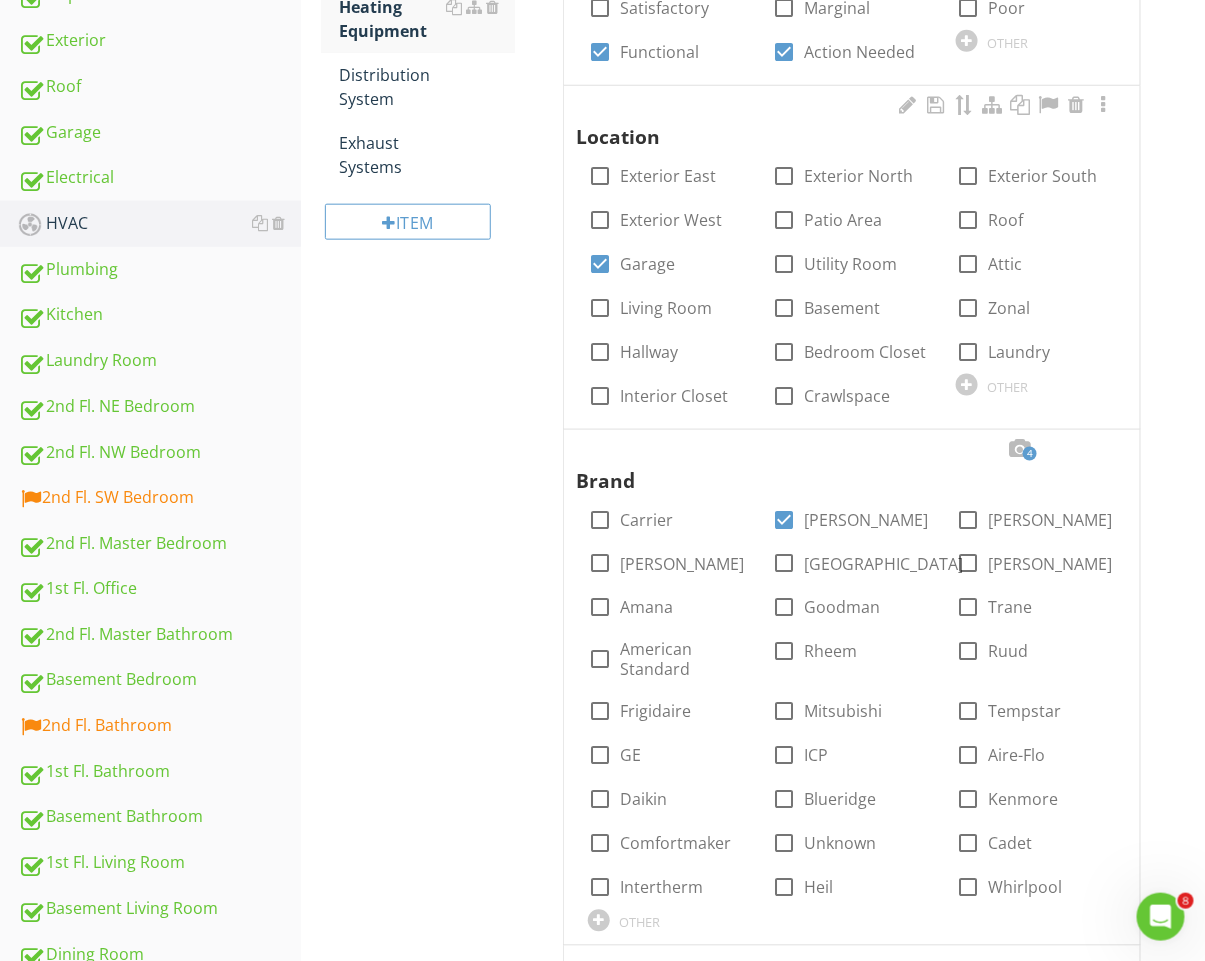 checkbox on "false" 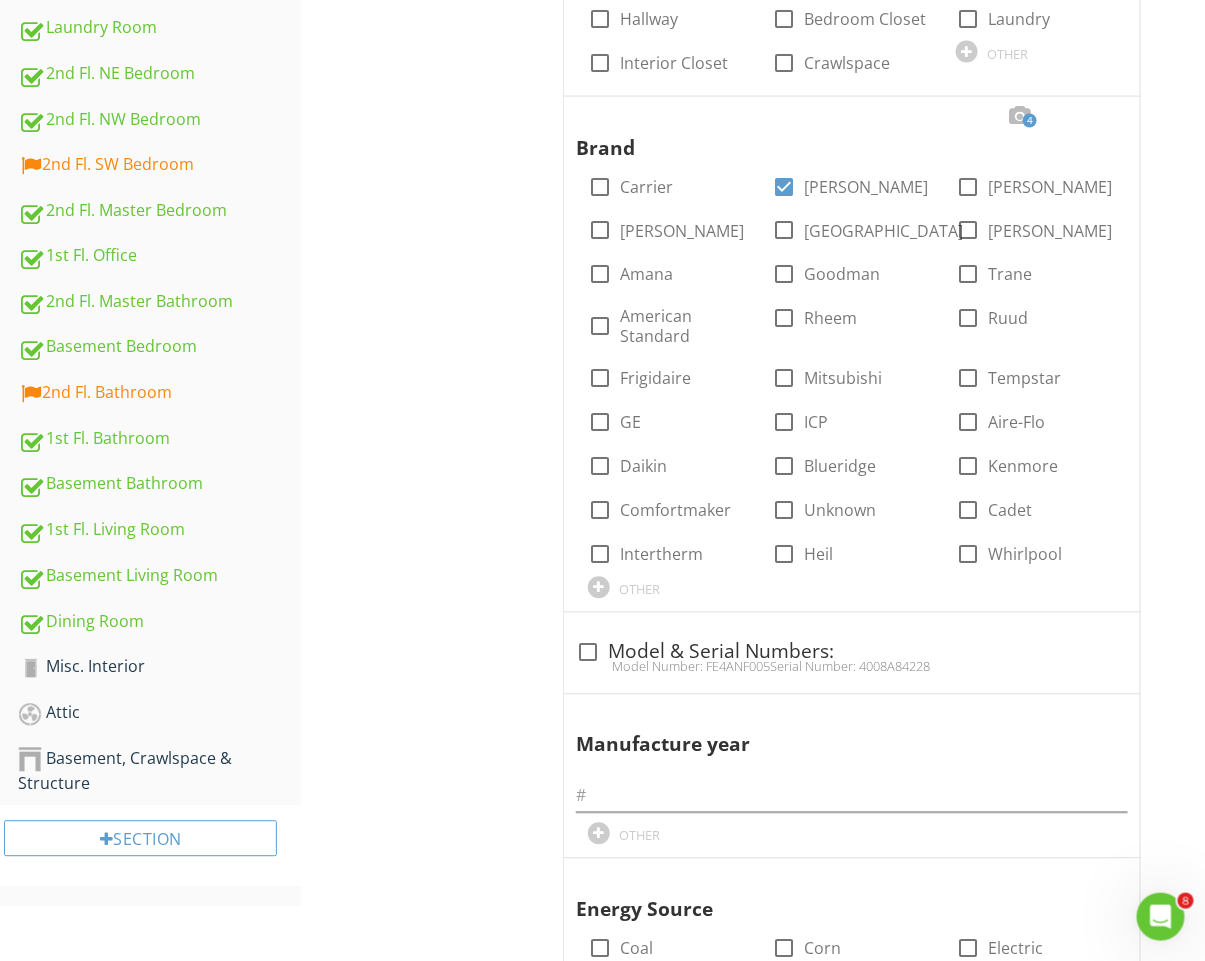 scroll, scrollTop: 793, scrollLeft: 0, axis: vertical 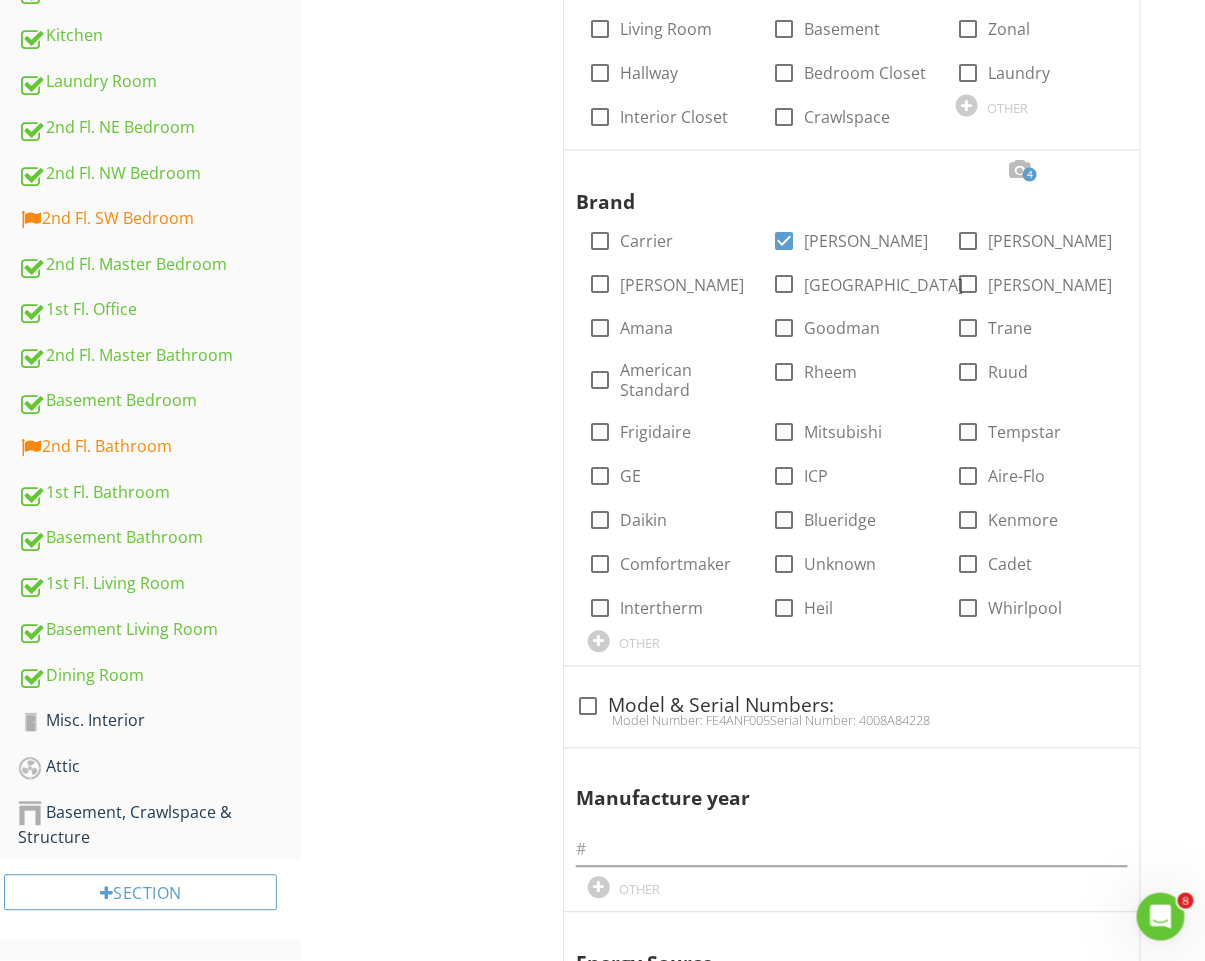 click at bounding box center [1020, 170] 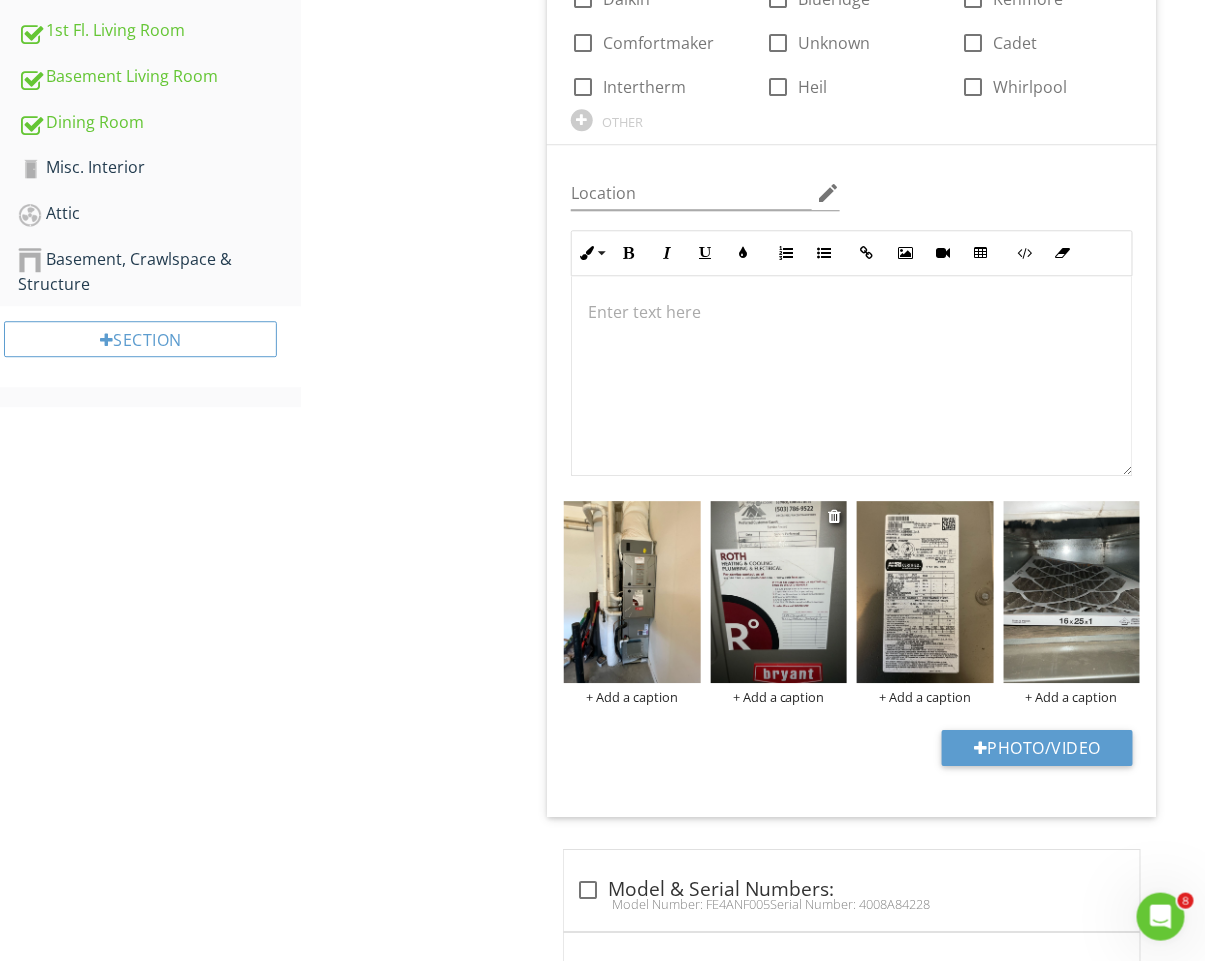 scroll, scrollTop: 1484, scrollLeft: 0, axis: vertical 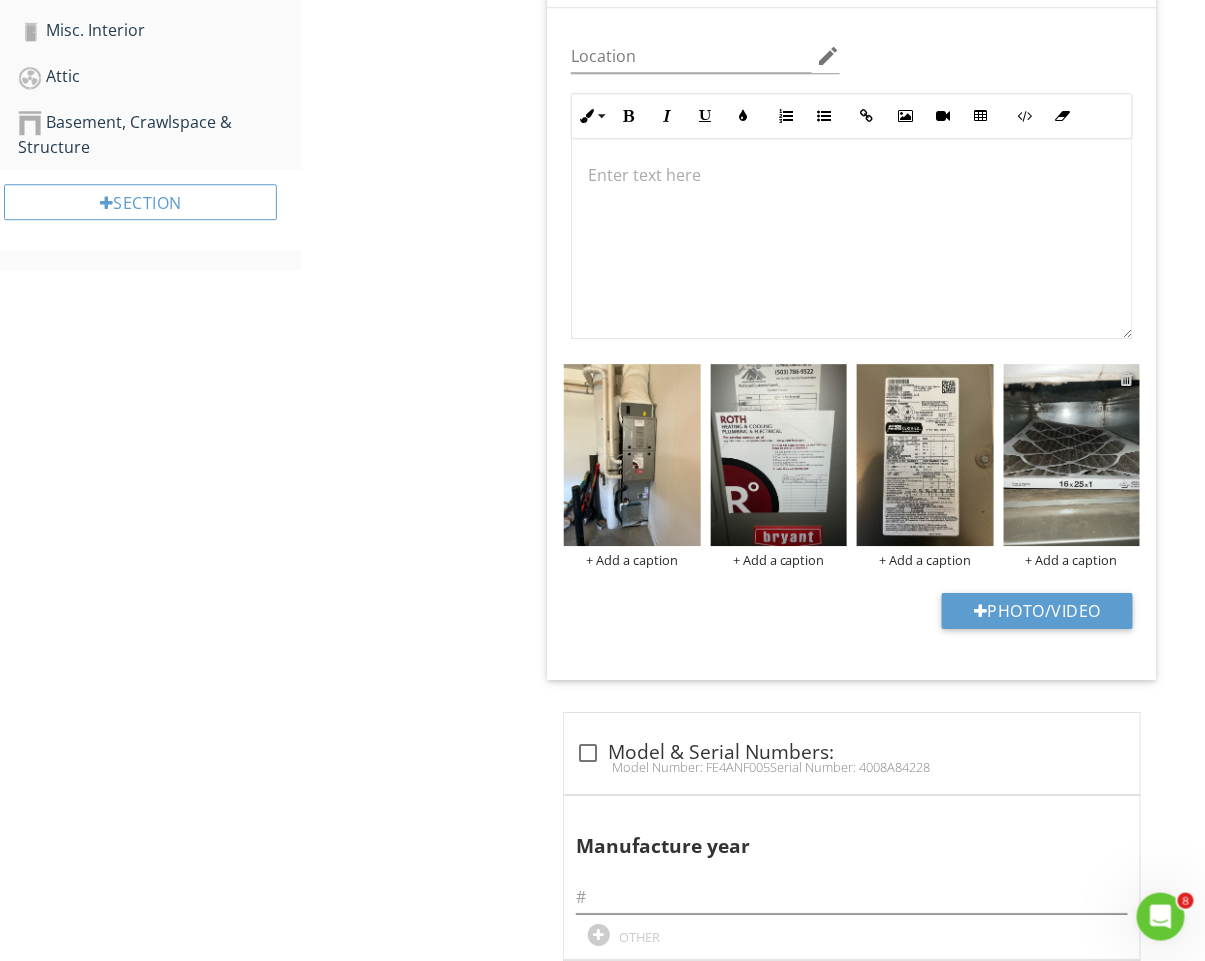 click at bounding box center (1127, 379) 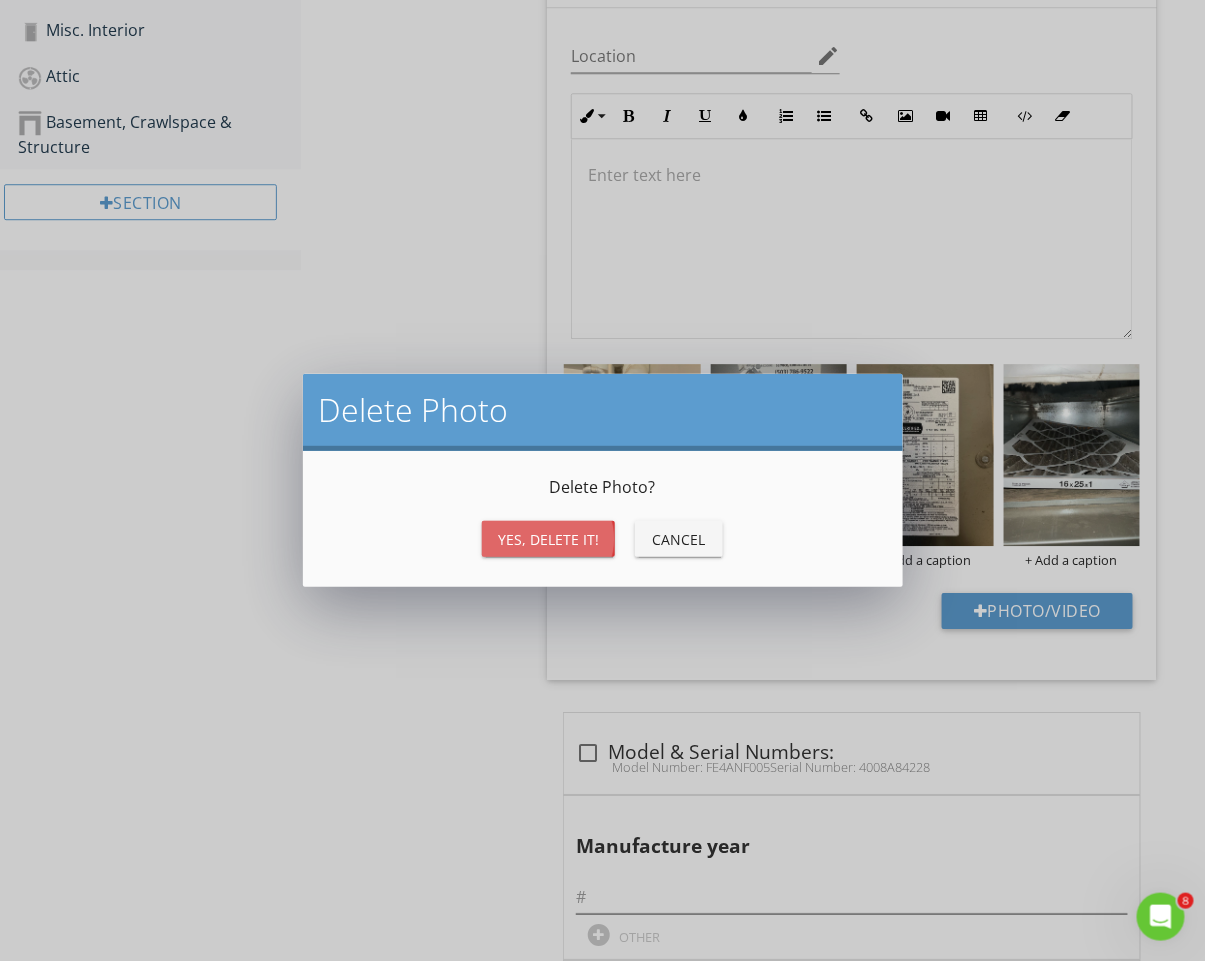 drag, startPoint x: 571, startPoint y: 538, endPoint x: 586, endPoint y: 526, distance: 19.209373 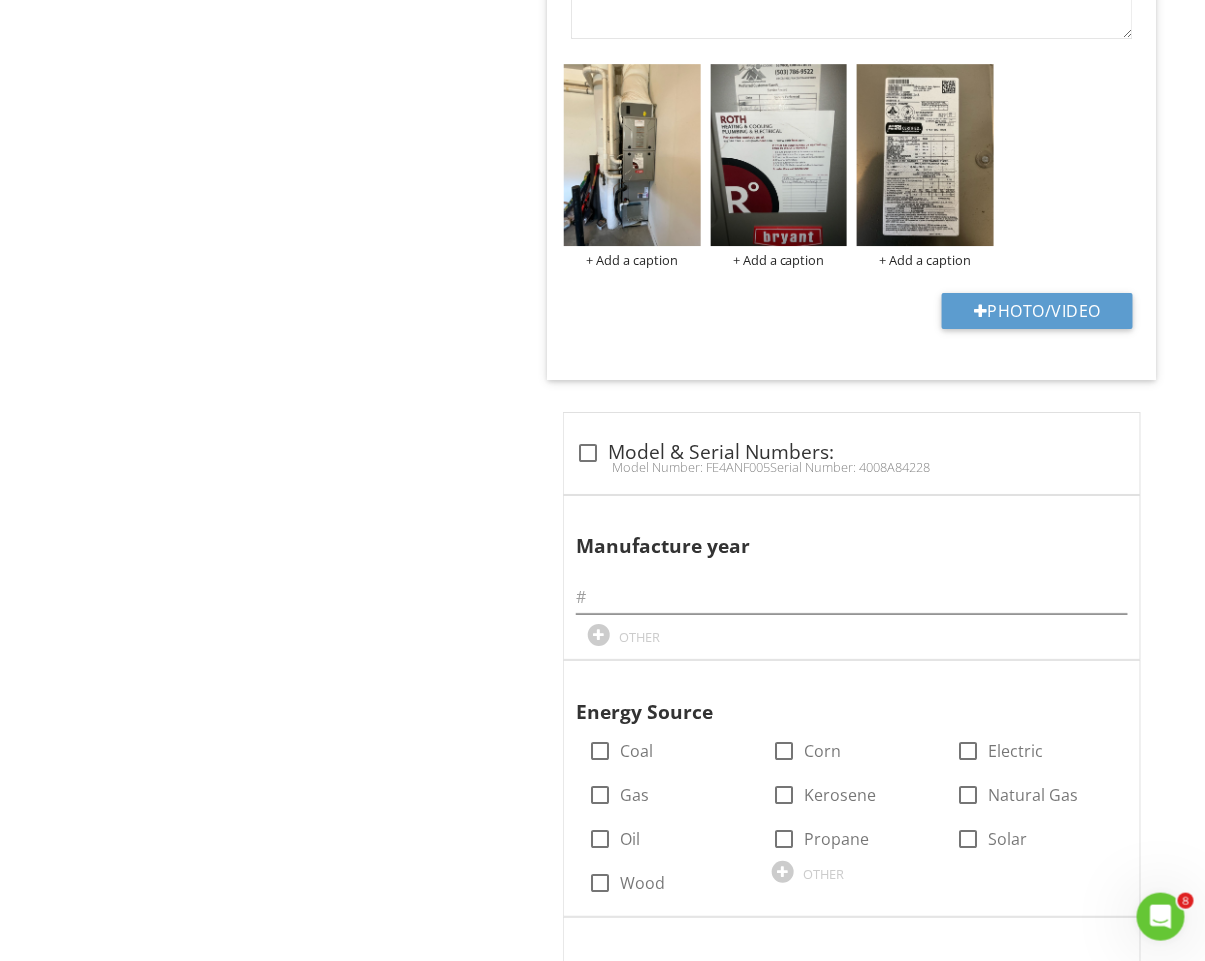 scroll, scrollTop: 1932, scrollLeft: 0, axis: vertical 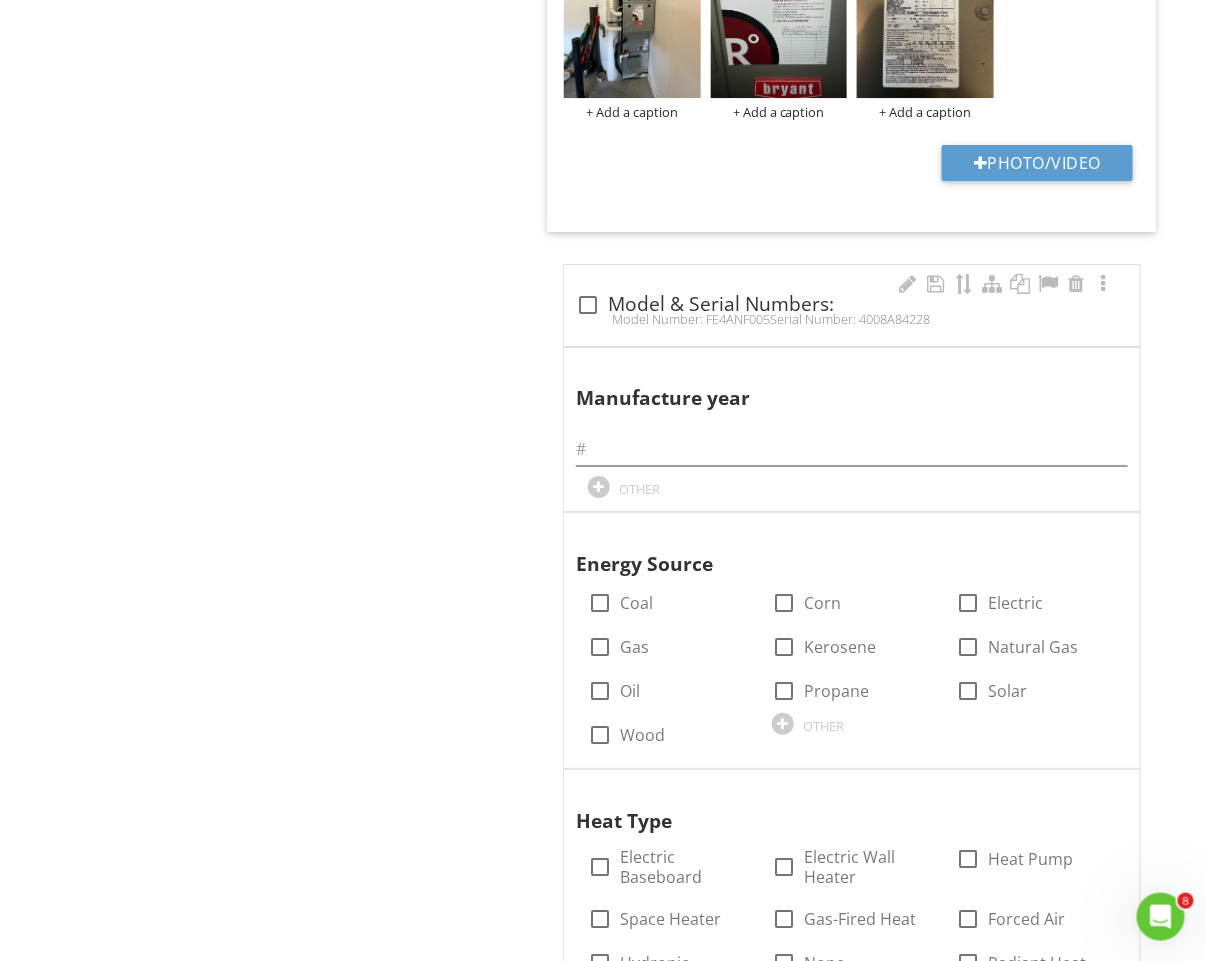 drag, startPoint x: 642, startPoint y: 311, endPoint x: 906, endPoint y: 299, distance: 264.27258 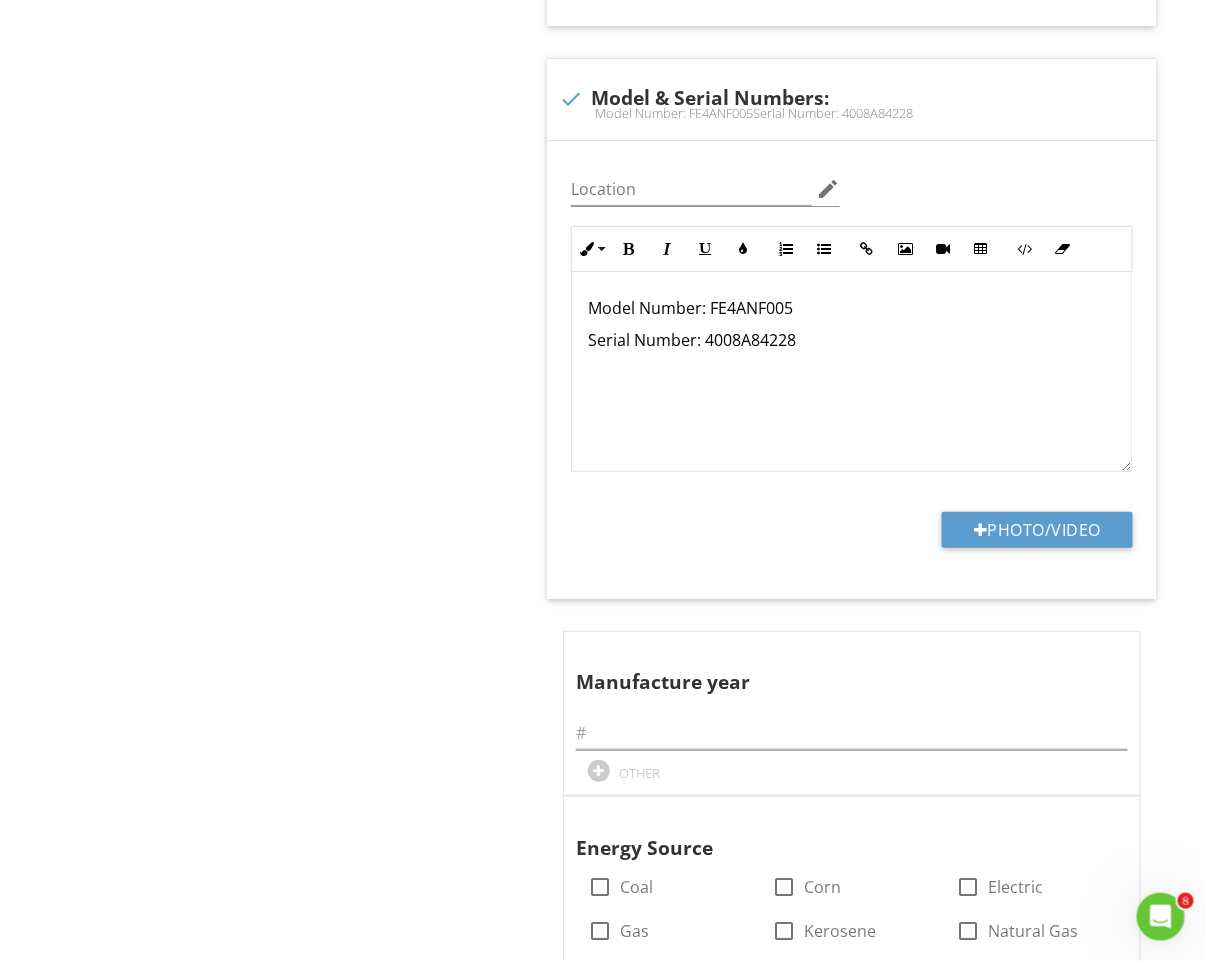 scroll, scrollTop: 2400, scrollLeft: 0, axis: vertical 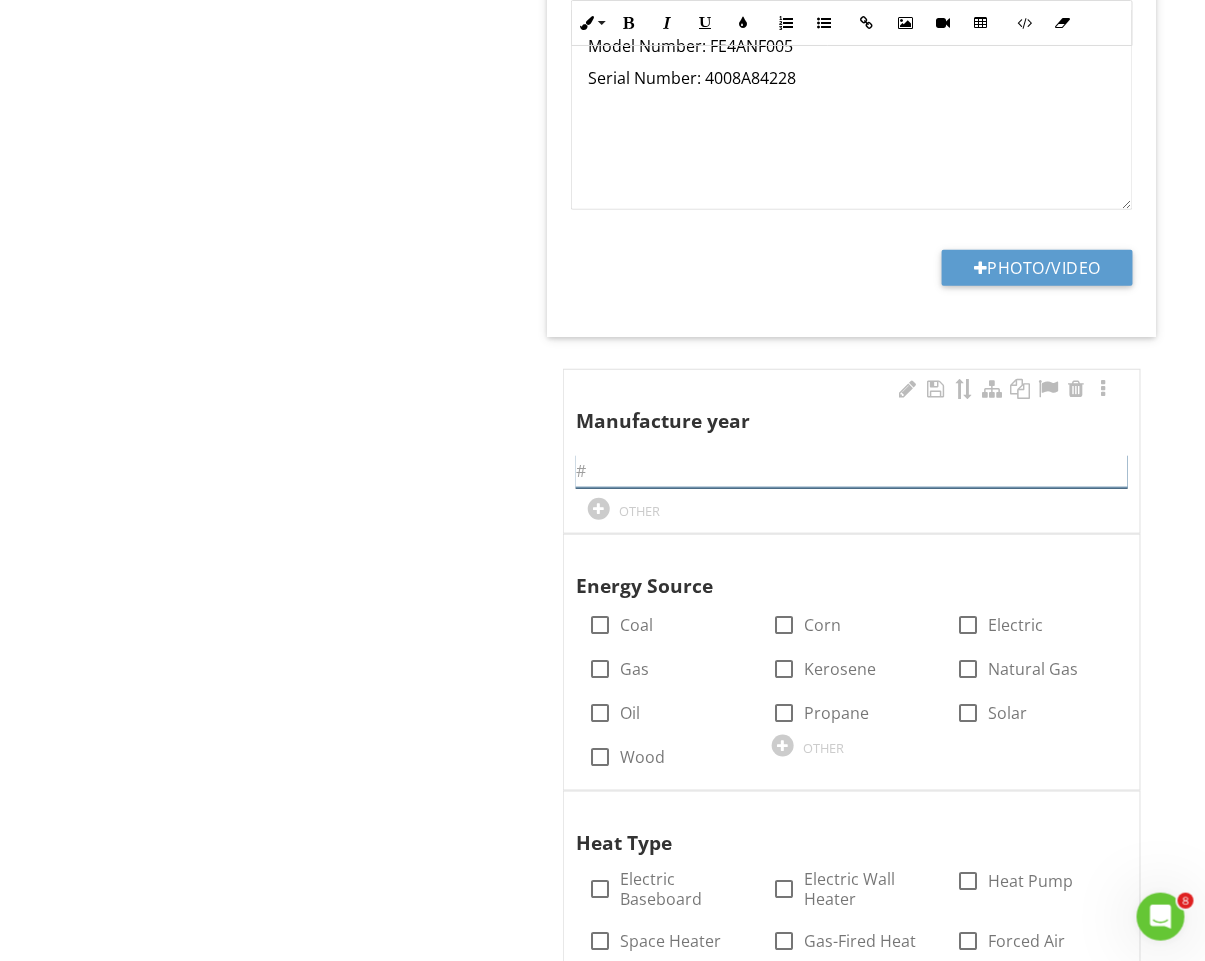 click at bounding box center [852, 471] 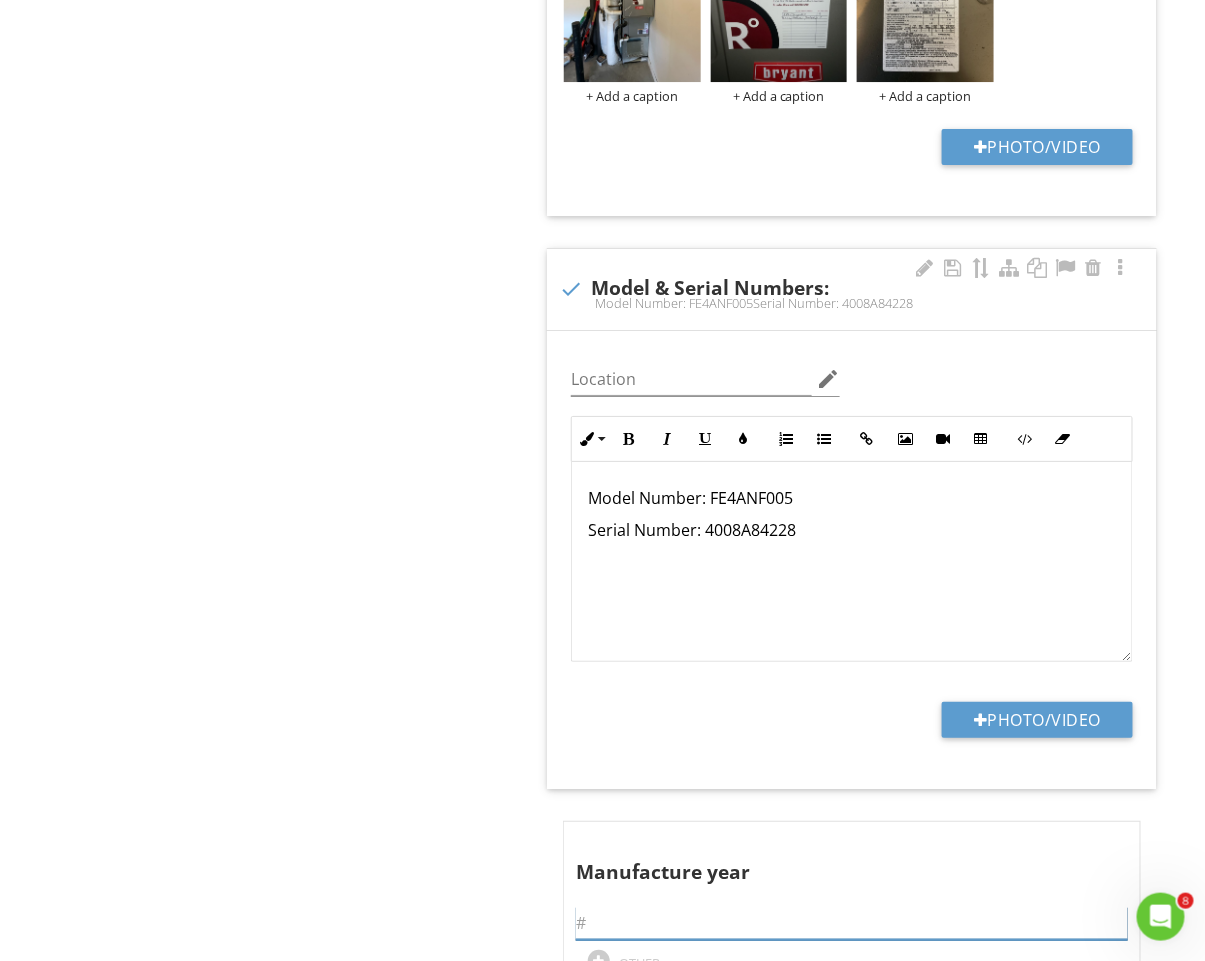 scroll, scrollTop: 1901, scrollLeft: 0, axis: vertical 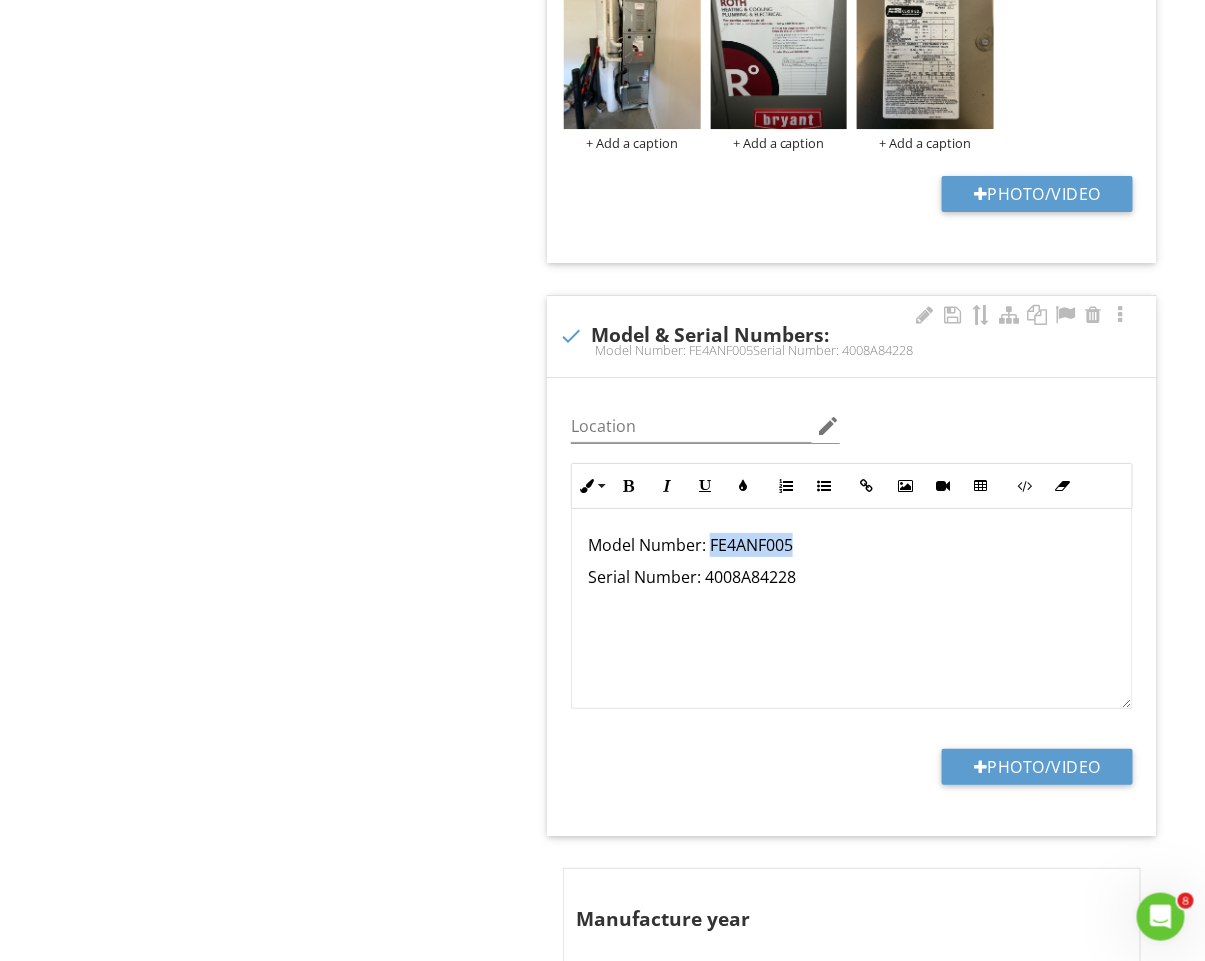 drag, startPoint x: 785, startPoint y: 544, endPoint x: 715, endPoint y: 543, distance: 70.00714 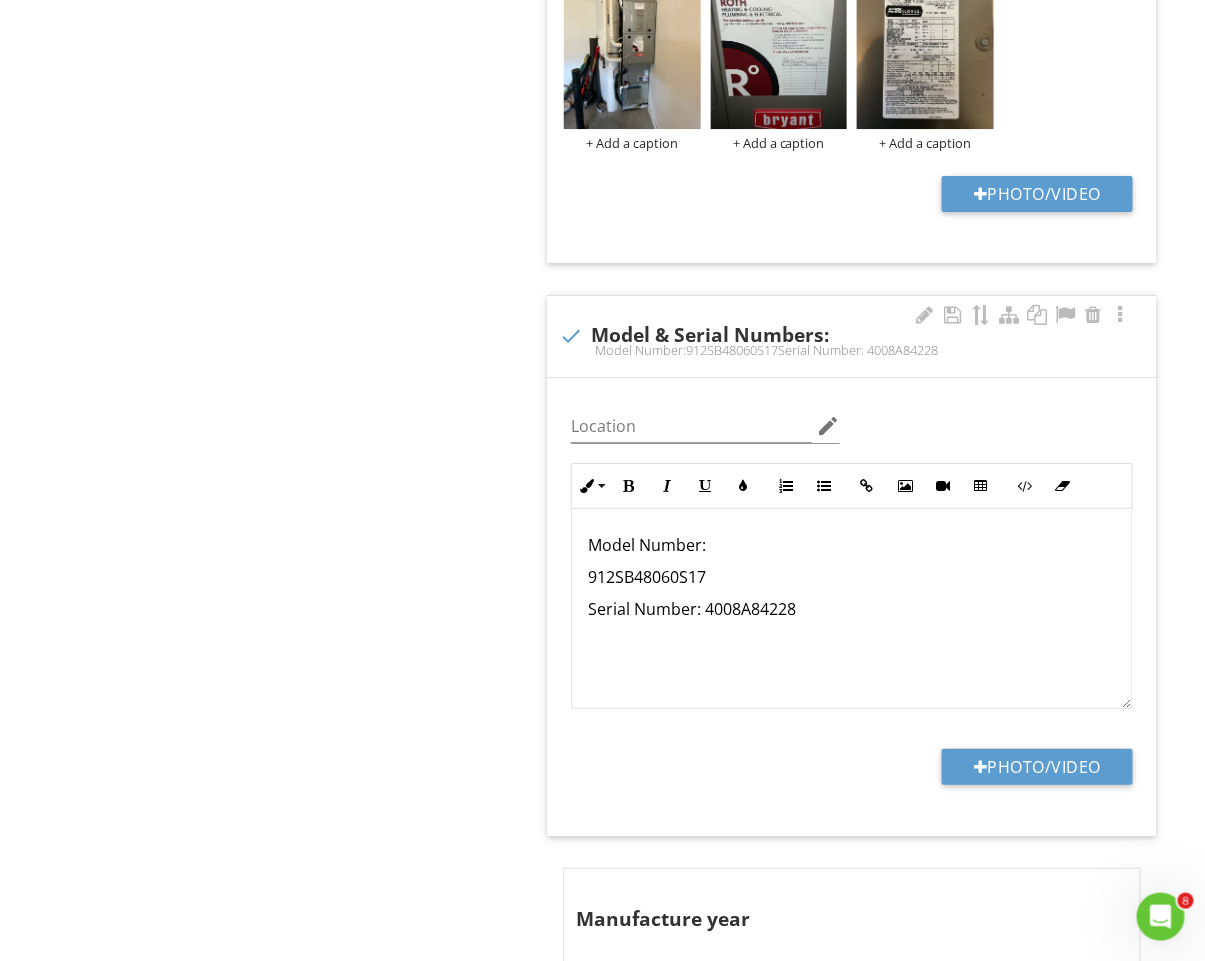 click on "Model Number:  912SB48060S17 Serial Number: 4008A84228" at bounding box center (852, 609) 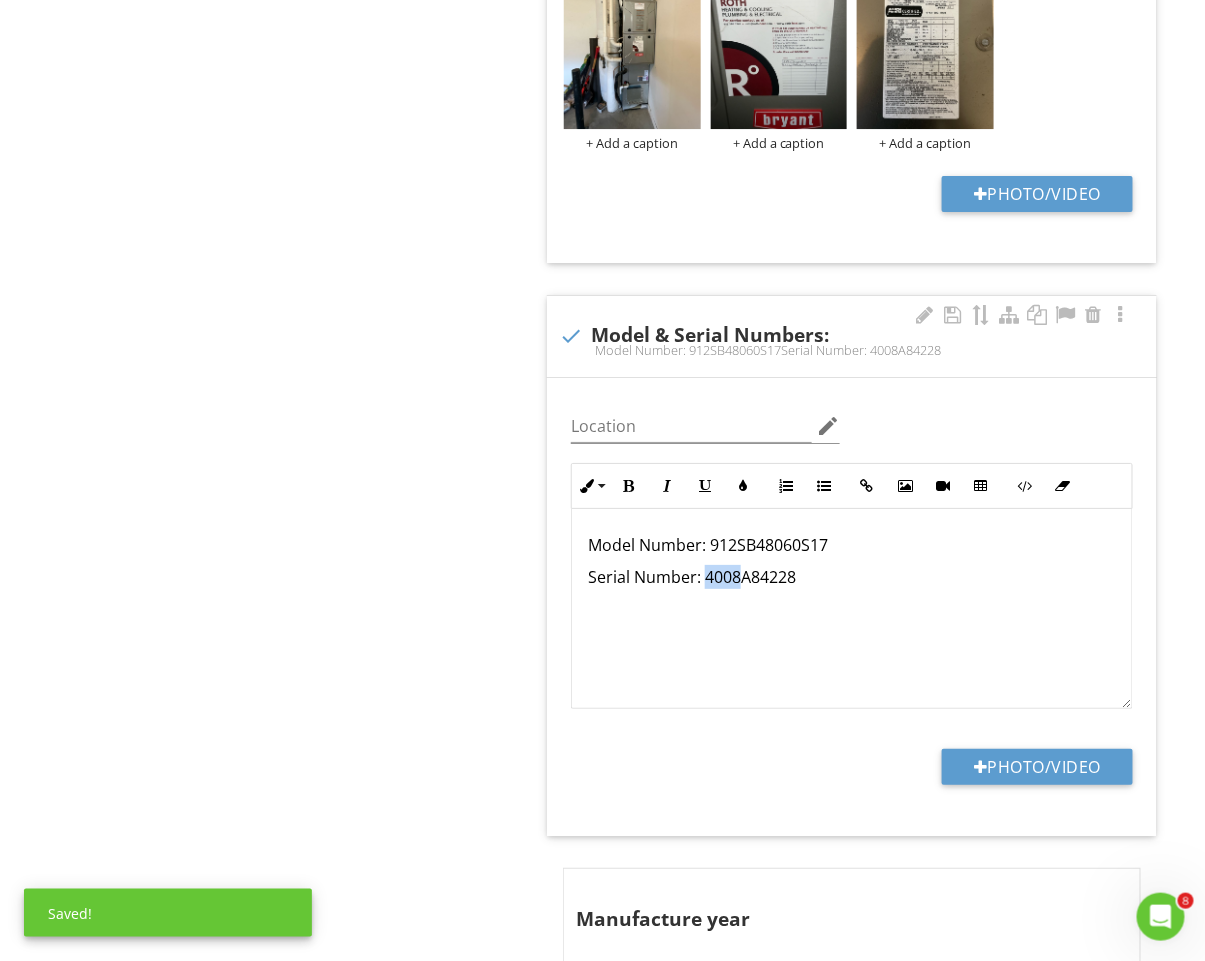 drag, startPoint x: 831, startPoint y: 586, endPoint x: 706, endPoint y: 583, distance: 125.035995 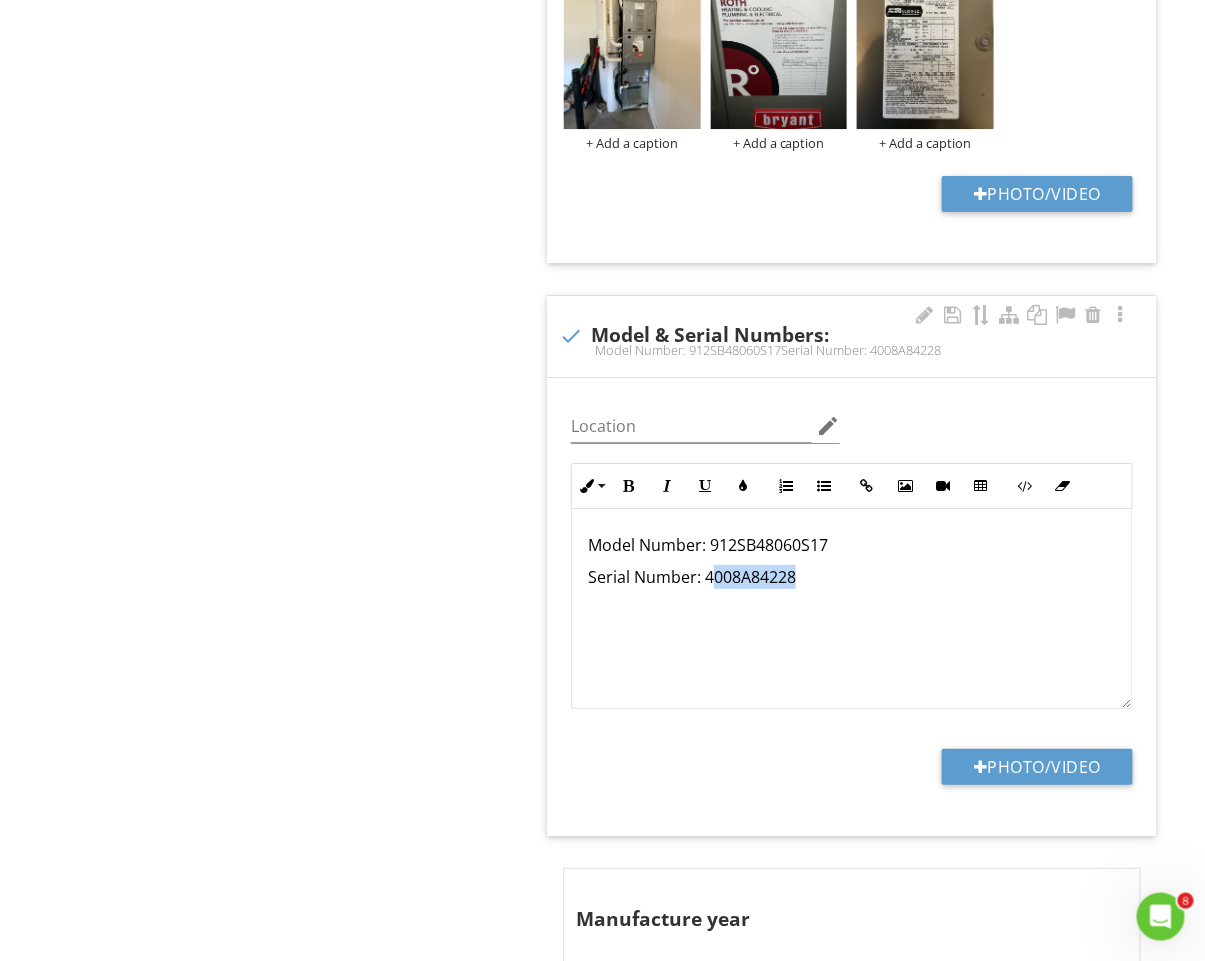 drag, startPoint x: 782, startPoint y: 576, endPoint x: 719, endPoint y: 579, distance: 63.07139 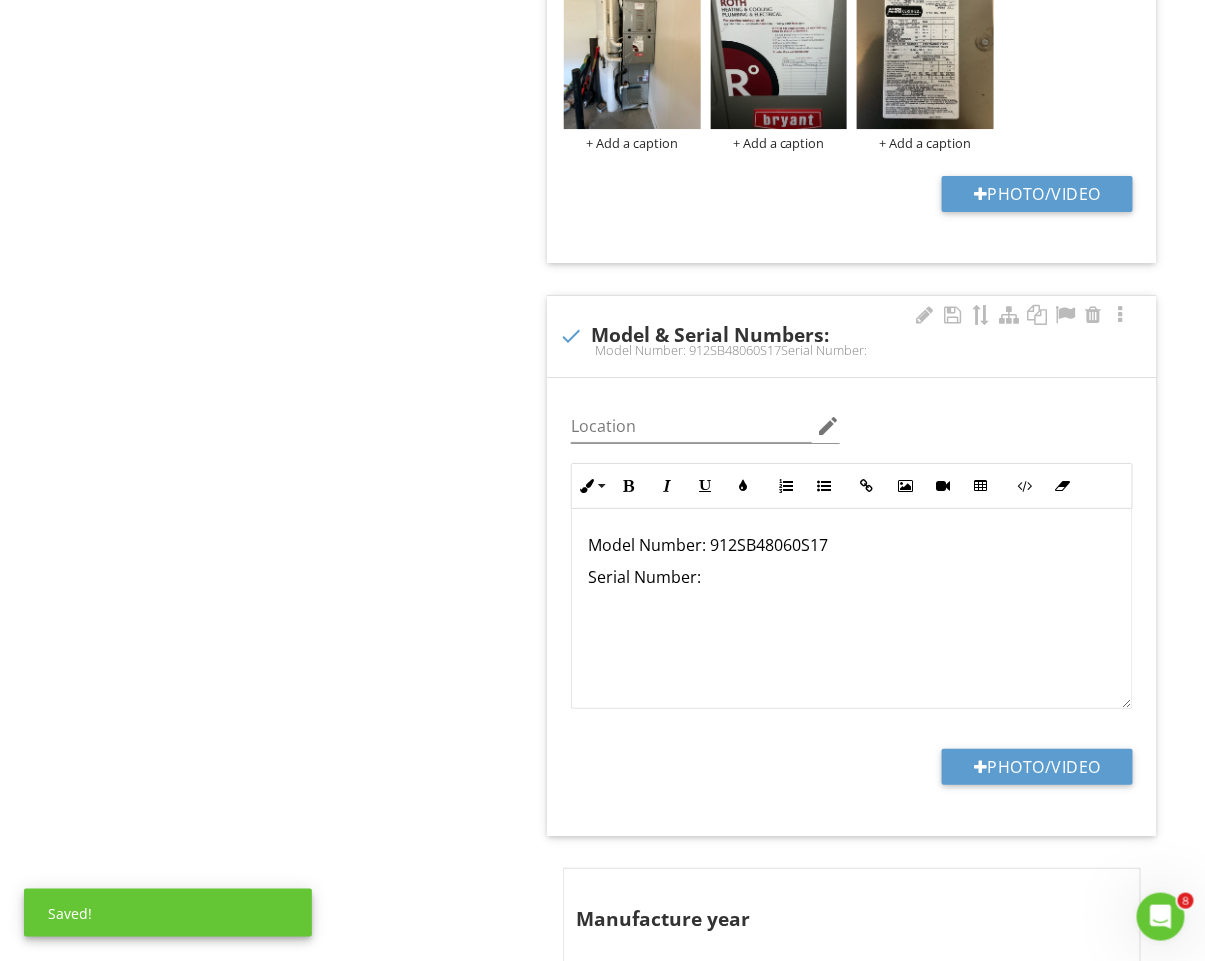 type 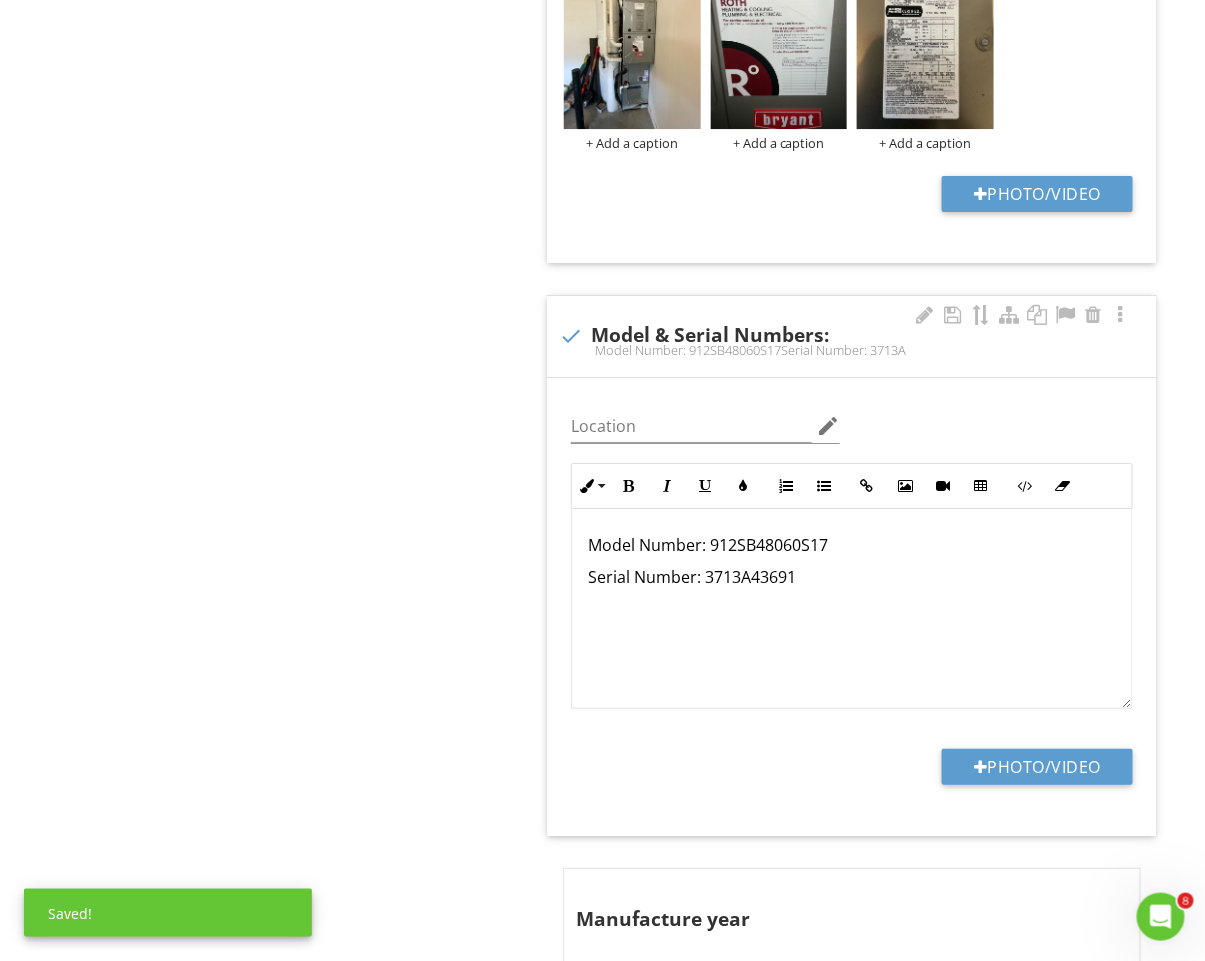 scroll, scrollTop: 1, scrollLeft: 0, axis: vertical 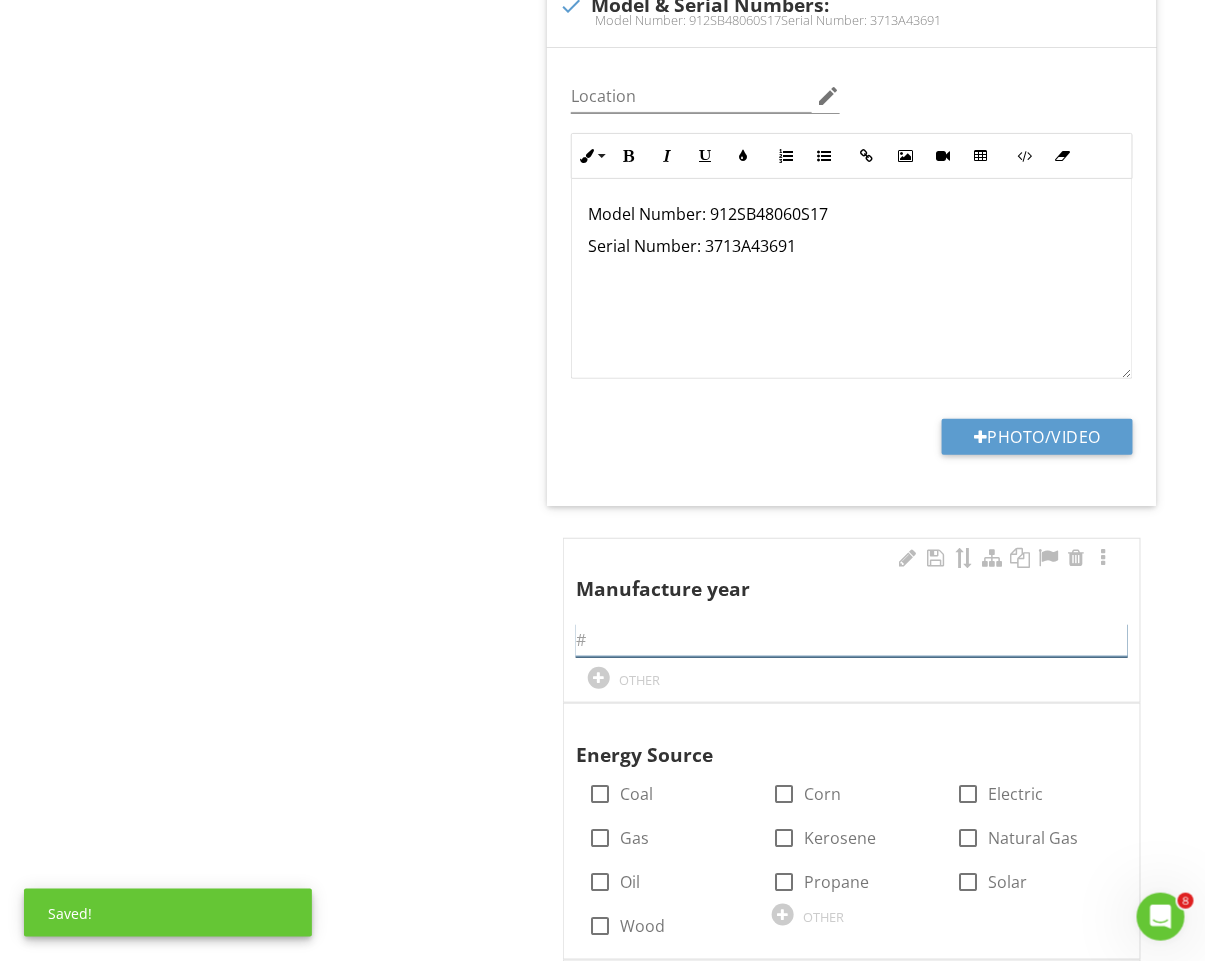 click at bounding box center (852, 640) 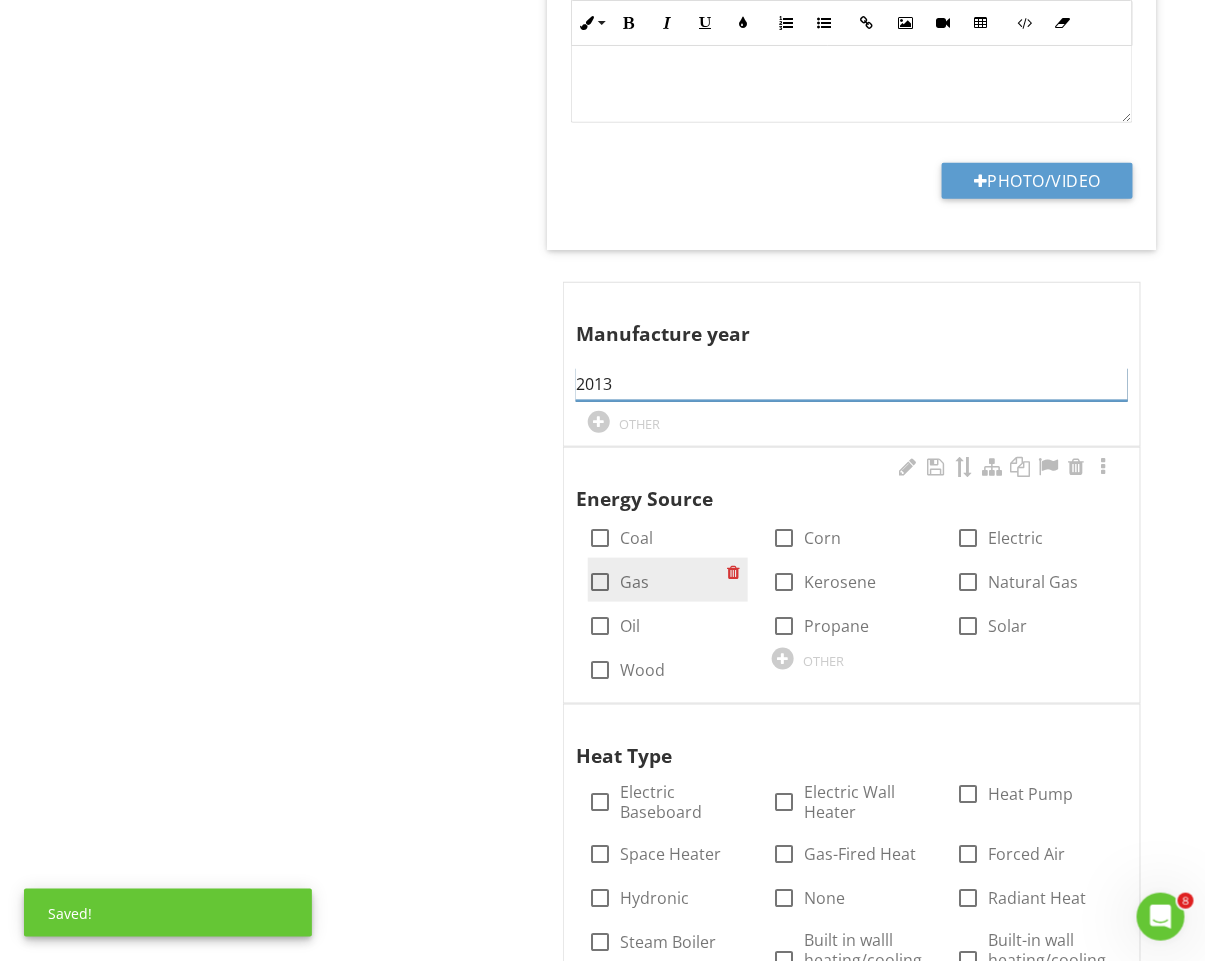 scroll, scrollTop: 2493, scrollLeft: 0, axis: vertical 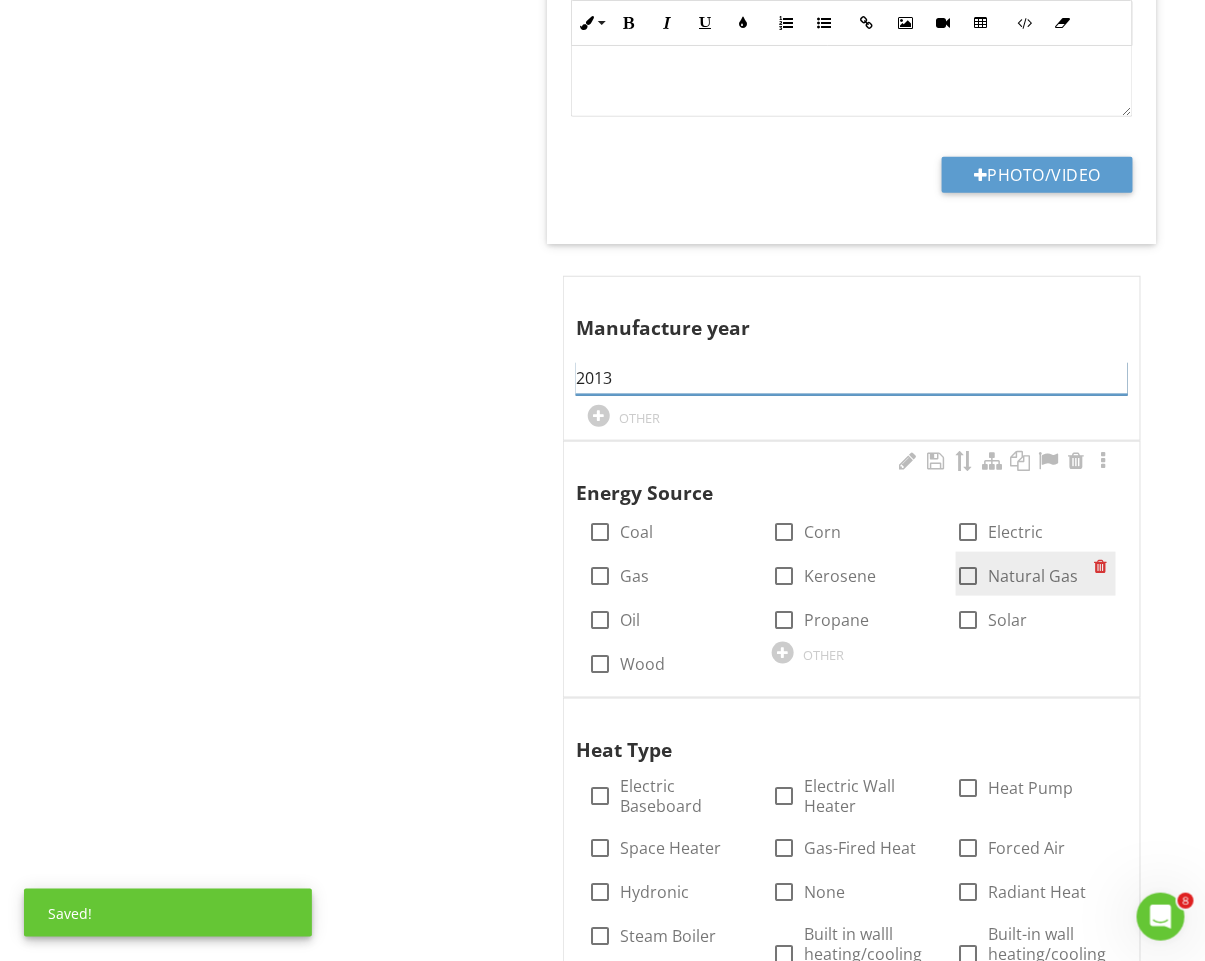 type on "2013" 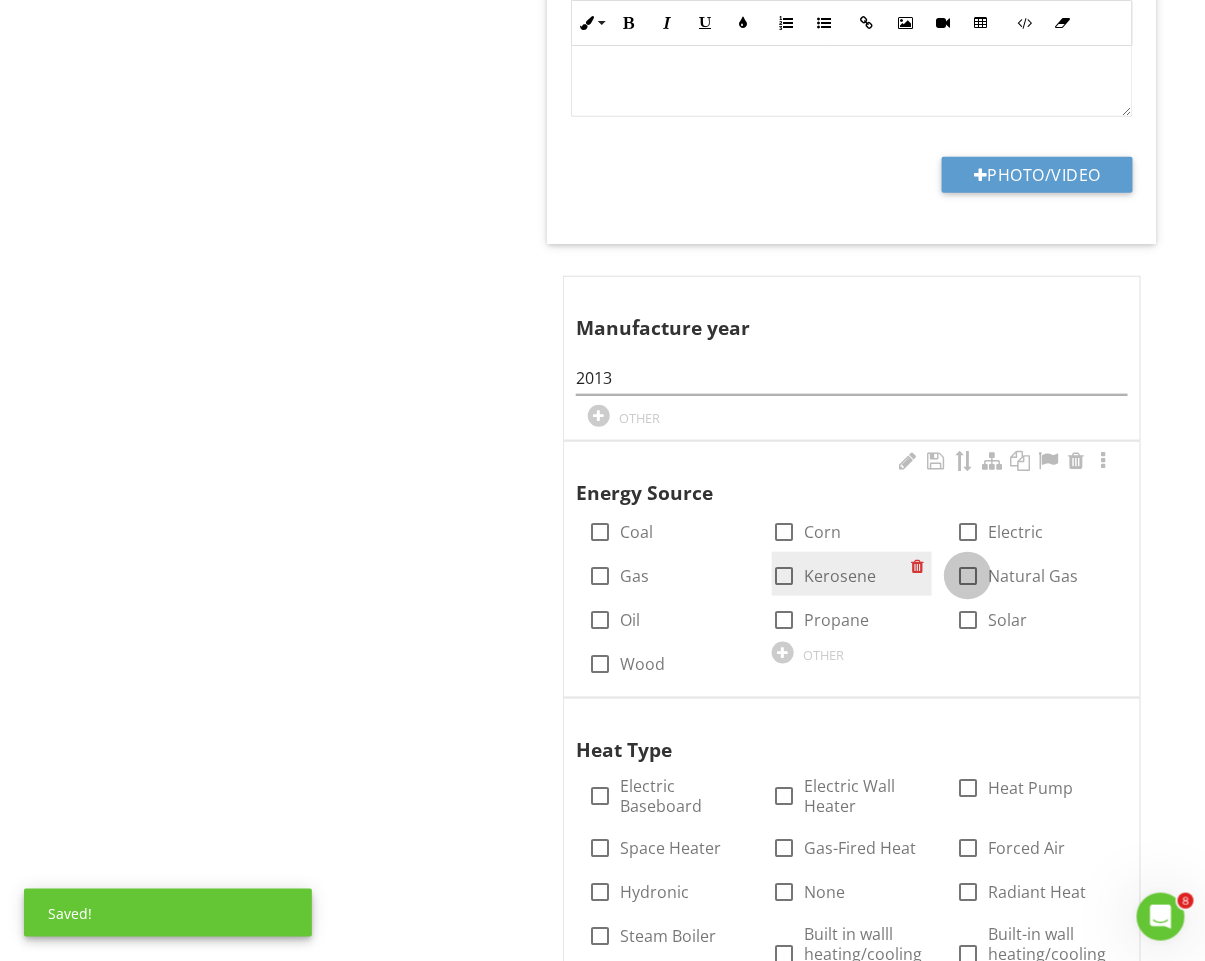 drag, startPoint x: 978, startPoint y: 573, endPoint x: 869, endPoint y: 575, distance: 109.01835 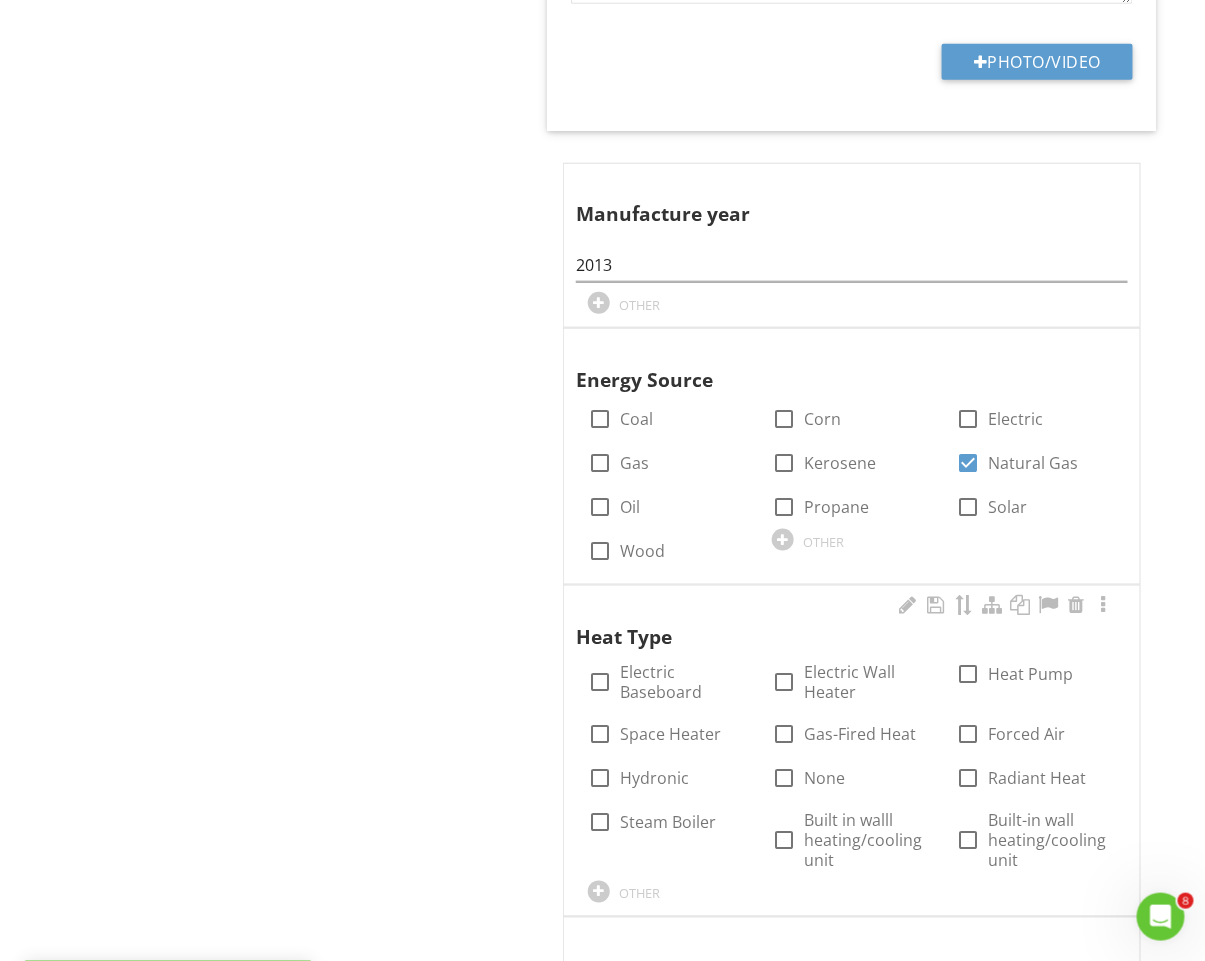 scroll, scrollTop: 2705, scrollLeft: 0, axis: vertical 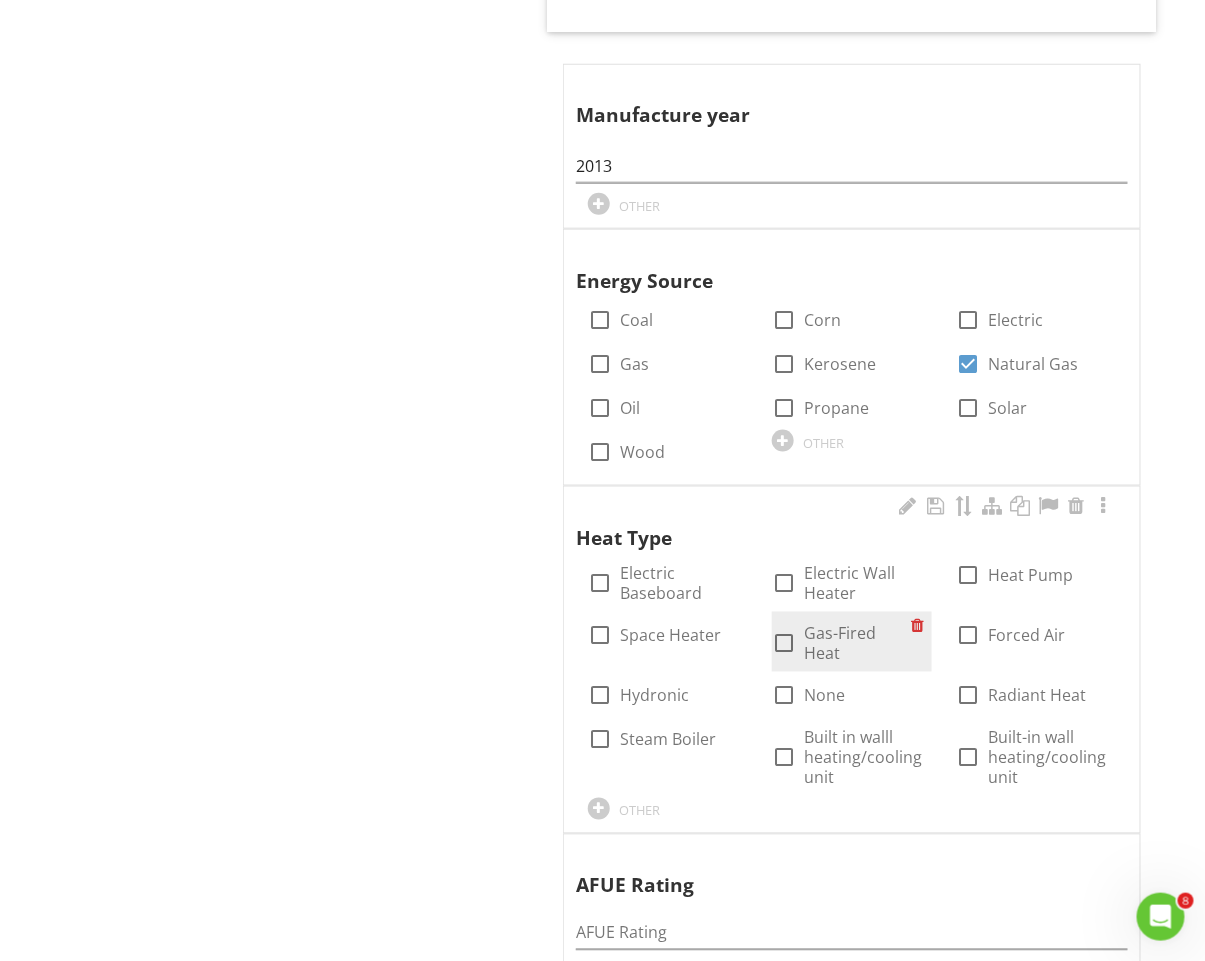click on "Gas-Fired Heat" at bounding box center [857, 644] 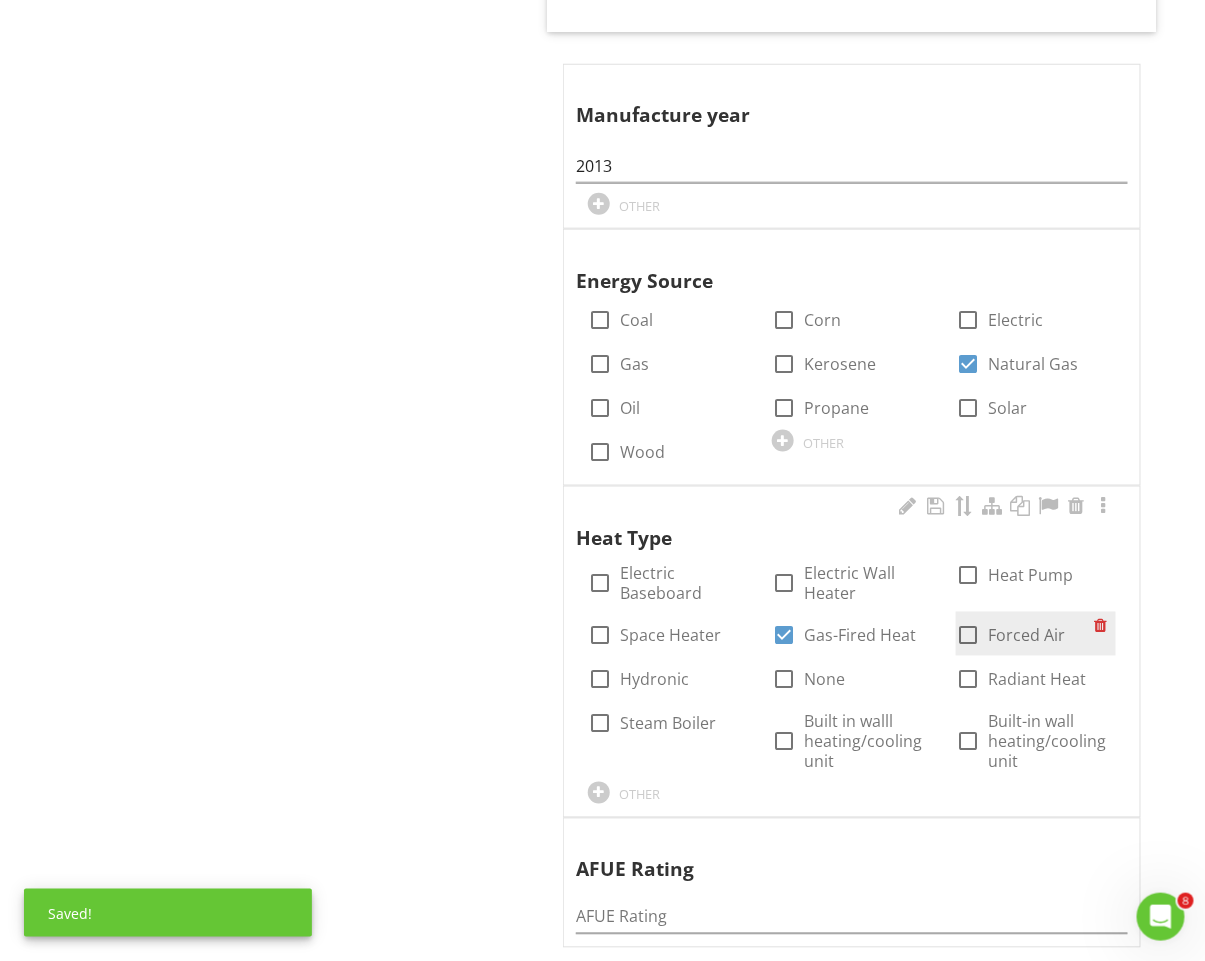 click at bounding box center (968, 636) 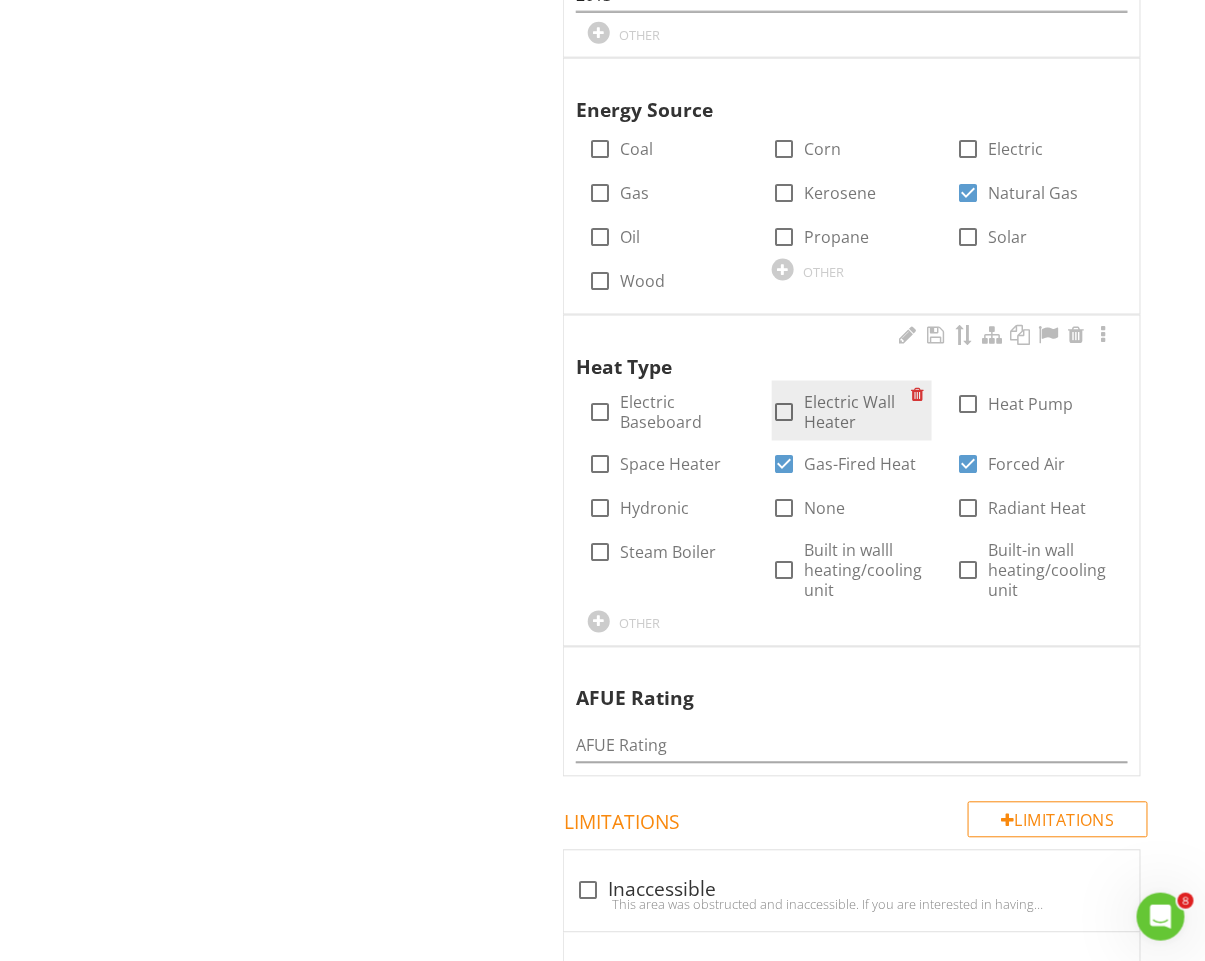scroll, scrollTop: 2875, scrollLeft: 0, axis: vertical 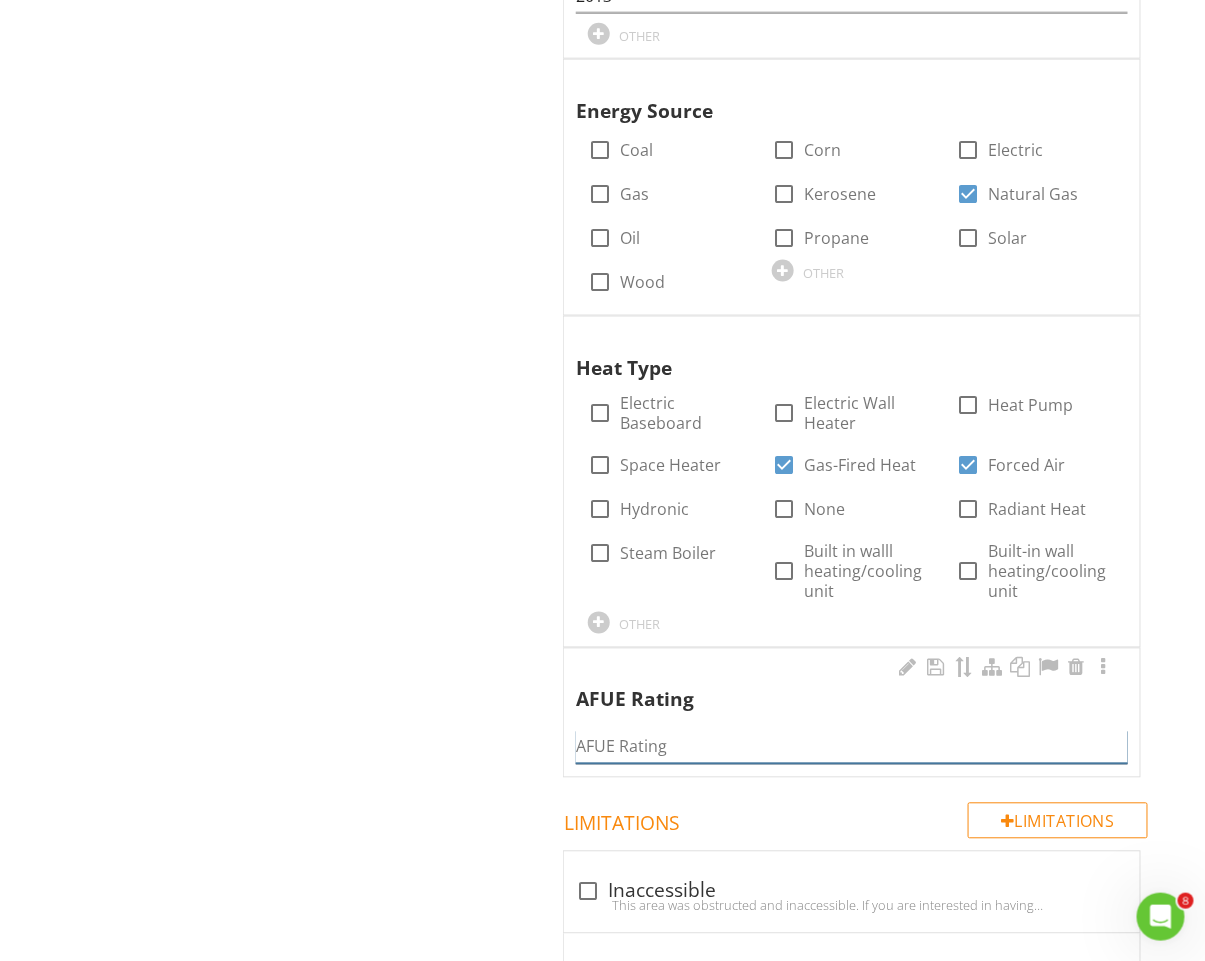drag, startPoint x: 659, startPoint y: 752, endPoint x: 675, endPoint y: 731, distance: 26.400757 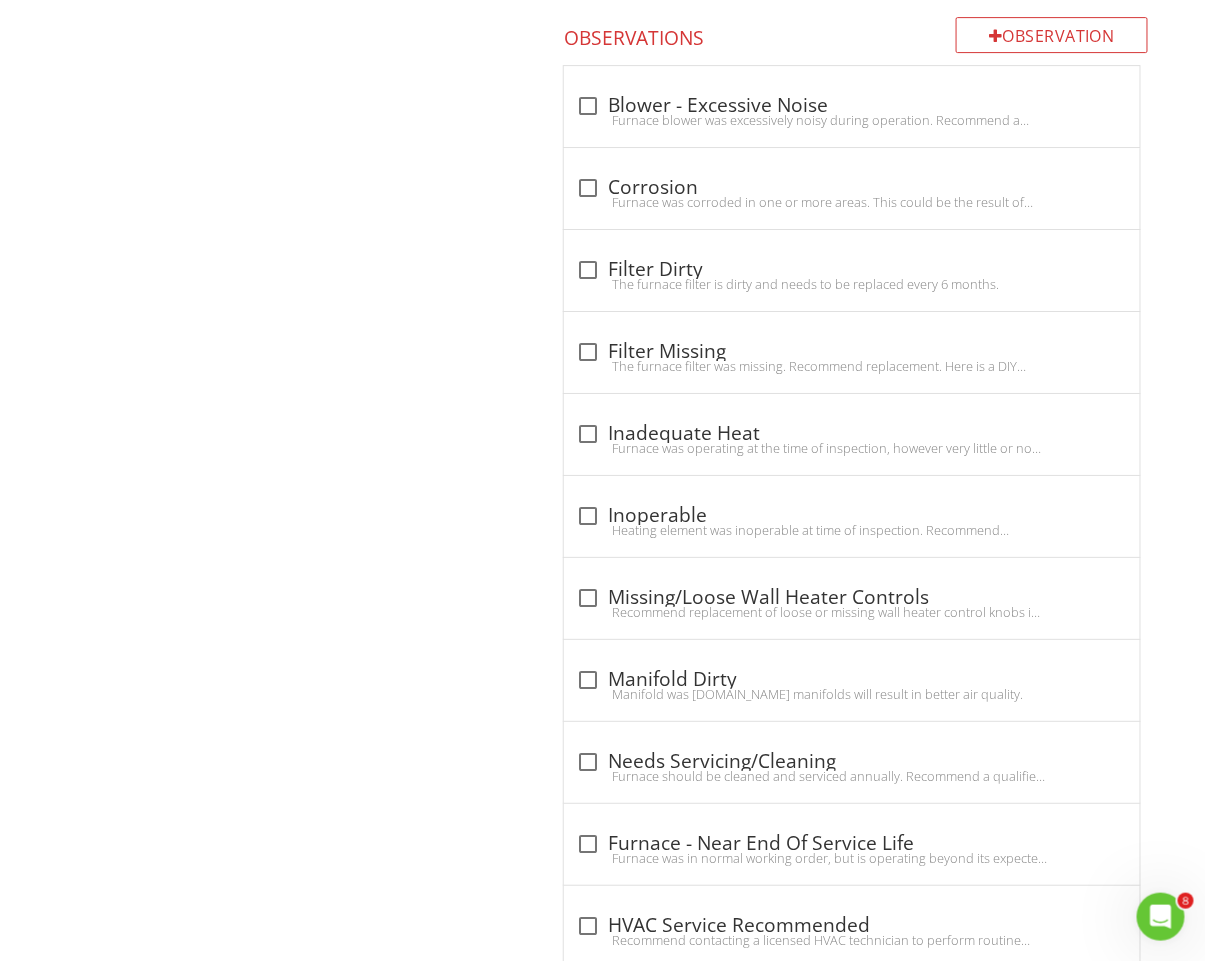 scroll, scrollTop: 4122, scrollLeft: 0, axis: vertical 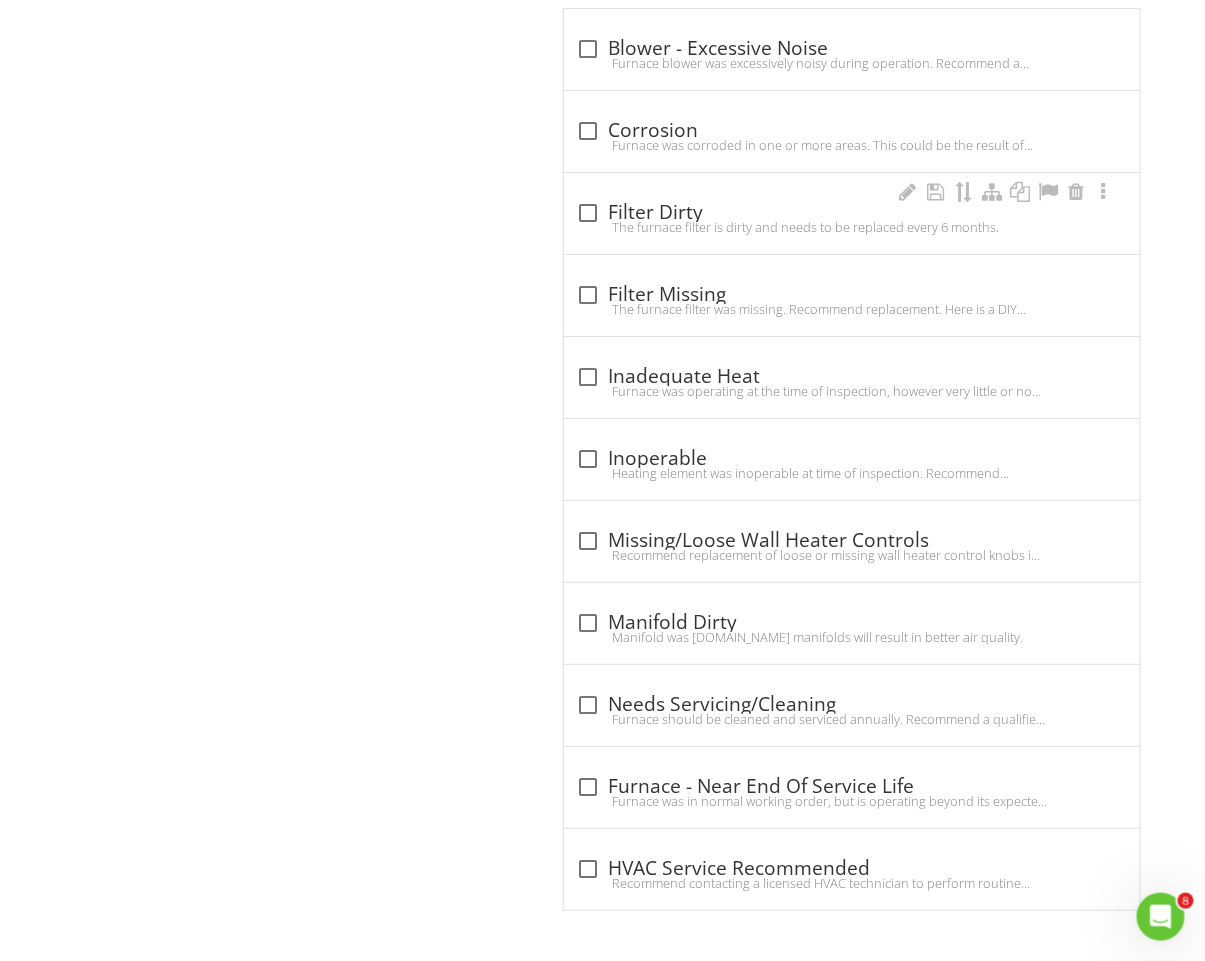 type on "92%" 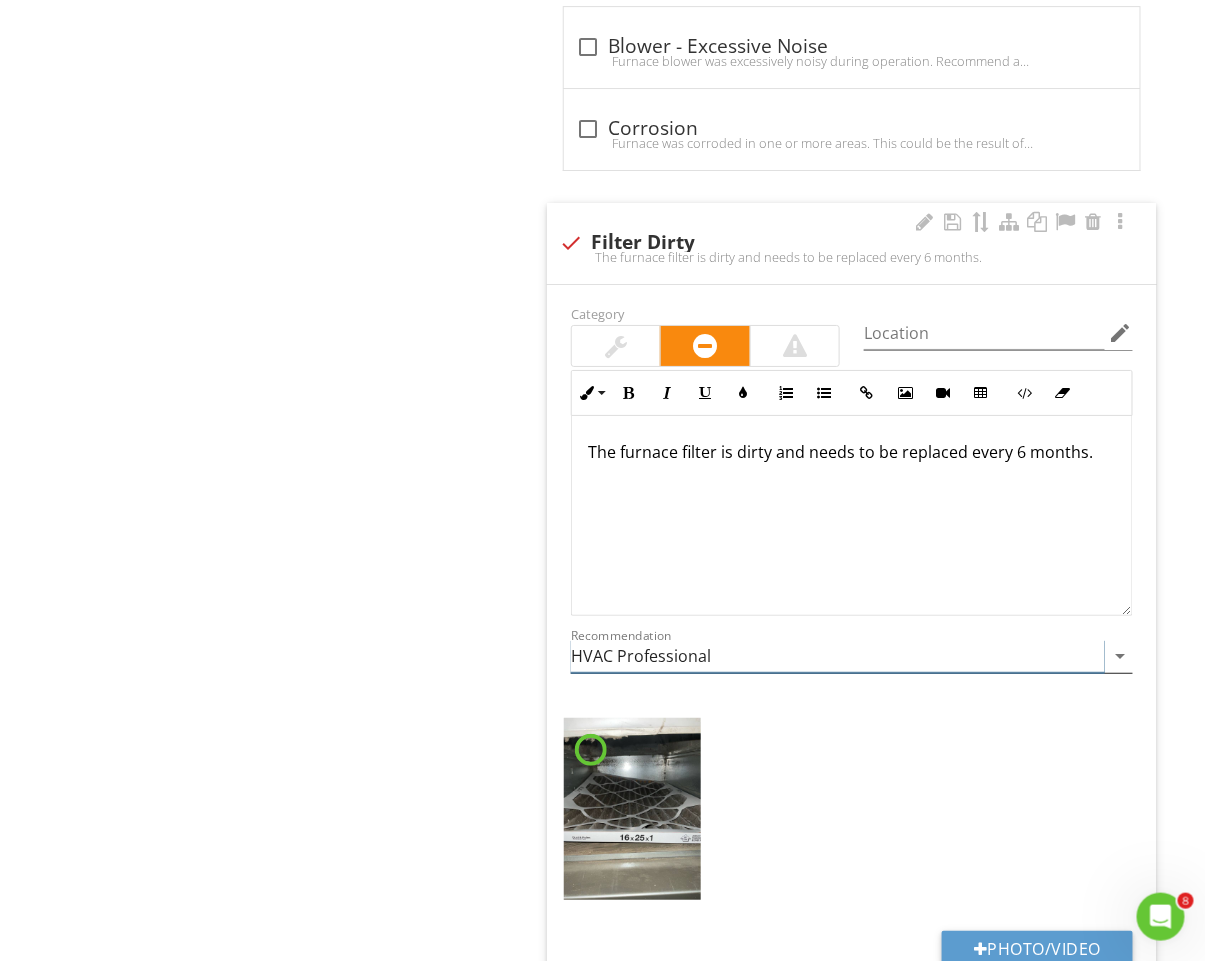 click on "HVAC Professional" at bounding box center (838, 656) 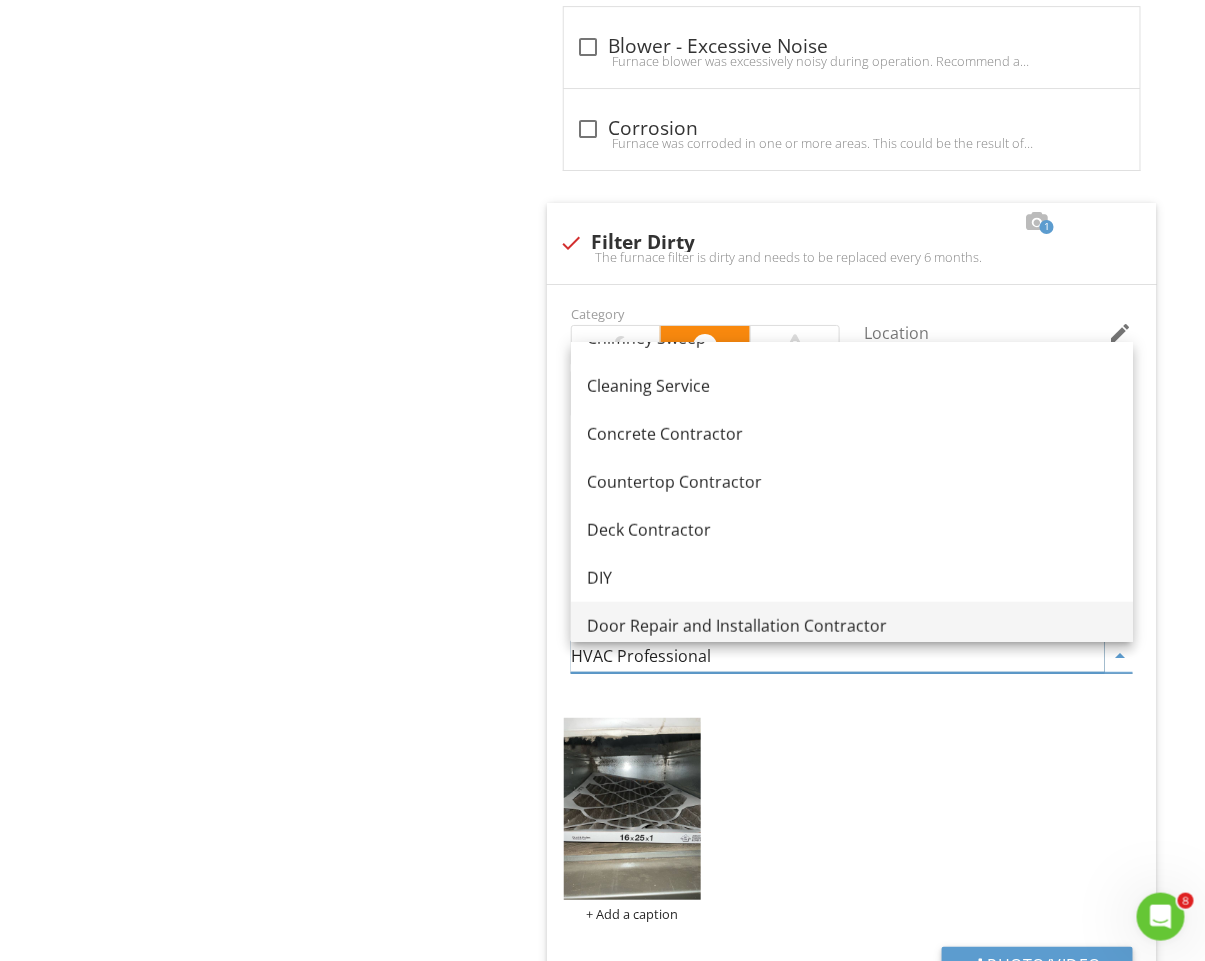 scroll, scrollTop: 458, scrollLeft: 0, axis: vertical 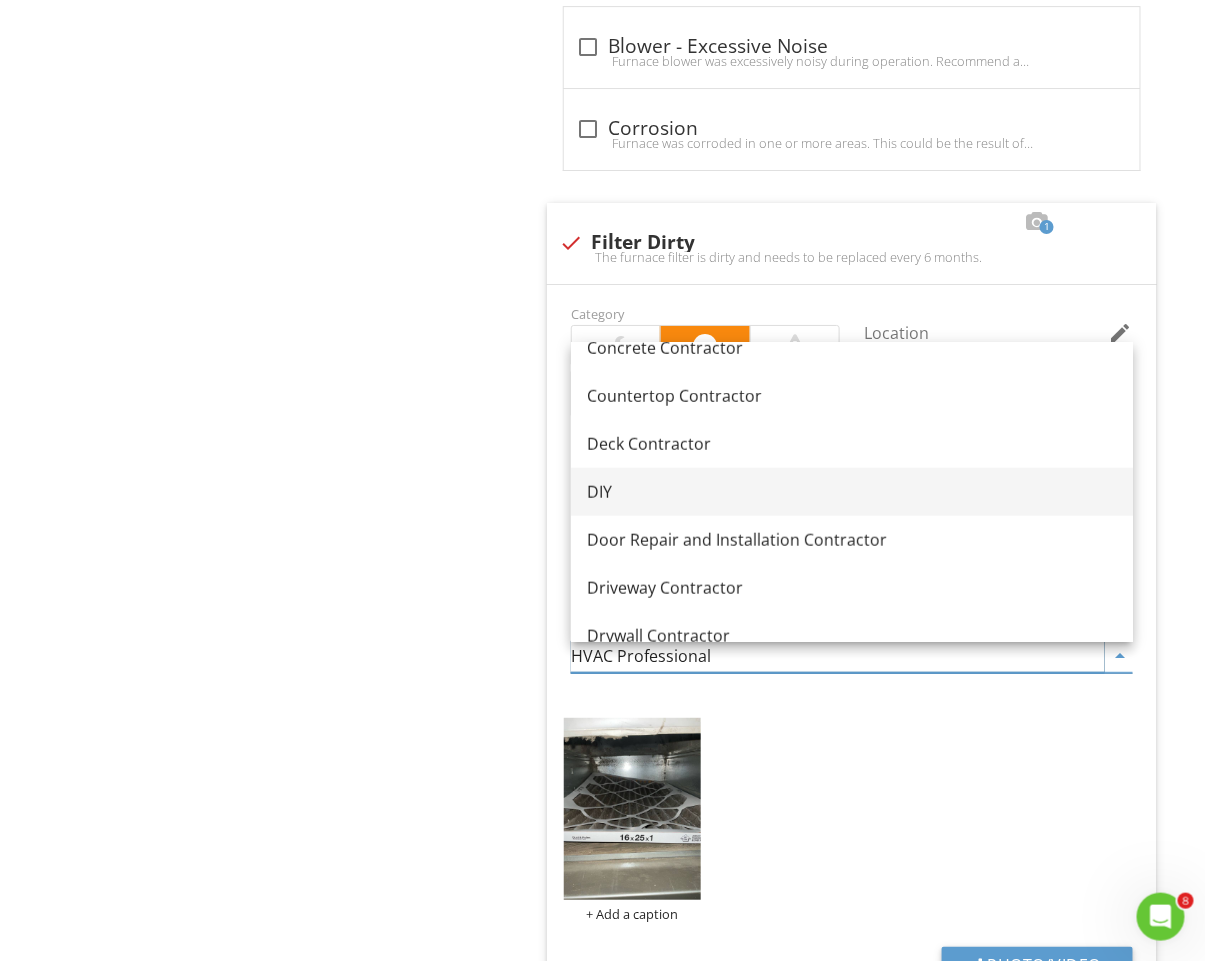 click on "DIY" at bounding box center (852, 492) 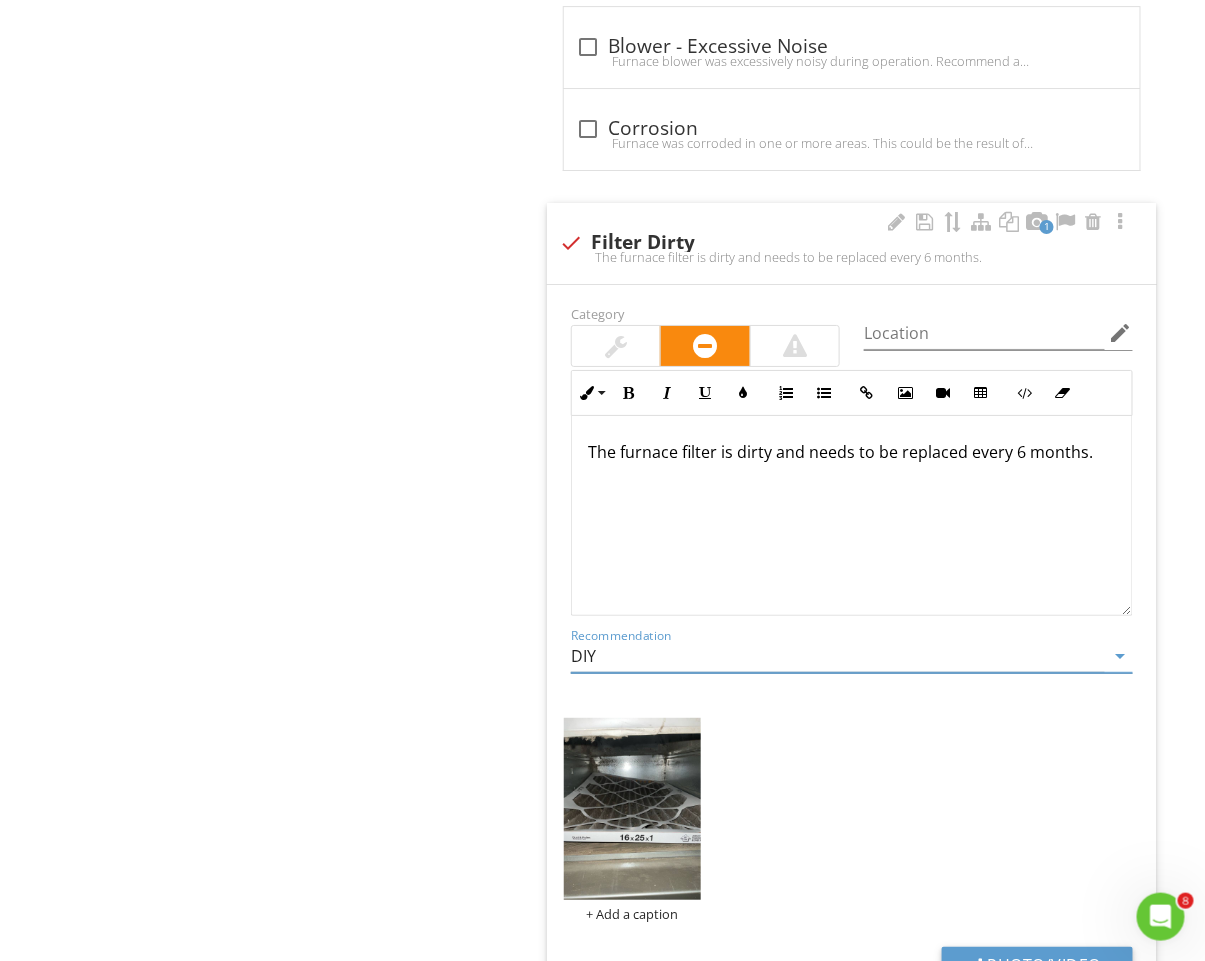 click on "Category" at bounding box center (705, 334) 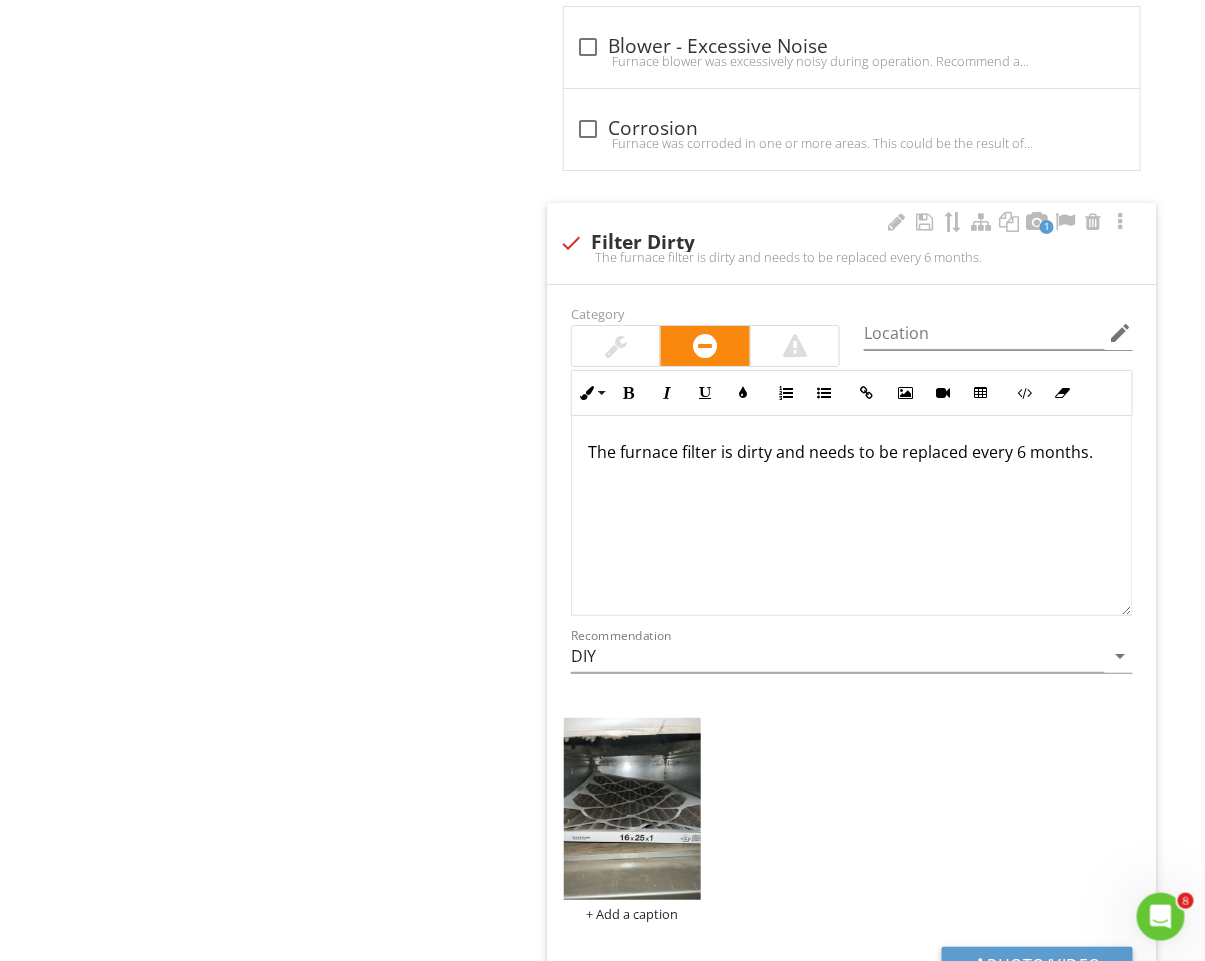 click at bounding box center [616, 346] 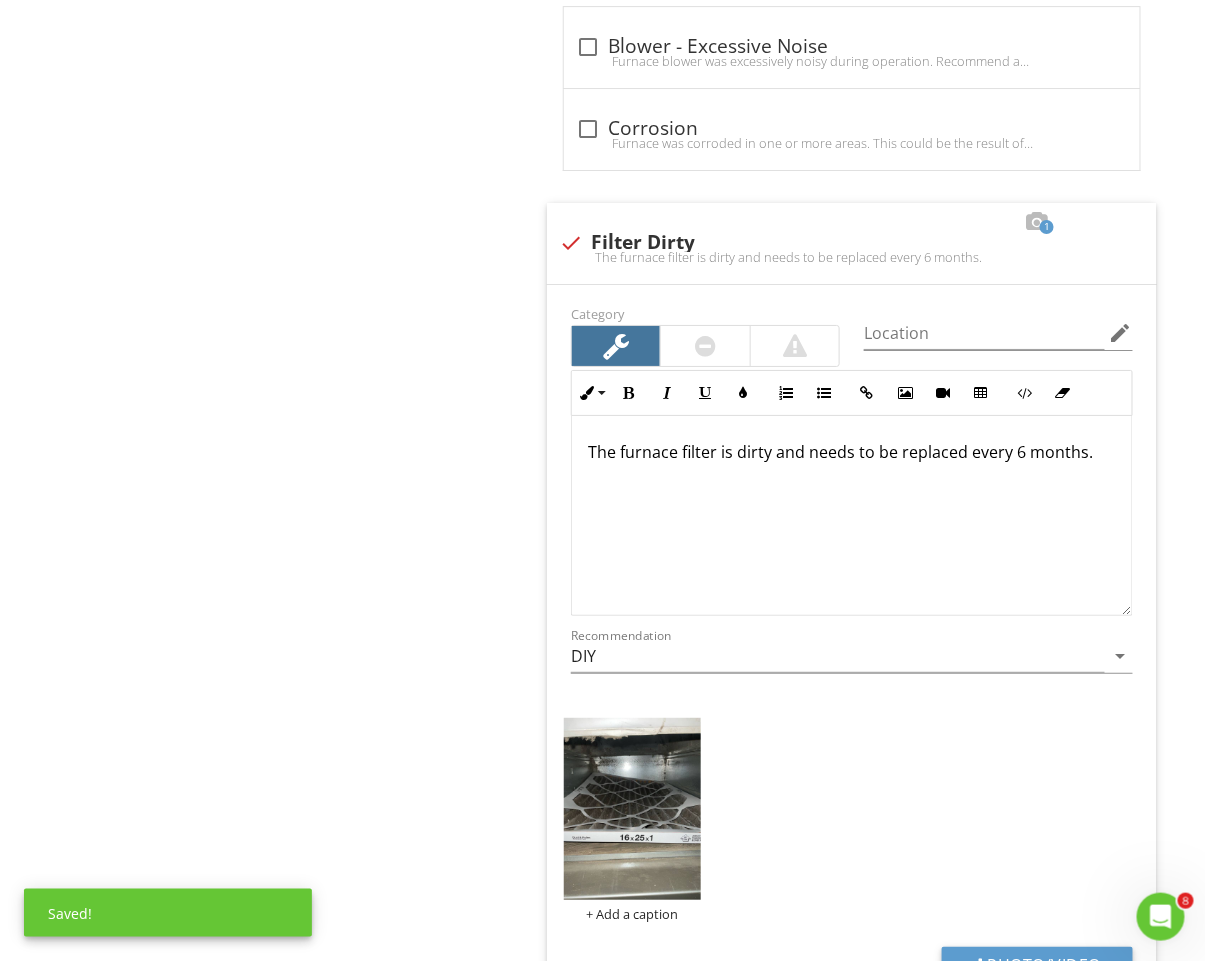 click on "HVAC
General
Thermostat Controls
Cooling Equipment
Heating Equipment
Distribution System
Exhaust Systems
Item
Heating Equipment
Info
Information
General Condition
check_box_outline_blank Satisfactory   check_box_outline_blank Marginal   check_box_outline_blank Poor   check_box_outline_blank Functional   check_box Action Needed         OTHER
Location
check_box_outline_blank Exterior East   check_box_outline_blank Exterior North   check_box_outline_blank Exterior South   check_box_outline_blank Exterior West   check_box_outline_blank Patio Area   check_box_outline_blank Roof" at bounding box center [753, -1060] 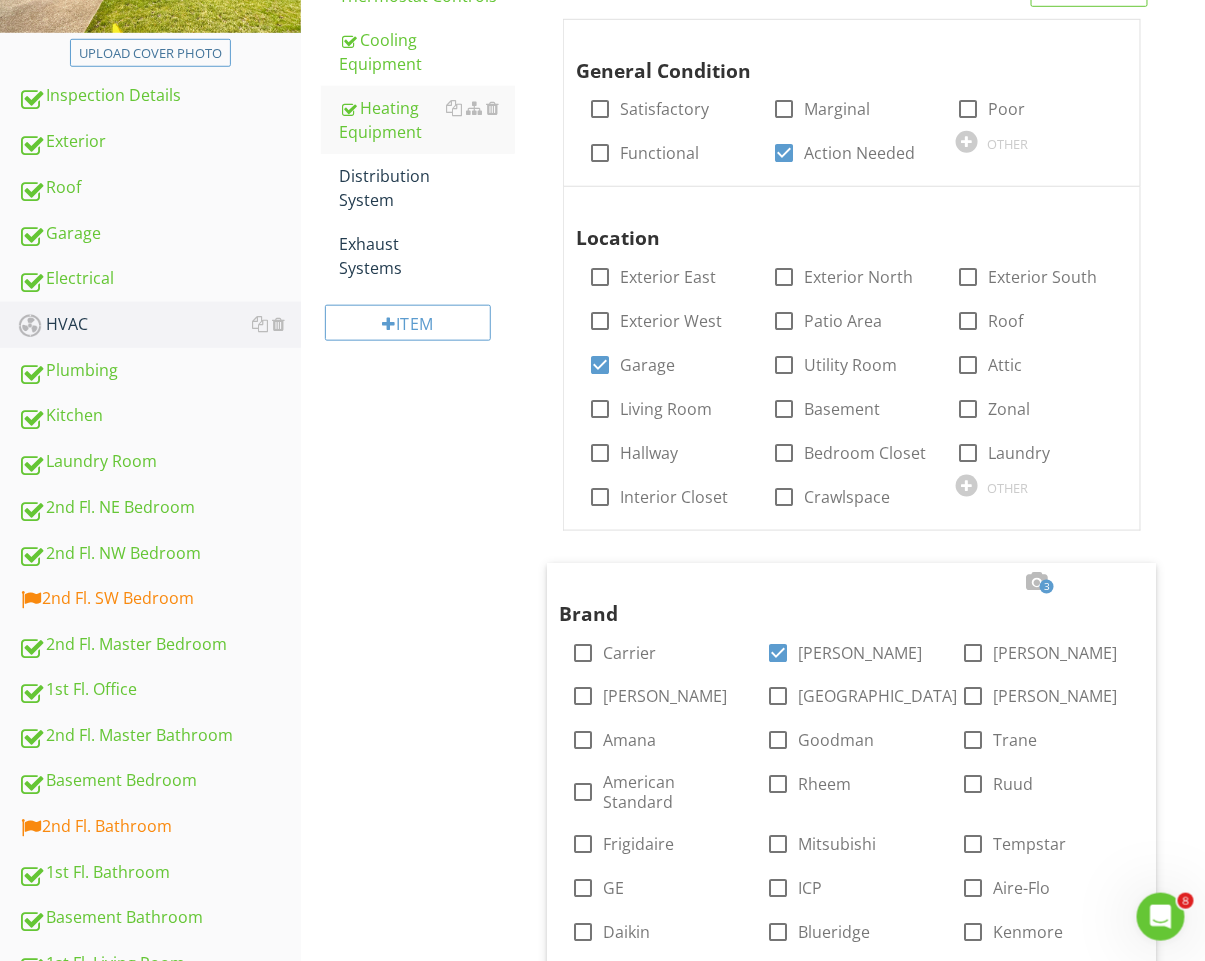 scroll, scrollTop: 351, scrollLeft: 0, axis: vertical 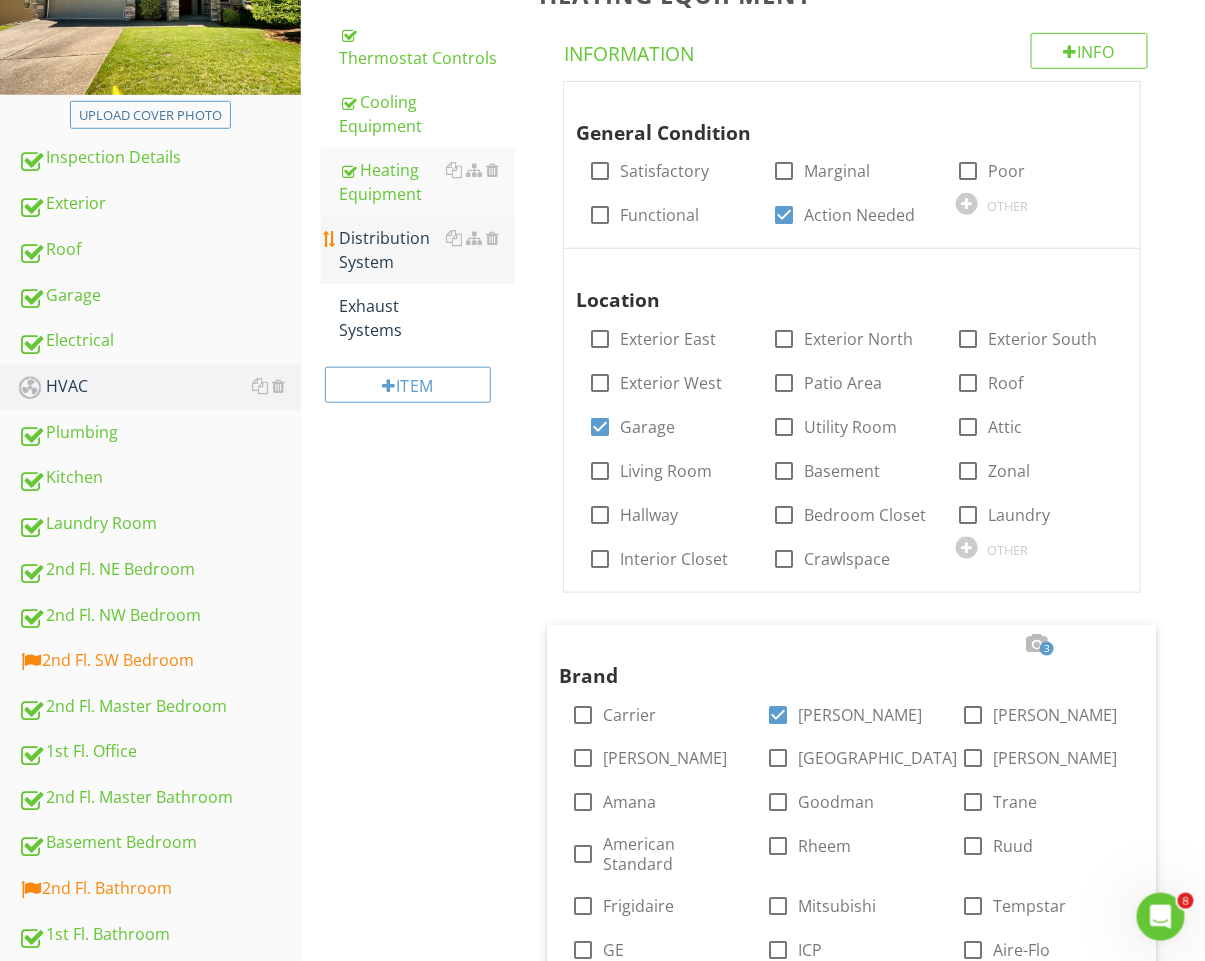 click on "Distribution System" at bounding box center (427, 250) 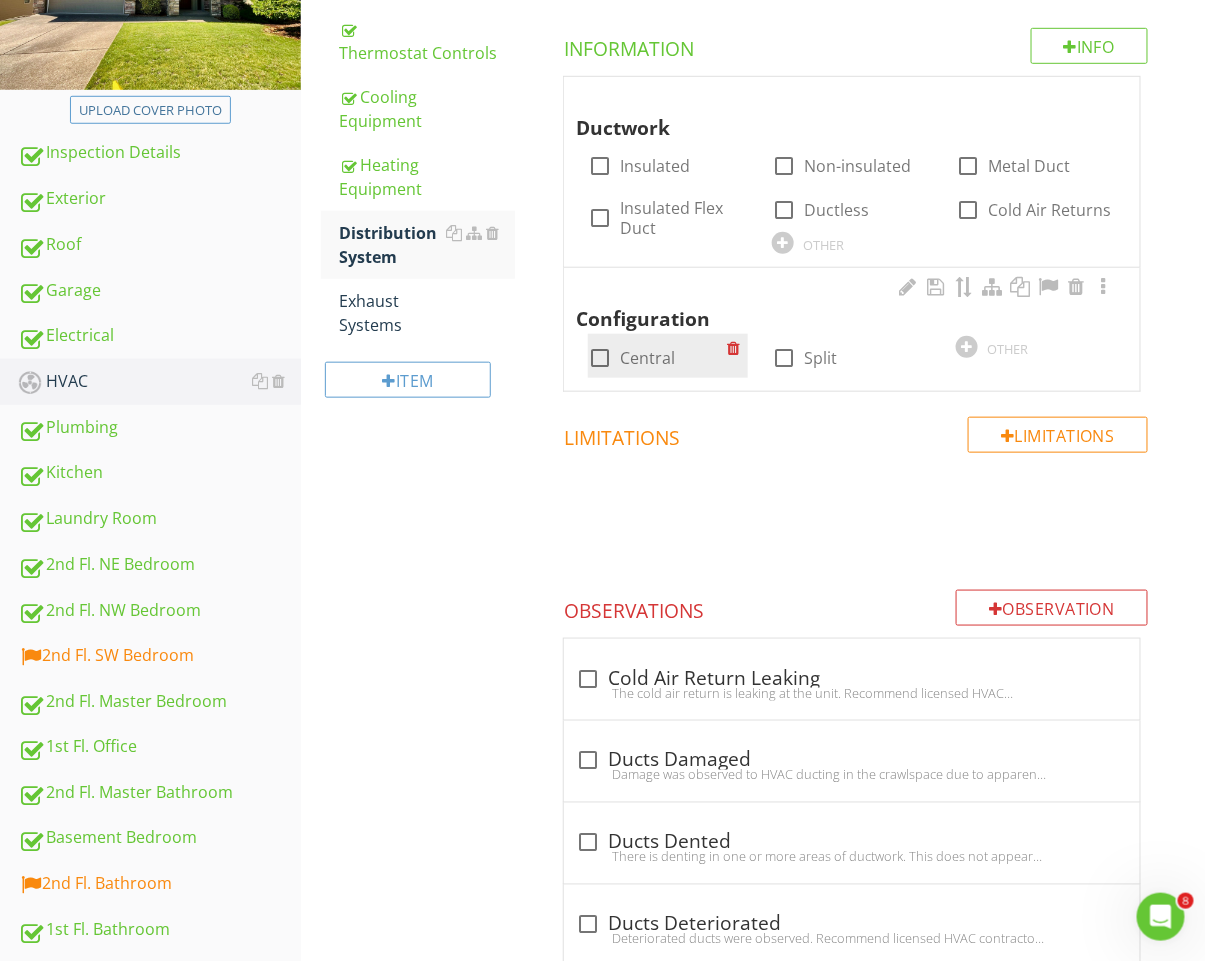 click on "Central" at bounding box center (647, 358) 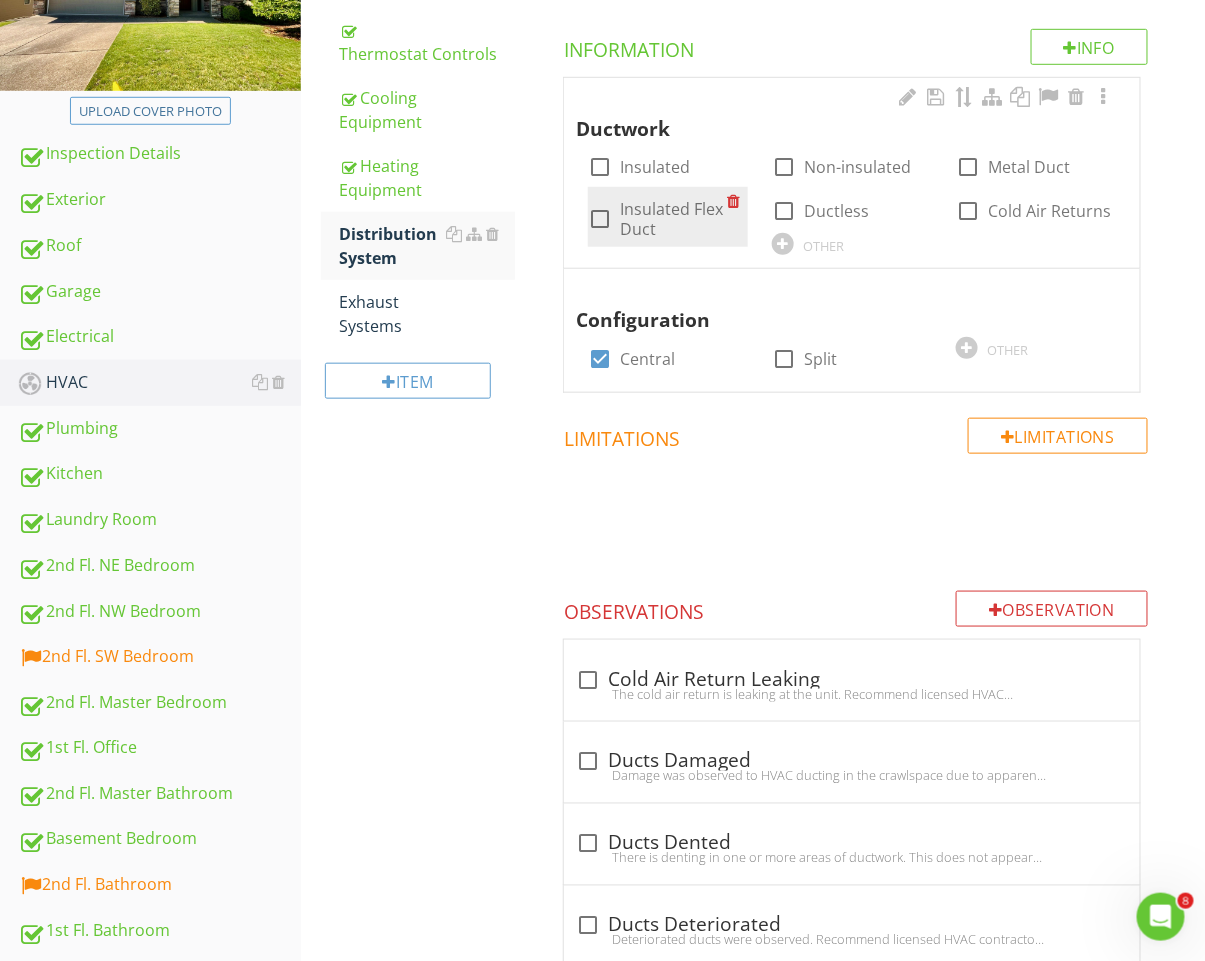 click on "Insulated Flex Duct" at bounding box center [673, 219] 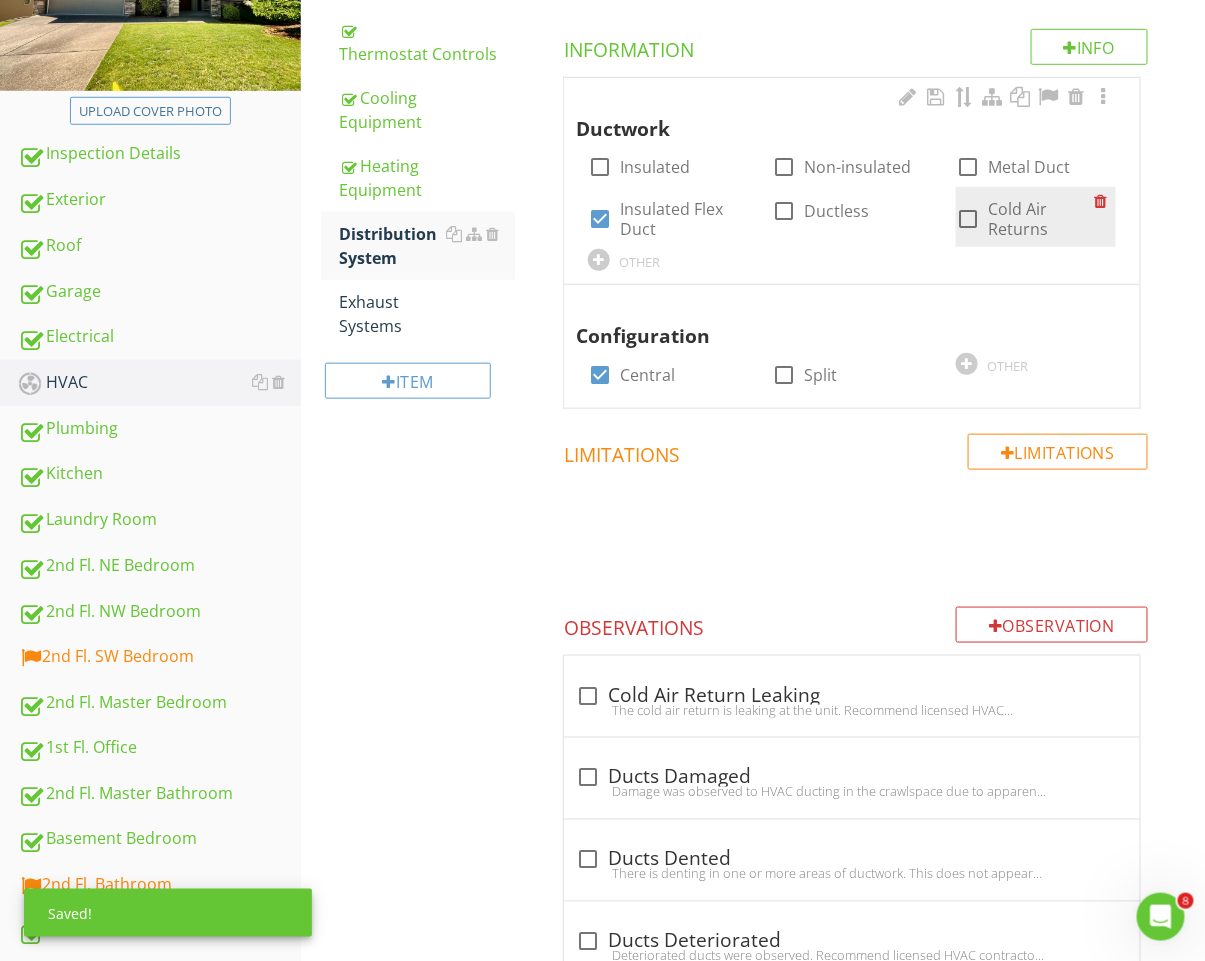 click on "Cold Air Returns" at bounding box center (1041, 219) 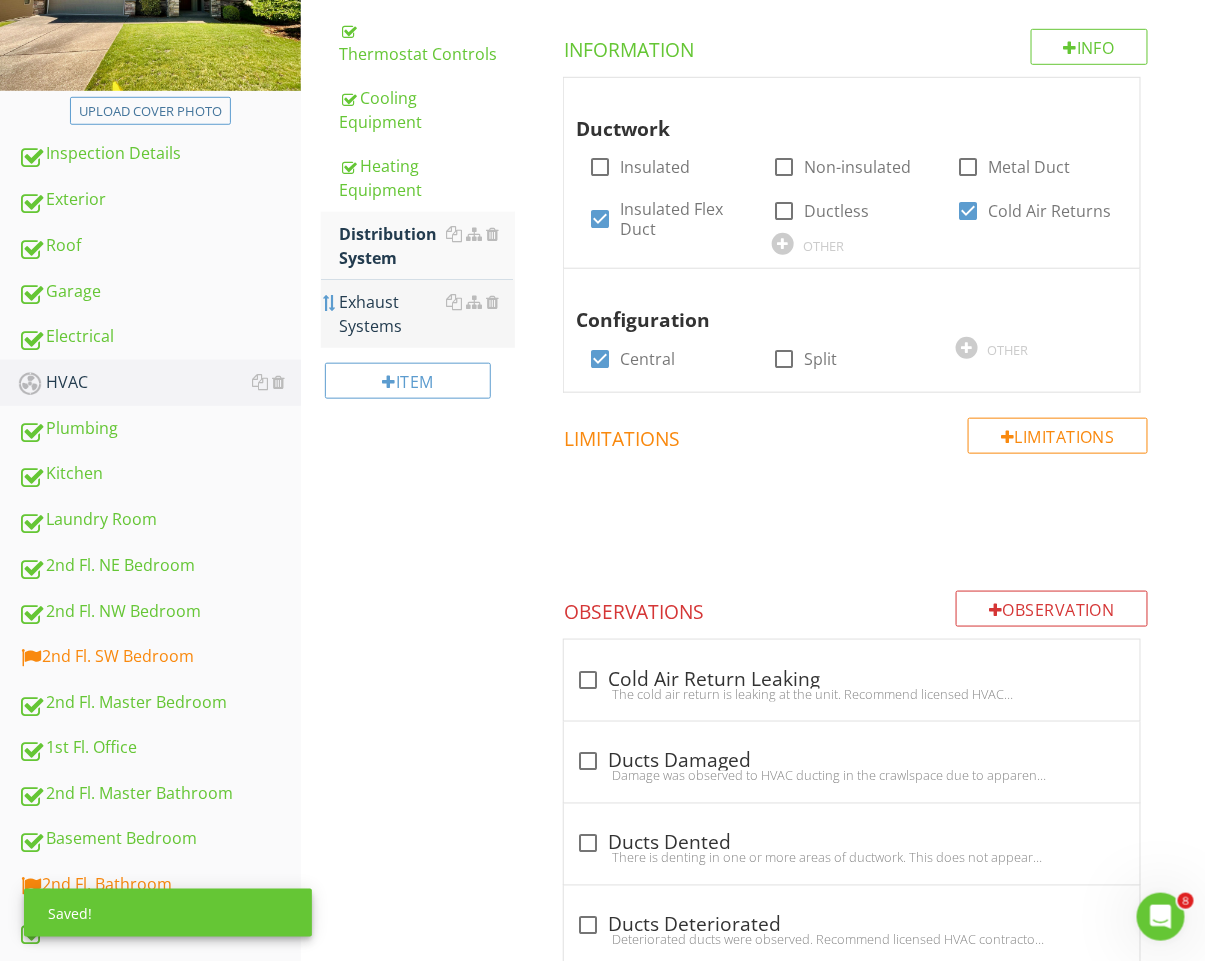 click at bounding box center [330, 303] 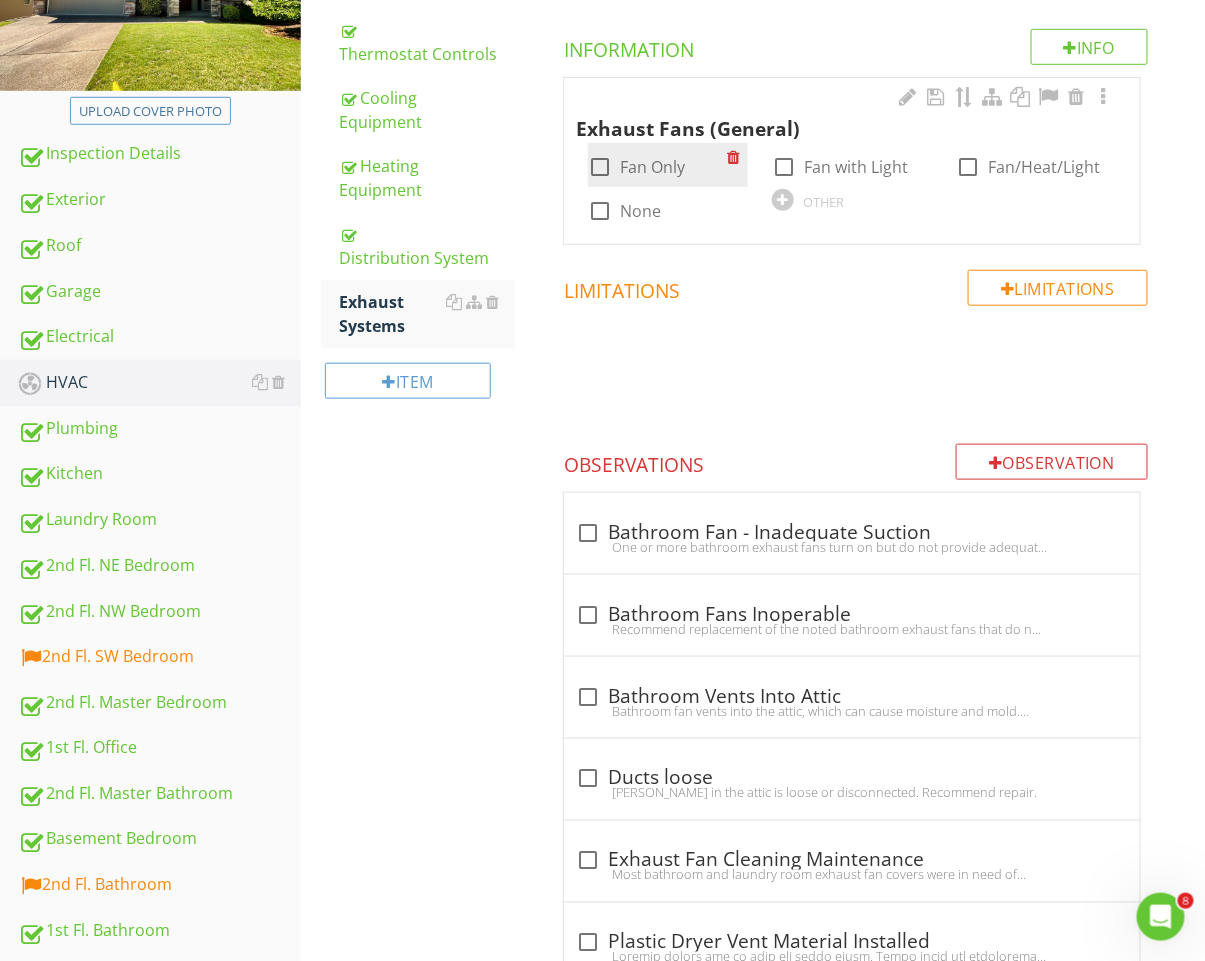 click on "check_box_outline_blank Fan Only" at bounding box center (668, 165) 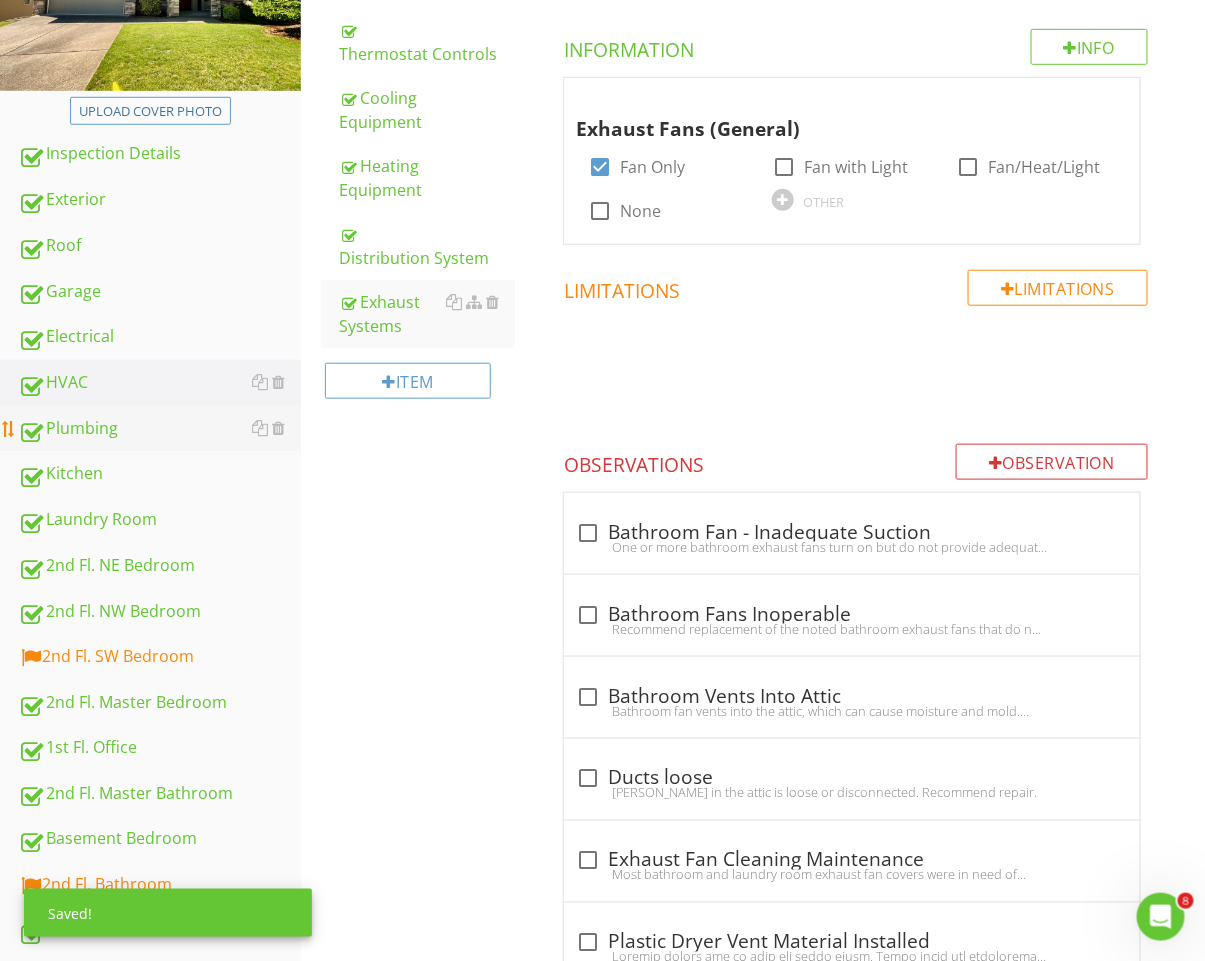 click on "Plumbing" at bounding box center (159, 429) 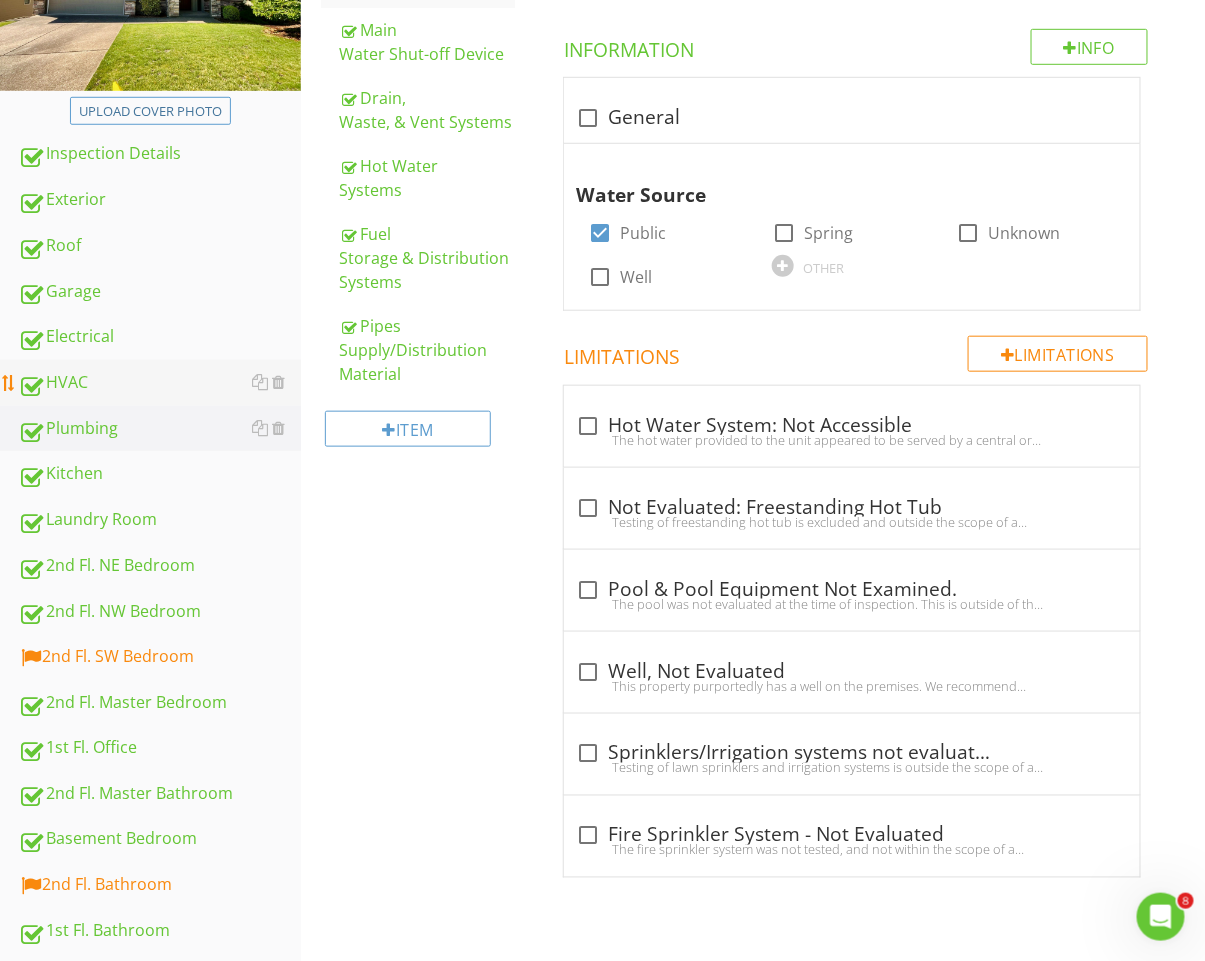 click on "HVAC" at bounding box center [159, 383] 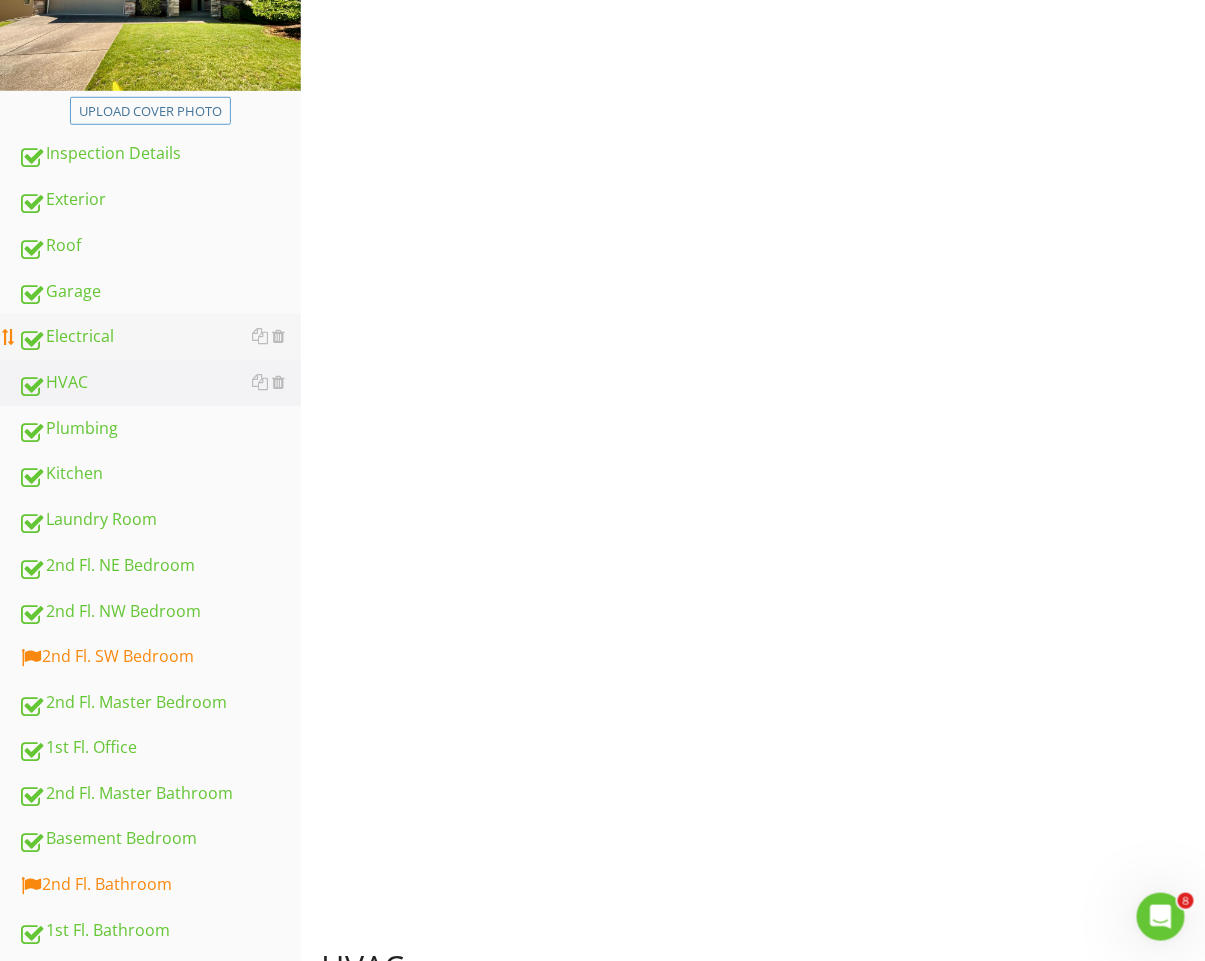 click on "Electrical" at bounding box center [159, 337] 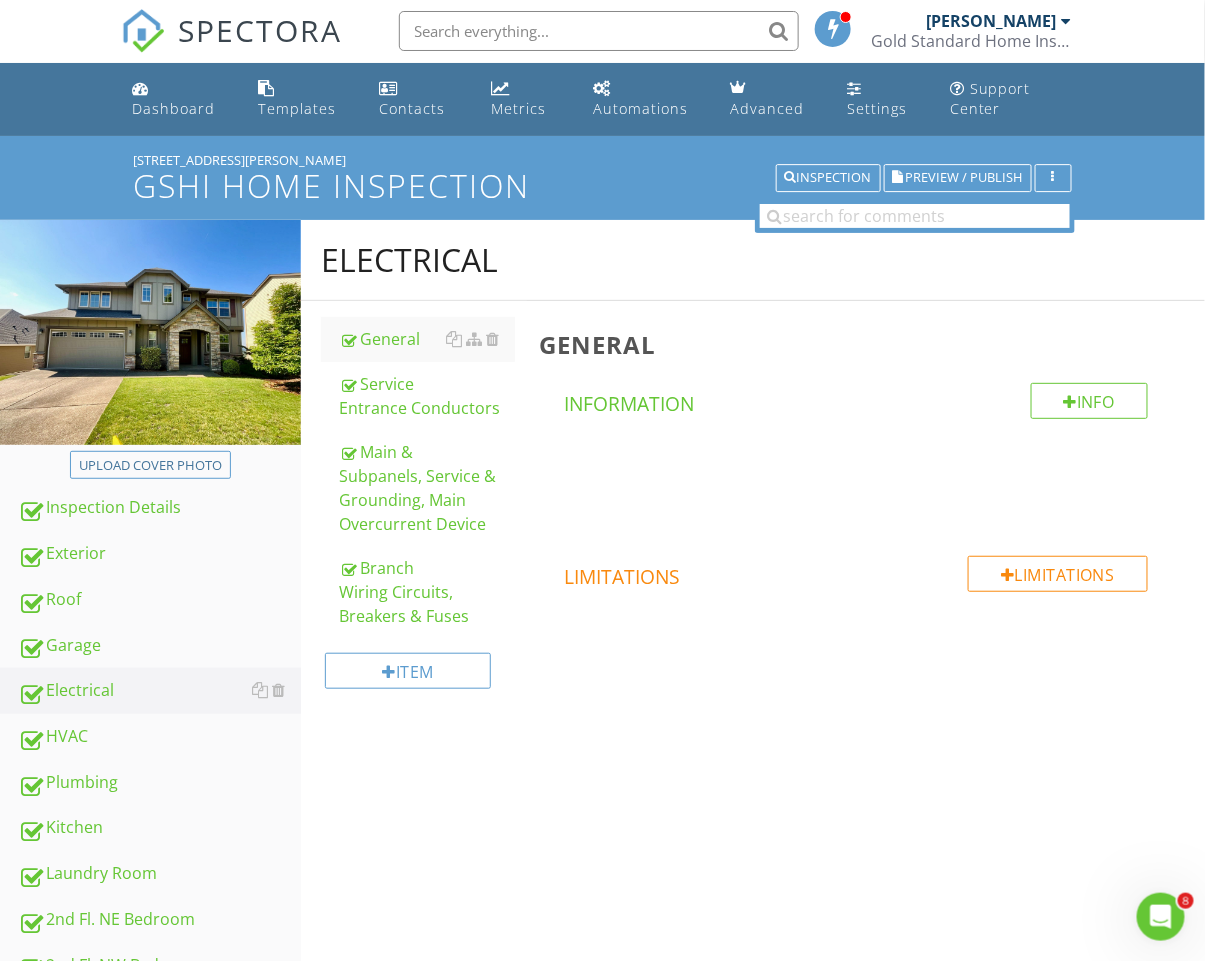 scroll, scrollTop: 0, scrollLeft: 0, axis: both 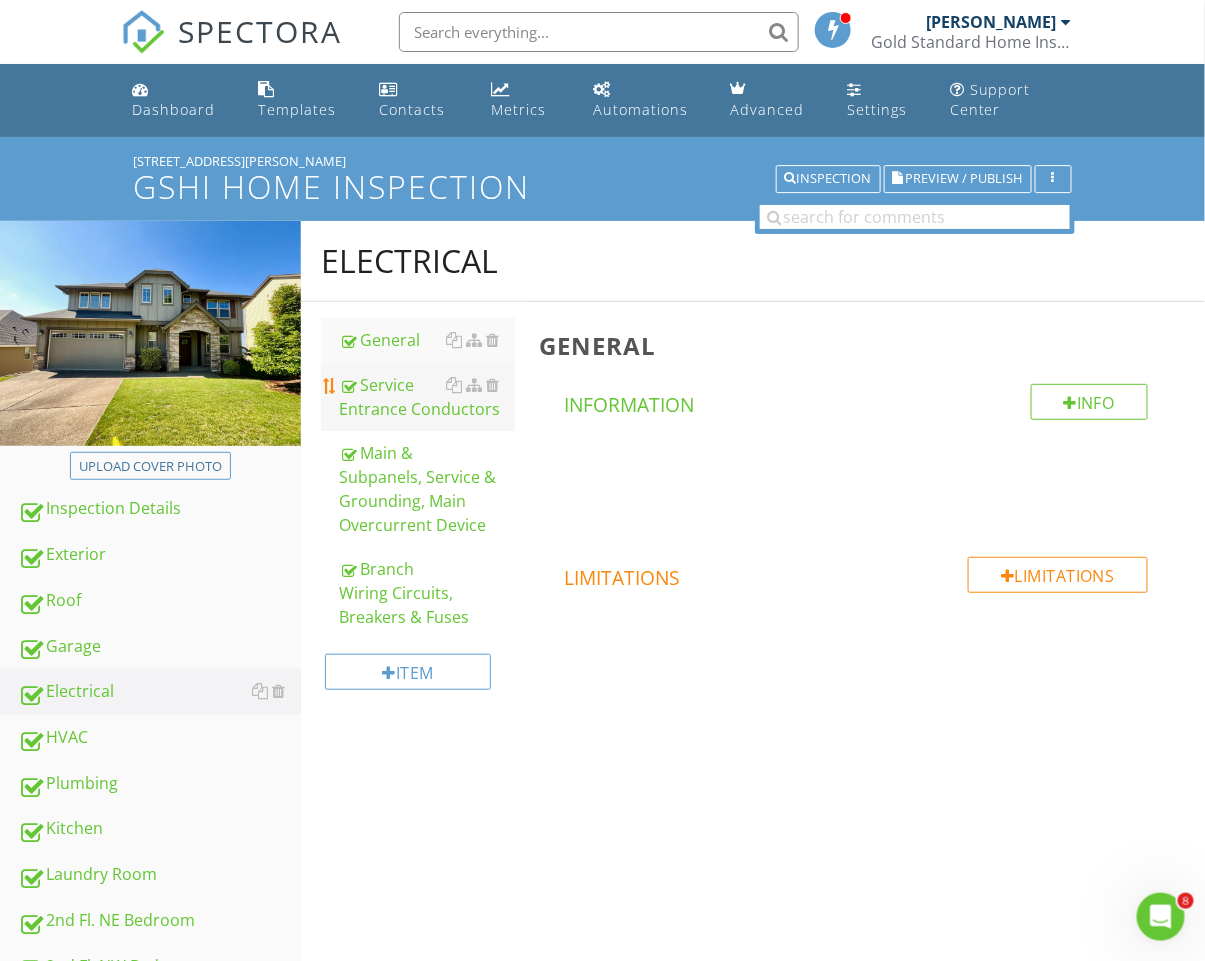 click on "Service Entrance Conductors" at bounding box center [427, 397] 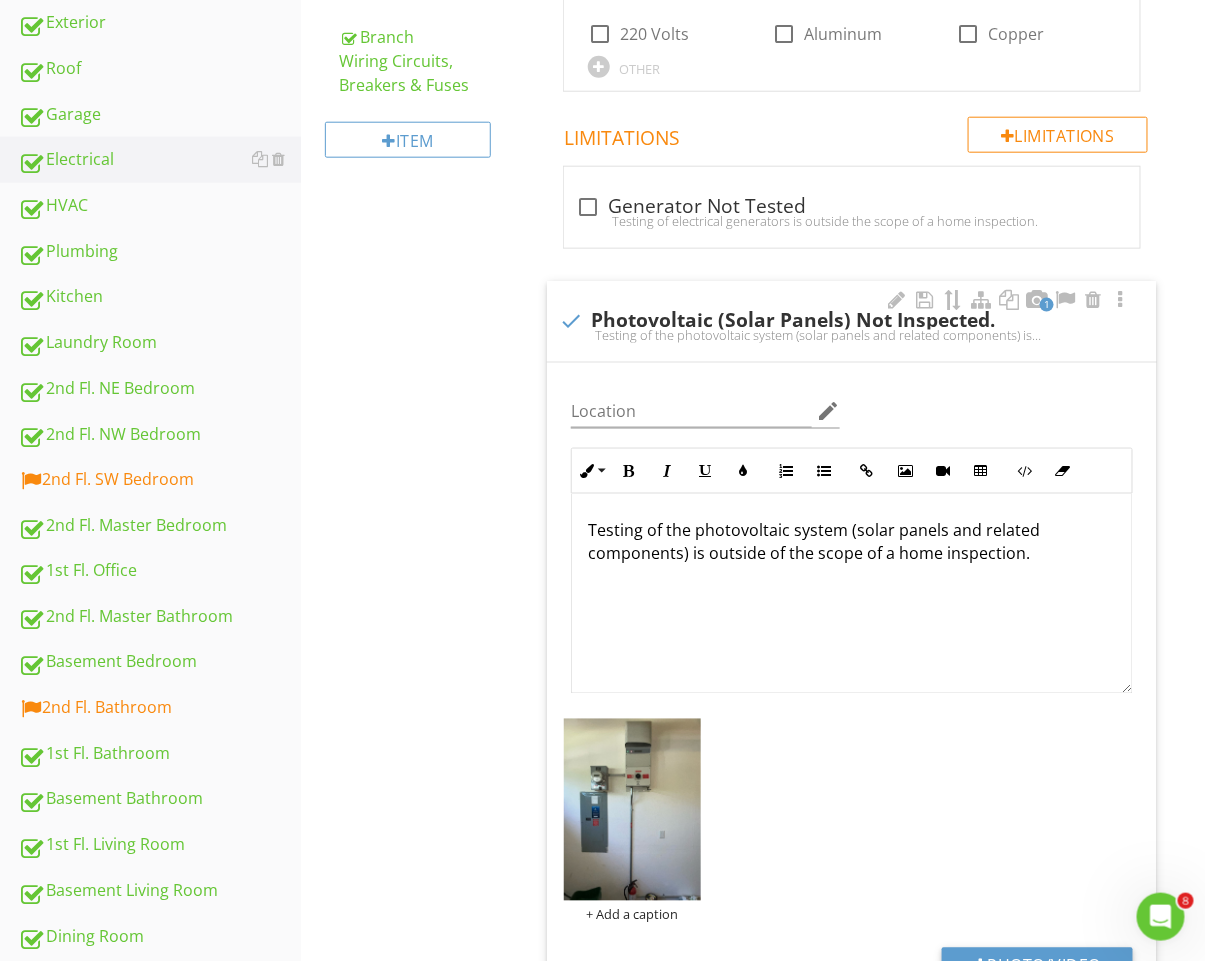 scroll, scrollTop: 538, scrollLeft: 0, axis: vertical 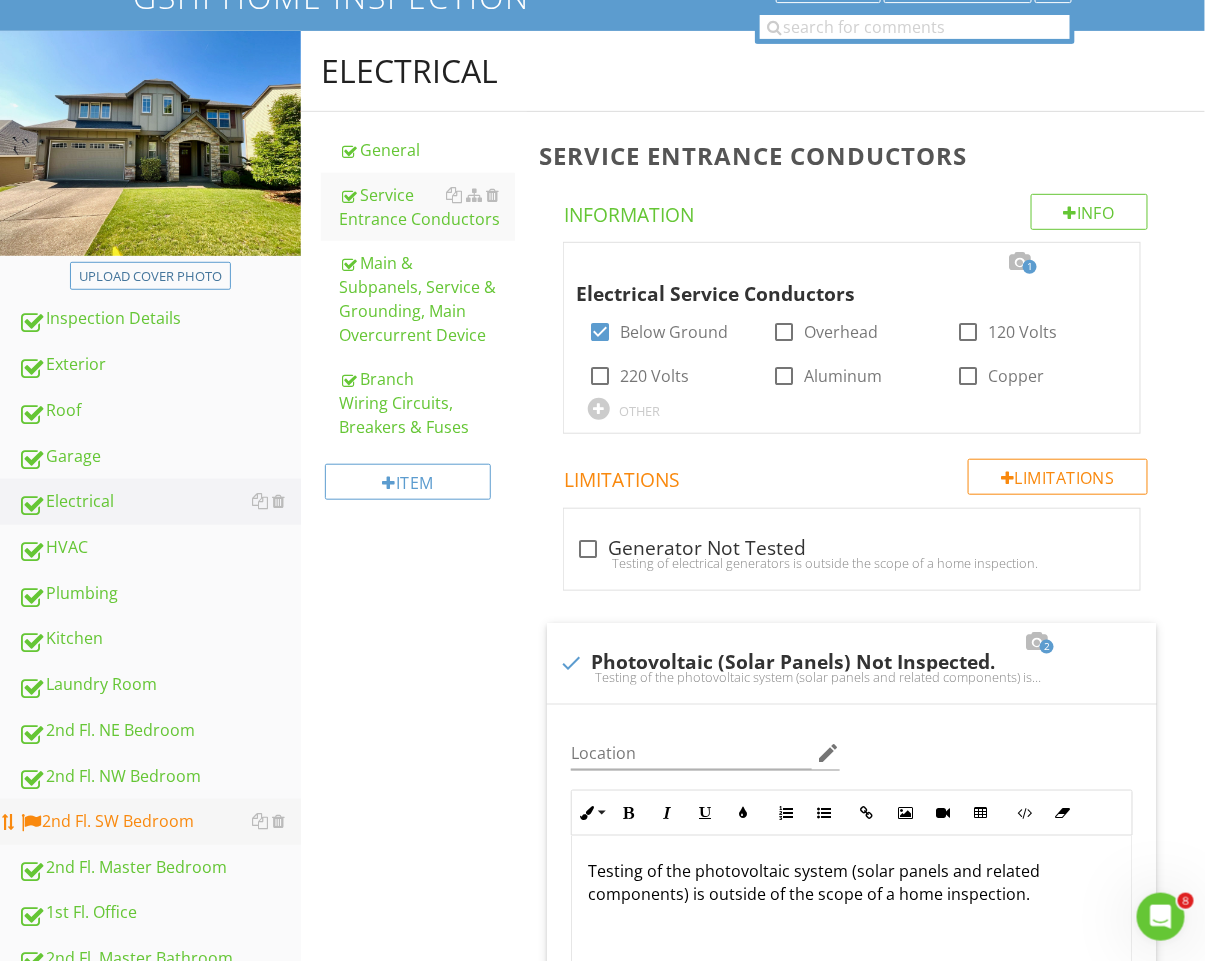 click on "2nd Fl. SW Bedroom" at bounding box center (159, 822) 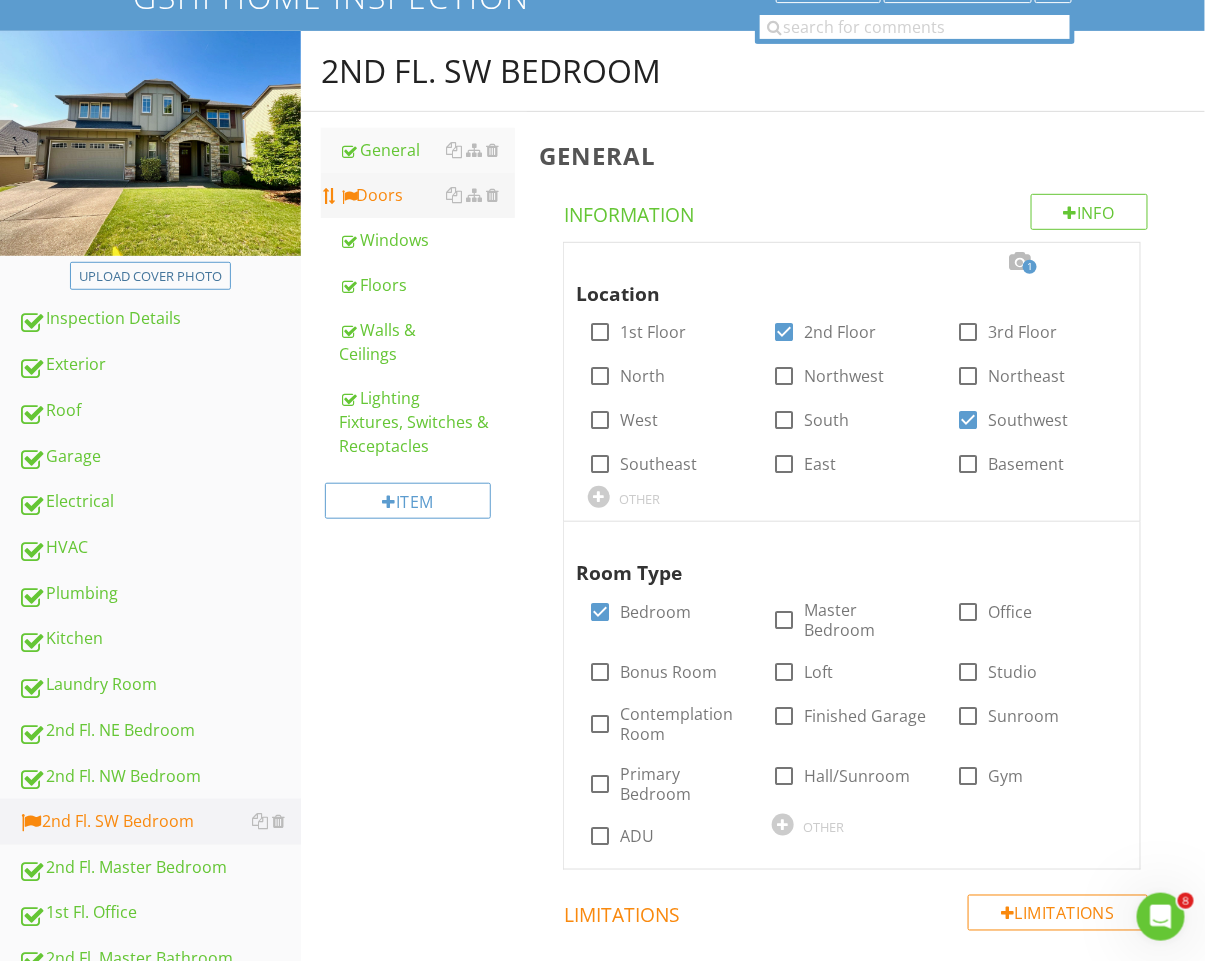 click on "Doors" at bounding box center [427, 195] 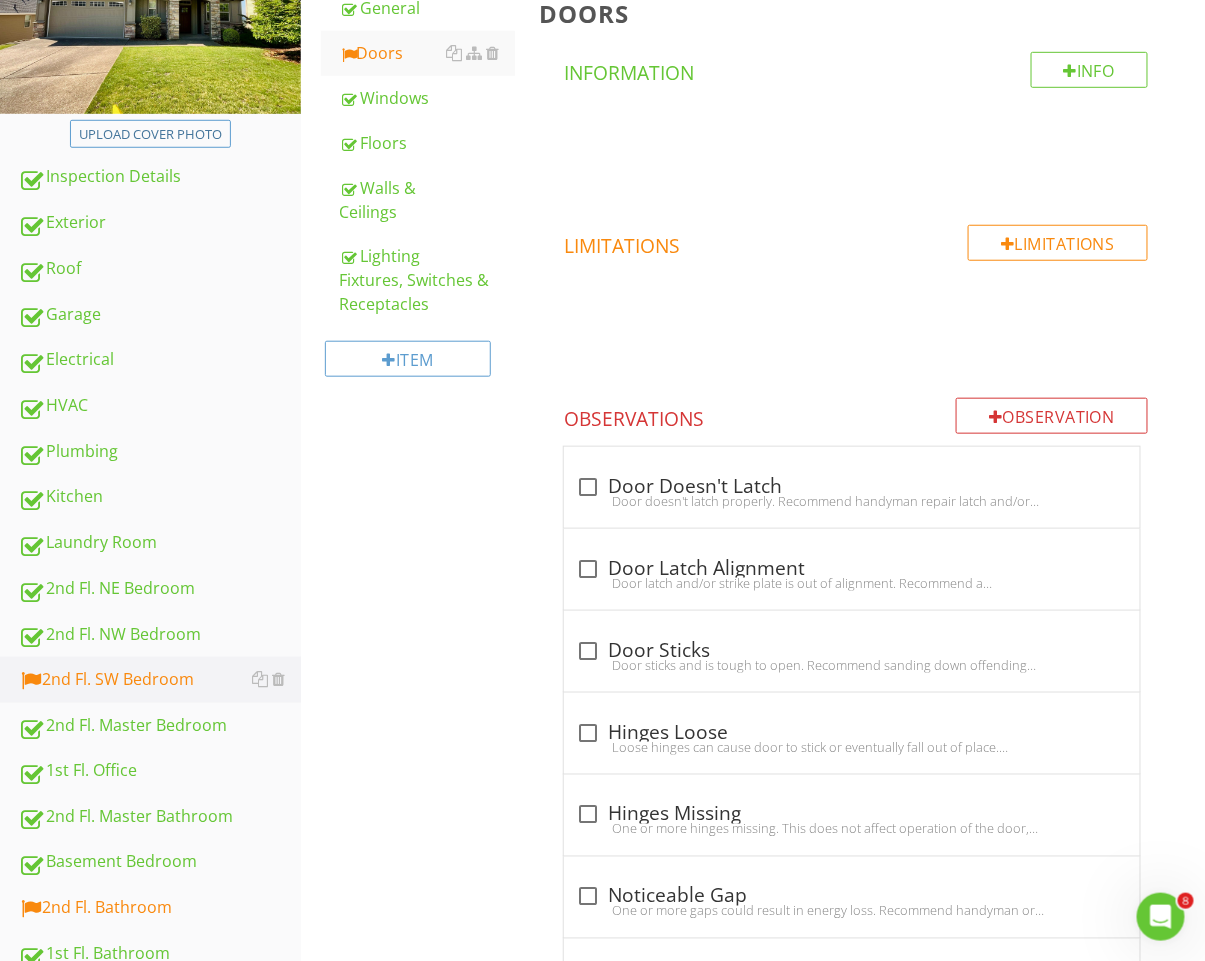 scroll, scrollTop: 836, scrollLeft: 0, axis: vertical 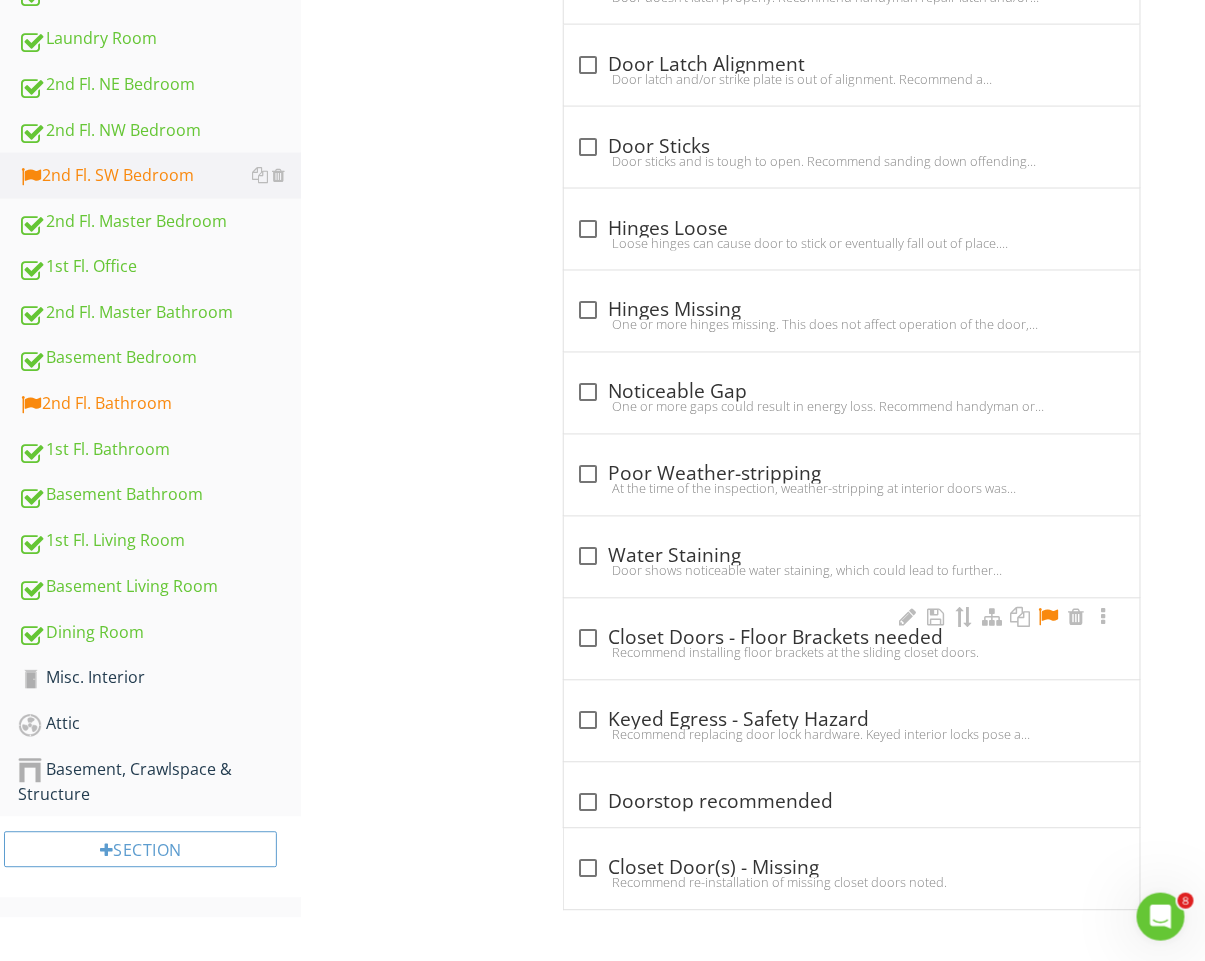 click at bounding box center (1048, 618) 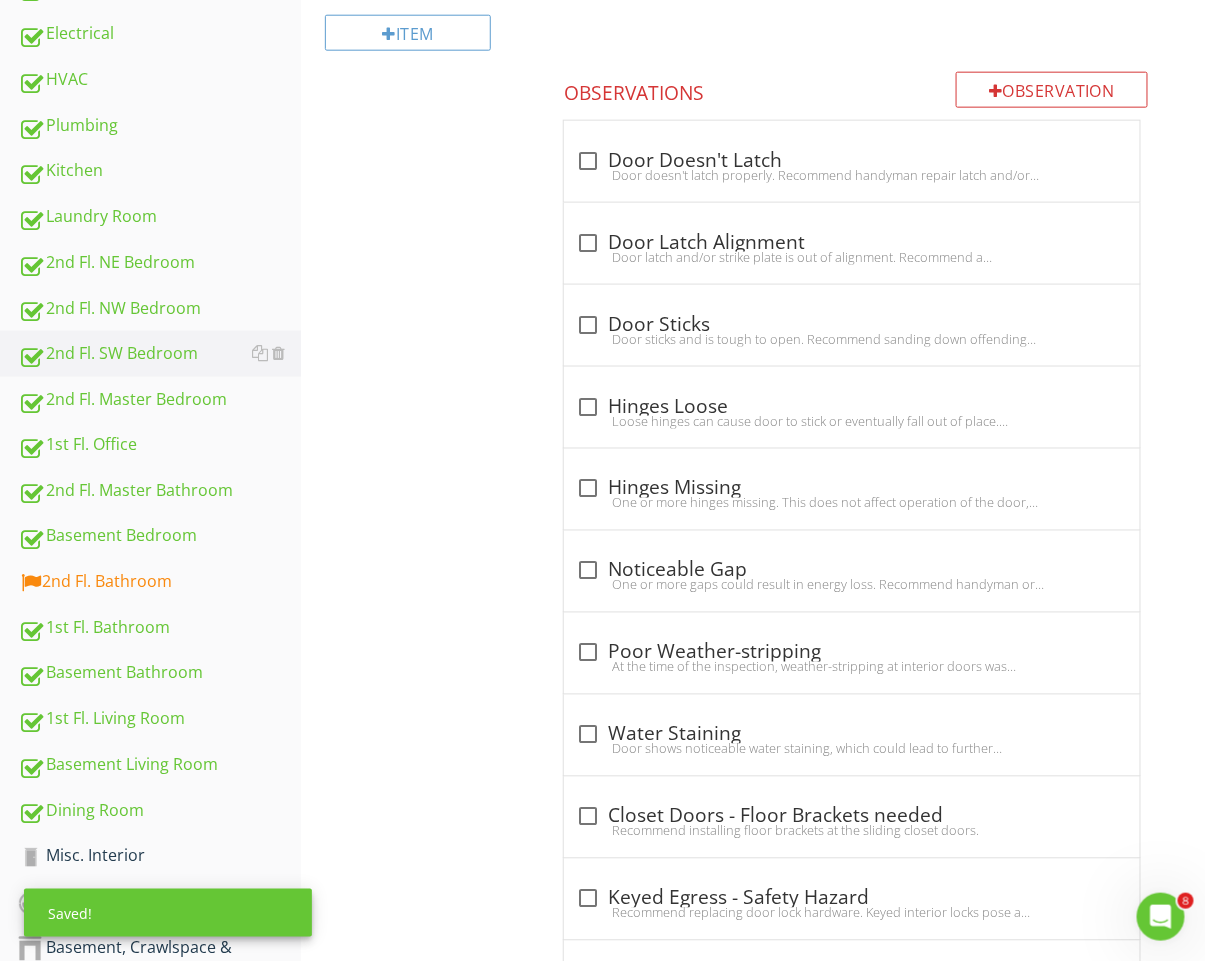 scroll, scrollTop: 598, scrollLeft: 0, axis: vertical 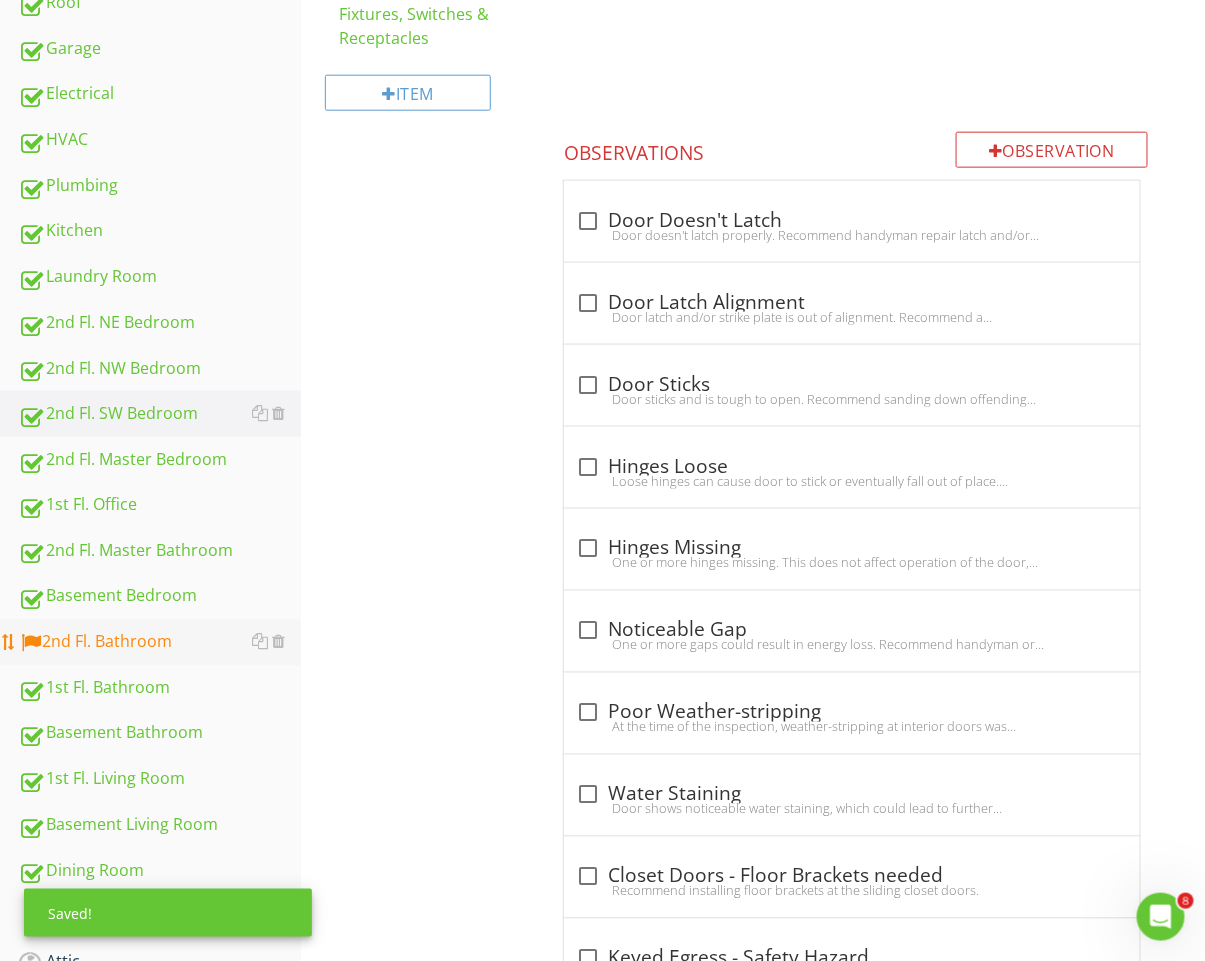 click on "2nd Fl. Bathroom" at bounding box center (159, 643) 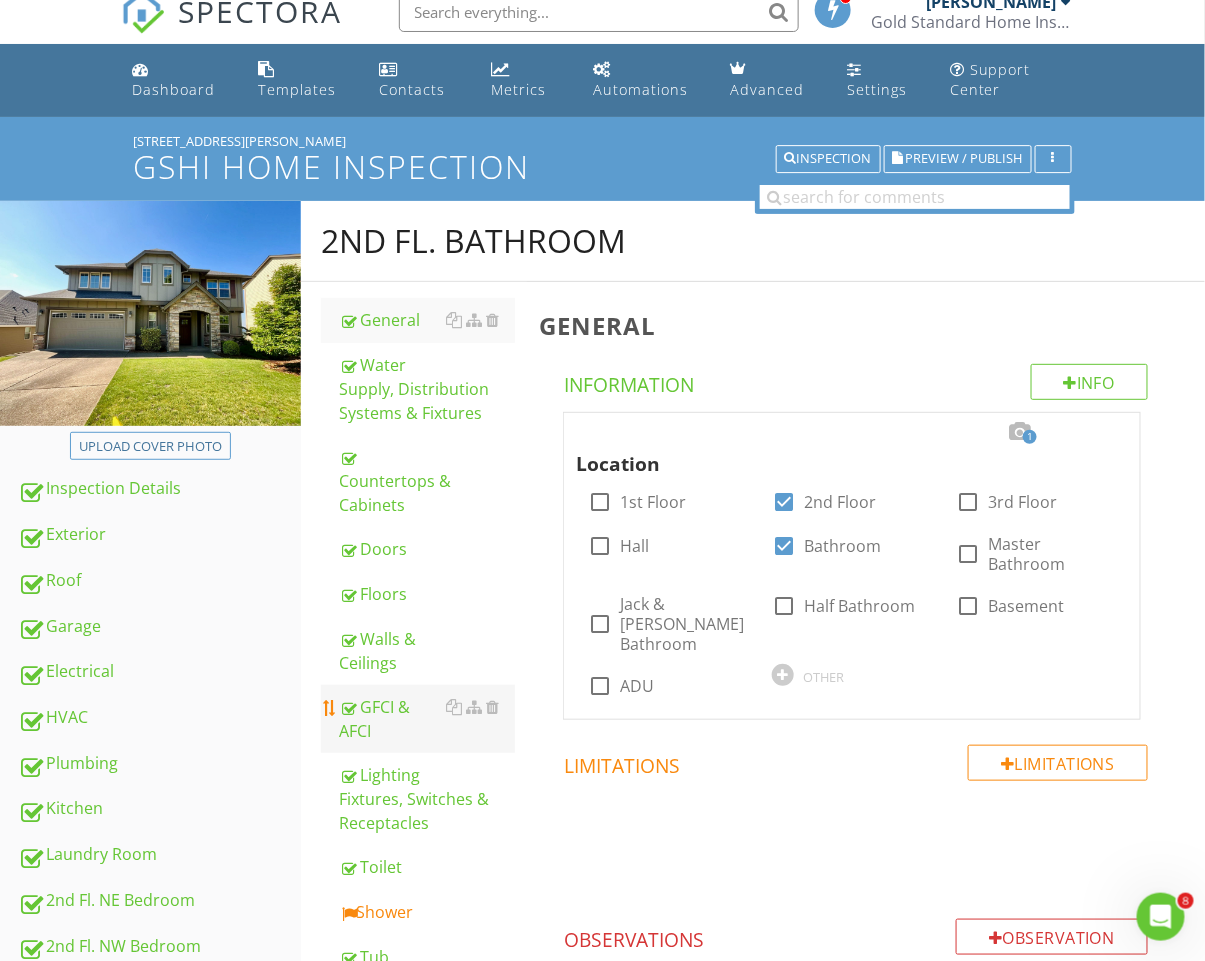 scroll, scrollTop: 0, scrollLeft: 0, axis: both 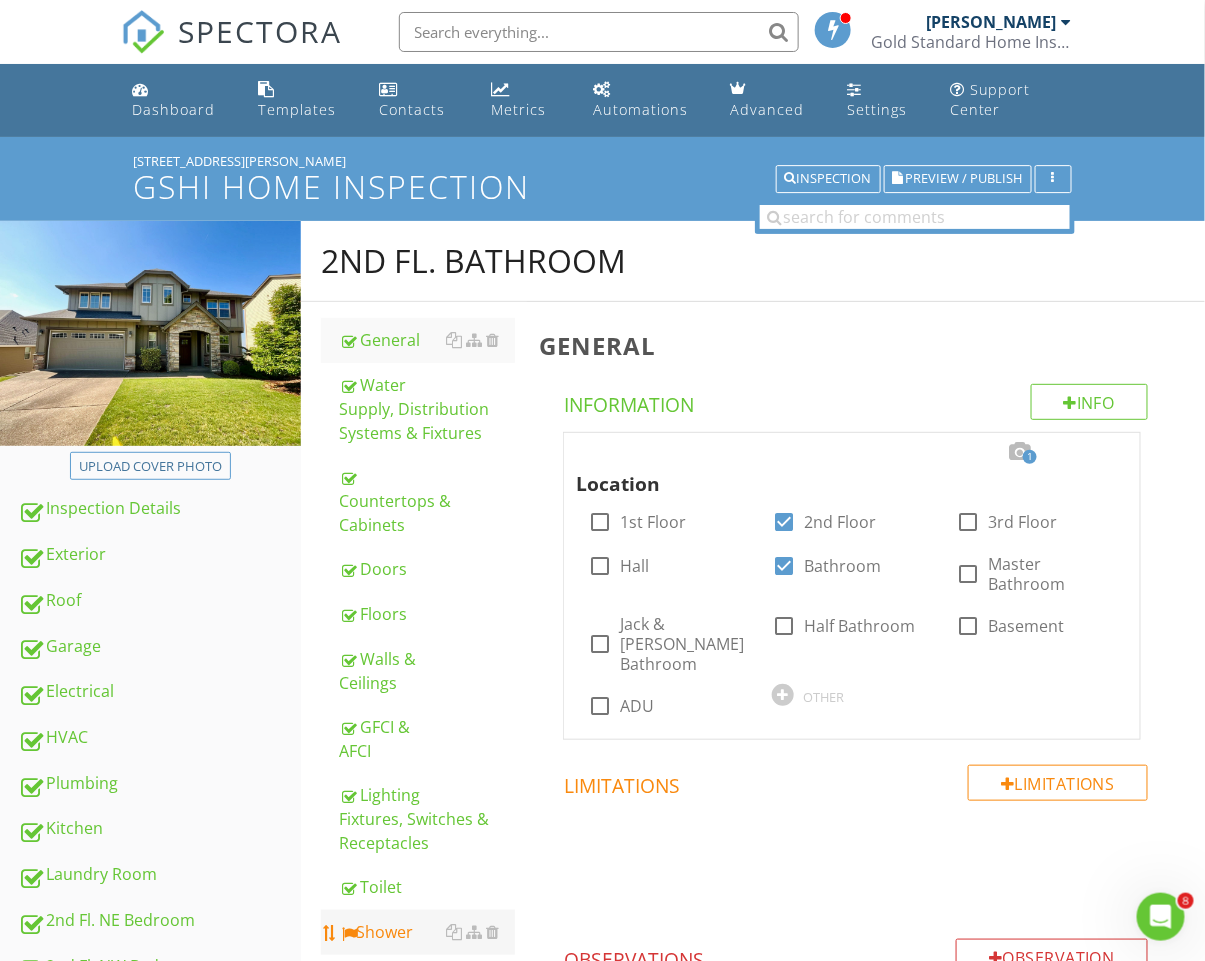 click on "Shower" at bounding box center (427, 932) 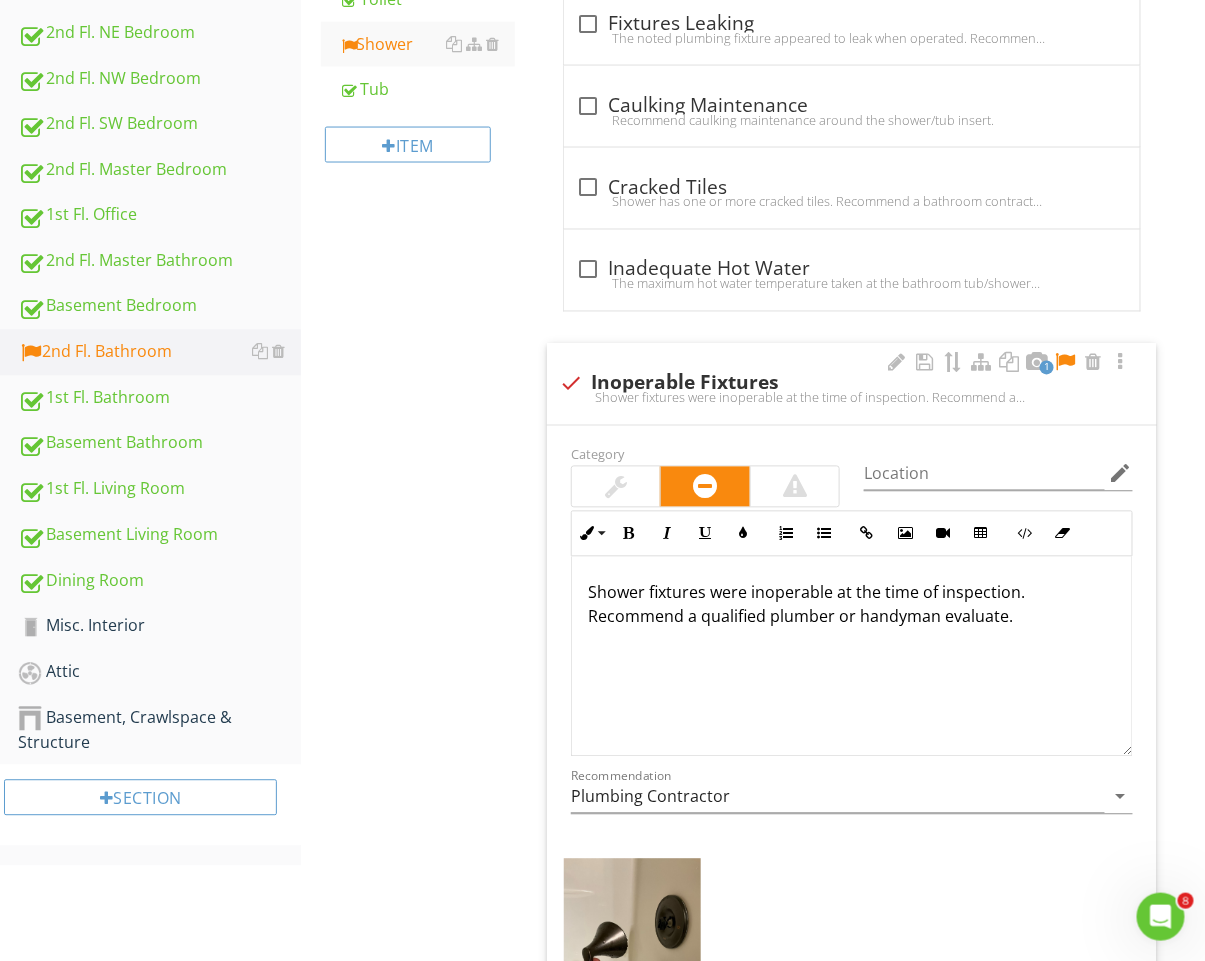 scroll, scrollTop: 895, scrollLeft: 0, axis: vertical 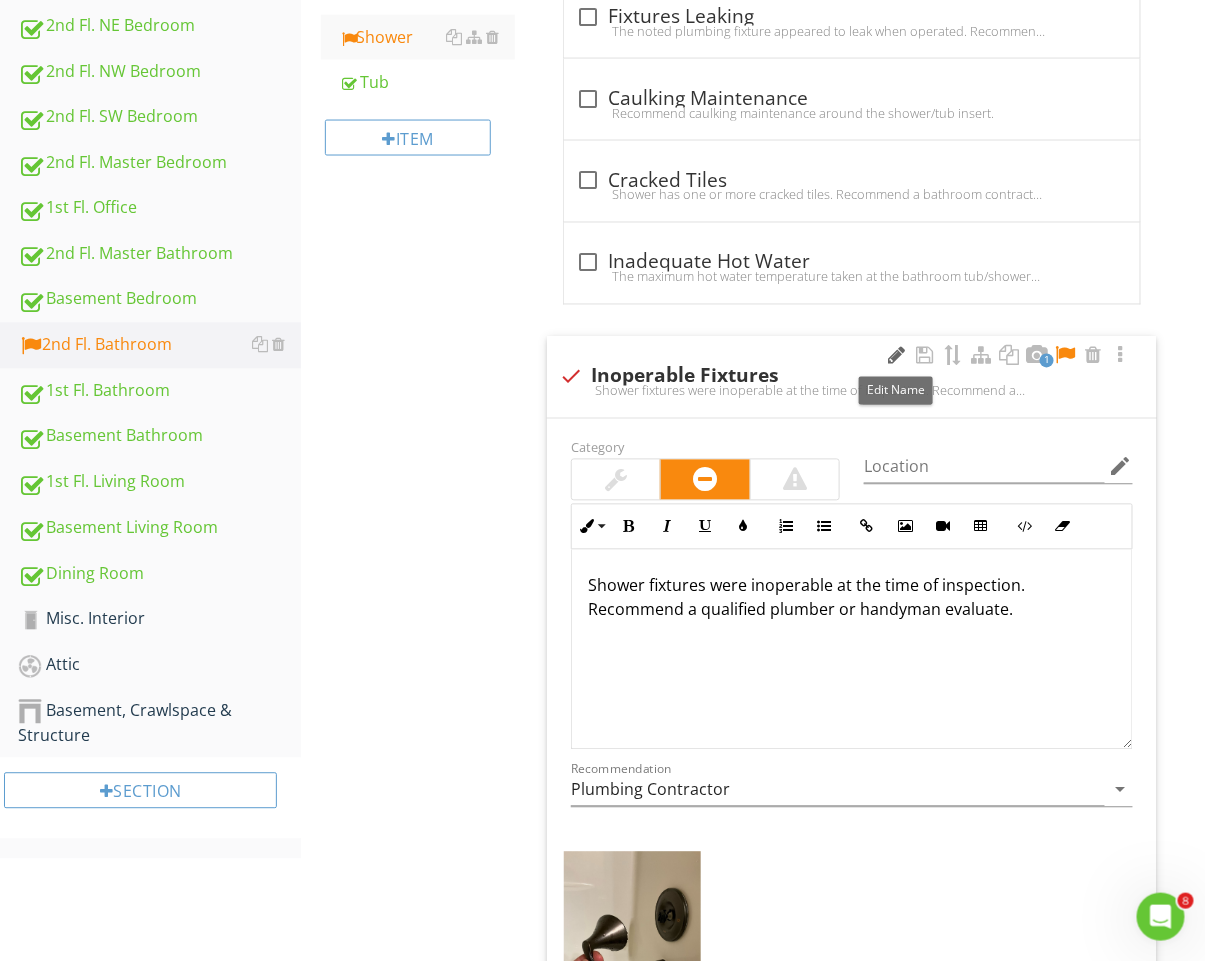 click at bounding box center (897, 356) 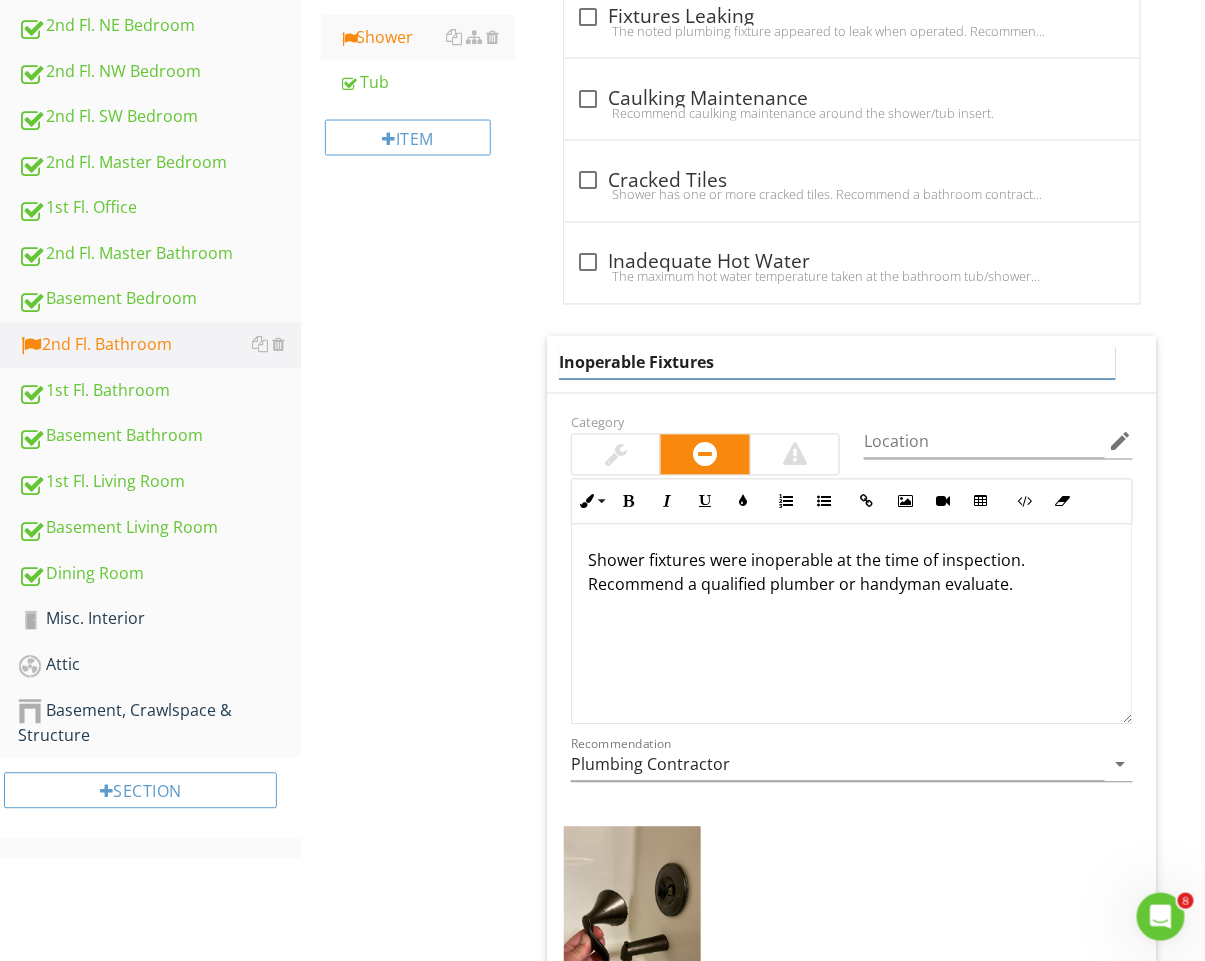 click on "Inoperable Fixtures" at bounding box center [837, 363] 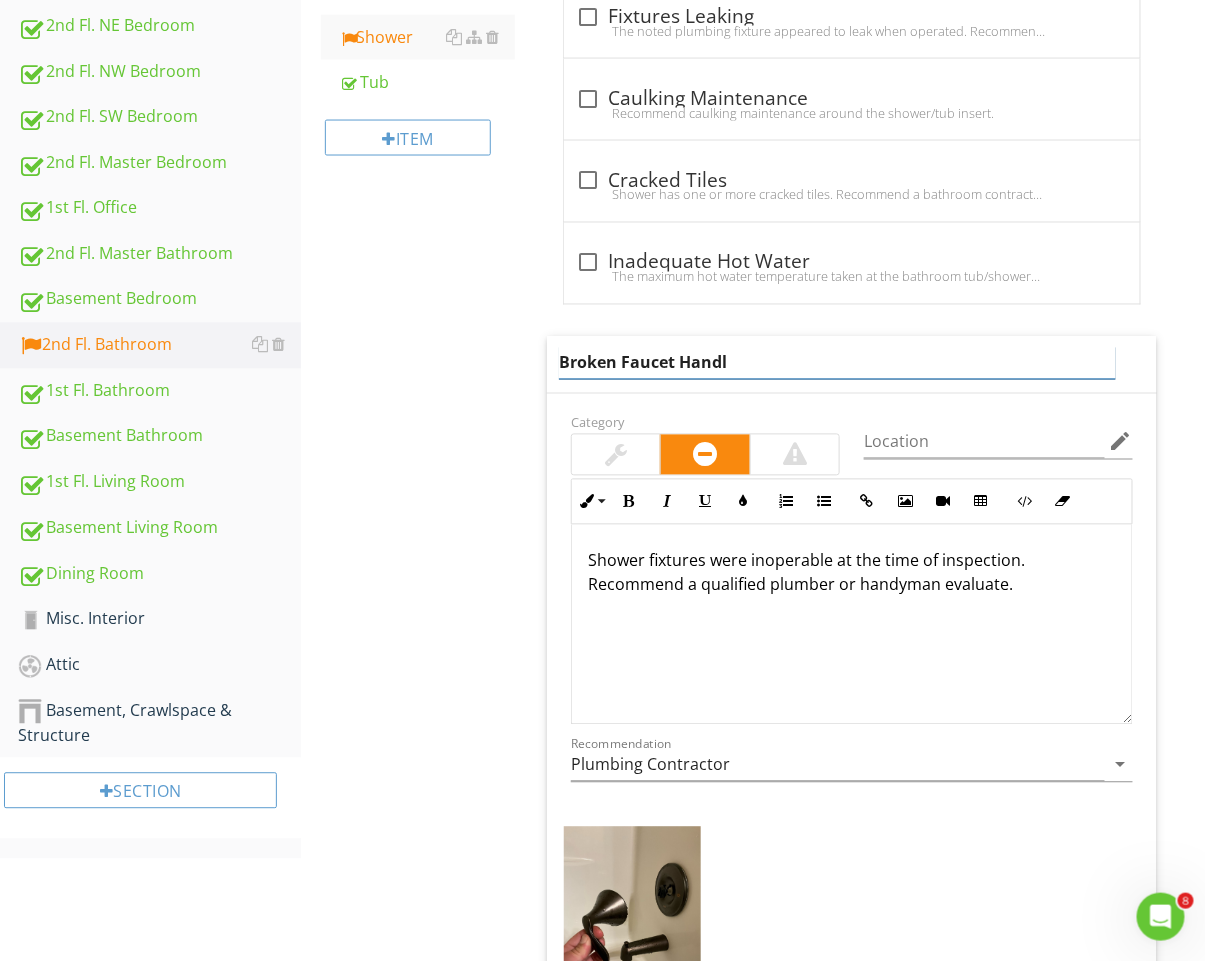 type on "Broken Faucet Handle" 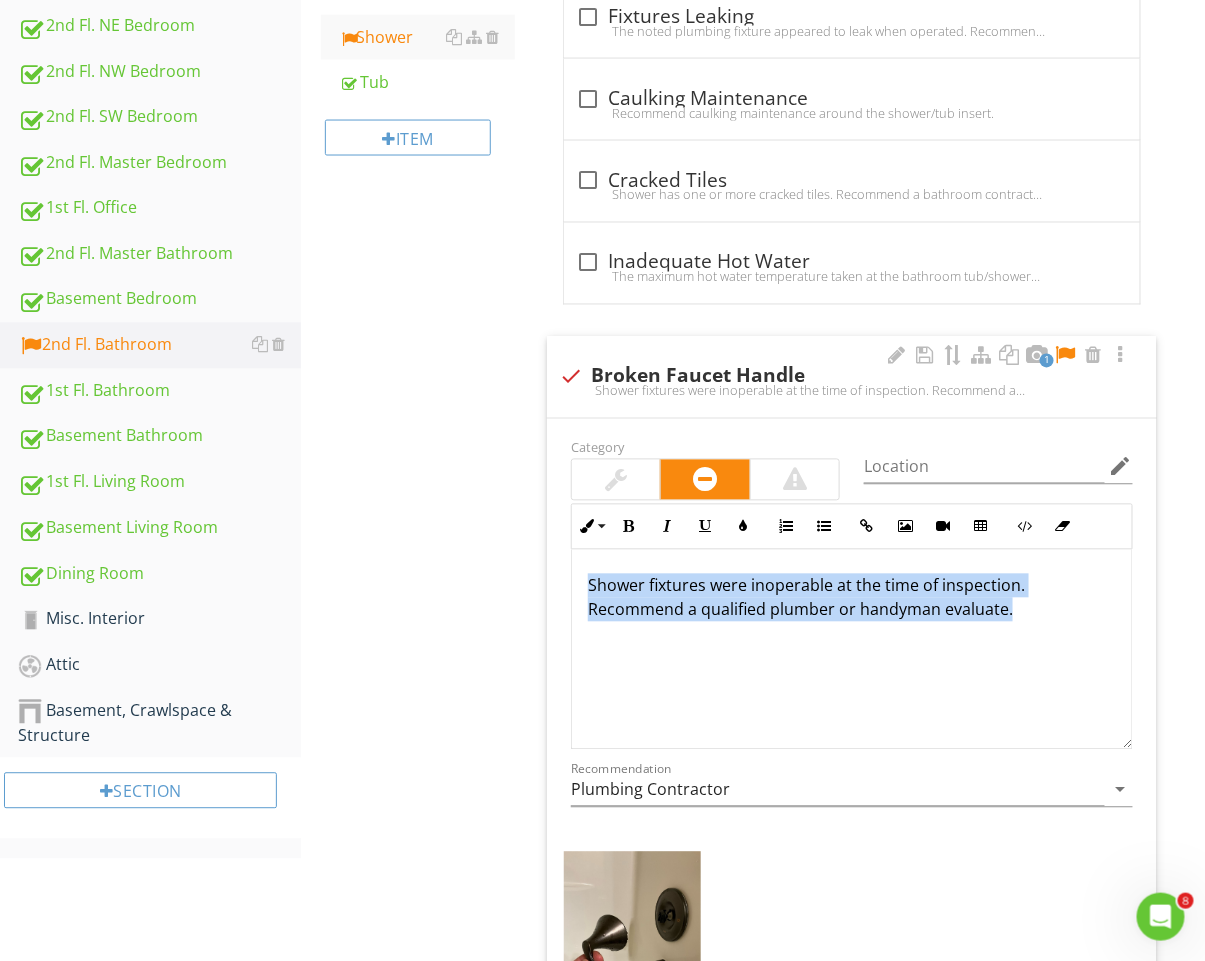 drag, startPoint x: 591, startPoint y: 559, endPoint x: 1089, endPoint y: 634, distance: 503.61594 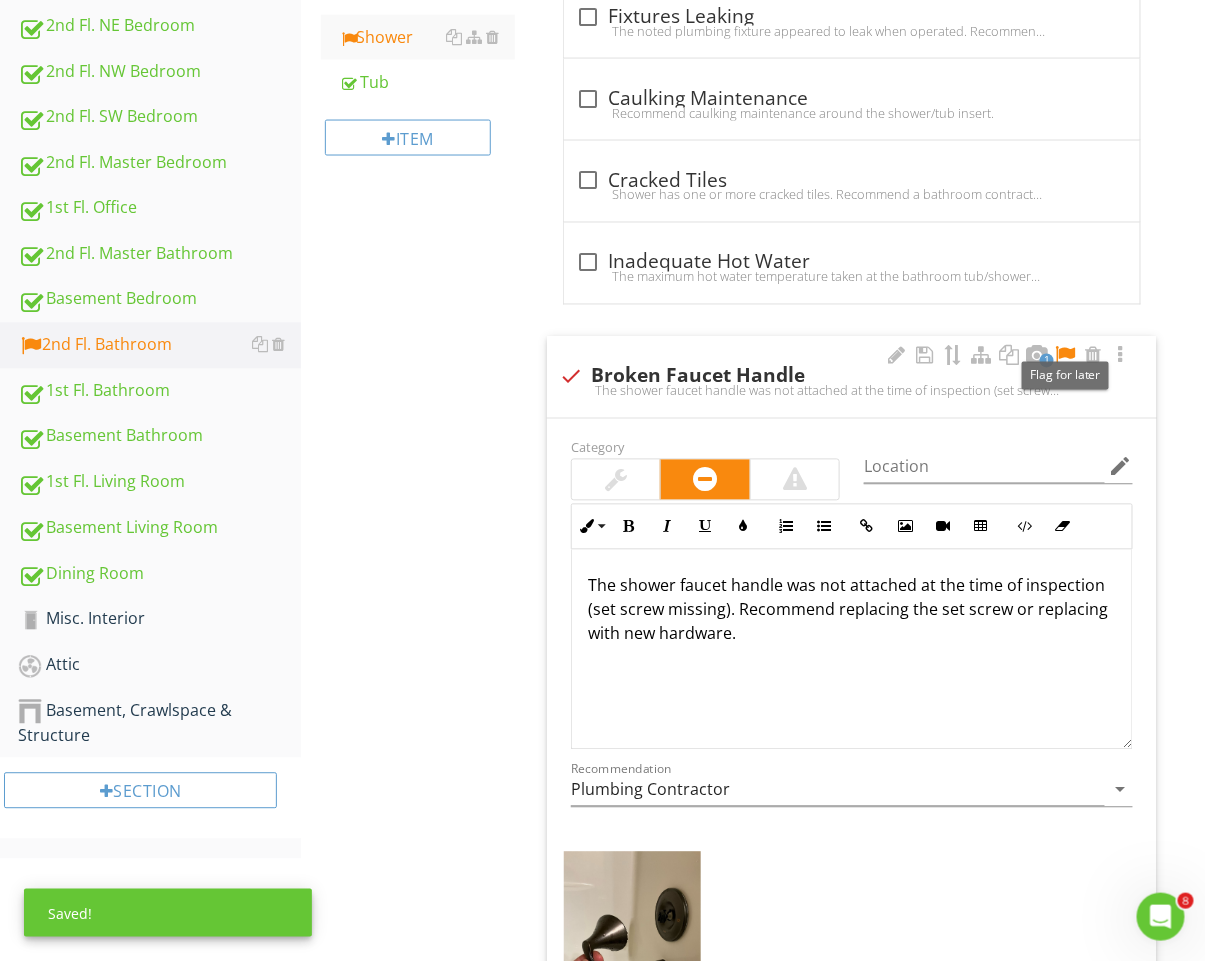 click at bounding box center (1065, 356) 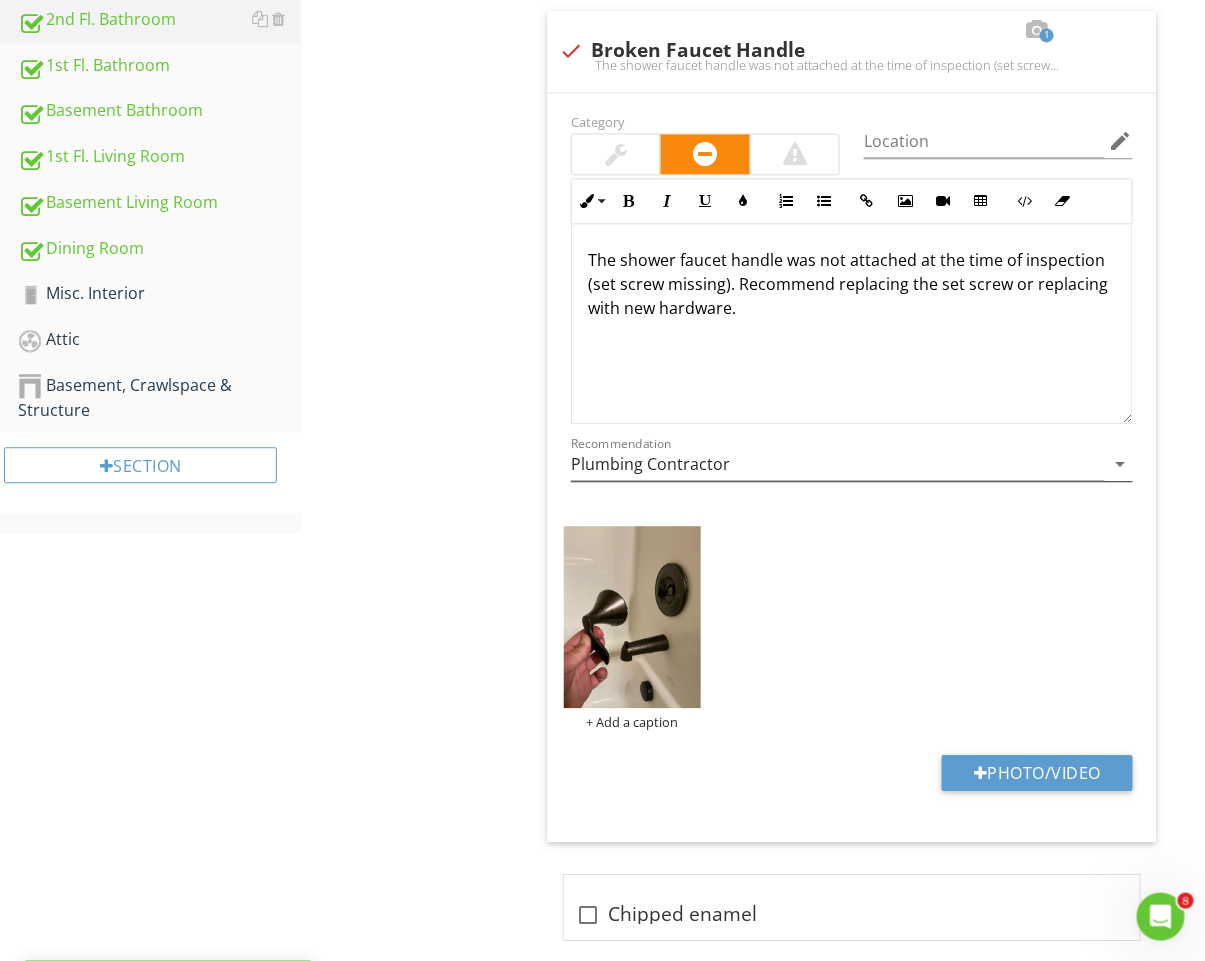scroll, scrollTop: 1252, scrollLeft: 0, axis: vertical 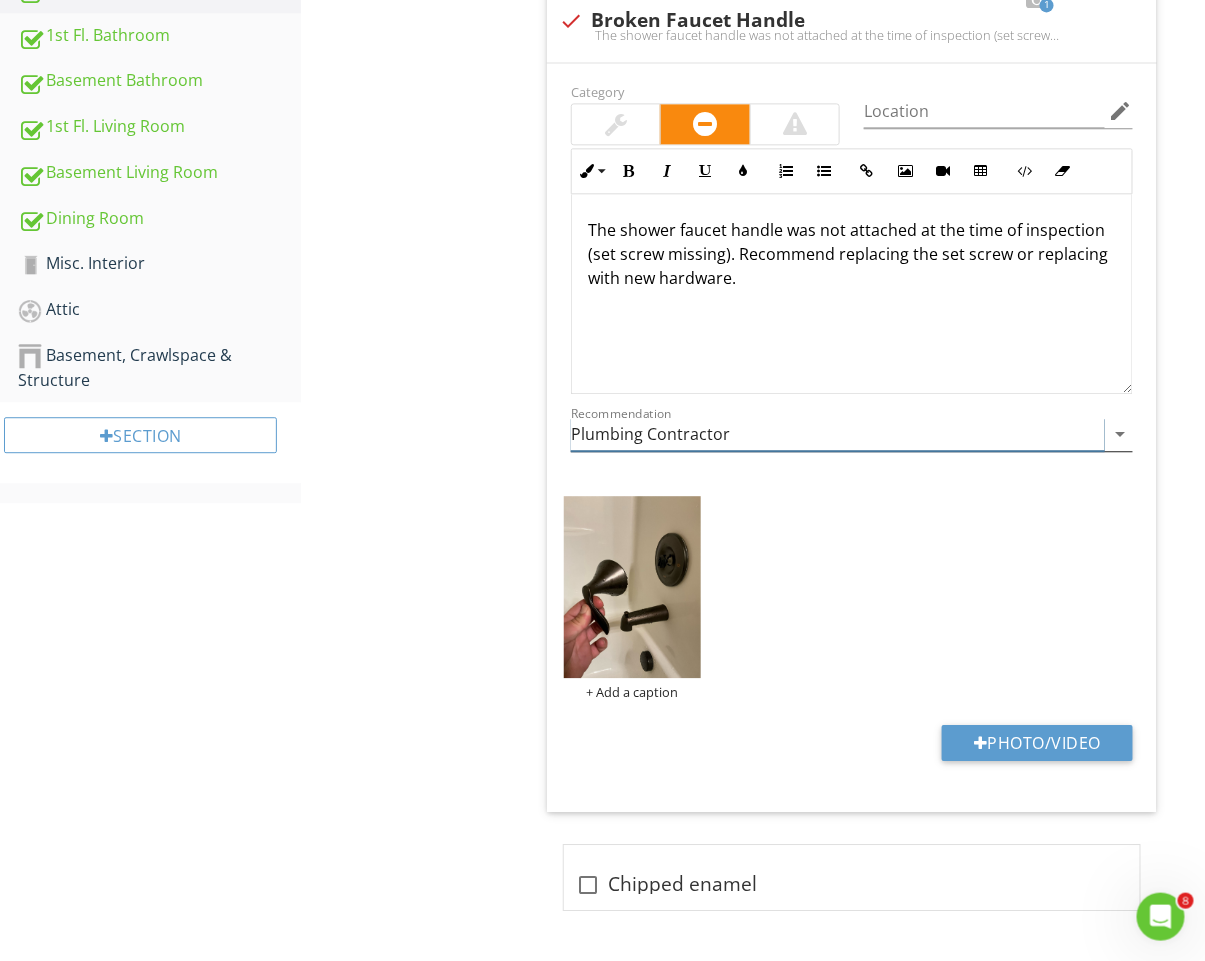 click on "Plumbing Contractor" at bounding box center (838, 434) 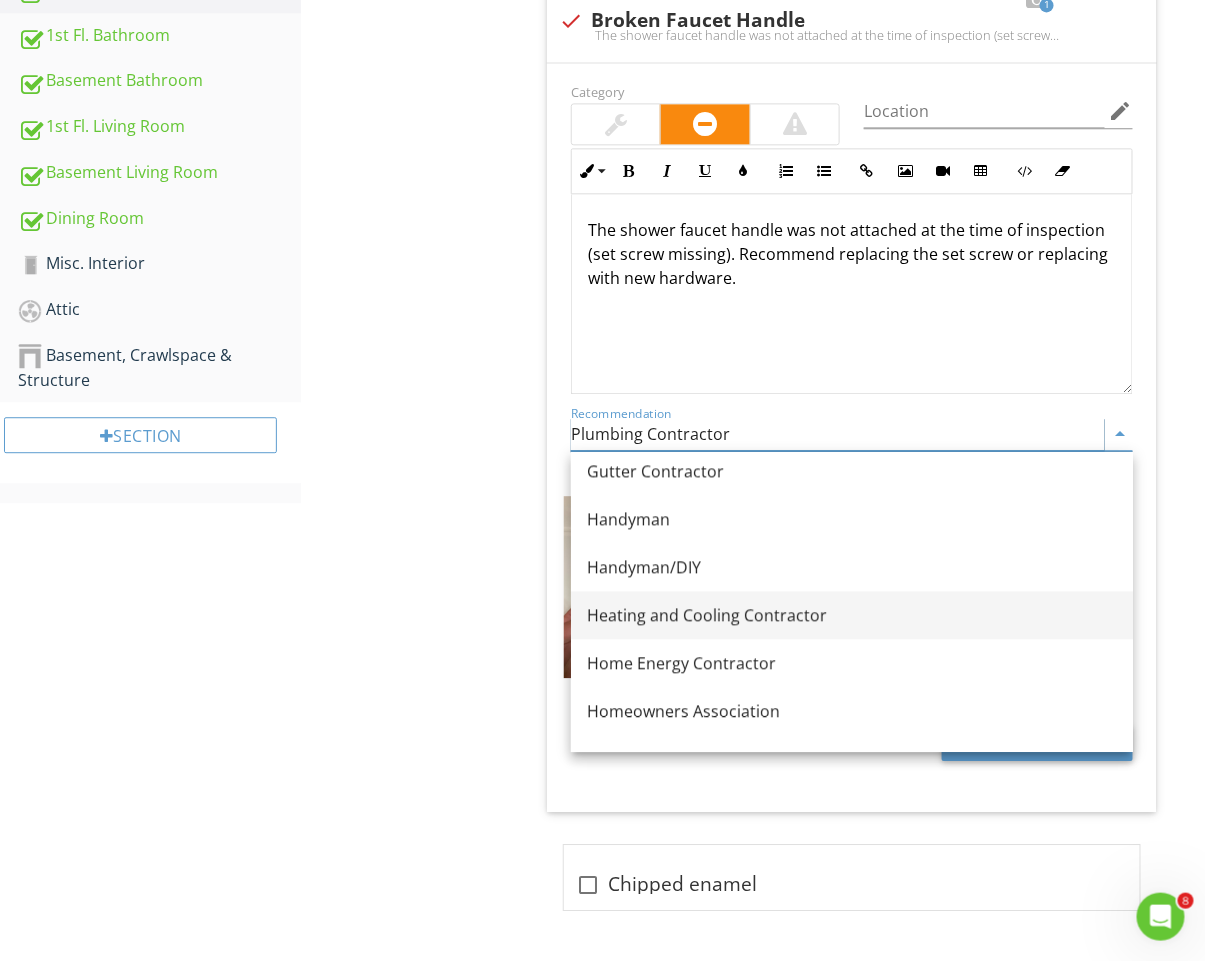 scroll, scrollTop: 1263, scrollLeft: 0, axis: vertical 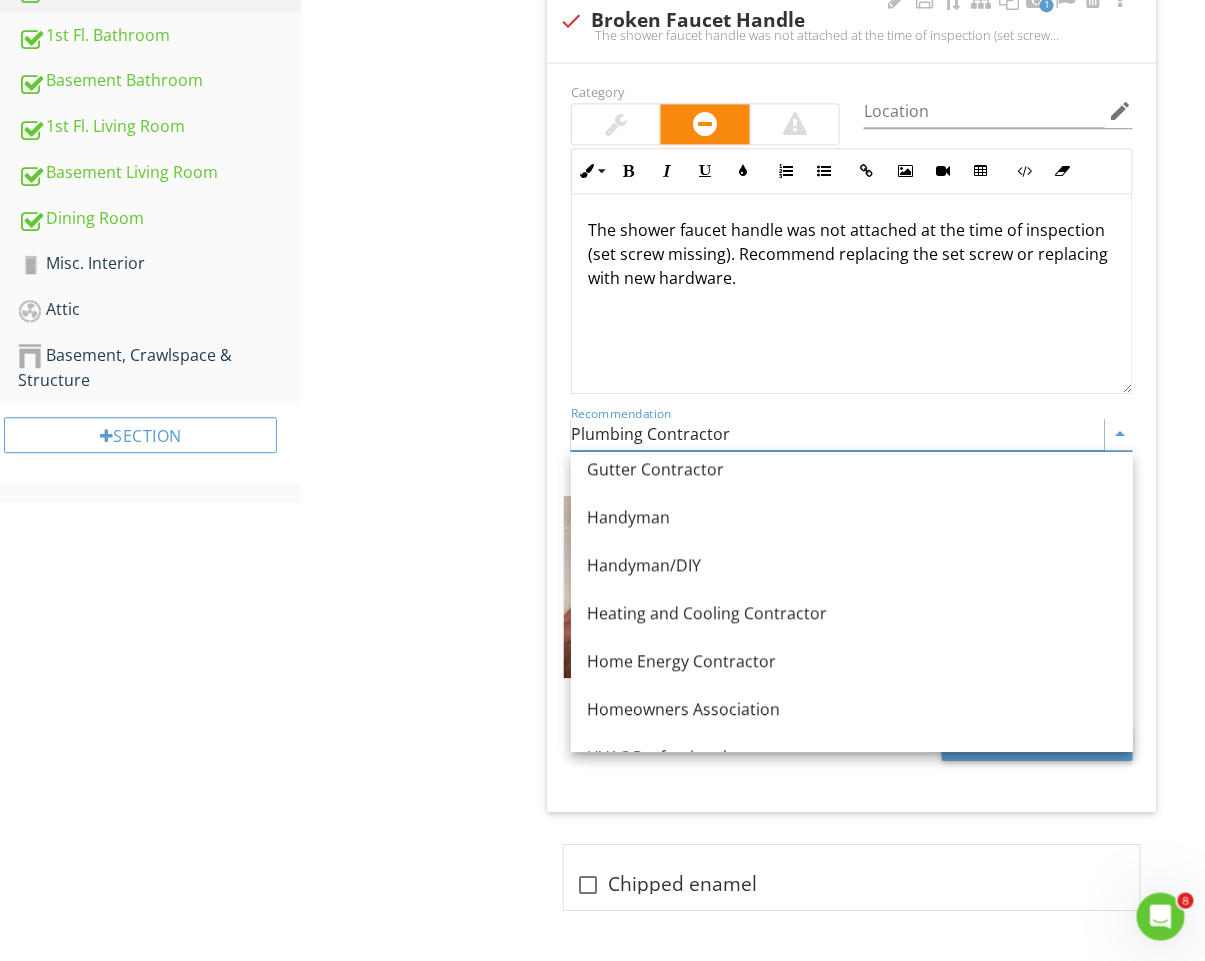 click on "Handyman/DIY" at bounding box center [852, 565] 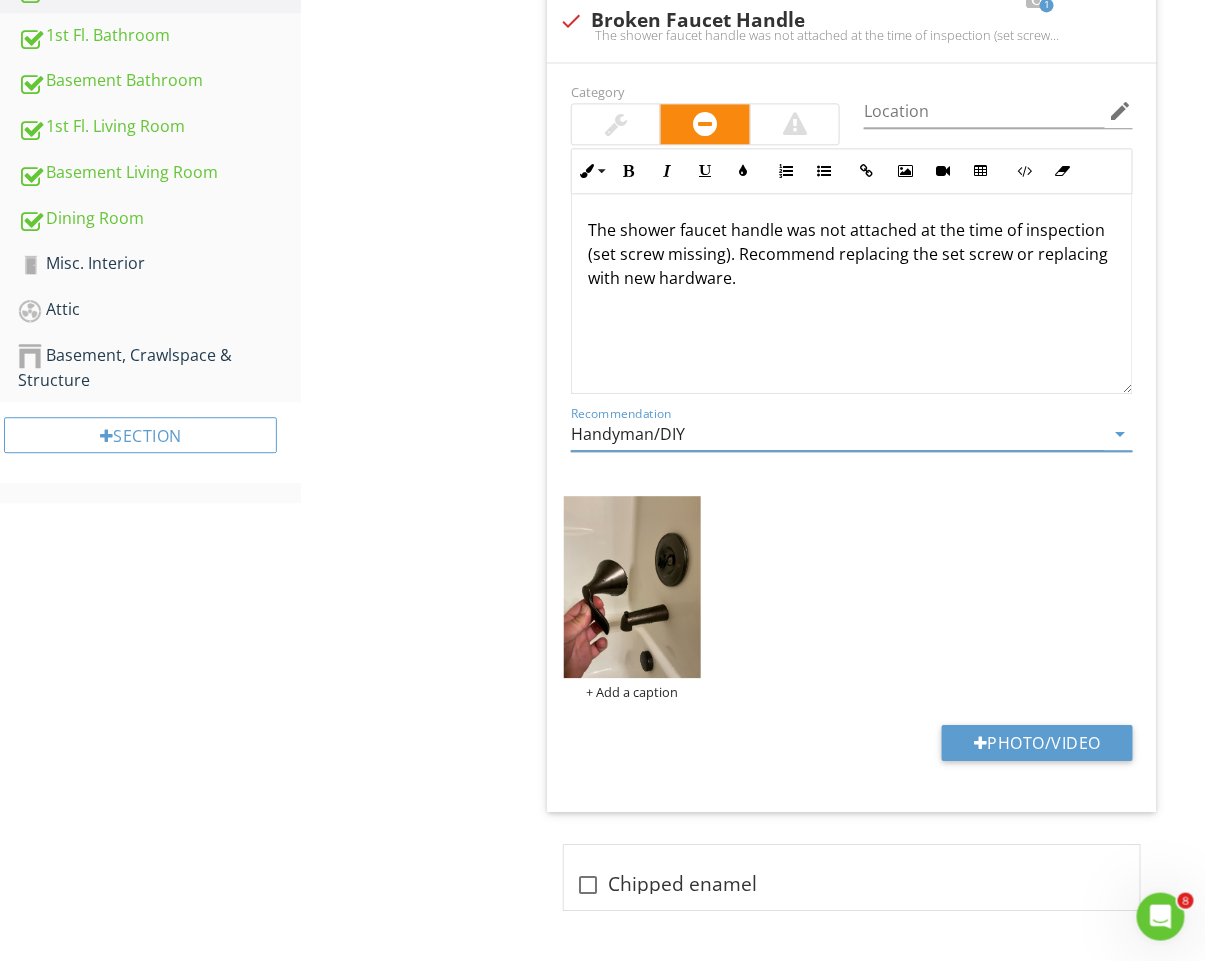click on "2nd Fl. Bathroom
General
Water Supply, Distribution Systems & Fixtures
Countertops & Cabinets
Doors
Floors
Walls & Ceilings
GFCI & AFCI
Lighting Fixtures, Switches & Receptacles
Toilet
Shower
Tub
Item
Shower
Info
Information
Material
check_box Fiberglass   check_box_outline_blank Ceramic   check_box_outline_blank Plastic   check_box_outline_blank Tile   check_box_outline_blank Stone   check_box_outline_blank Glass Block         OTHER
Limitations
Limitations" at bounding box center (753, -35) 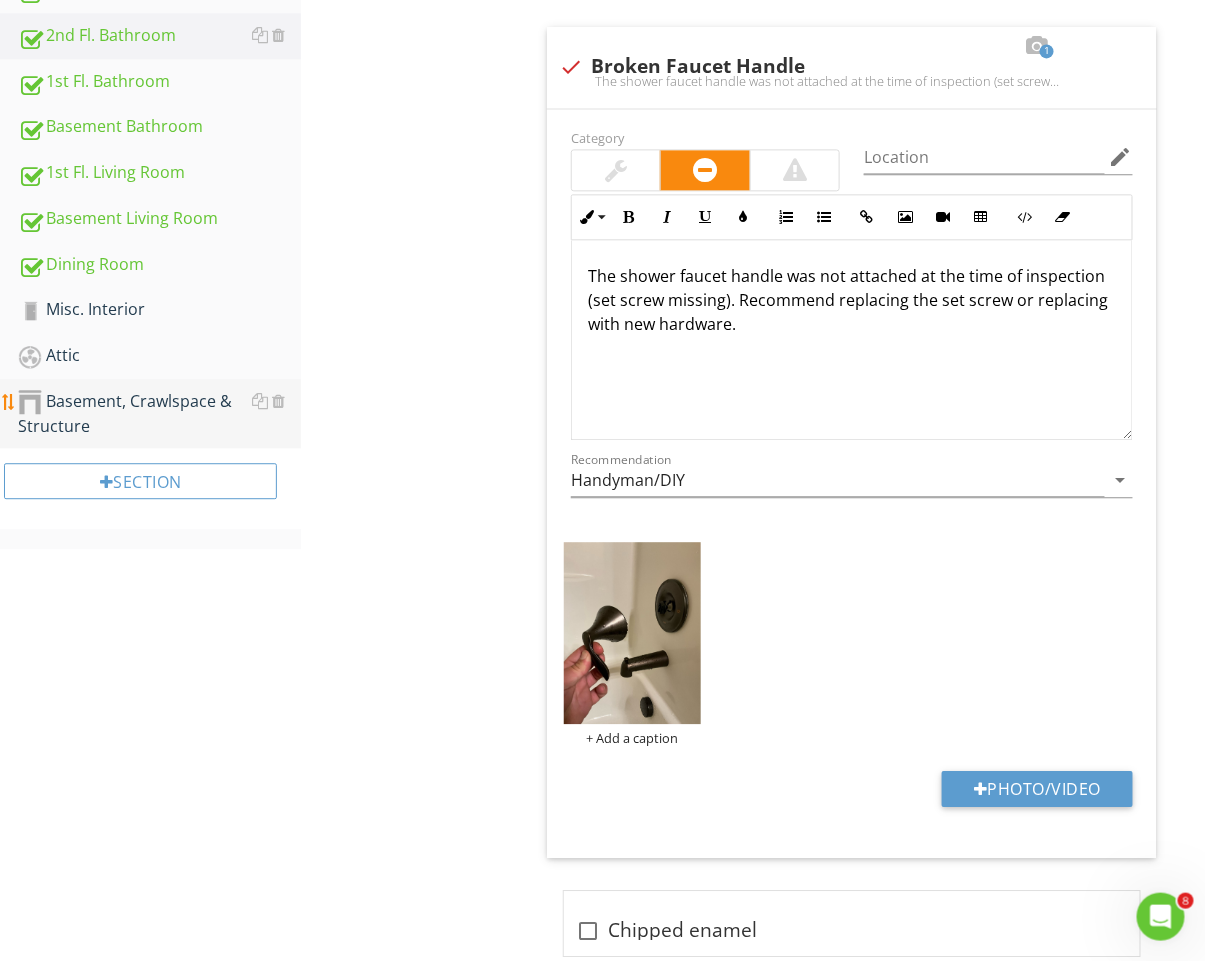 scroll, scrollTop: 1228, scrollLeft: 0, axis: vertical 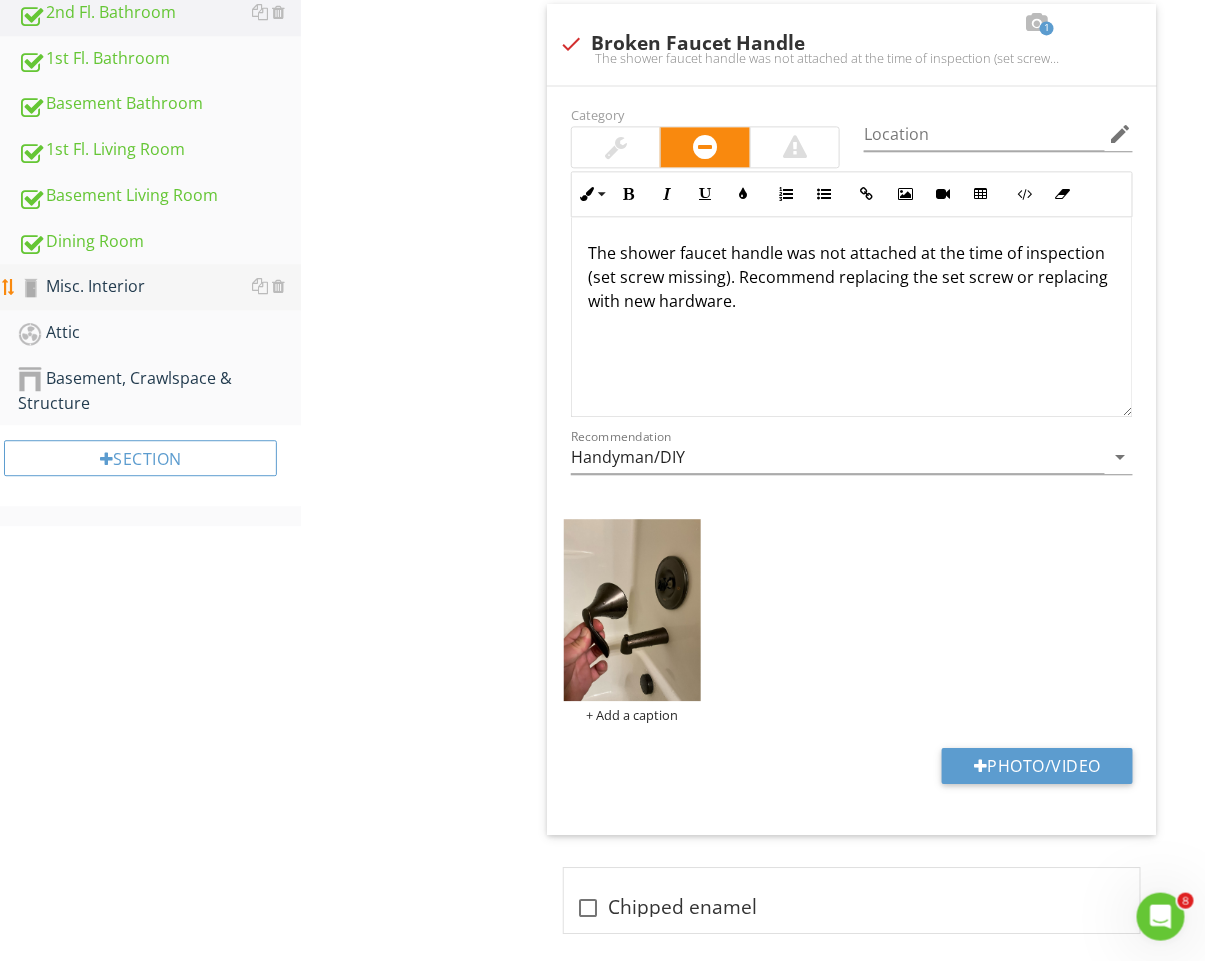 click on "Misc. Interior" at bounding box center [159, 287] 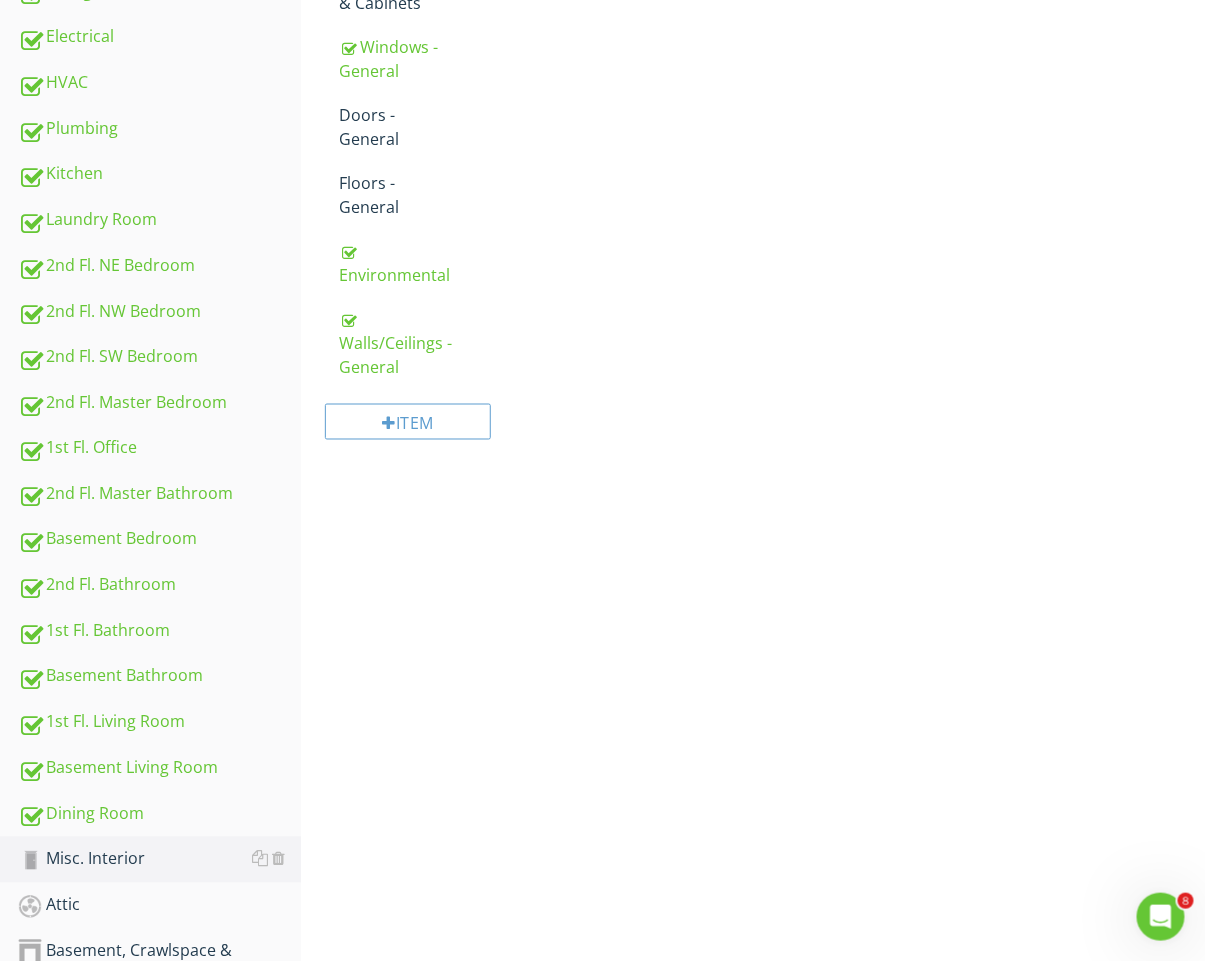 scroll, scrollTop: 647, scrollLeft: 0, axis: vertical 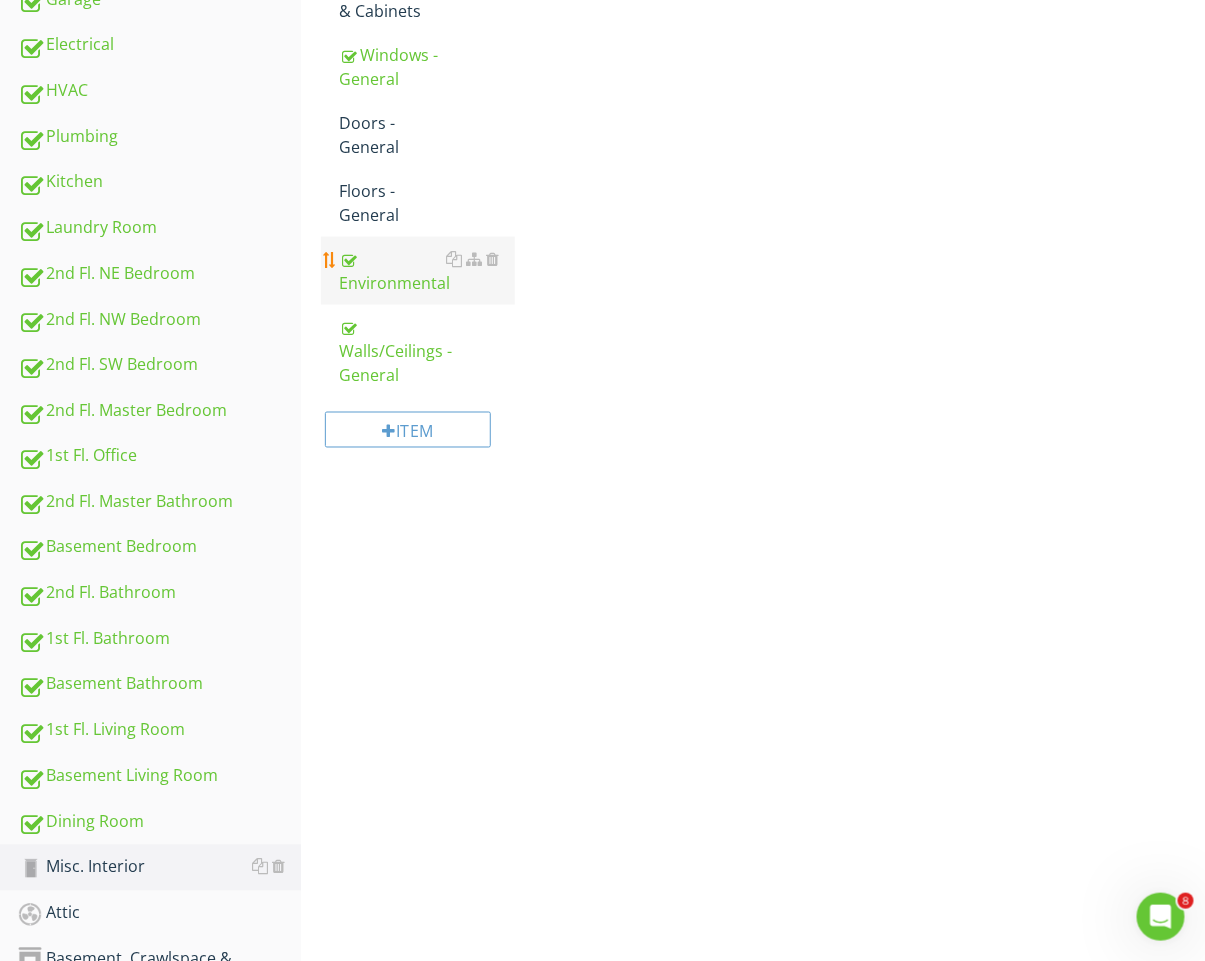 click on "Environmental" at bounding box center (427, 271) 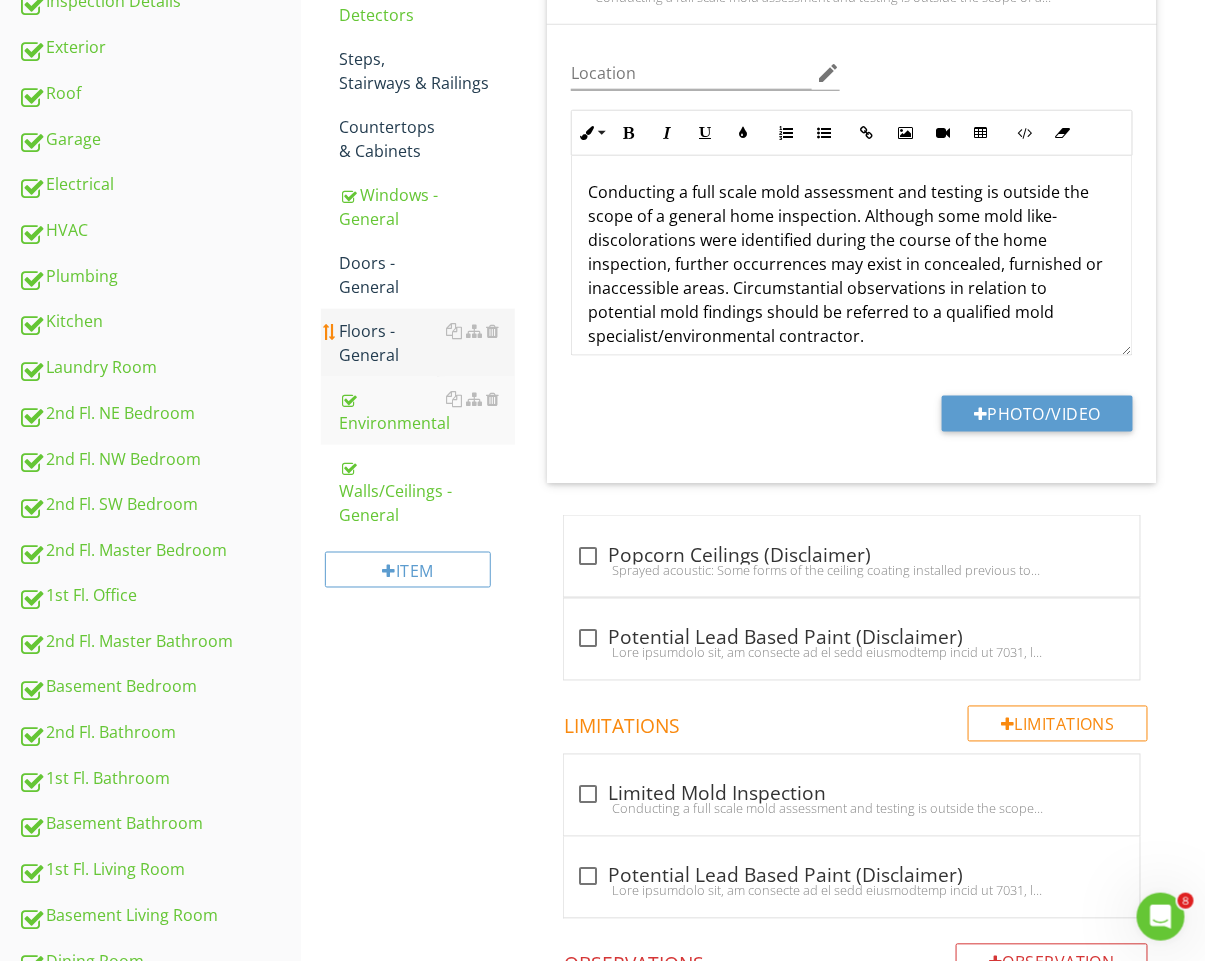 scroll, scrollTop: 476, scrollLeft: 0, axis: vertical 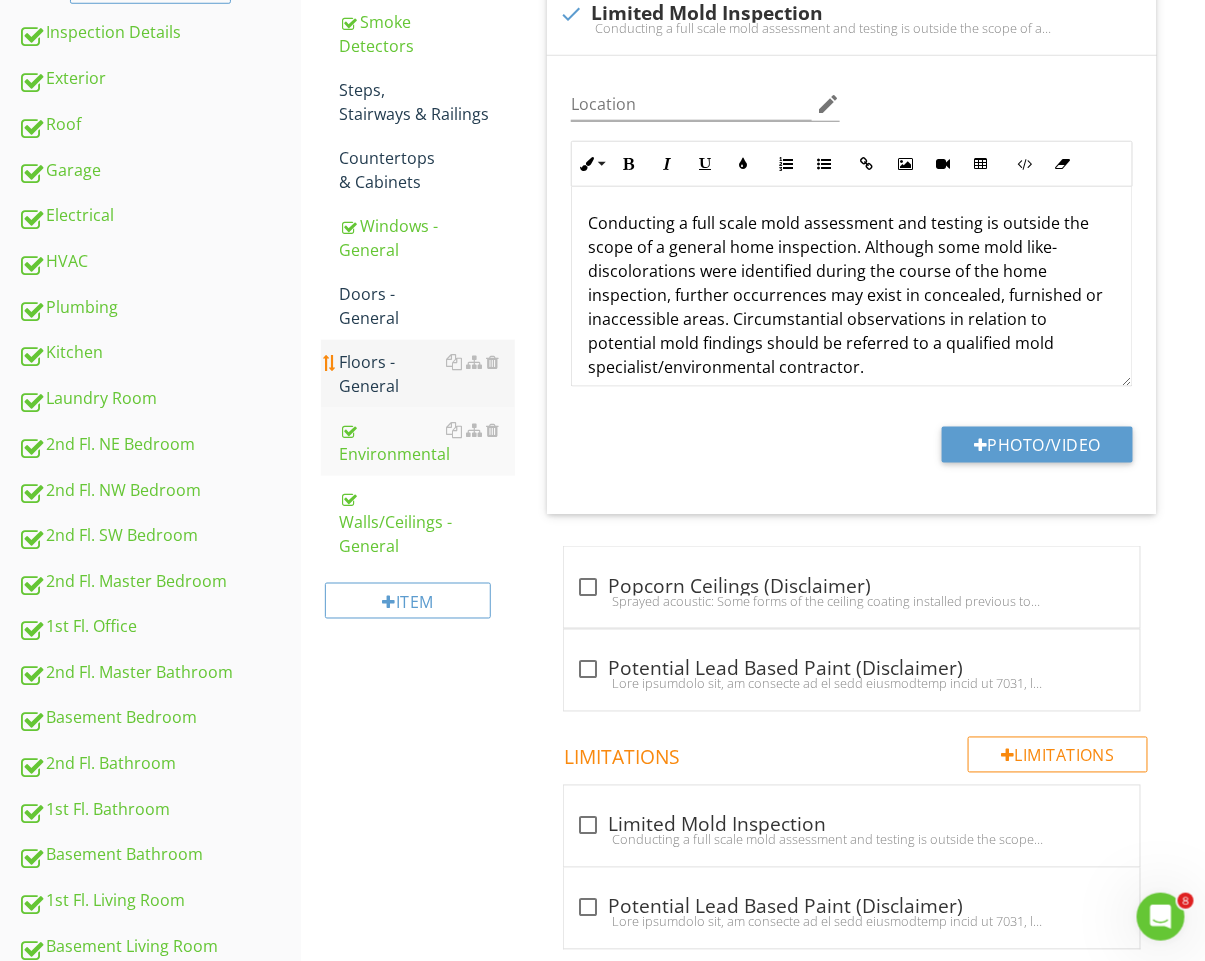 click on "Floors - General" at bounding box center [427, 374] 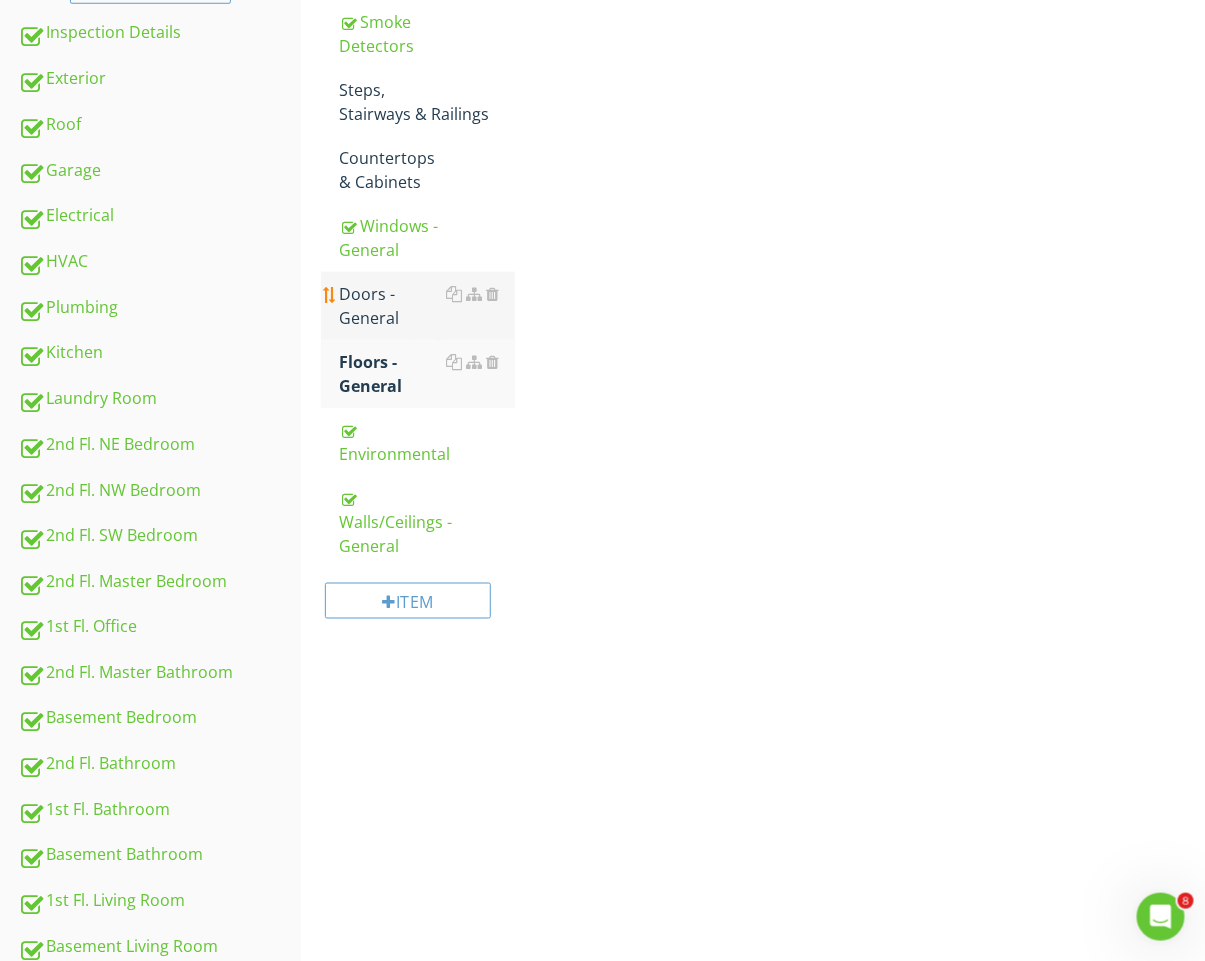 scroll, scrollTop: 471, scrollLeft: 0, axis: vertical 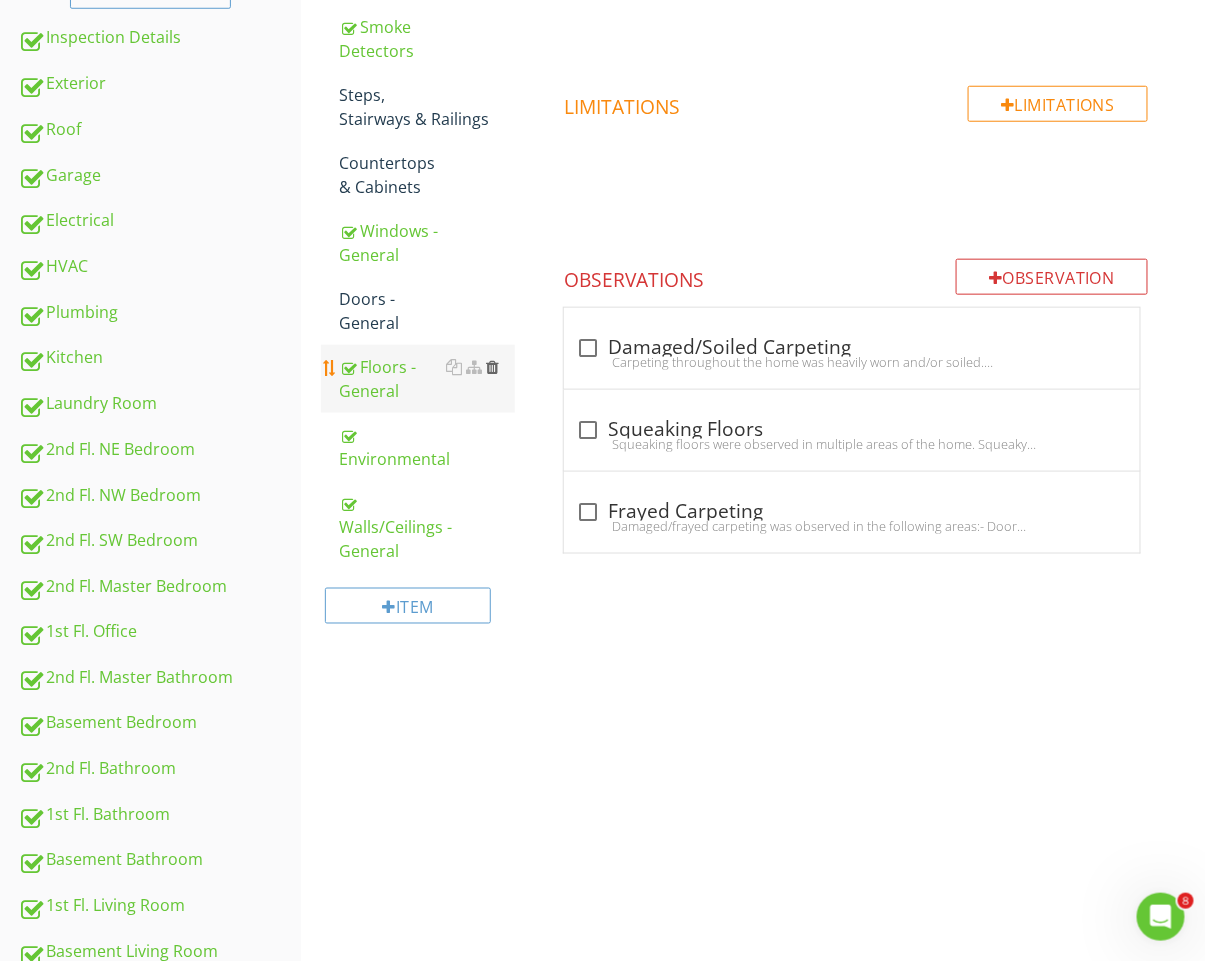 click at bounding box center (492, 367) 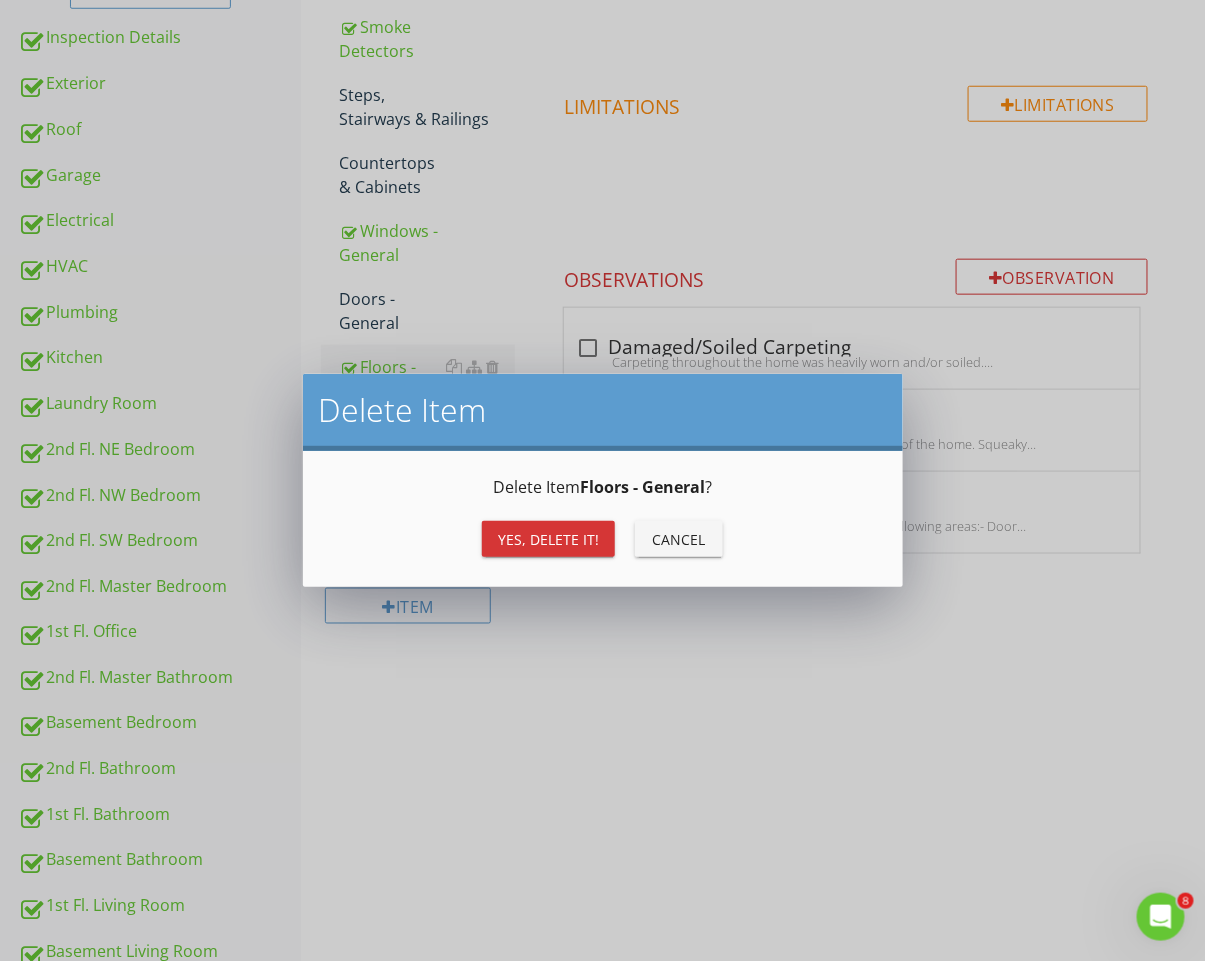 click on "Yes, Delete it!" at bounding box center [548, 539] 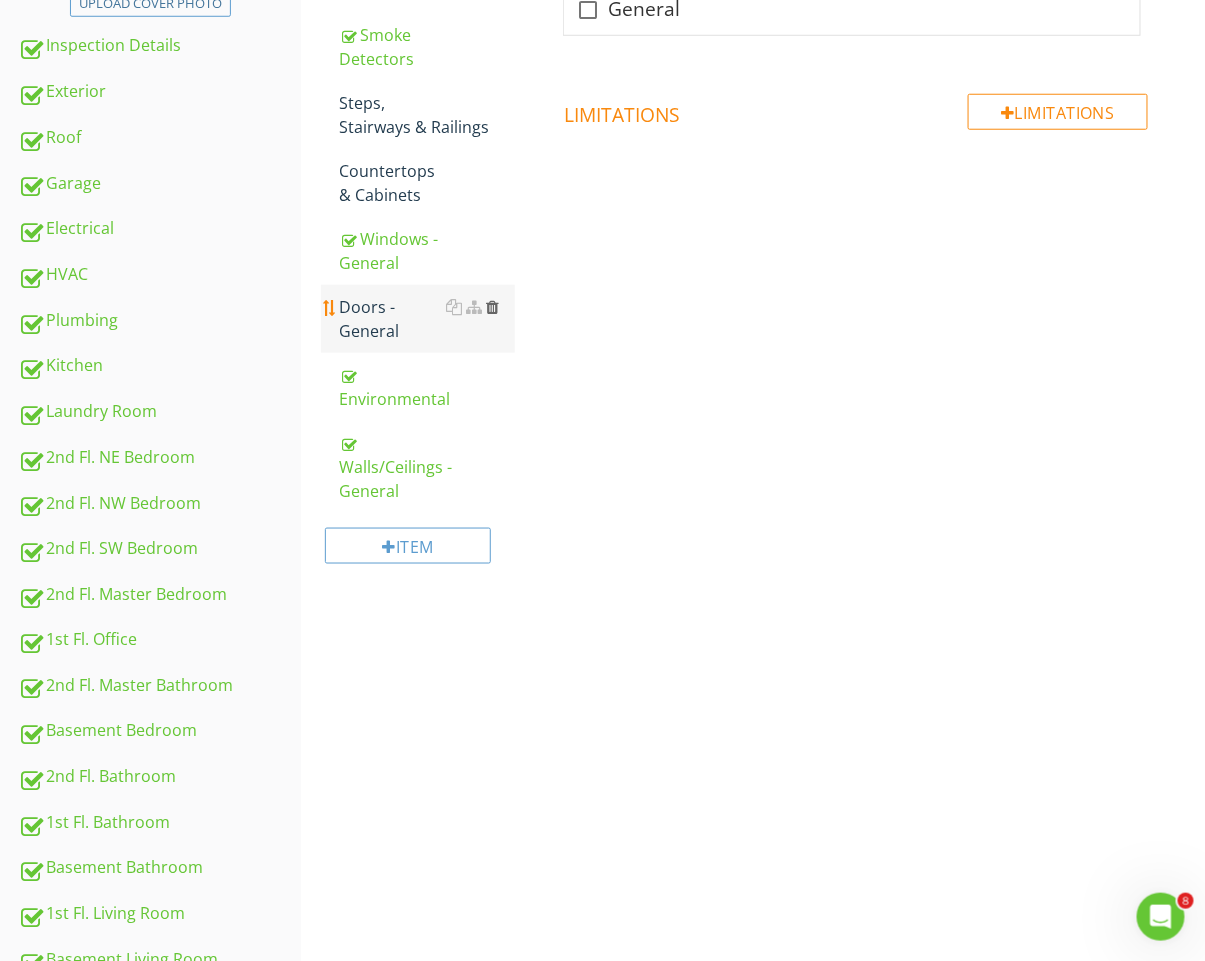 scroll, scrollTop: 464, scrollLeft: 0, axis: vertical 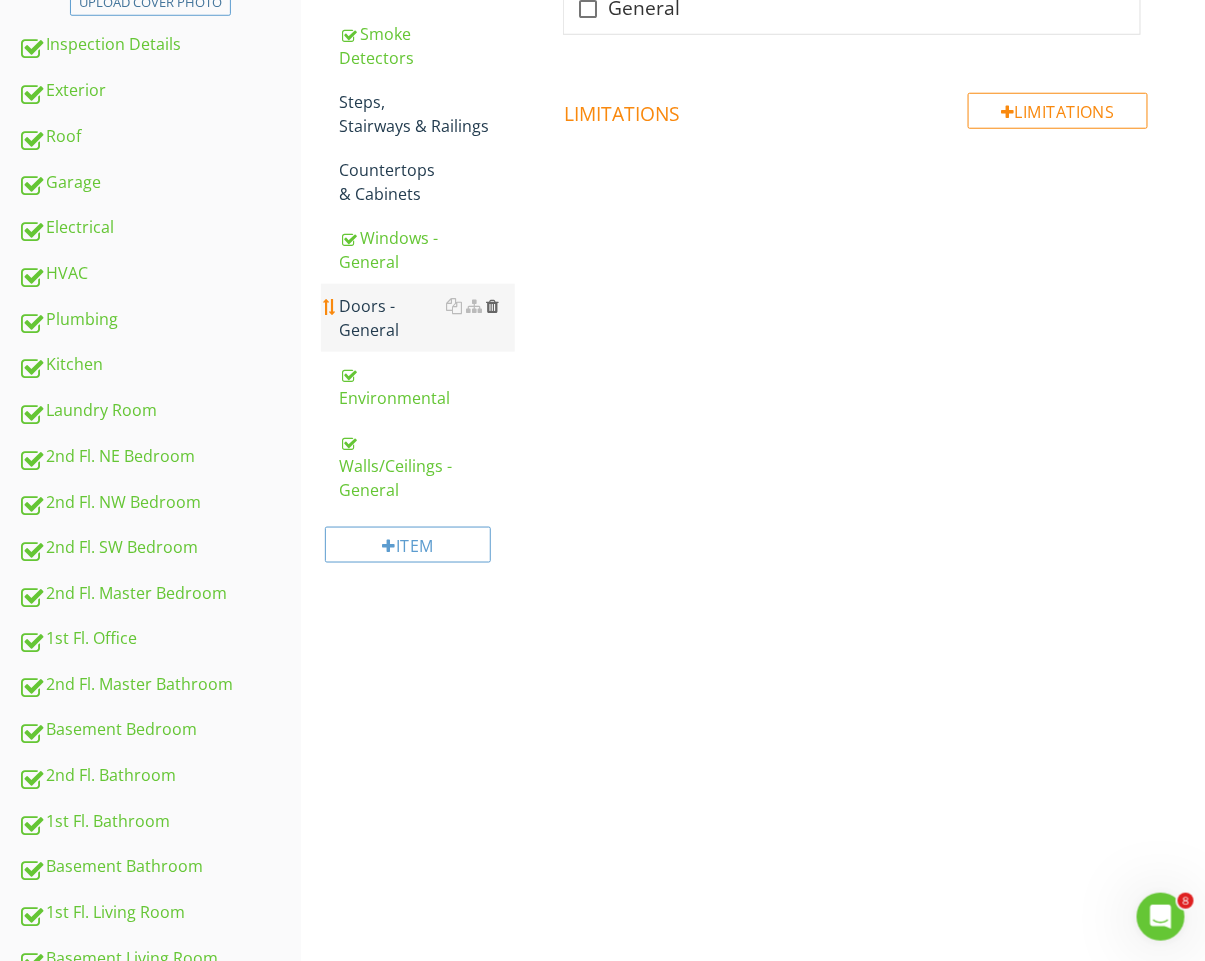 click at bounding box center (492, 306) 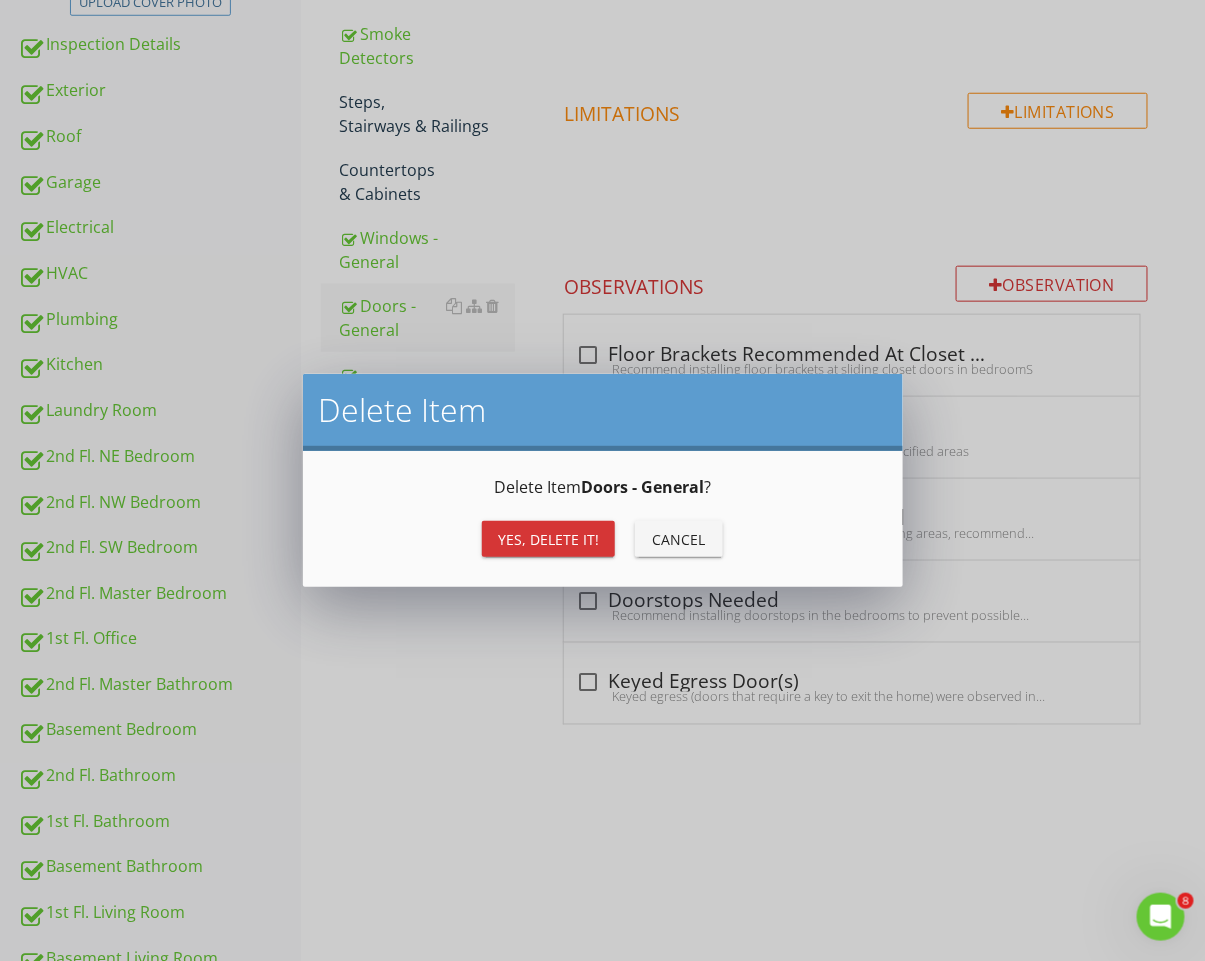 click on "Yes, Delete it!" at bounding box center [548, 539] 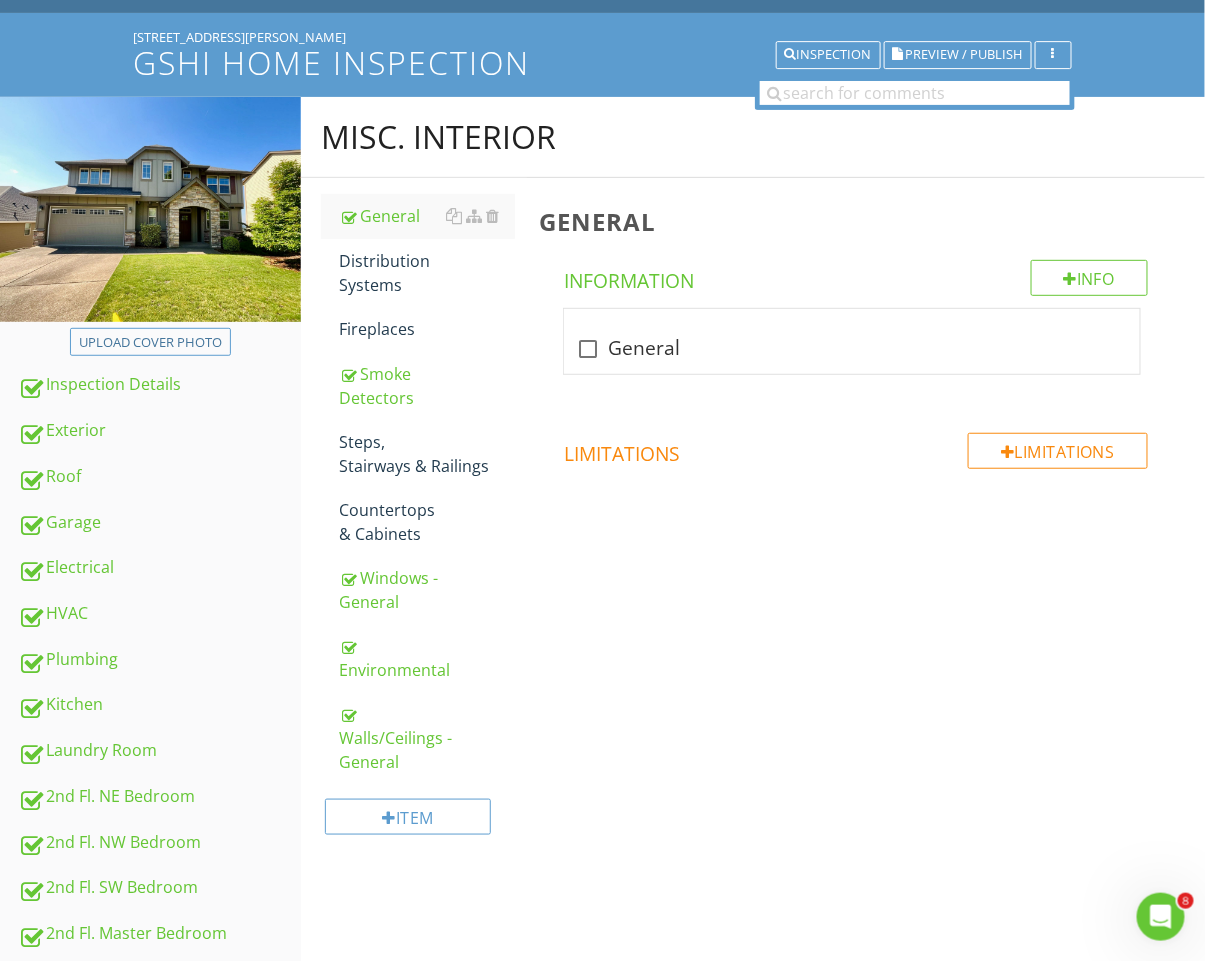 scroll, scrollTop: 132, scrollLeft: 0, axis: vertical 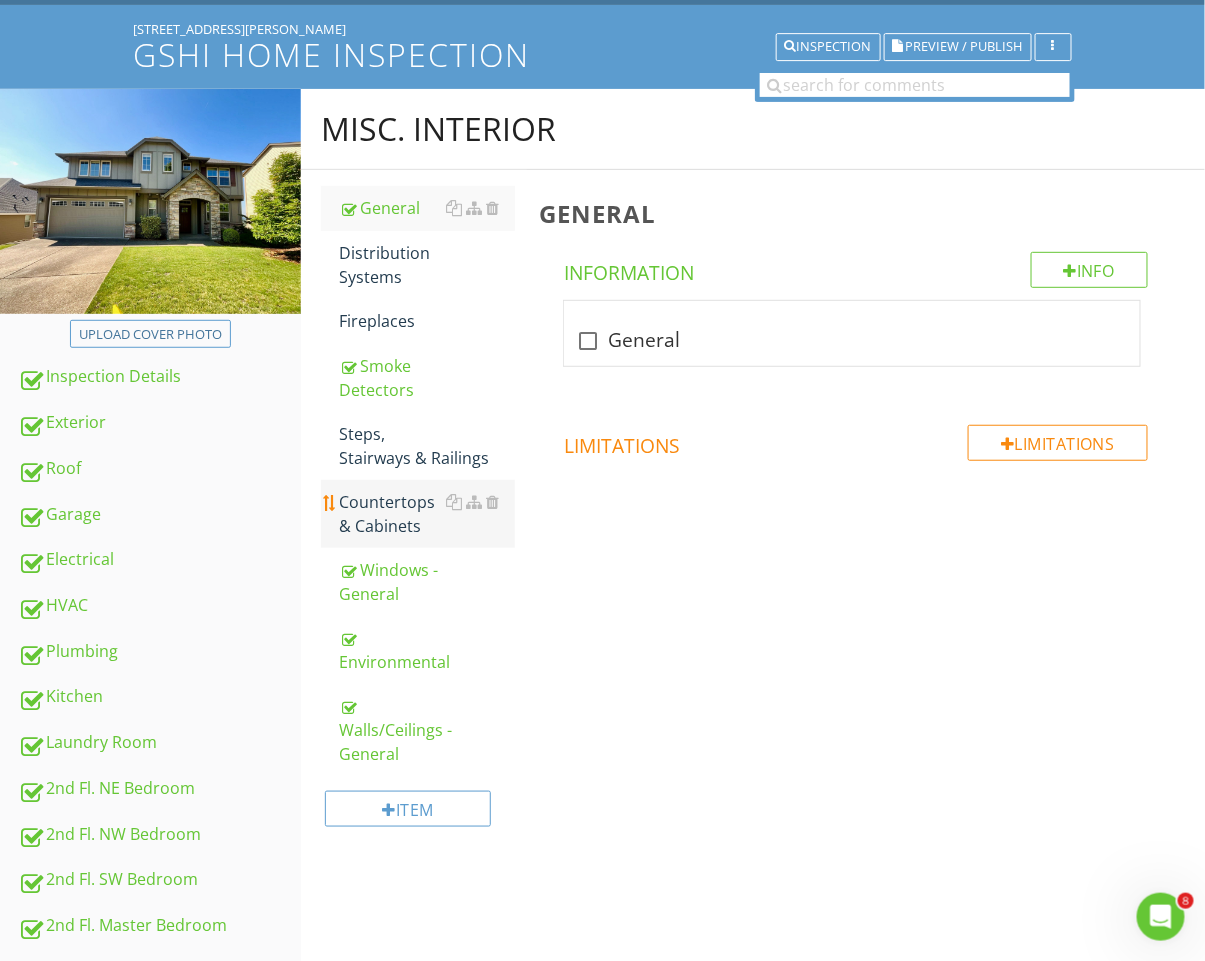 drag, startPoint x: 380, startPoint y: 520, endPoint x: 423, endPoint y: 507, distance: 44.922153 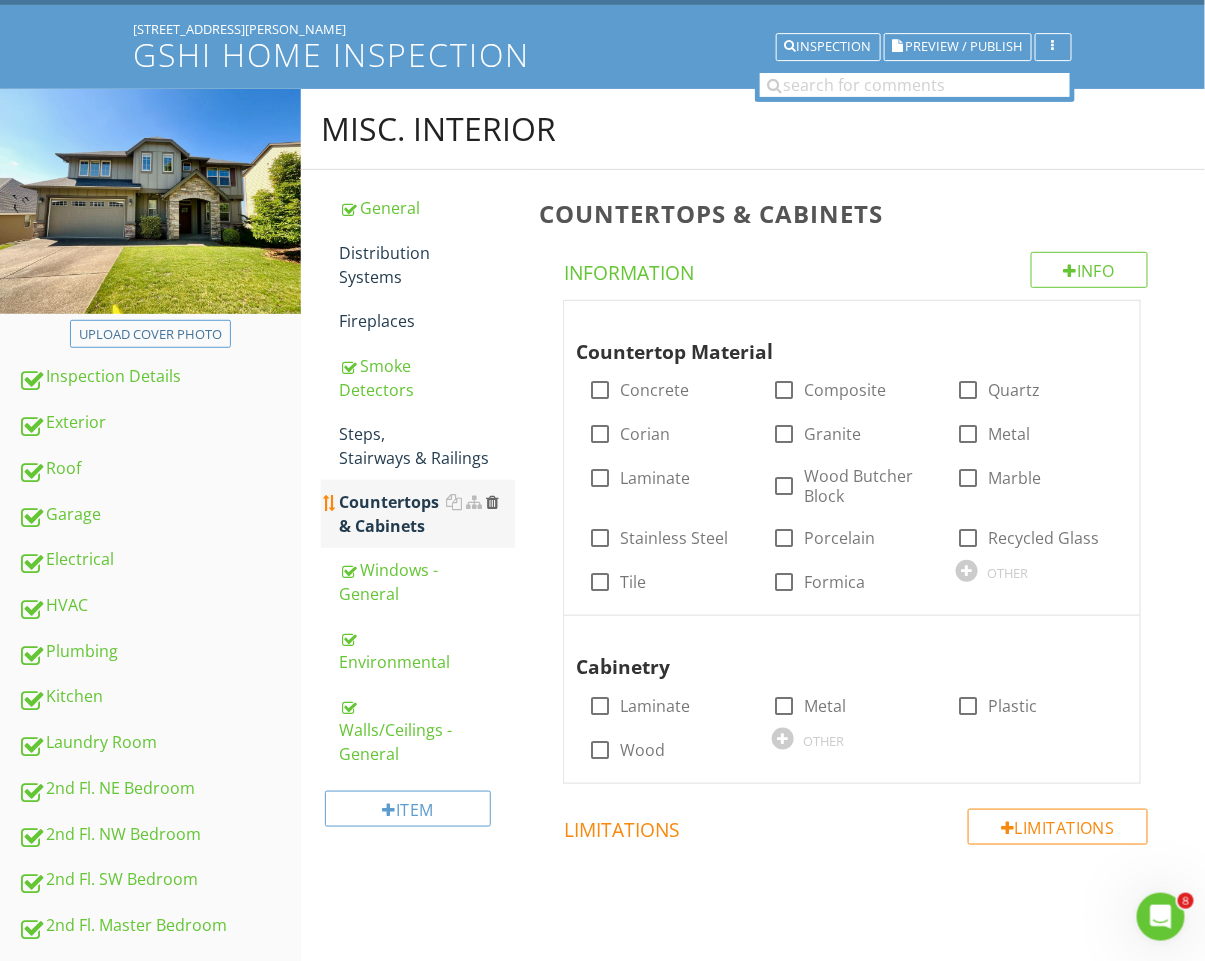 click at bounding box center (492, 502) 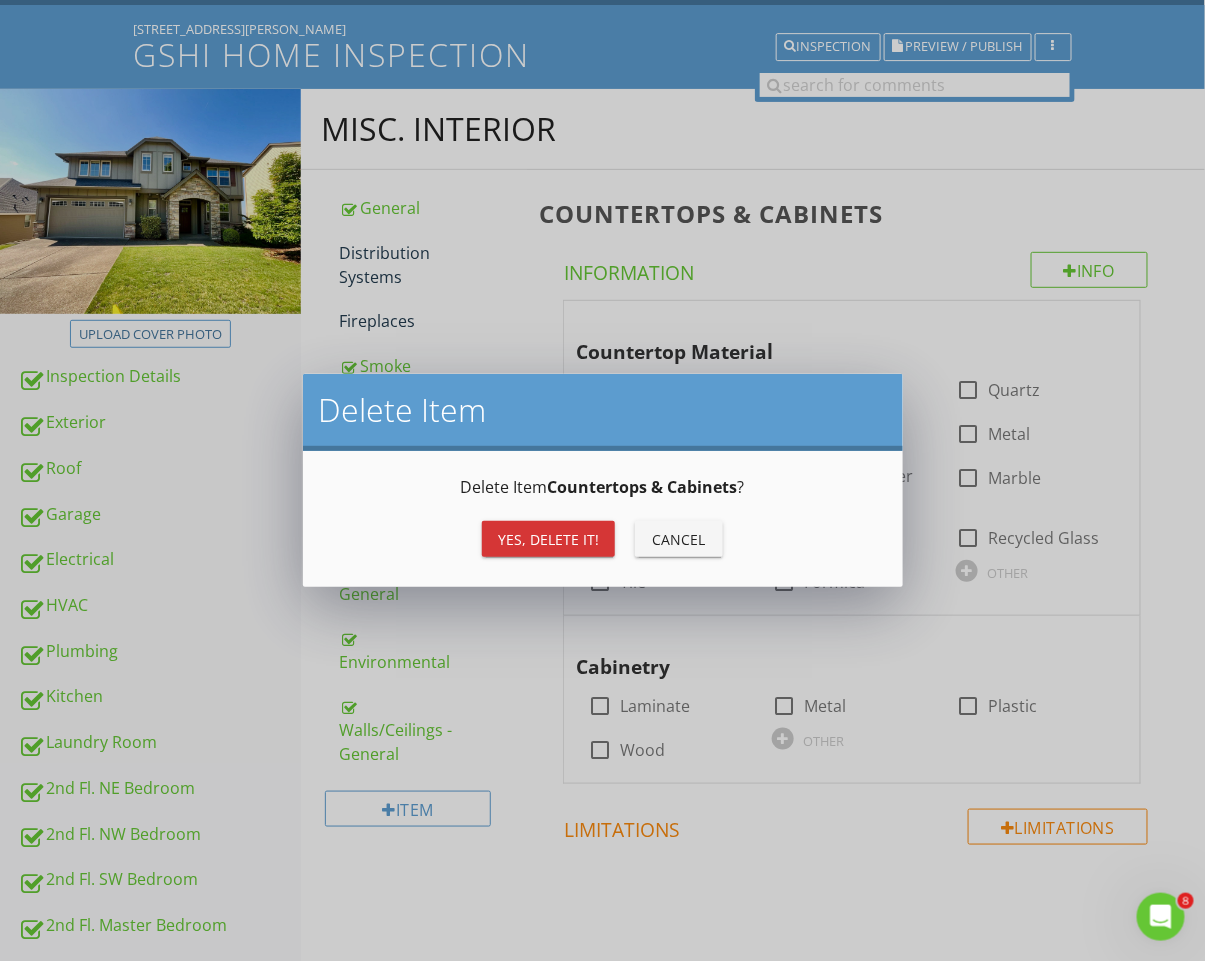 click on "Delete Item
Countertops & Cabinets ?   Yes, Delete it!   Cancel" at bounding box center [603, 519] 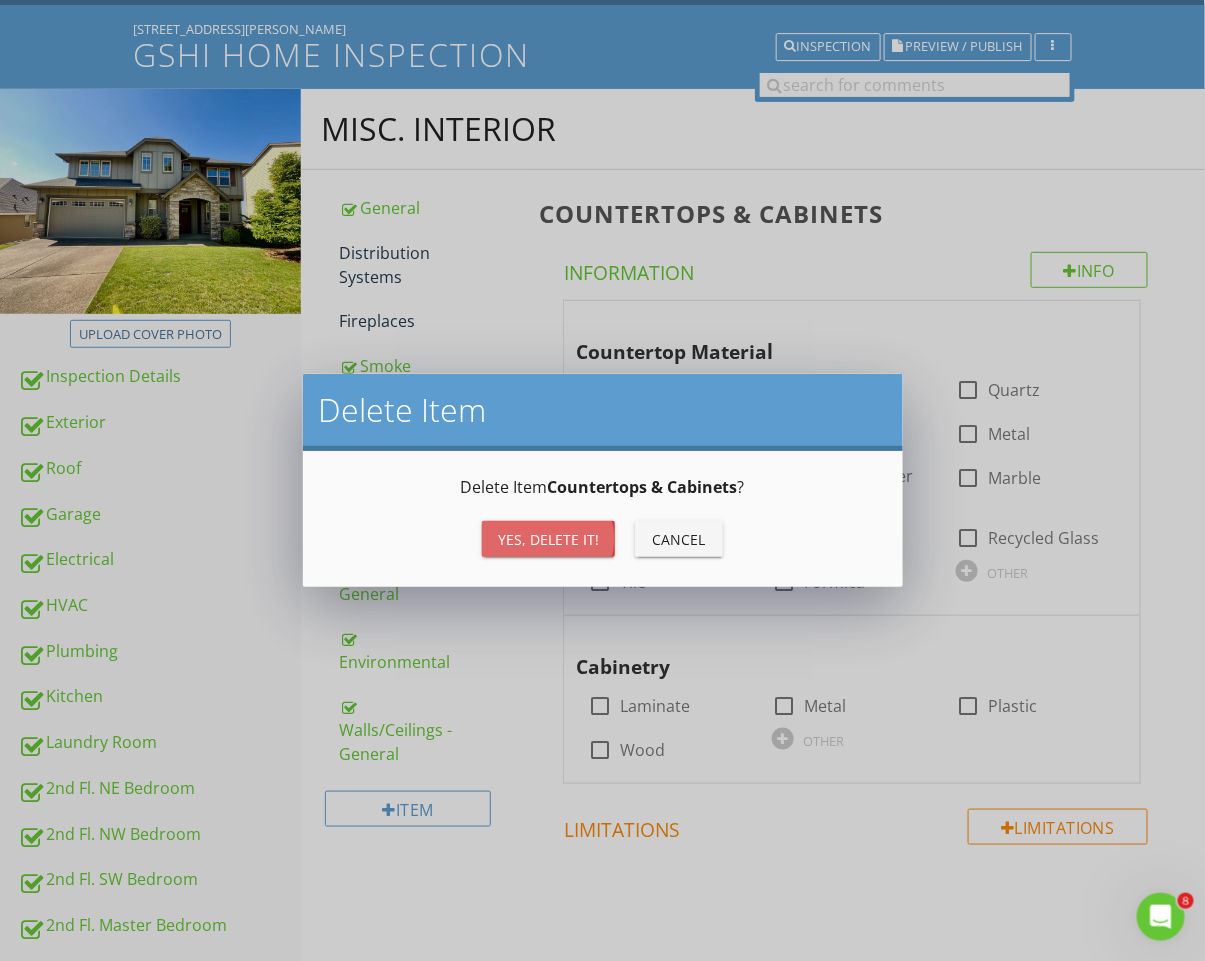 click on "Yes, Delete it!" at bounding box center (548, 539) 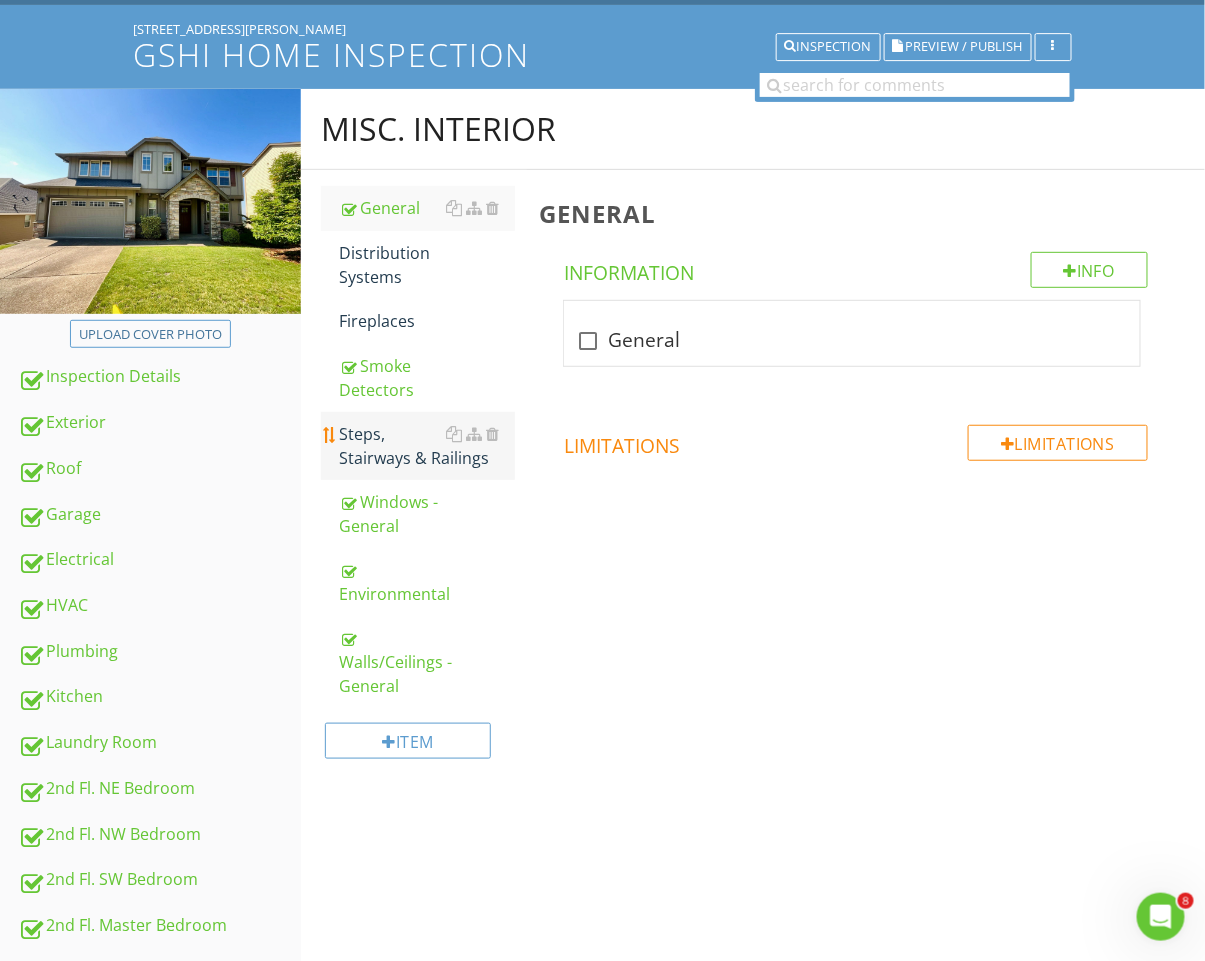 click on "Steps, Stairways & Railings" at bounding box center (427, 446) 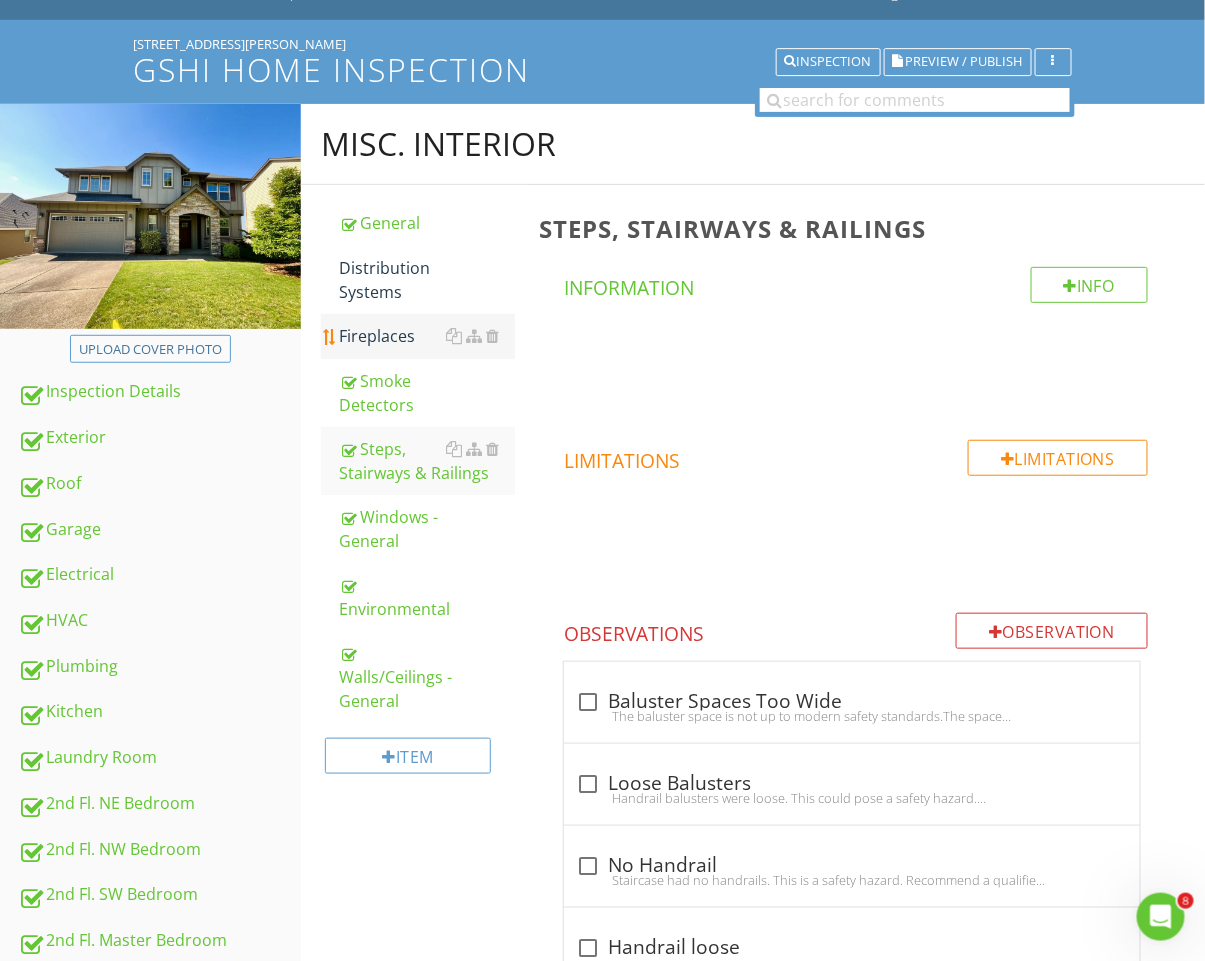 click on "Fireplaces" at bounding box center (427, 336) 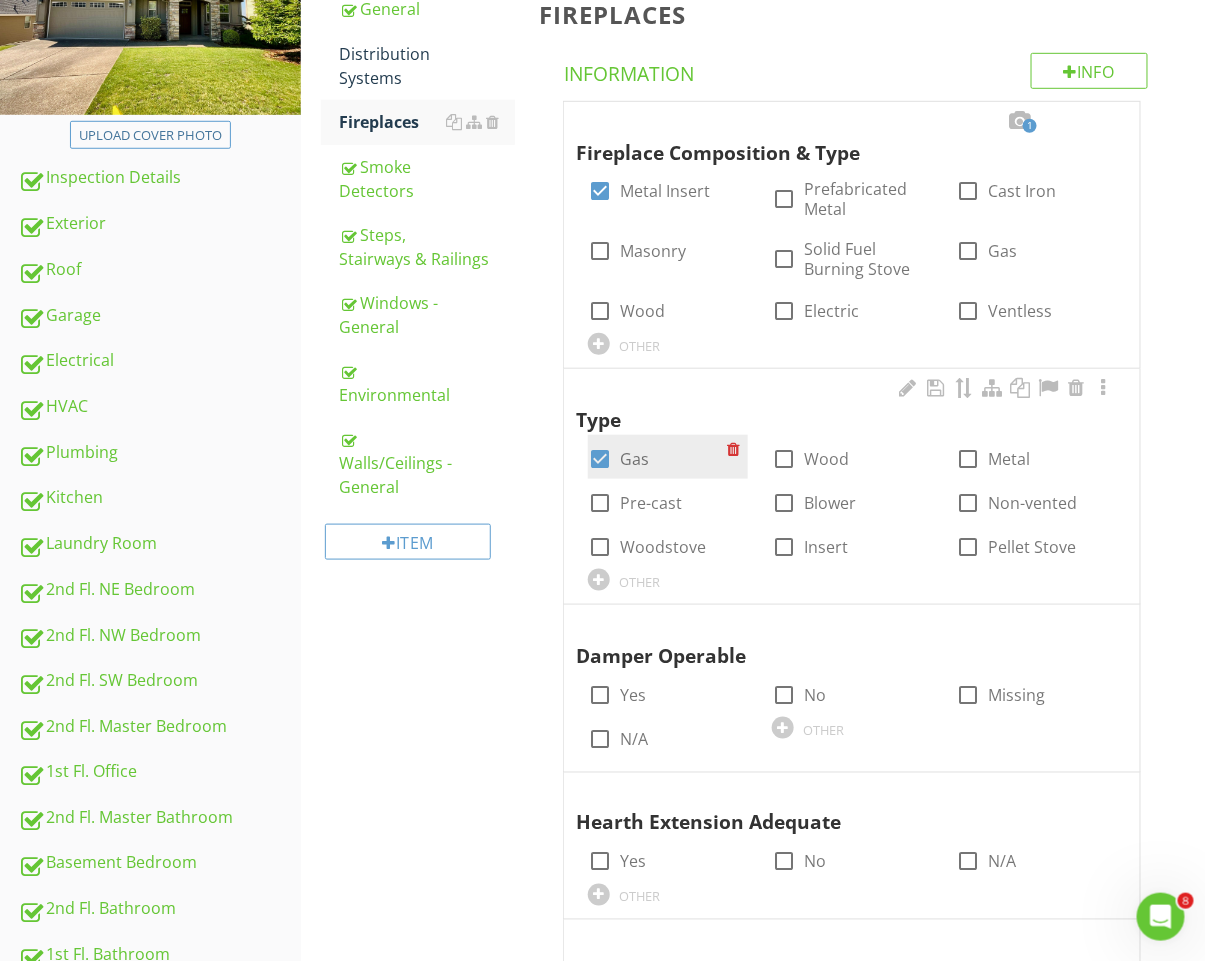 scroll, scrollTop: 602, scrollLeft: 0, axis: vertical 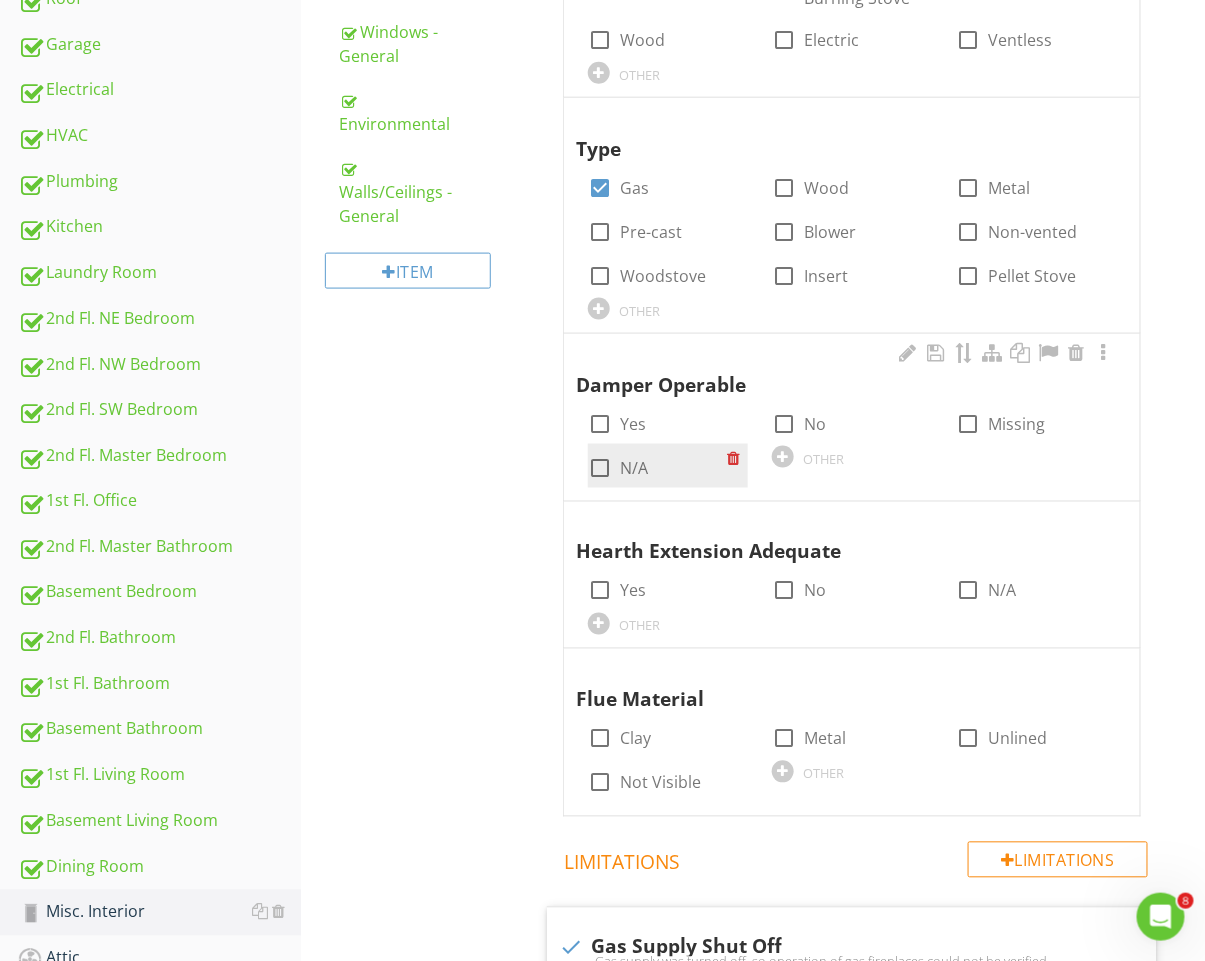 click on "N/A" at bounding box center [634, 468] 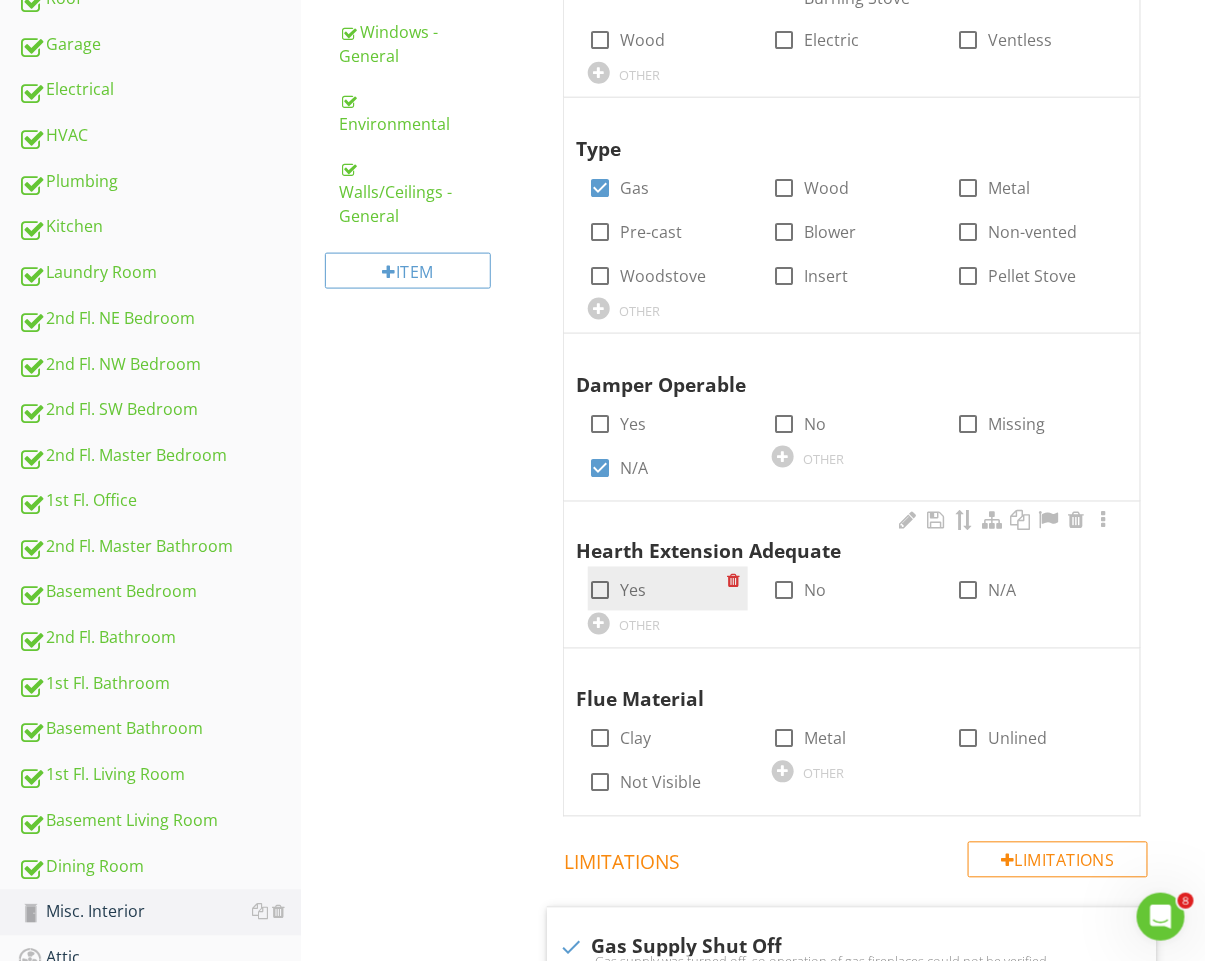 click on "Yes" at bounding box center [633, 591] 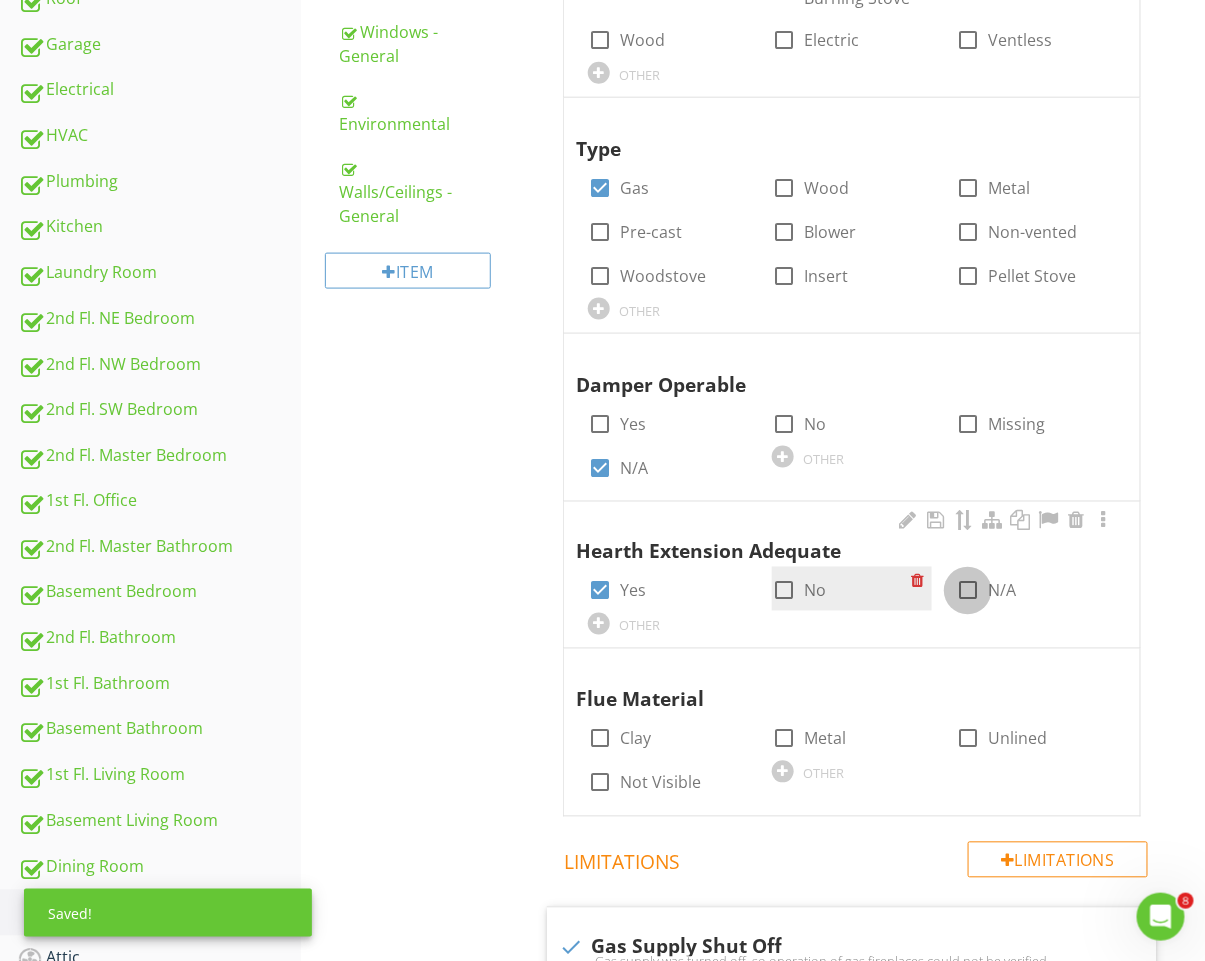 drag, startPoint x: 974, startPoint y: 597, endPoint x: 925, endPoint y: 598, distance: 49.010204 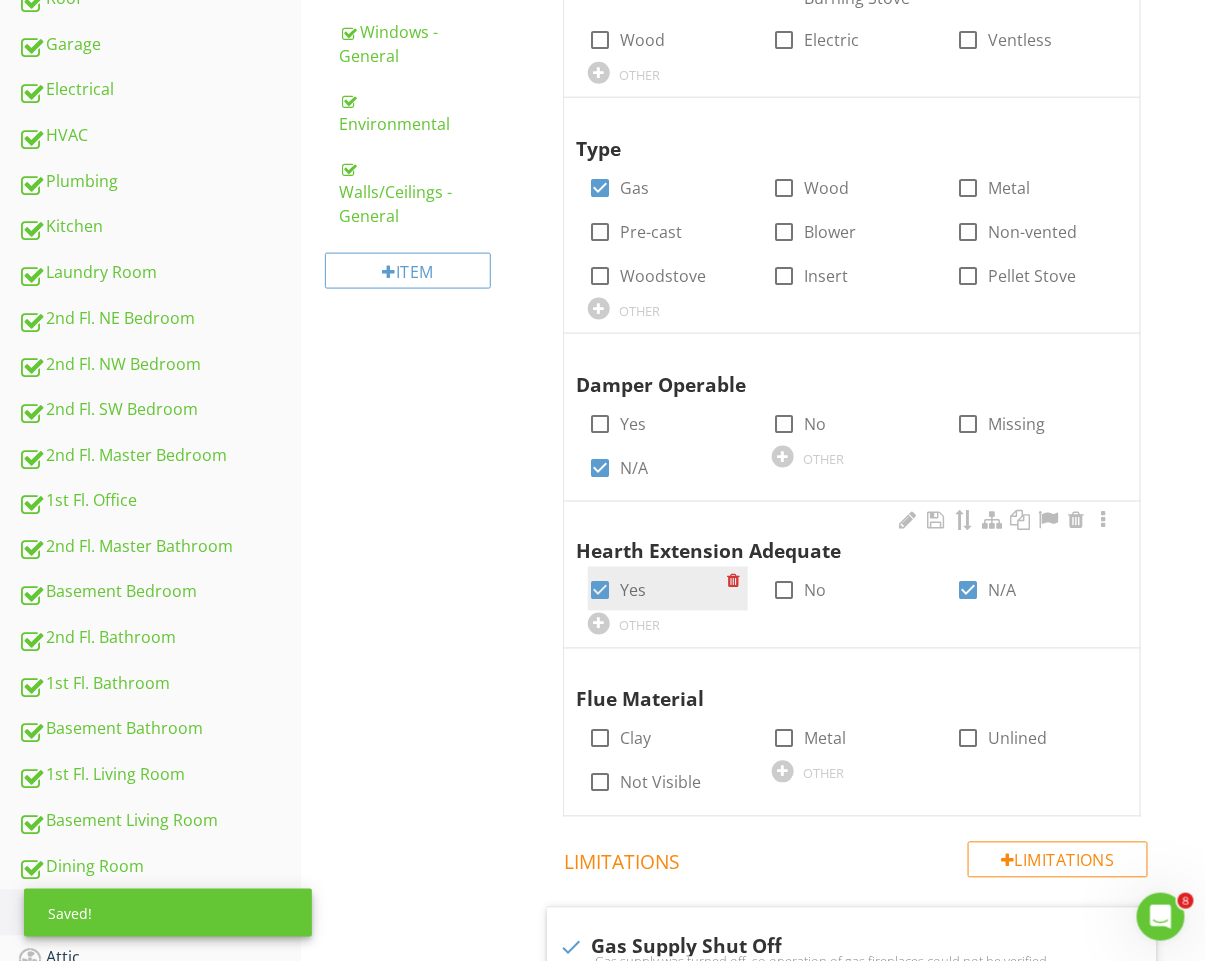 drag, startPoint x: 671, startPoint y: 603, endPoint x: 649, endPoint y: 602, distance: 22.022715 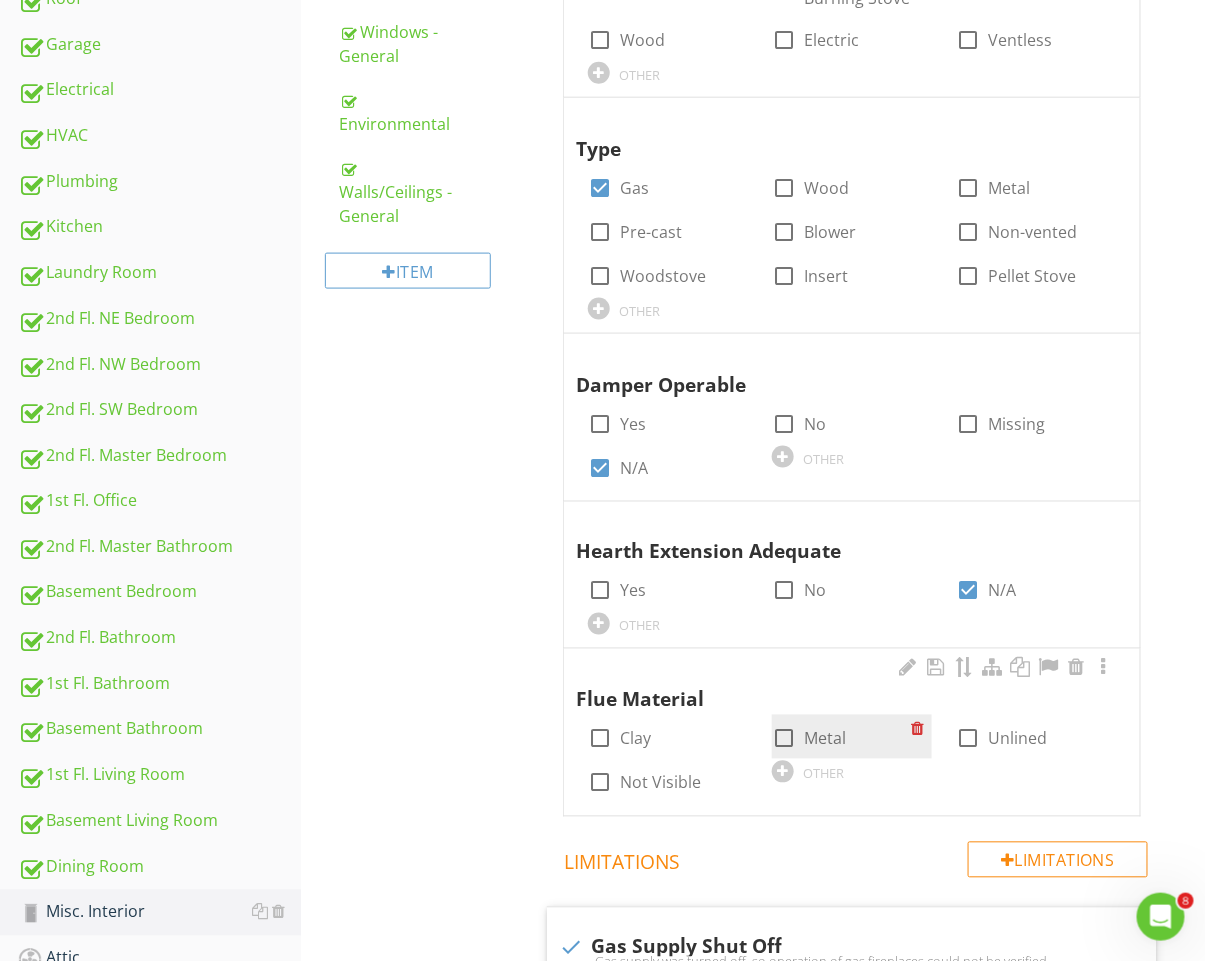 click at bounding box center (784, 739) 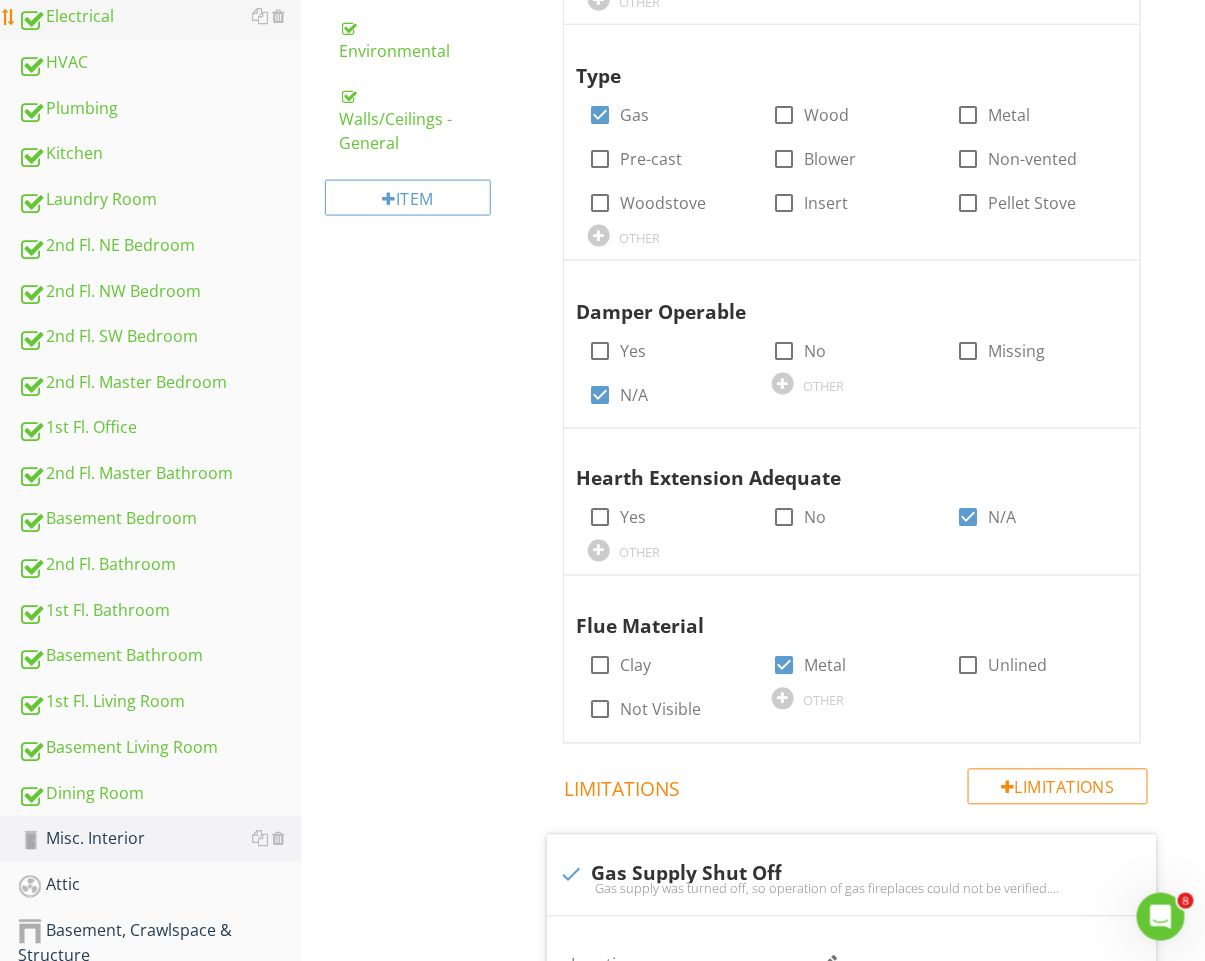 scroll, scrollTop: 0, scrollLeft: 0, axis: both 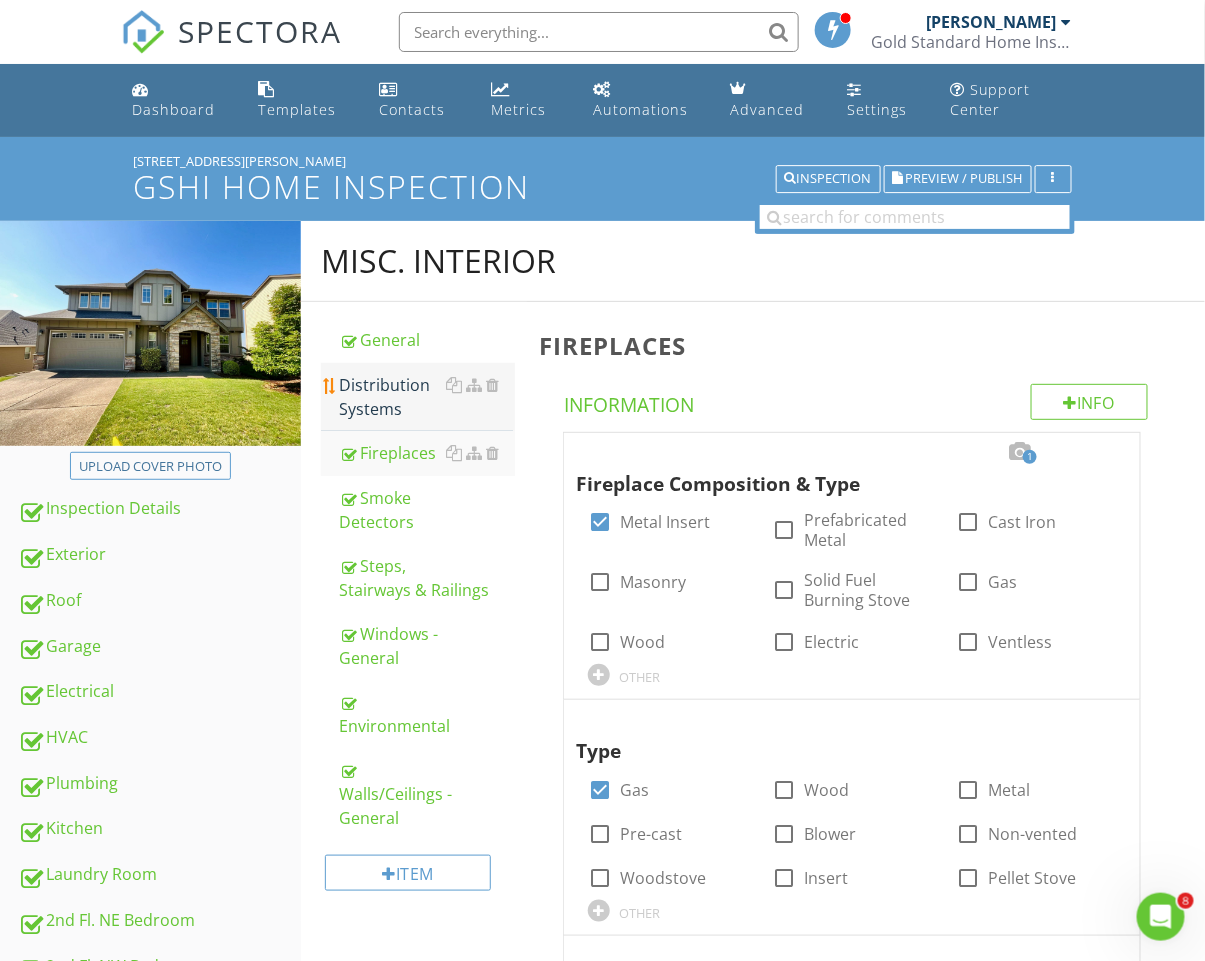 click on "Distribution Systems" at bounding box center [427, 397] 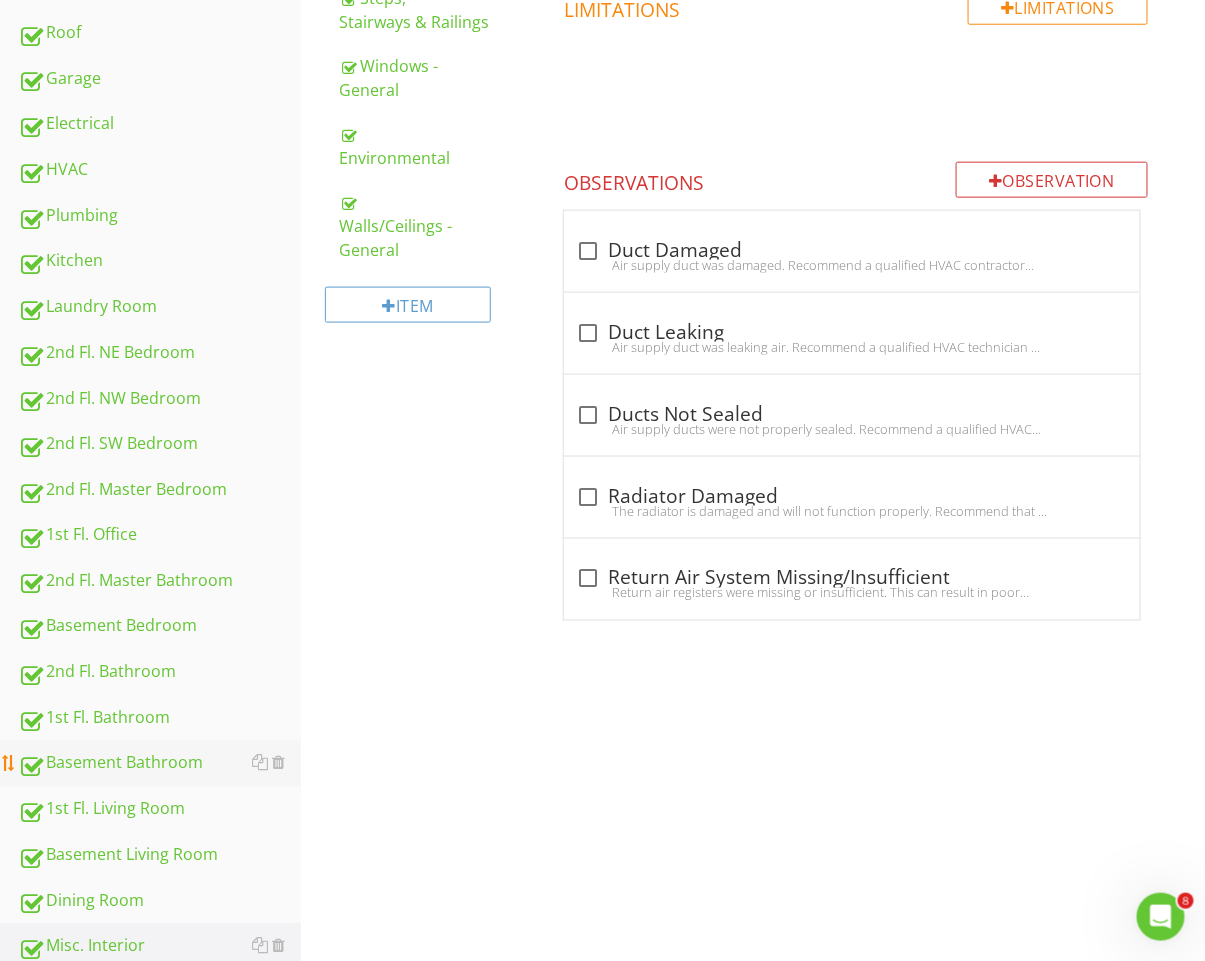 scroll, scrollTop: 745, scrollLeft: 0, axis: vertical 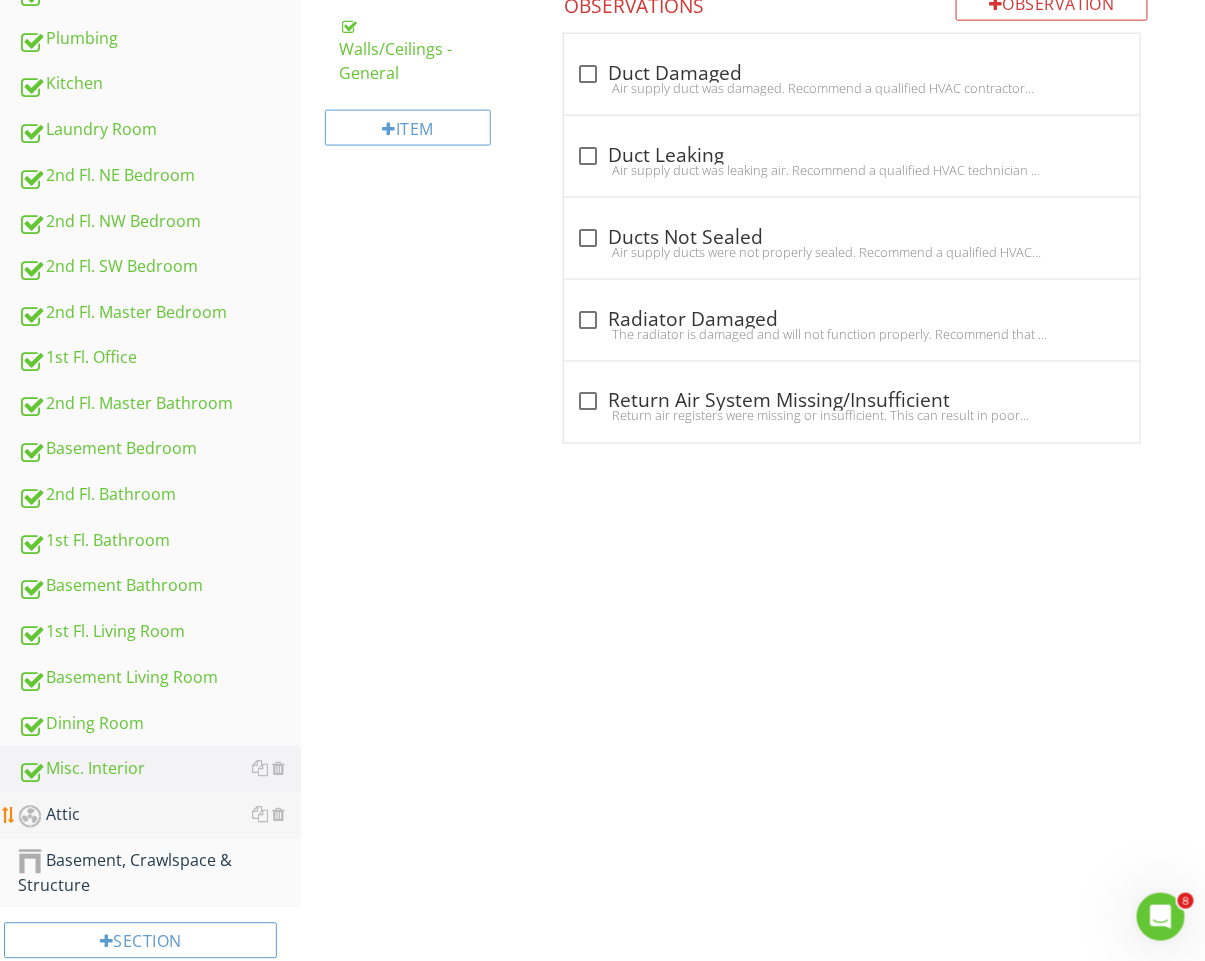 click on "Attic" at bounding box center (159, 816) 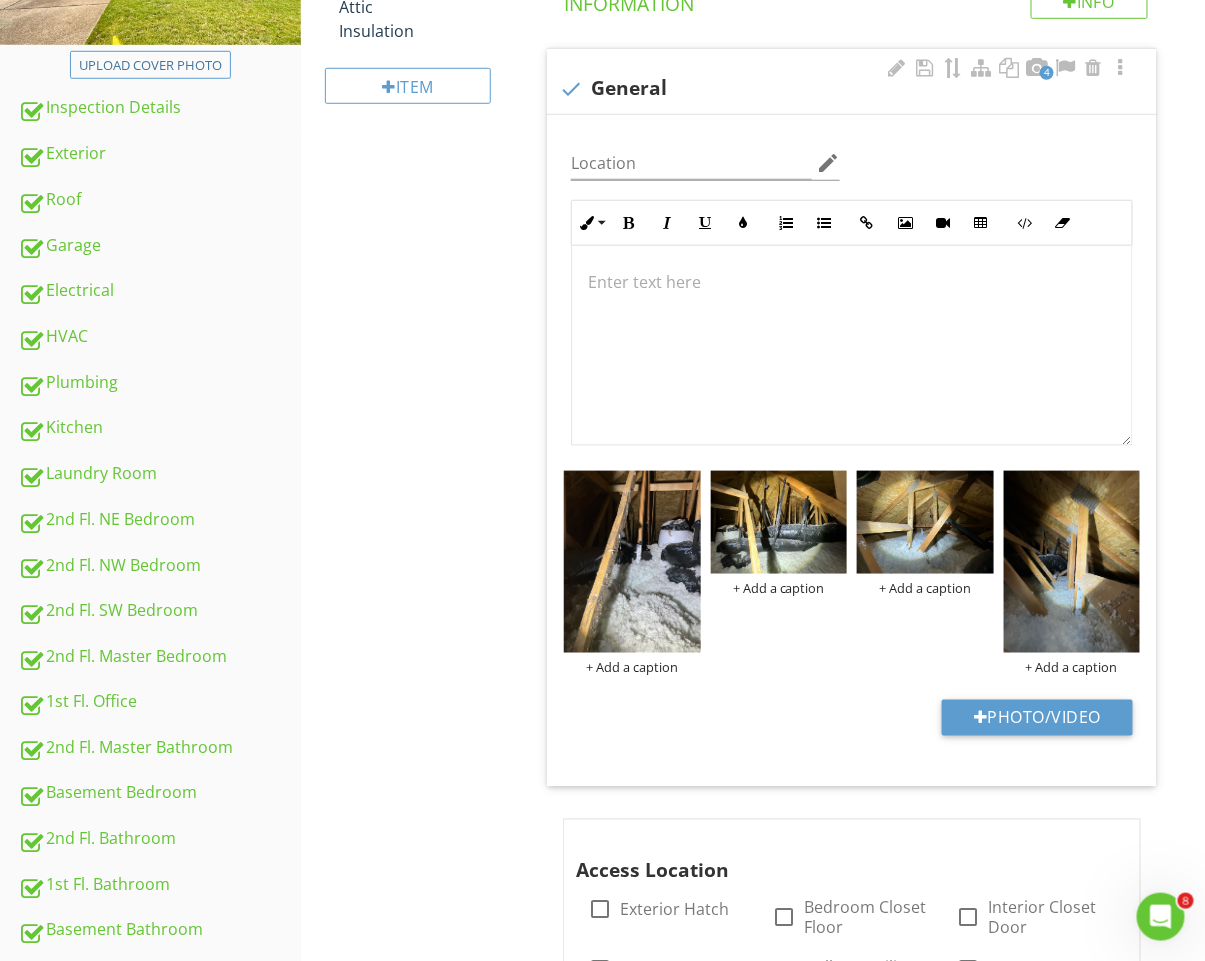 scroll, scrollTop: 394, scrollLeft: 0, axis: vertical 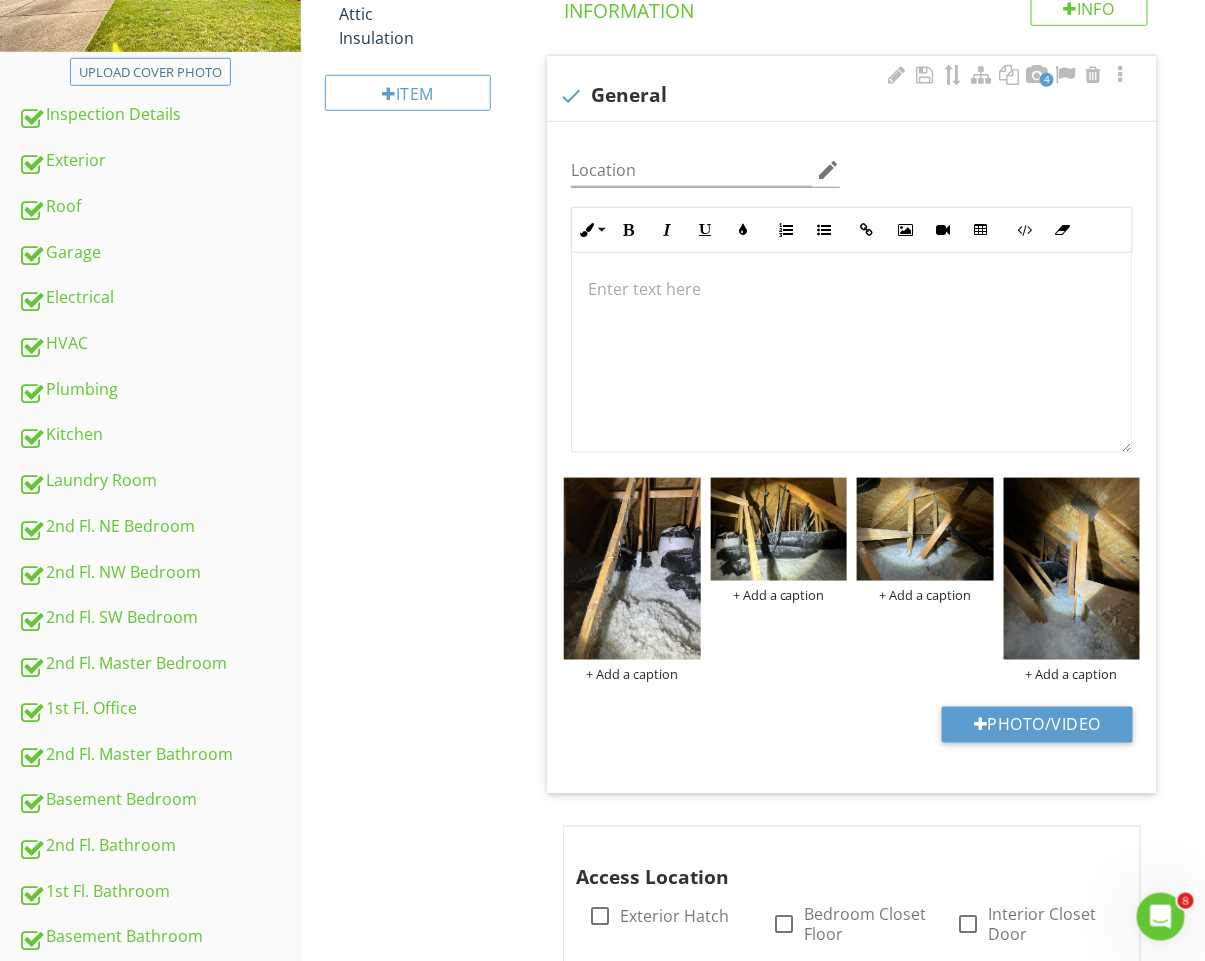 click at bounding box center [852, 353] 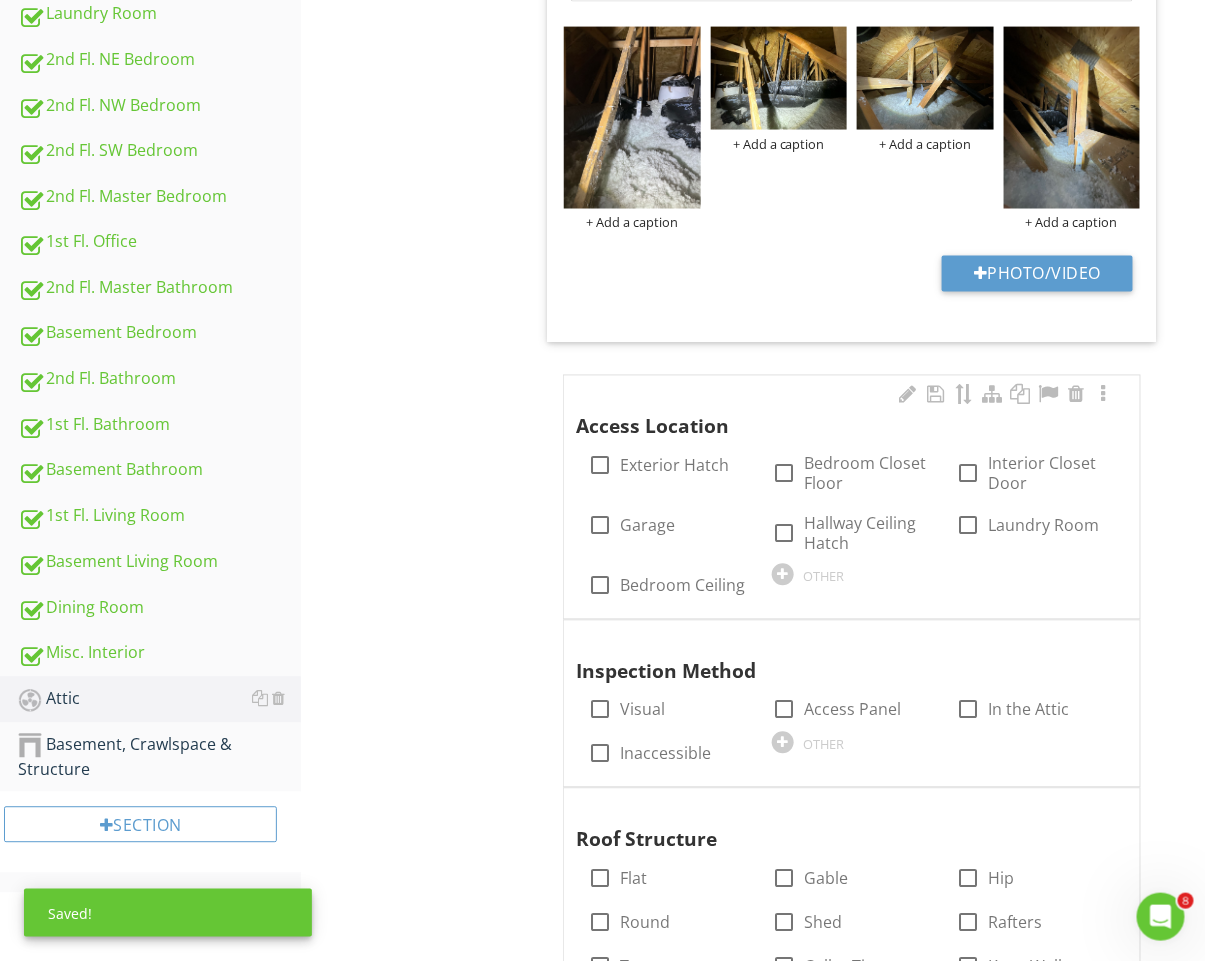scroll, scrollTop: 876, scrollLeft: 0, axis: vertical 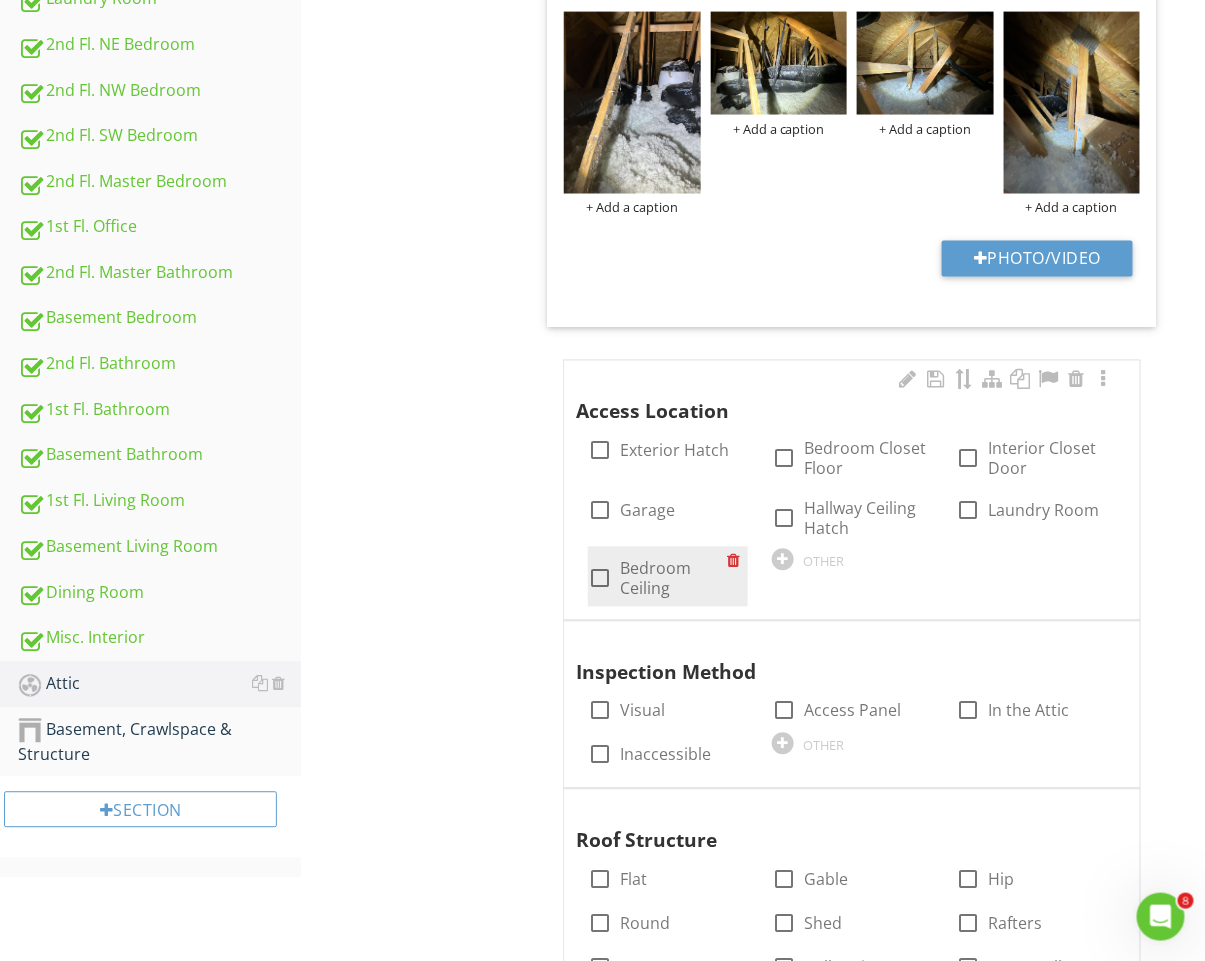click on "Bedroom Ceiling" at bounding box center (673, 579) 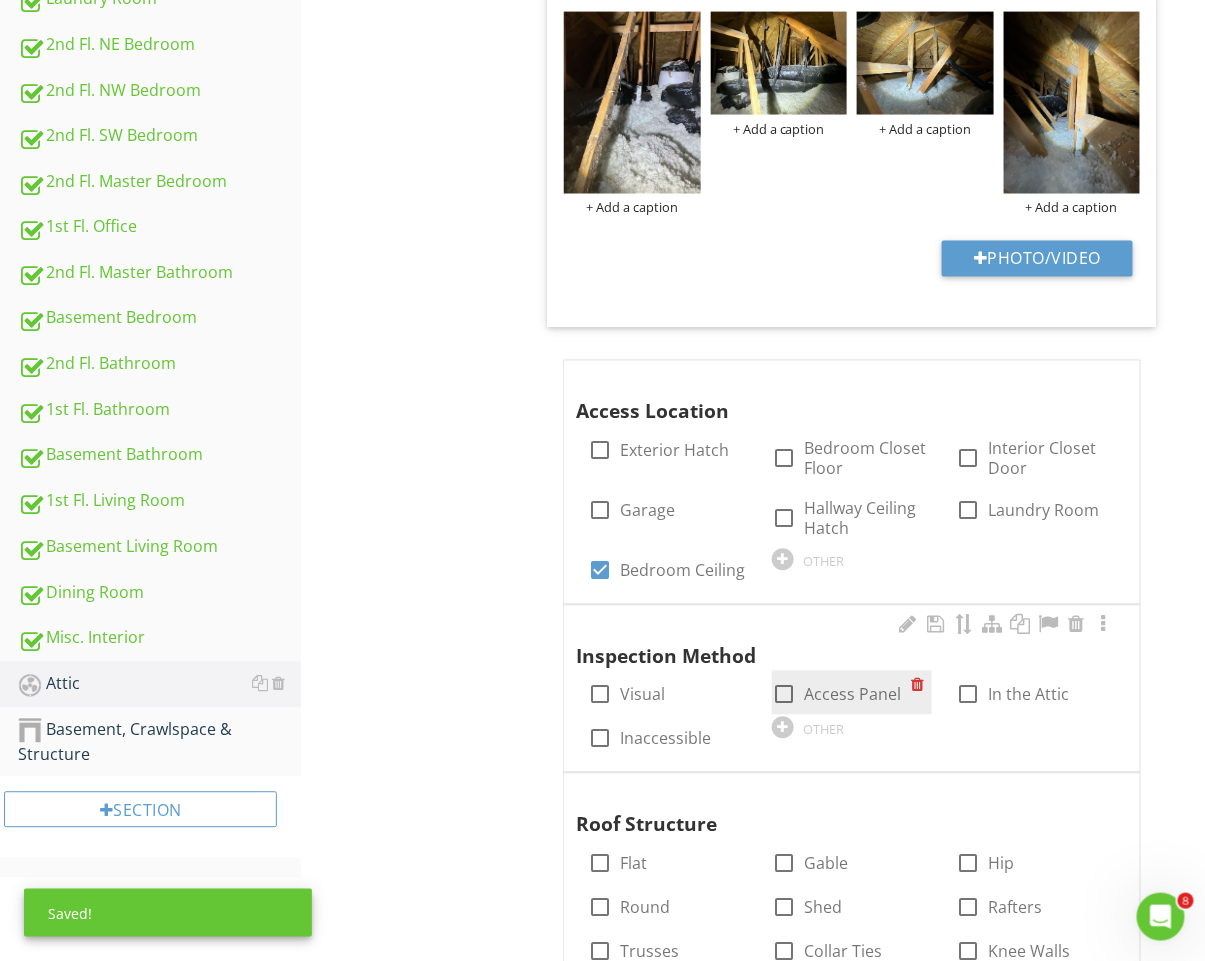 click on "Access Panel" at bounding box center [852, 695] 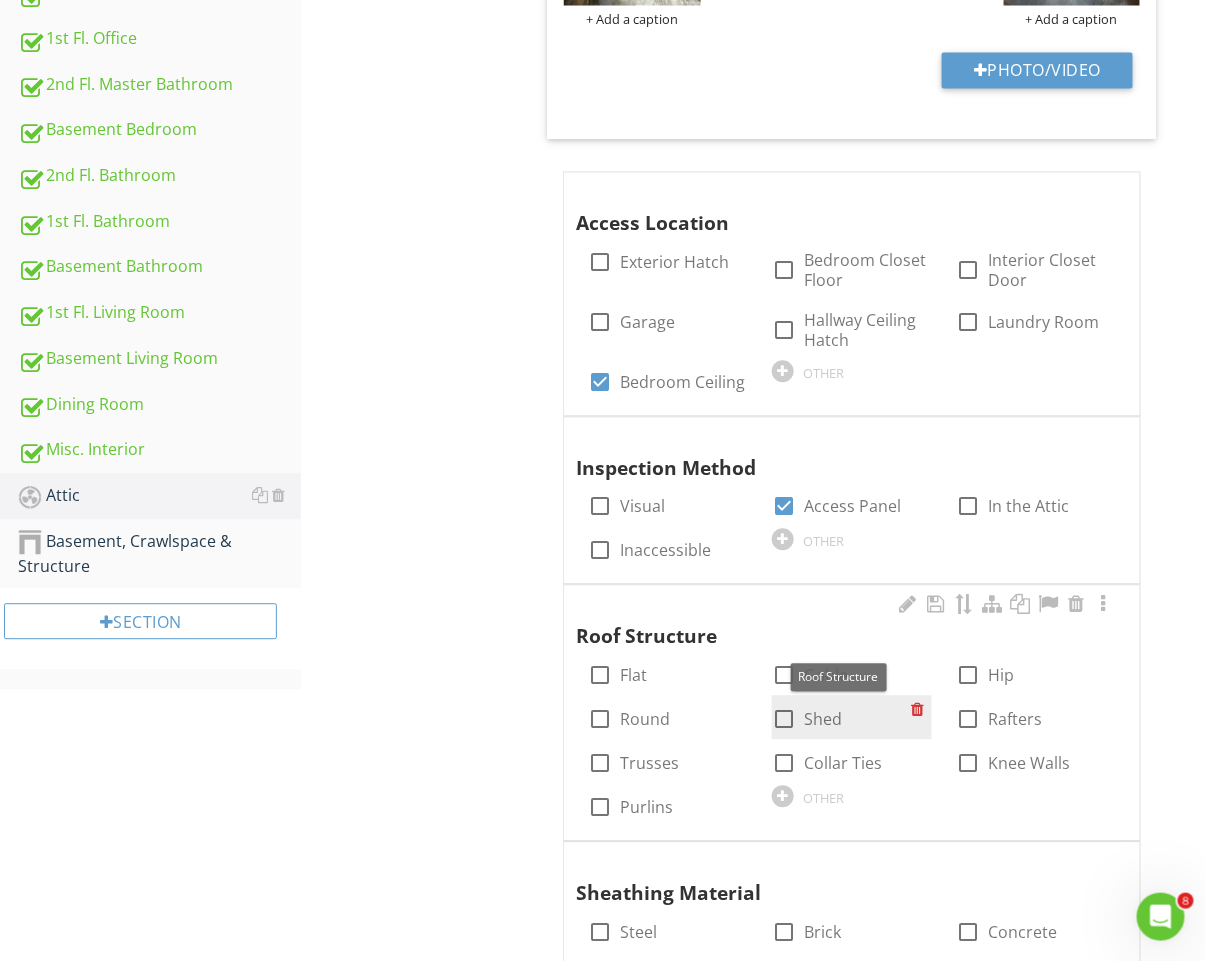 scroll, scrollTop: 1075, scrollLeft: 0, axis: vertical 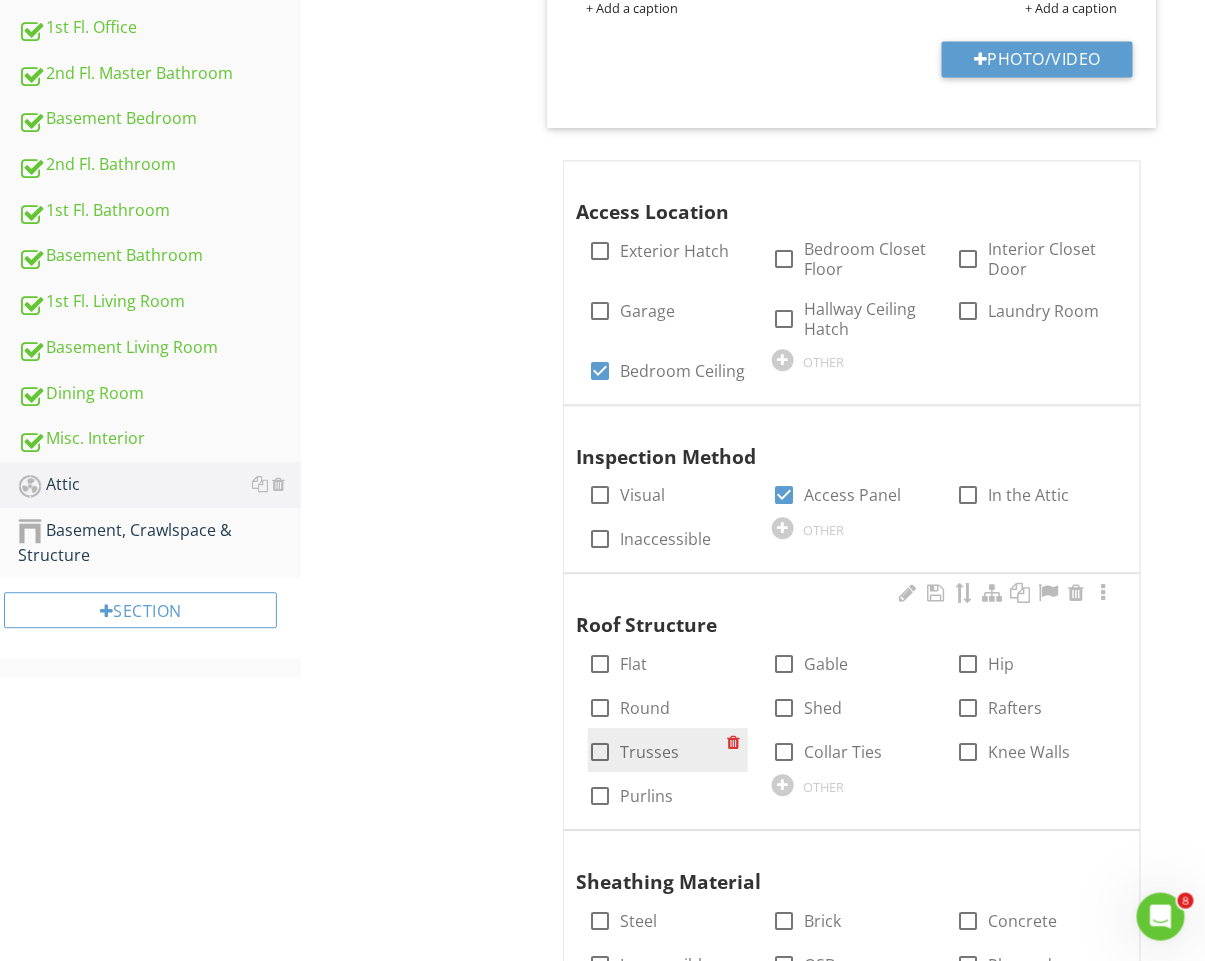 click on "Trusses" at bounding box center (649, 753) 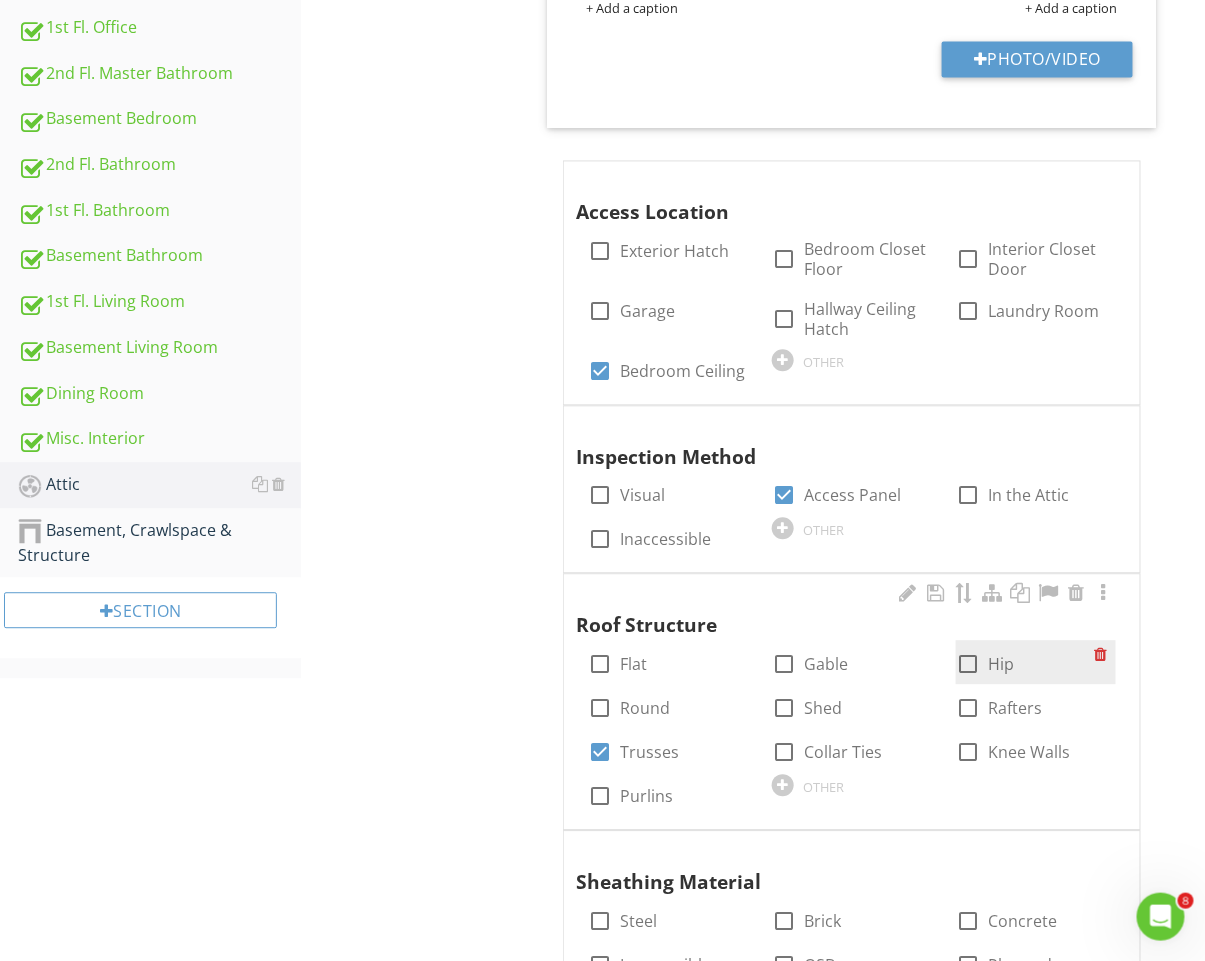 click at bounding box center (968, 665) 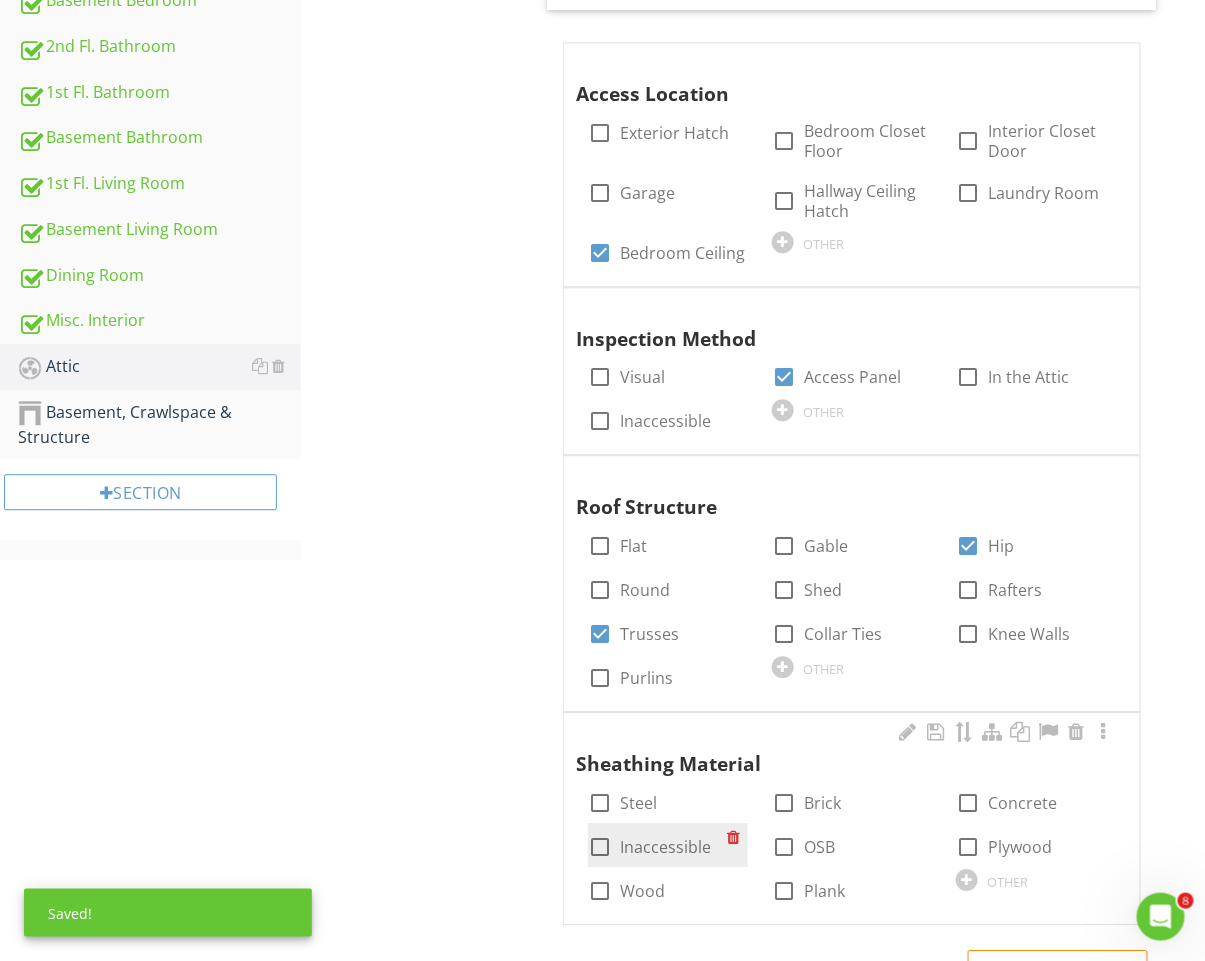 scroll, scrollTop: 1372, scrollLeft: 0, axis: vertical 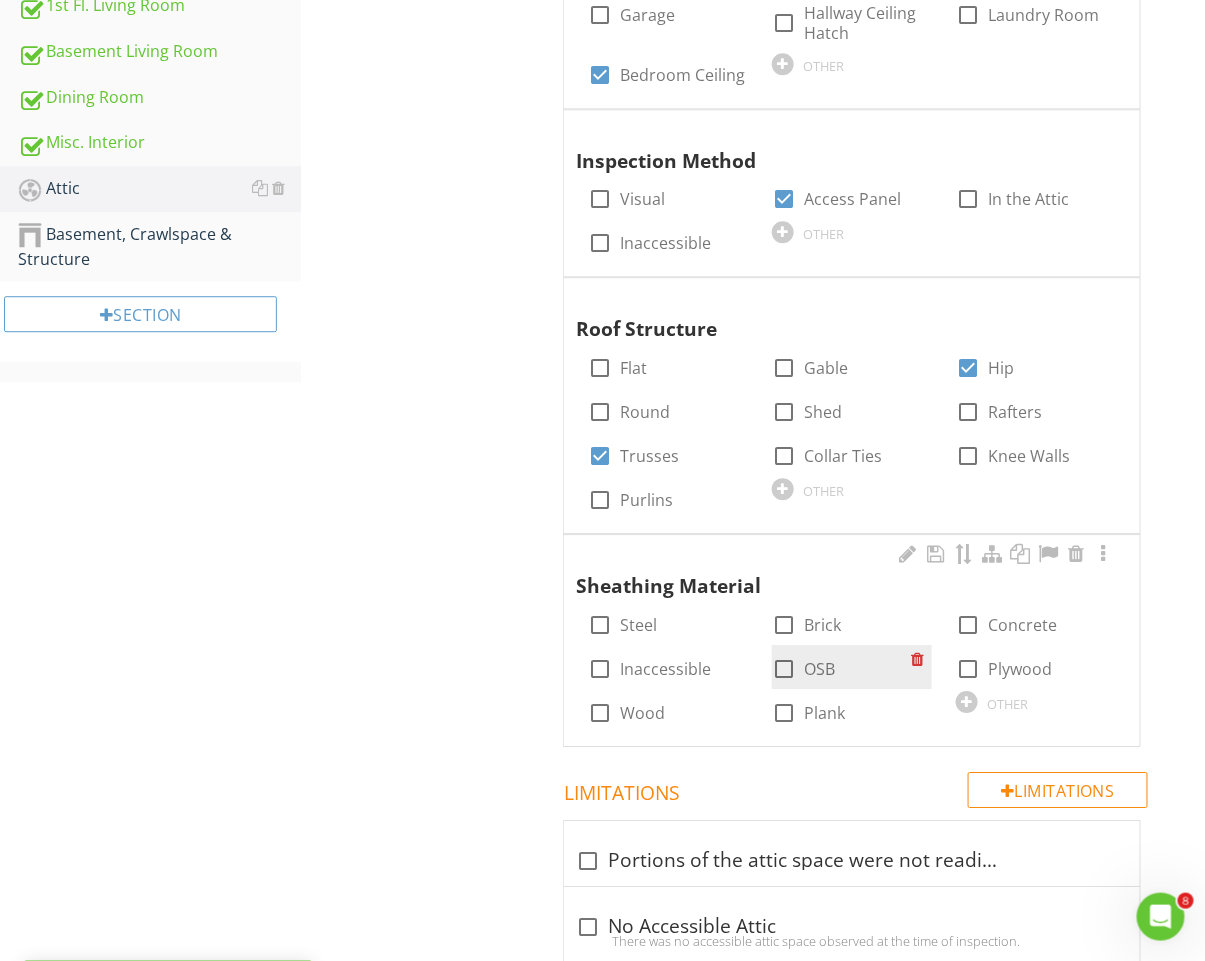 click at bounding box center [784, 669] 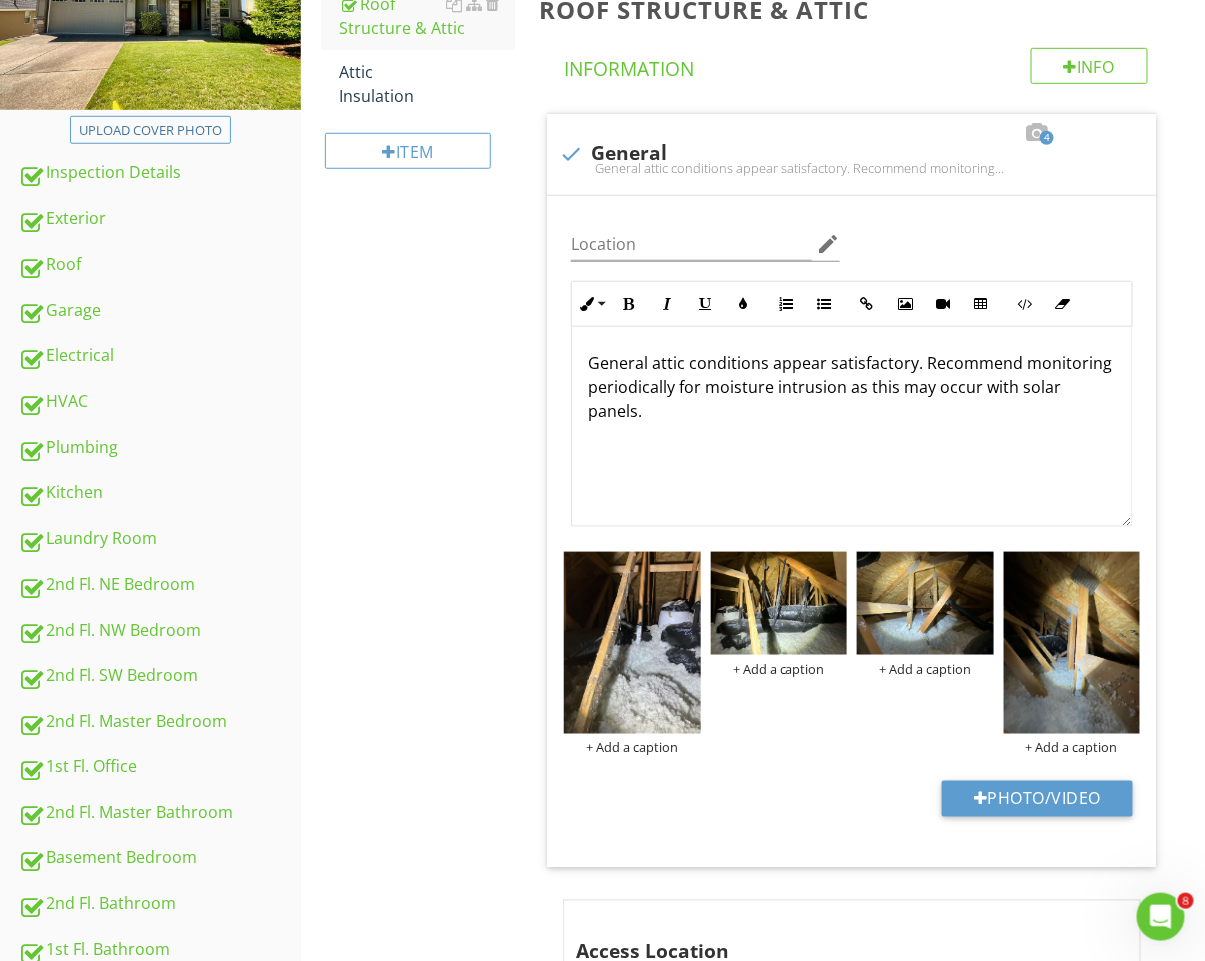 scroll, scrollTop: 334, scrollLeft: 0, axis: vertical 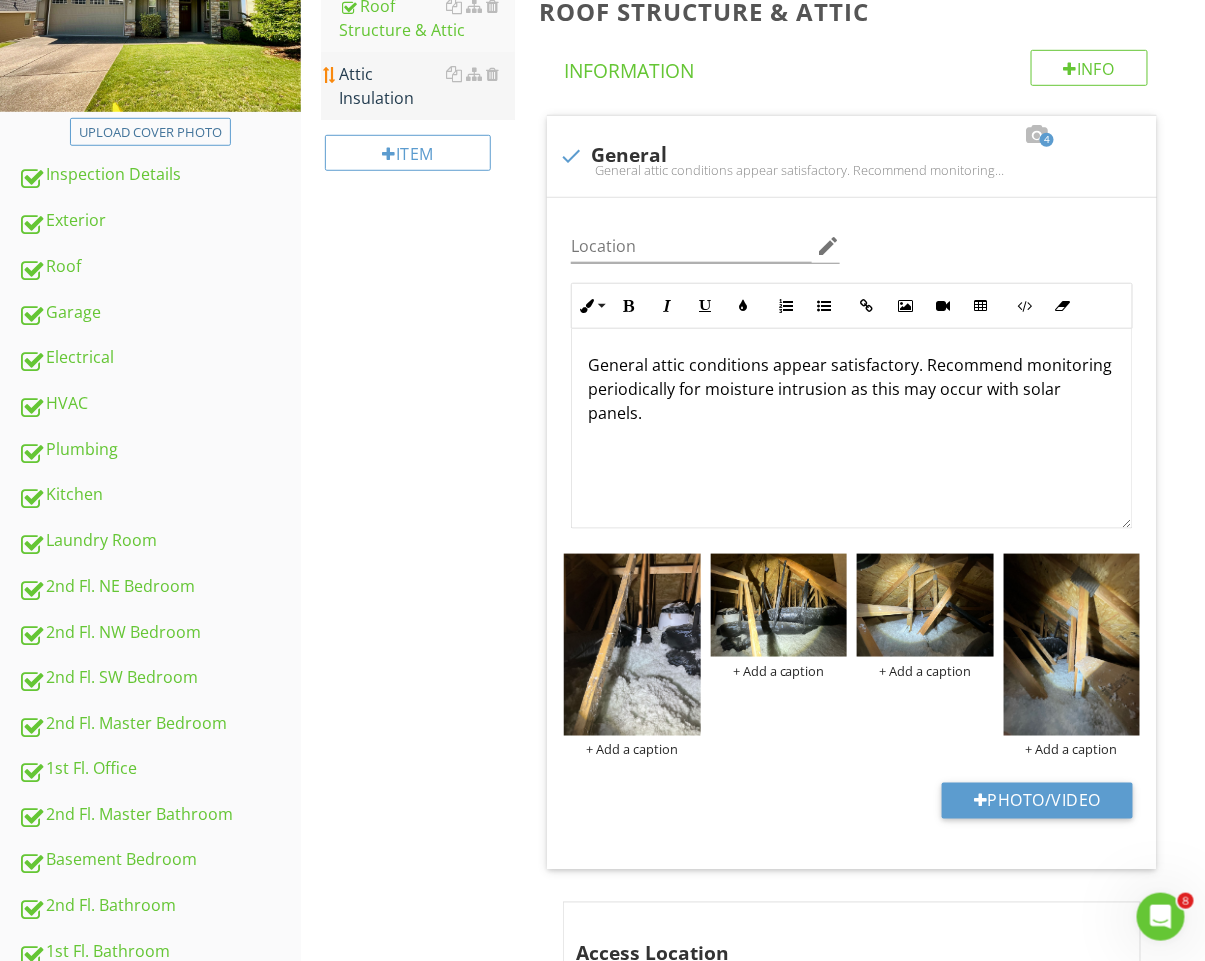 click on "Attic Insulation" at bounding box center [427, 86] 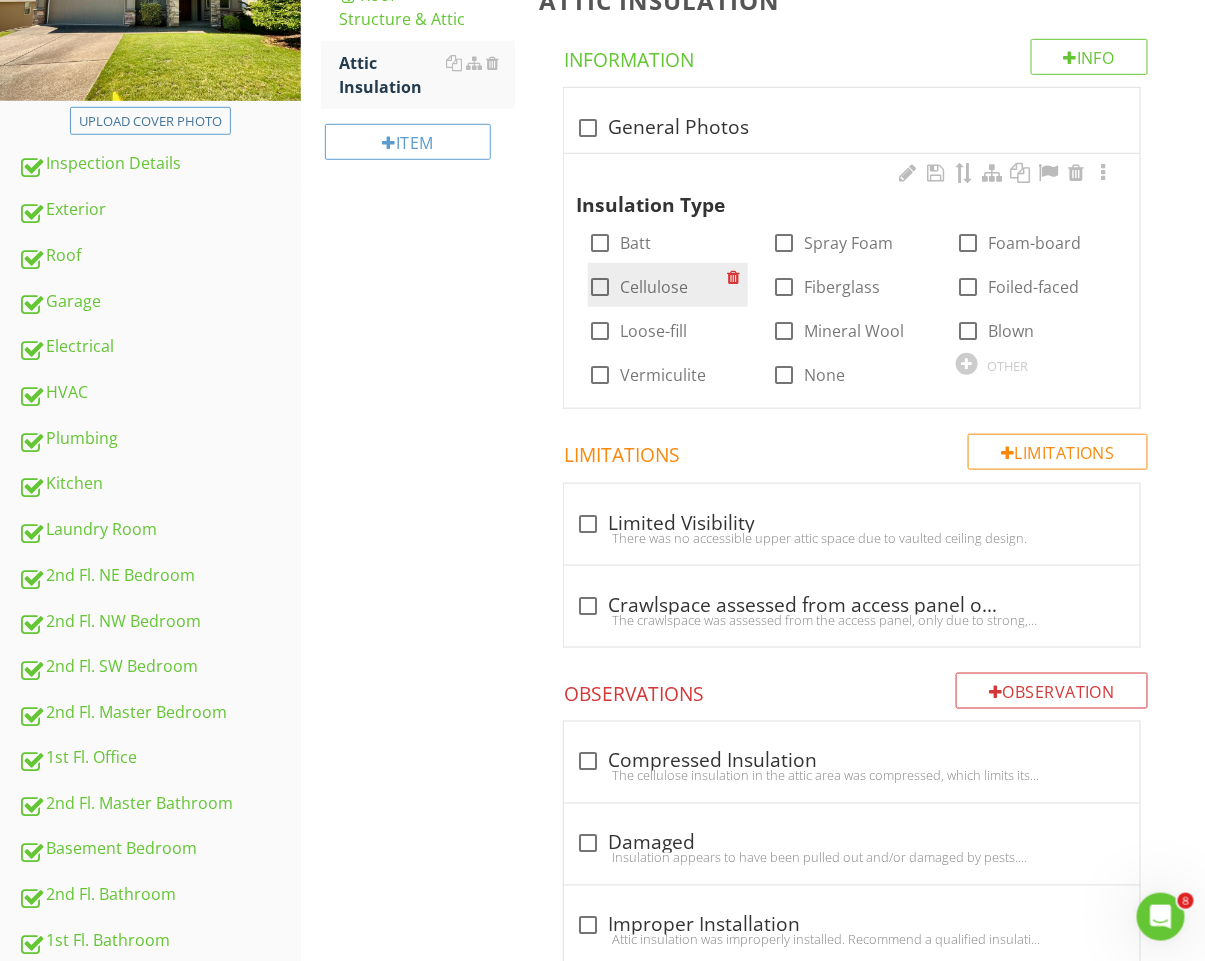 scroll, scrollTop: 343, scrollLeft: 0, axis: vertical 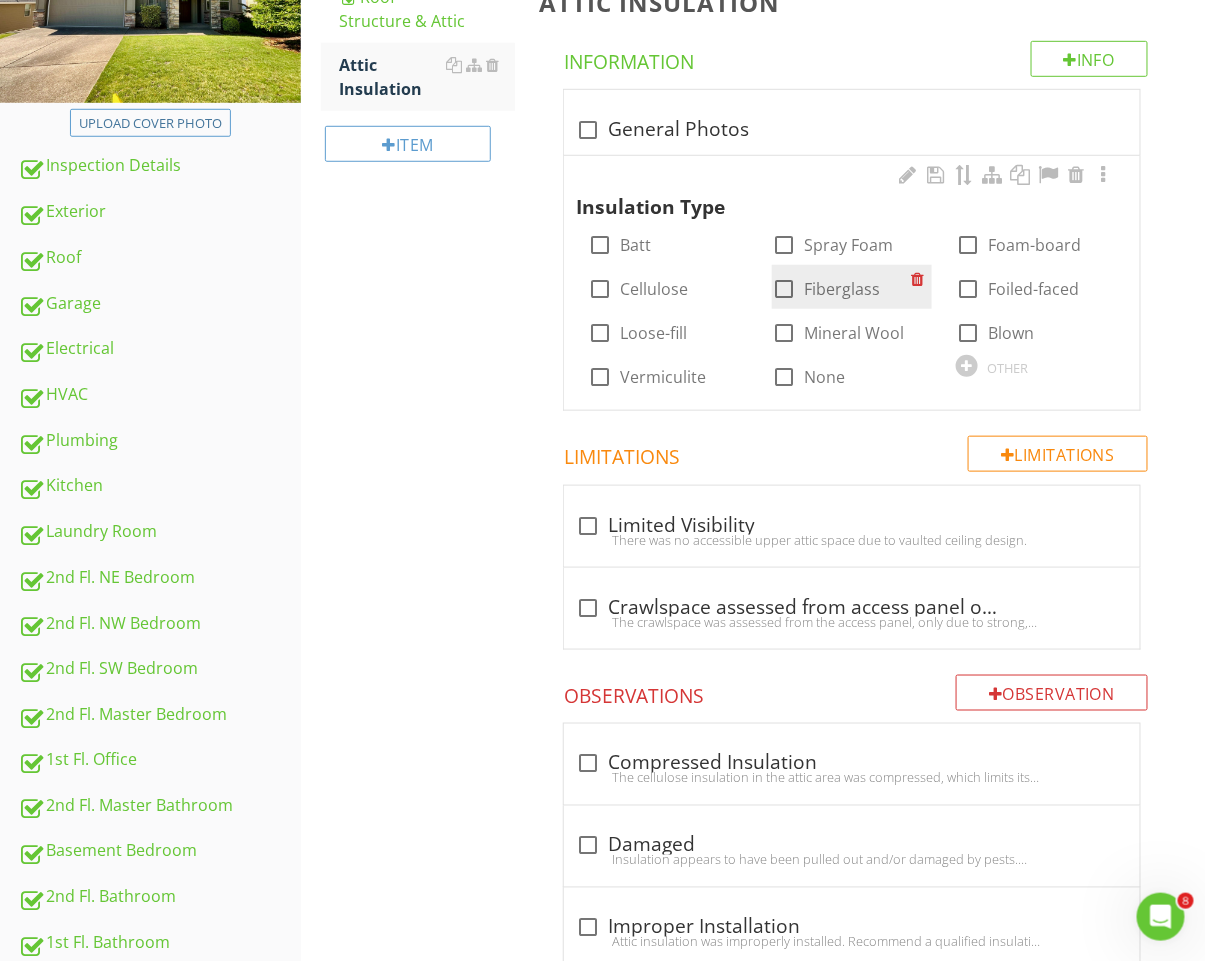 click on "Fiberglass" at bounding box center (842, 289) 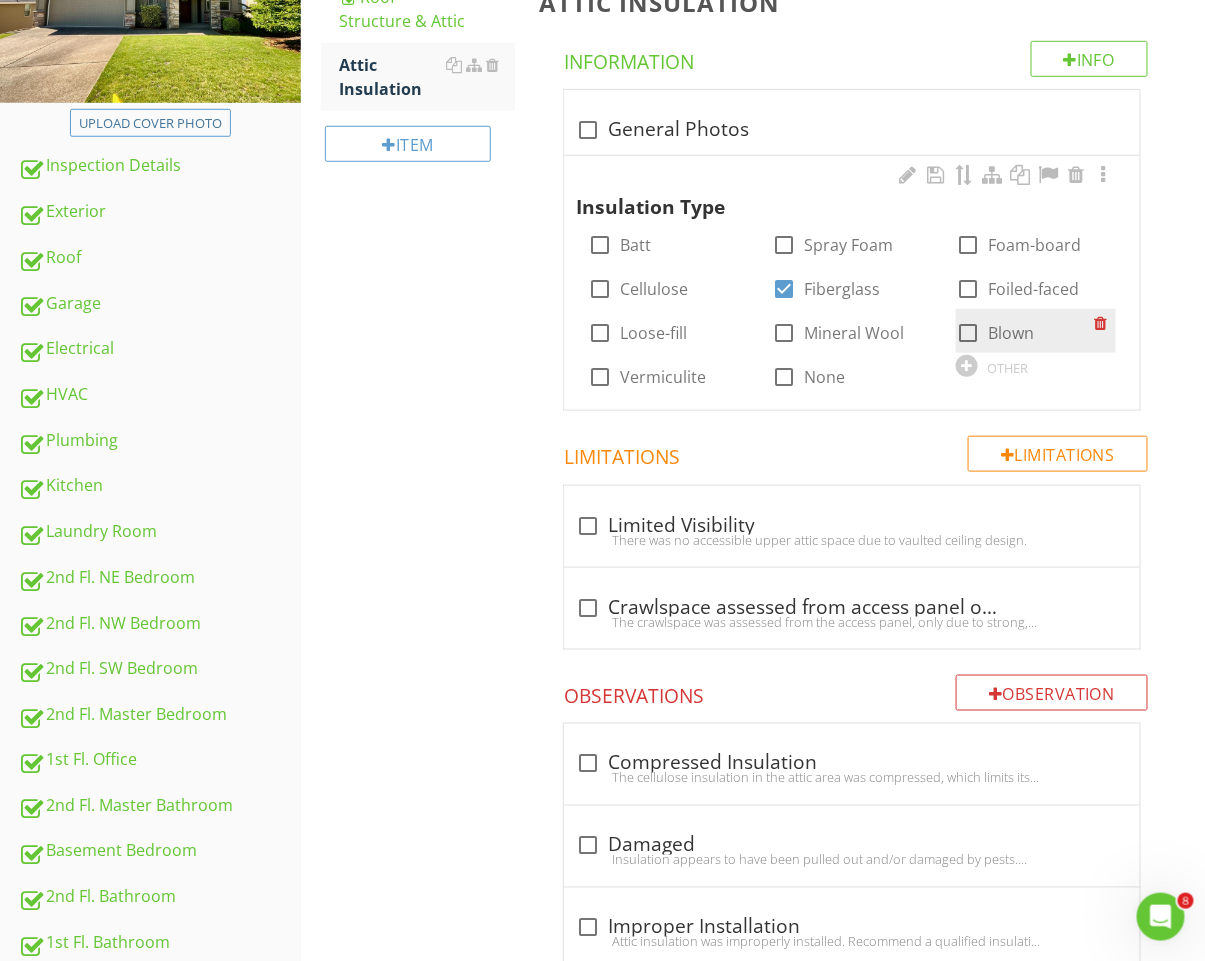 click on "Blown" at bounding box center [1011, 333] 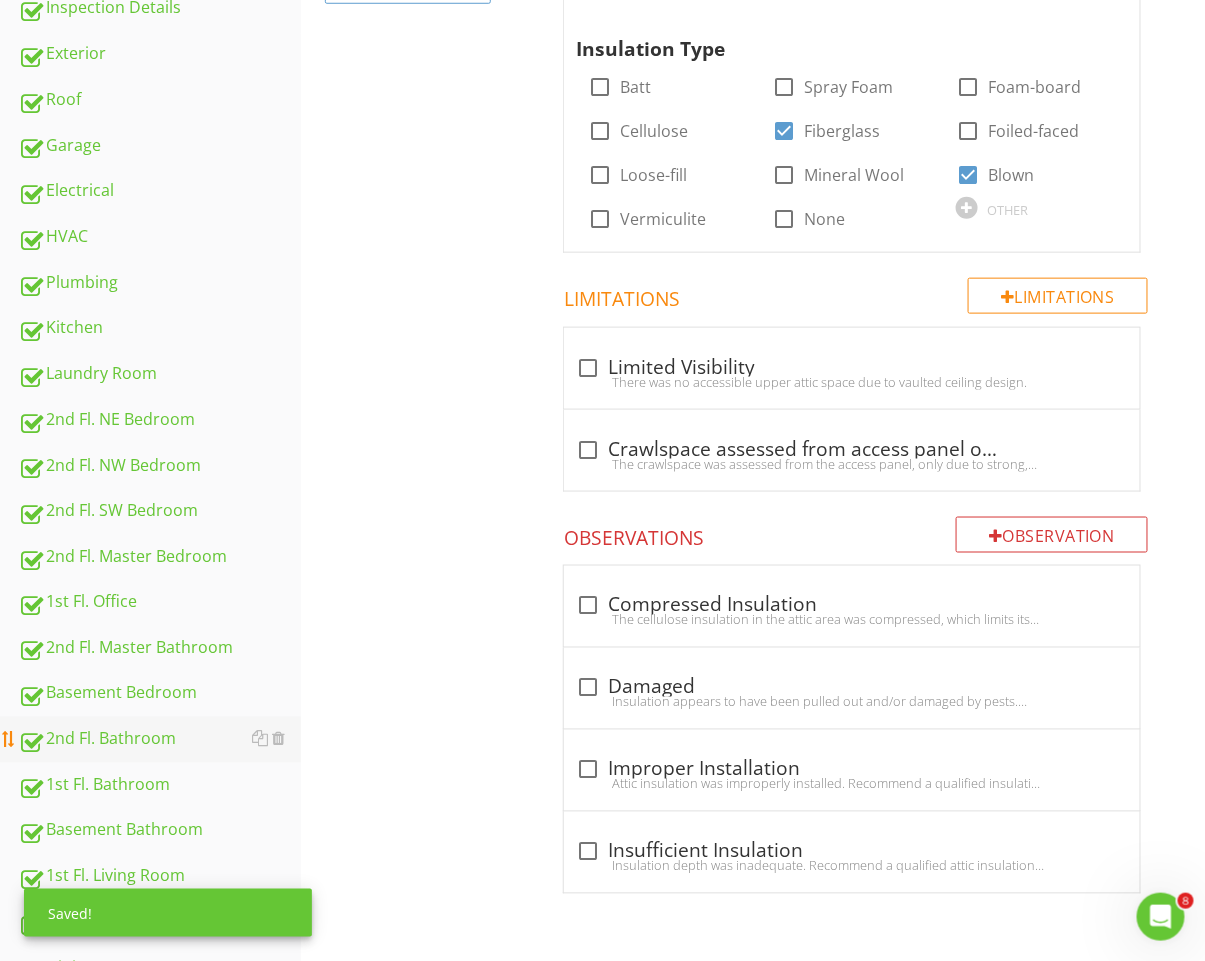 scroll, scrollTop: 787, scrollLeft: 0, axis: vertical 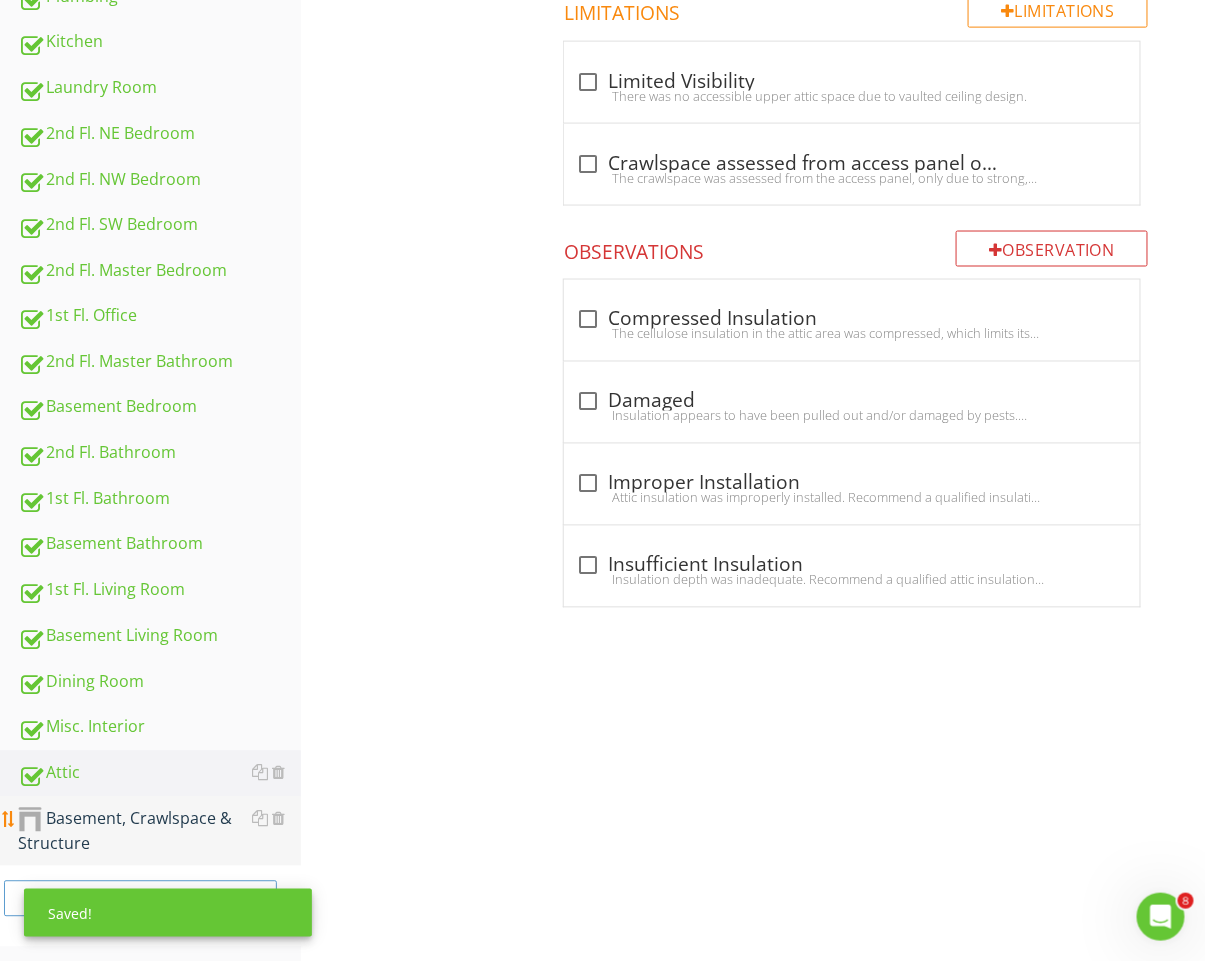 click on "Basement, Crawlspace & Structure" at bounding box center [159, 832] 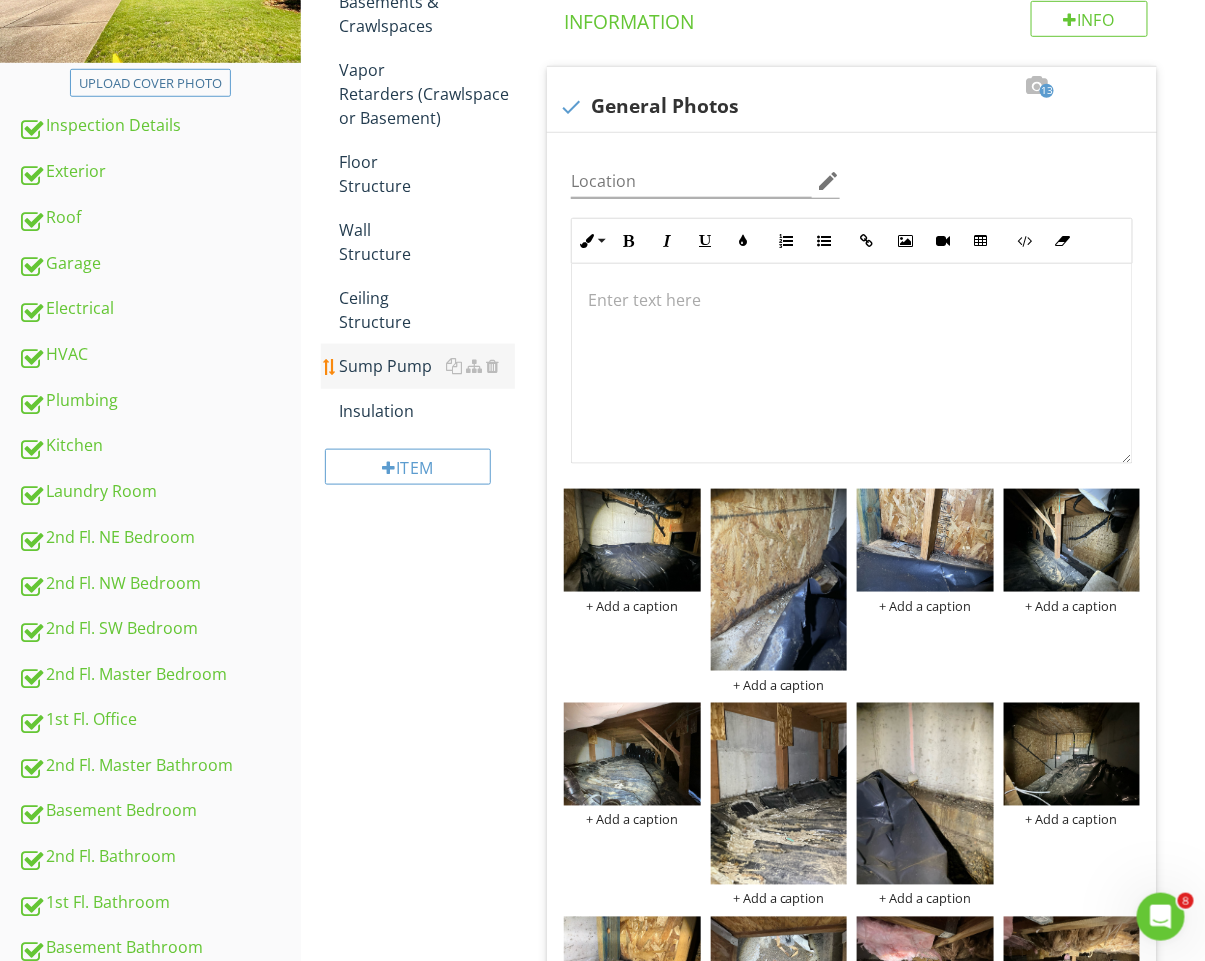 scroll, scrollTop: 382, scrollLeft: 0, axis: vertical 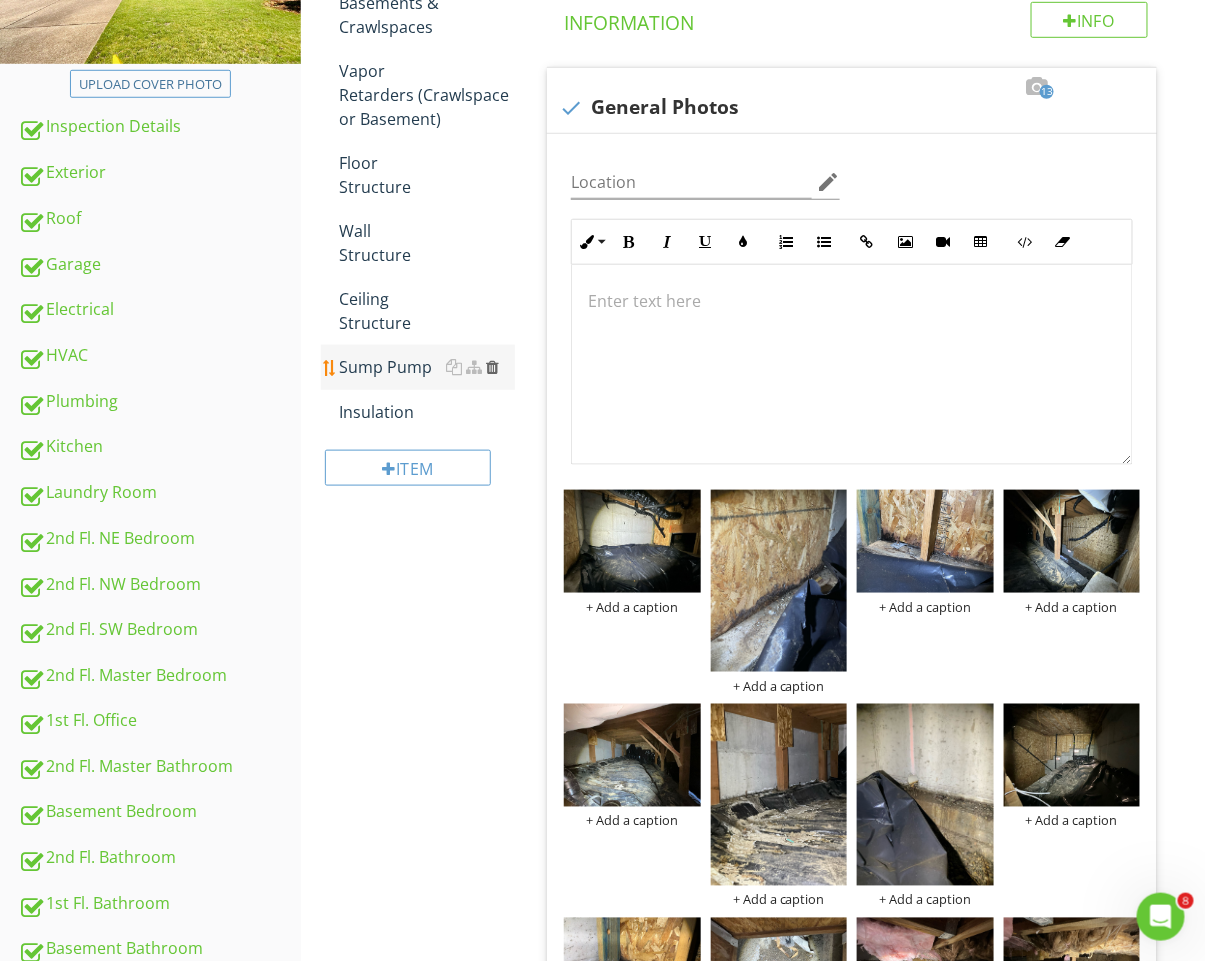 click at bounding box center (492, 367) 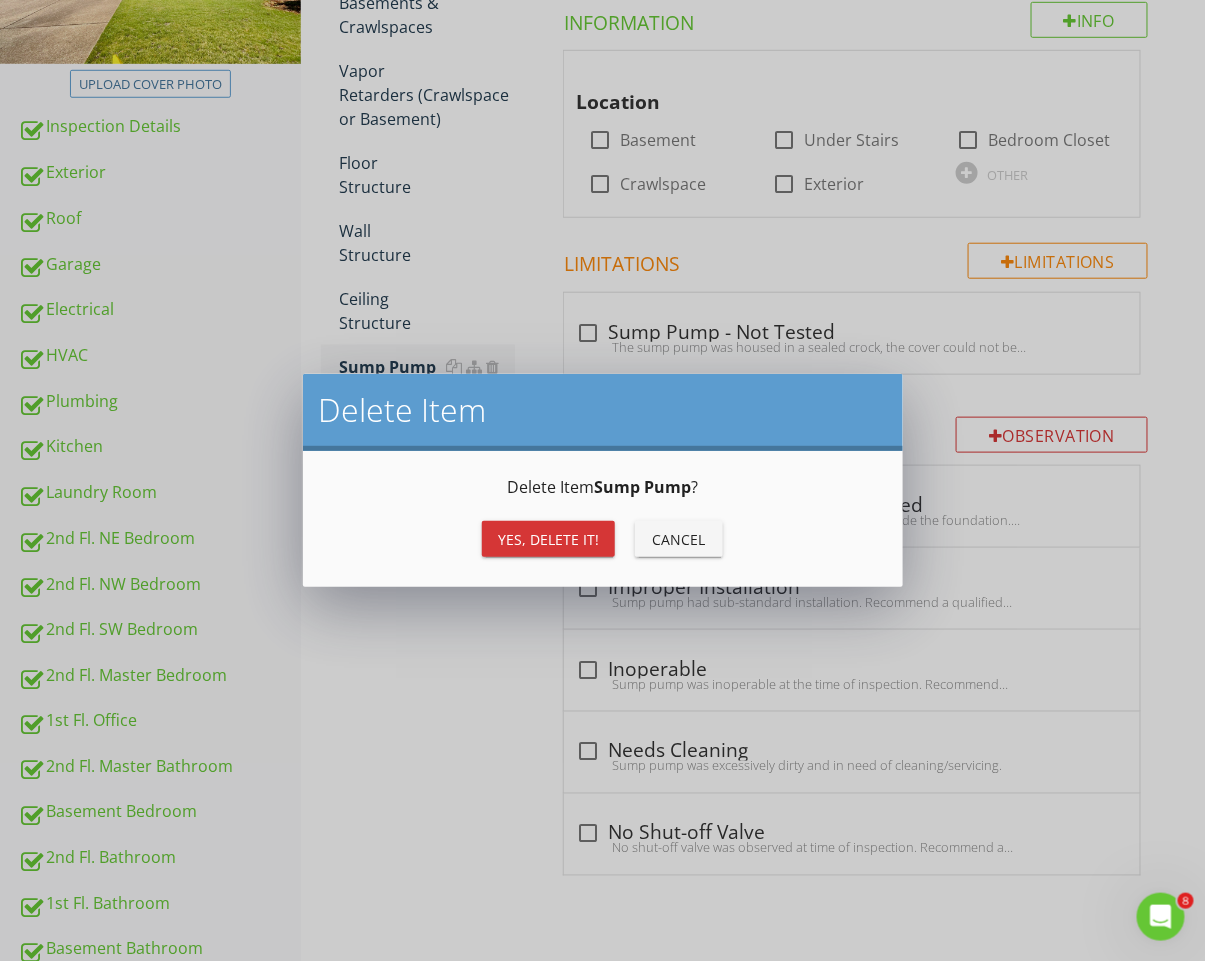 click on "Yes, Delete it!" at bounding box center [548, 539] 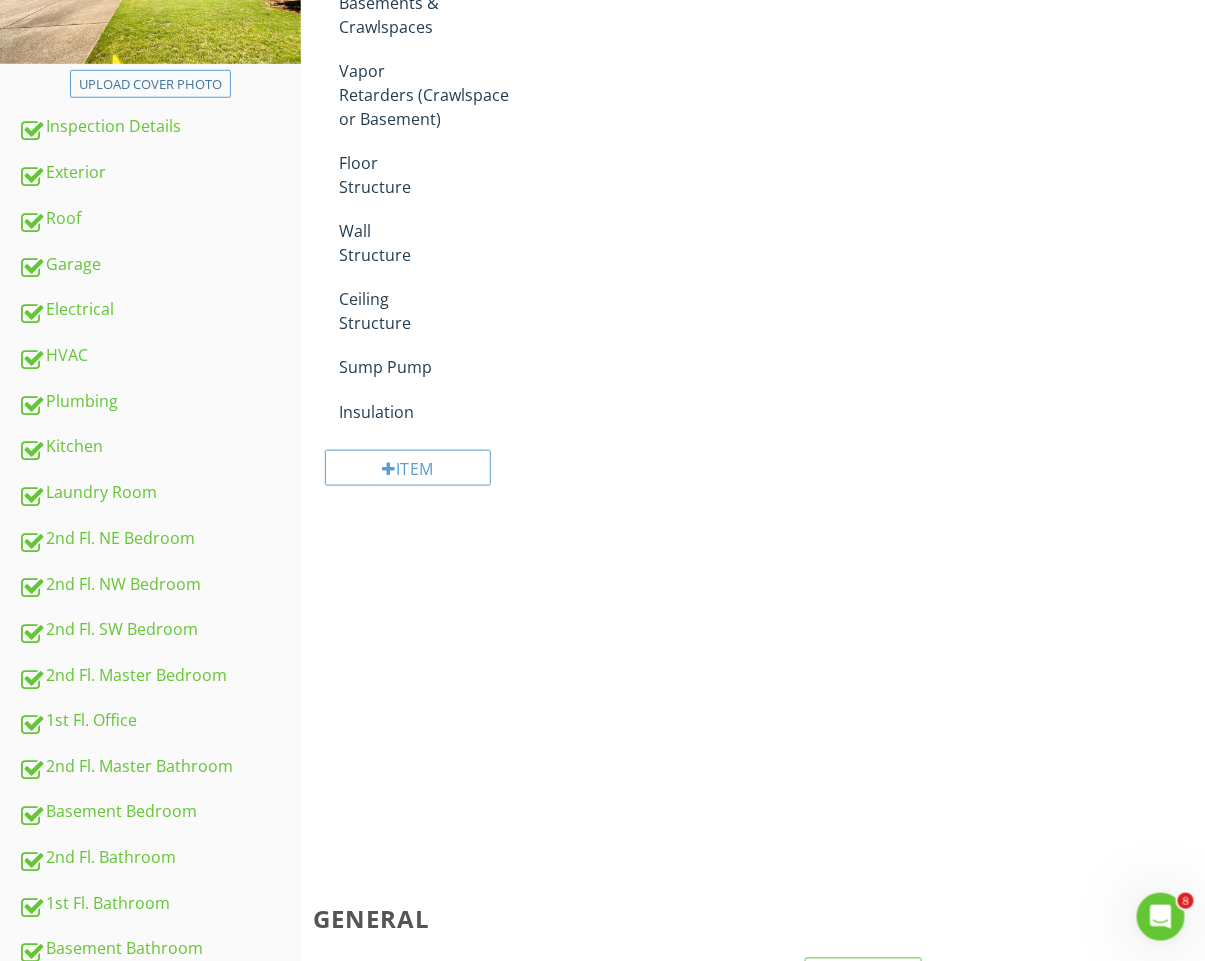 scroll, scrollTop: 381, scrollLeft: 0, axis: vertical 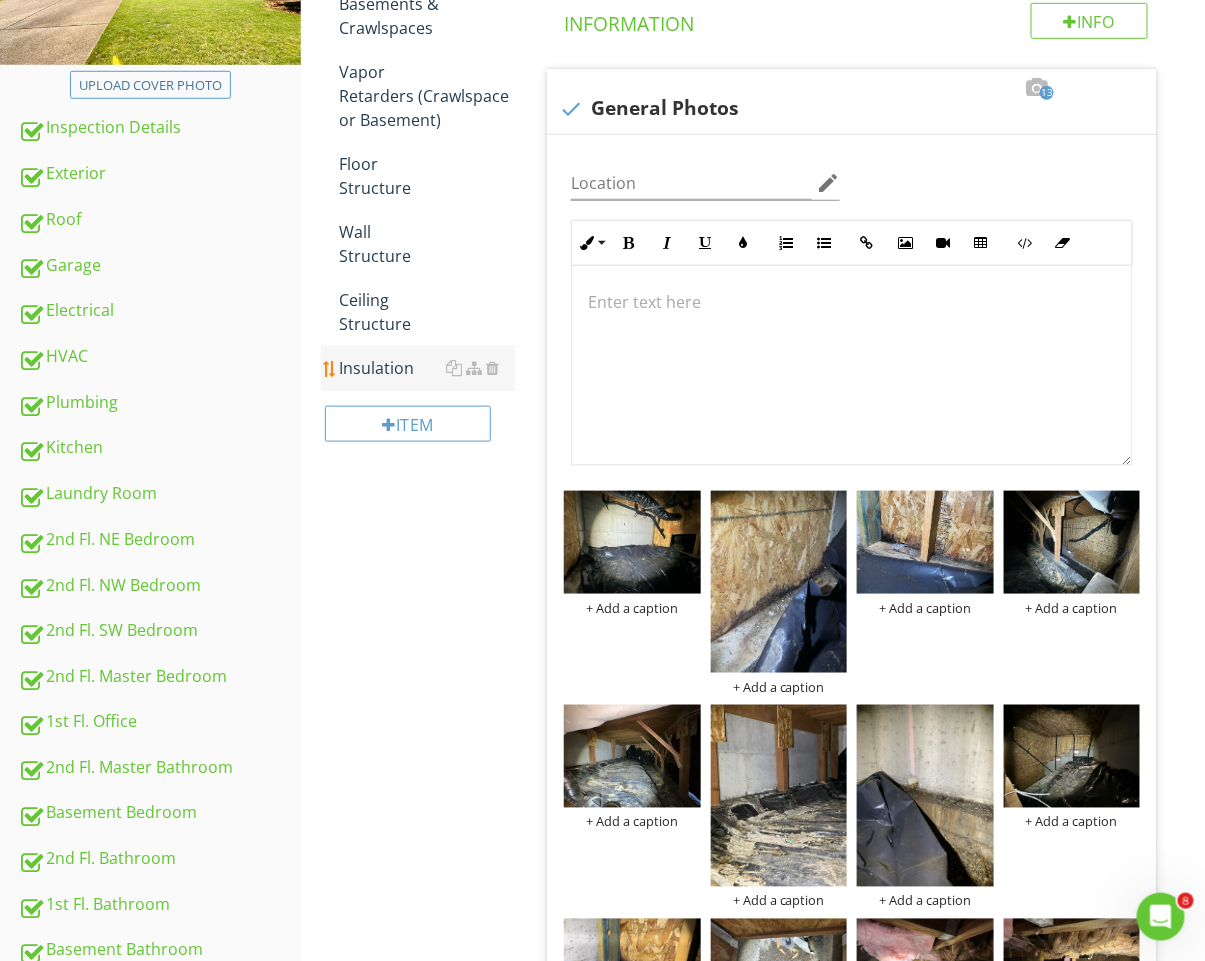 click on "Insulation" at bounding box center [427, 368] 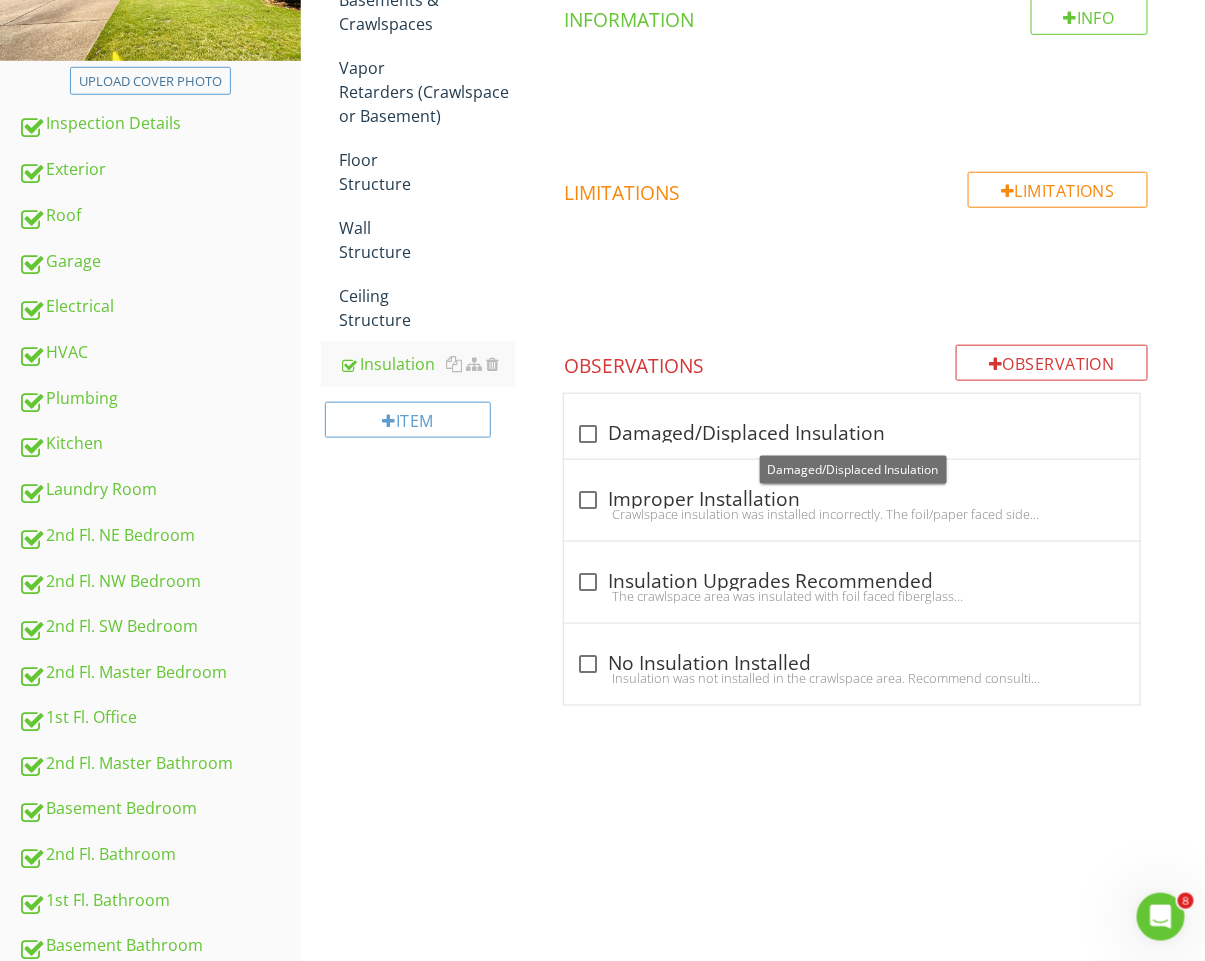 scroll, scrollTop: 387, scrollLeft: 0, axis: vertical 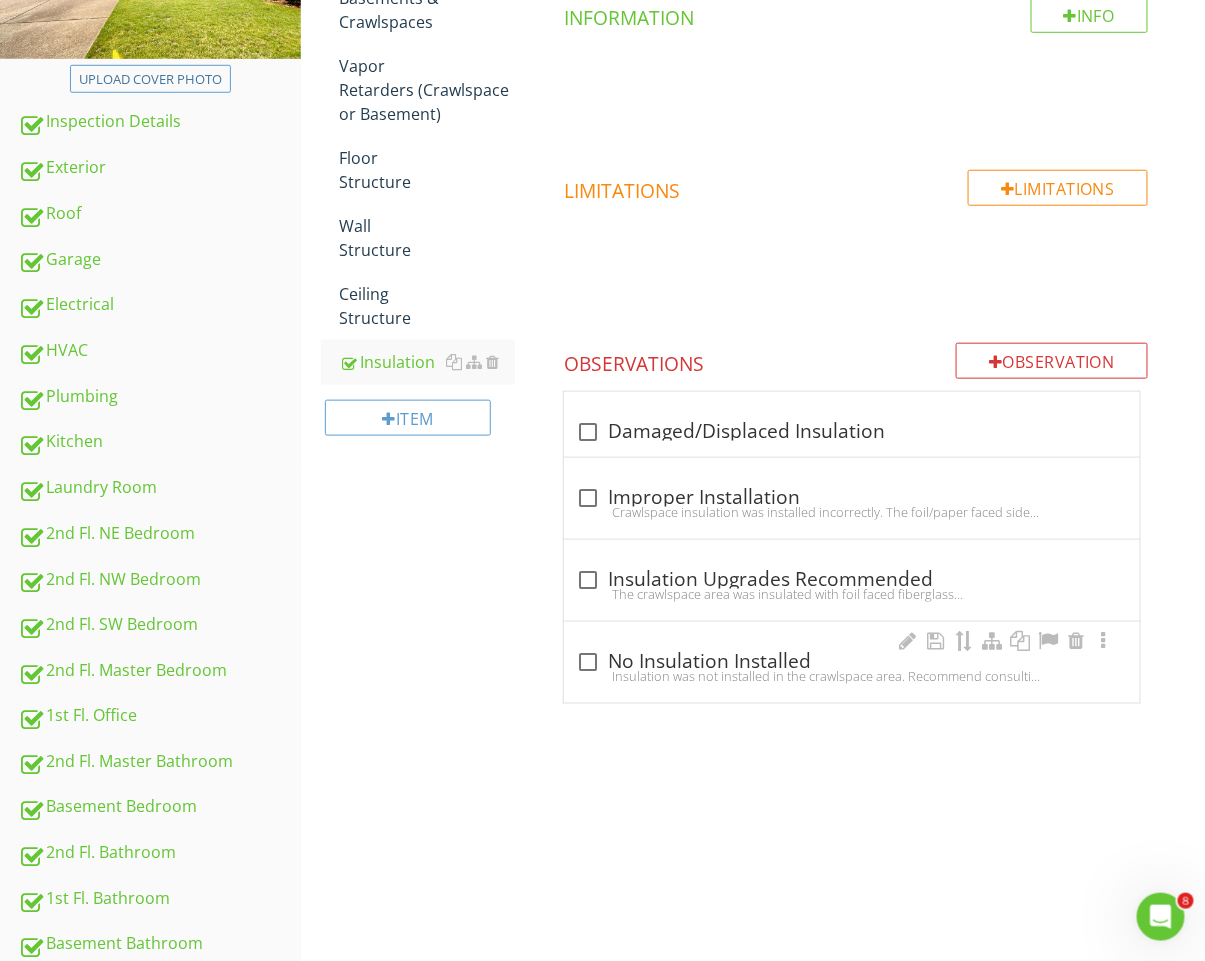 click on "Insulation was not installed in the crawlspace area. Recommend consulting an insulation contractor." at bounding box center [852, 676] 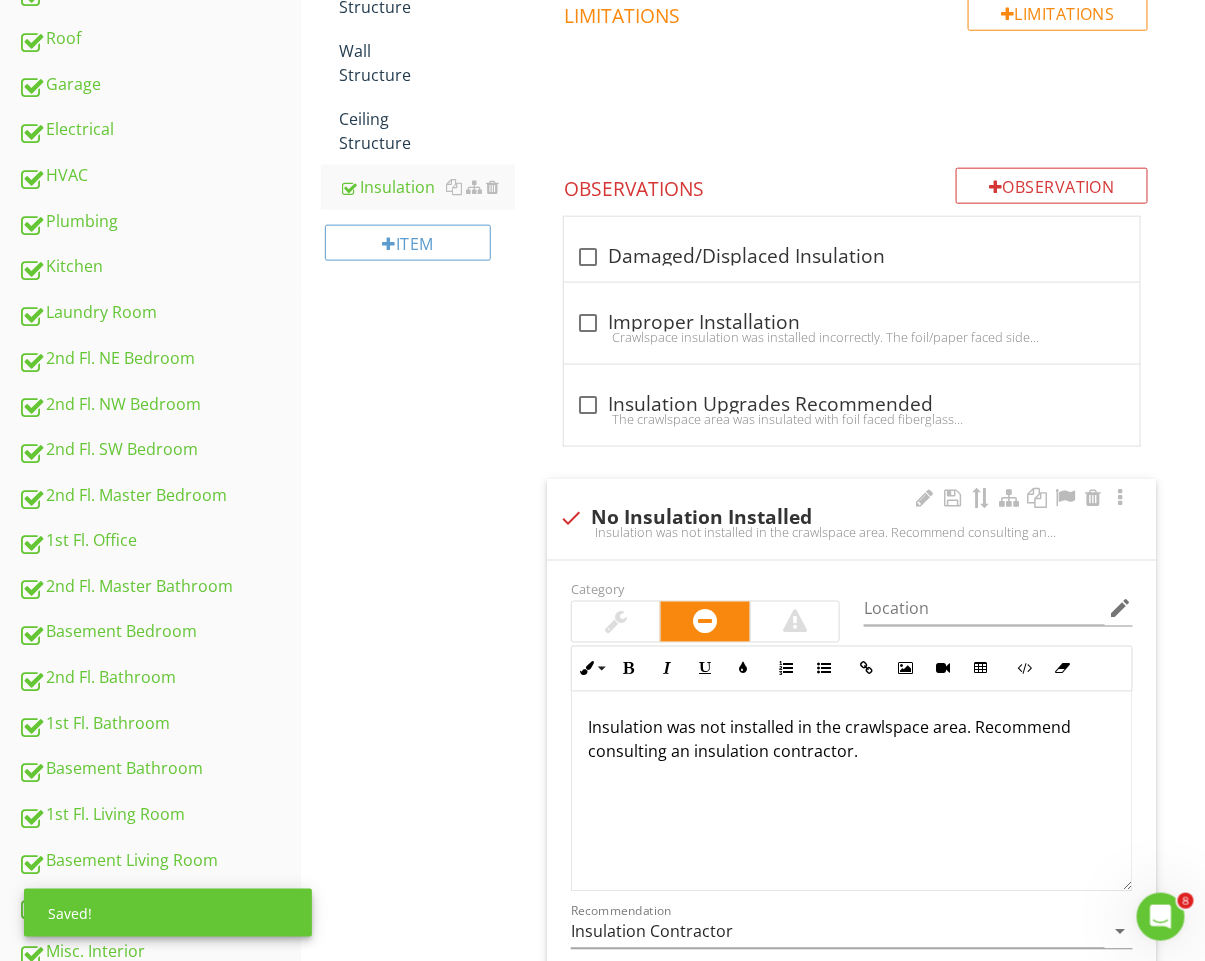 scroll, scrollTop: 787, scrollLeft: 0, axis: vertical 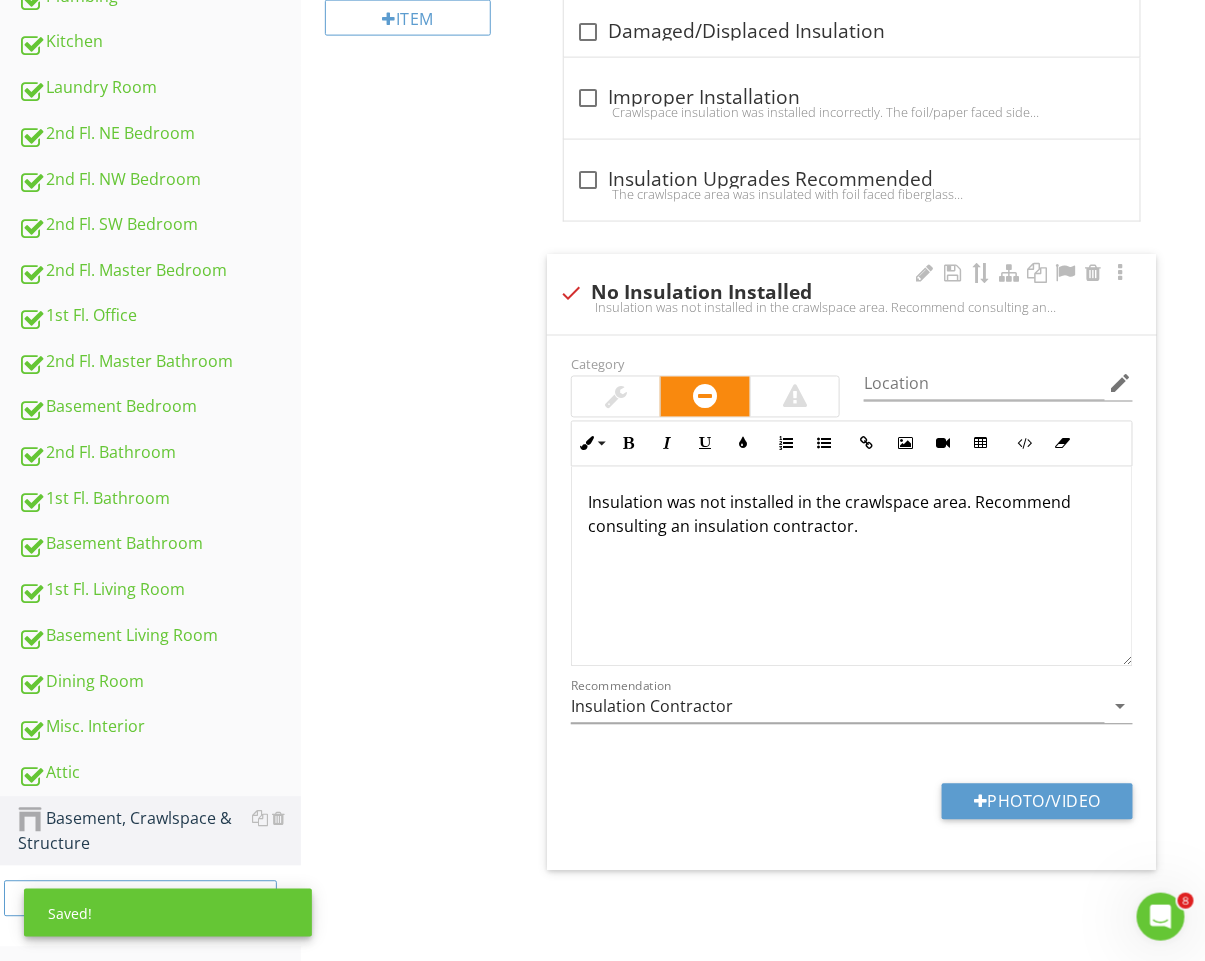 click on "Insulation was not installed in the crawlspace area. Recommend consulting an insulation contractor." at bounding box center [852, 515] 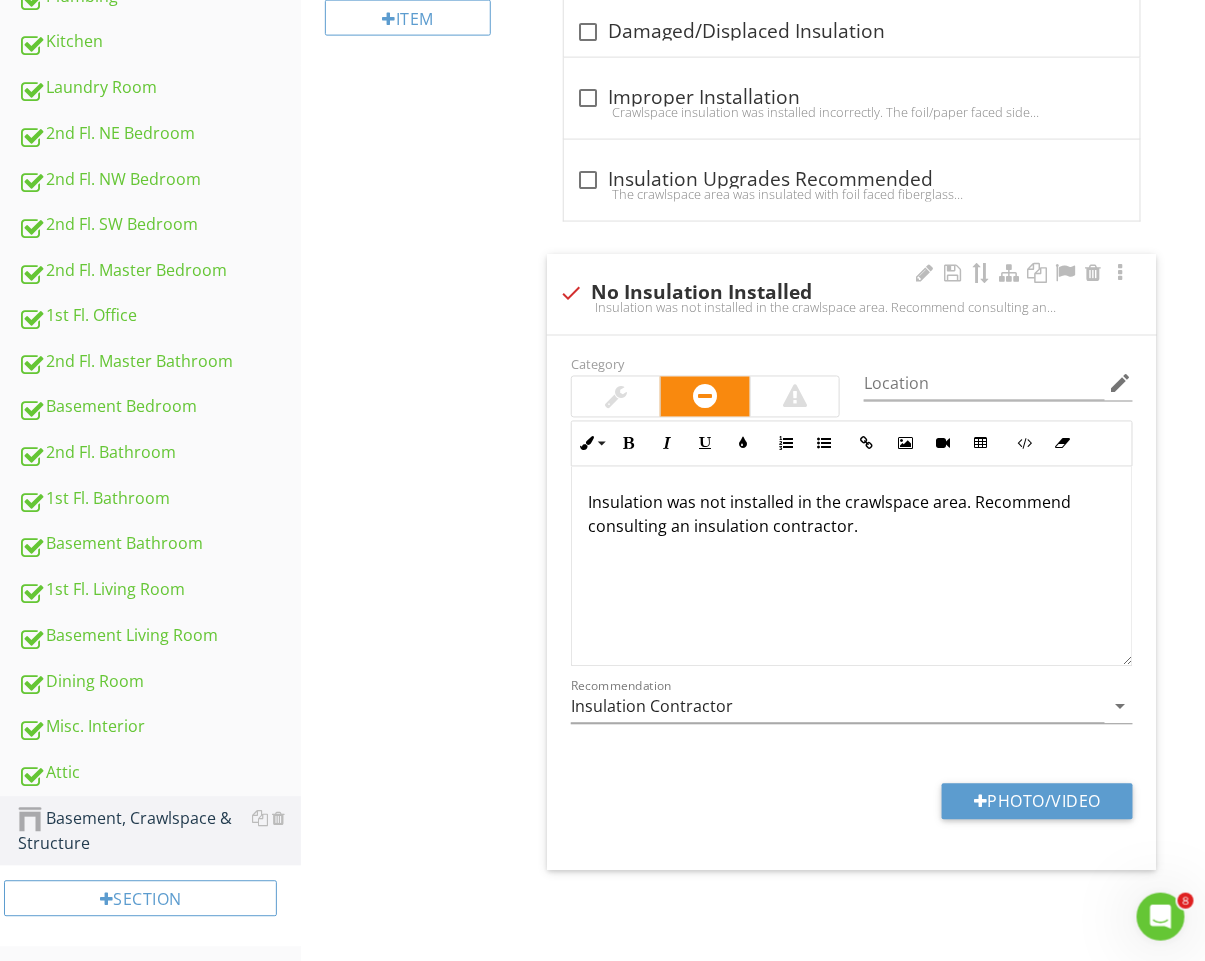 click on "Insulation was not installed in the crawlspace area. Recommend consulting an insulation contractor." at bounding box center [852, 515] 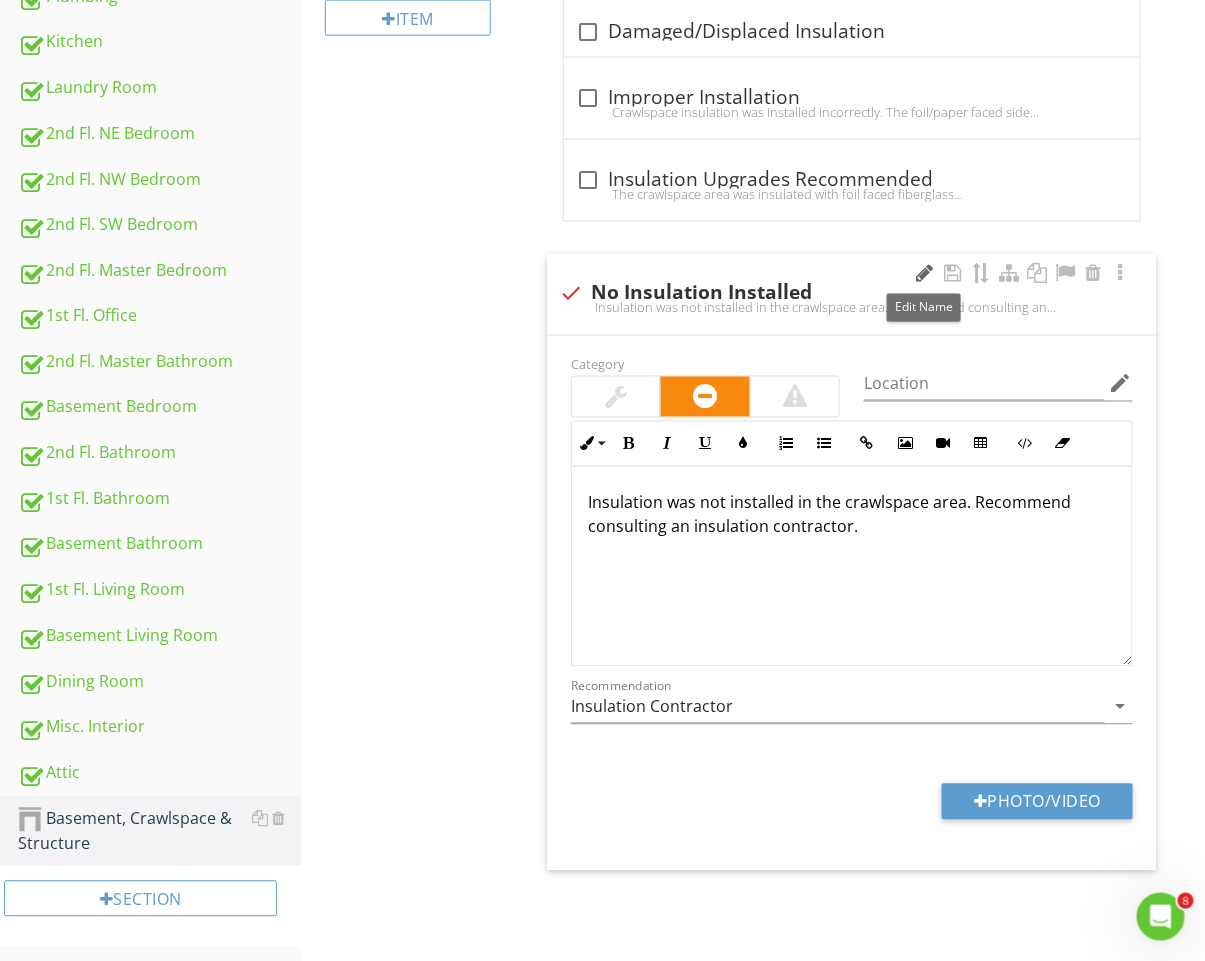 click at bounding box center [925, 273] 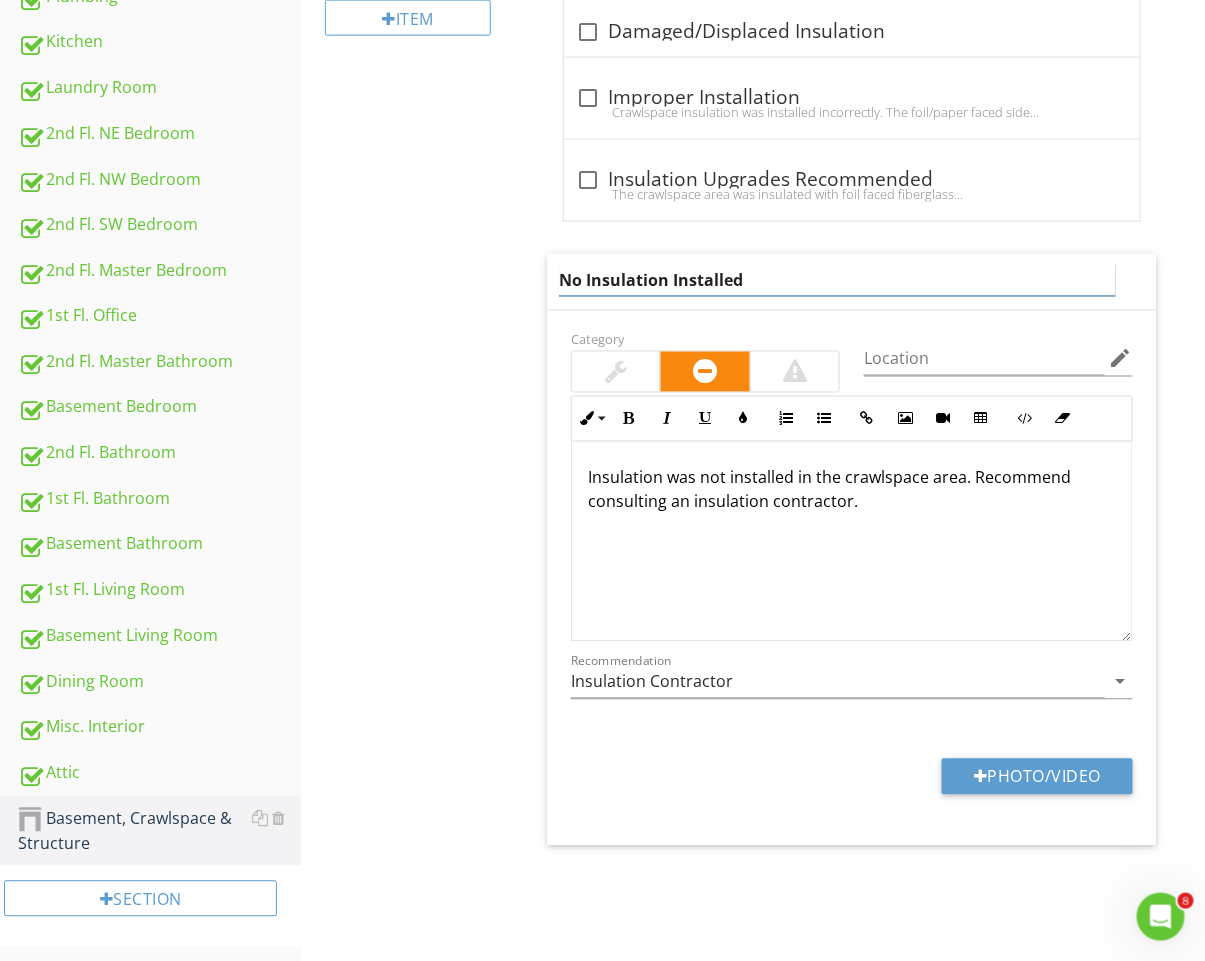 drag, startPoint x: 720, startPoint y: 286, endPoint x: 461, endPoint y: 286, distance: 259 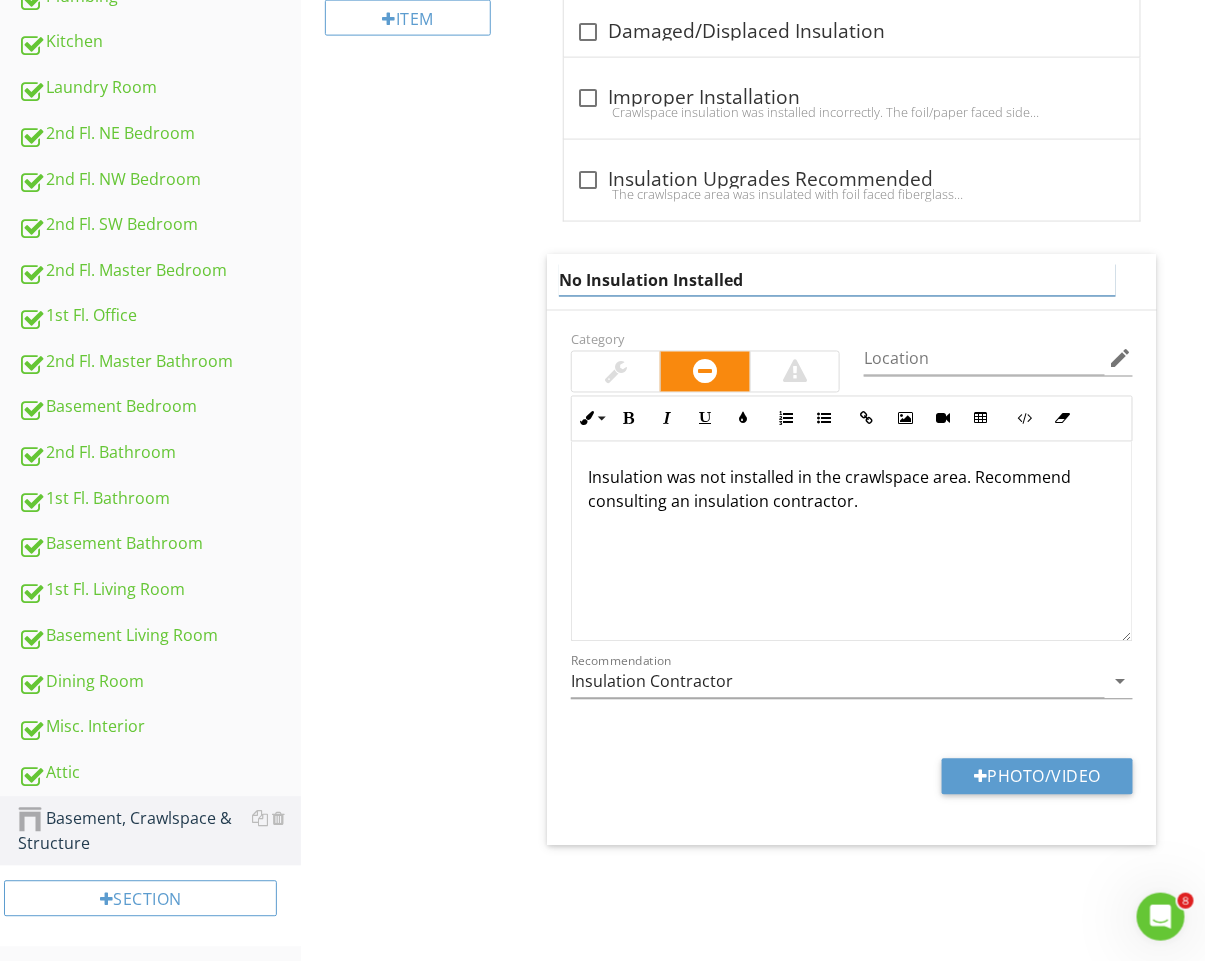 click on "Basement, Crawlspace & Structure
General
Basements & Crawlspaces
Vapor Retarders (Crawlspace or Basement)
Floor Structure
Wall Structure
Ceiling Structure
Insulation
Item
Insulation
Info
Information
Limitations
Limitations
Observation
Observations
check_box_outline_blank
Damaged/Displaced Insulation
check_box_outline_blank
Improper Installation" at bounding box center (753, 181) 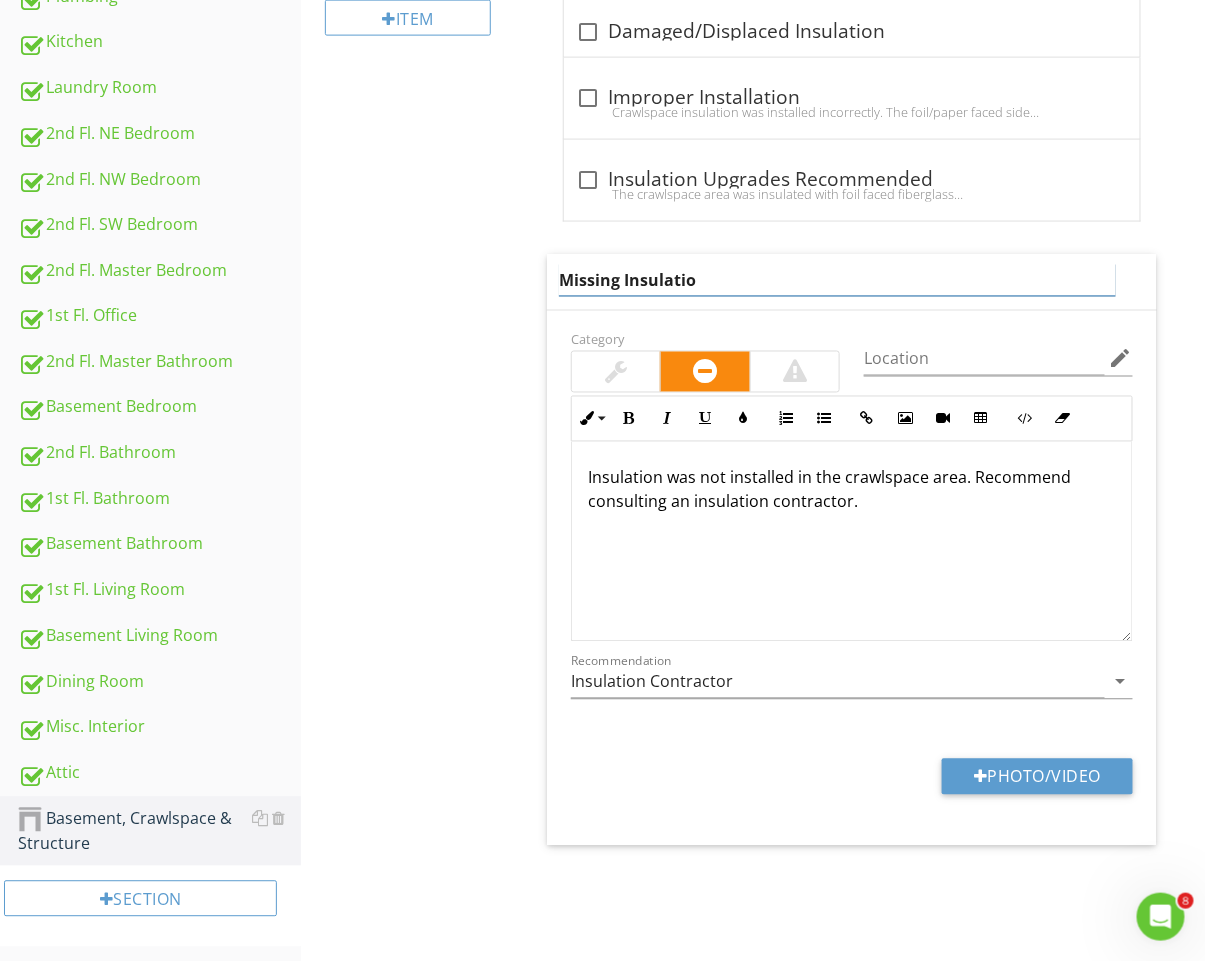 type on "Missing Insulation" 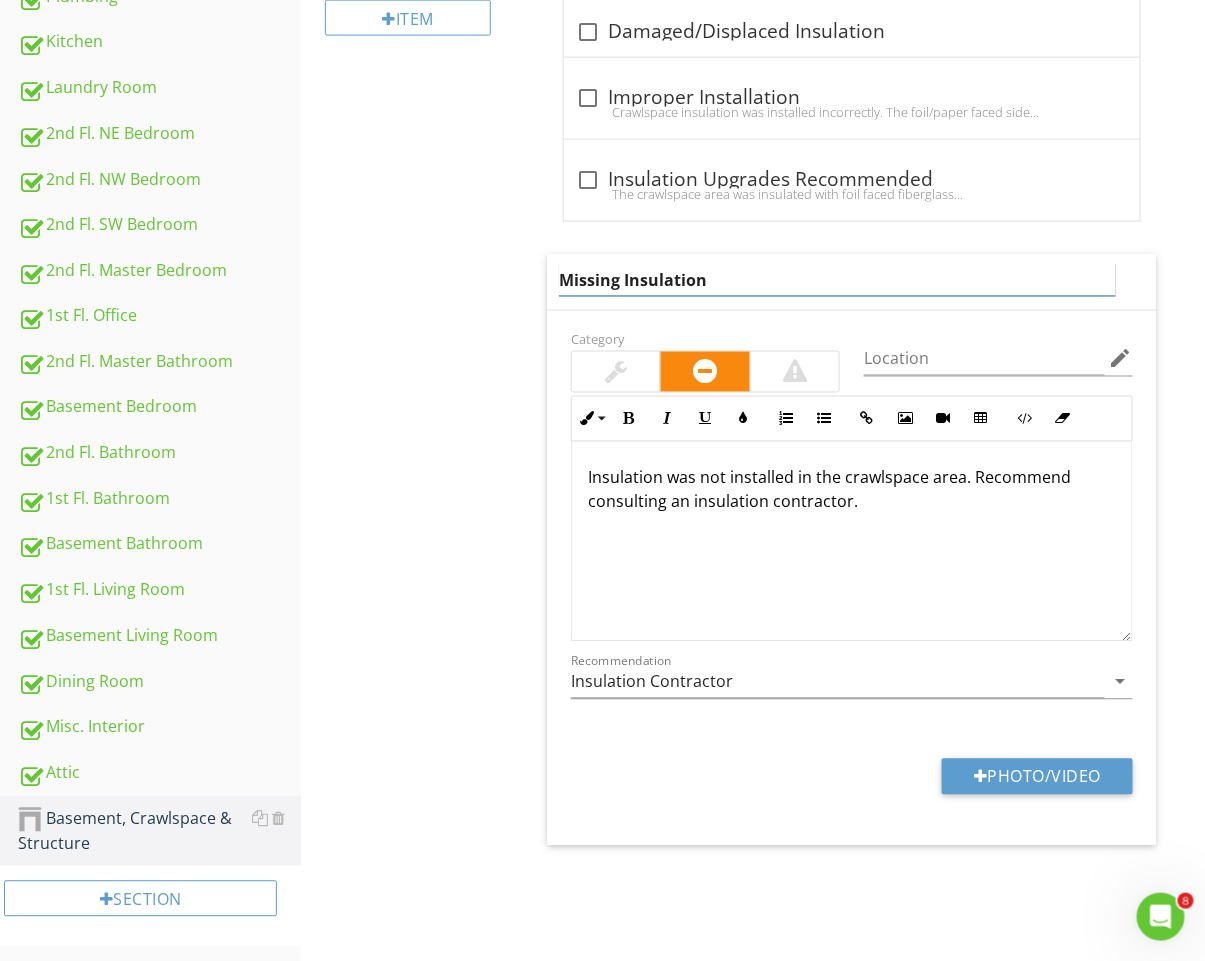 scroll, scrollTop: 776, scrollLeft: 0, axis: vertical 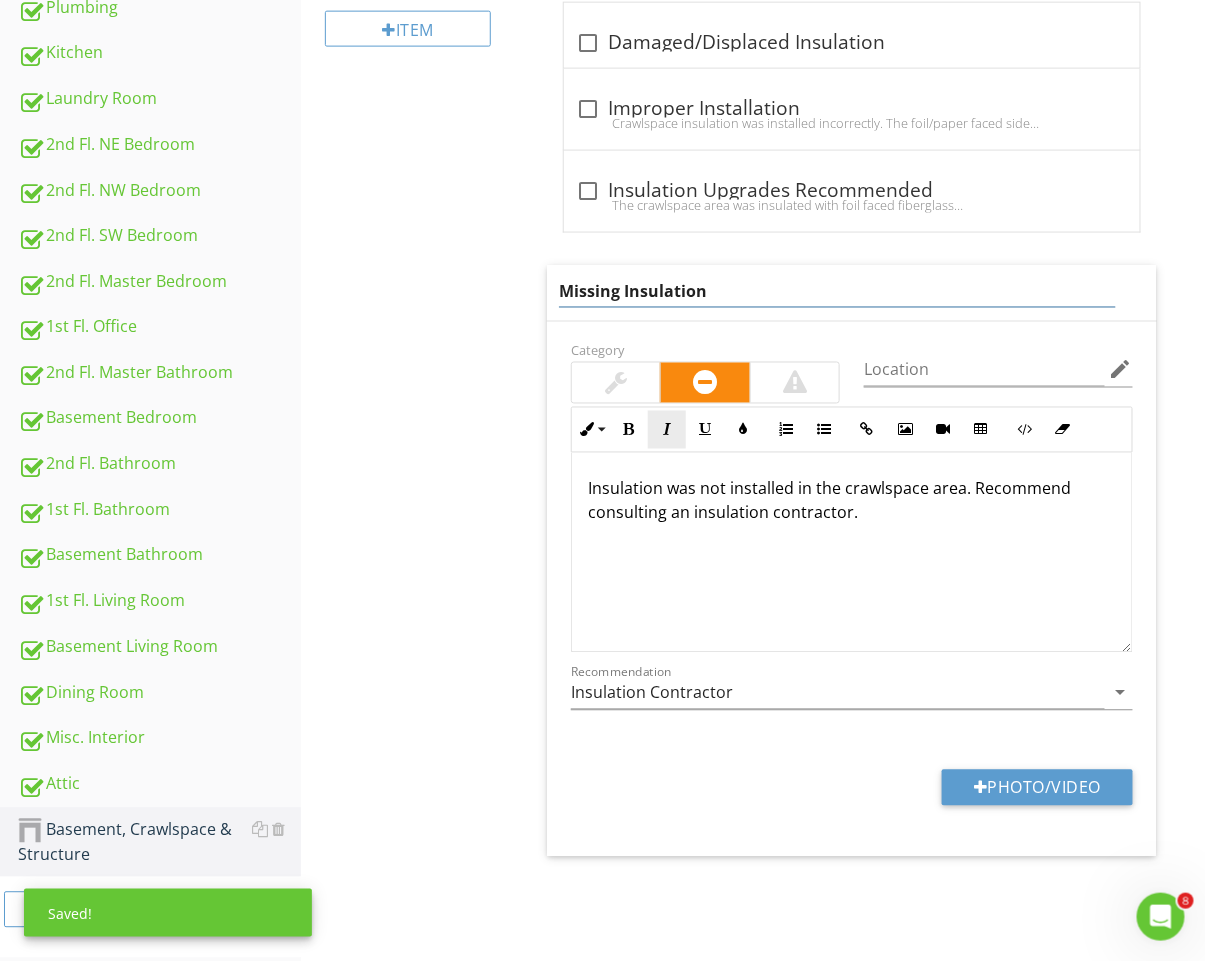 click on "Inline Style XLarge Large Normal Small Light Small/Light Bold Italic Underline Colors Ordered List Unordered List Insert Link Insert Image Insert Video Insert Table Code View Clear Formatting Insulation was not installed in the crawlspace area. Recommend consulting an insulation contractor.  Enter text here" at bounding box center [852, 530] 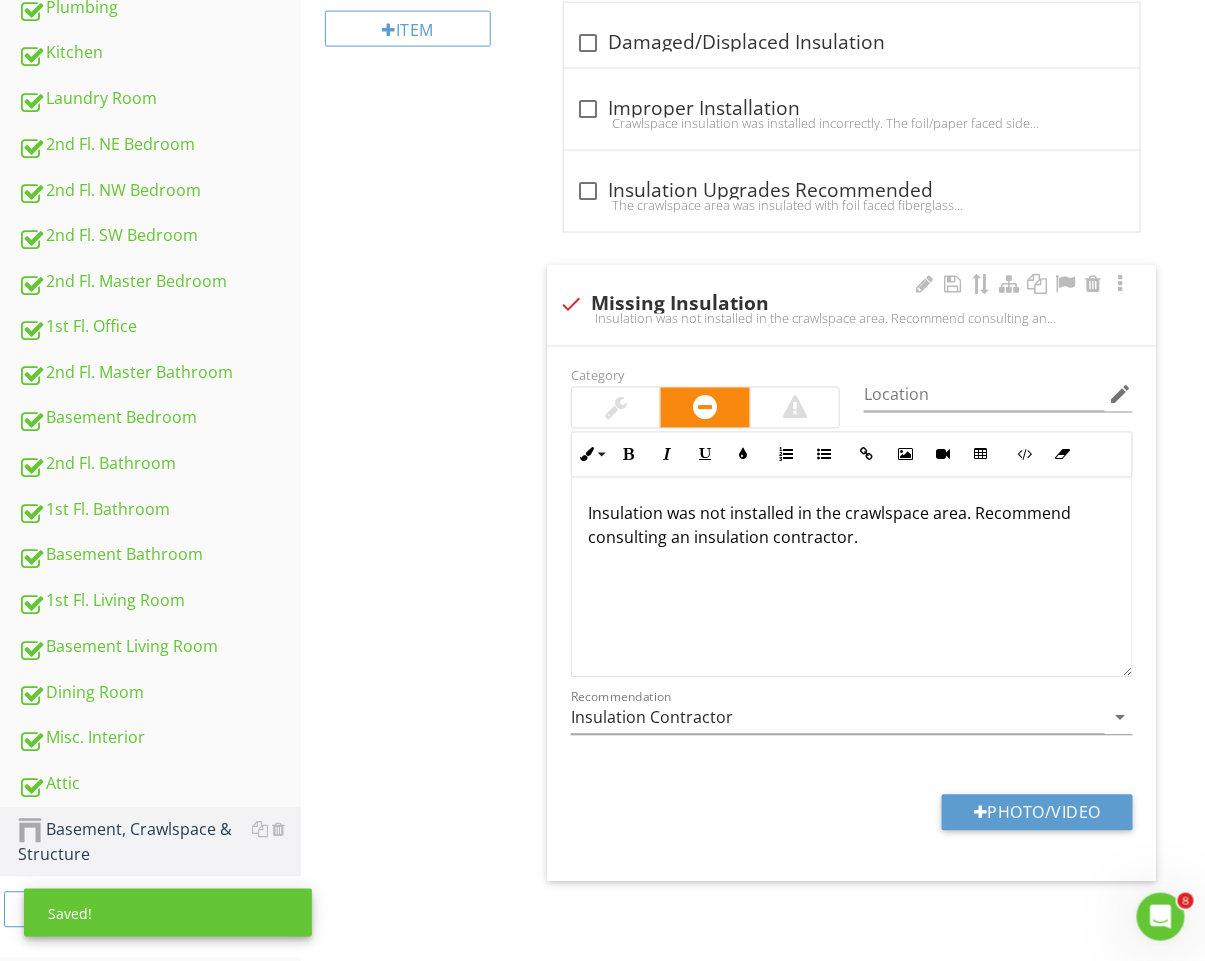 scroll, scrollTop: 1, scrollLeft: 0, axis: vertical 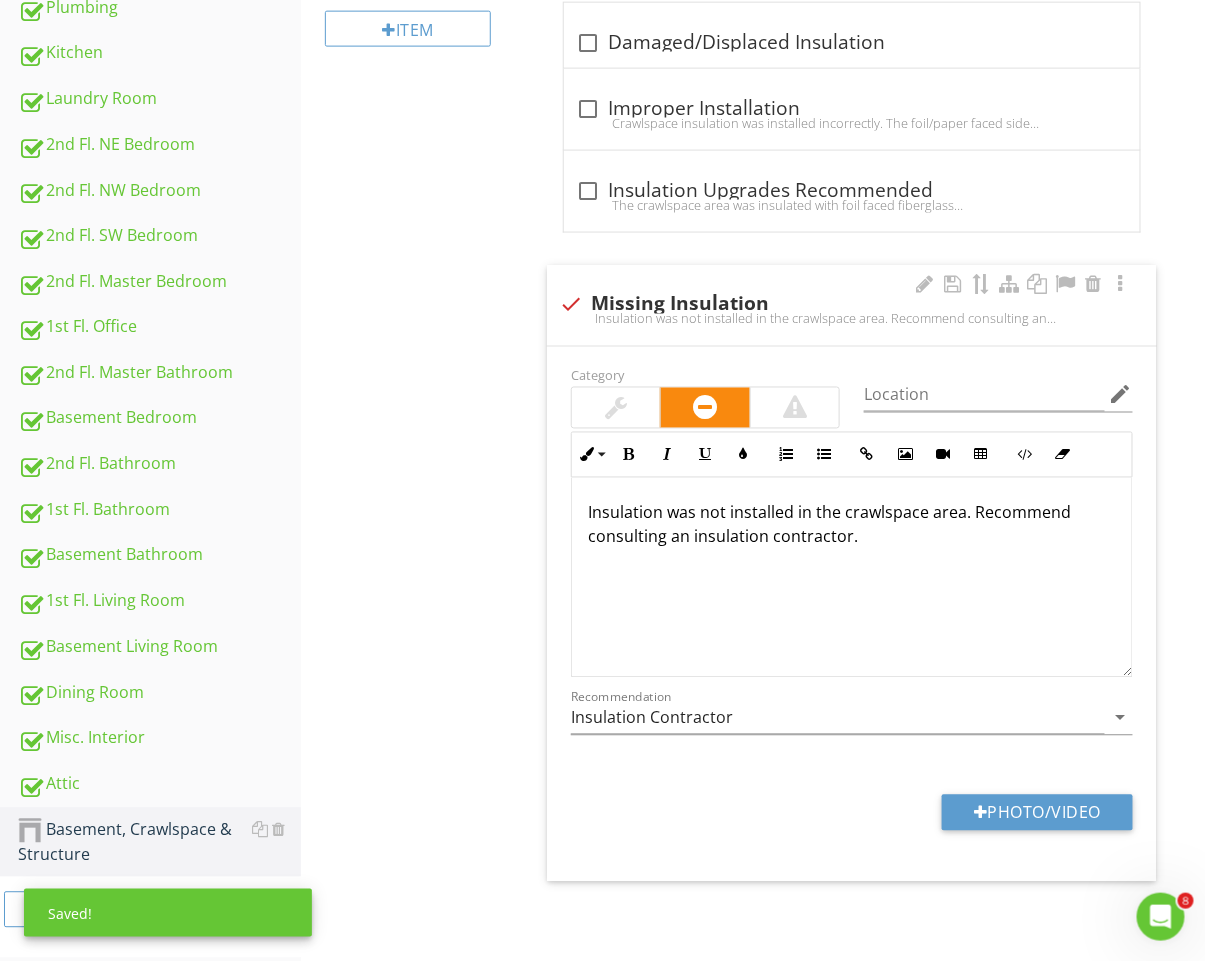 click on "Insulation was not installed in the crawlspace area. Recommend consulting an insulation contractor." at bounding box center [852, 525] 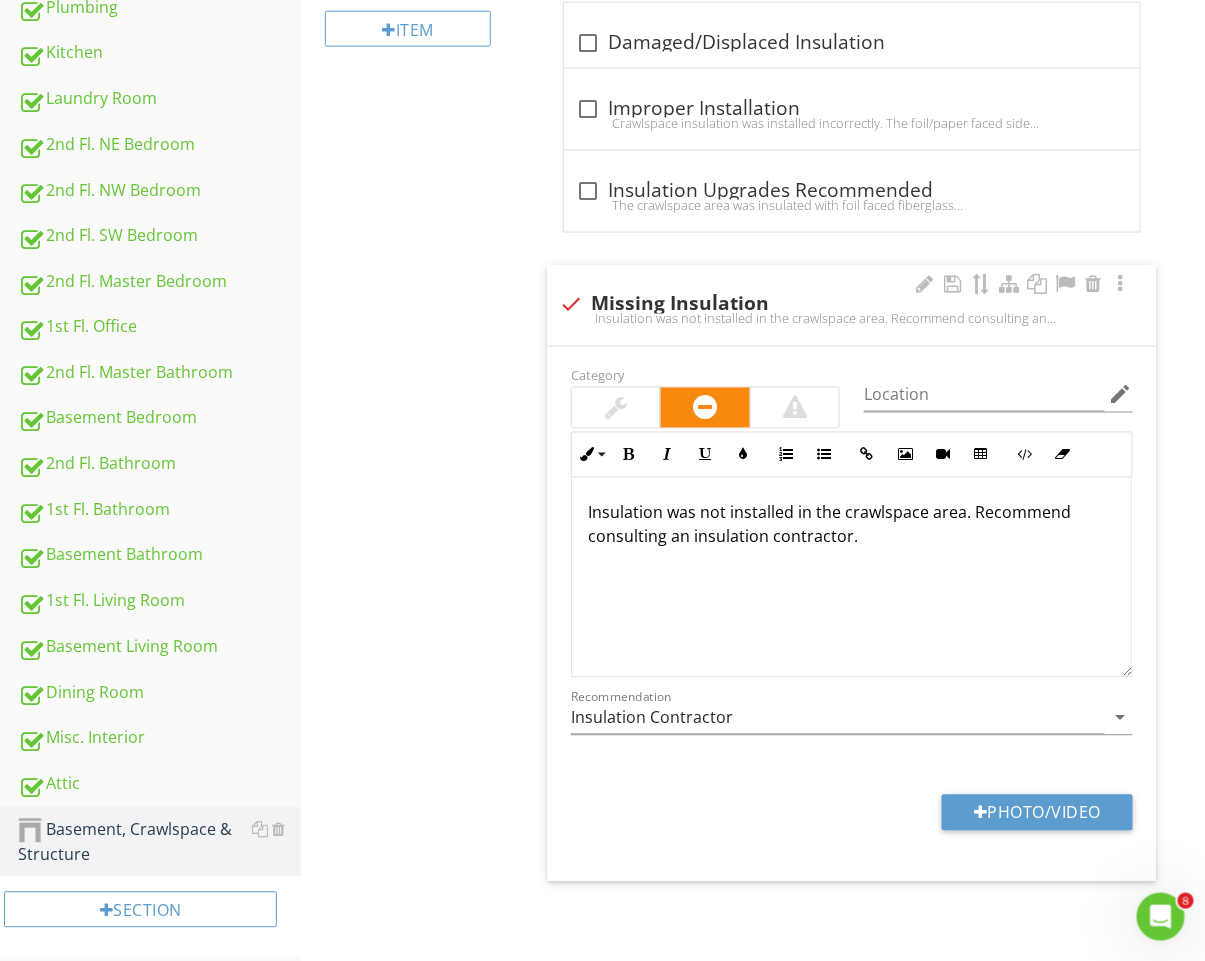 type 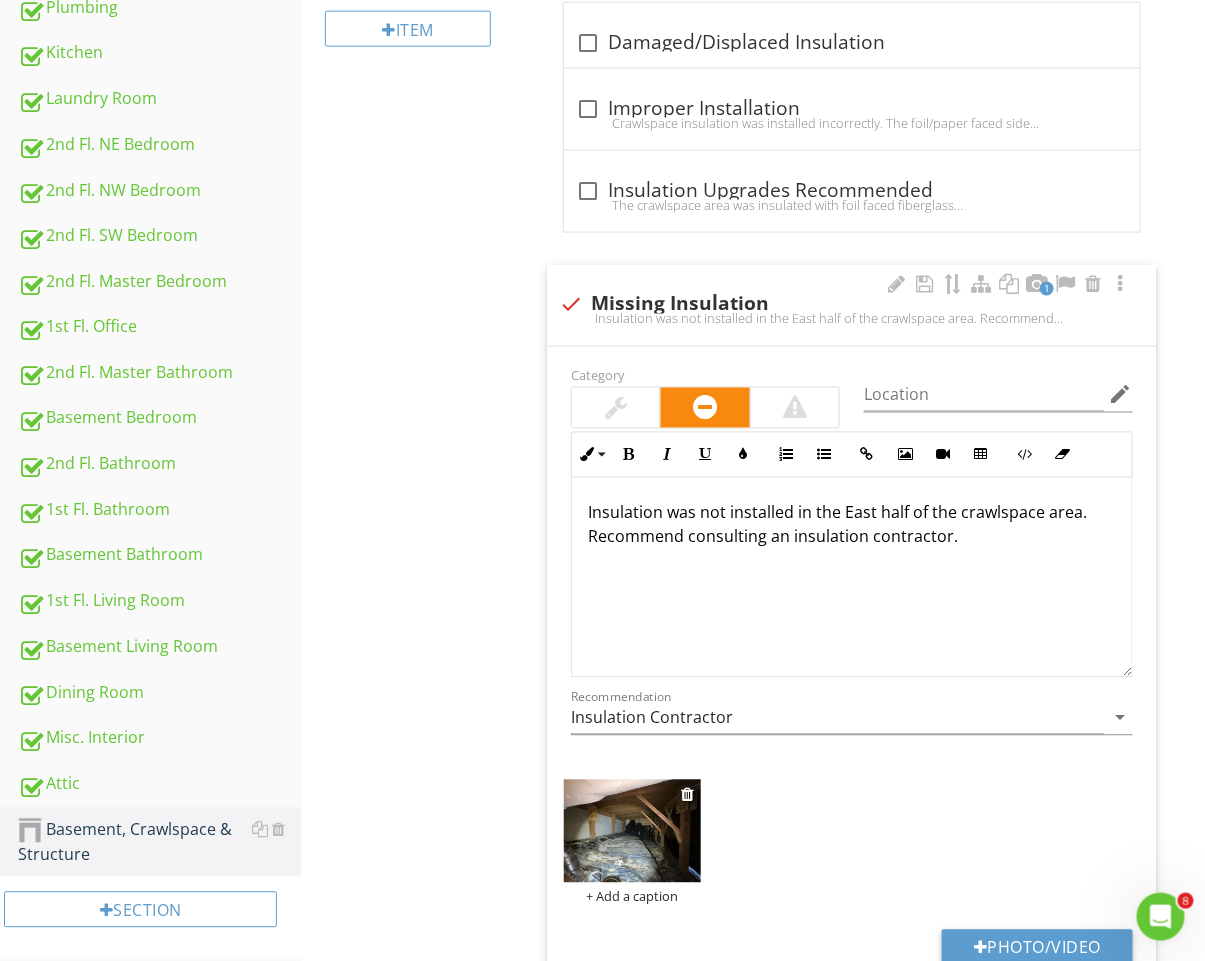 click at bounding box center (632, 831) 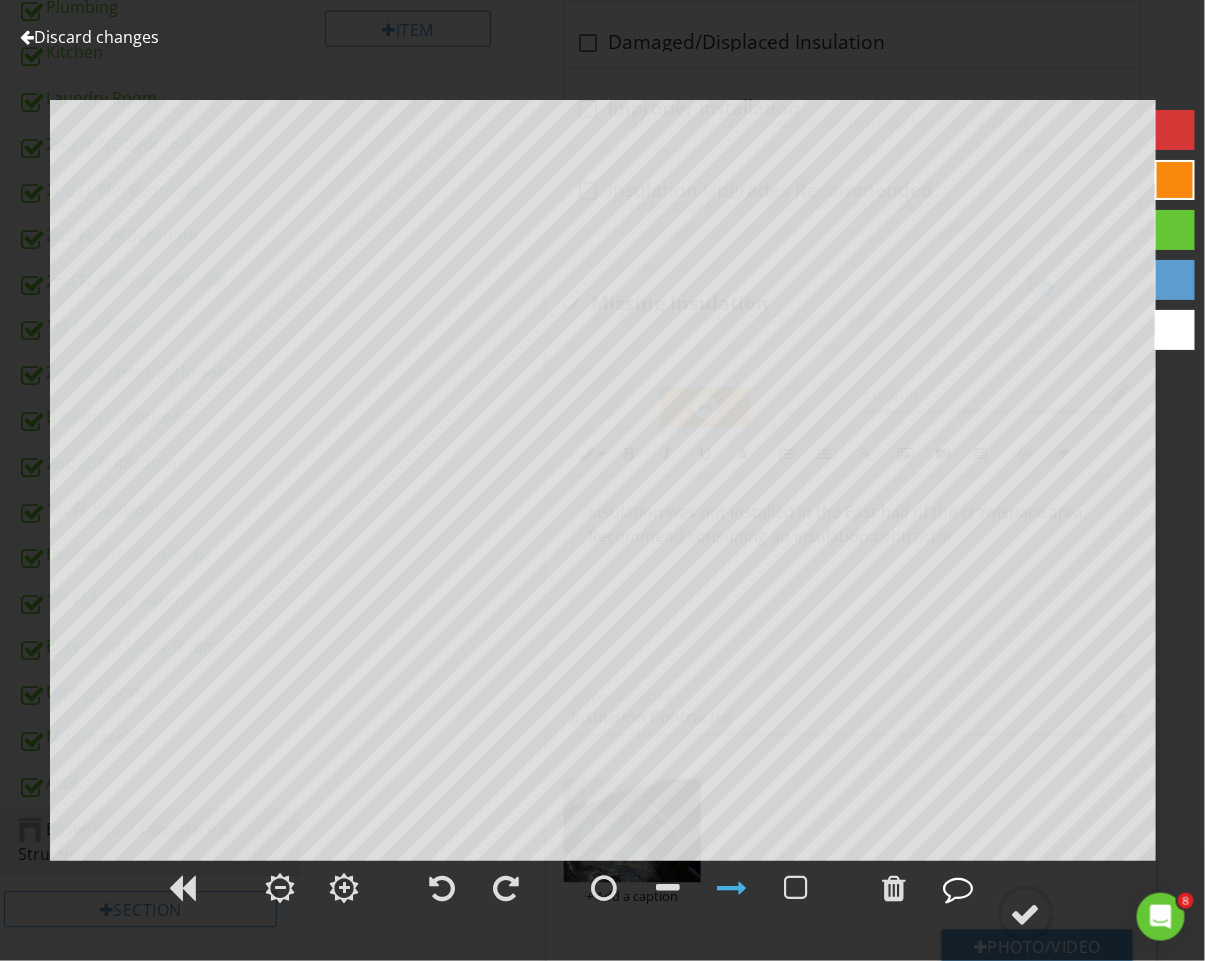 click at bounding box center [959, 888] 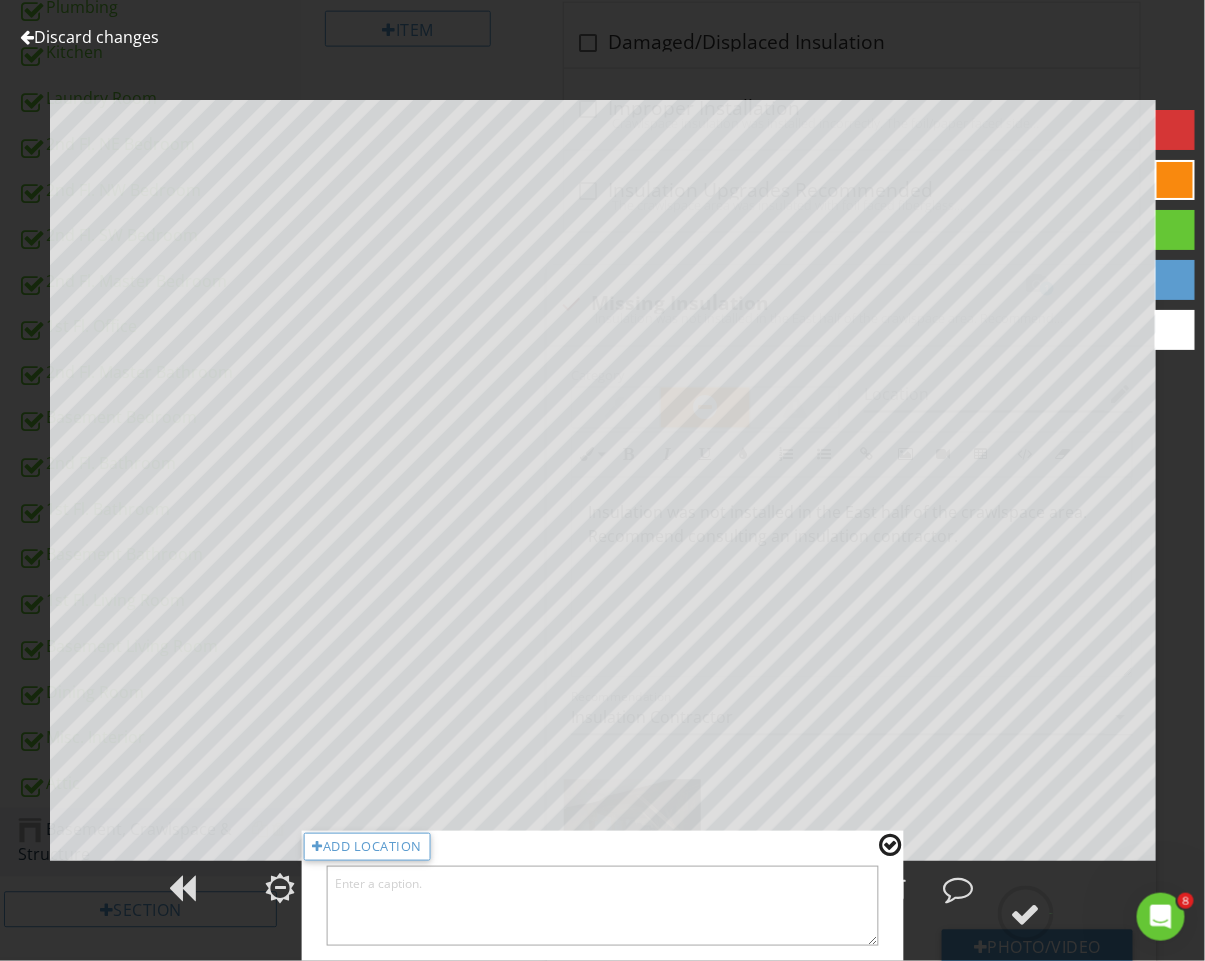 scroll, scrollTop: 775, scrollLeft: 0, axis: vertical 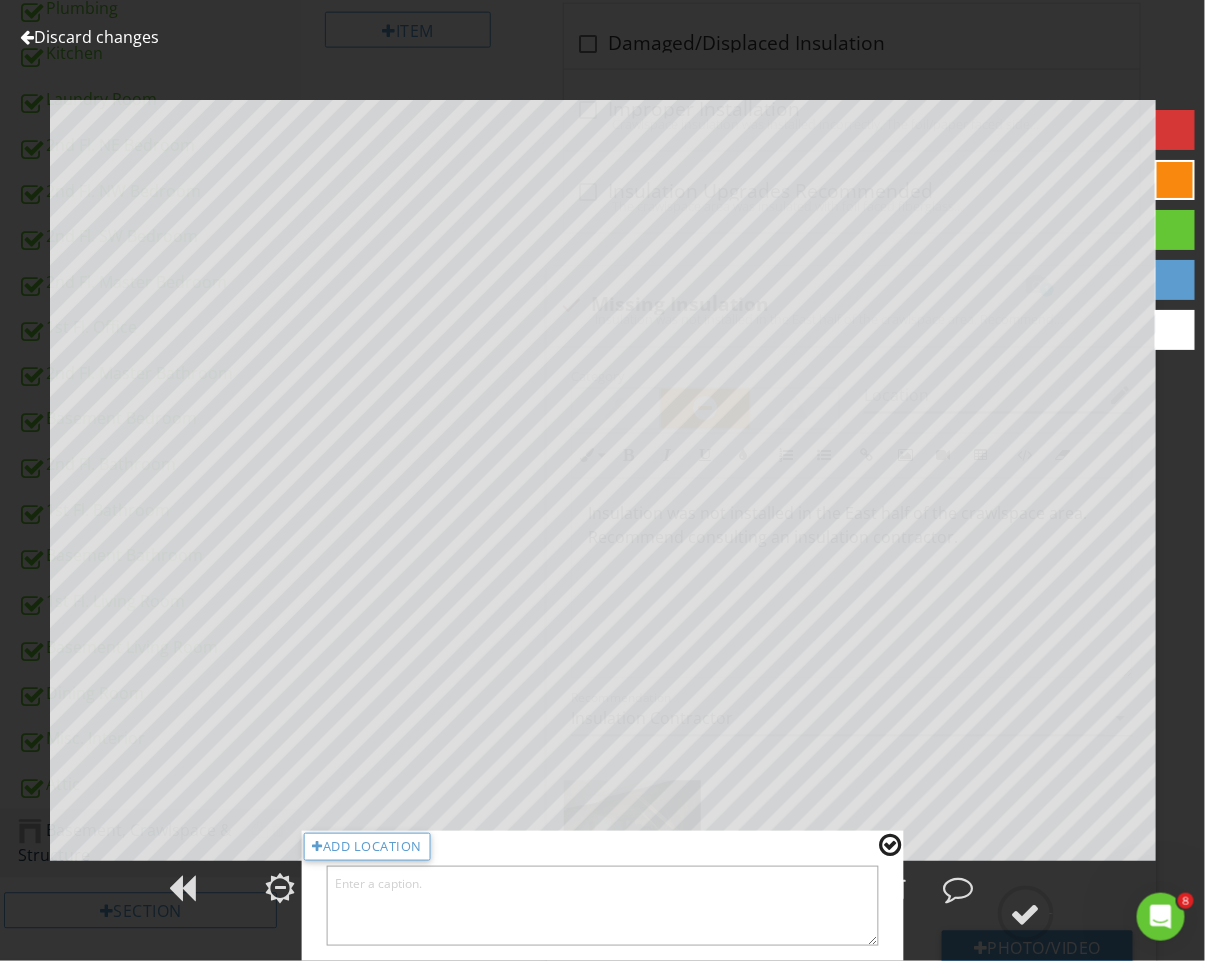 click at bounding box center (602, 906) 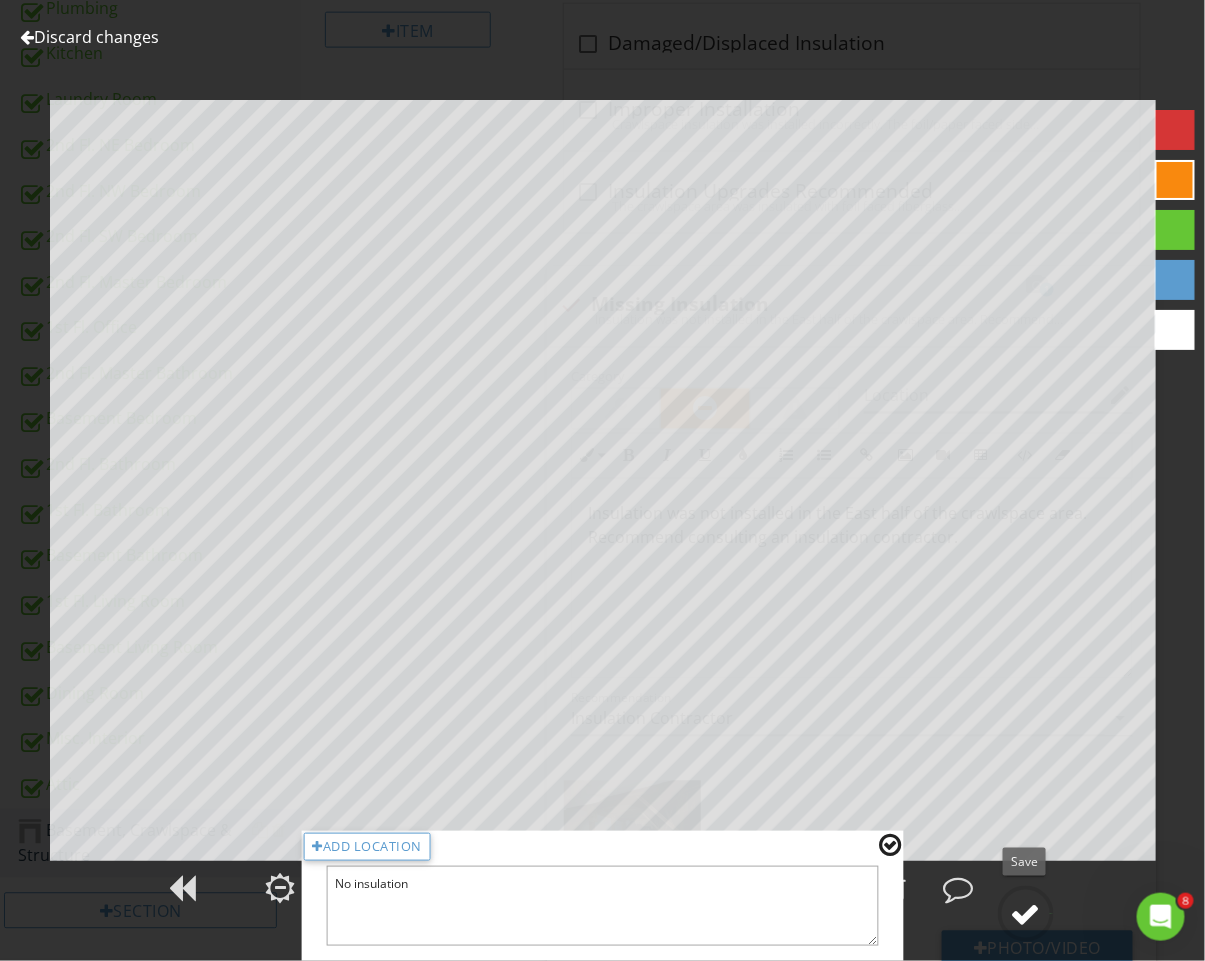 type on "No insulation" 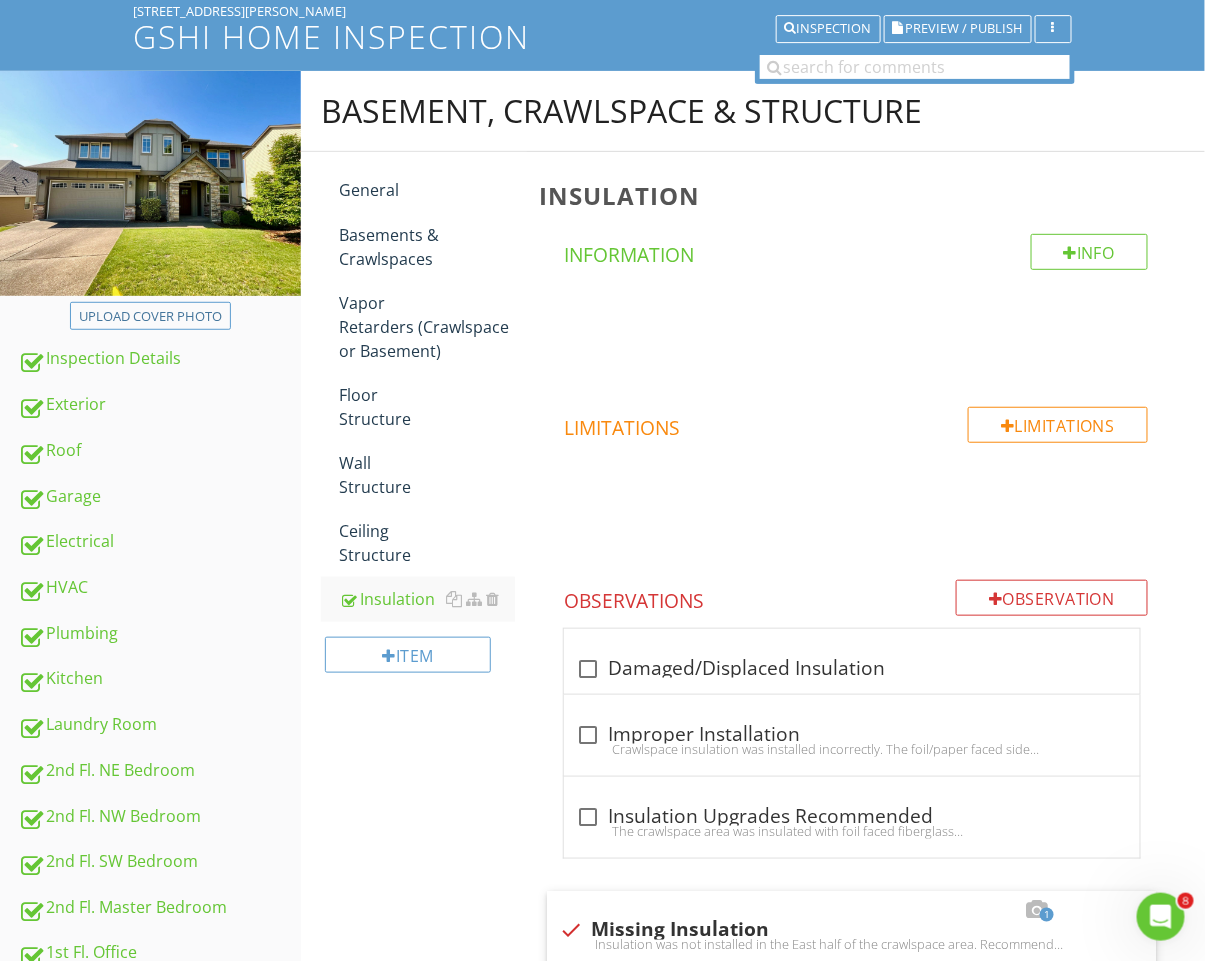 scroll, scrollTop: 137, scrollLeft: 0, axis: vertical 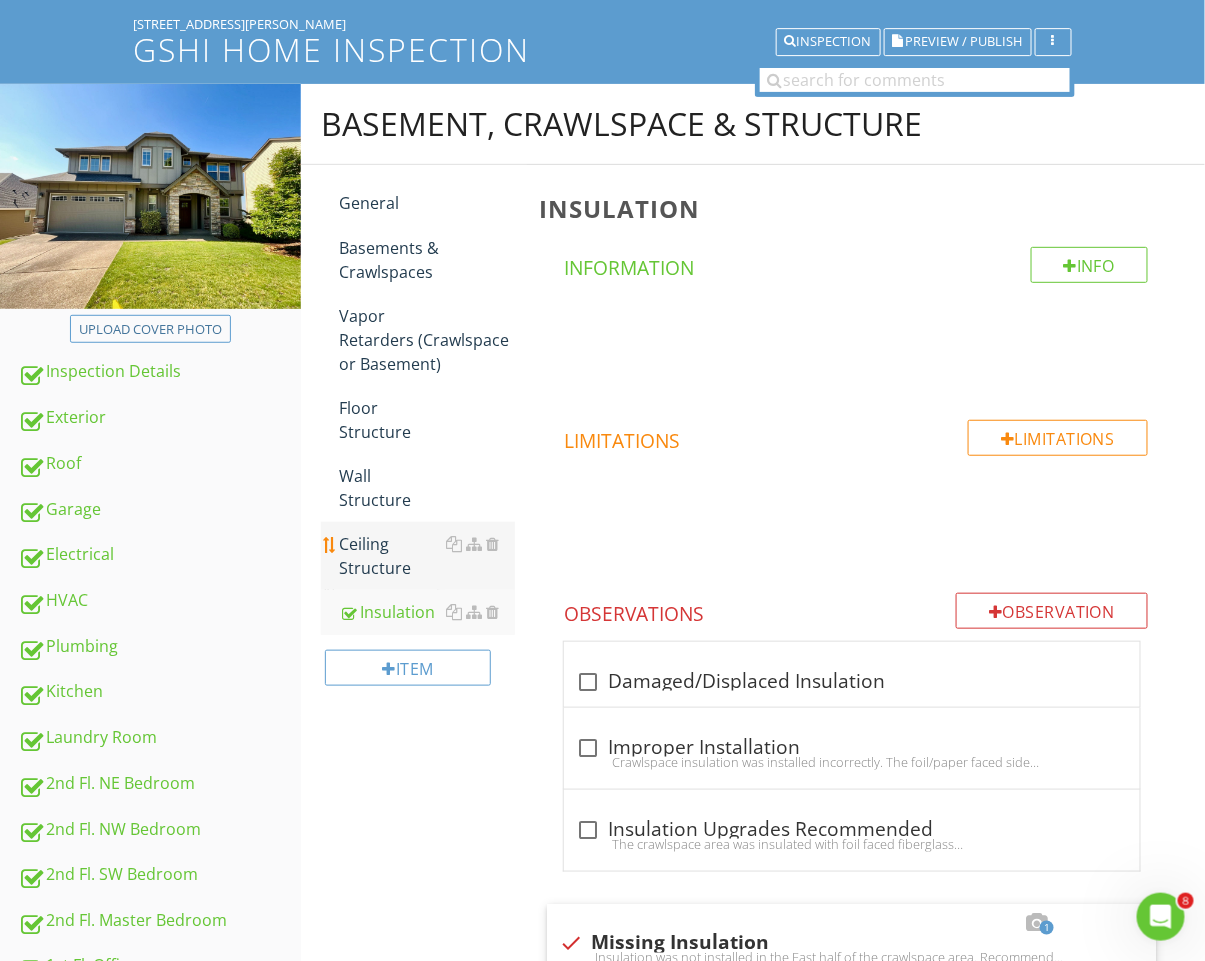 click on "Ceiling Structure" at bounding box center (427, 556) 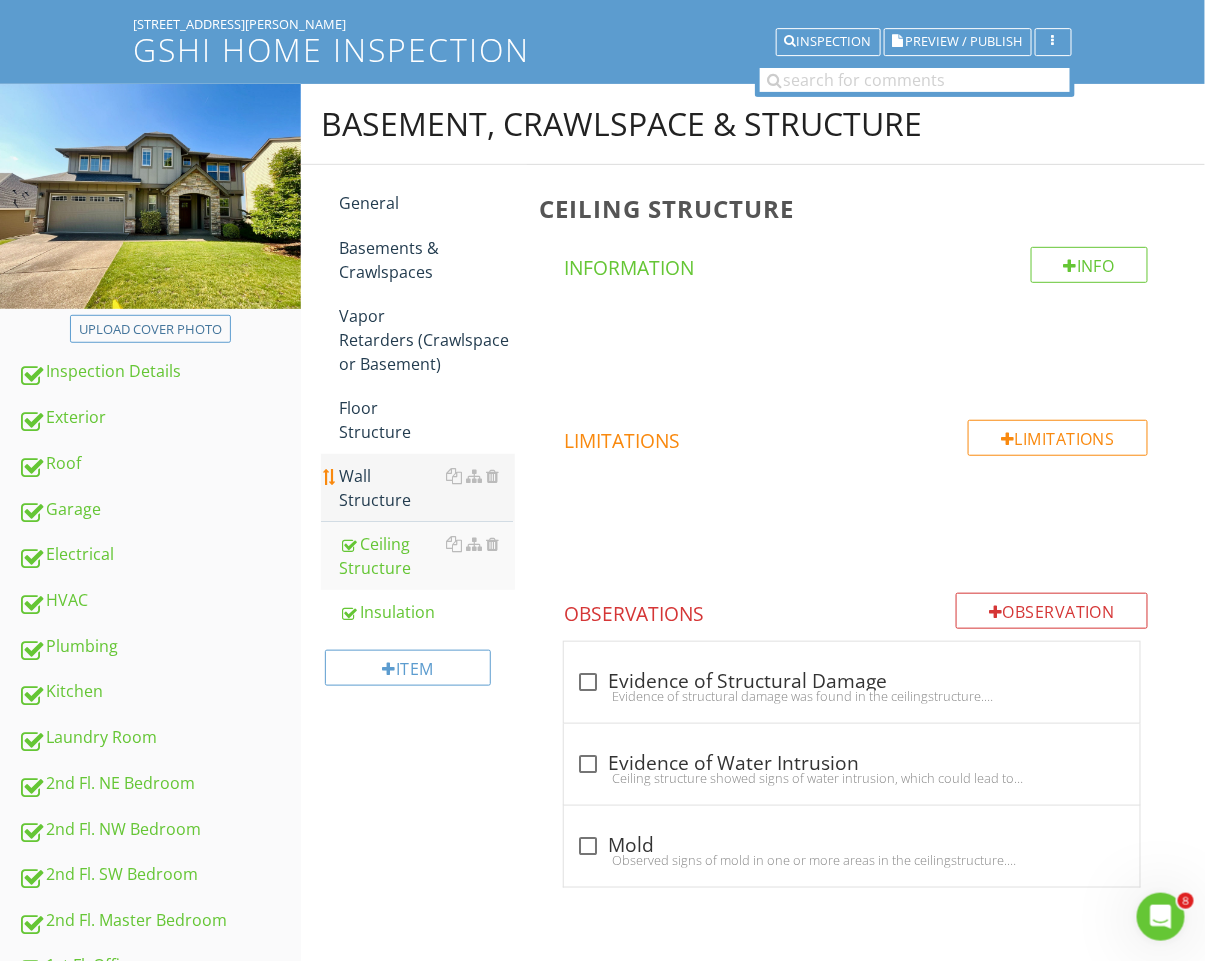 click on "Wall Structure" at bounding box center [427, 488] 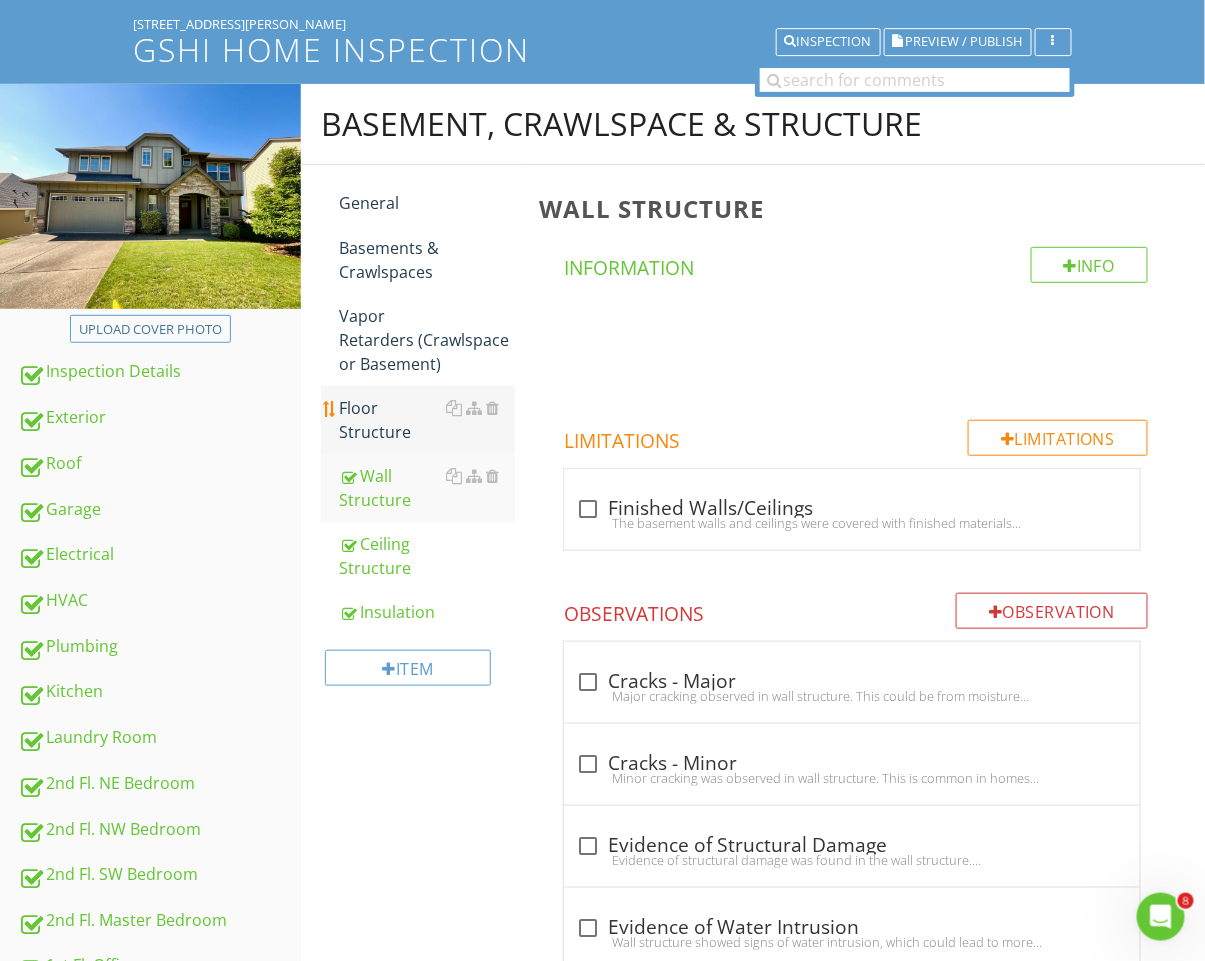 click on "Floor Structure" at bounding box center [427, 420] 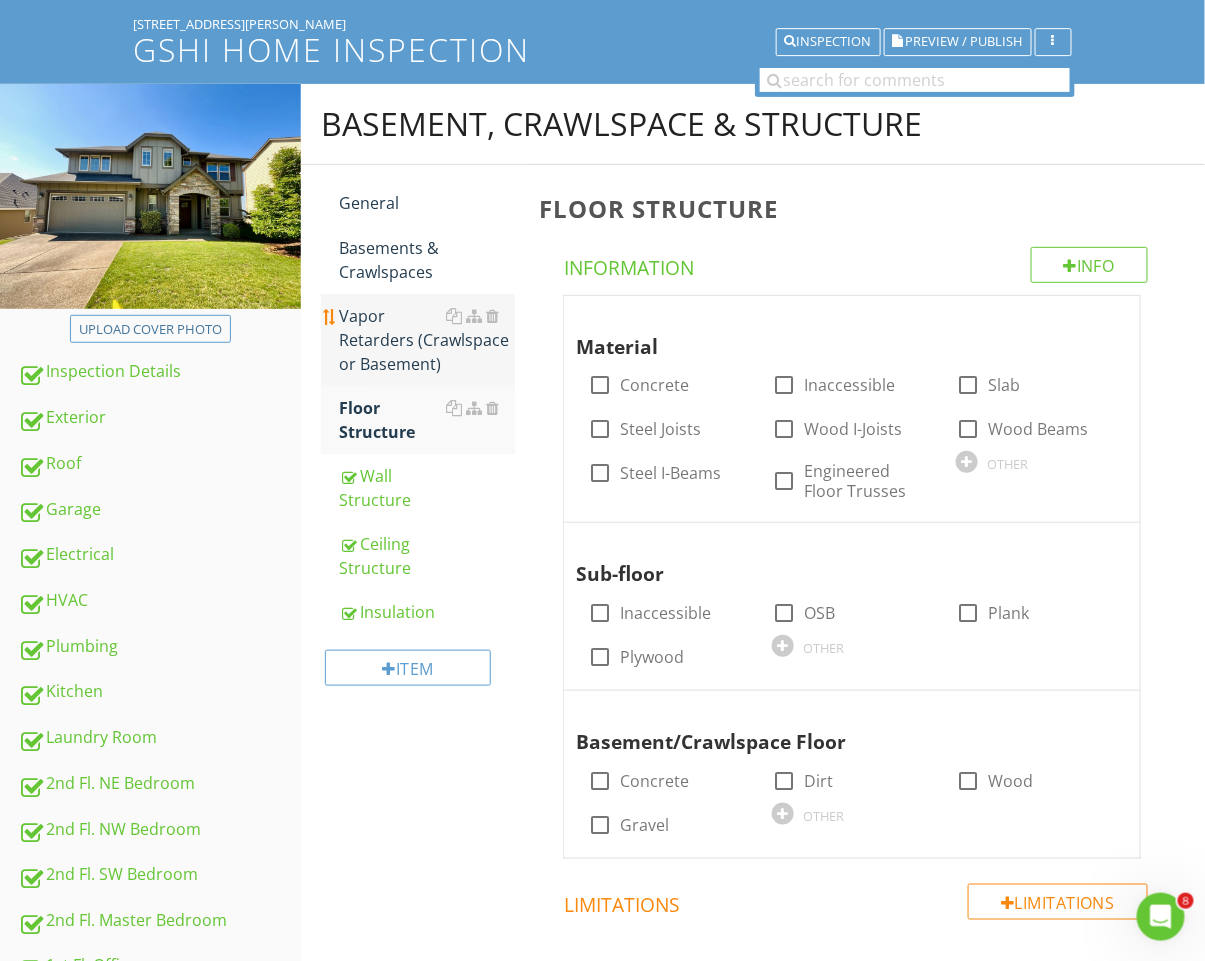 click on "Vapor Retarders (Crawlspace or Basement)" at bounding box center [427, 340] 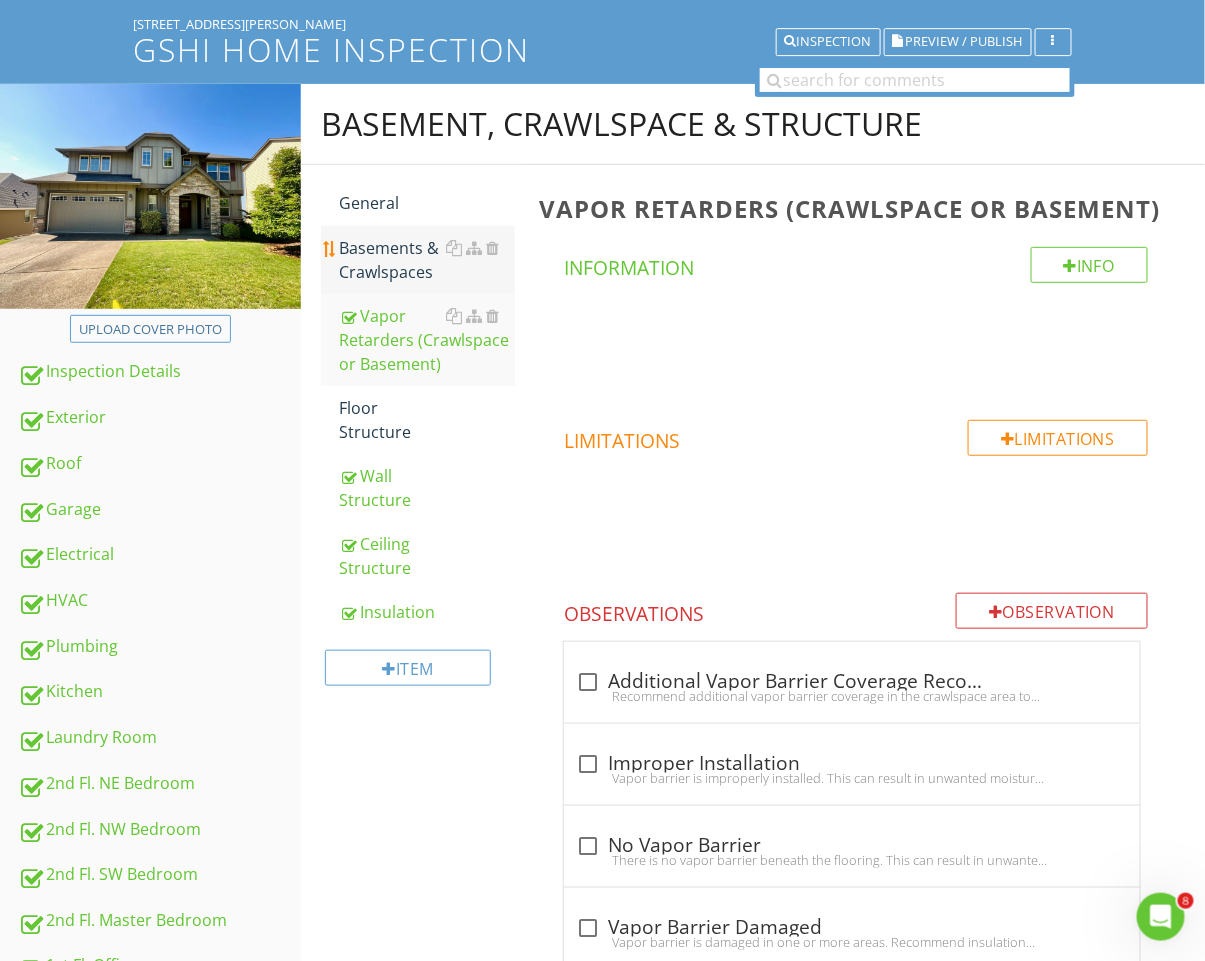 click on "Basements & Crawlspaces" at bounding box center (427, 260) 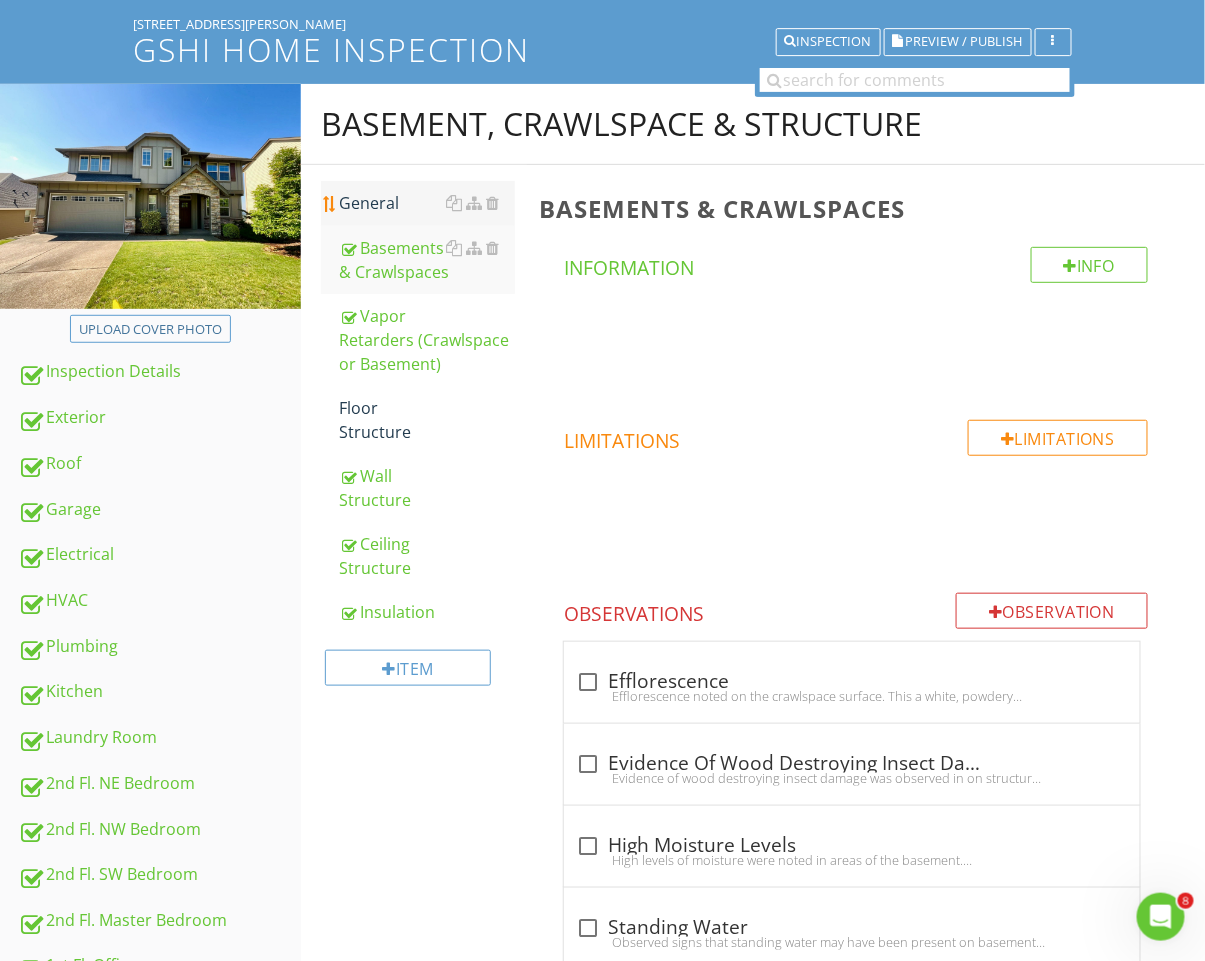 click on "General" at bounding box center (427, 203) 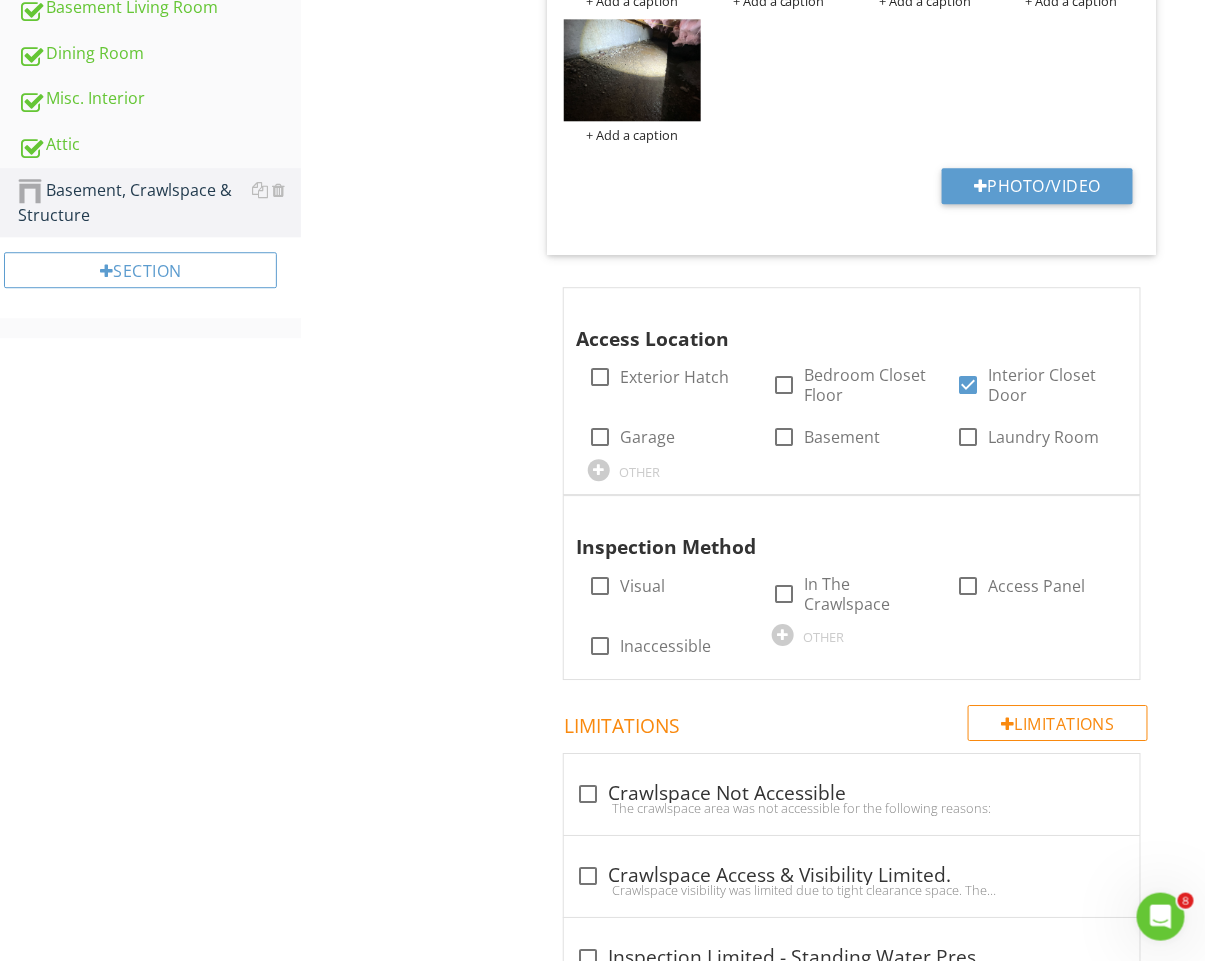 scroll, scrollTop: 1452, scrollLeft: 0, axis: vertical 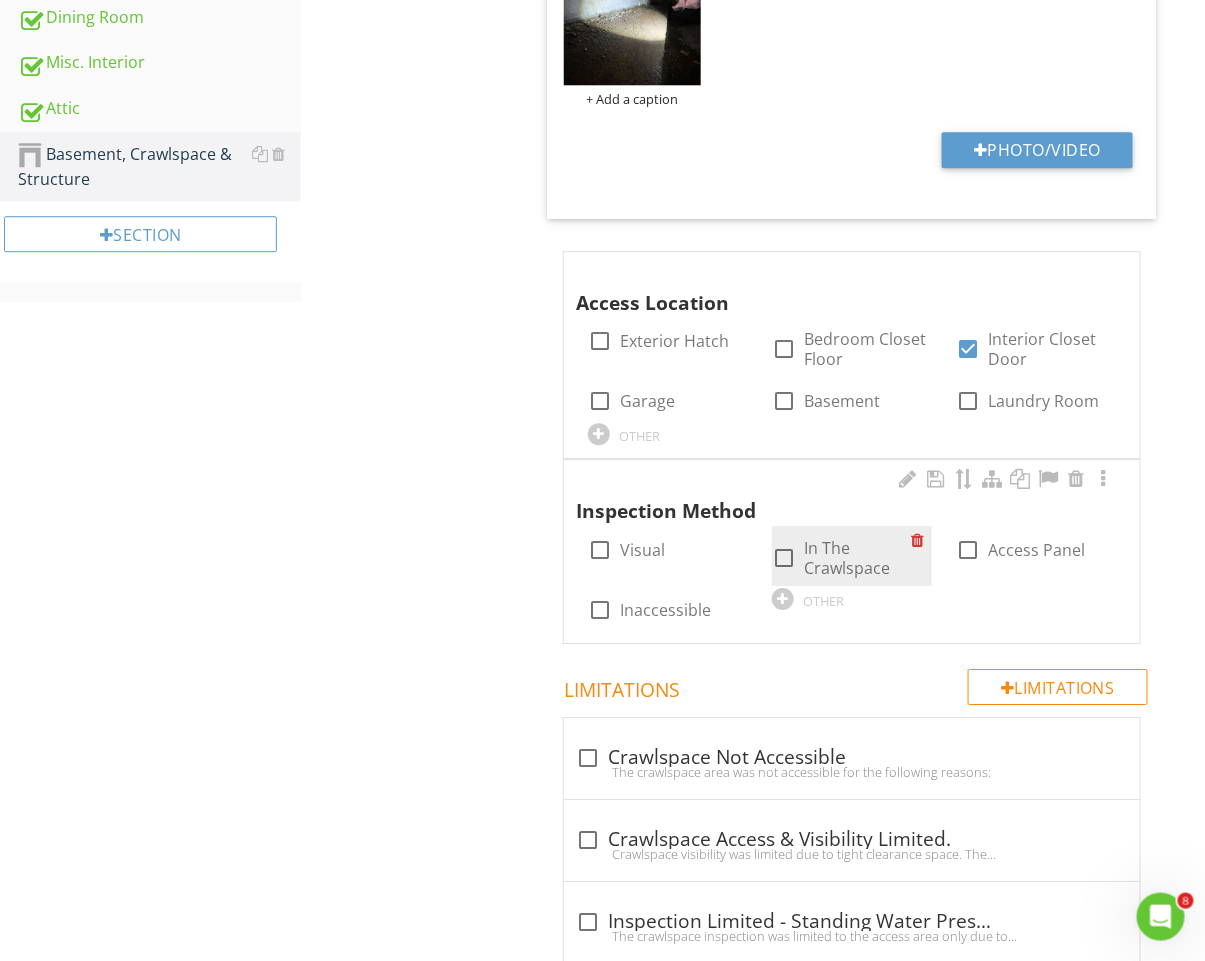 click on "In The Crawlspace" at bounding box center (857, 558) 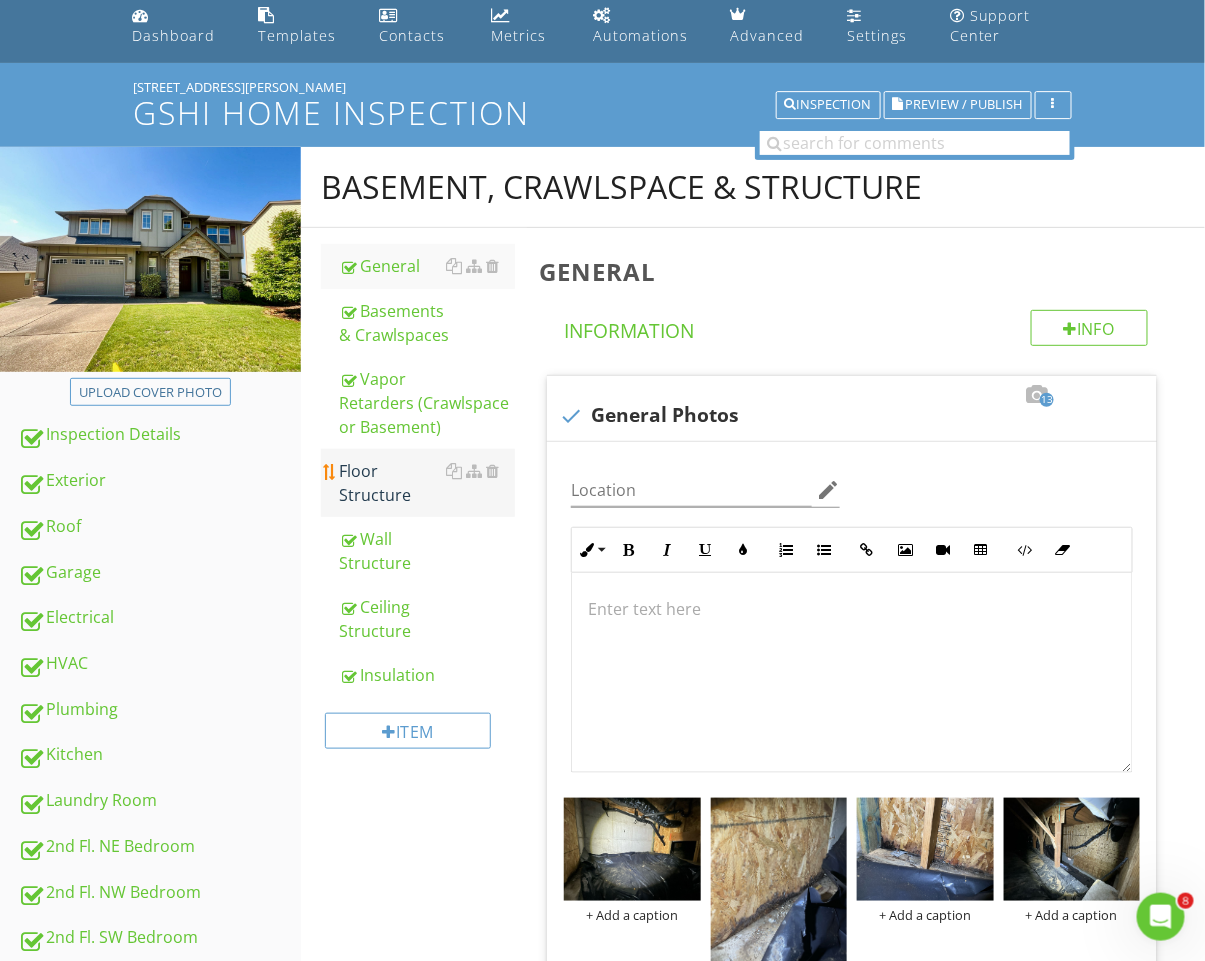 scroll, scrollTop: 67, scrollLeft: 0, axis: vertical 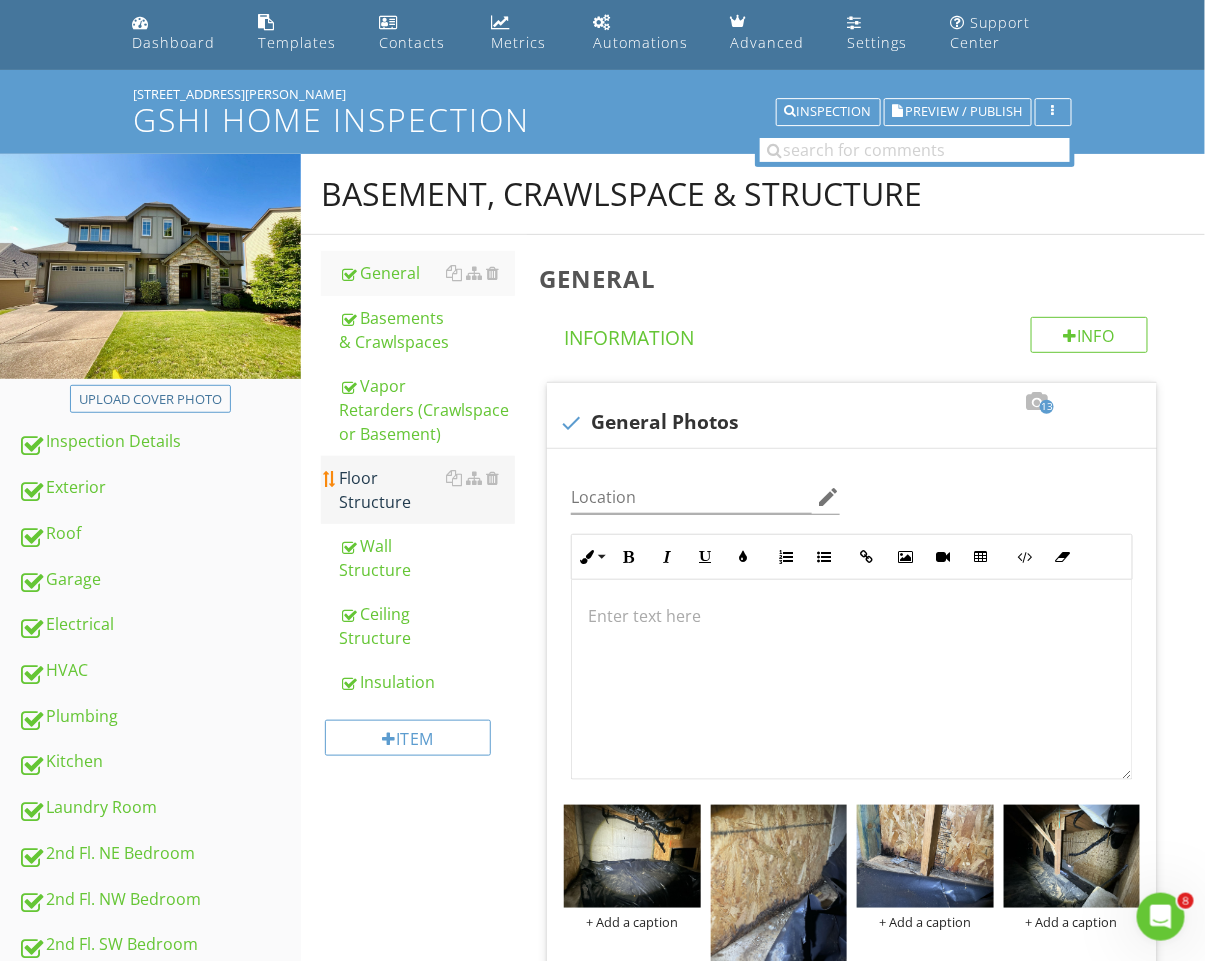 click on "Floor Structure" at bounding box center (427, 490) 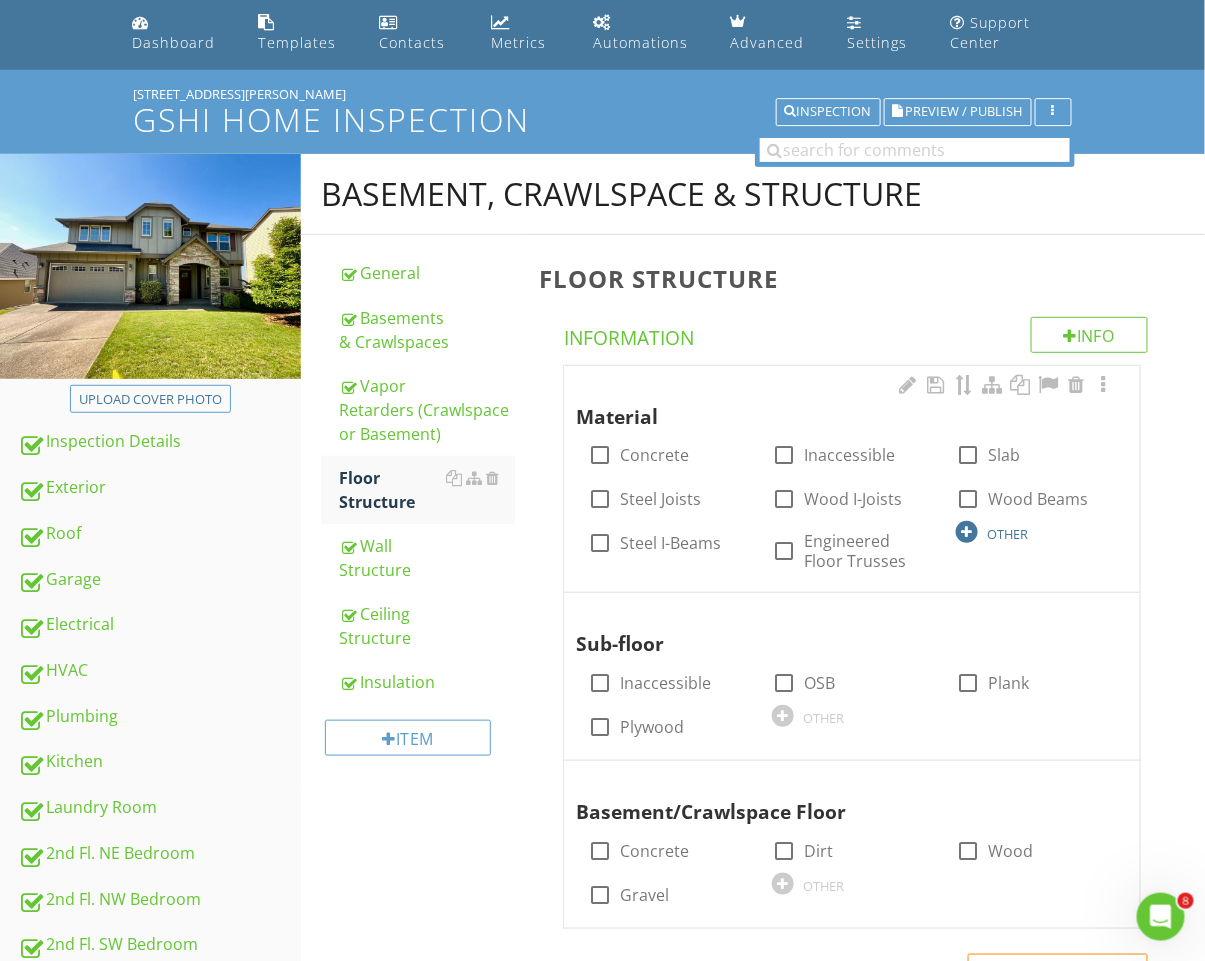 drag, startPoint x: 1064, startPoint y: 494, endPoint x: 997, endPoint y: 521, distance: 72.235725 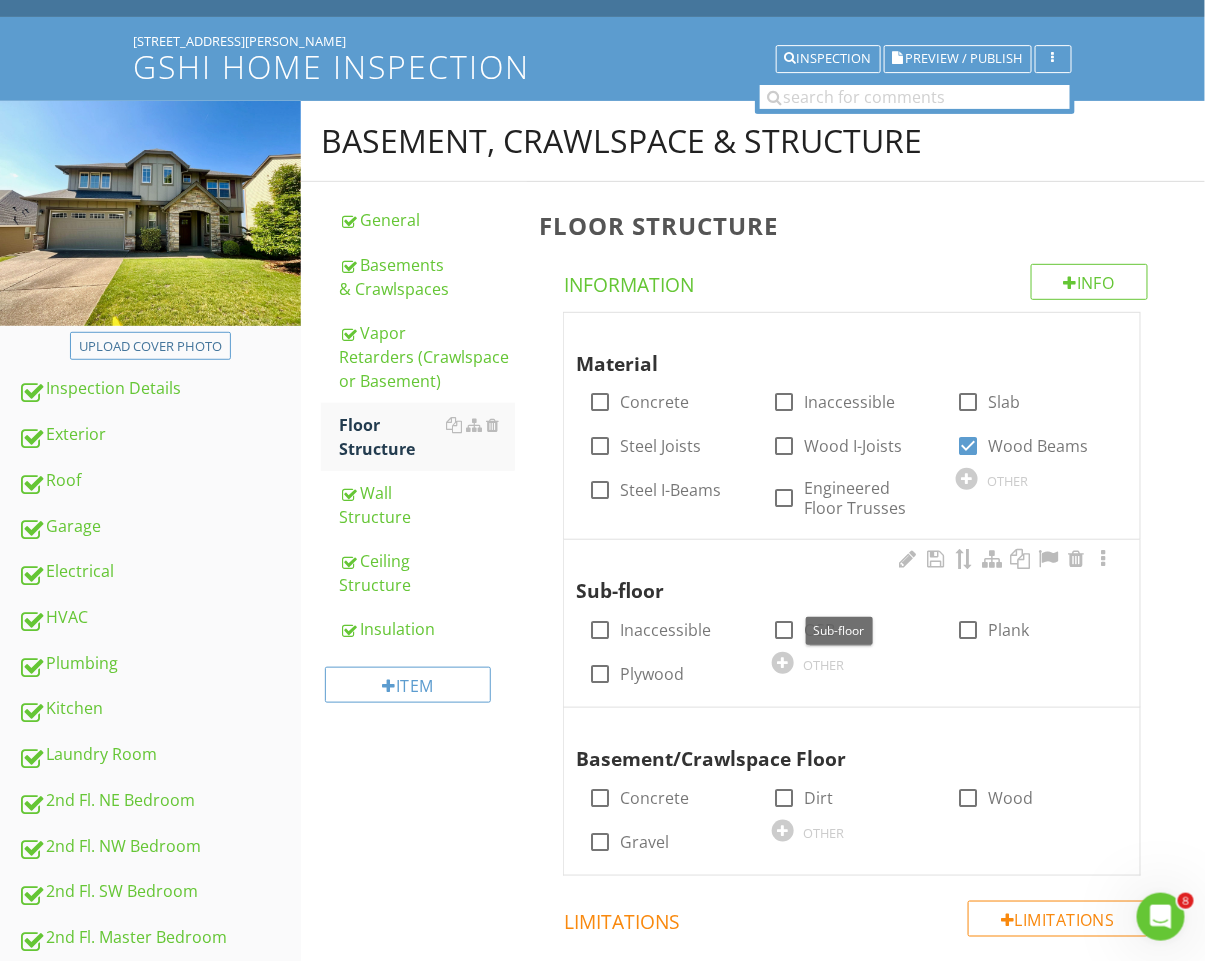 scroll, scrollTop: 125, scrollLeft: 0, axis: vertical 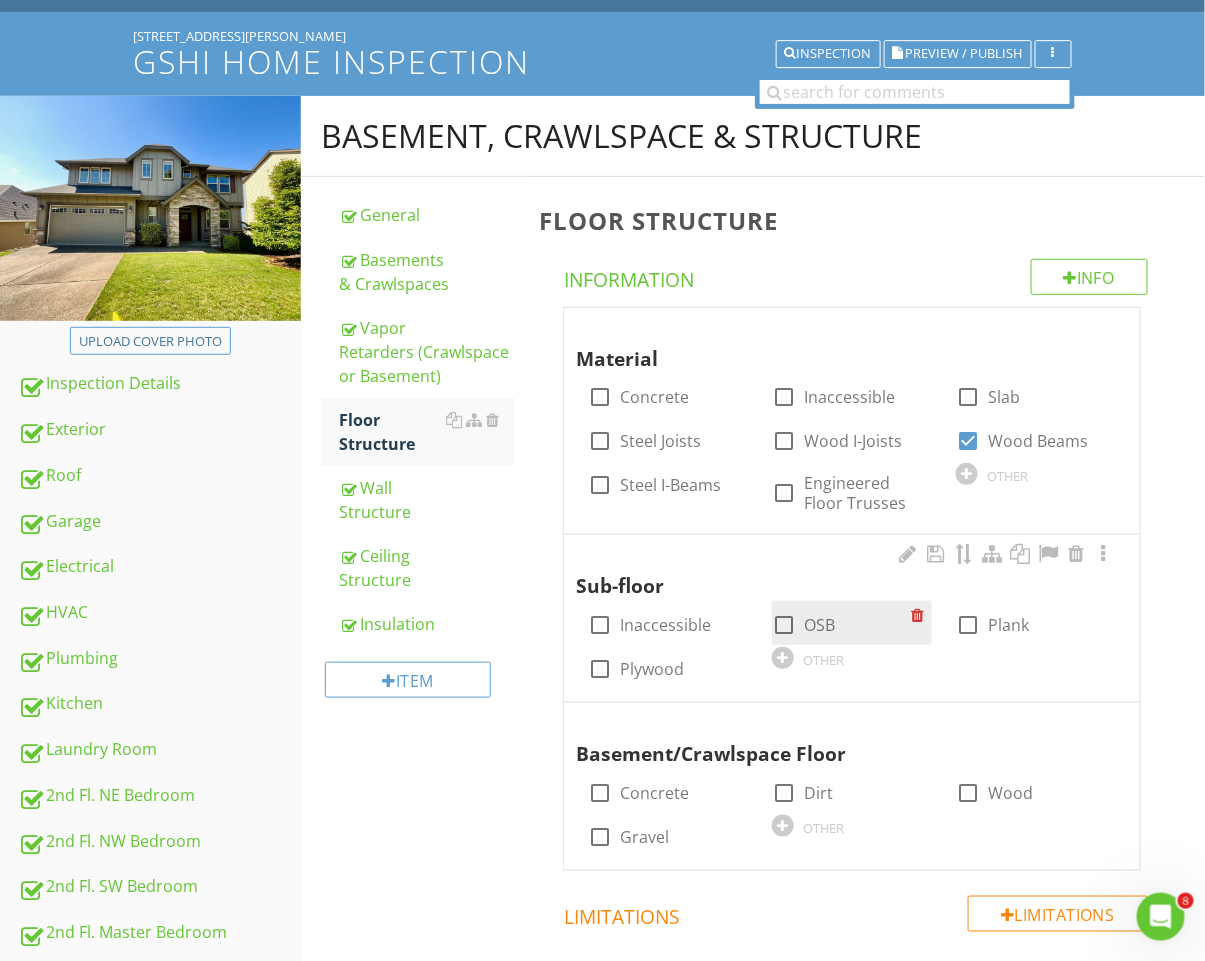 click at bounding box center [784, 625] 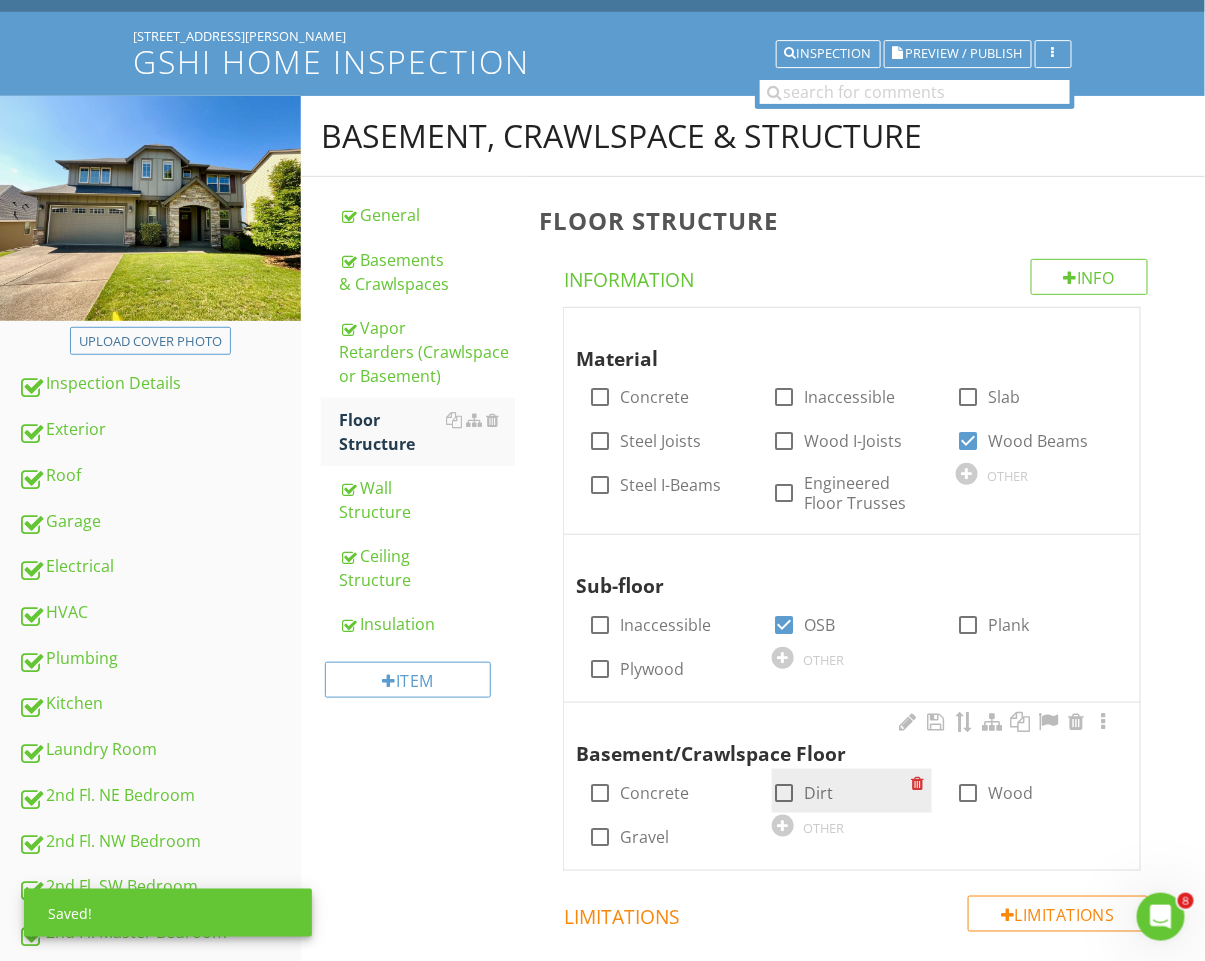 click on "Dirt" at bounding box center [818, 793] 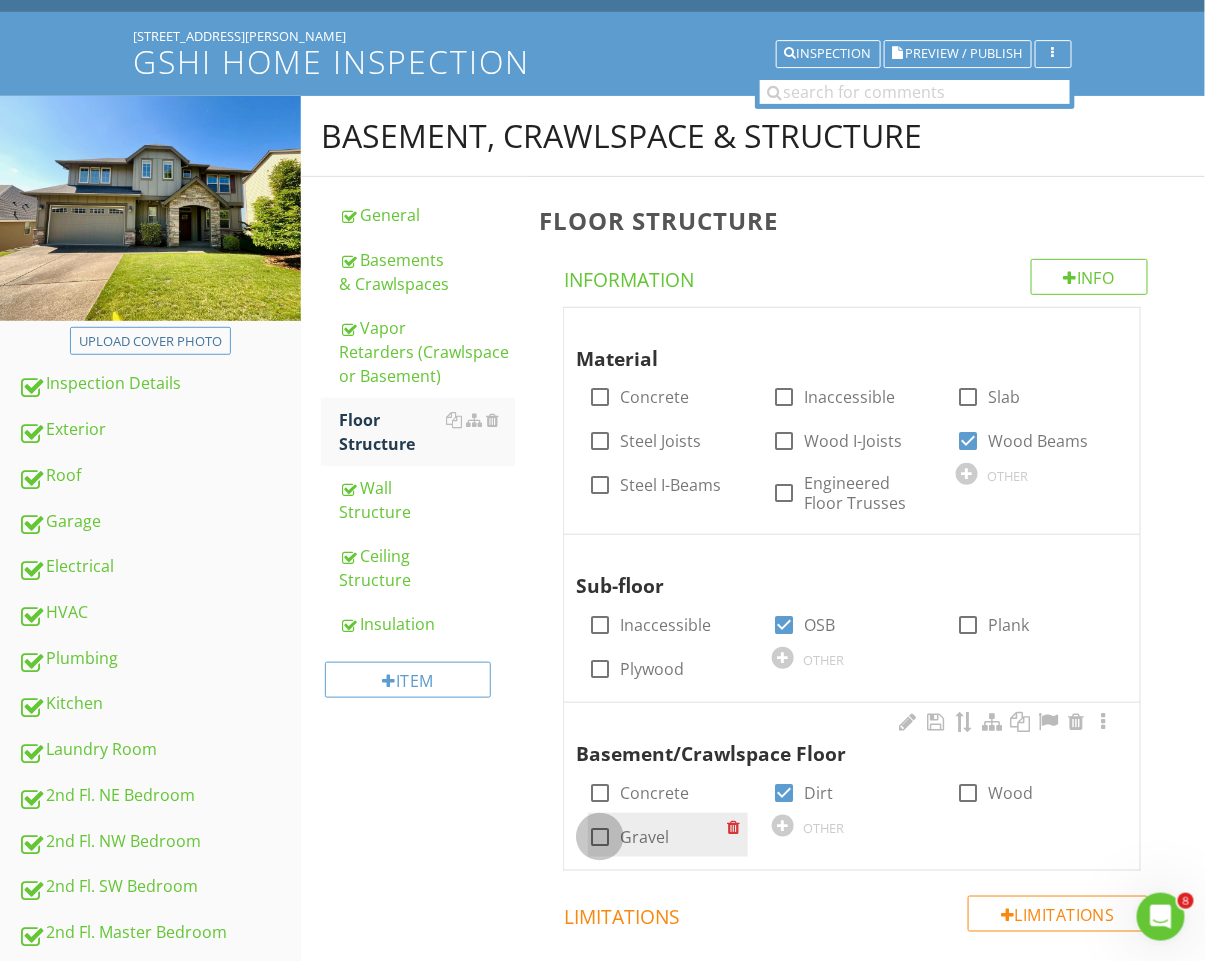click at bounding box center [600, 837] 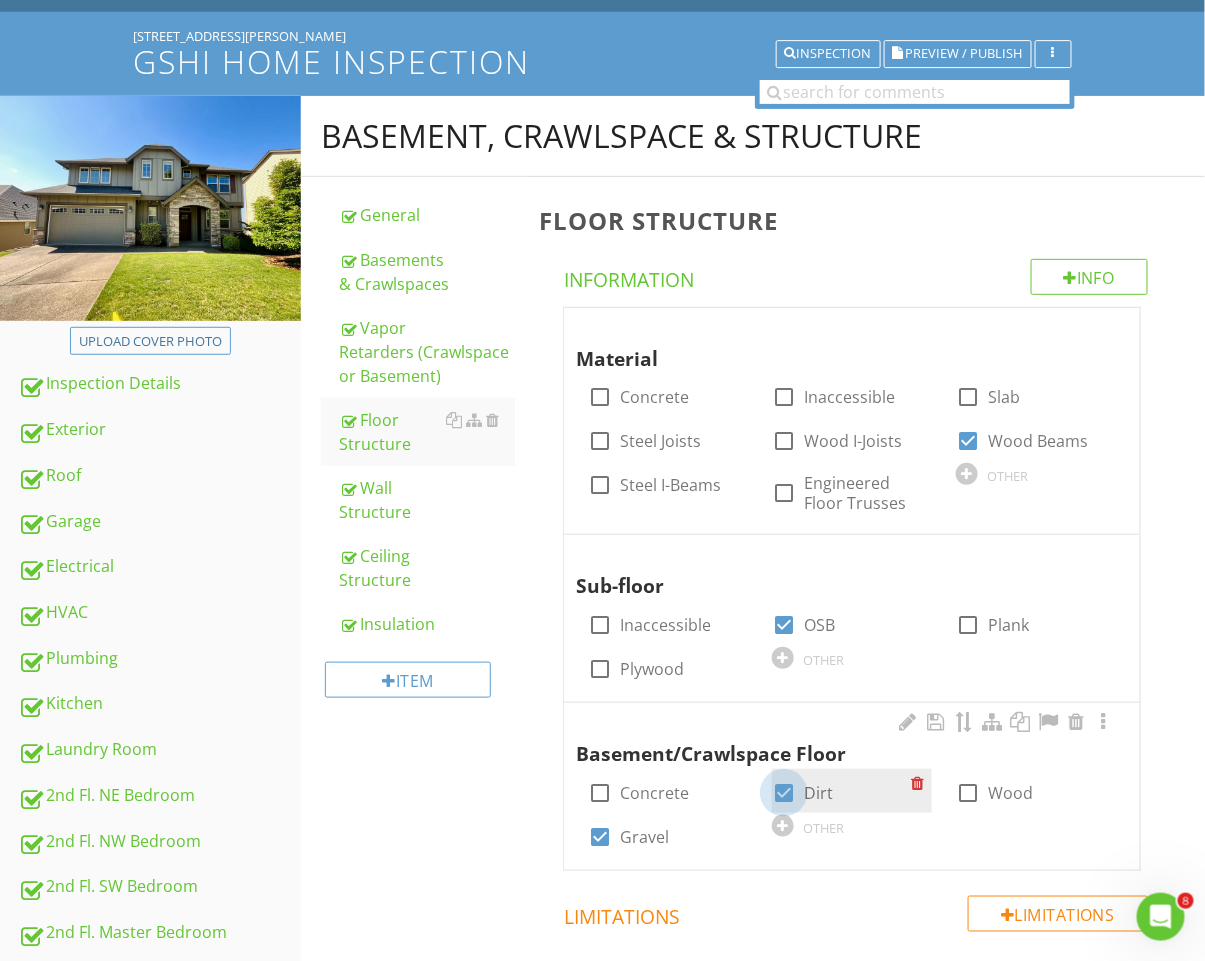 click at bounding box center [784, 793] 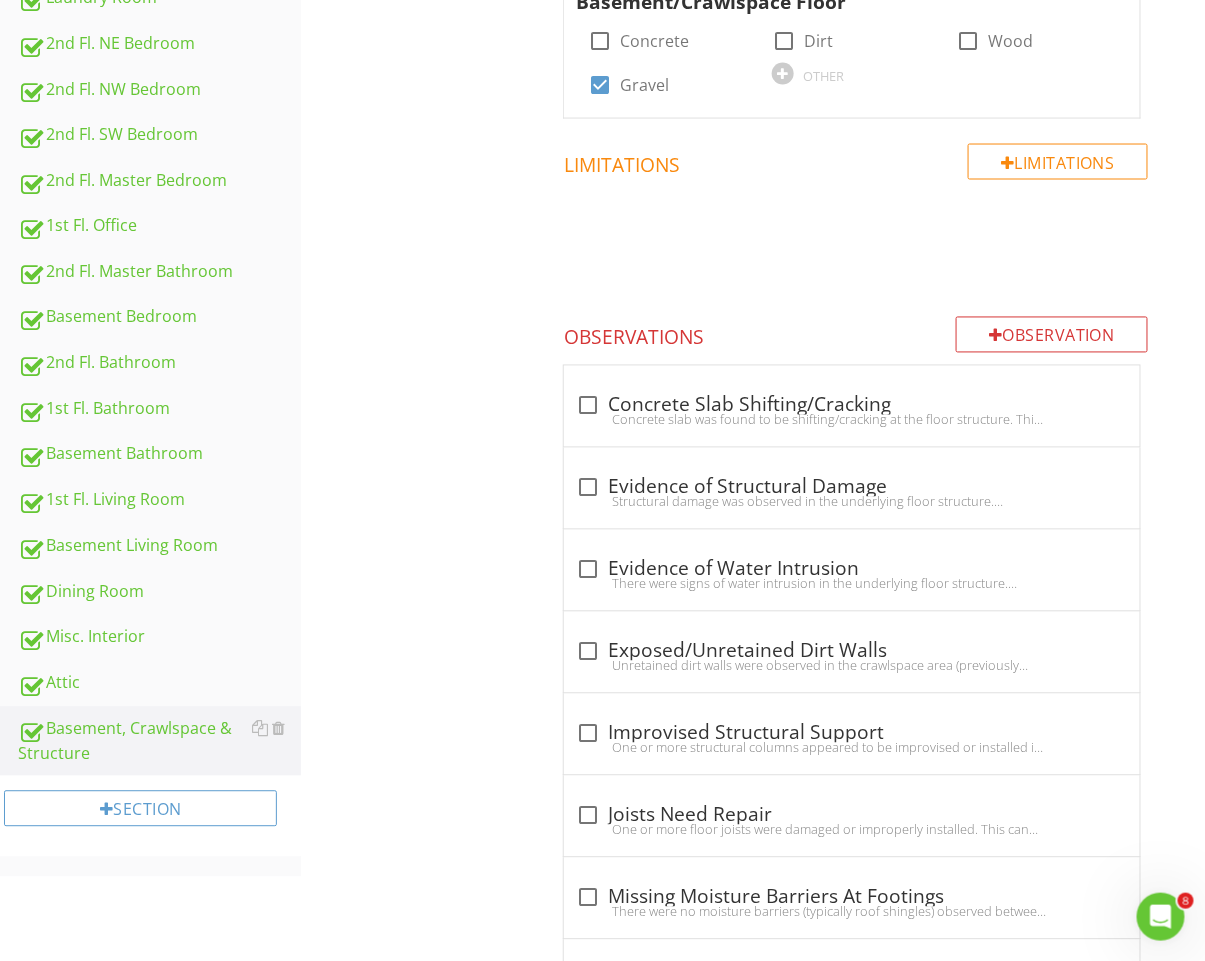 scroll, scrollTop: 988, scrollLeft: 0, axis: vertical 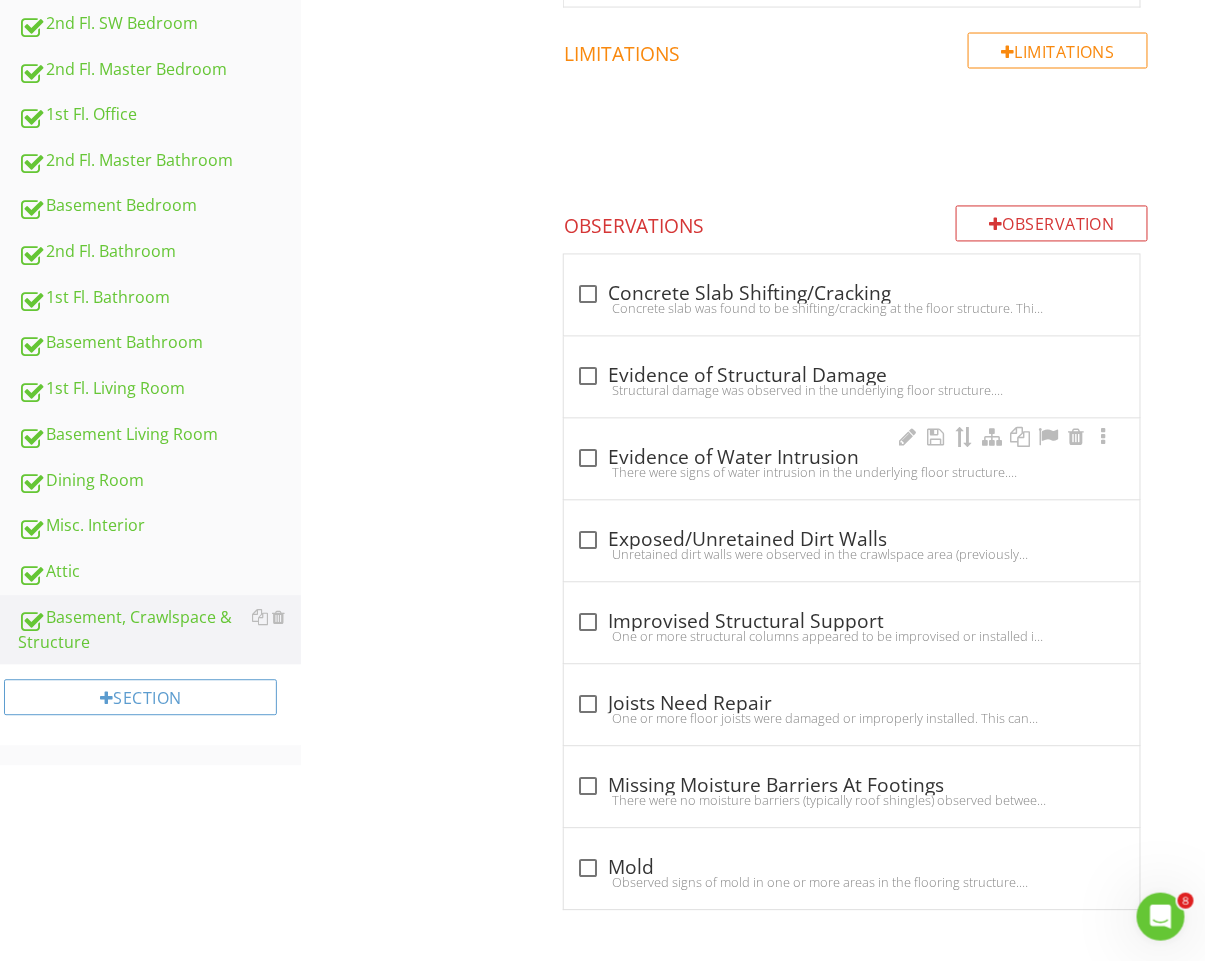 click on "There were signs of water intrusion in the underlying floor structure. Recommend identifying source of moisture and repairing." at bounding box center [852, 473] 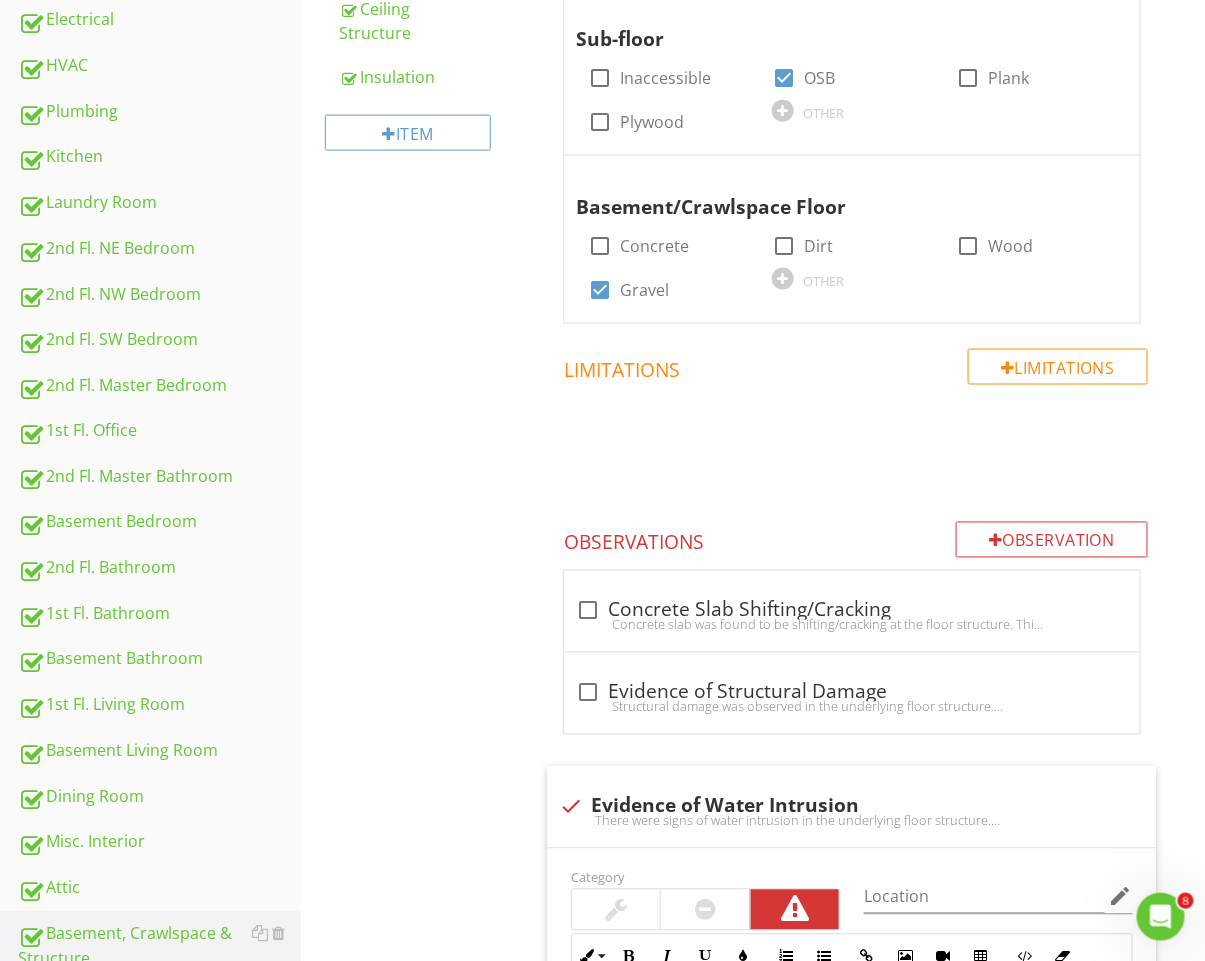 scroll, scrollTop: 818, scrollLeft: 0, axis: vertical 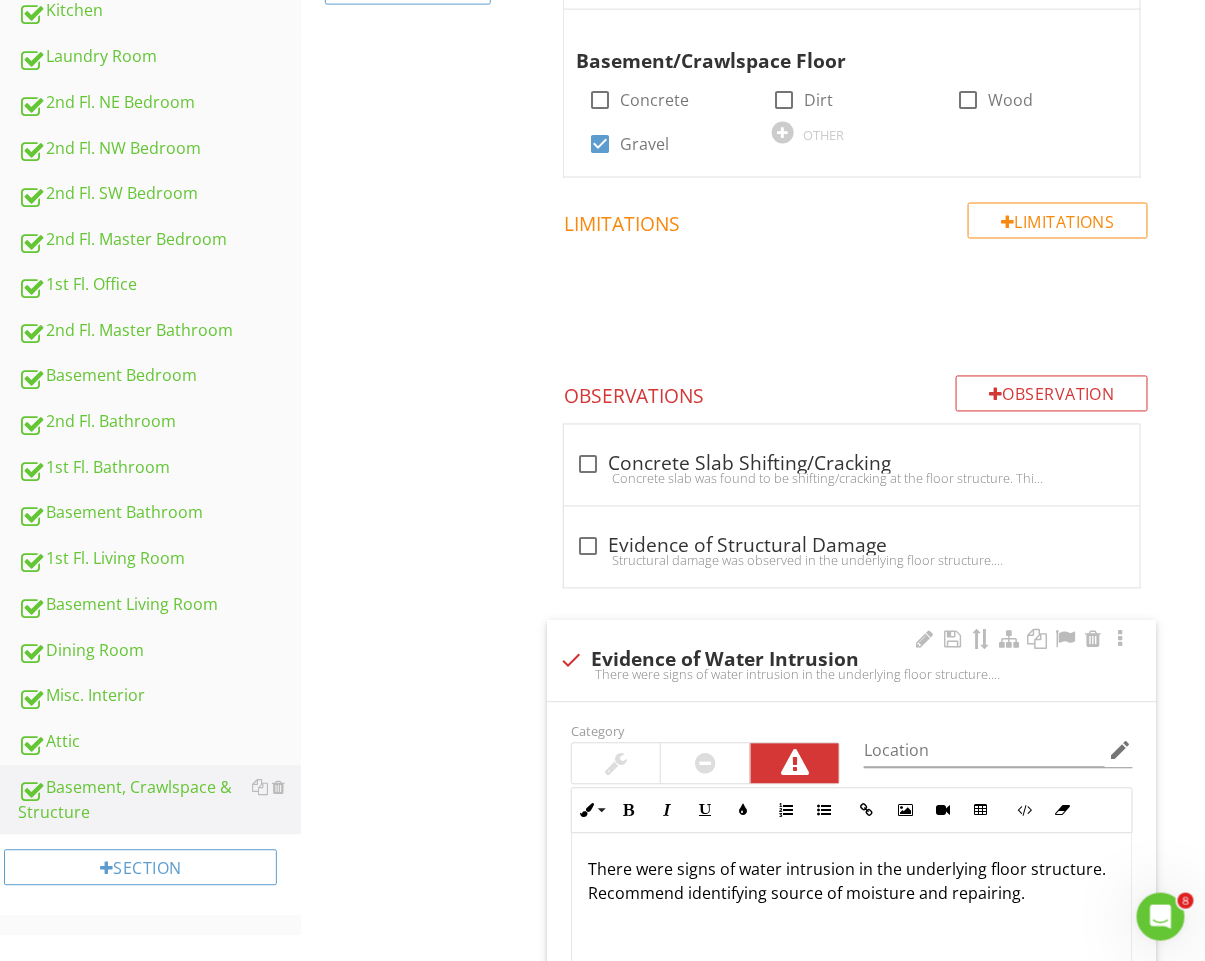 drag, startPoint x: 645, startPoint y: 671, endPoint x: 610, endPoint y: 600, distance: 79.15807 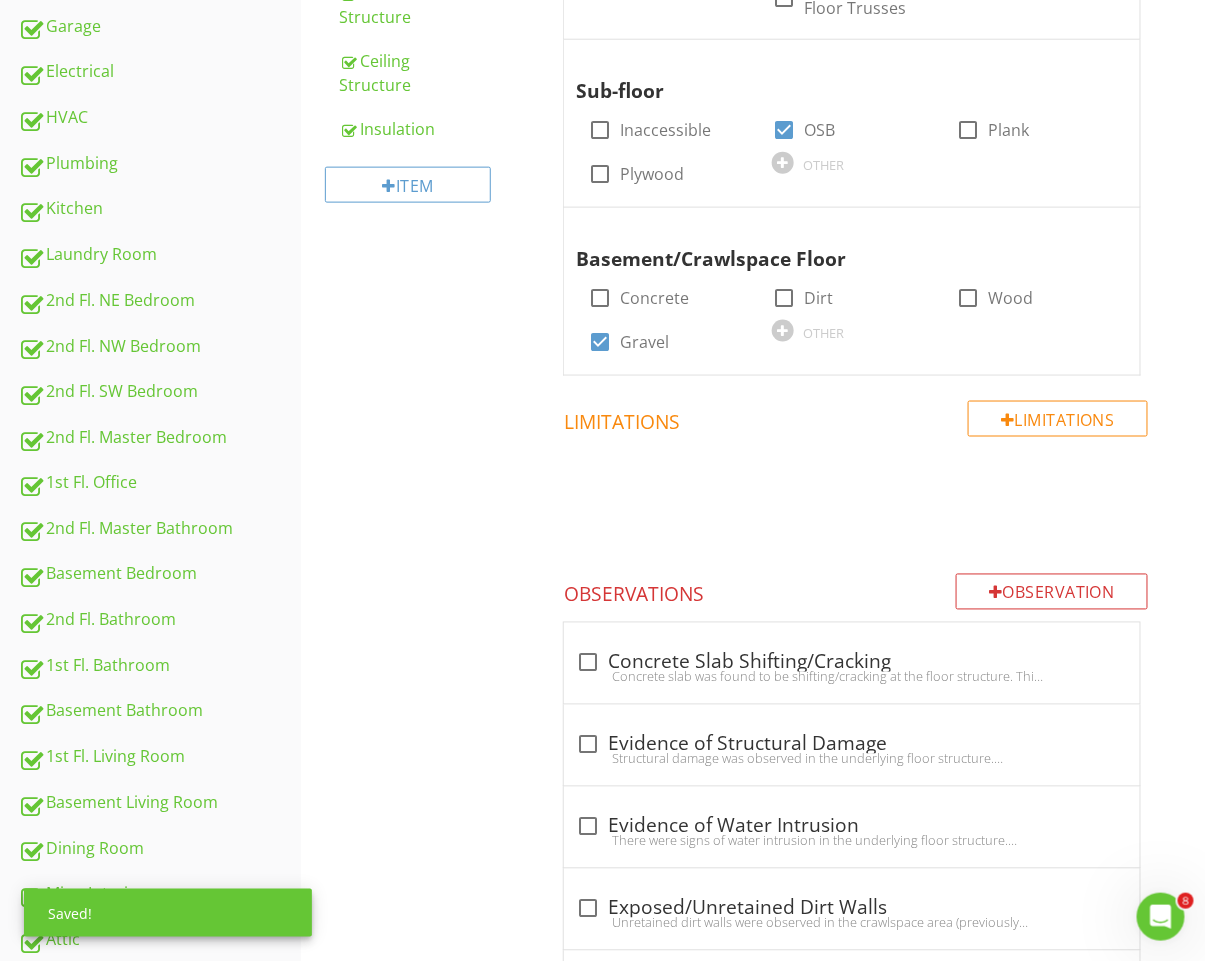 scroll, scrollTop: 301, scrollLeft: 0, axis: vertical 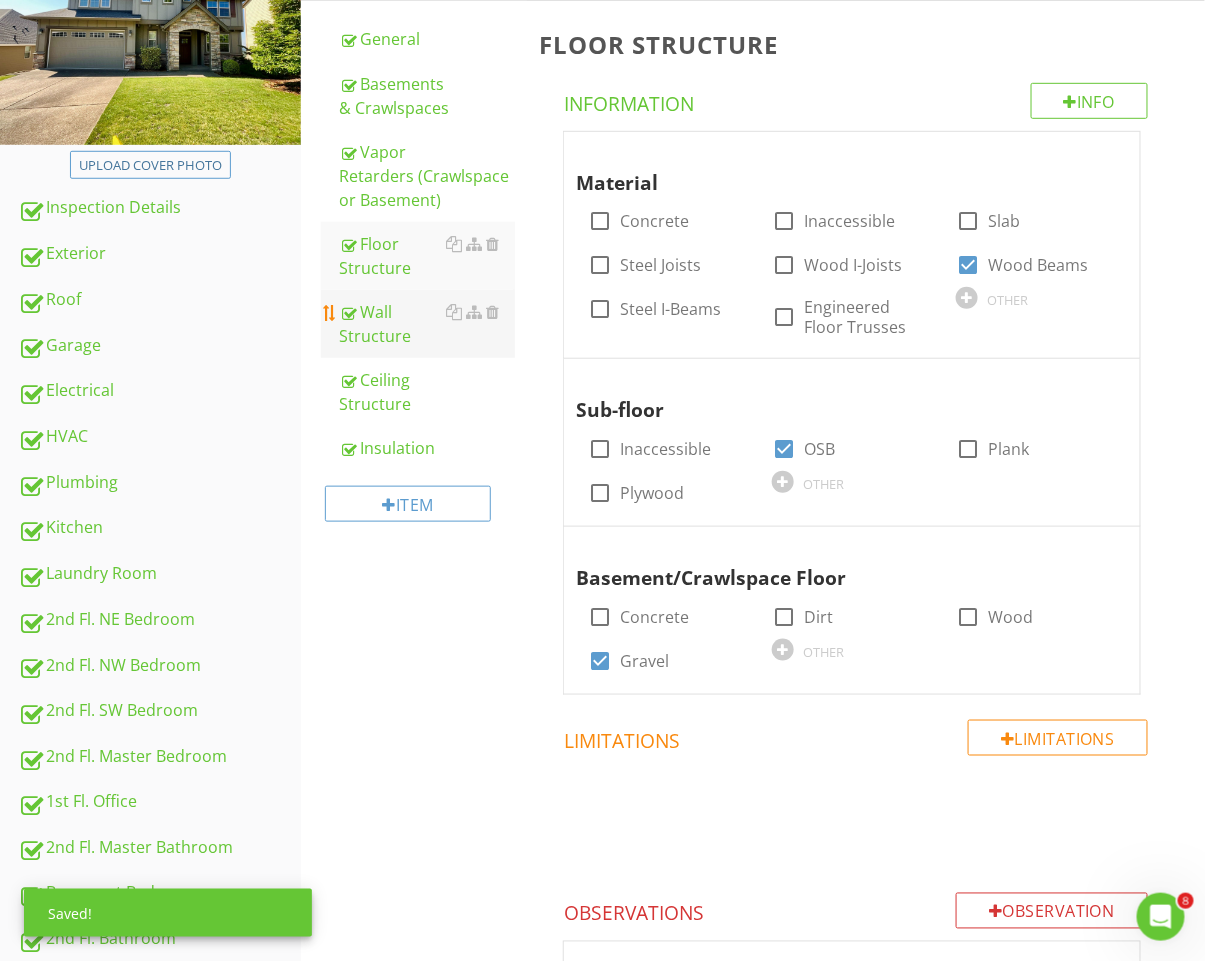 click on "Wall Structure" at bounding box center (427, 324) 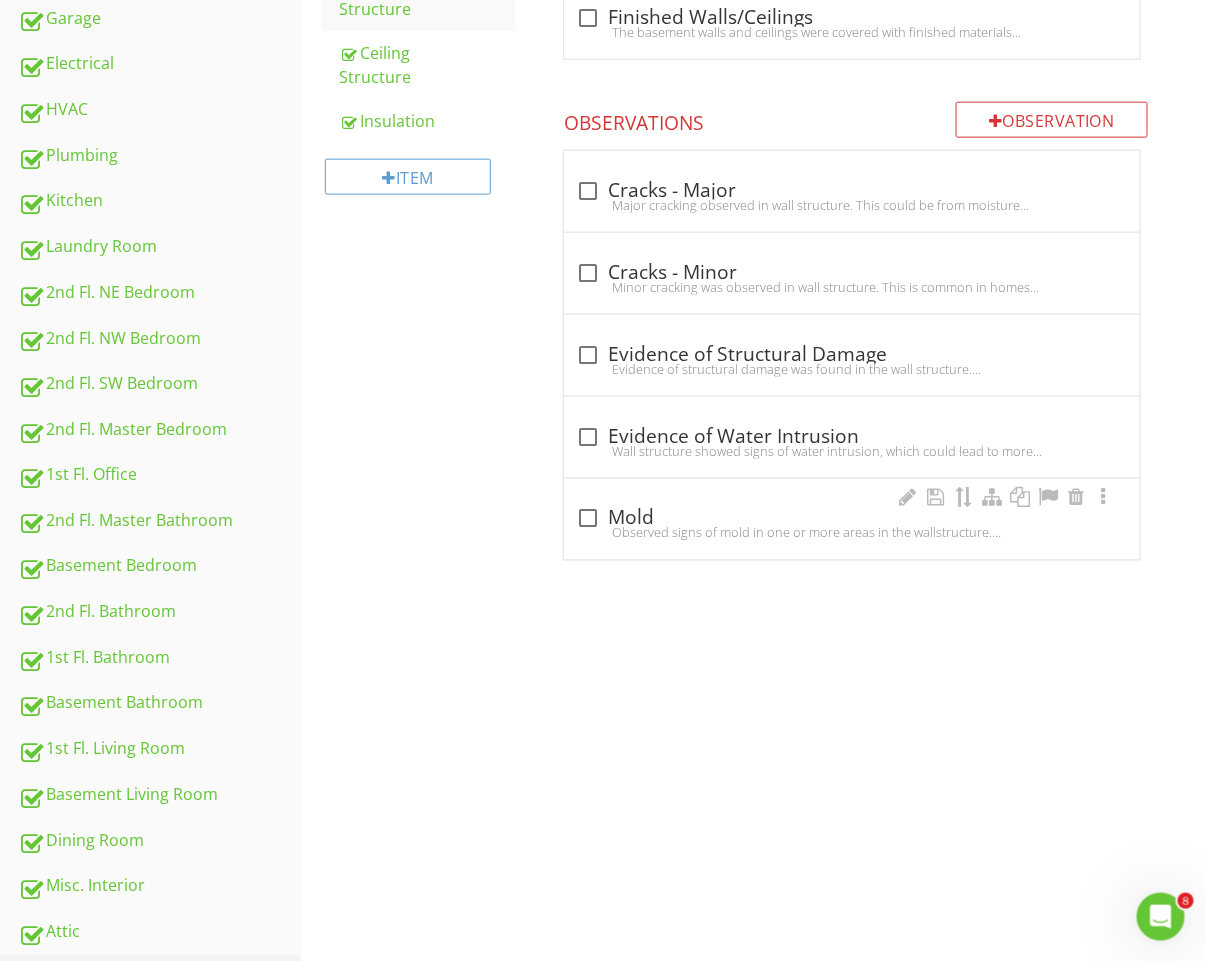 scroll, scrollTop: 701, scrollLeft: 0, axis: vertical 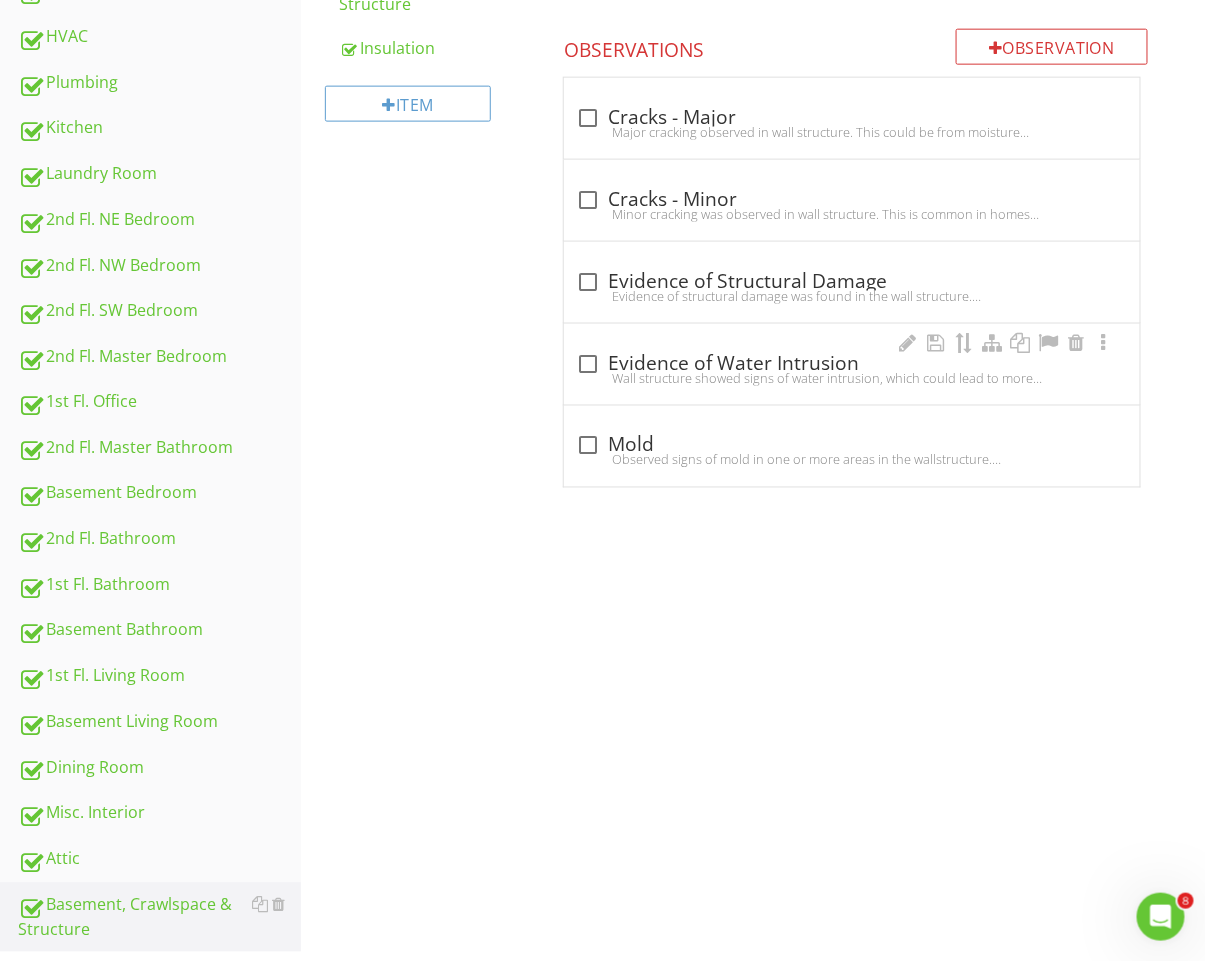 click on "check_box_outline_blank
Evidence of Water Intrusion" at bounding box center (852, 364) 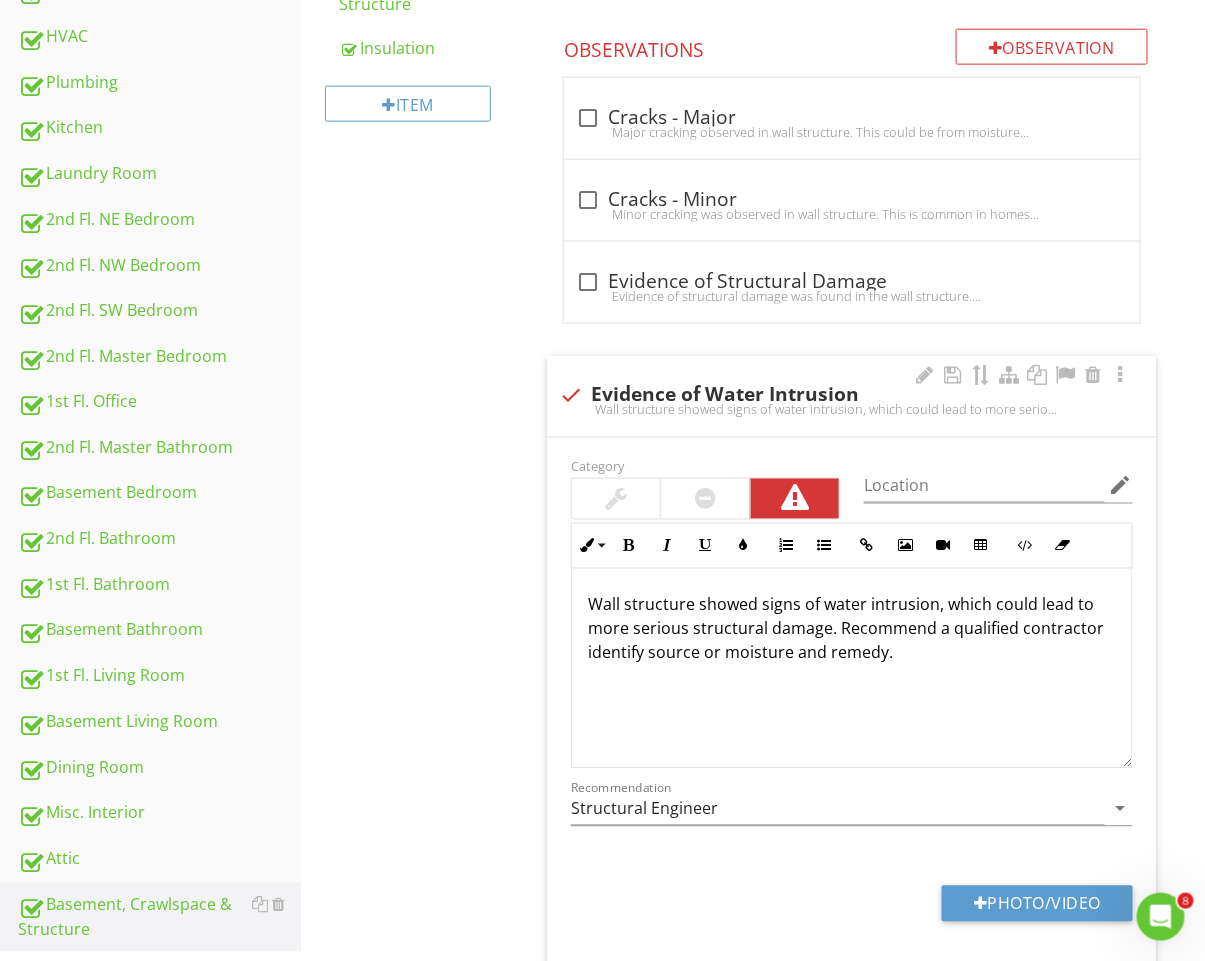 click on "Recommendation Structural Engineer arrow_drop_down" at bounding box center (852, 813) 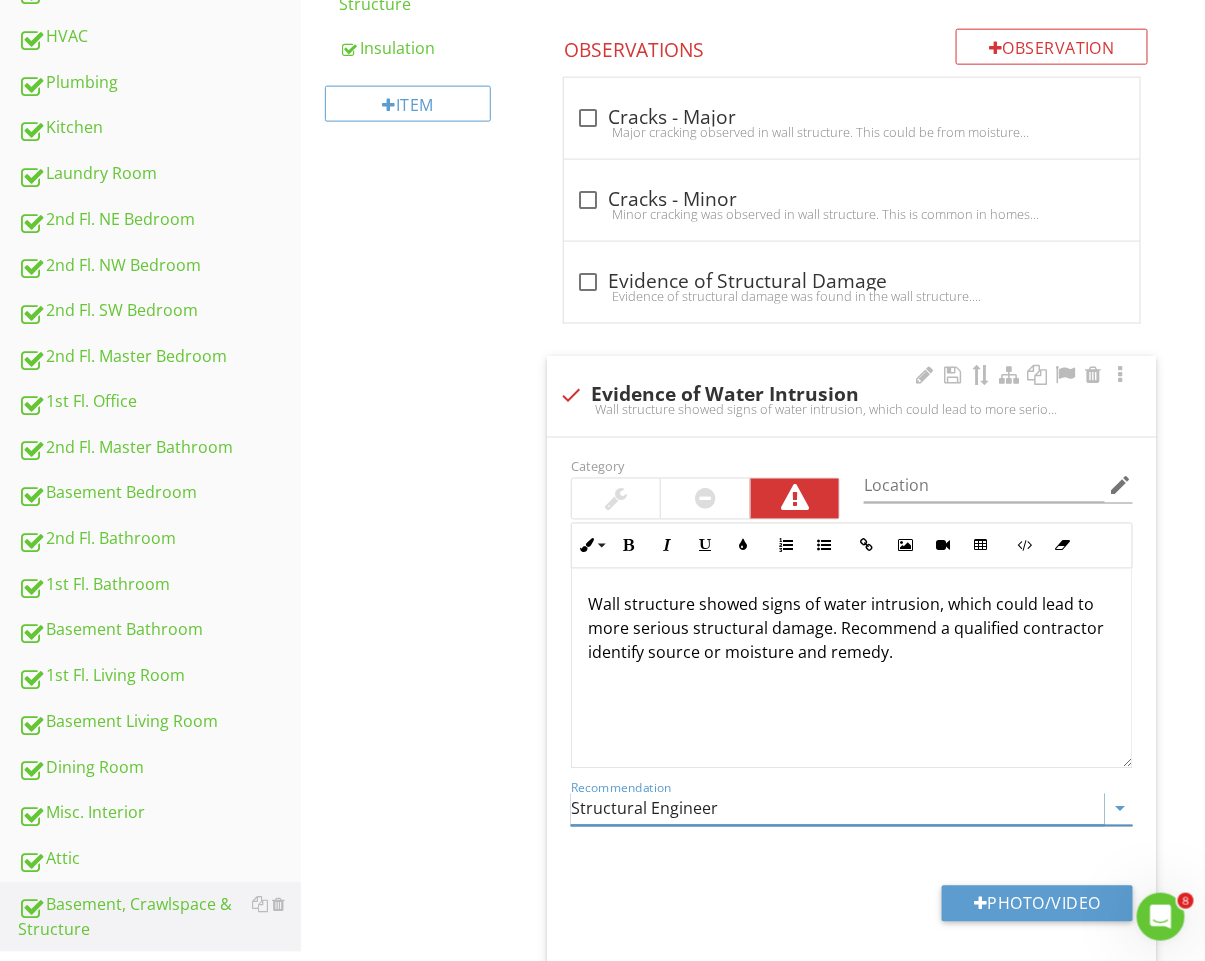 click on "Structural Engineer" at bounding box center (838, 809) 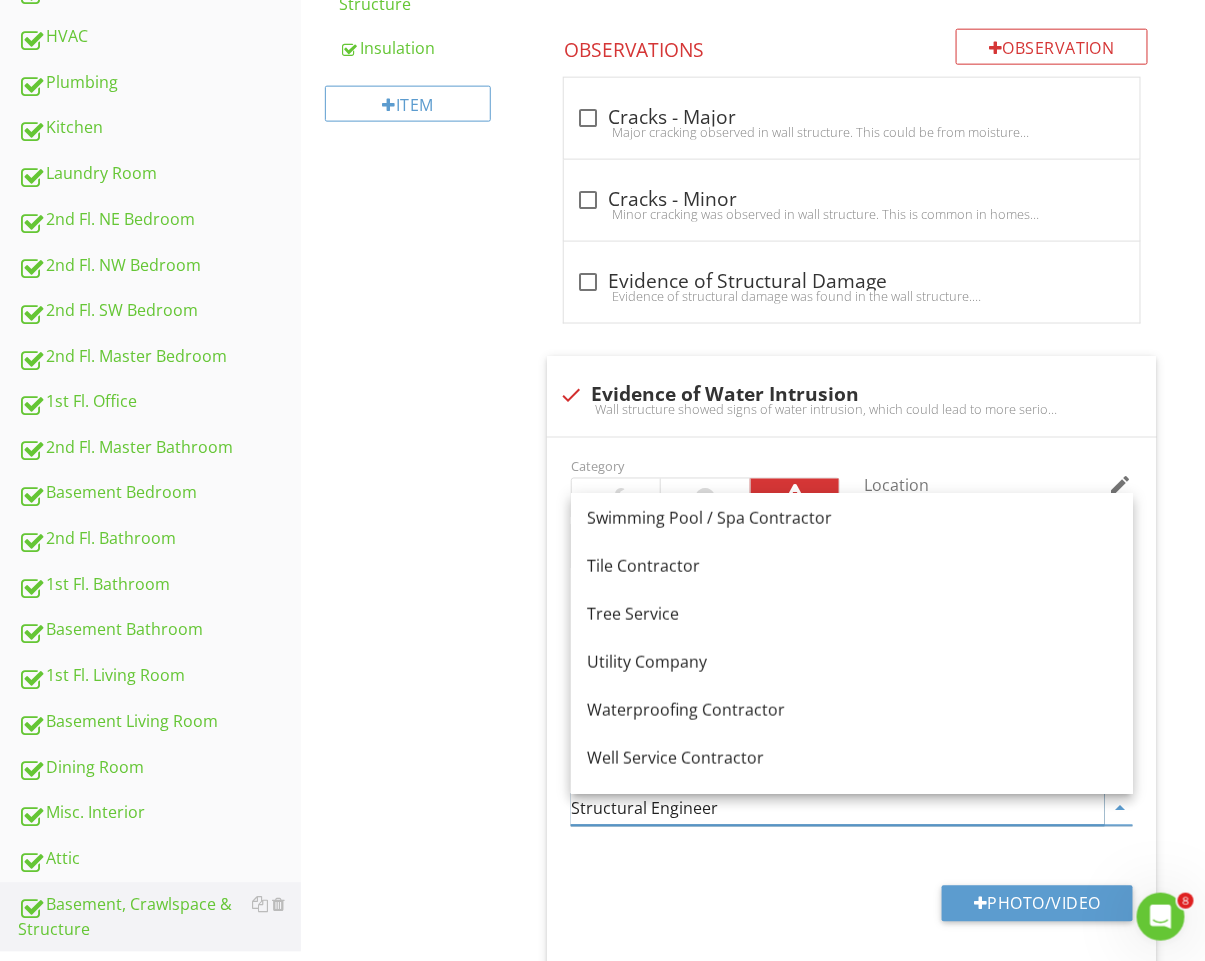 scroll, scrollTop: 2745, scrollLeft: 0, axis: vertical 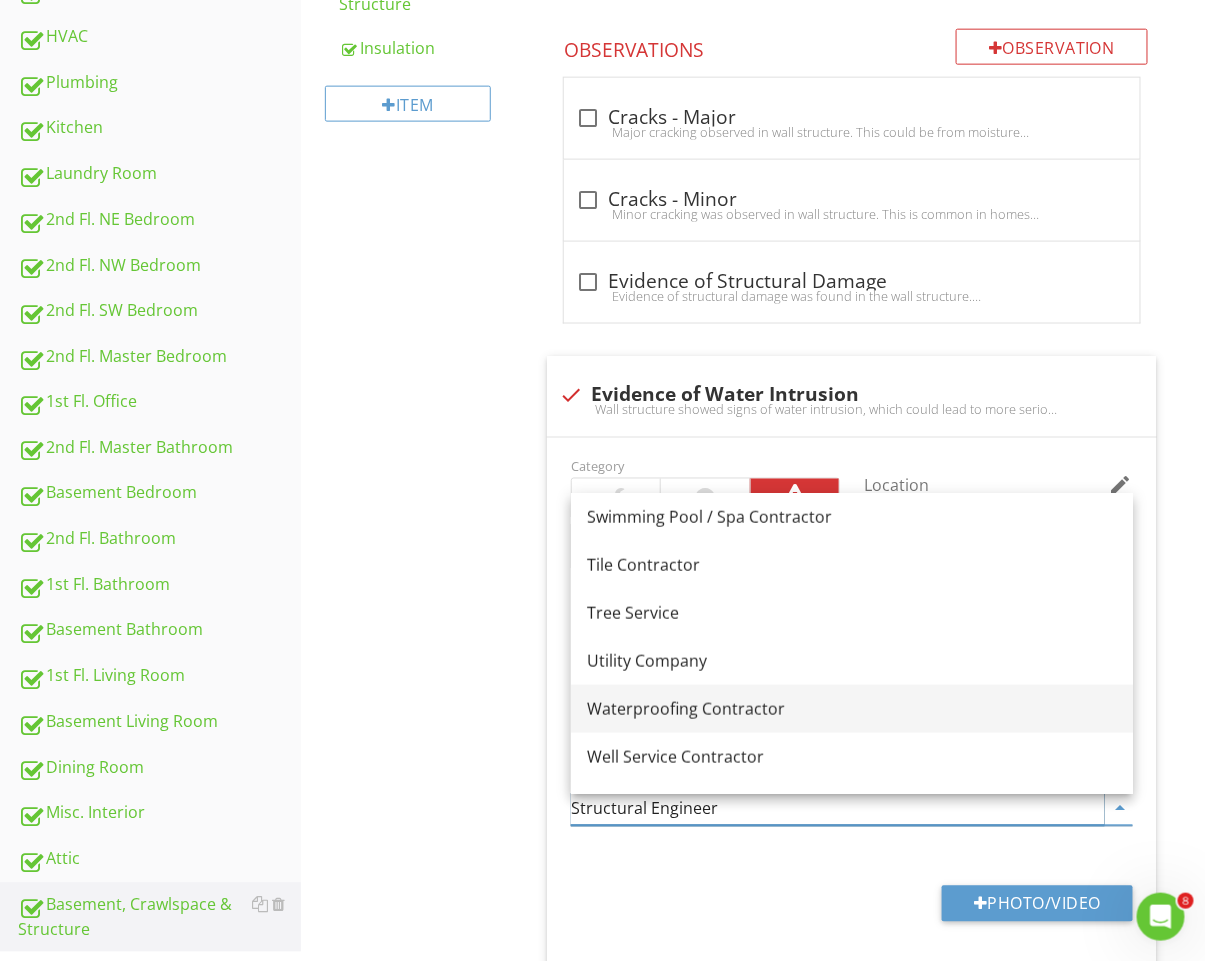 click on "Waterproofing Contractor" at bounding box center (852, 709) 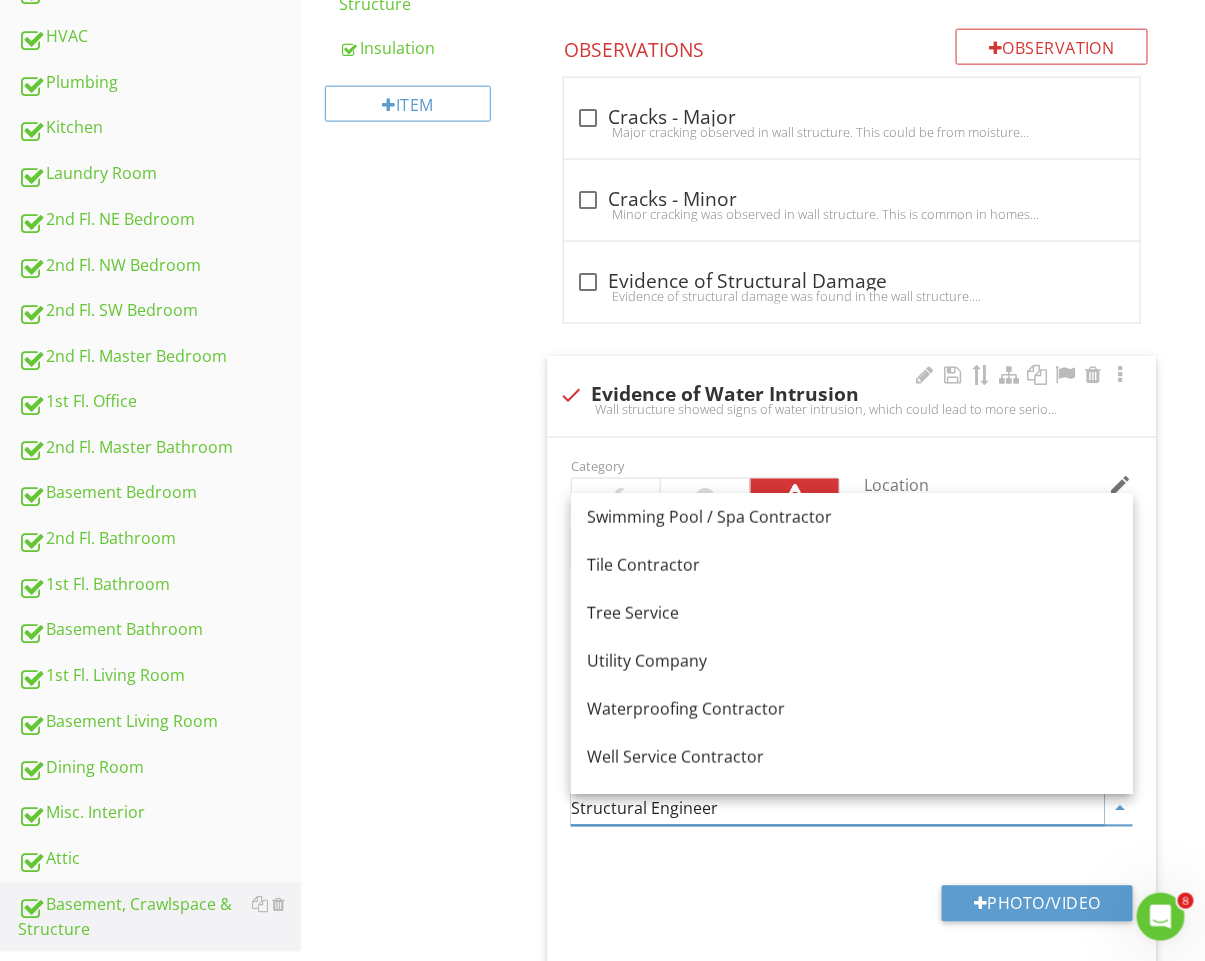 type on "Waterproofing Contractor" 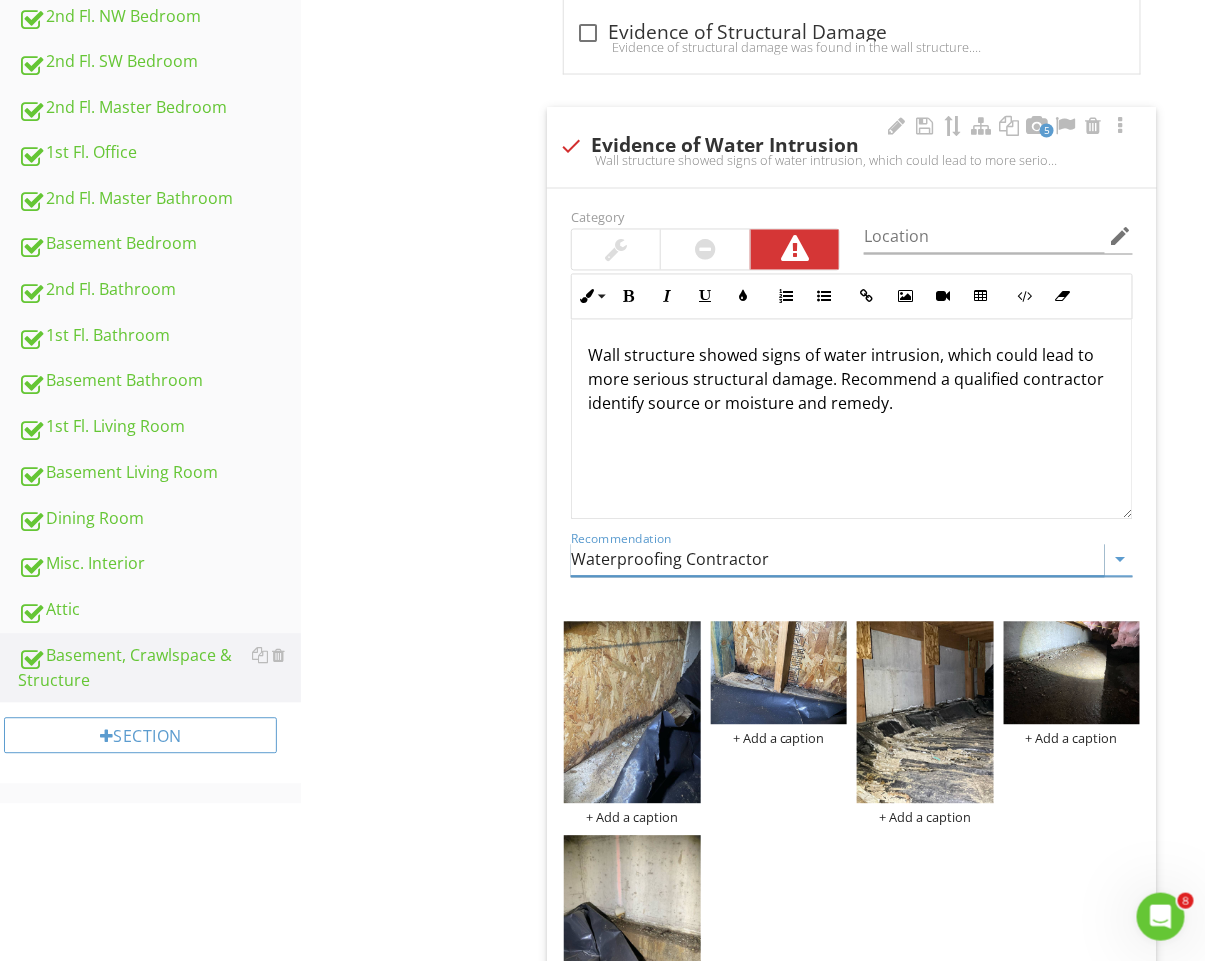 scroll, scrollTop: 1007, scrollLeft: 0, axis: vertical 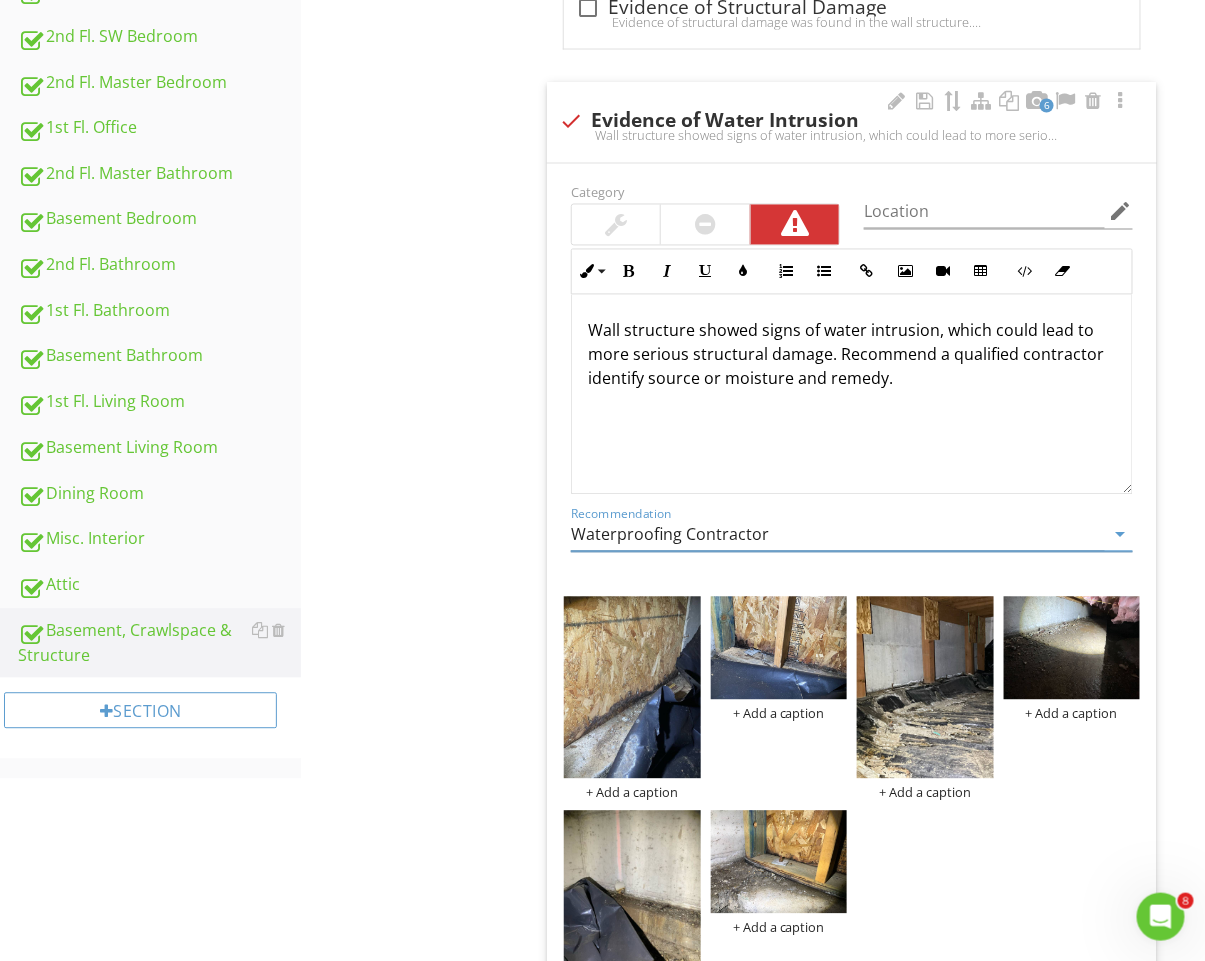 click on "Wall structure showed signs of water intrusion, which could lead to more serious structural damage. Recommend a qualified contractor identify source or moisture and remedy." at bounding box center [852, 355] 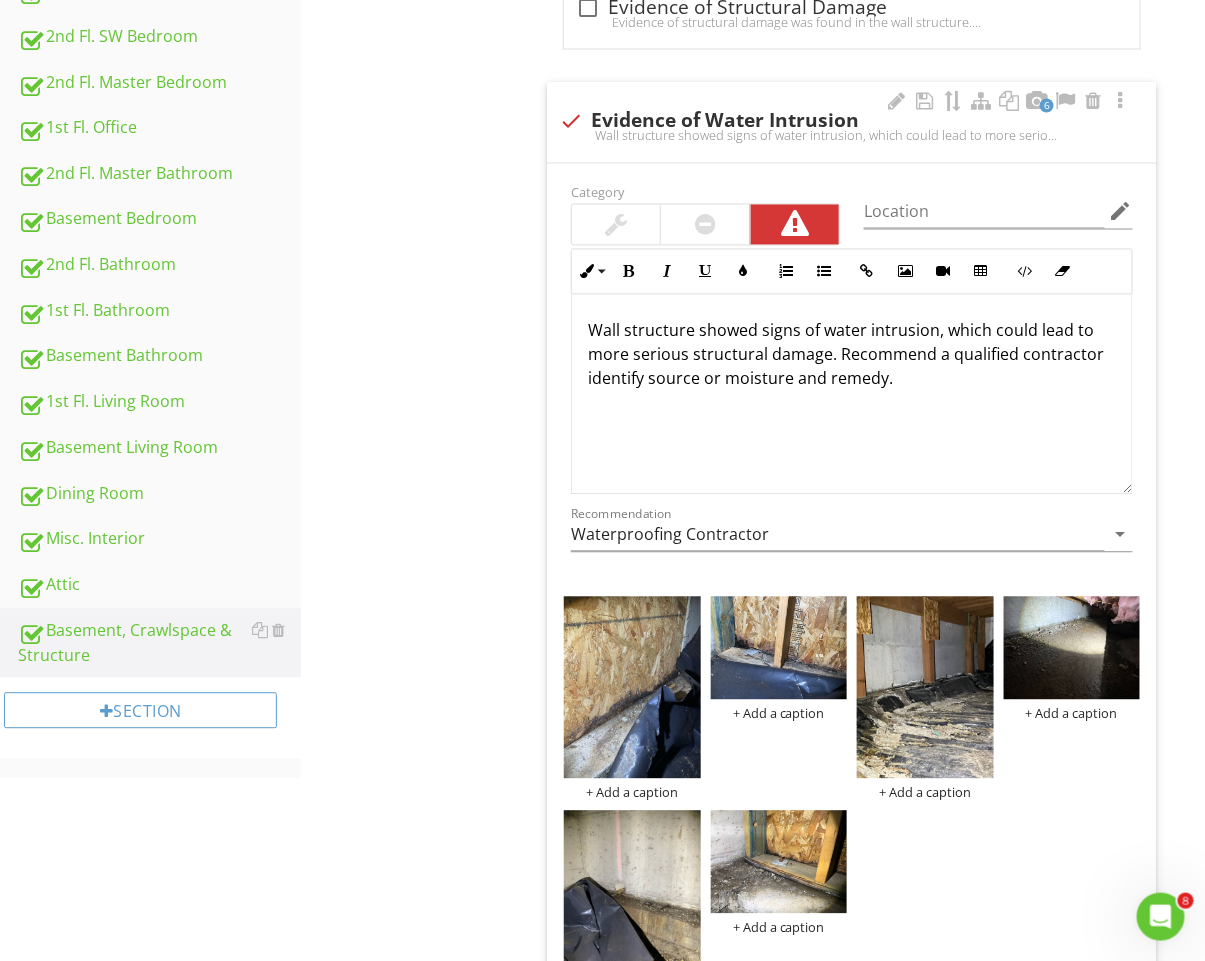 type 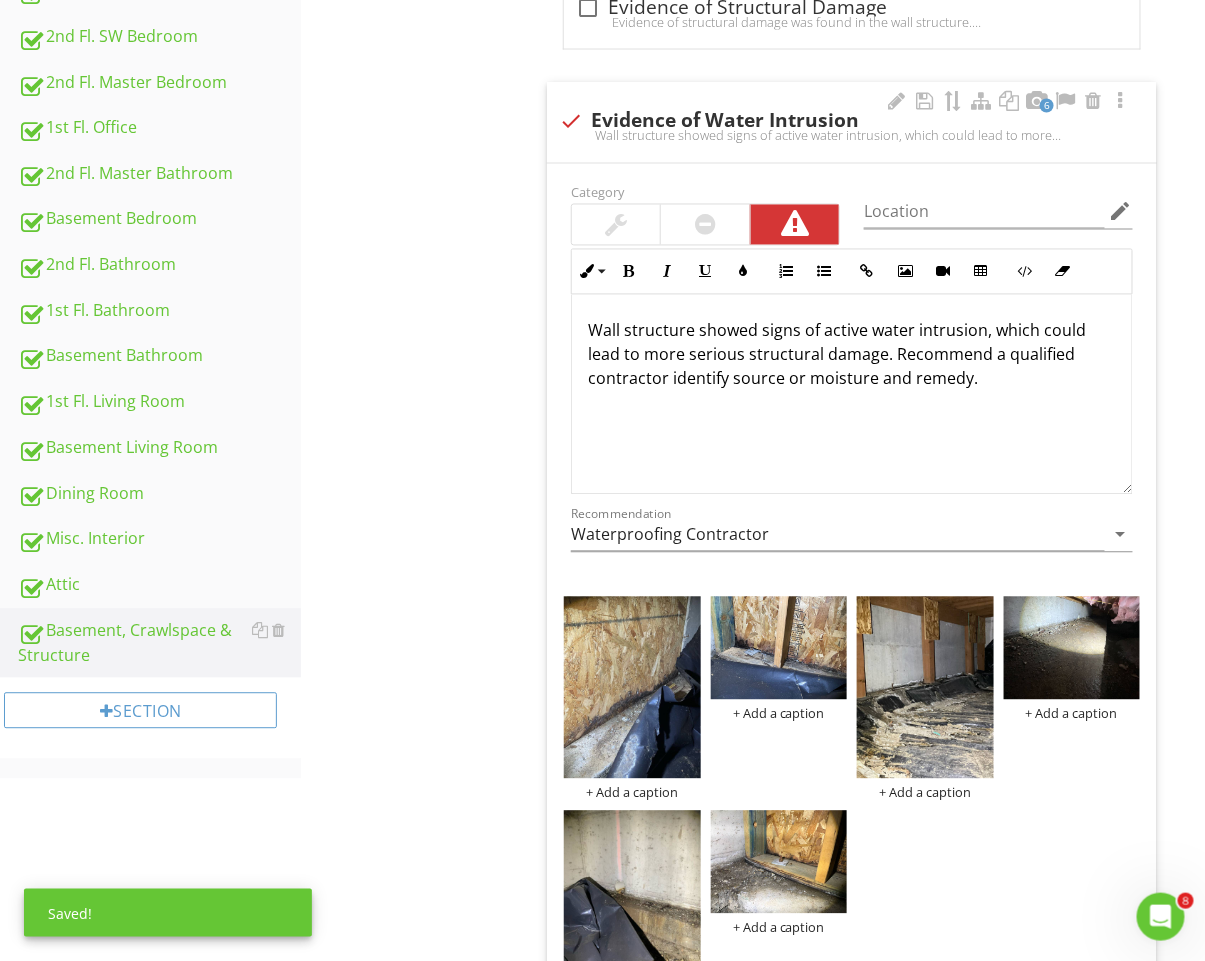 click on "Wall structure showed signs of active water intrusion, which could lead to more serious structural damage. Recommend a qualified contractor identify source or moisture and remedy." at bounding box center (852, 355) 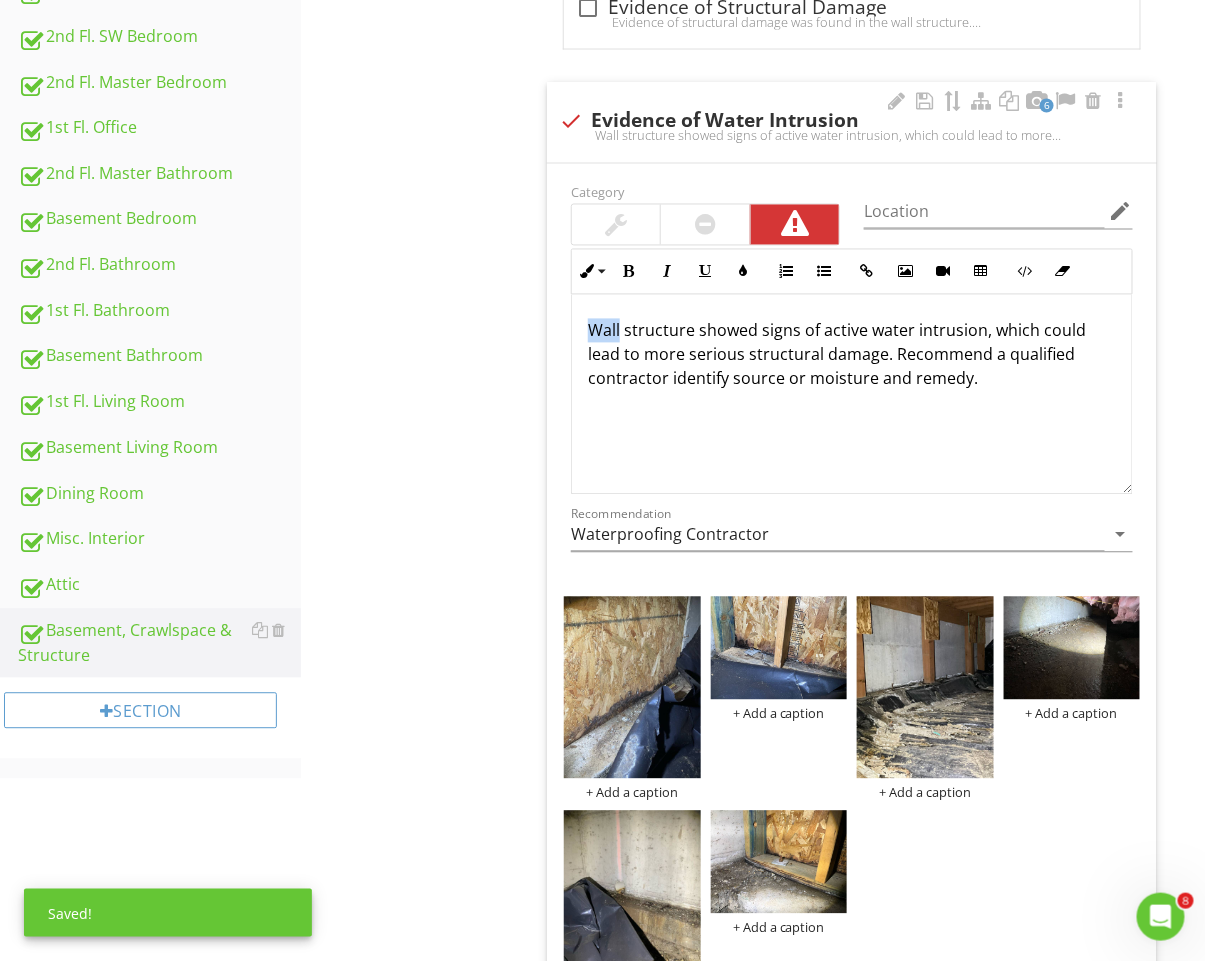 click on "Wall structure showed signs of active water intrusion, which could lead to more serious structural damage. Recommend a qualified contractor identify source or moisture and remedy." at bounding box center (852, 355) 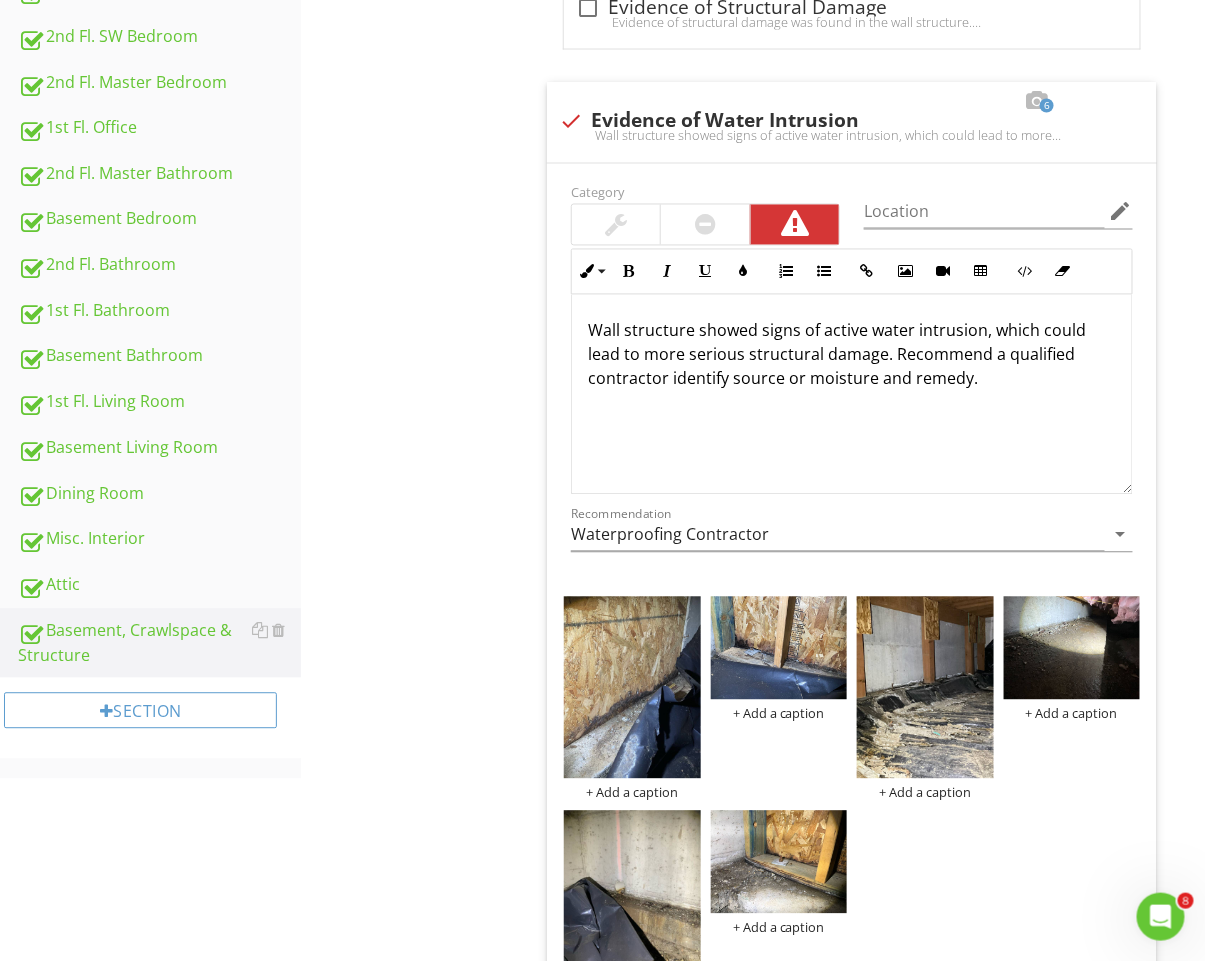 click on "Basement, Crawlspace & Structure
General
Basements & Crawlspaces
Vapor Retarders (Crawlspace or Basement)
Floor Structure
Wall Structure
Ceiling Structure
Insulation
Item
Wall Structure
Info
Information
Limitations
Limitations                       check_box_outline_blank
Finished Walls/Ceilings
The basement walls and ceilings were covered with finished materials (drywall), condition of wall and ceiling structure could not be assessed.
Observation
check_box_outline_blank" at bounding box center [753, 269] 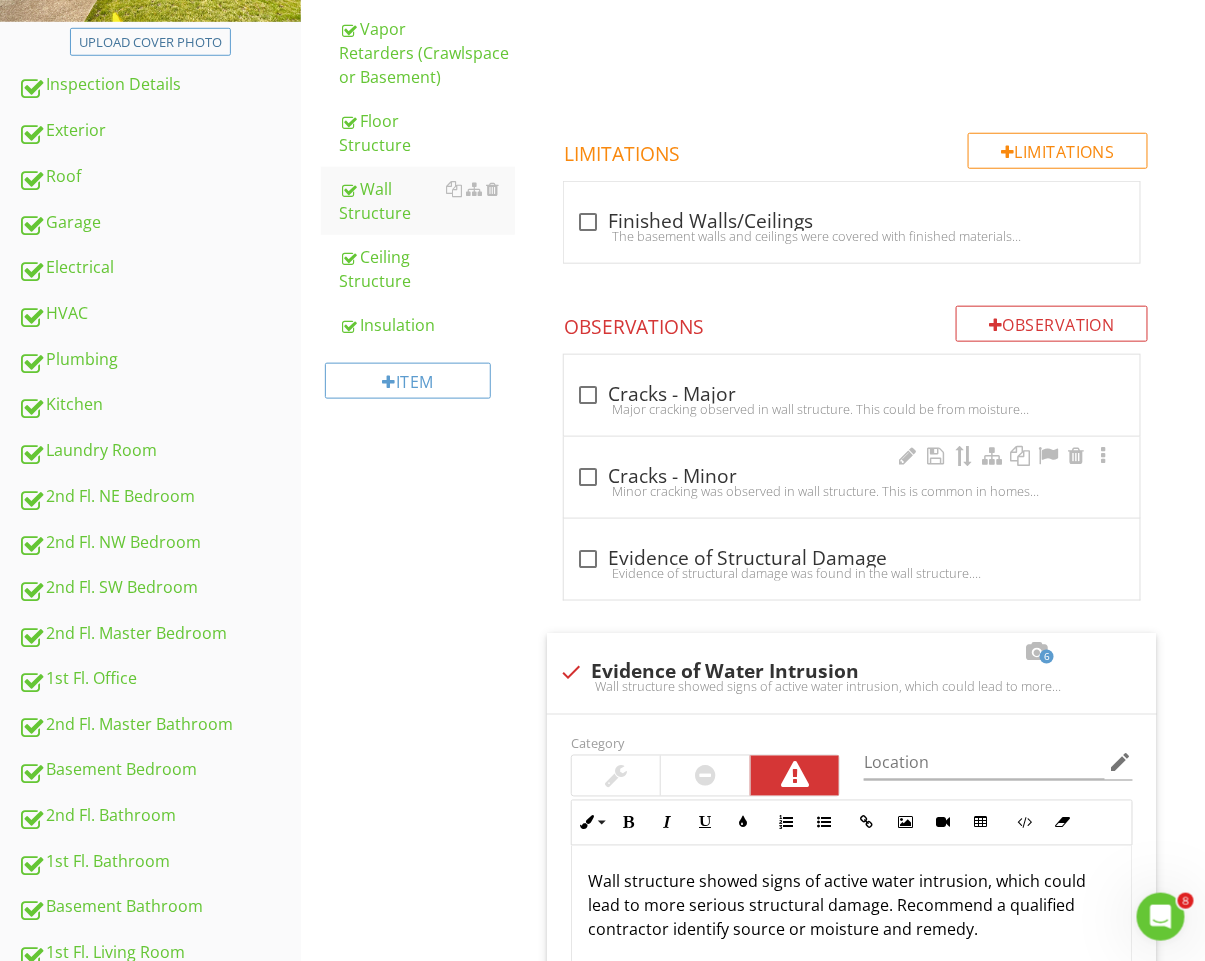 scroll, scrollTop: 0, scrollLeft: 0, axis: both 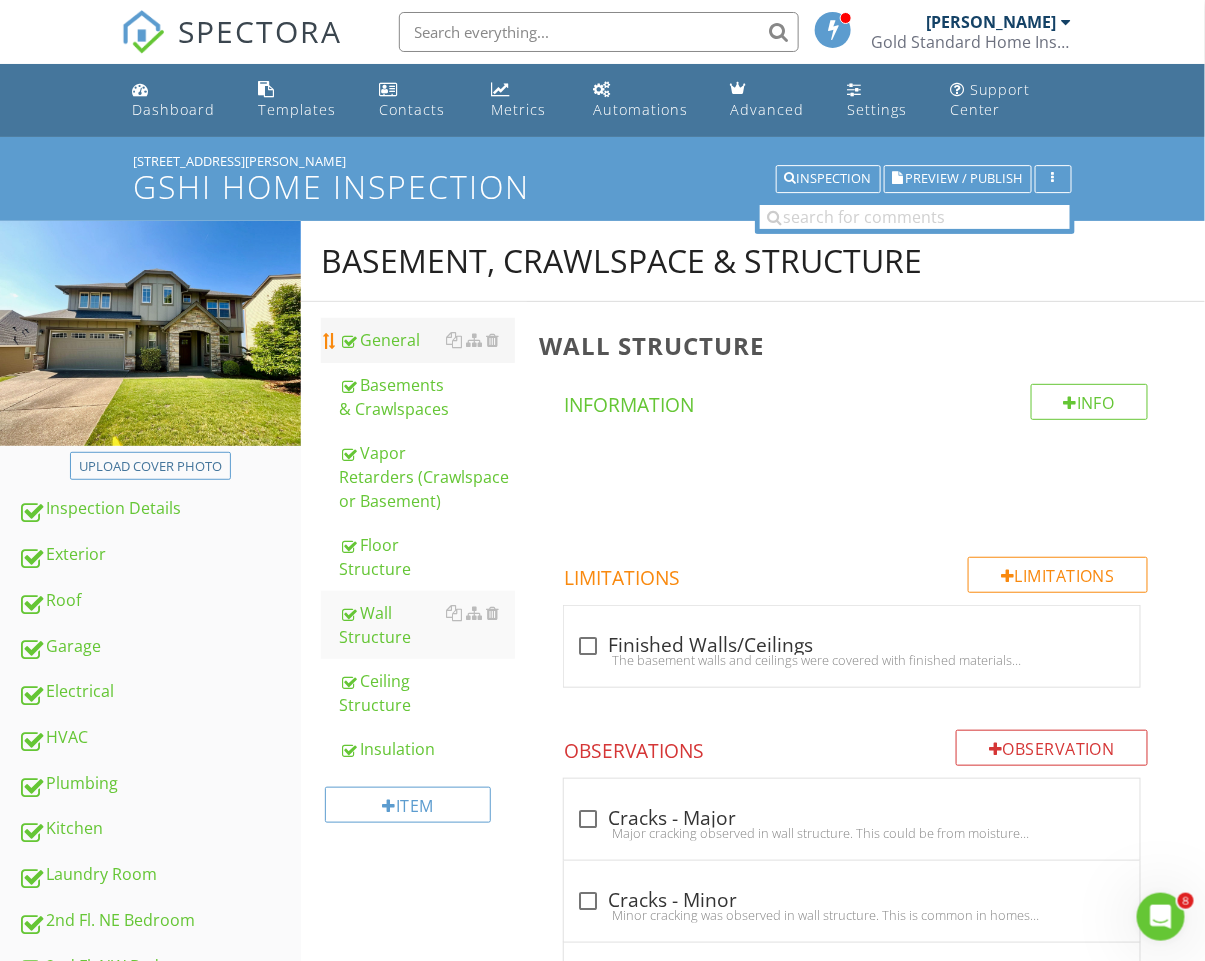 click on "General" at bounding box center (427, 340) 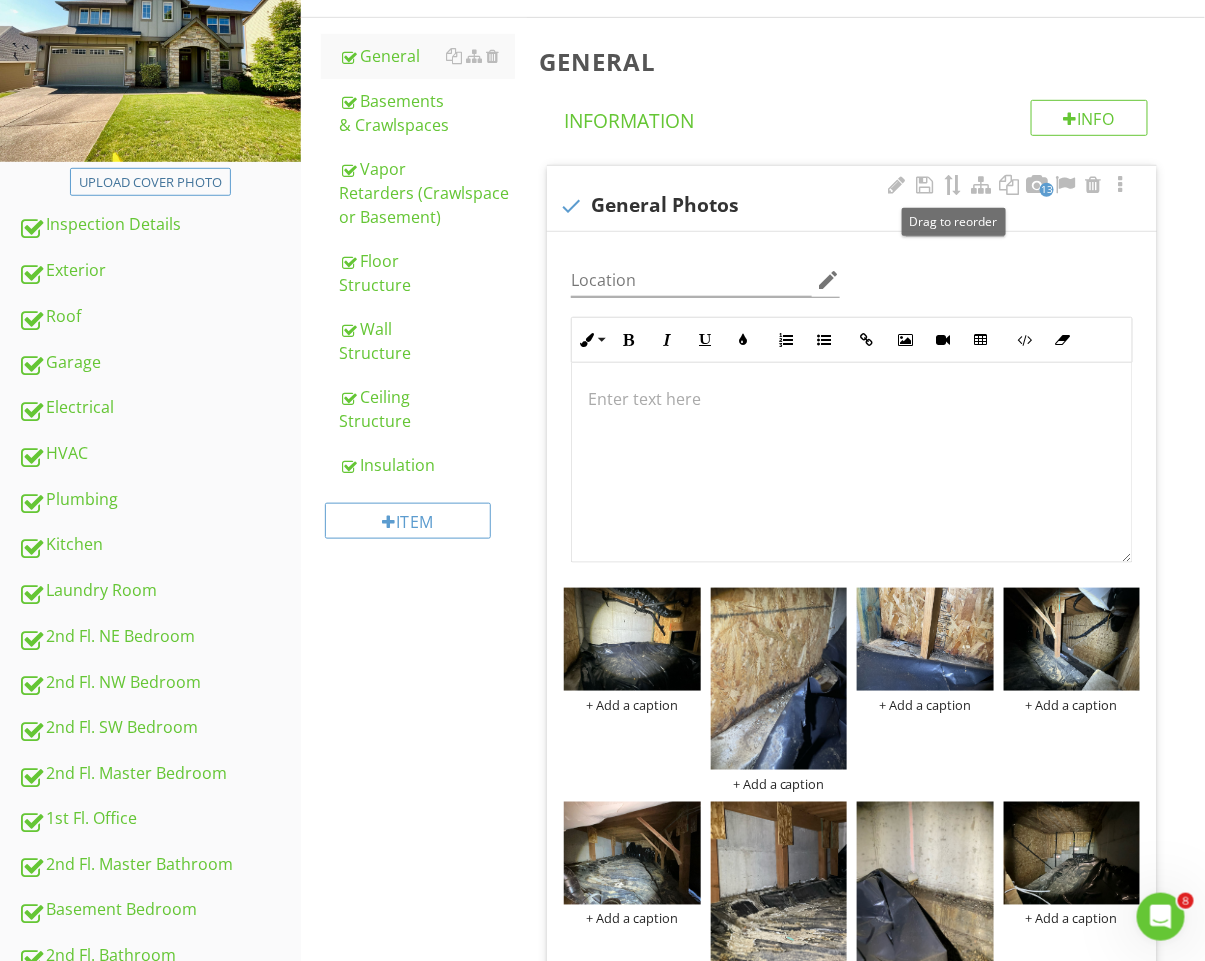 scroll, scrollTop: 325, scrollLeft: 0, axis: vertical 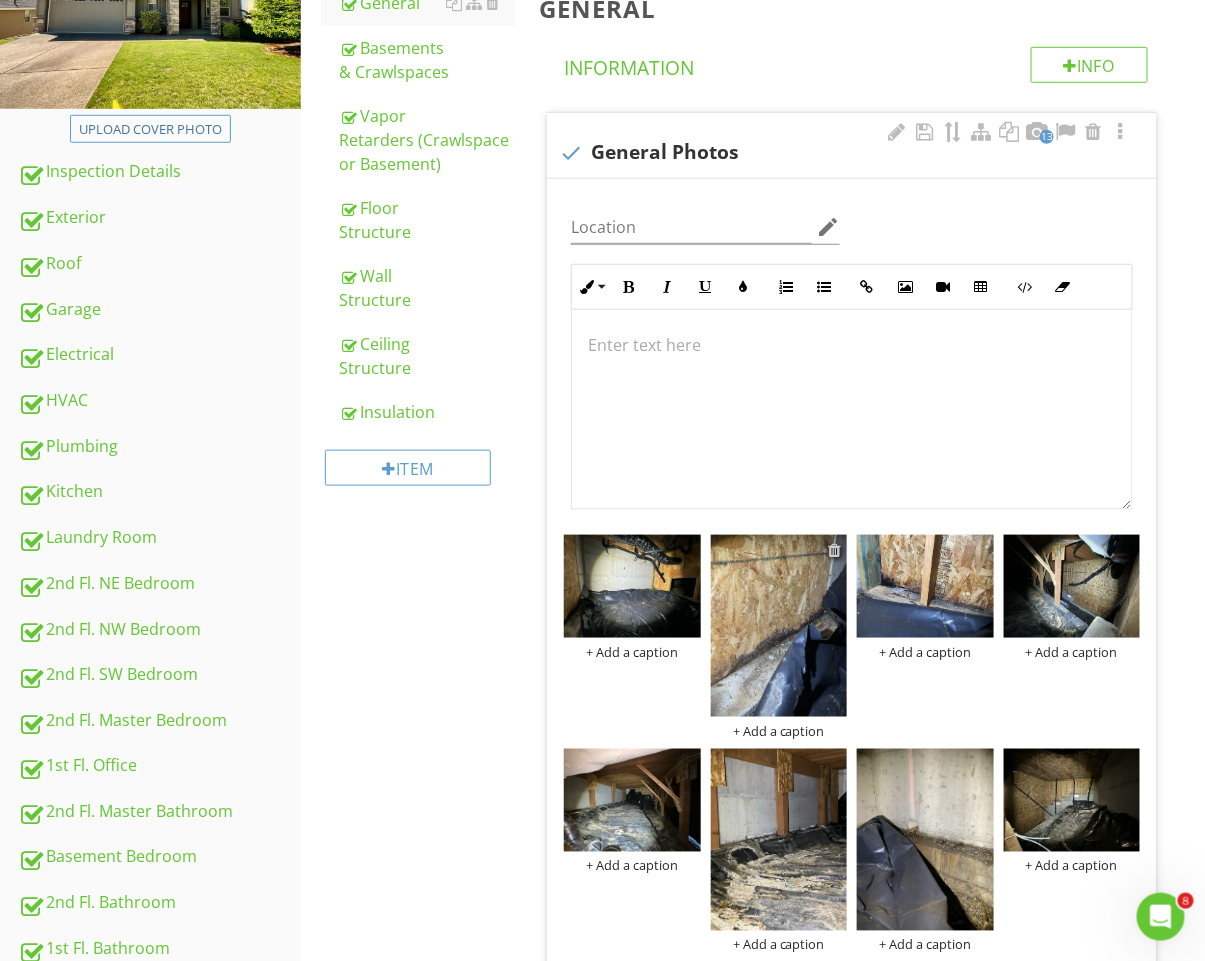 click at bounding box center [834, 550] 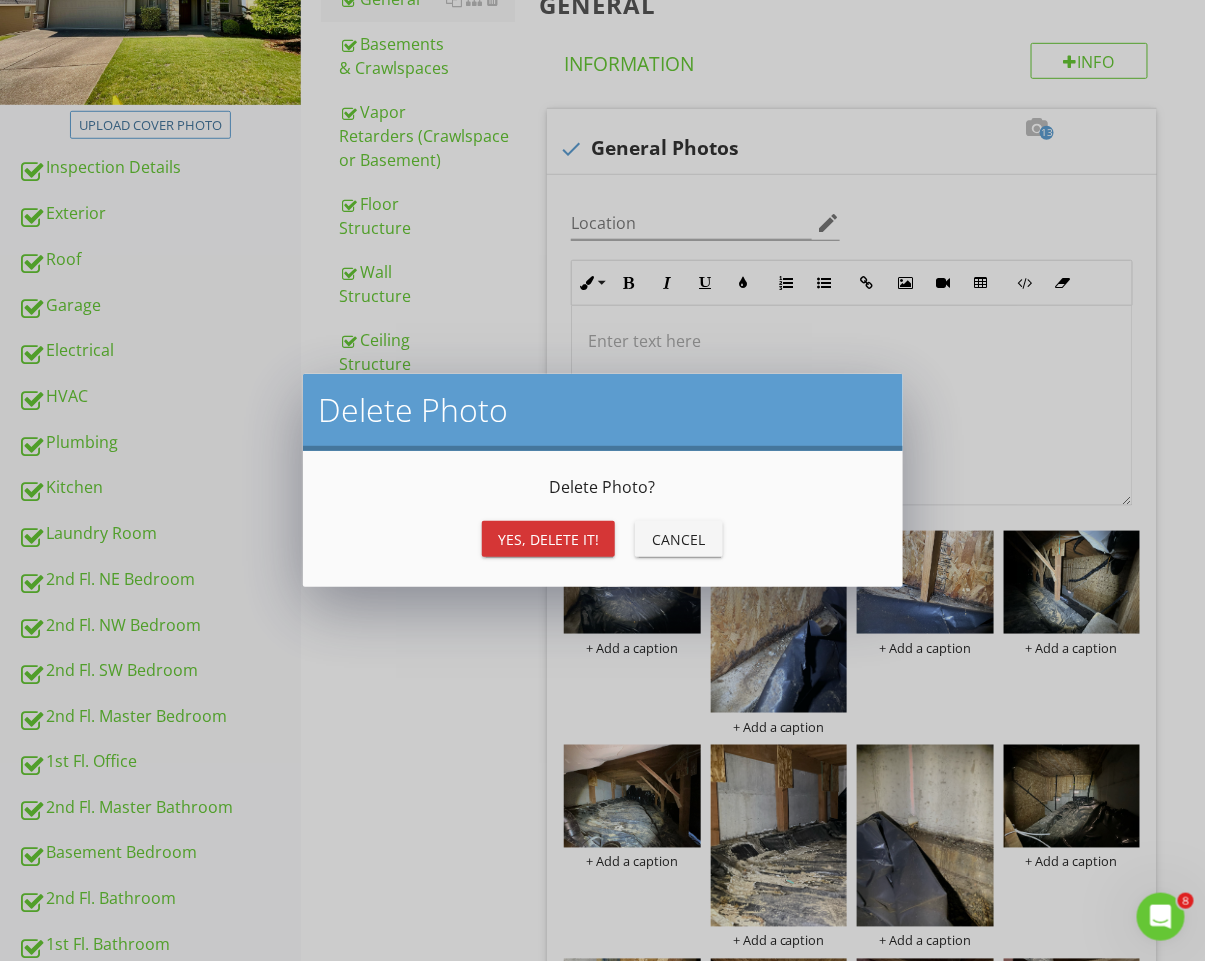 click on "Yes, Delete it!" at bounding box center [548, 539] 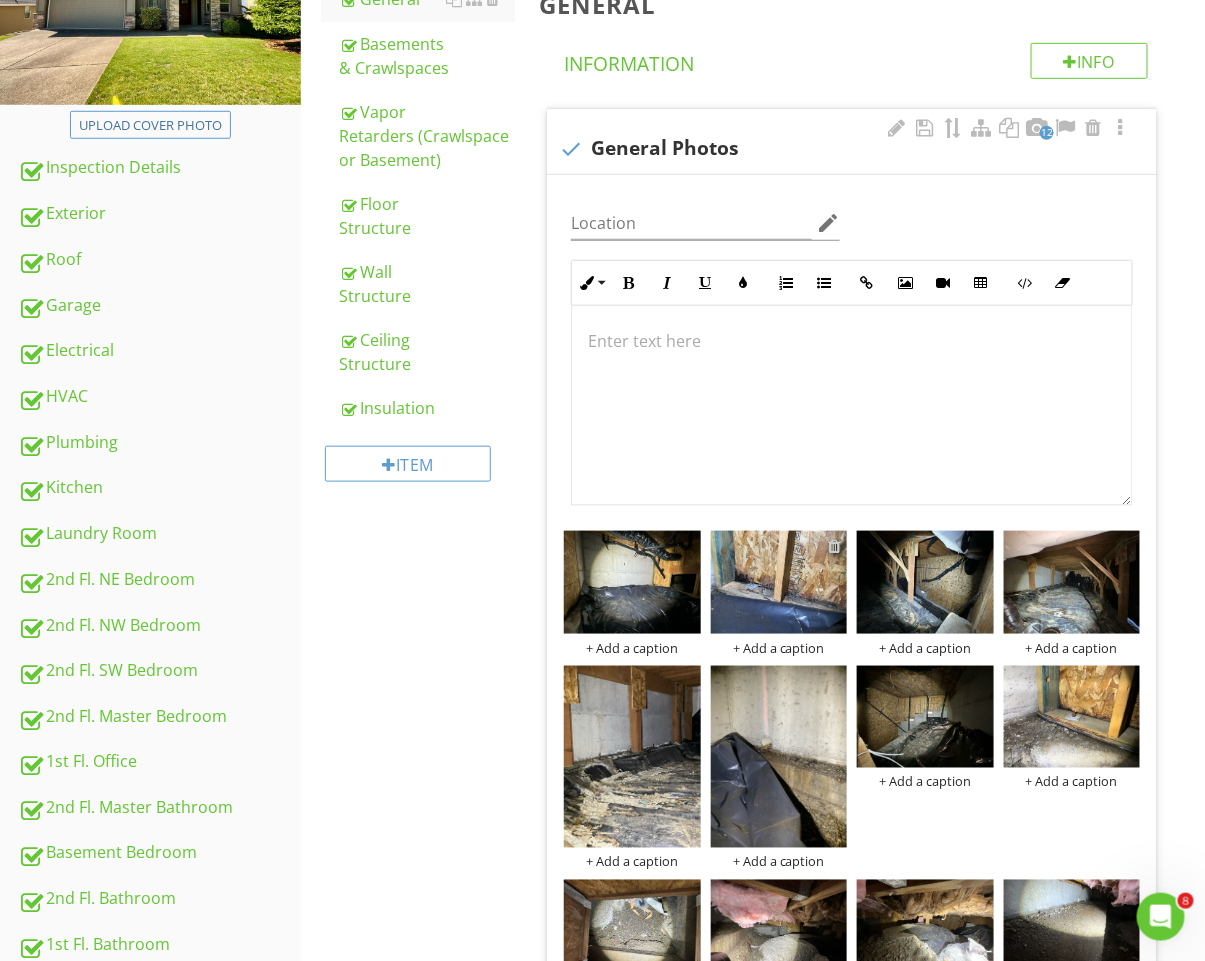 click at bounding box center (834, 546) 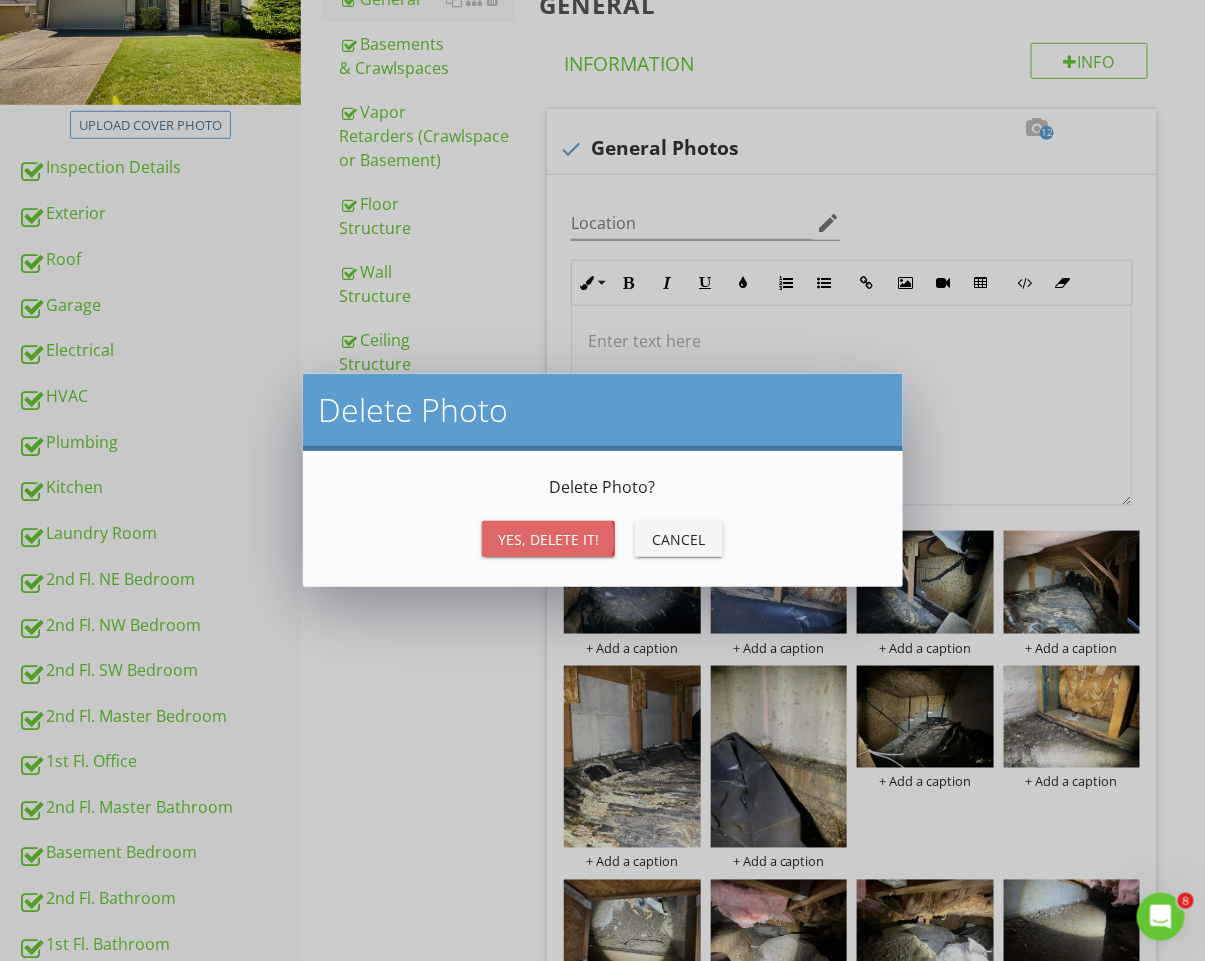 click on "Yes, Delete it!" at bounding box center (548, 539) 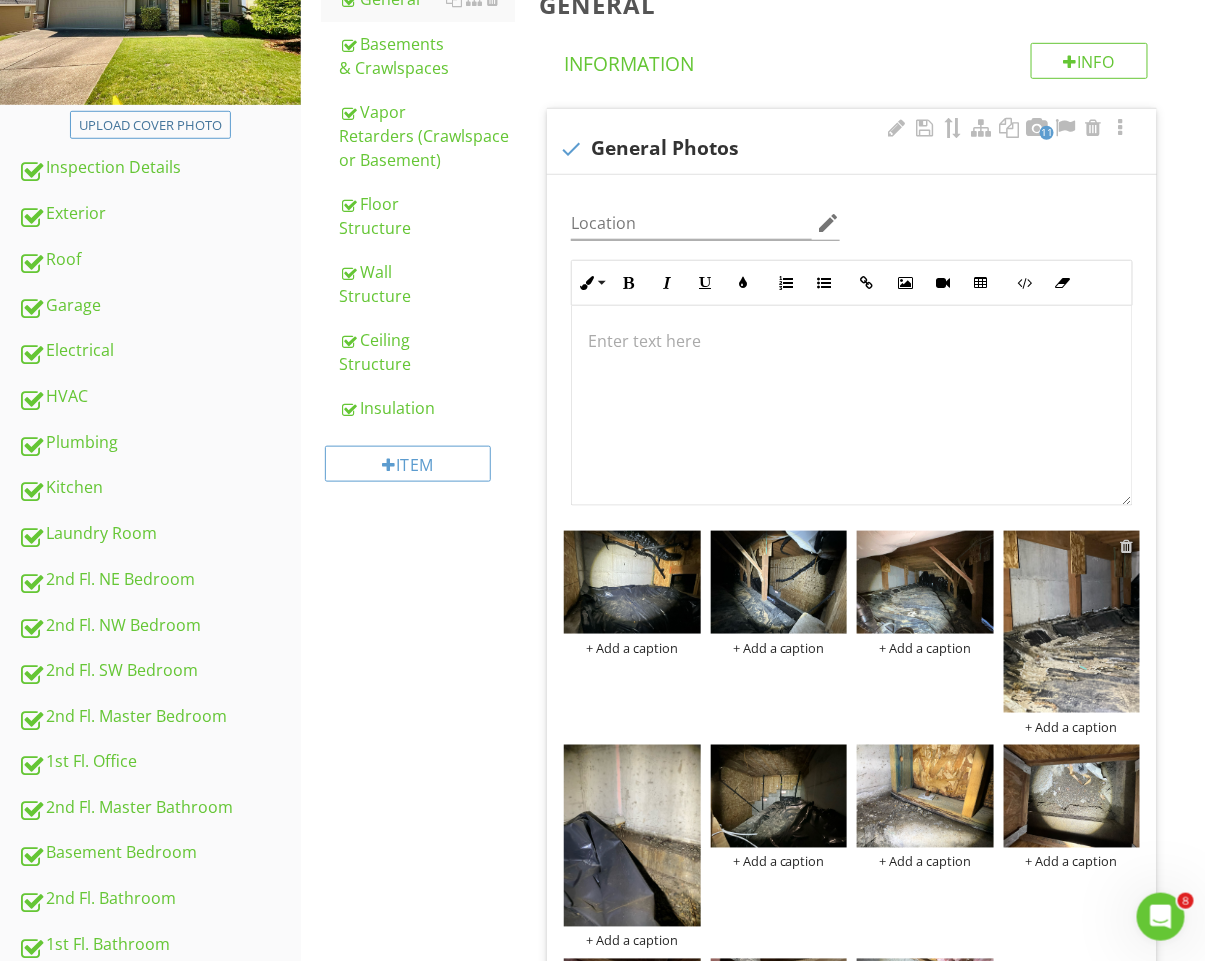 click at bounding box center [1127, 546] 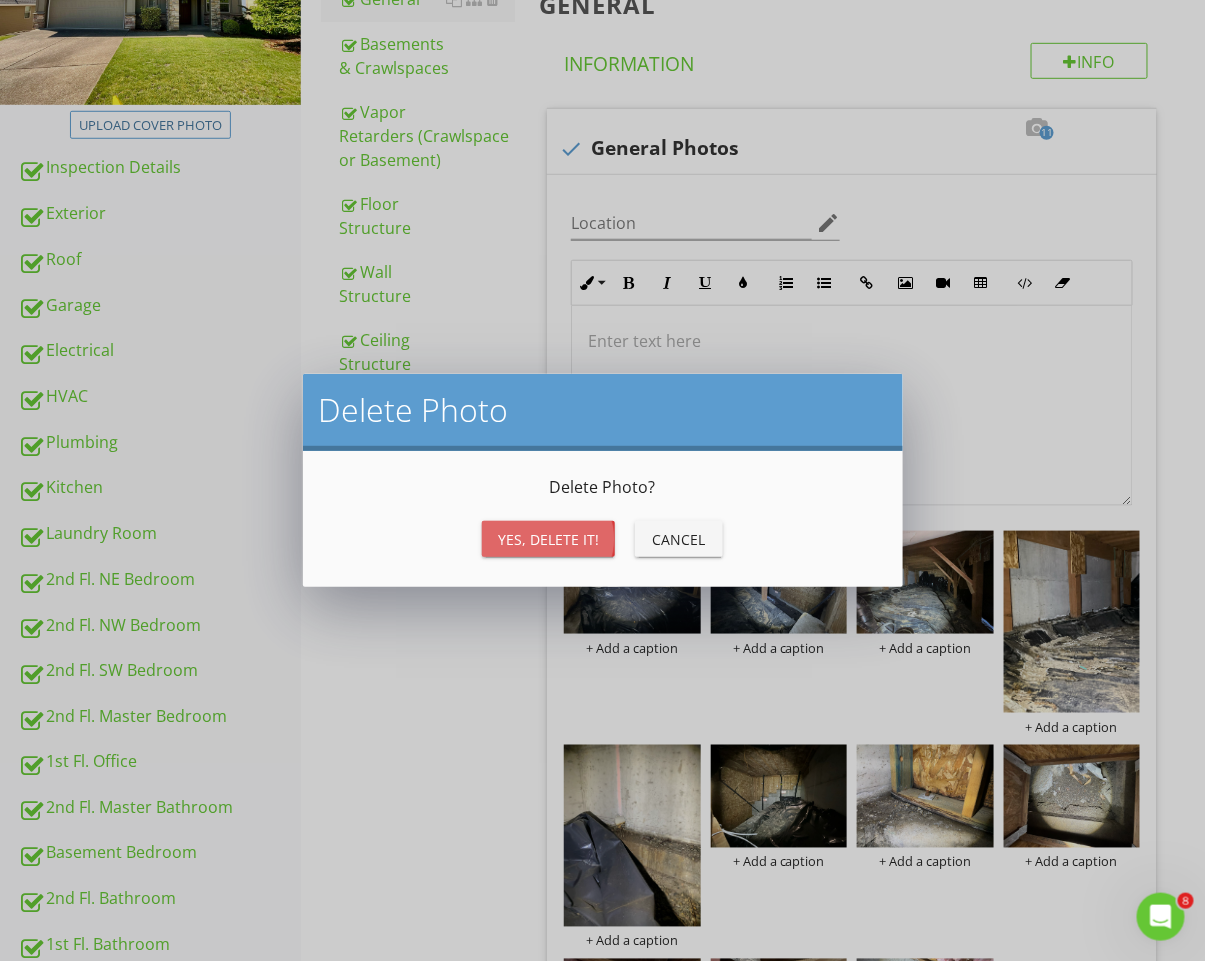 click on "Yes, Delete it!" at bounding box center (548, 539) 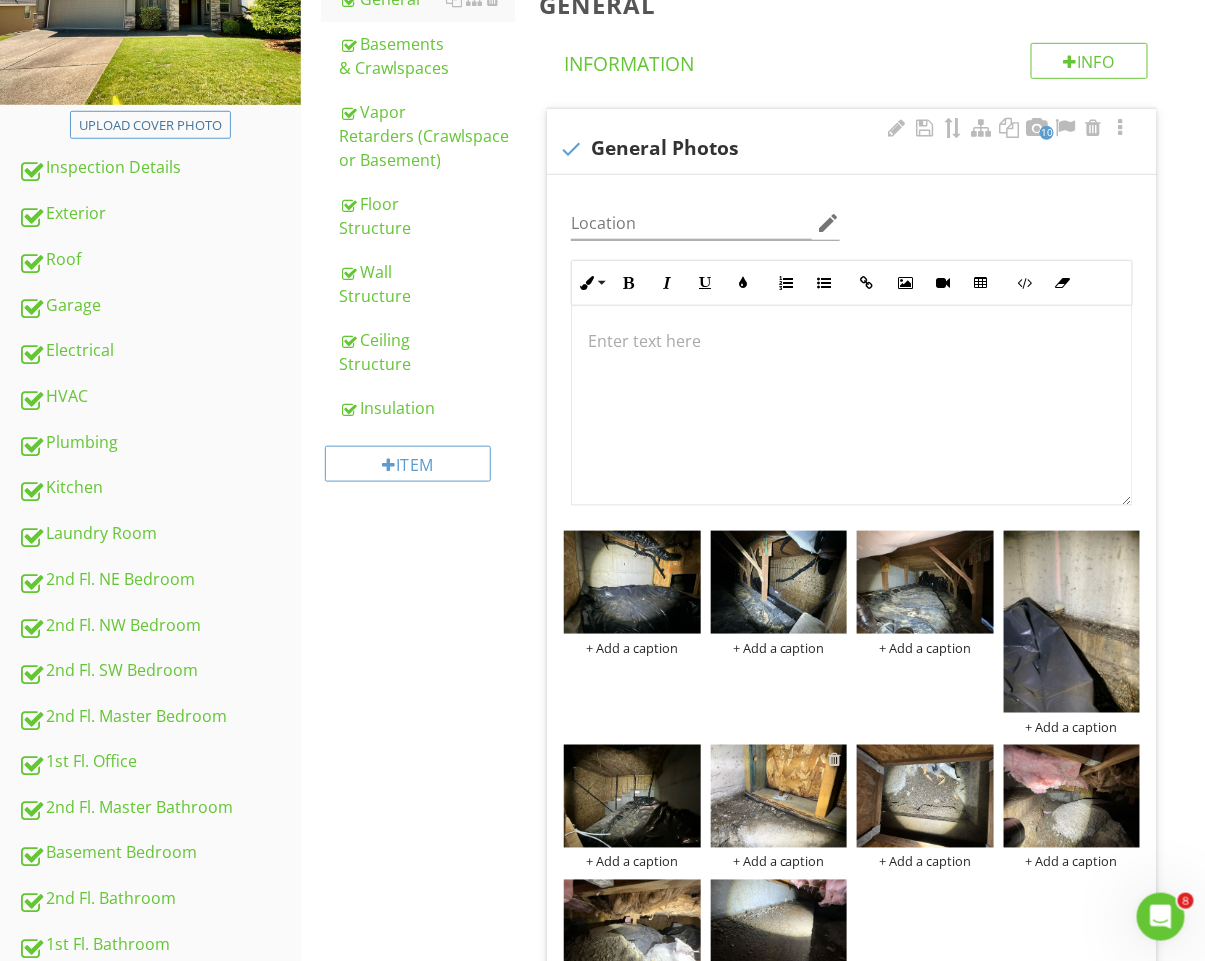 click at bounding box center (834, 760) 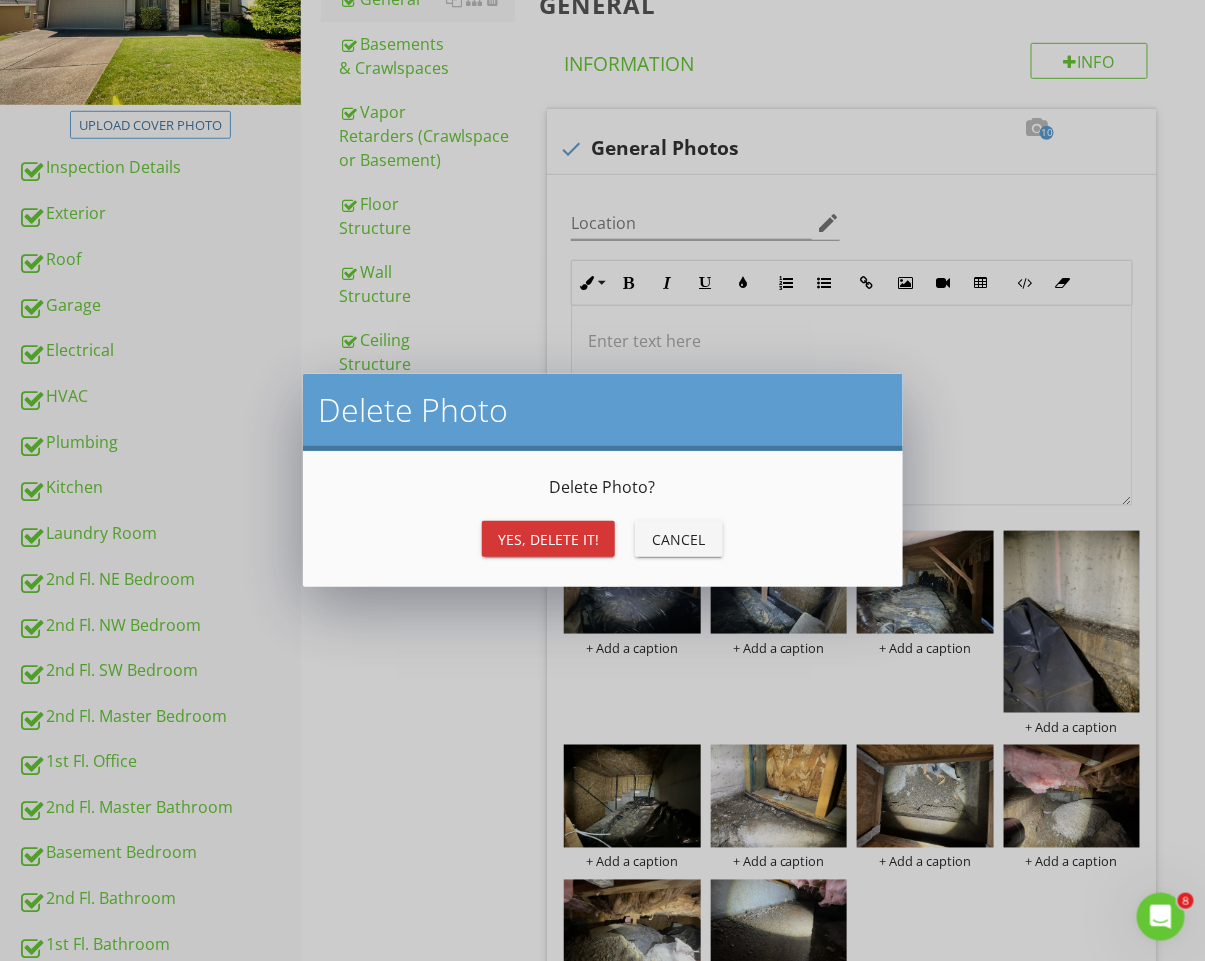 click on "Yes, Delete it!" at bounding box center [548, 539] 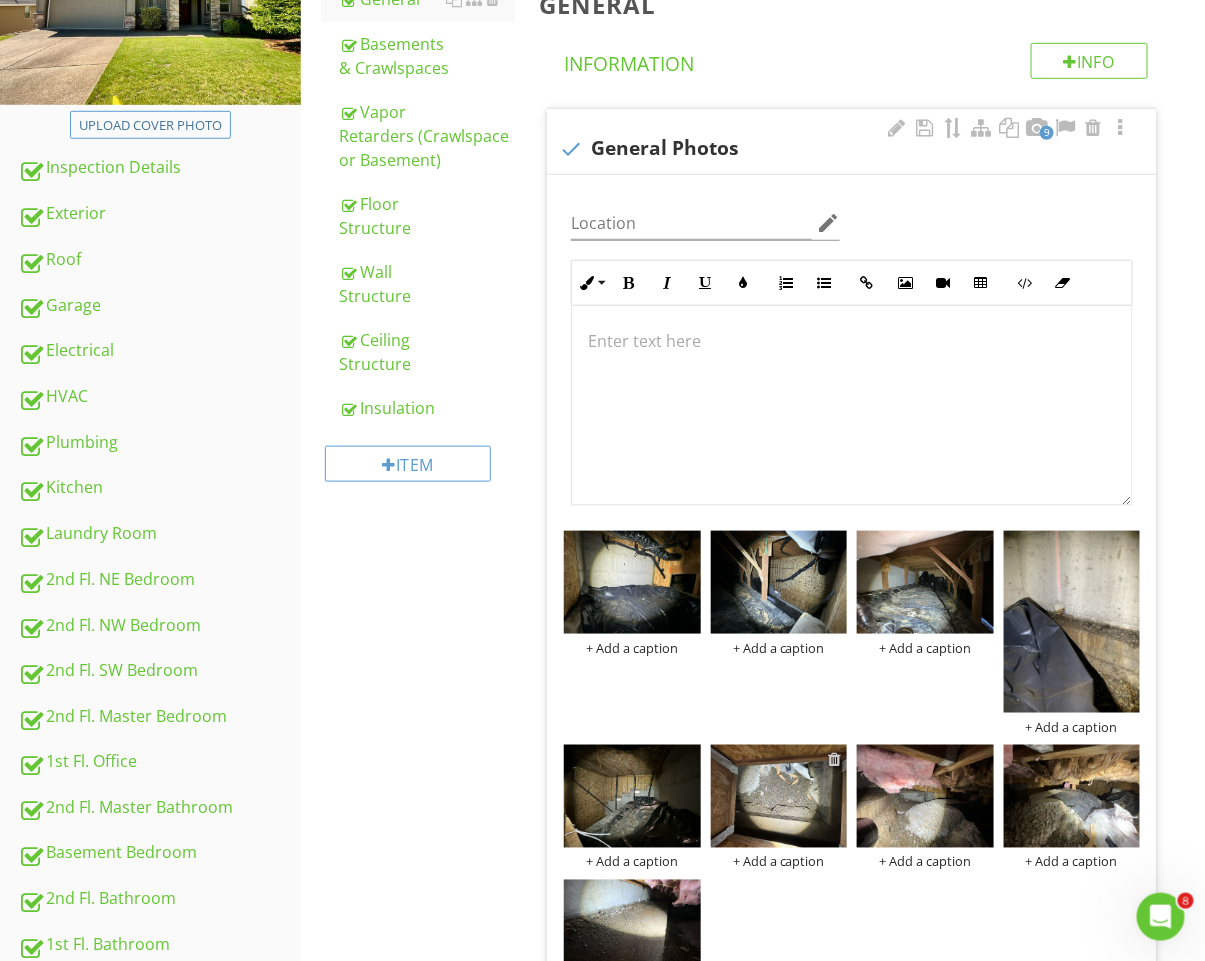 click at bounding box center [834, 760] 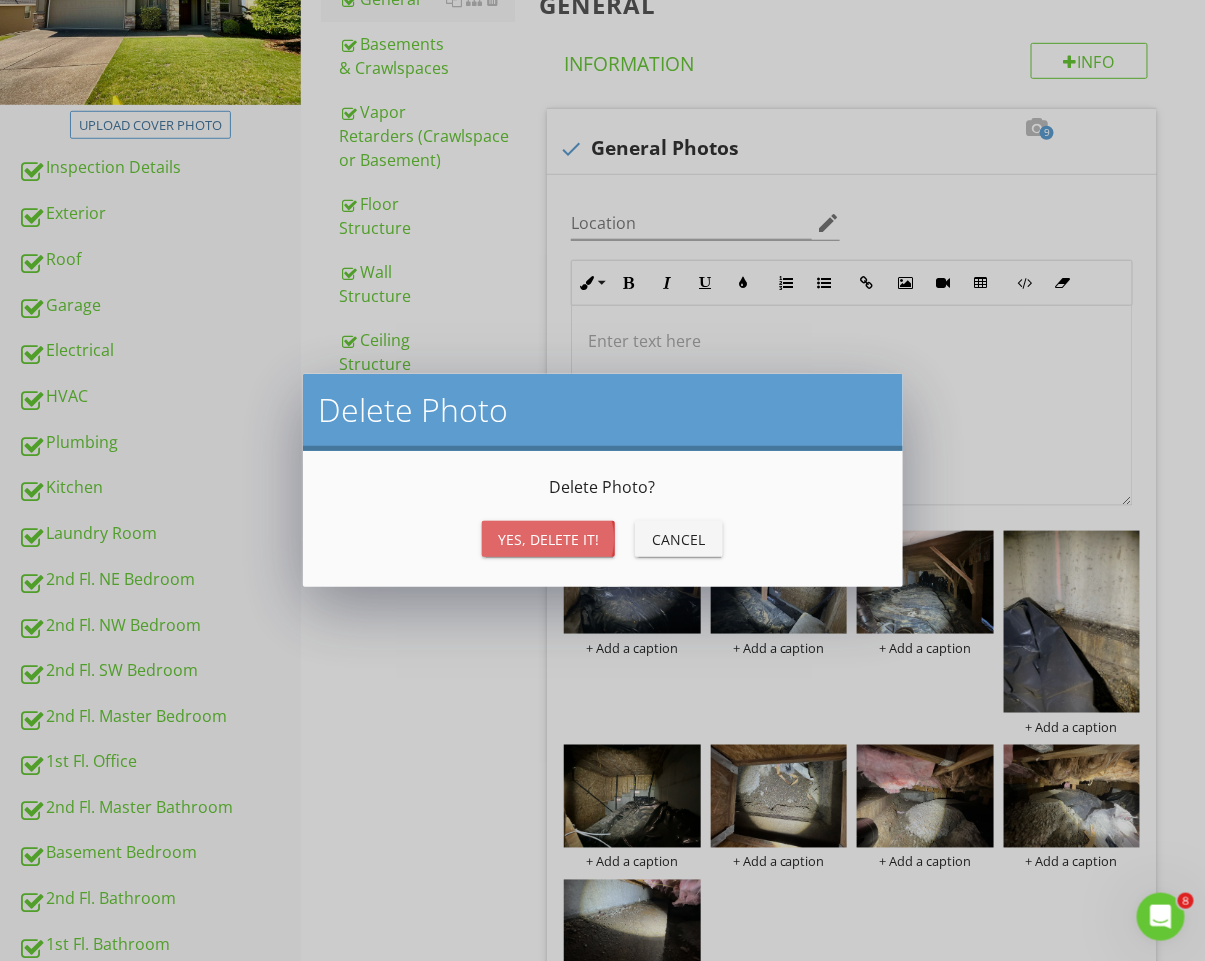 click on "Yes, Delete it!" at bounding box center (548, 539) 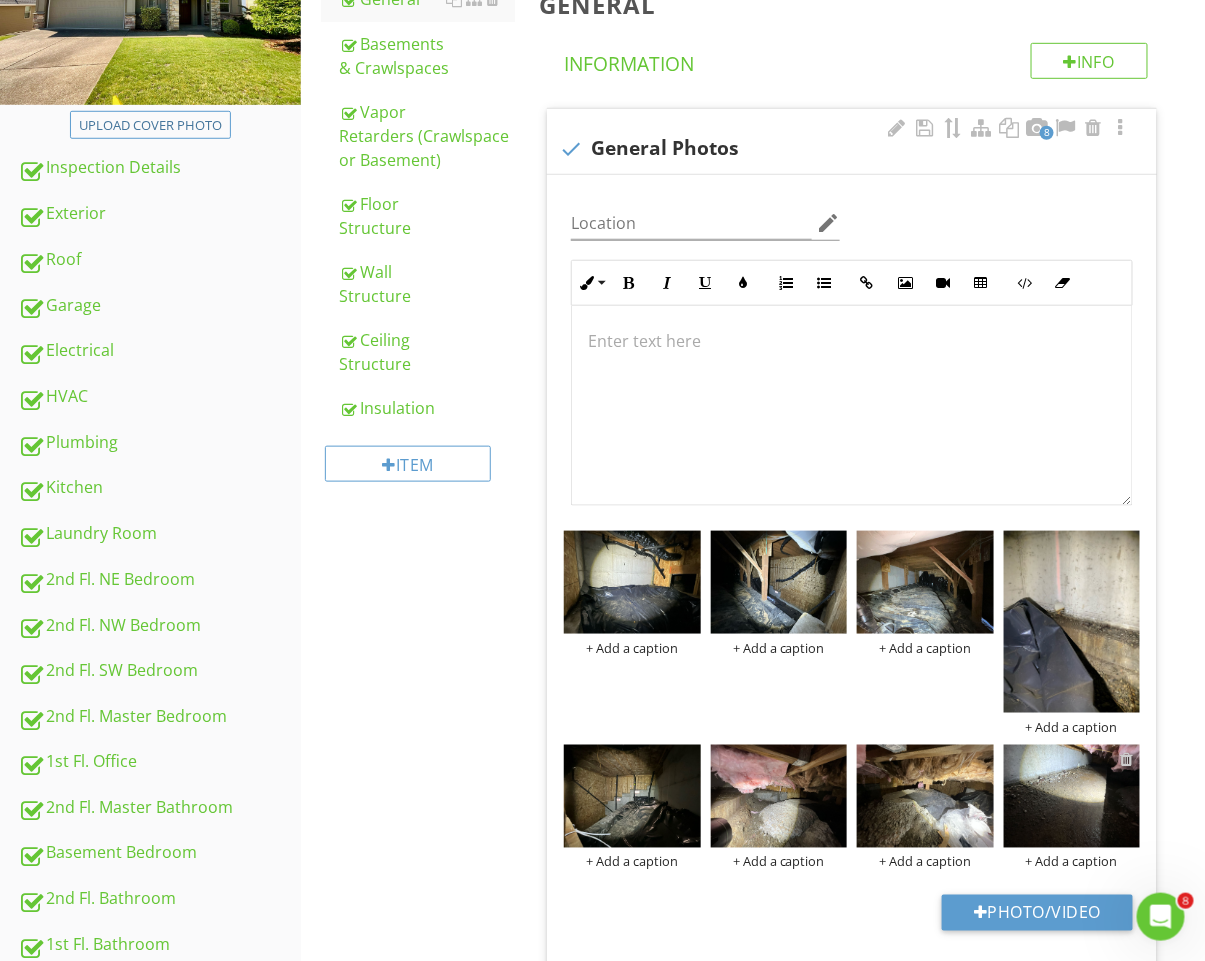 click at bounding box center [1127, 760] 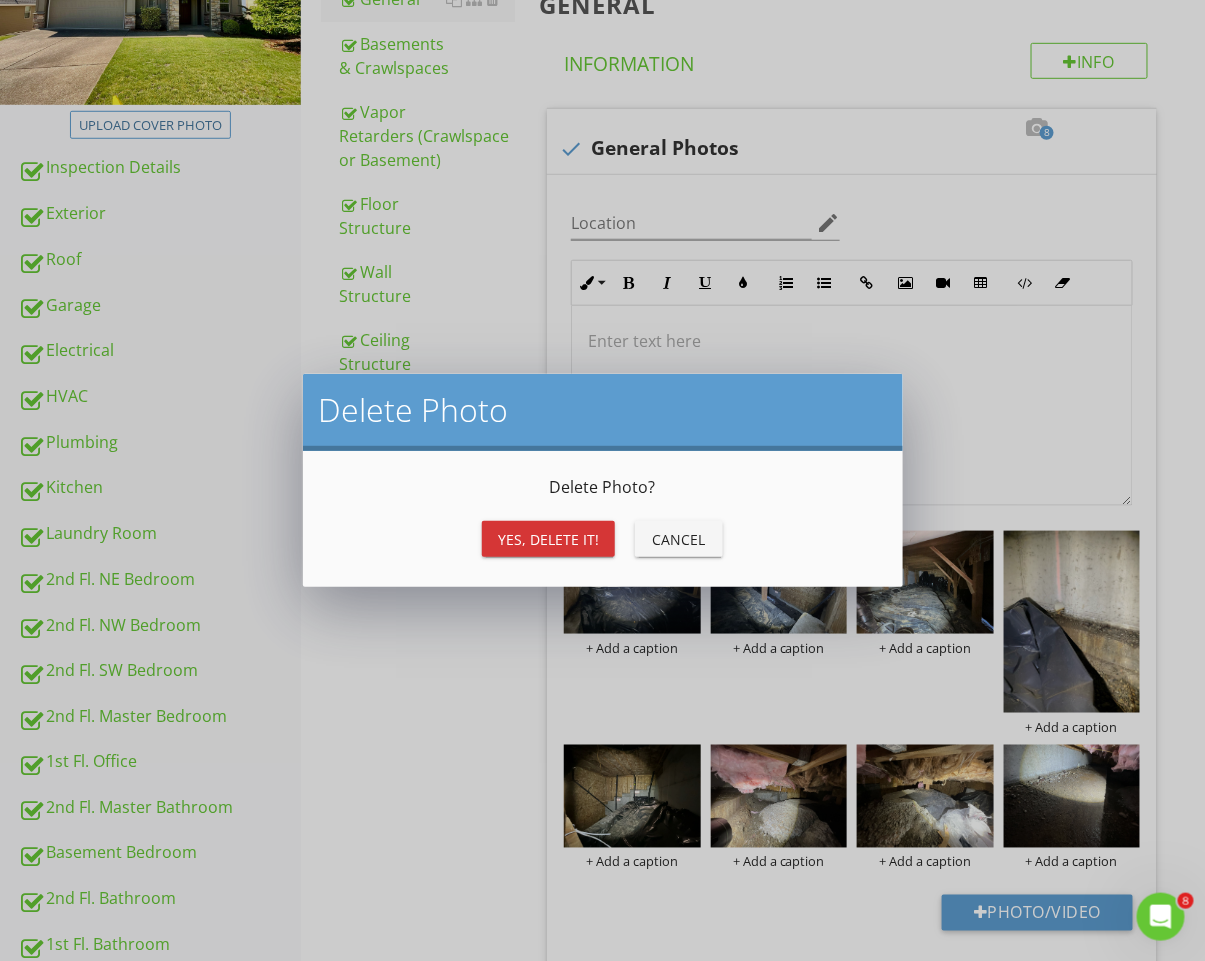 click on "Yes, Delete it!" at bounding box center [548, 539] 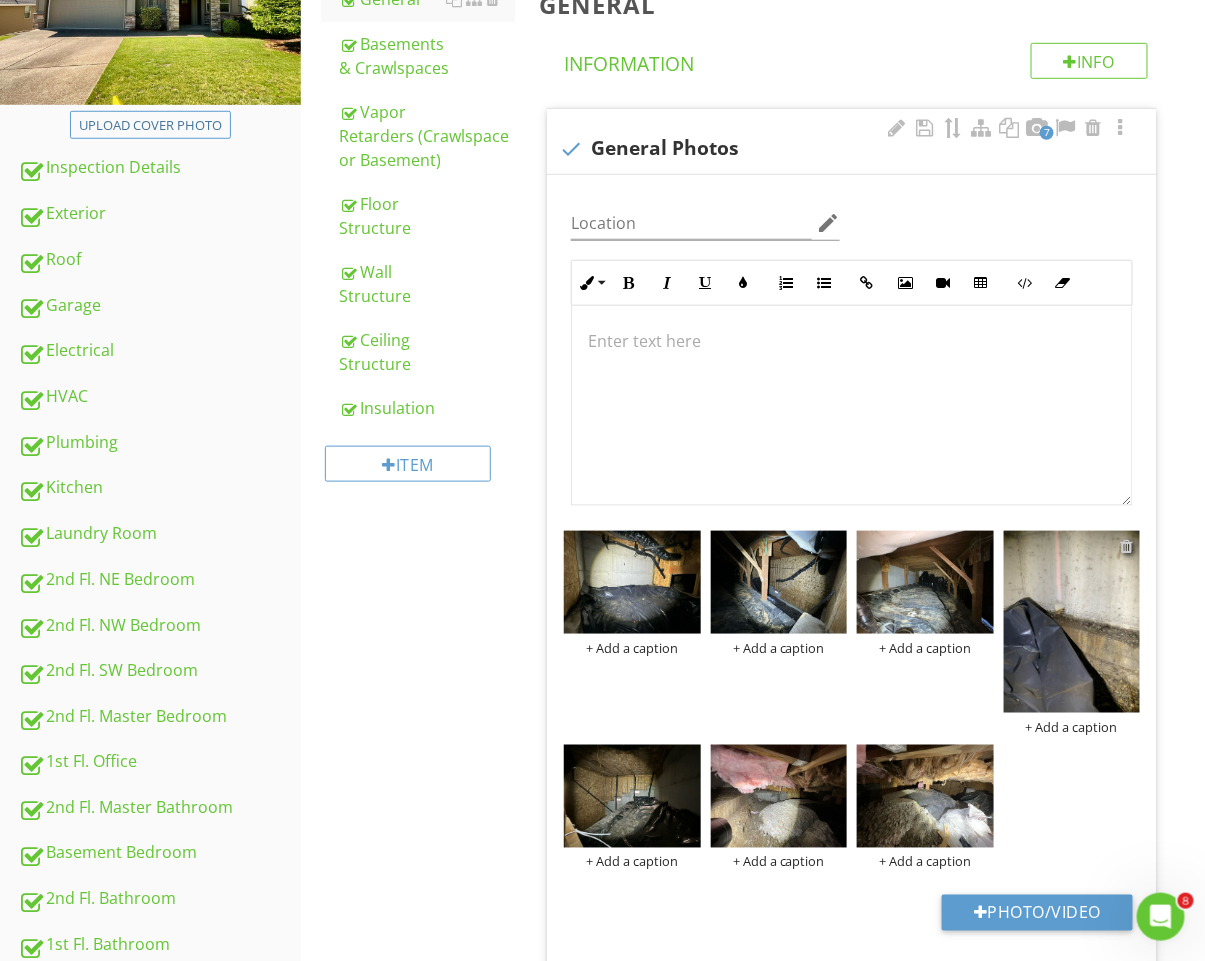 click at bounding box center (1127, 546) 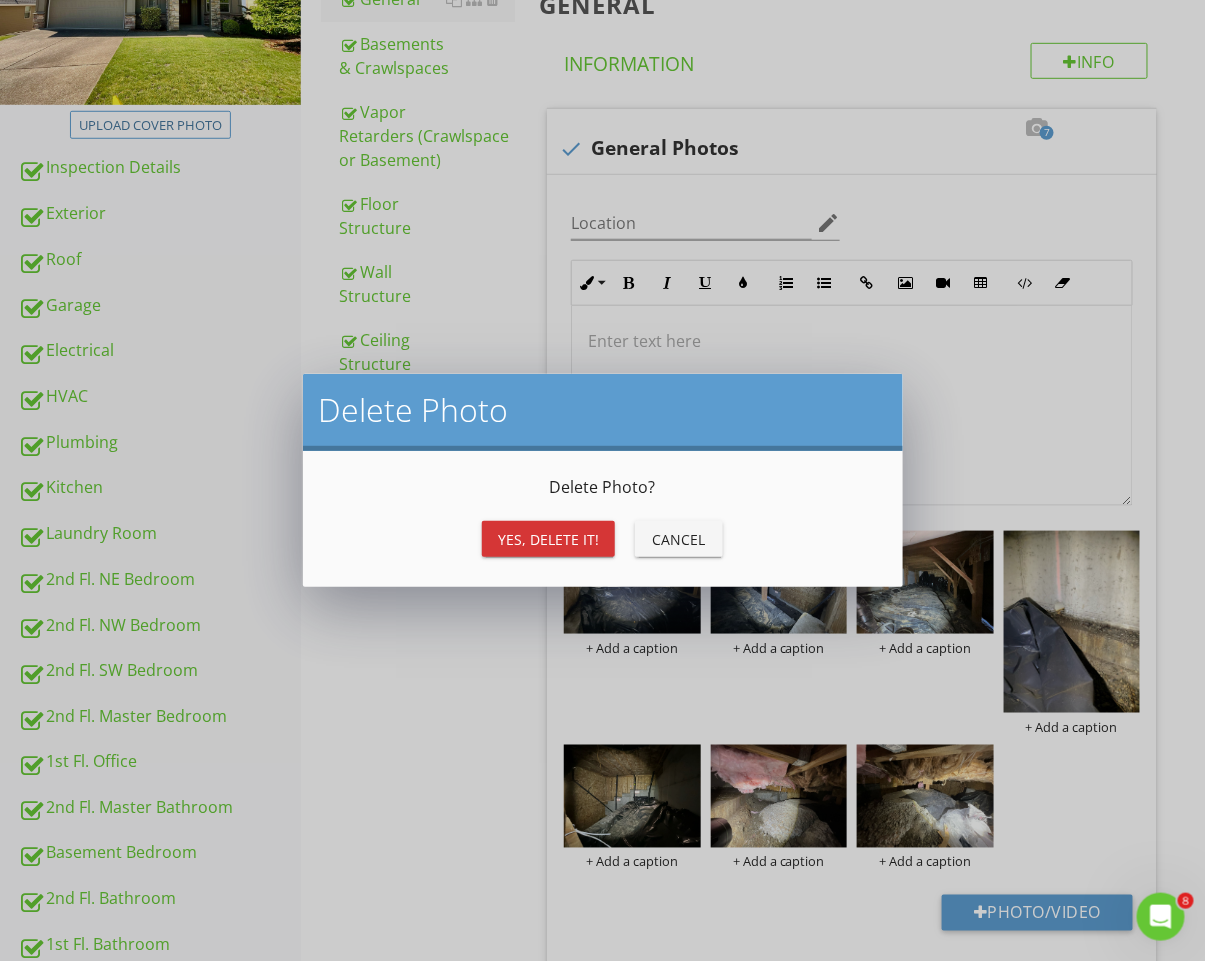 click on "Yes, Delete it!" at bounding box center (548, 539) 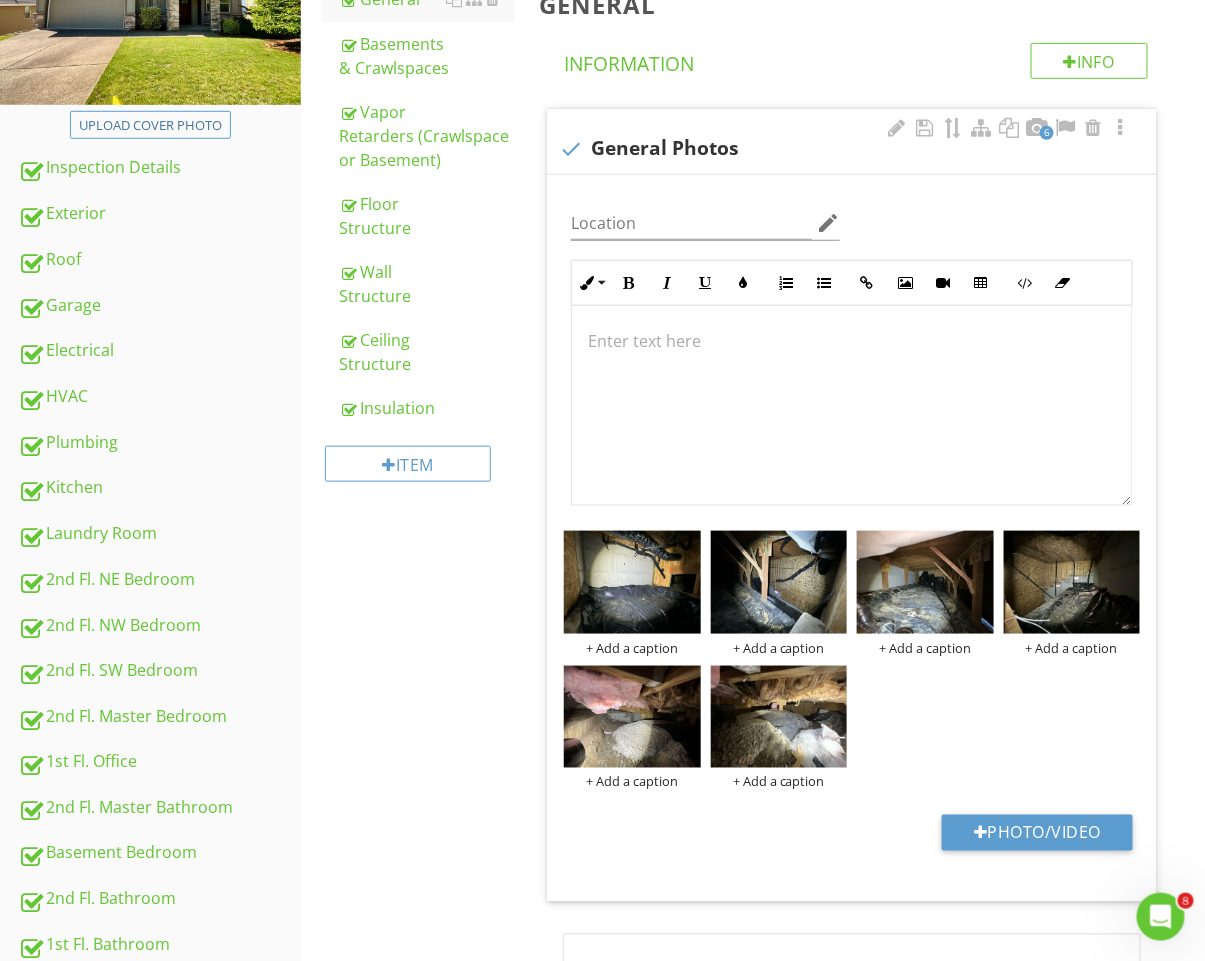 click at bounding box center [852, 405] 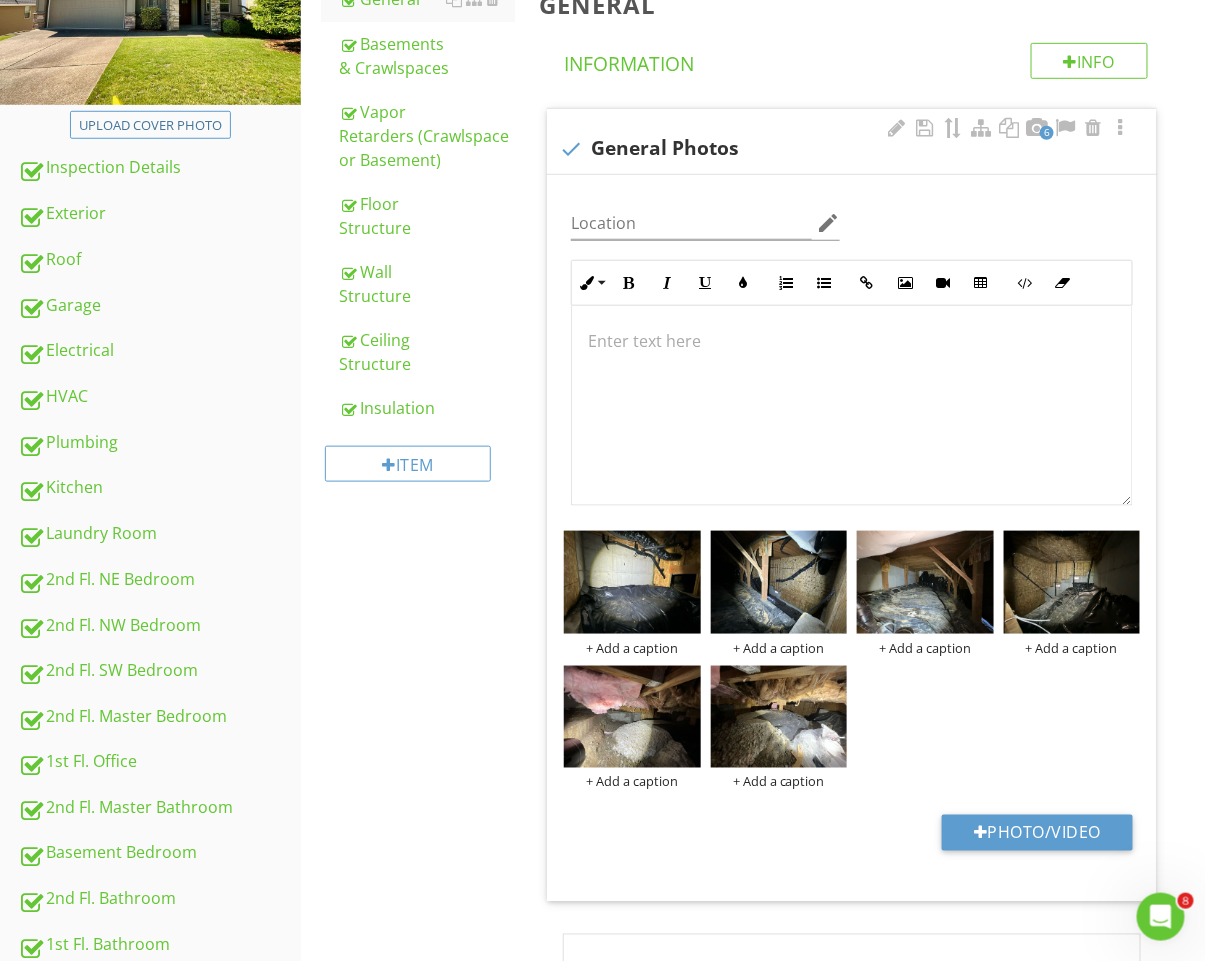 type 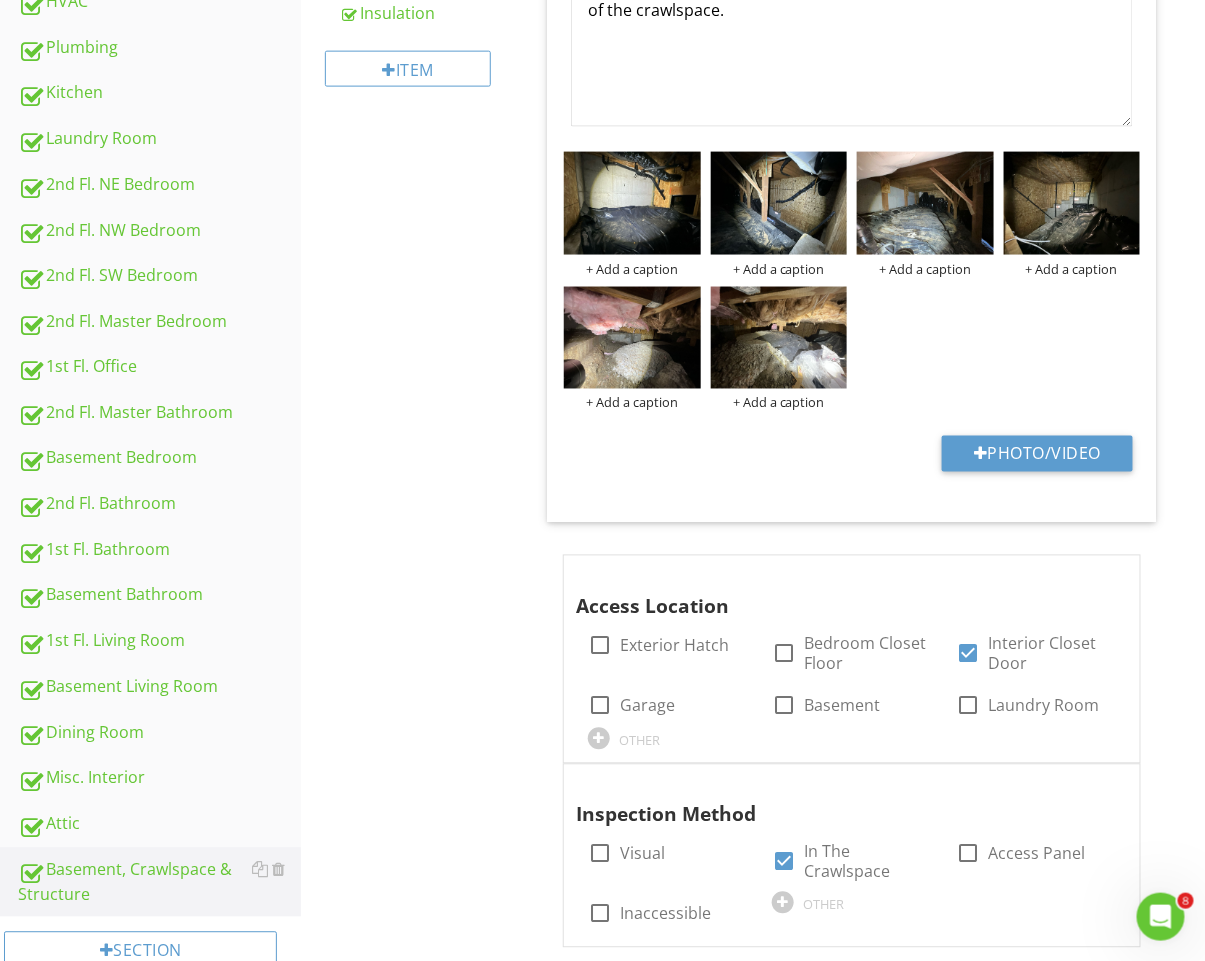 scroll, scrollTop: 0, scrollLeft: 0, axis: both 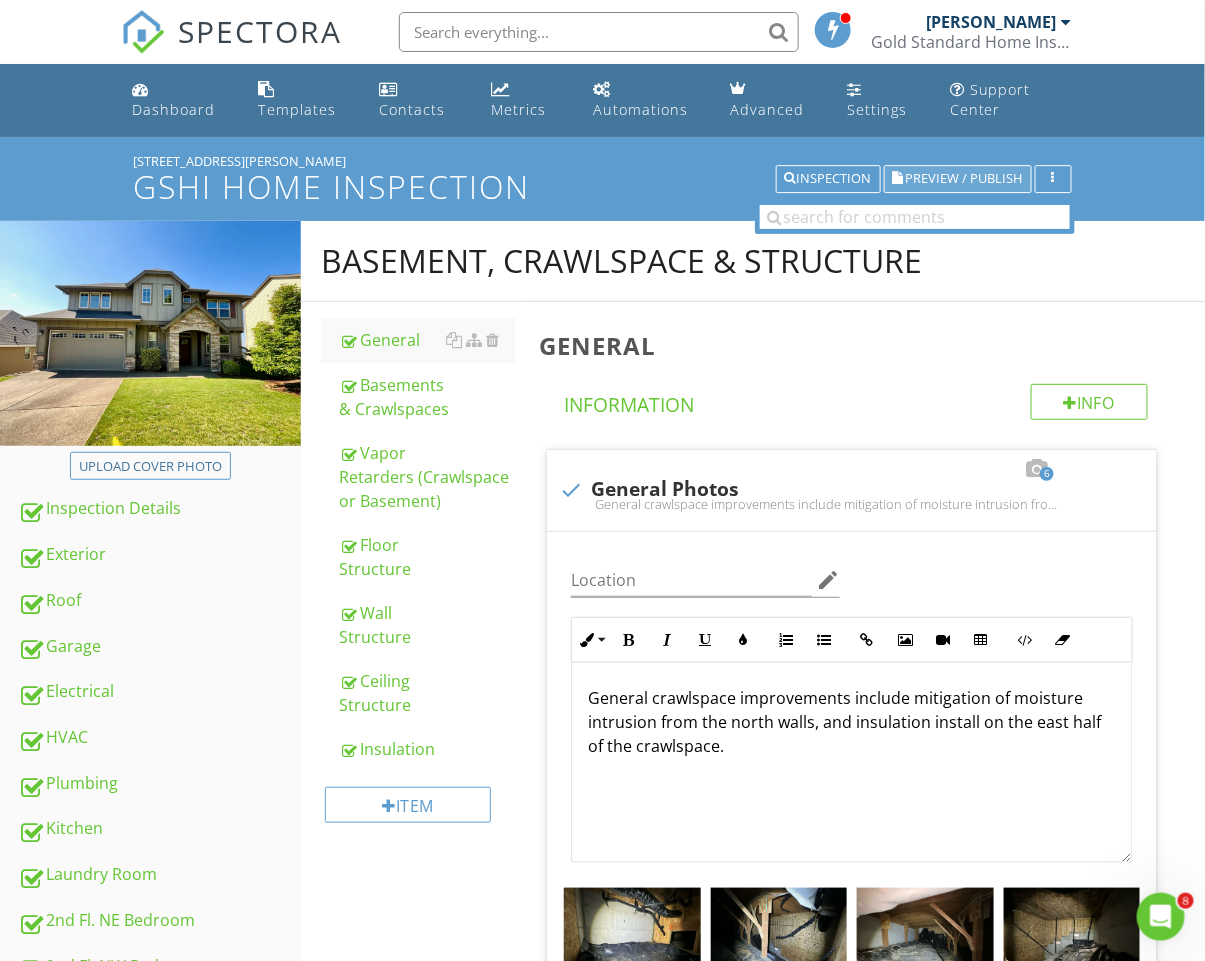 click on "Preview / Publish" at bounding box center [964, 179] 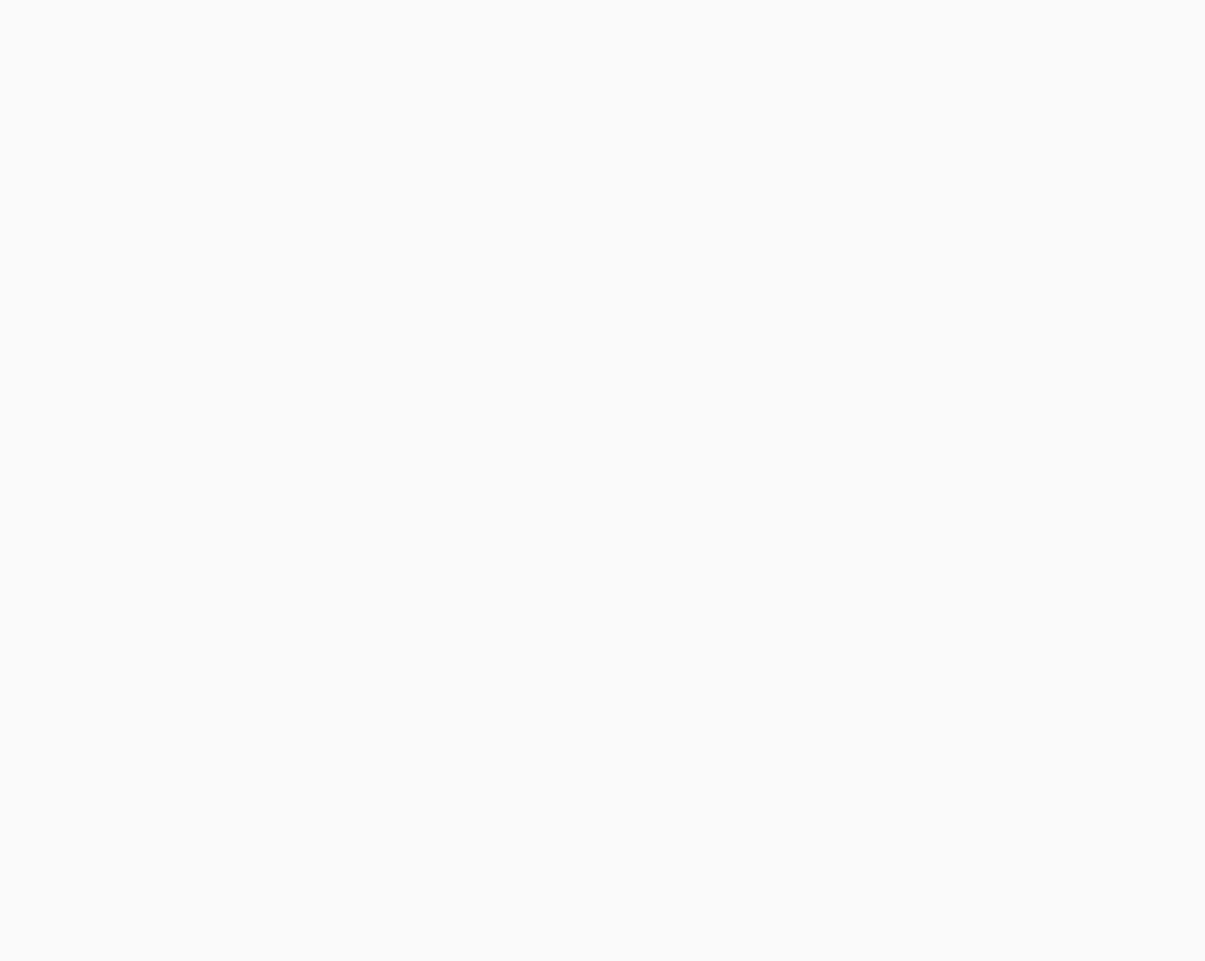scroll, scrollTop: 0, scrollLeft: 0, axis: both 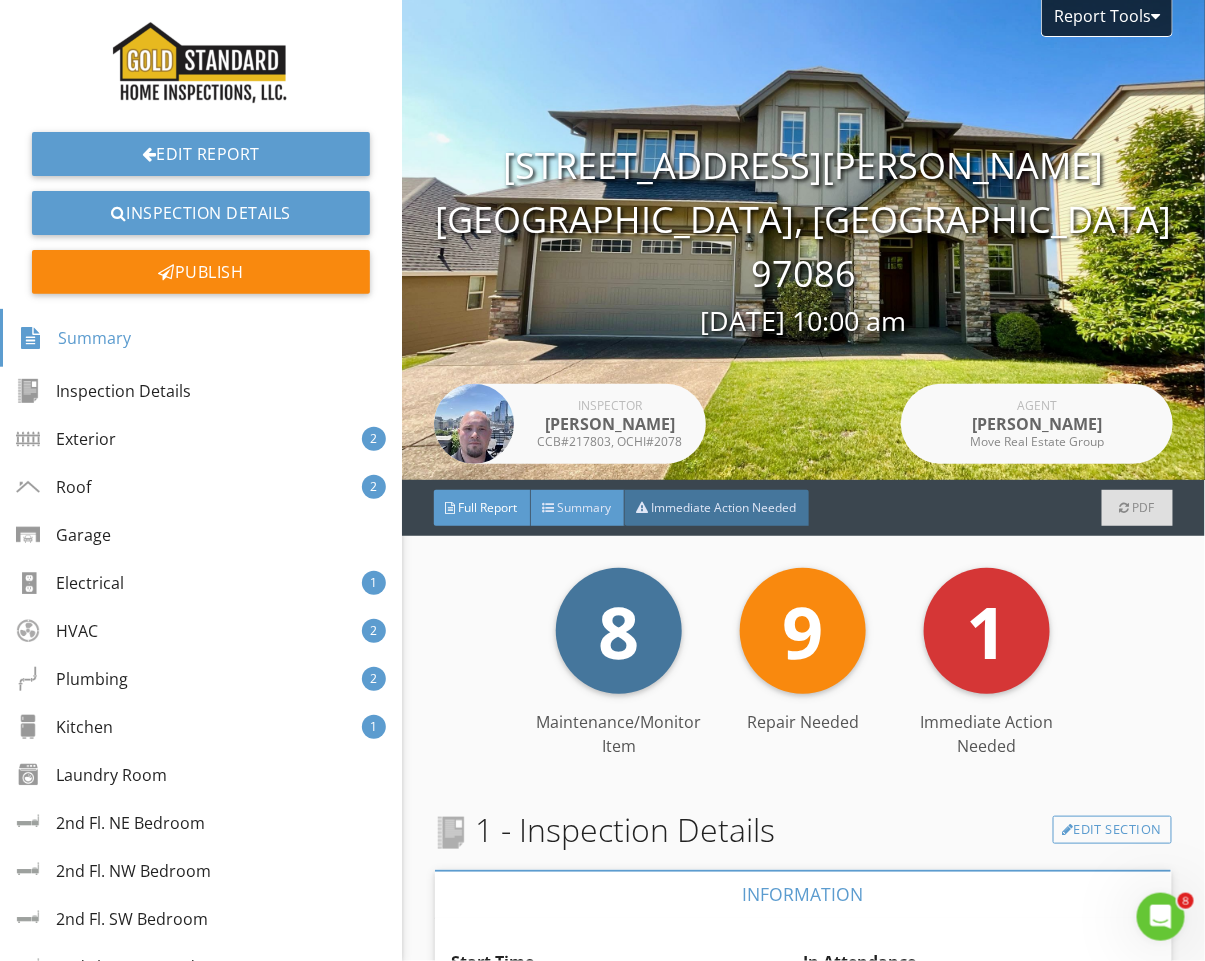 click on "Summary" at bounding box center [585, 507] 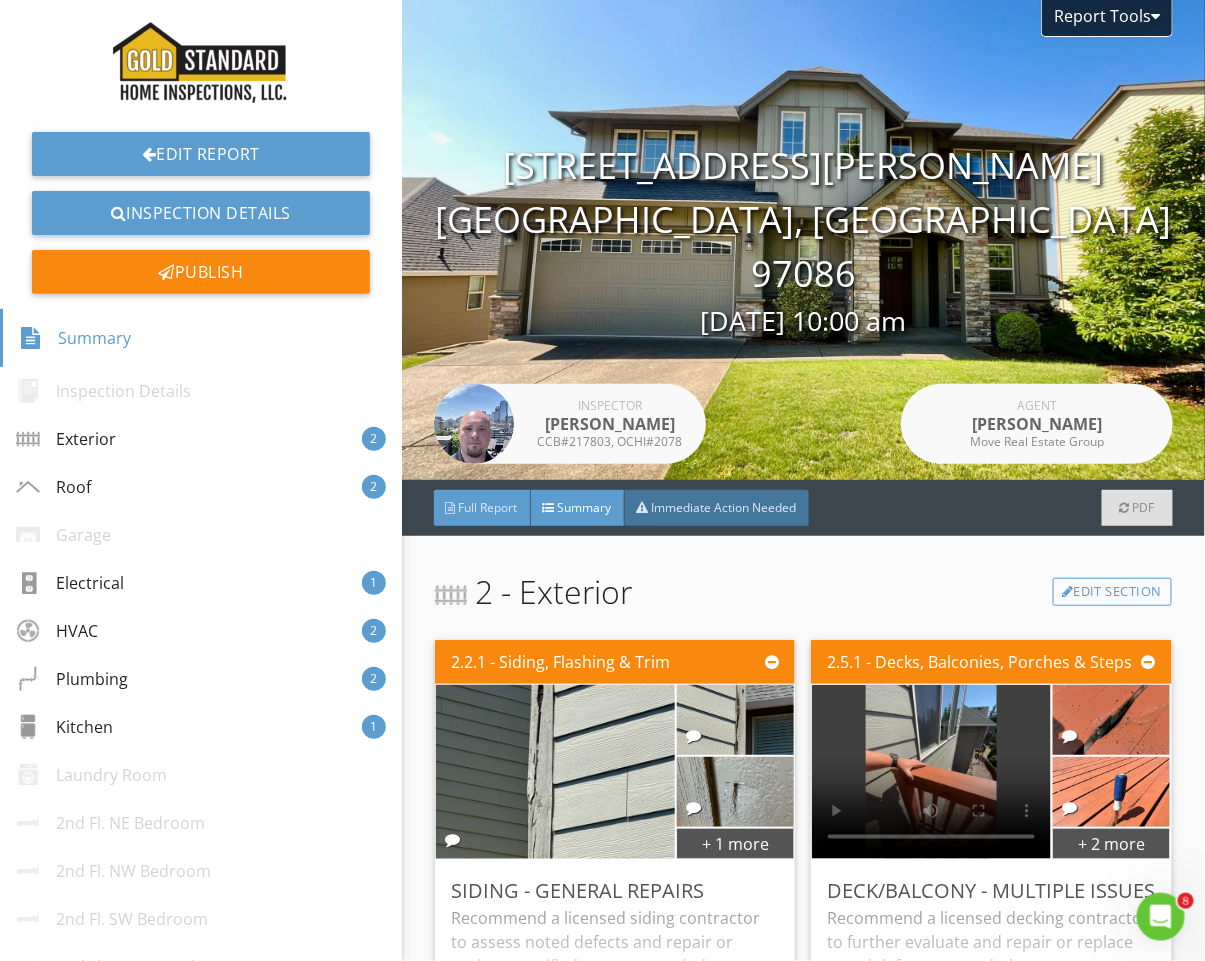 scroll, scrollTop: 4, scrollLeft: 0, axis: vertical 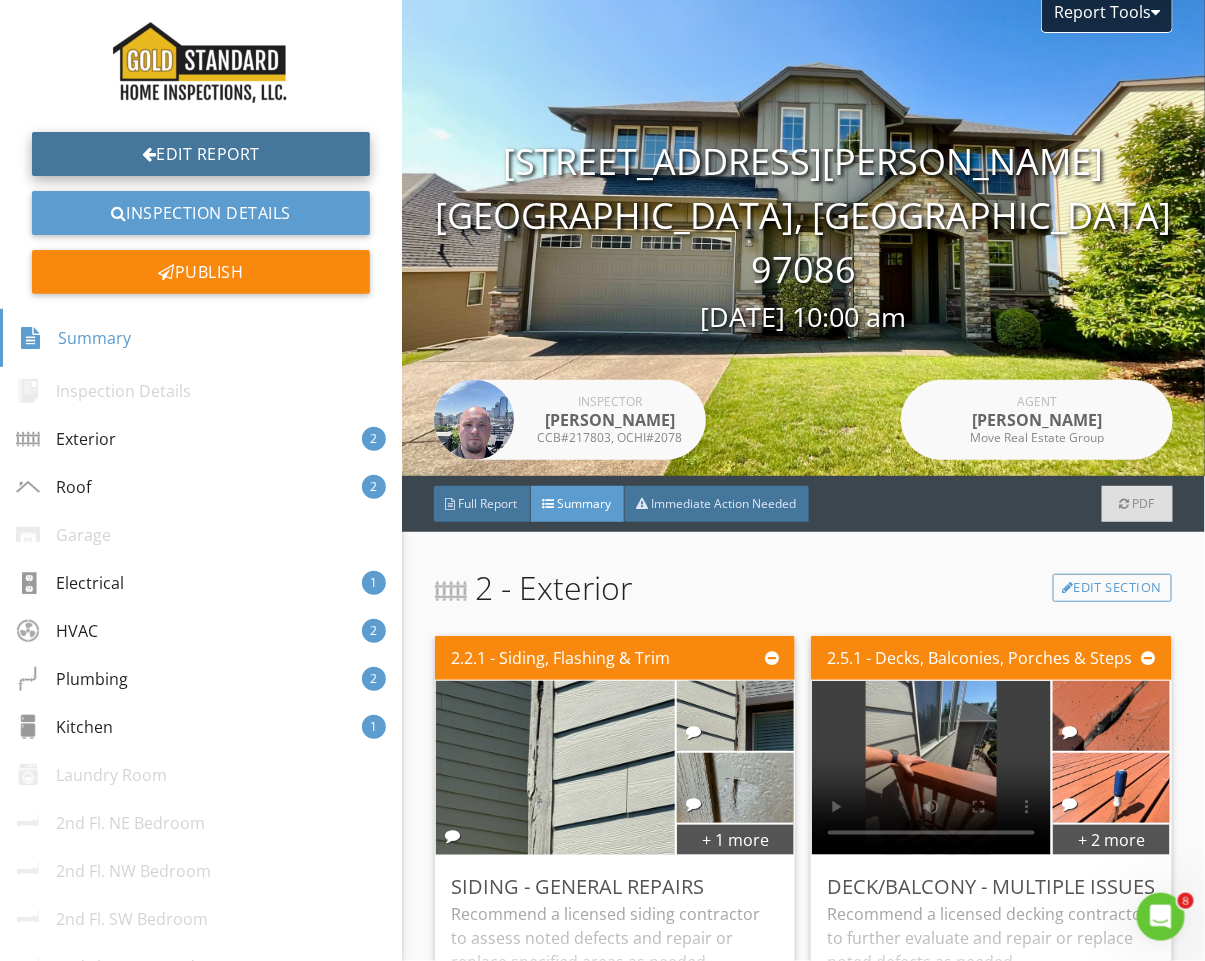 click on "Edit Report" at bounding box center [201, 154] 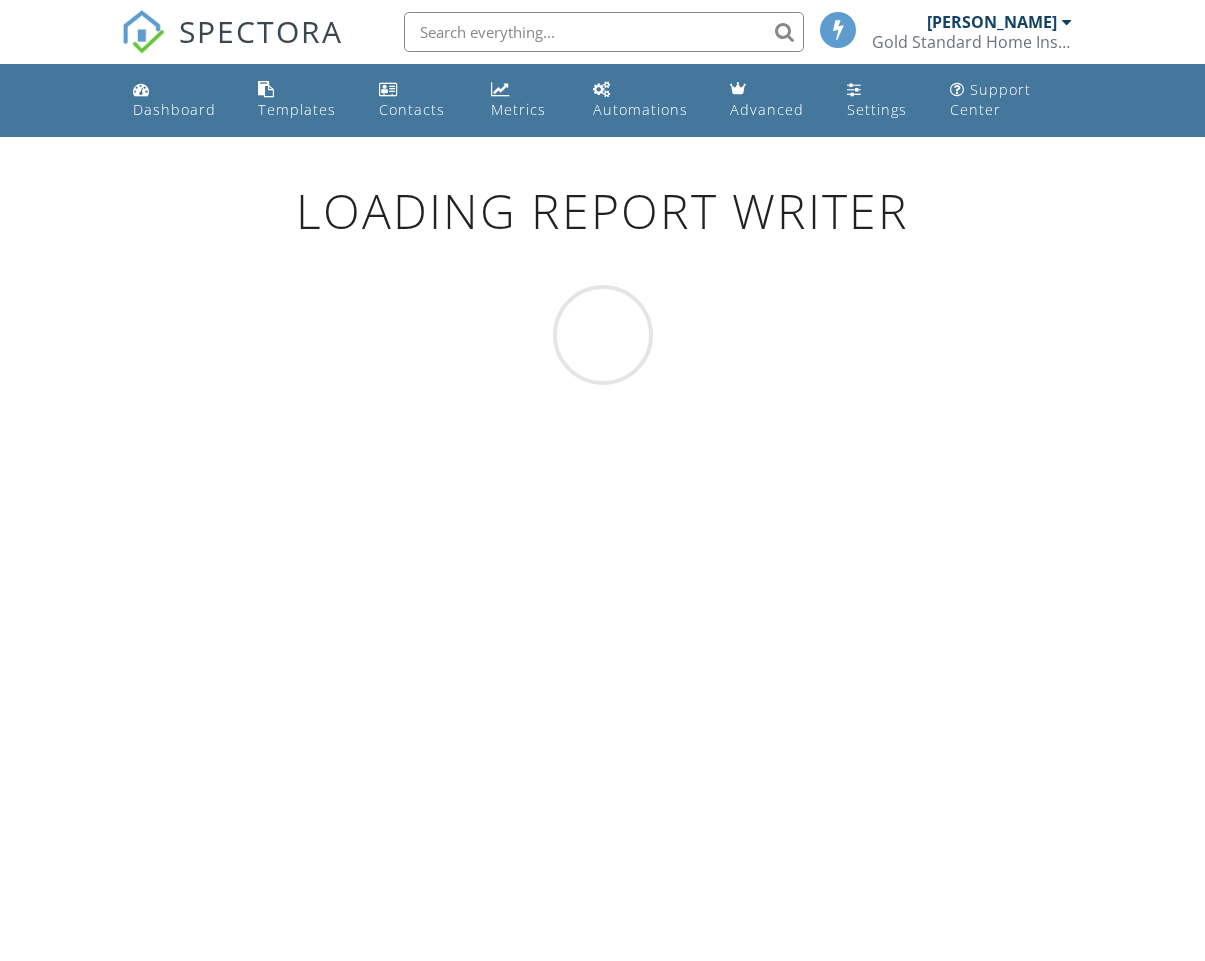 scroll, scrollTop: 0, scrollLeft: 0, axis: both 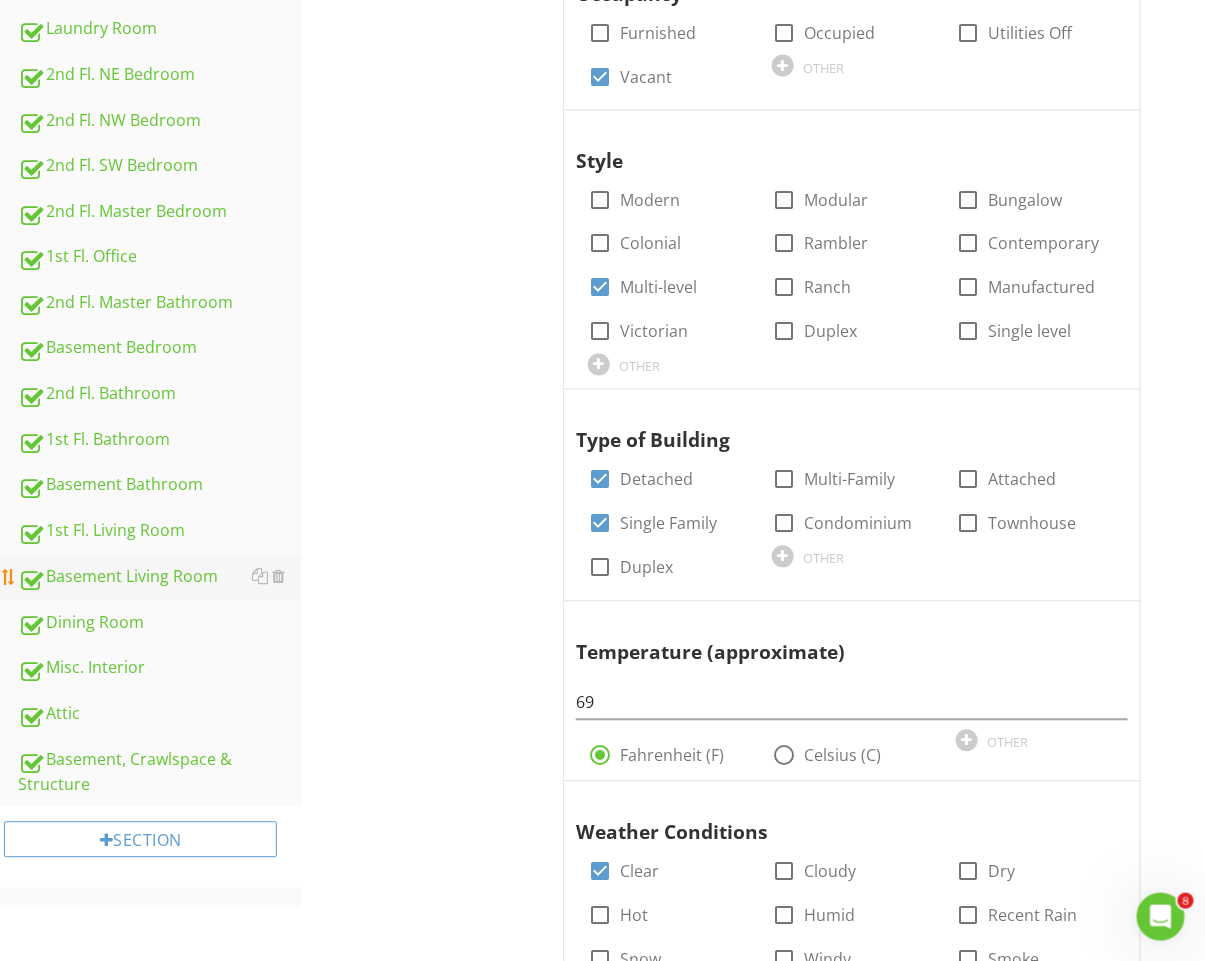 click on "Basement Living Room" at bounding box center [159, 578] 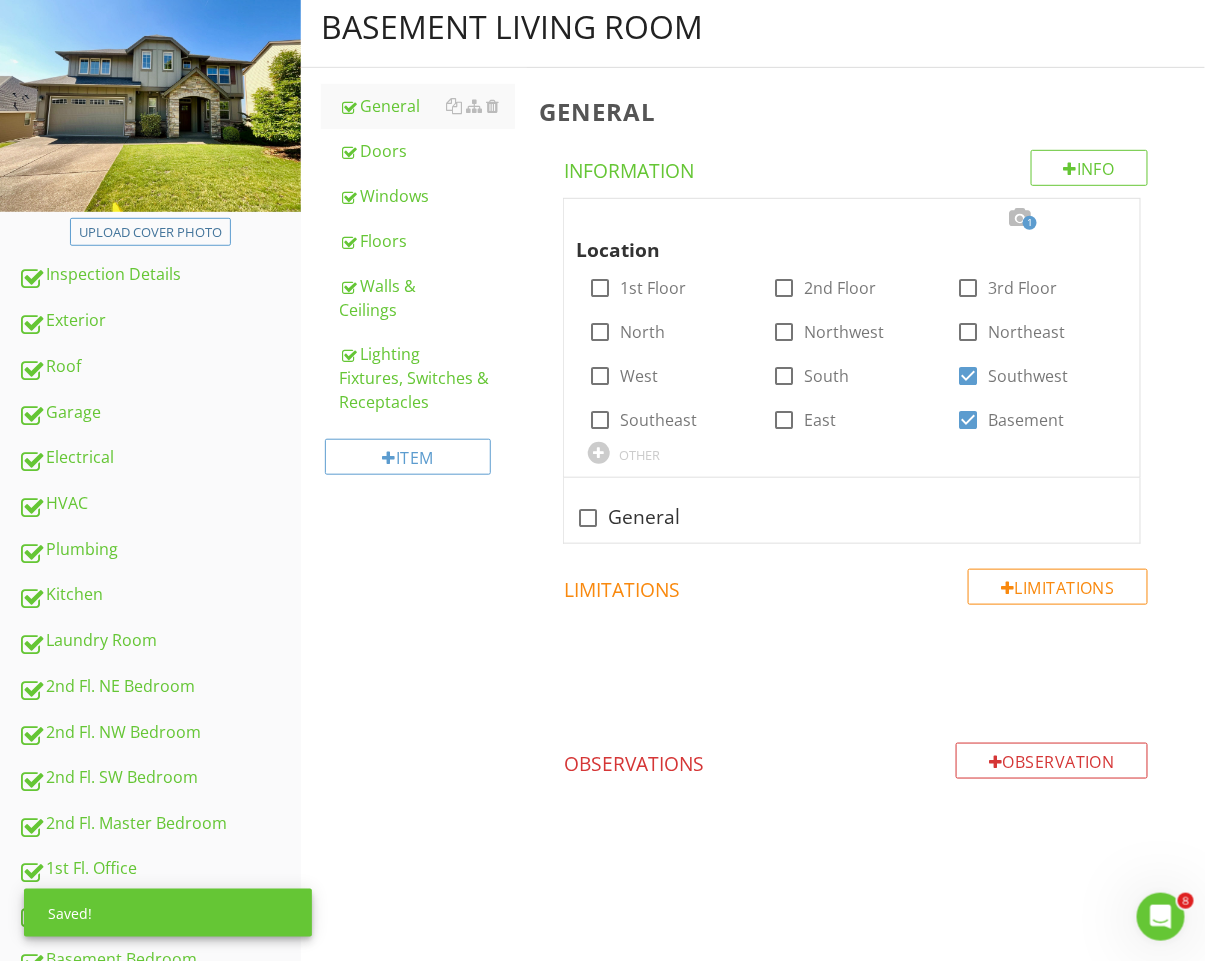 scroll, scrollTop: 180, scrollLeft: 0, axis: vertical 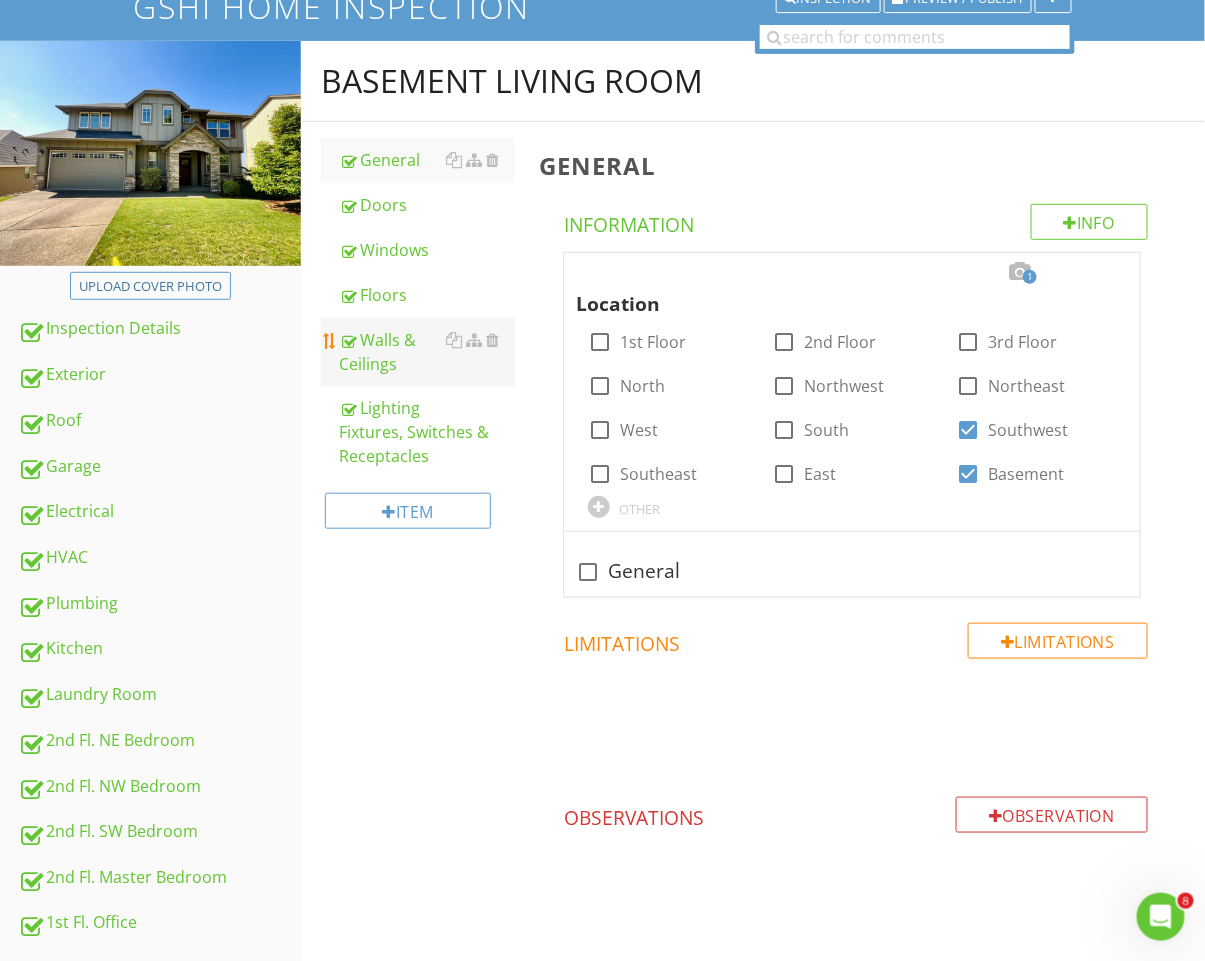 click on "Walls & Ceilings" at bounding box center [427, 352] 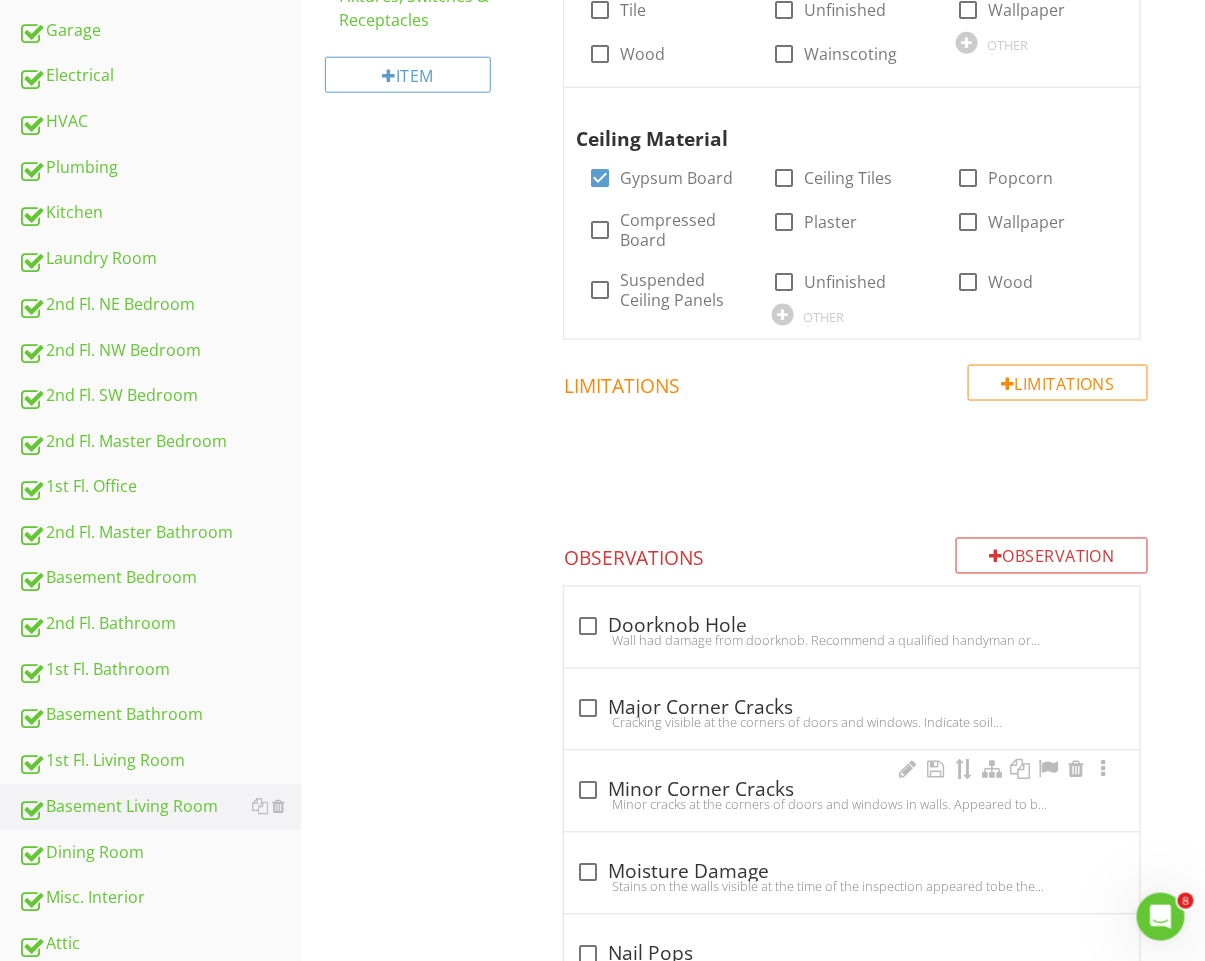 scroll, scrollTop: 745, scrollLeft: 0, axis: vertical 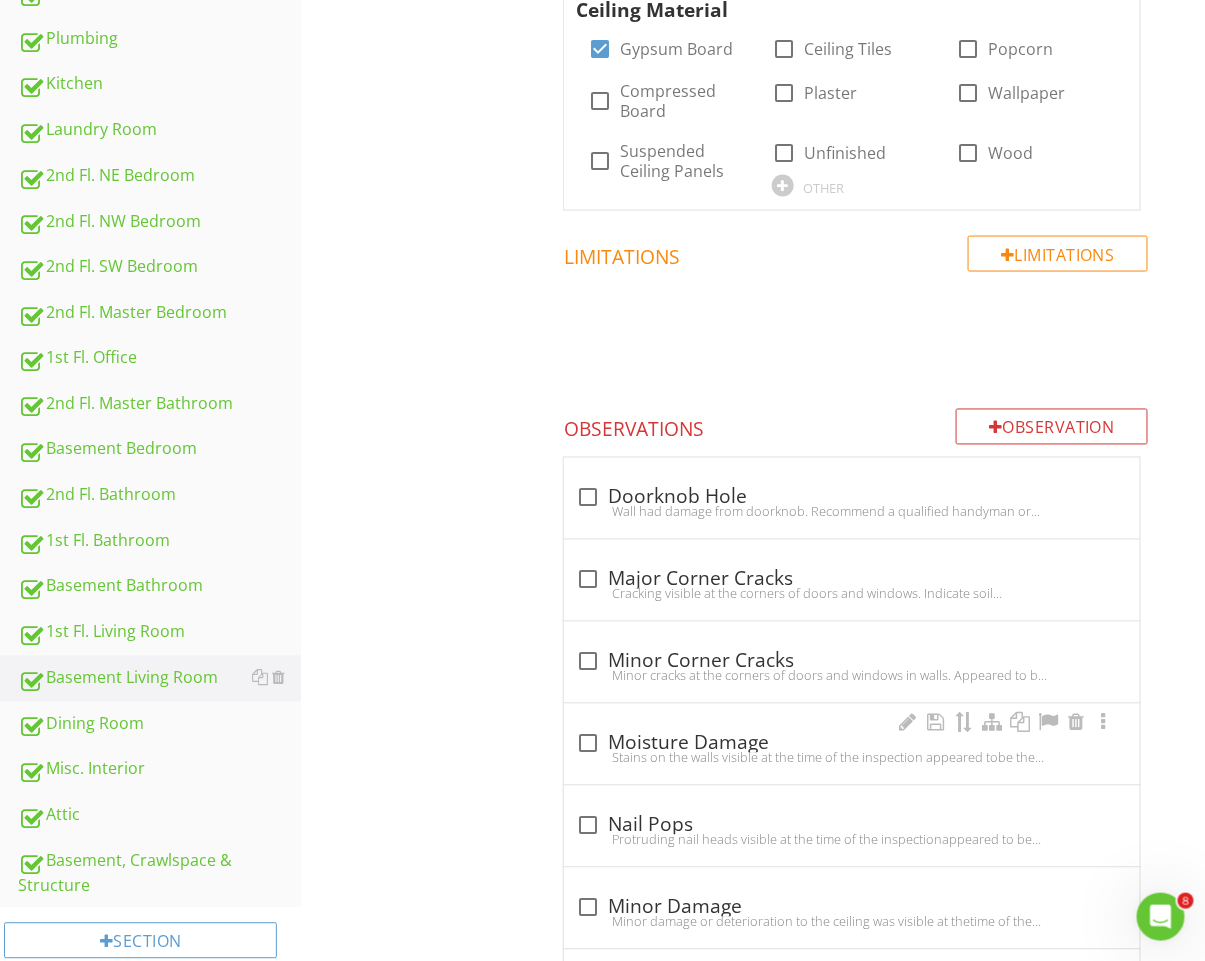 click on "Stains on the walls visible at the time of the inspection appeared tobe the result of moisture intrusion. The source of moisture may havebeen corrected. Recommend further examination by a qualified contractor to provide confirmation." at bounding box center [852, 758] 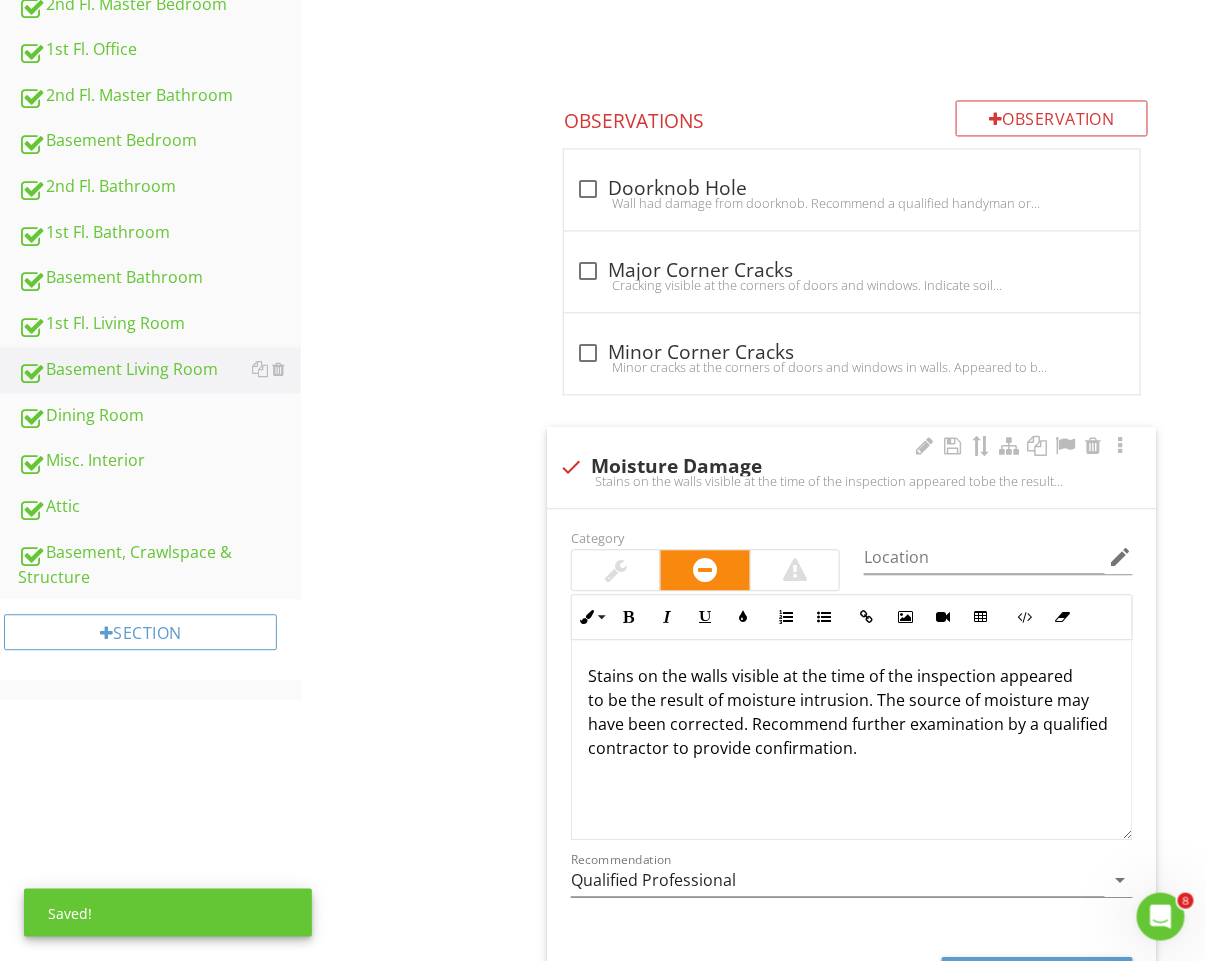 scroll, scrollTop: 1070, scrollLeft: 0, axis: vertical 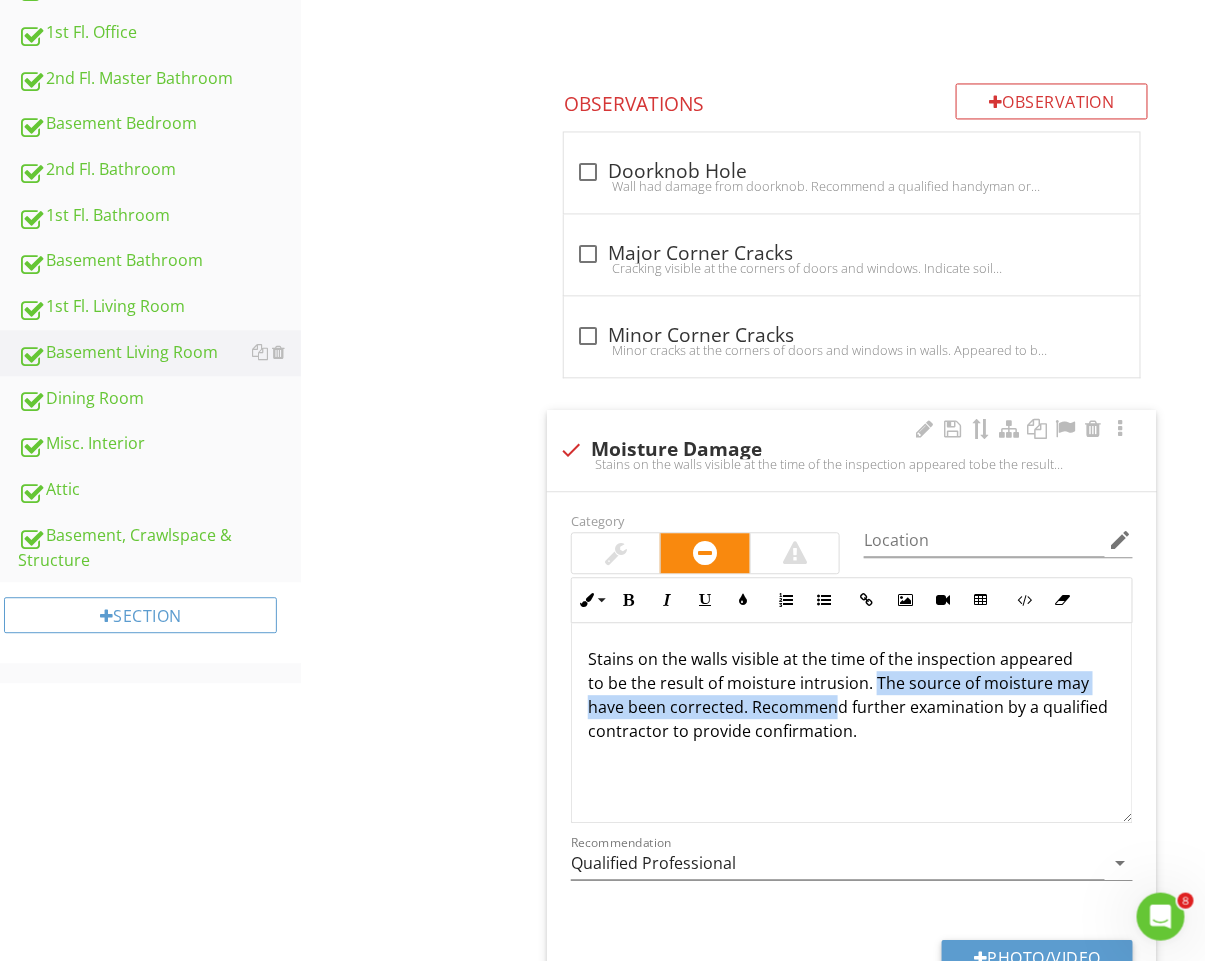 drag, startPoint x: 830, startPoint y: 686, endPoint x: 831, endPoint y: 707, distance: 21.023796 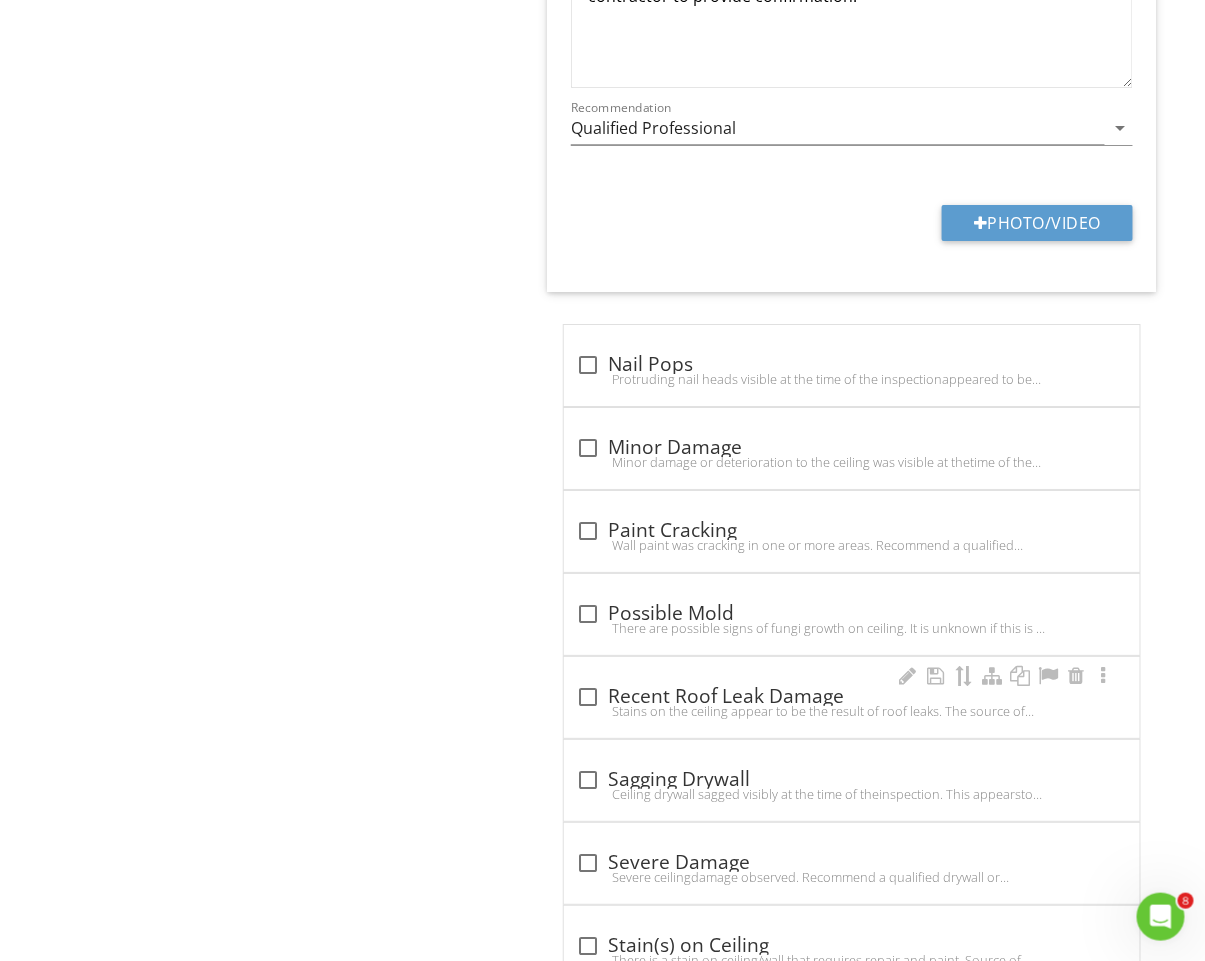 scroll, scrollTop: 1968, scrollLeft: 0, axis: vertical 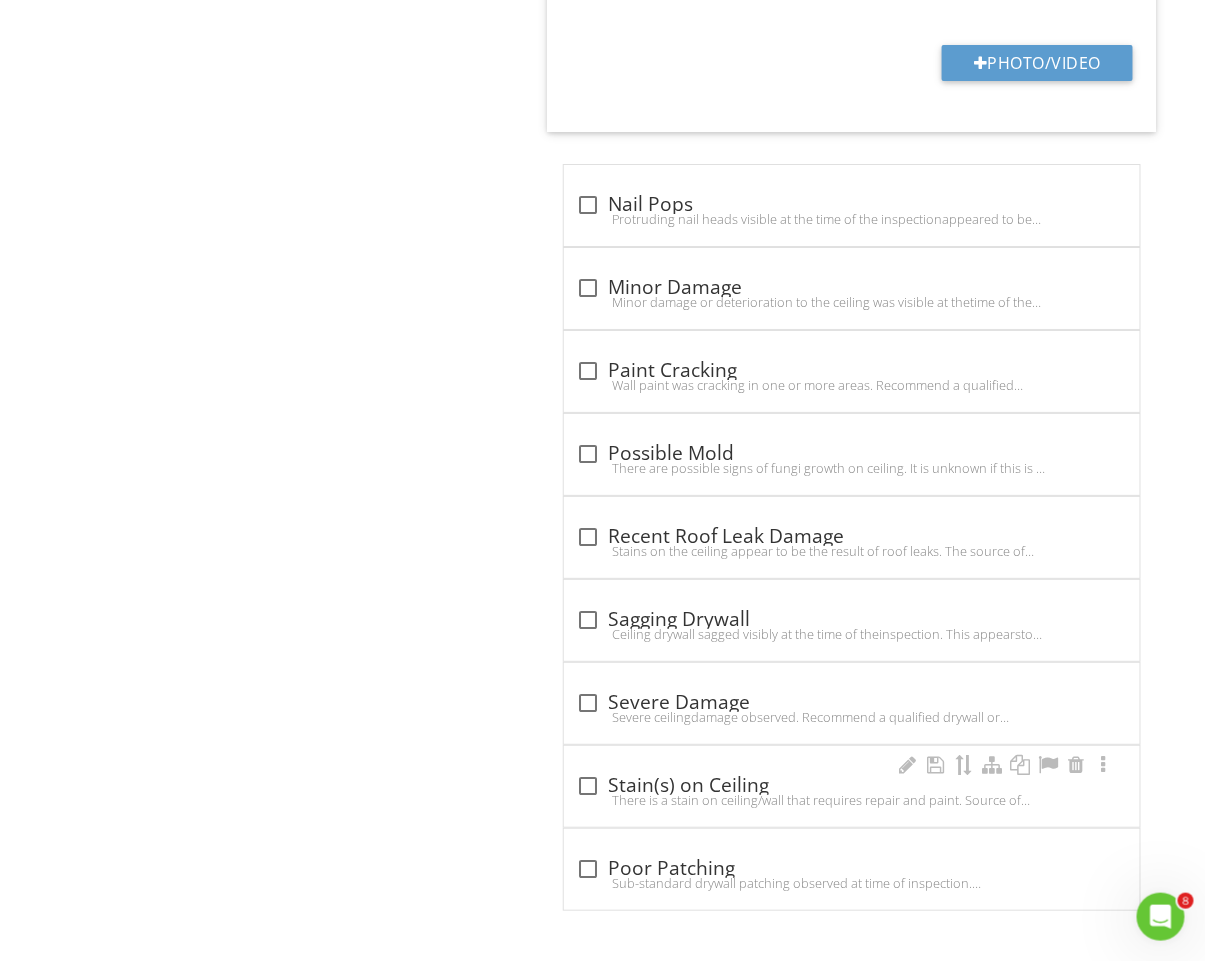 click on "There is a stain on ceiling/wall that requires repair and paint. Source of staining should be determined." at bounding box center [852, 800] 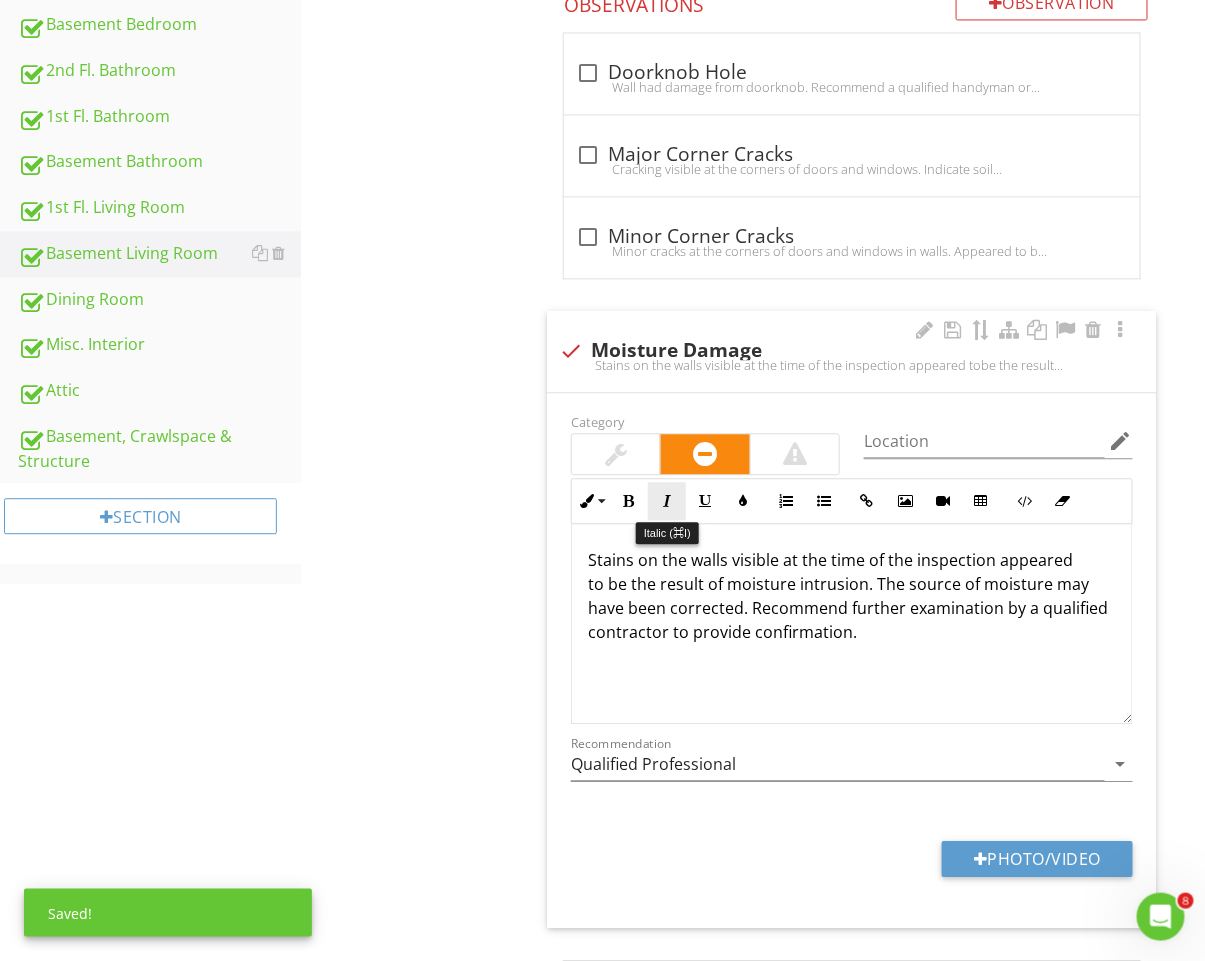 scroll, scrollTop: 927, scrollLeft: 0, axis: vertical 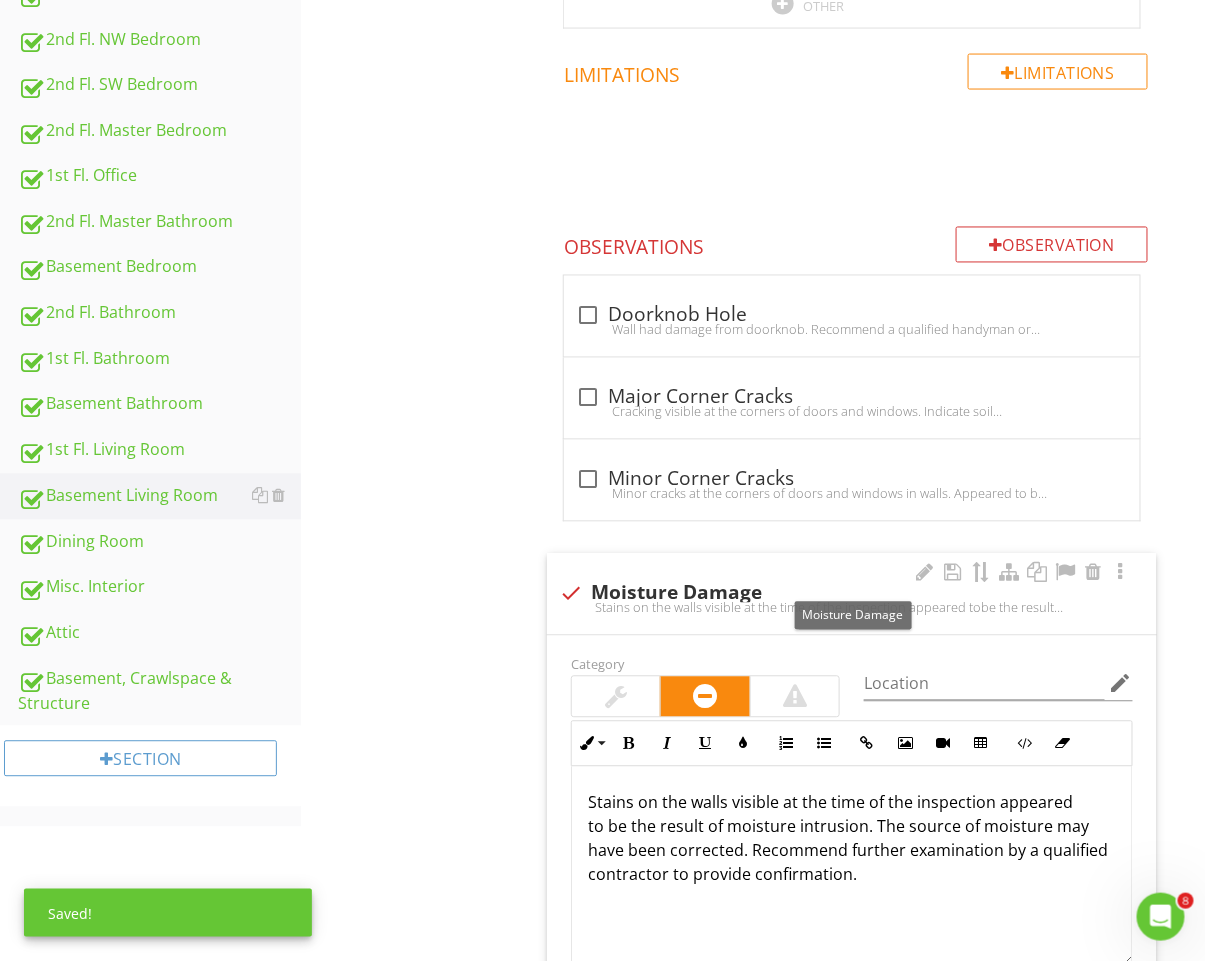 click on "check
Moisture Damage" at bounding box center (852, 594) 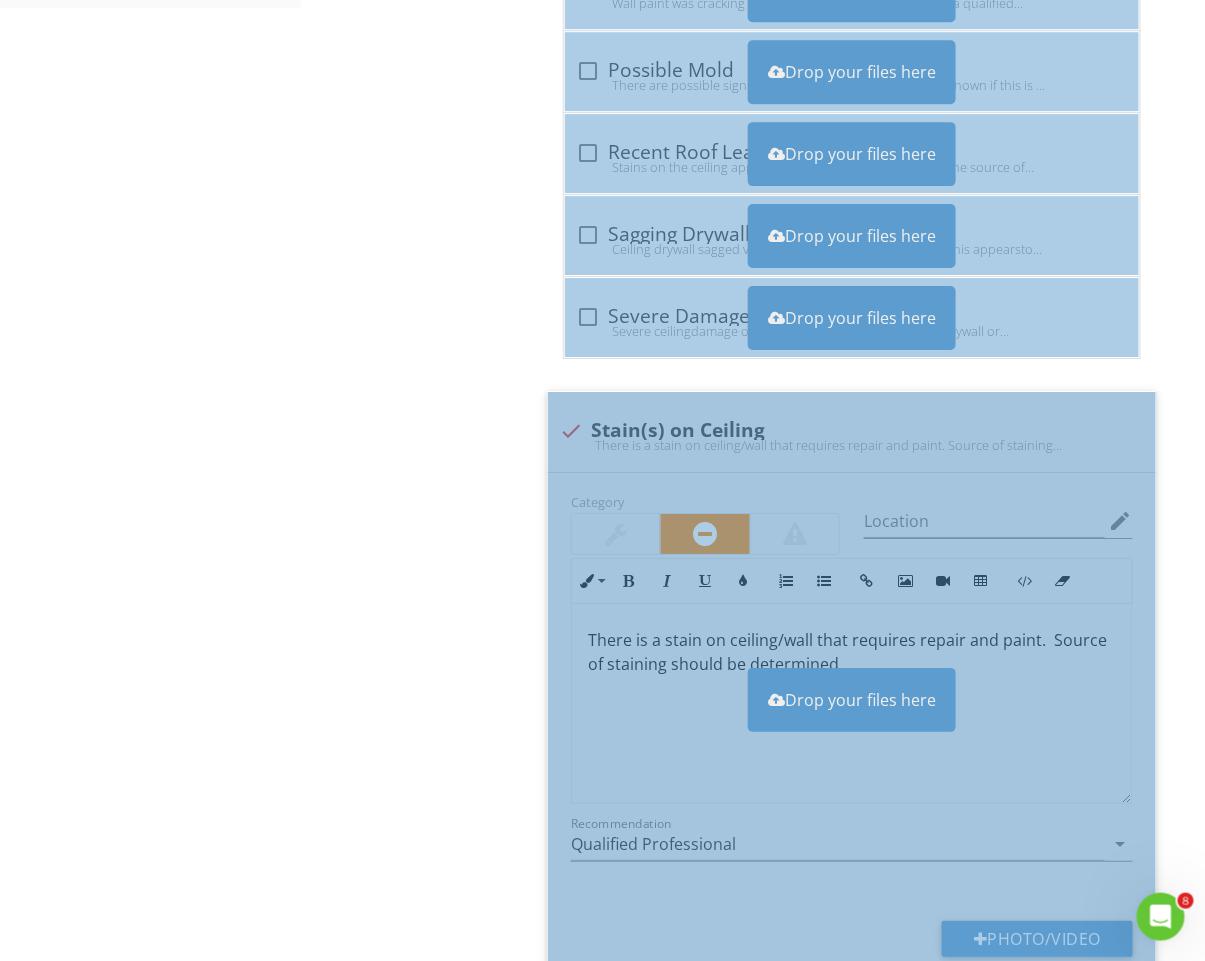 scroll, scrollTop: 1900, scrollLeft: 0, axis: vertical 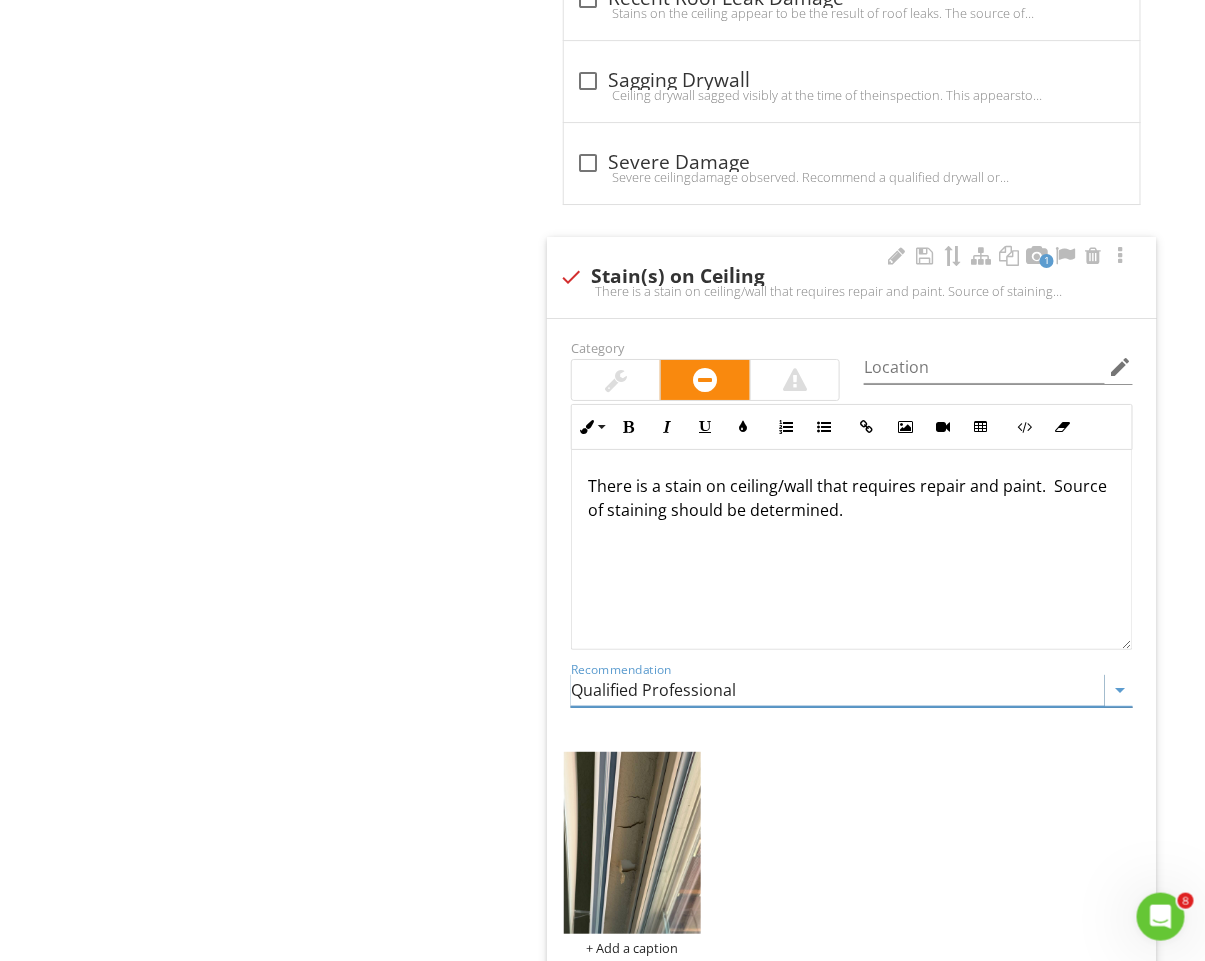 click on "Qualified Professional" at bounding box center (838, 690) 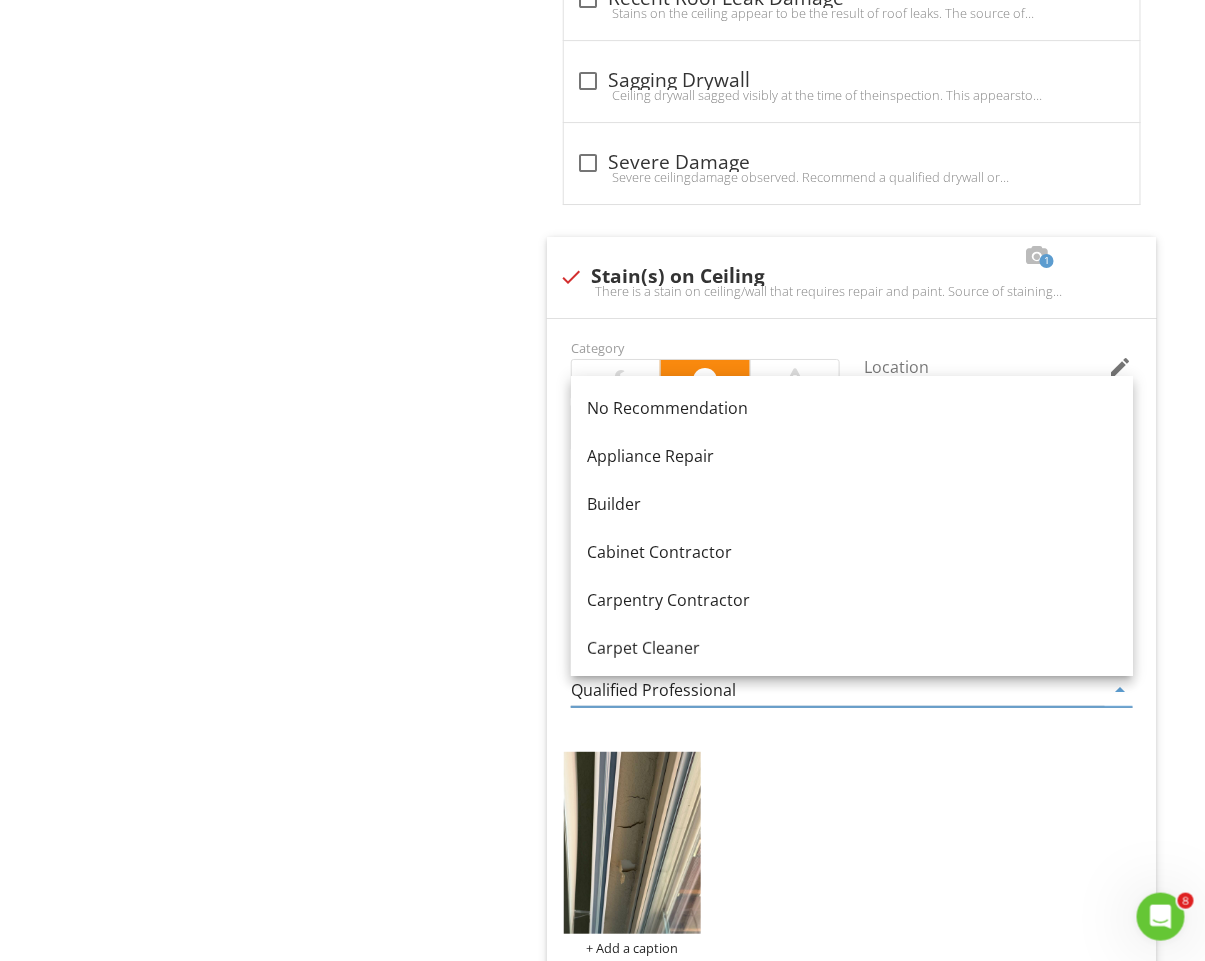 click on "Basement Living Room
General
Doors
Windows
Floors
Walls & Ceilings
Lighting Fixtures, Switches & Receptacles
Item
Walls & Ceilings
Info
Information
Wall Material
check_box Drywall   check_box_outline_blank Brick   check_box_outline_blank Compressed Board   check_box_outline_blank Gypsum Board   check_box_outline_blank Paneling   check_box_outline_blank Plaster   check_box_outline_blank Tile   check_box_outline_blank Unfinished   check_box_outline_blank Wallpaper   check_box_outline_blank Wood   check_box_outline_blank Wainscoting         OTHER
Ceiling Material
check_box" at bounding box center [753, -223] 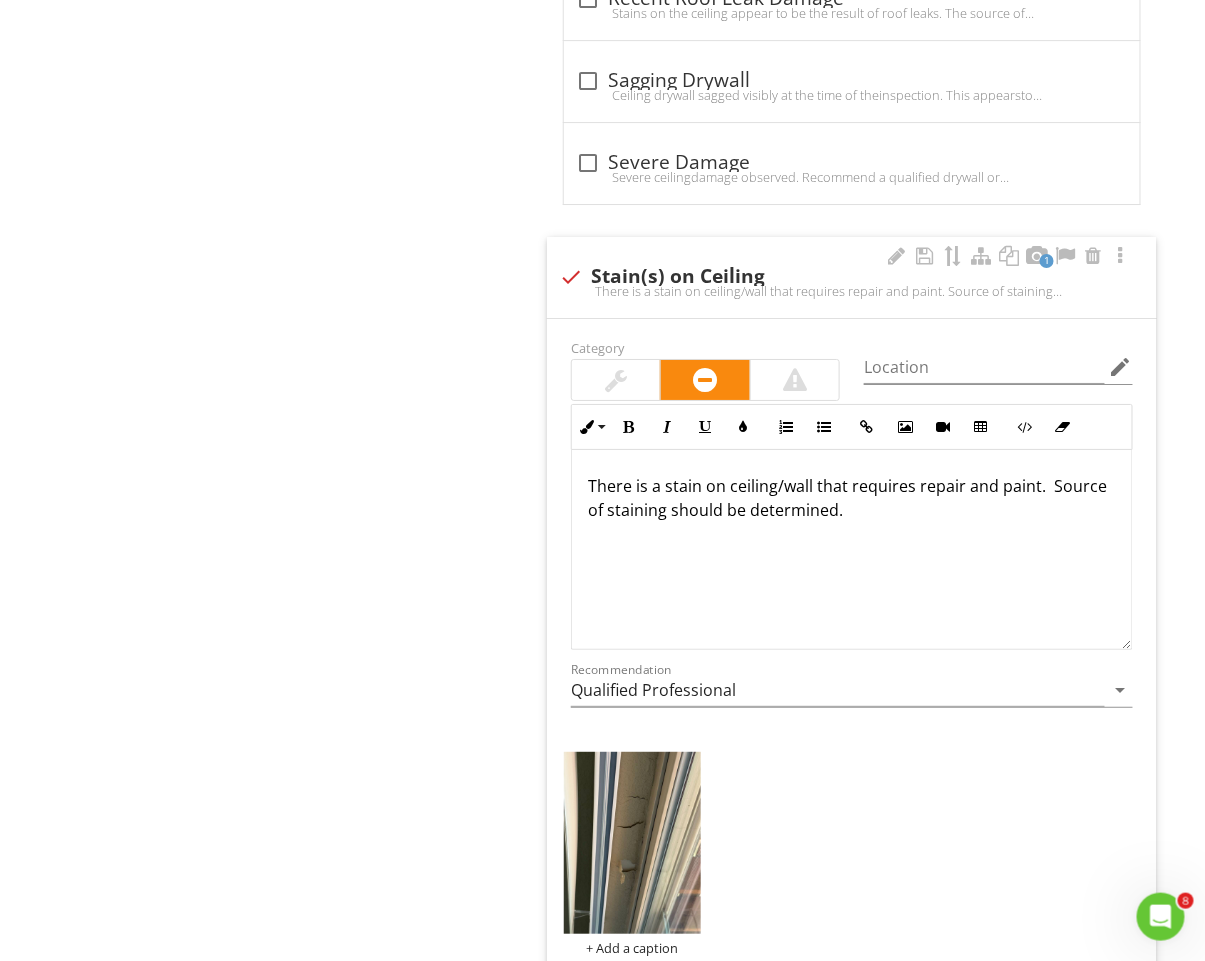 click on "There is a stain on ceiling/wall that requires repair and paint.  Source of staining should be determined." at bounding box center [852, 550] 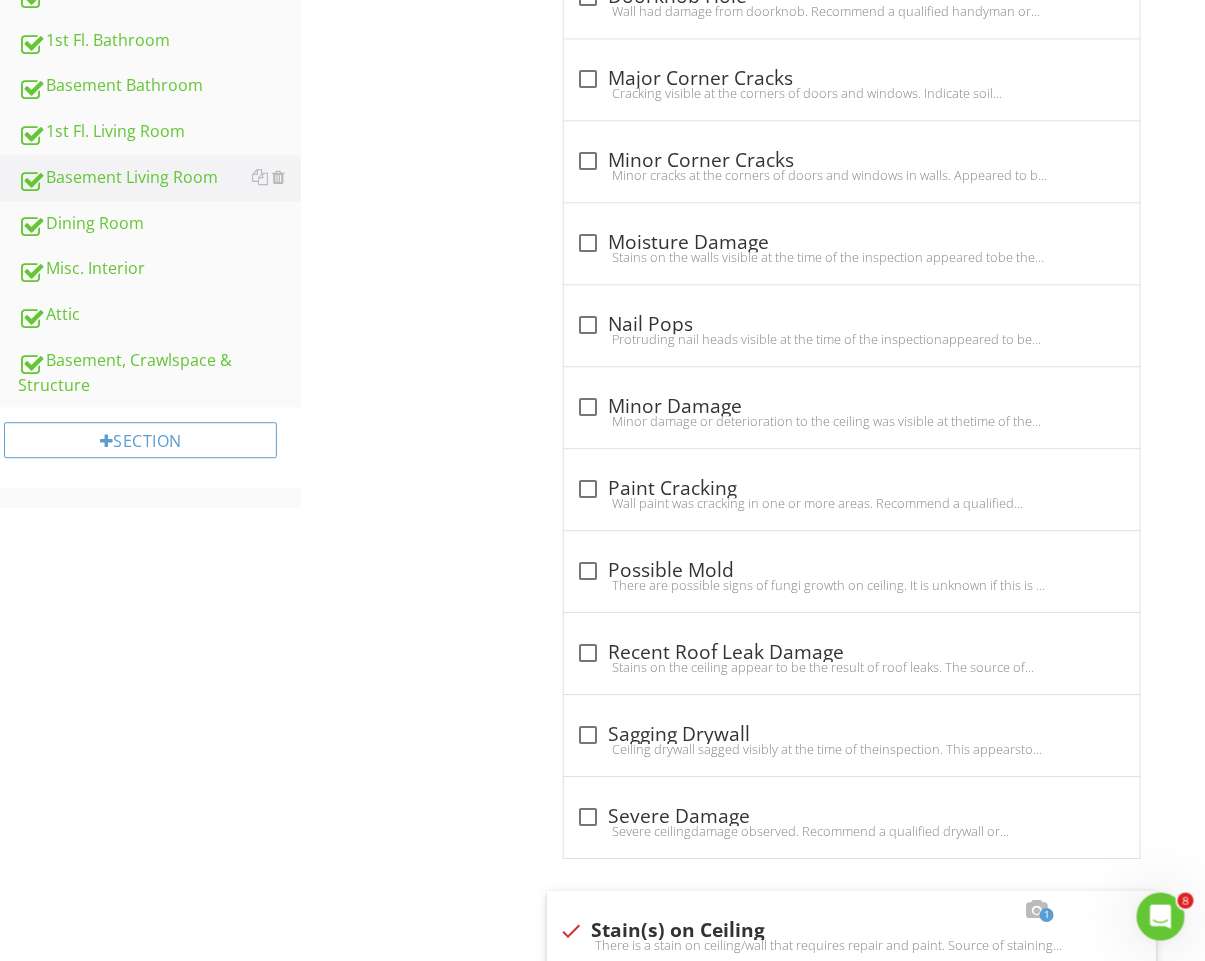 scroll, scrollTop: 0, scrollLeft: 0, axis: both 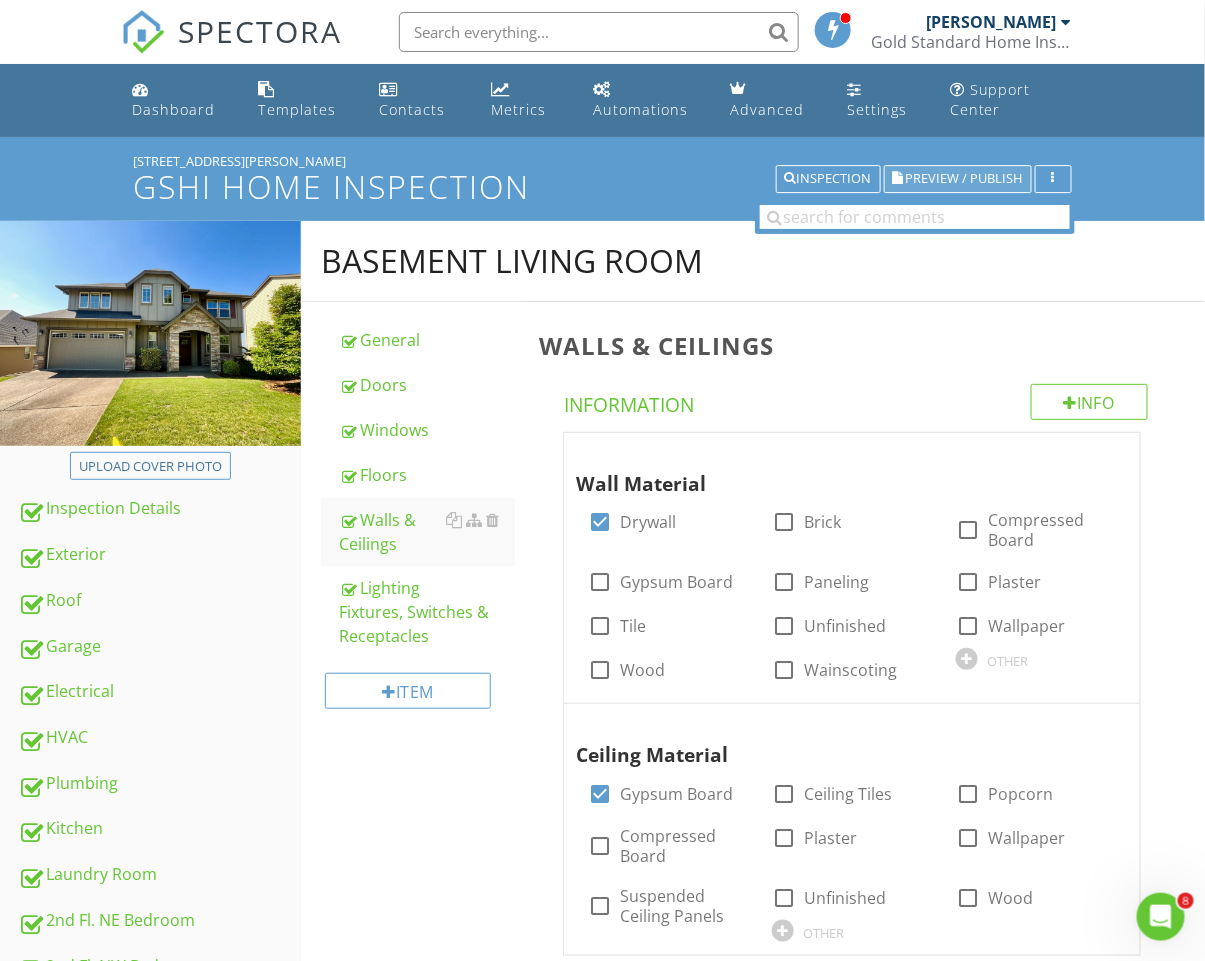 click on "Preview / Publish" at bounding box center [964, 179] 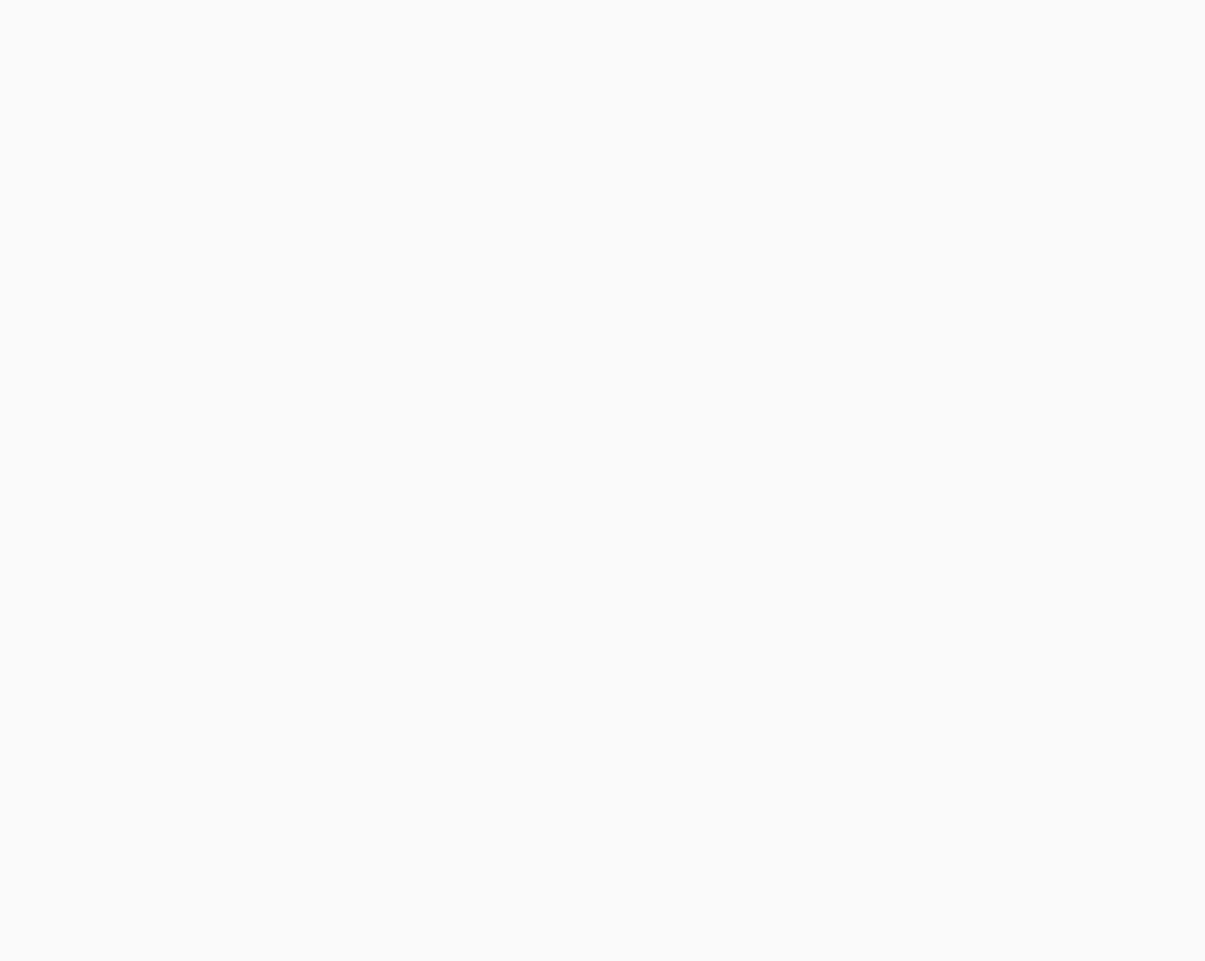 scroll, scrollTop: 0, scrollLeft: 0, axis: both 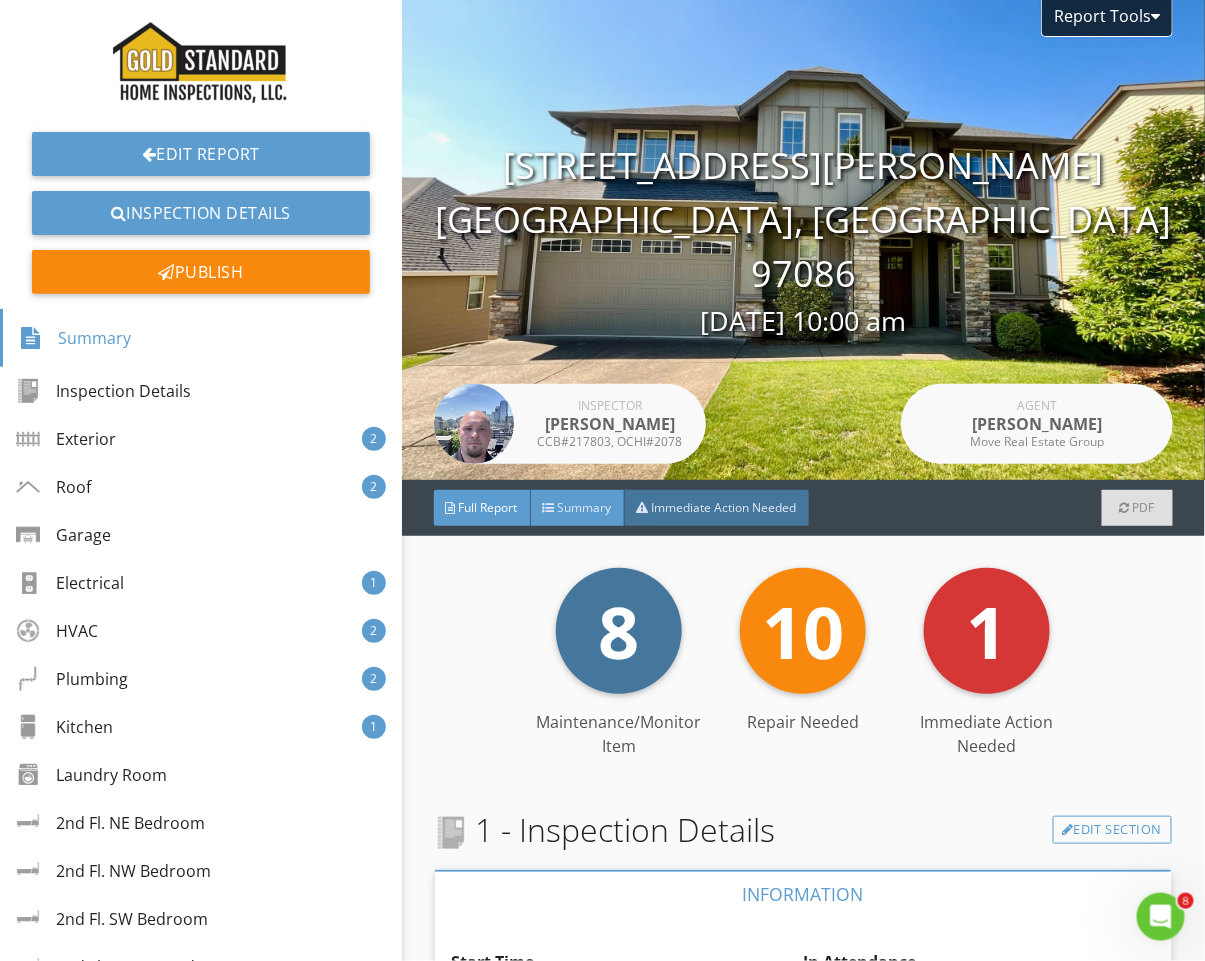 click on "Summary" at bounding box center [578, 508] 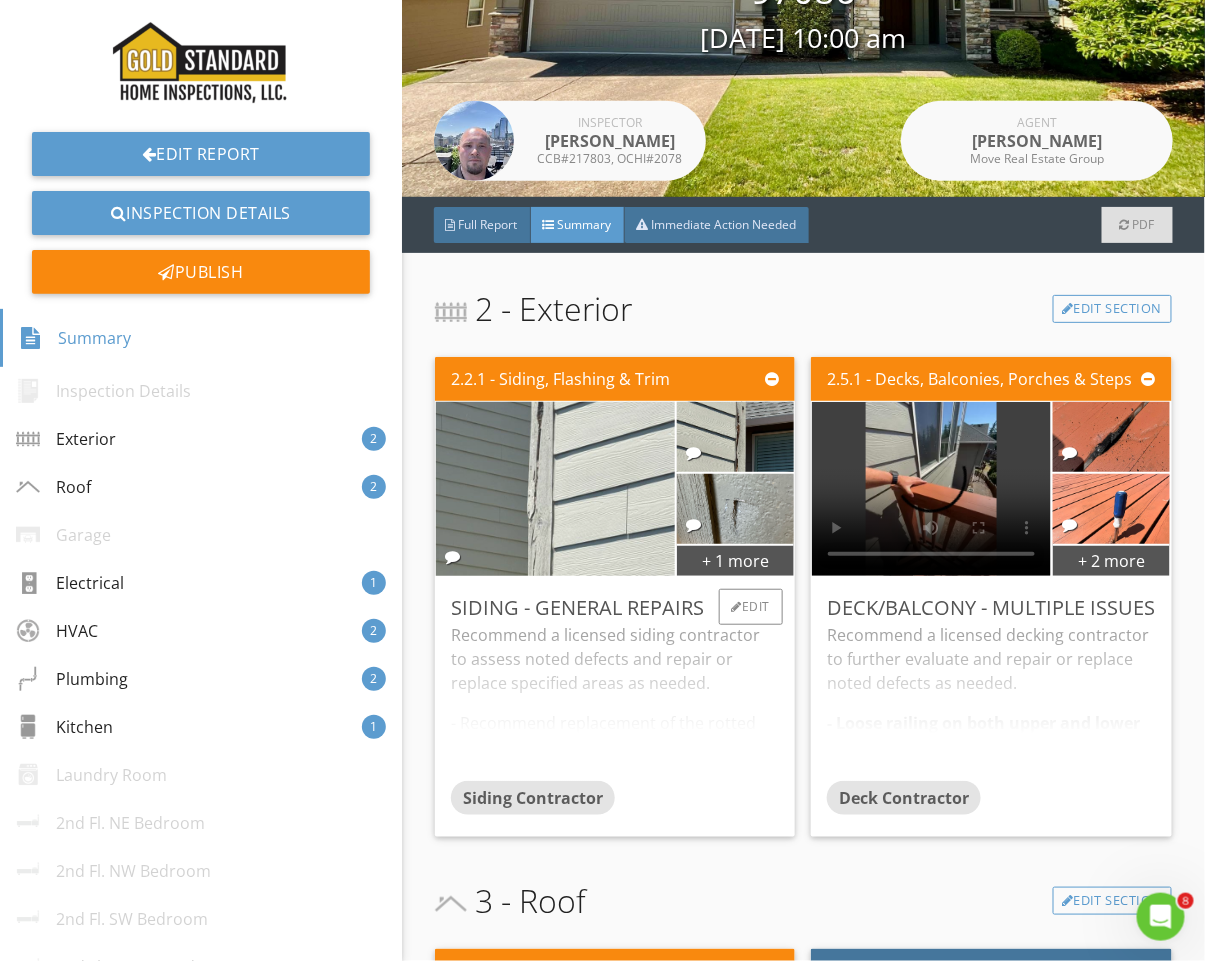 scroll, scrollTop: 328, scrollLeft: 0, axis: vertical 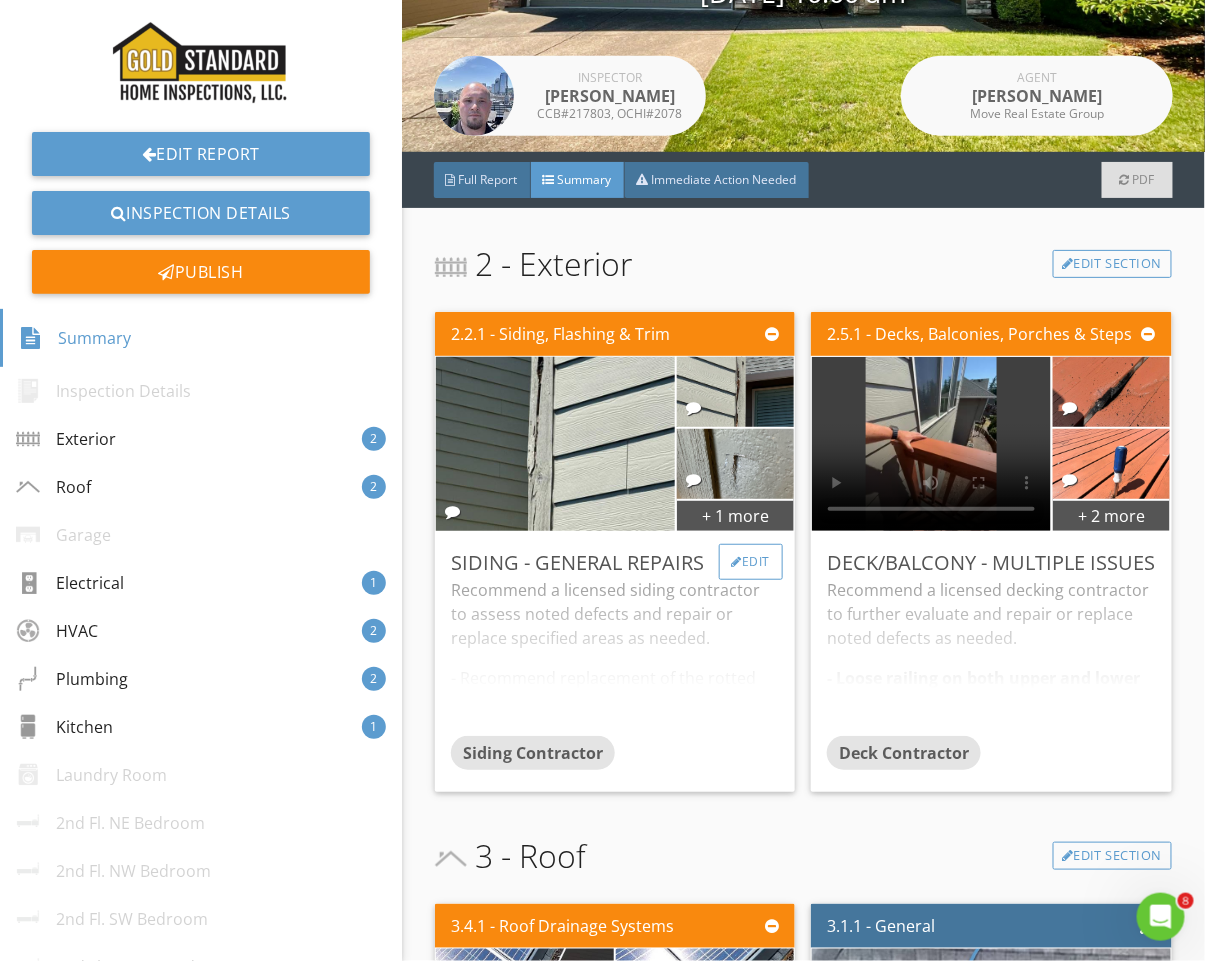 click on "Edit" at bounding box center (751, 562) 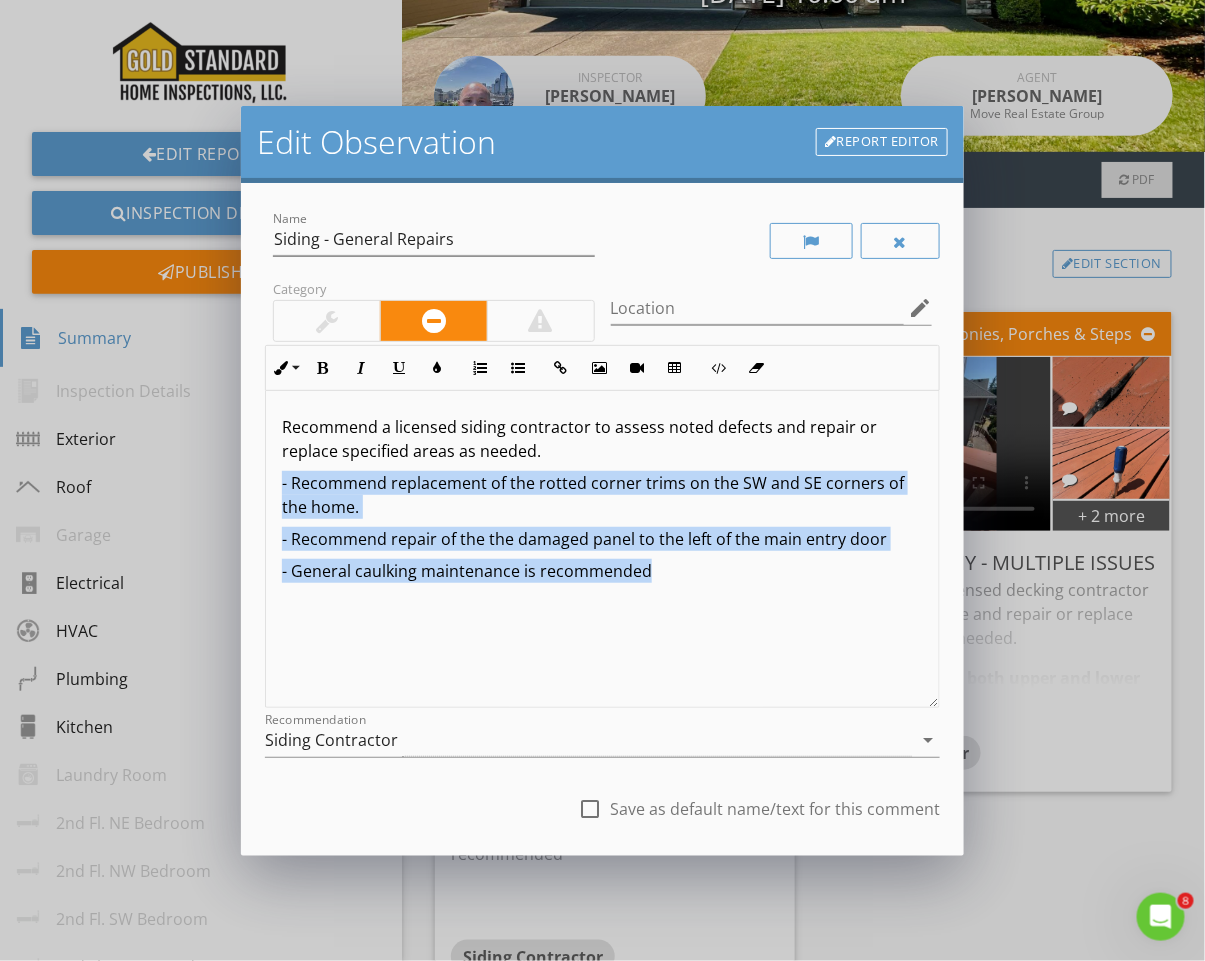 drag, startPoint x: 683, startPoint y: 576, endPoint x: 176, endPoint y: 477, distance: 516.57526 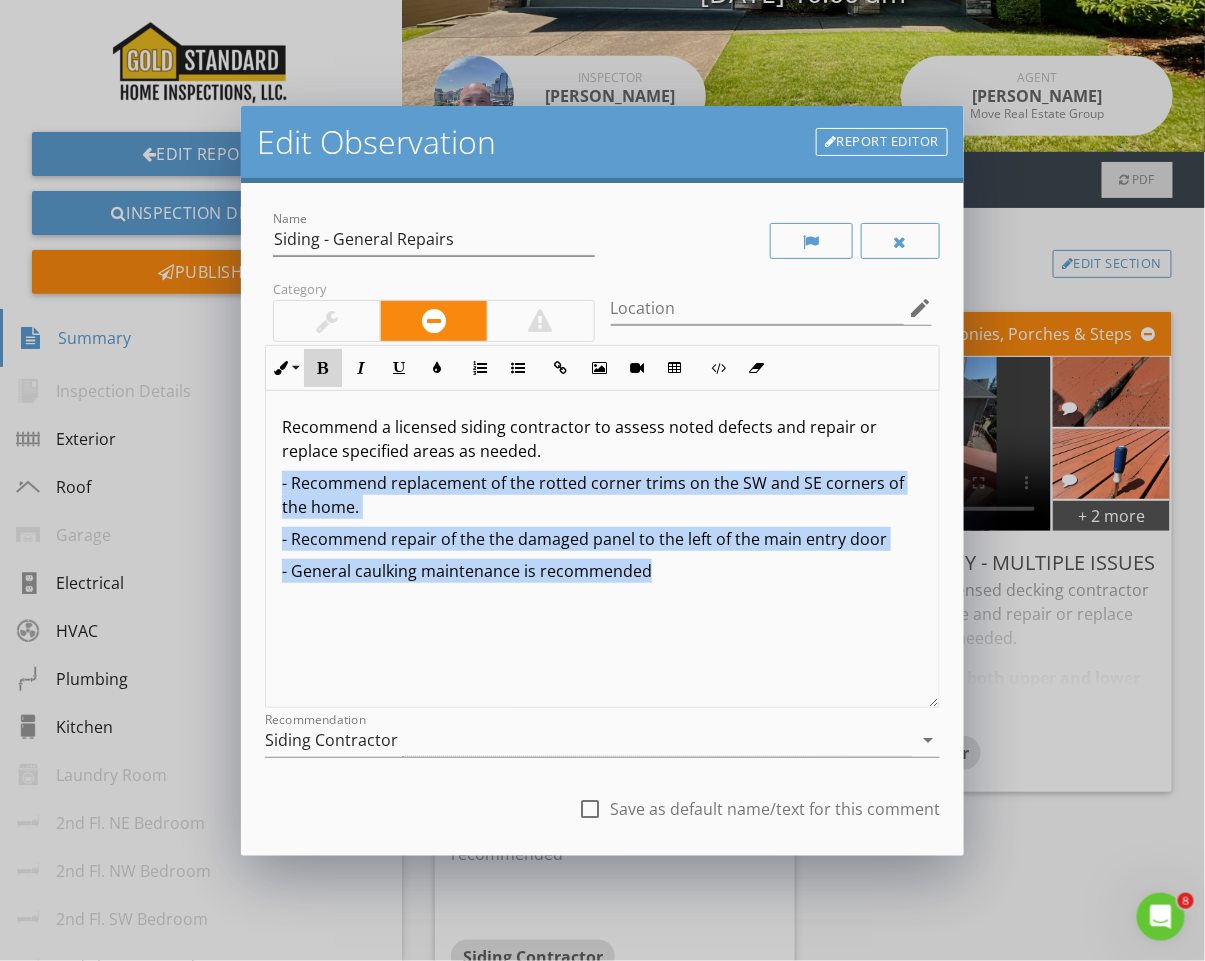 drag, startPoint x: 311, startPoint y: 359, endPoint x: 319, endPoint y: 366, distance: 10.630146 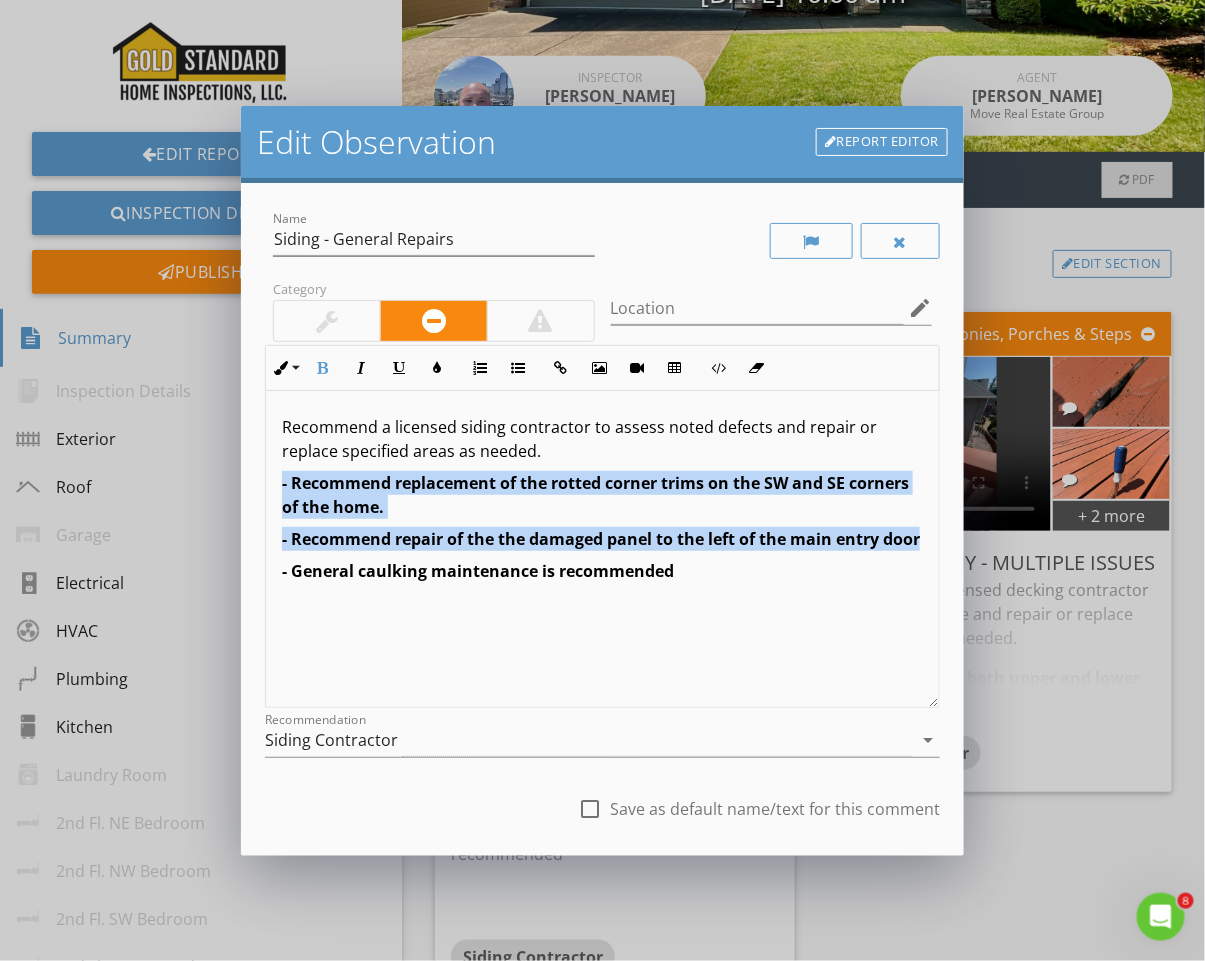 scroll, scrollTop: 1, scrollLeft: 0, axis: vertical 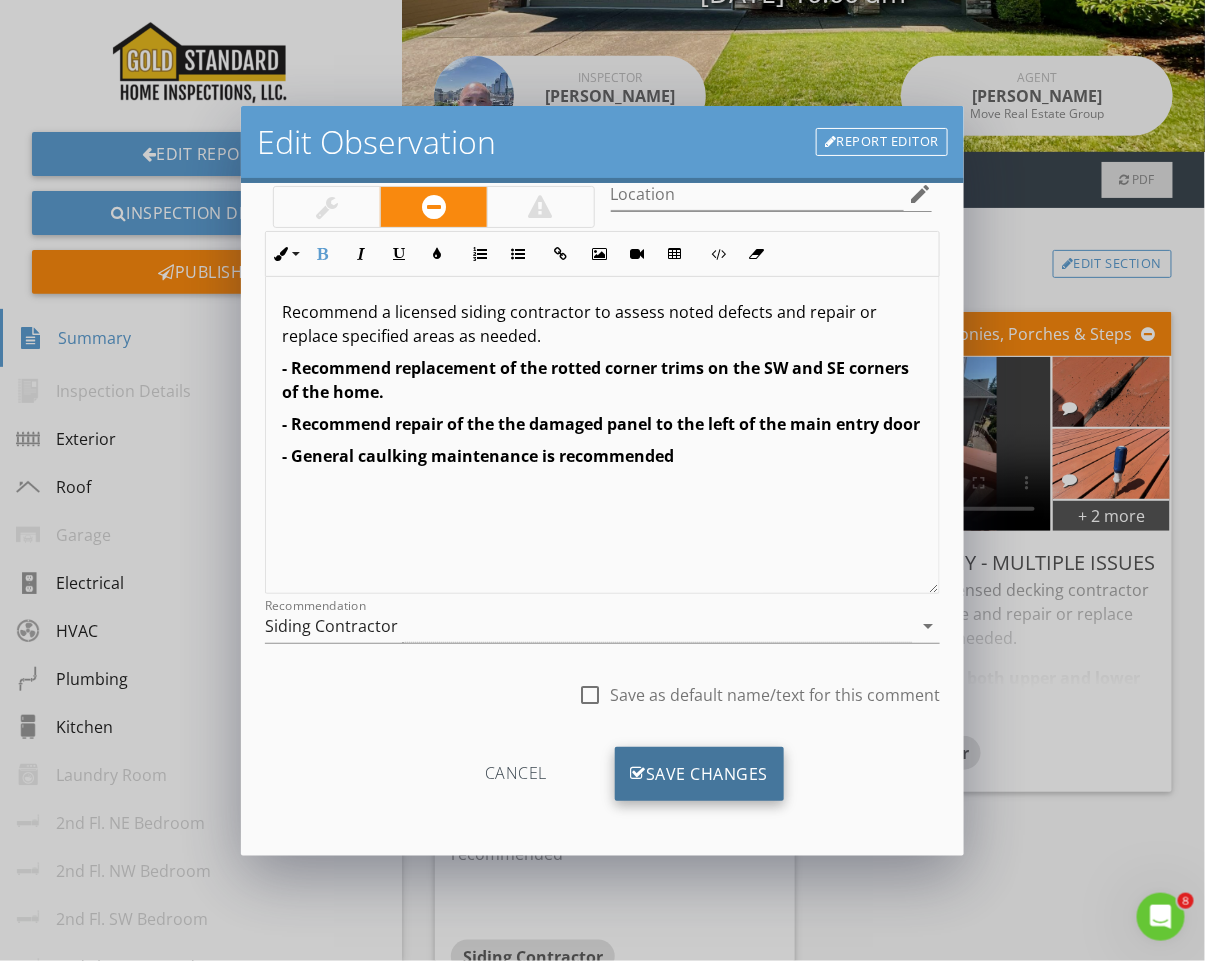 click on "Save Changes" at bounding box center [700, 774] 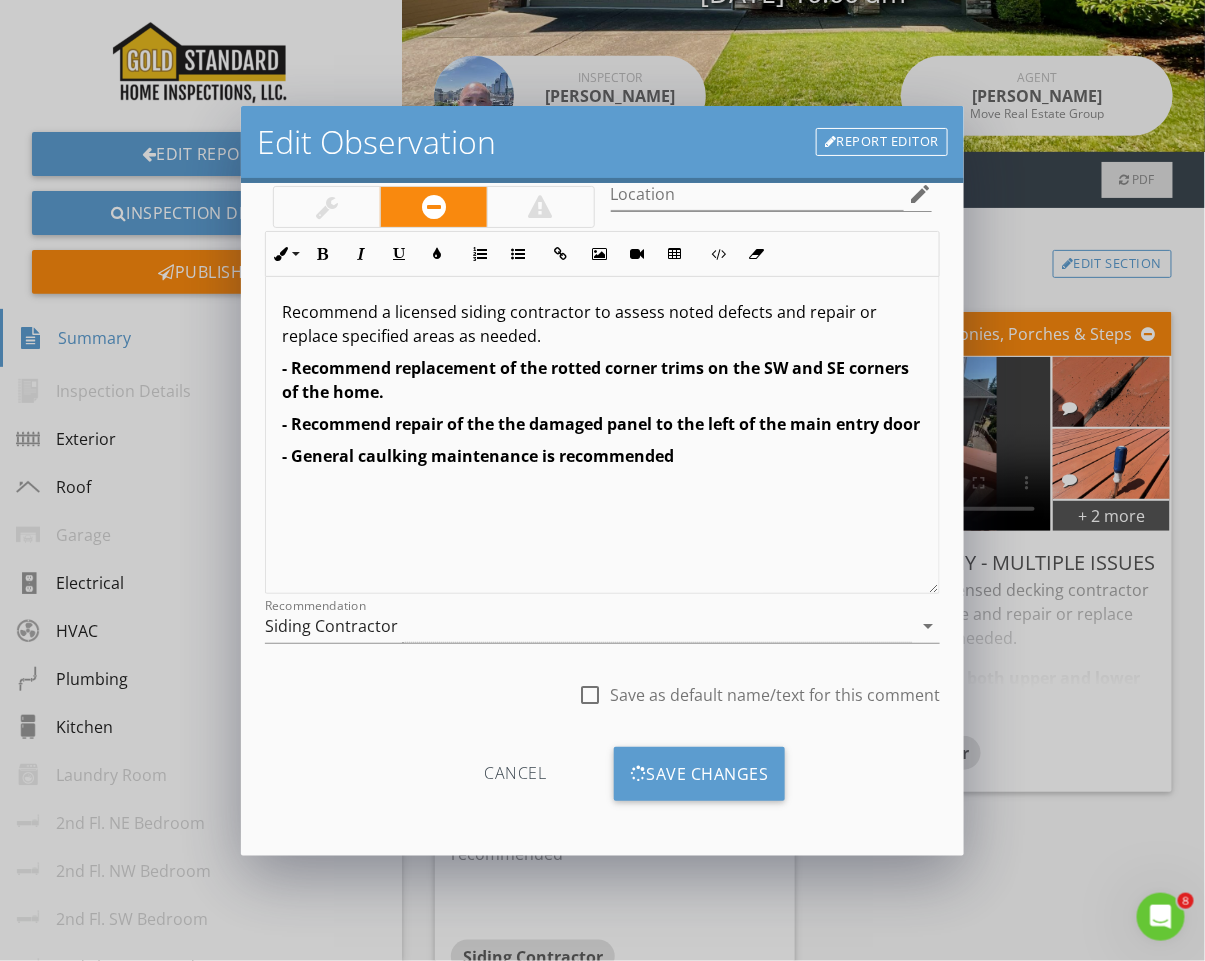 scroll, scrollTop: 0, scrollLeft: 0, axis: both 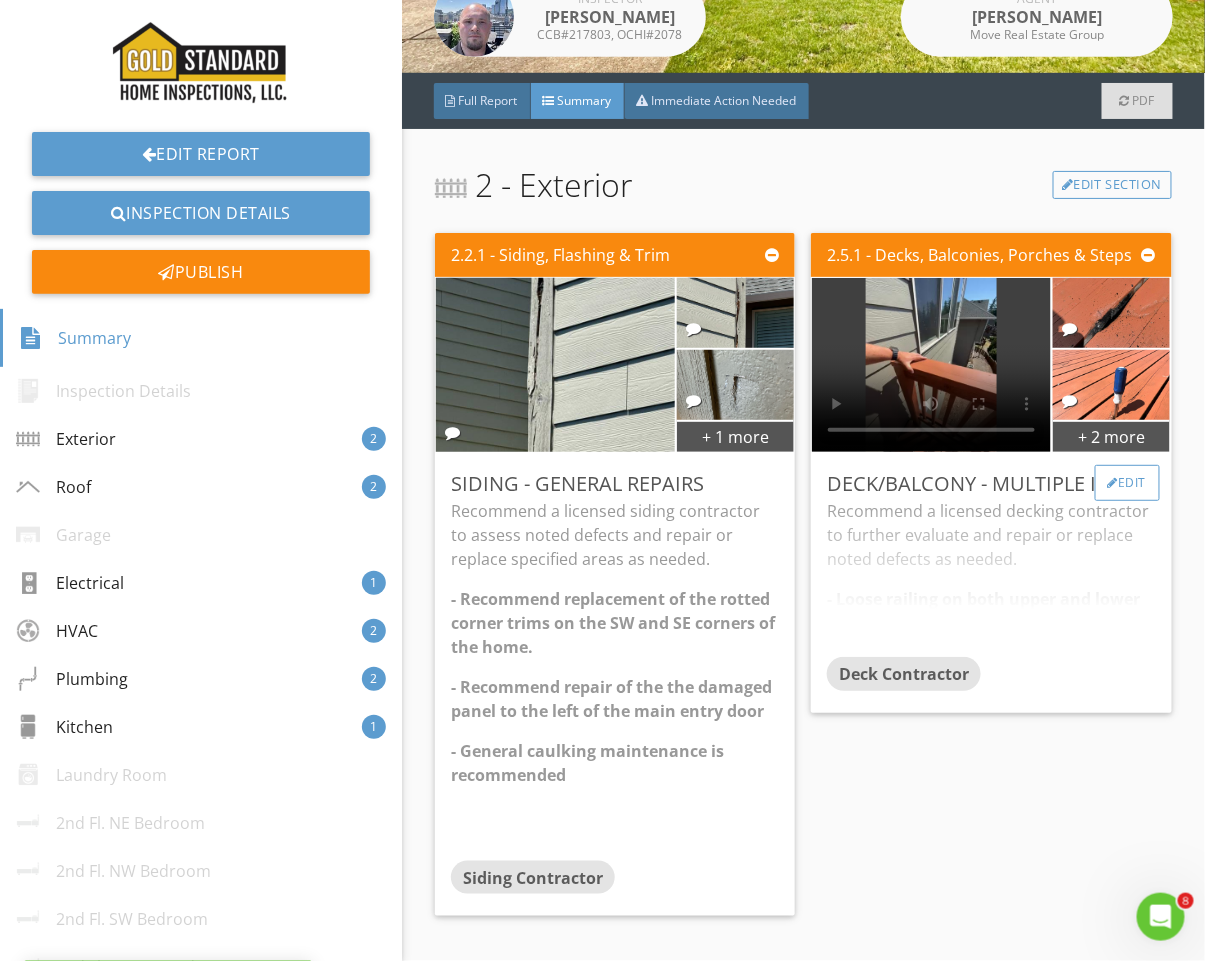 click on "Deck/Balcony - Multiple Issues
Recommend a licensed decking contractor to further evaluate and repair or replace noted defects as needed.  - Loose railing on both upper and lower balconies. - Wood rot was observed on multiple deck boards and railings. - Charring was observed on the NE corner of the upper deck.   Deck Contractor
Edit" at bounding box center [991, 583] 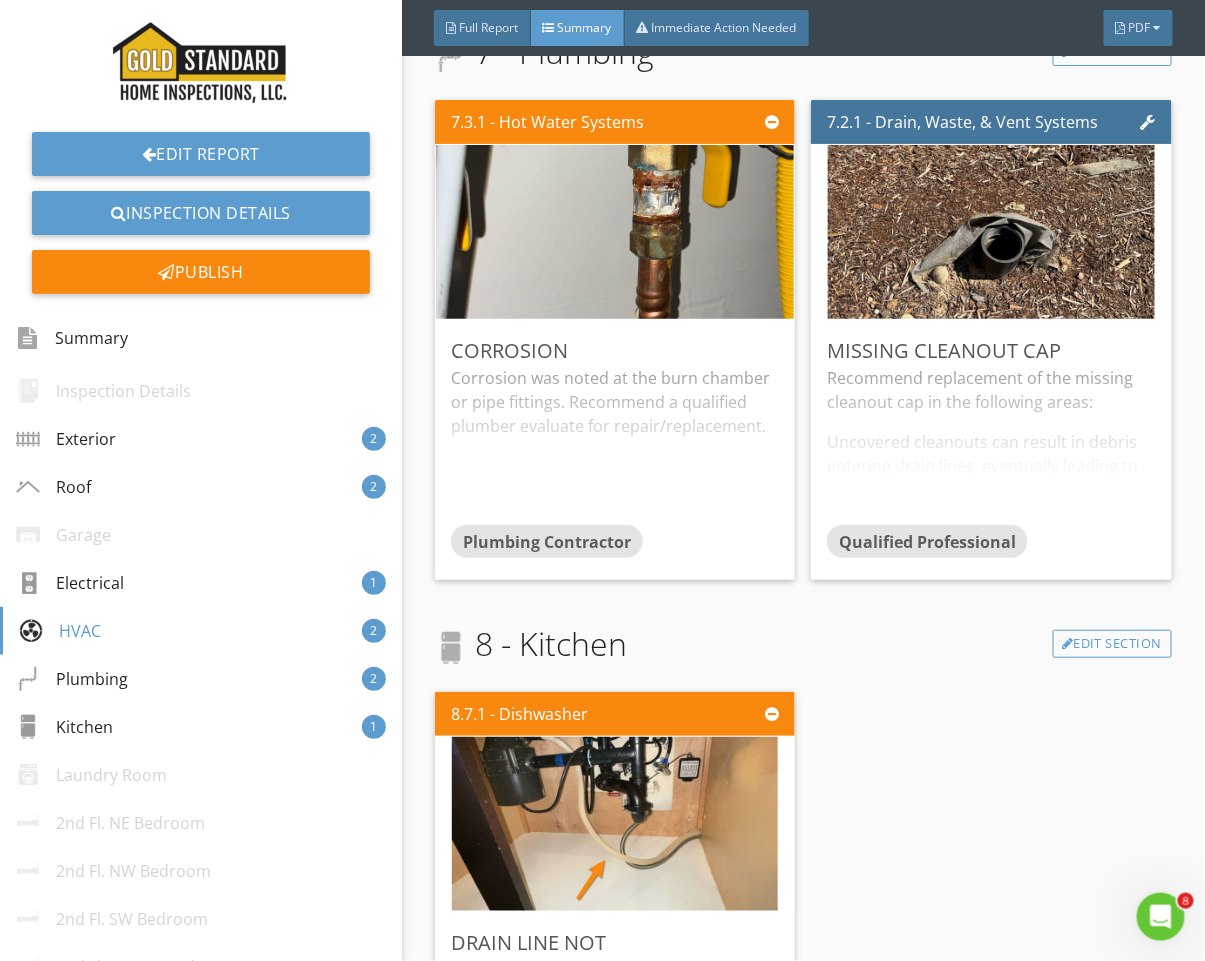 scroll, scrollTop: 3016, scrollLeft: 0, axis: vertical 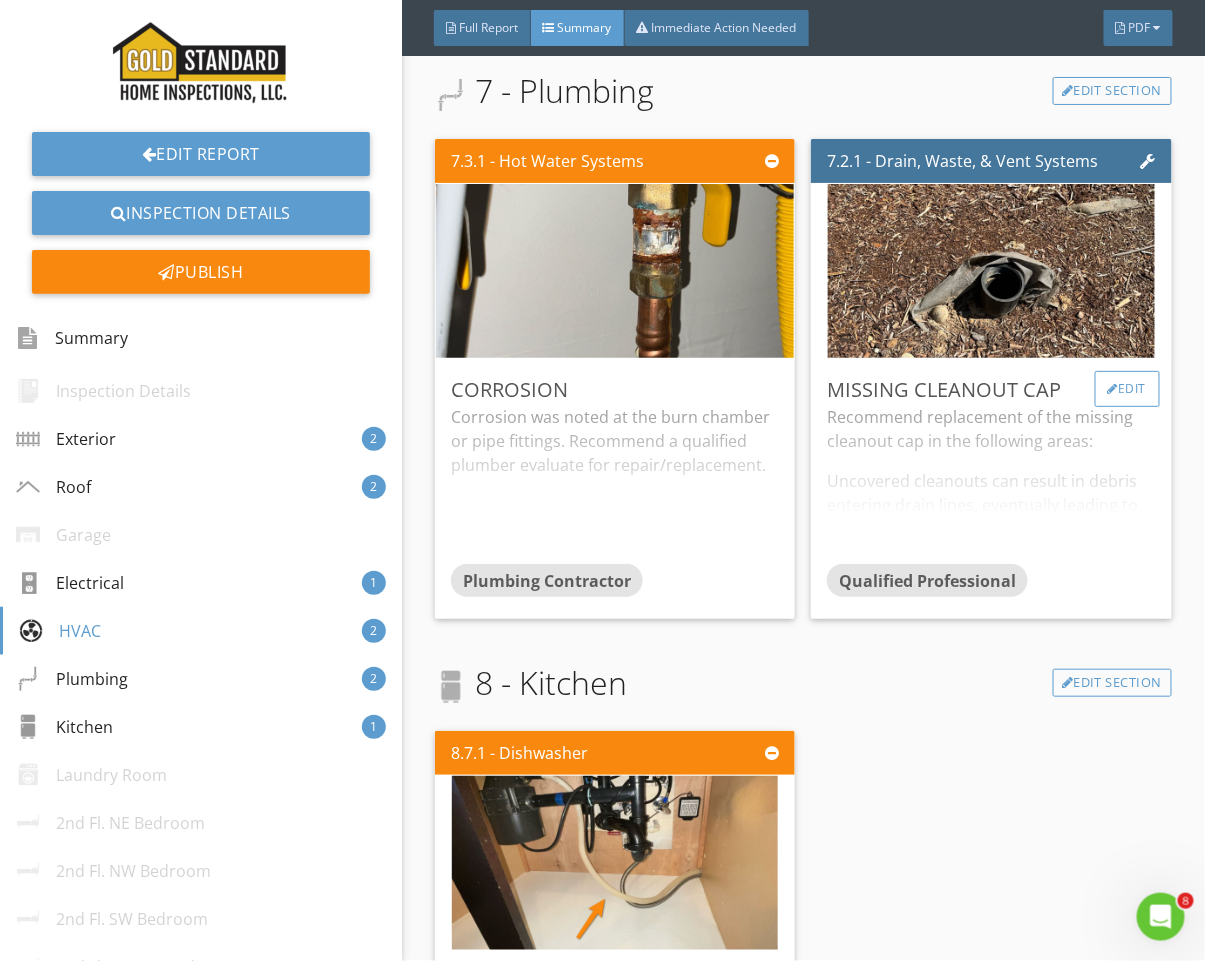 click on "Edit" at bounding box center (1127, 389) 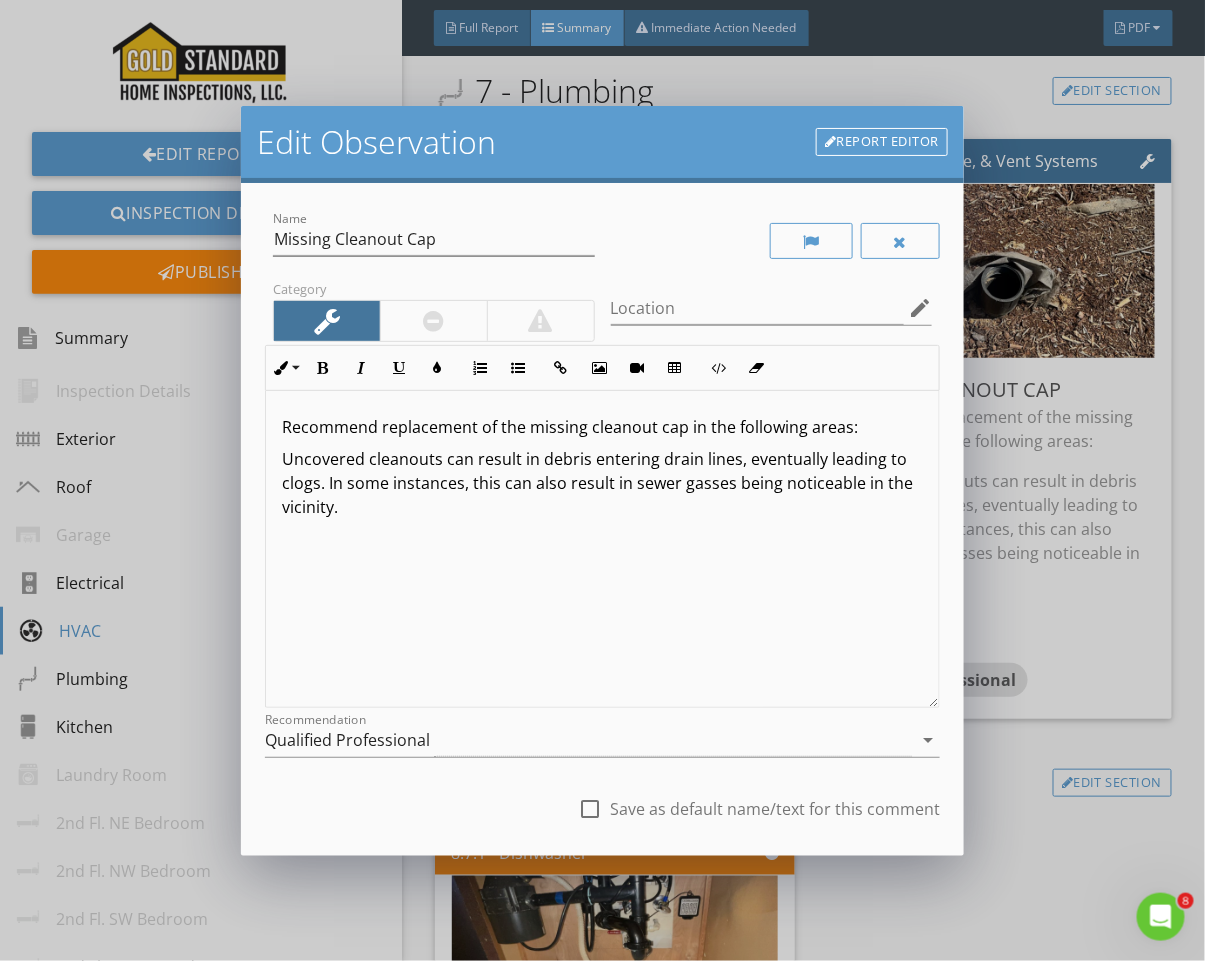 click on "Uncovered cleanouts can result in debris entering drain lines, eventually leading to clogs. In some instances, this can also result in sewer gasses being noticeable in the vicinity." at bounding box center (602, 483) 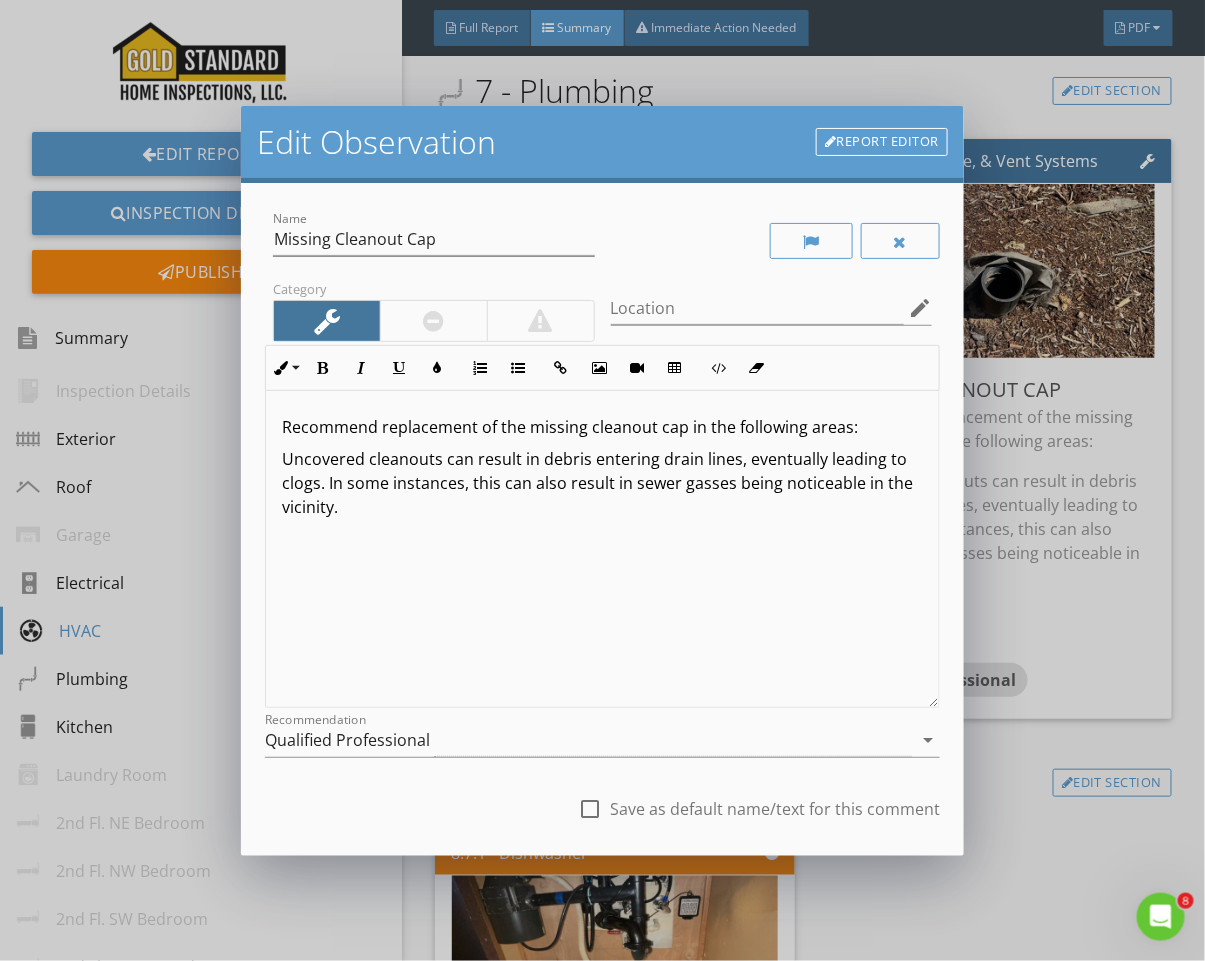 click on "Recommend replacement of the missing cleanout cap in the following areas:" at bounding box center [602, 427] 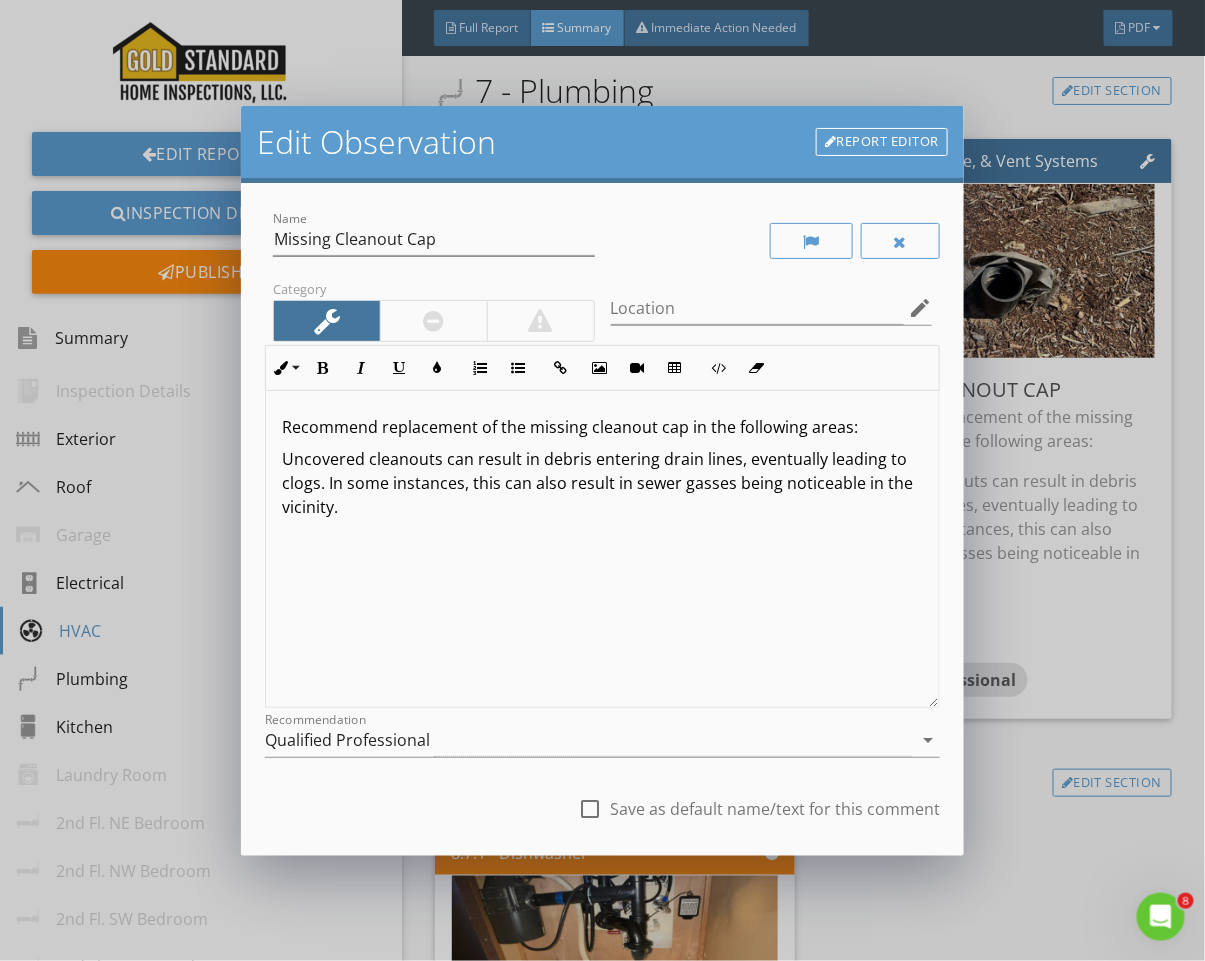 type 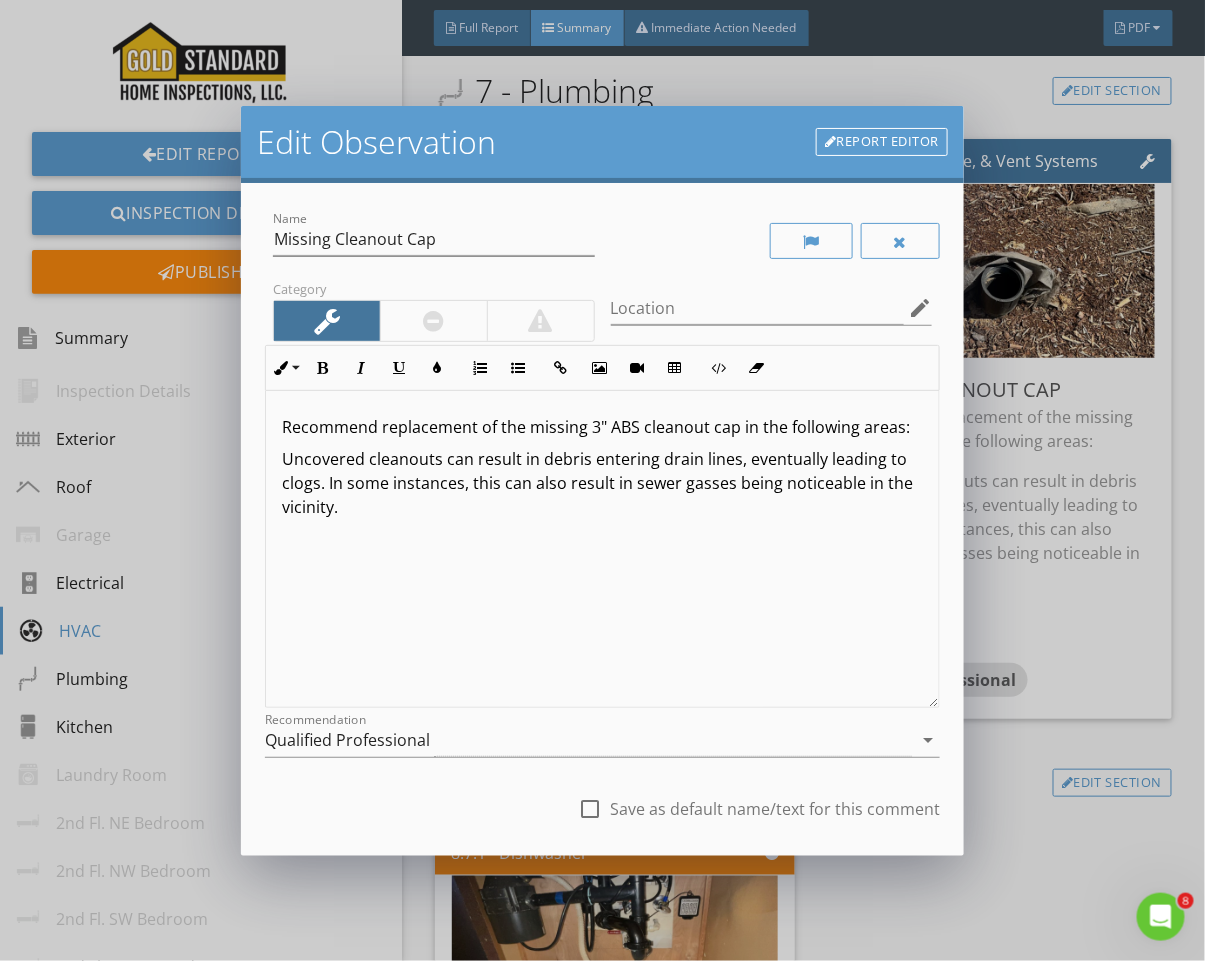 click on "Uncovered cleanouts can result in debris entering drain lines, eventually leading to clogs. In some instances, this can also result in sewer gasses being noticeable in the vicinity." at bounding box center (602, 483) 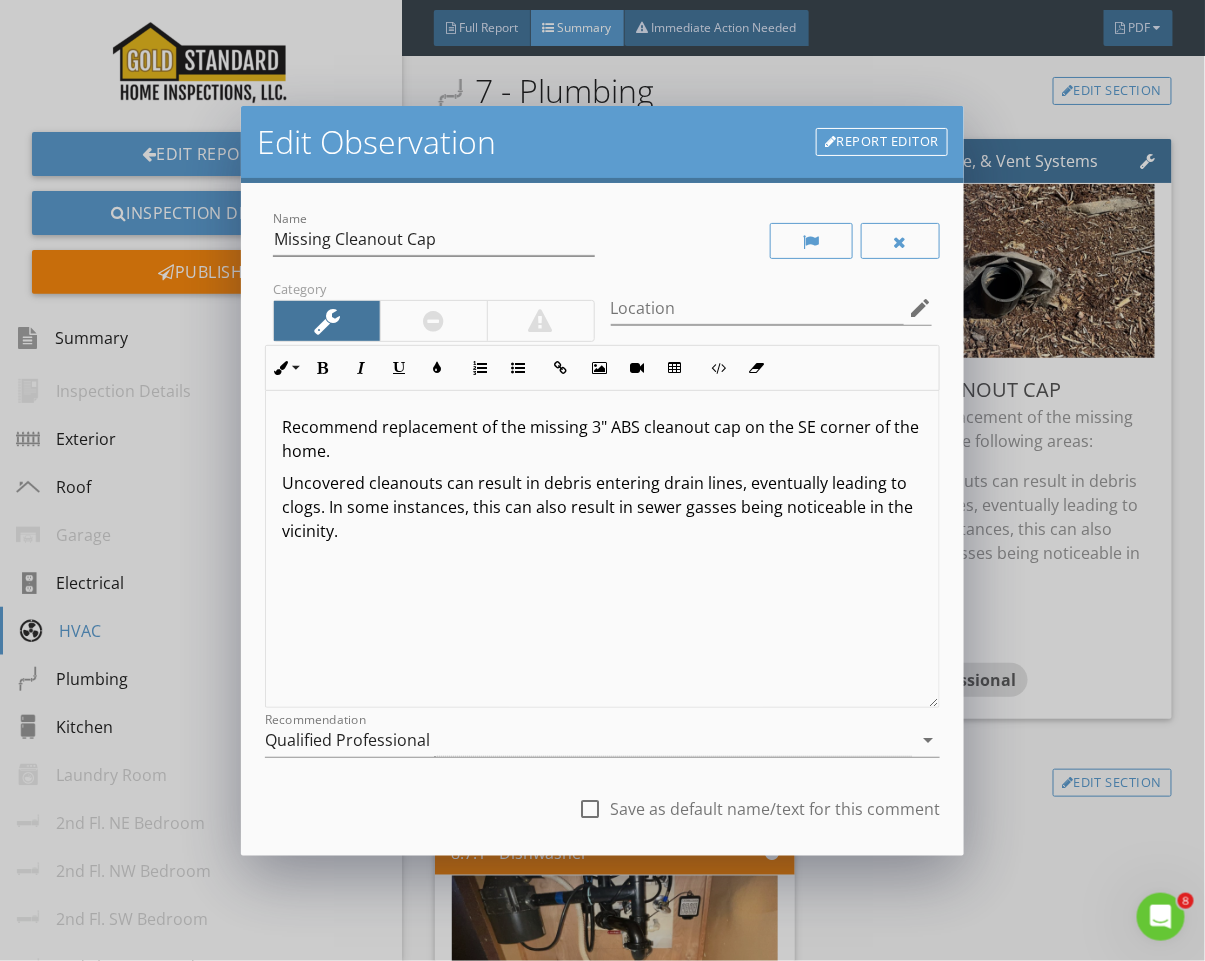 scroll, scrollTop: 1, scrollLeft: 0, axis: vertical 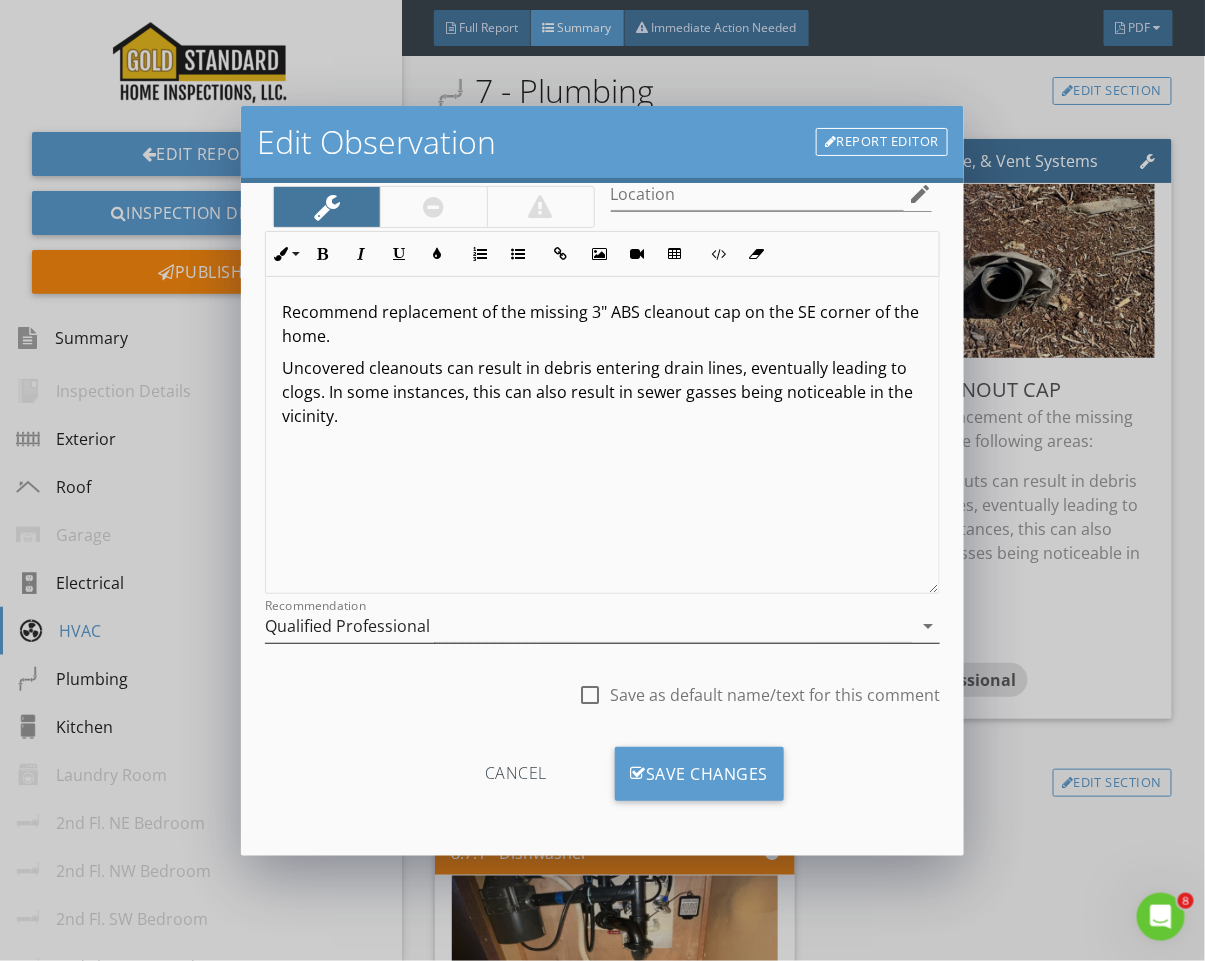 drag, startPoint x: 528, startPoint y: 652, endPoint x: 523, endPoint y: 634, distance: 18.681541 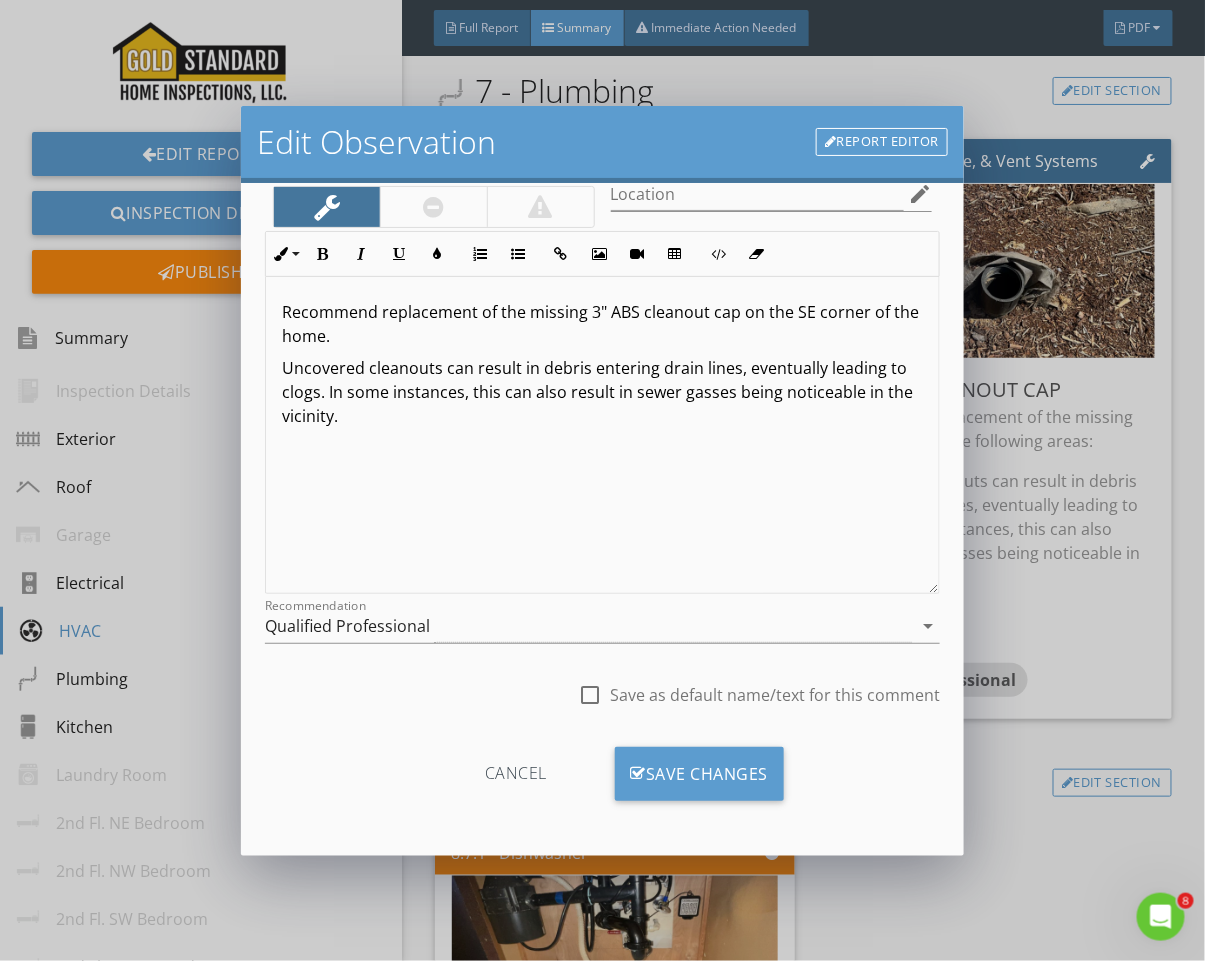 click on "Qualified Professional" at bounding box center (588, 626) 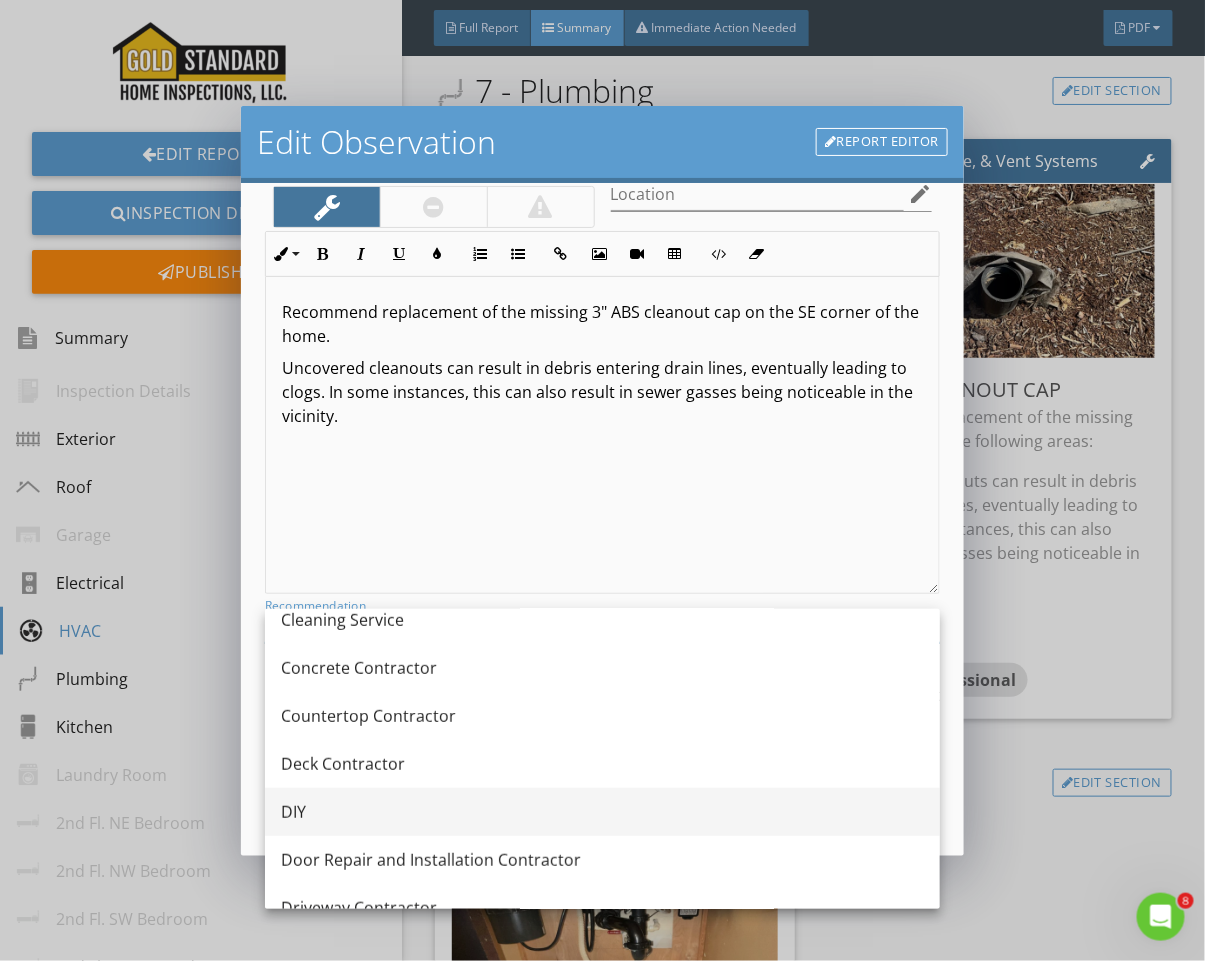 scroll, scrollTop: 407, scrollLeft: 0, axis: vertical 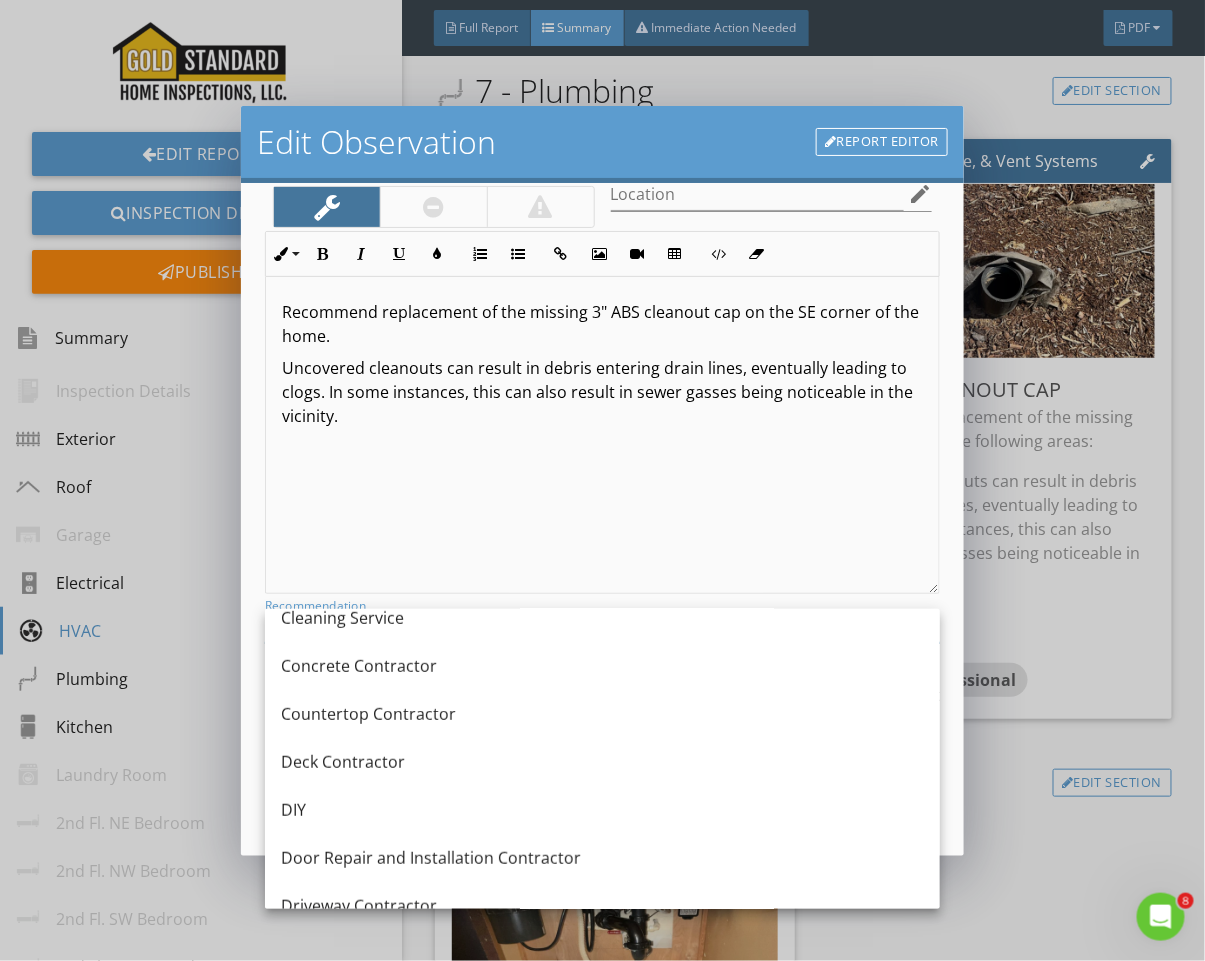 click on "DIY" at bounding box center [602, 810] 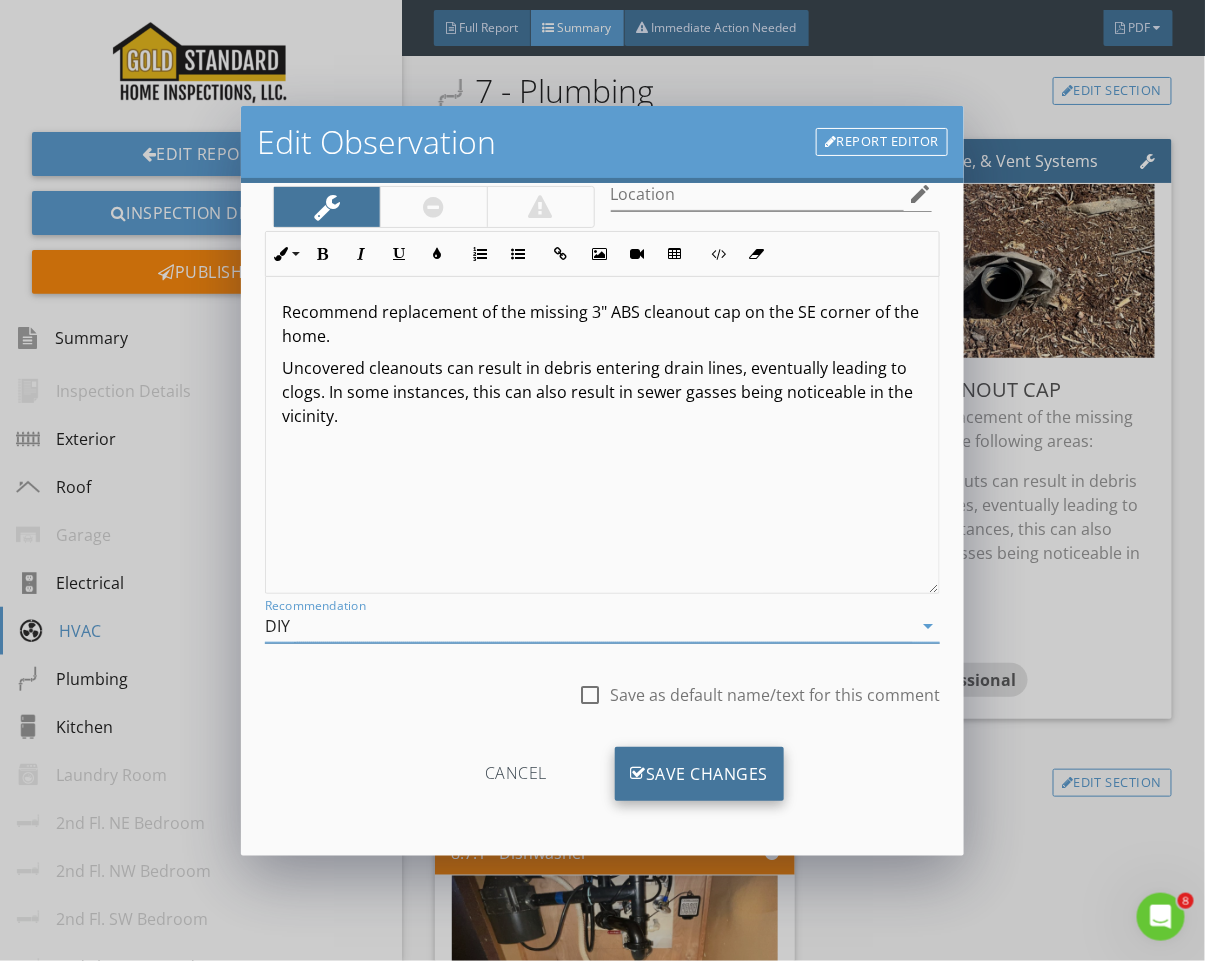 click on "Save Changes" at bounding box center (700, 774) 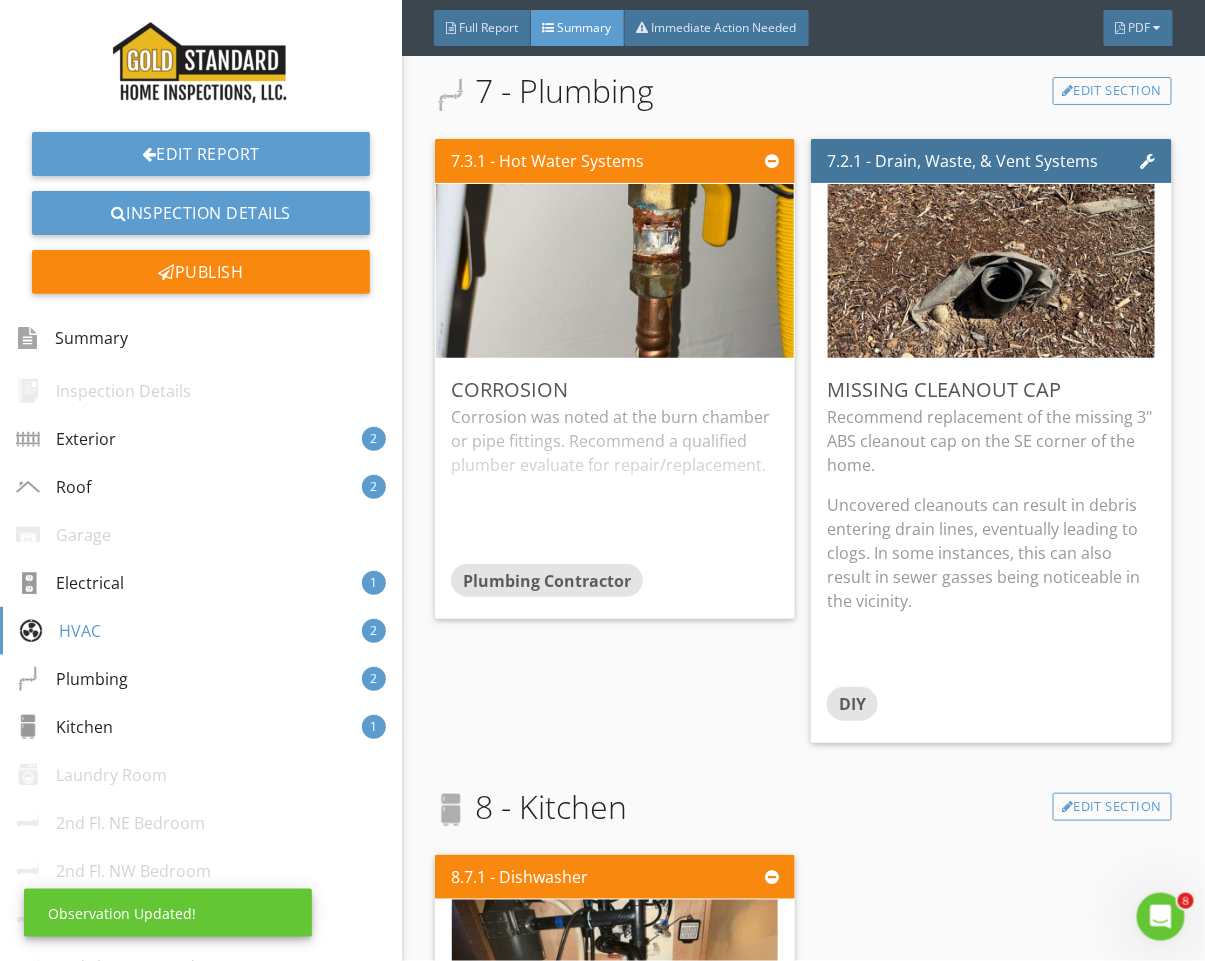 scroll, scrollTop: 0, scrollLeft: 0, axis: both 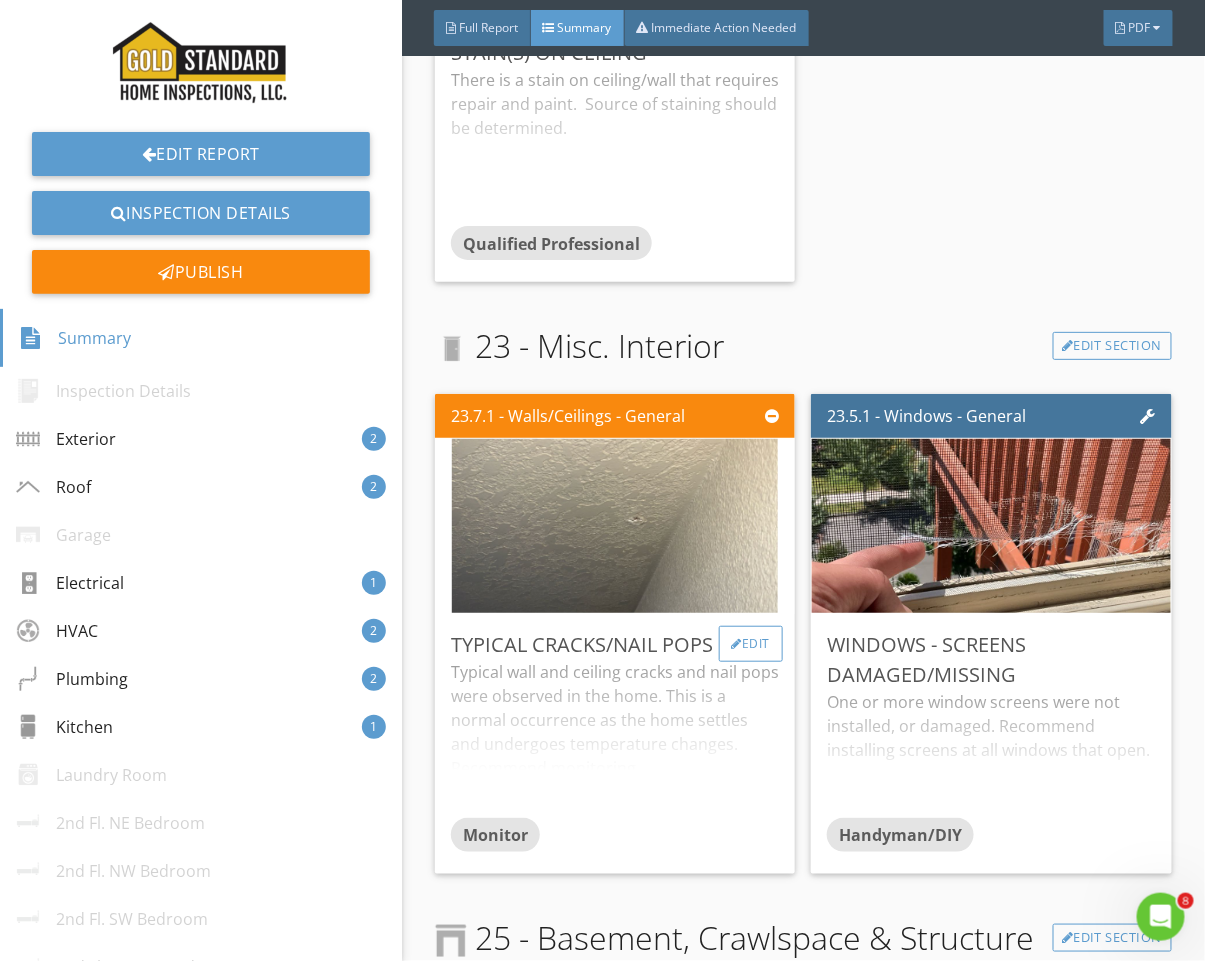 click on "Edit" at bounding box center (751, 644) 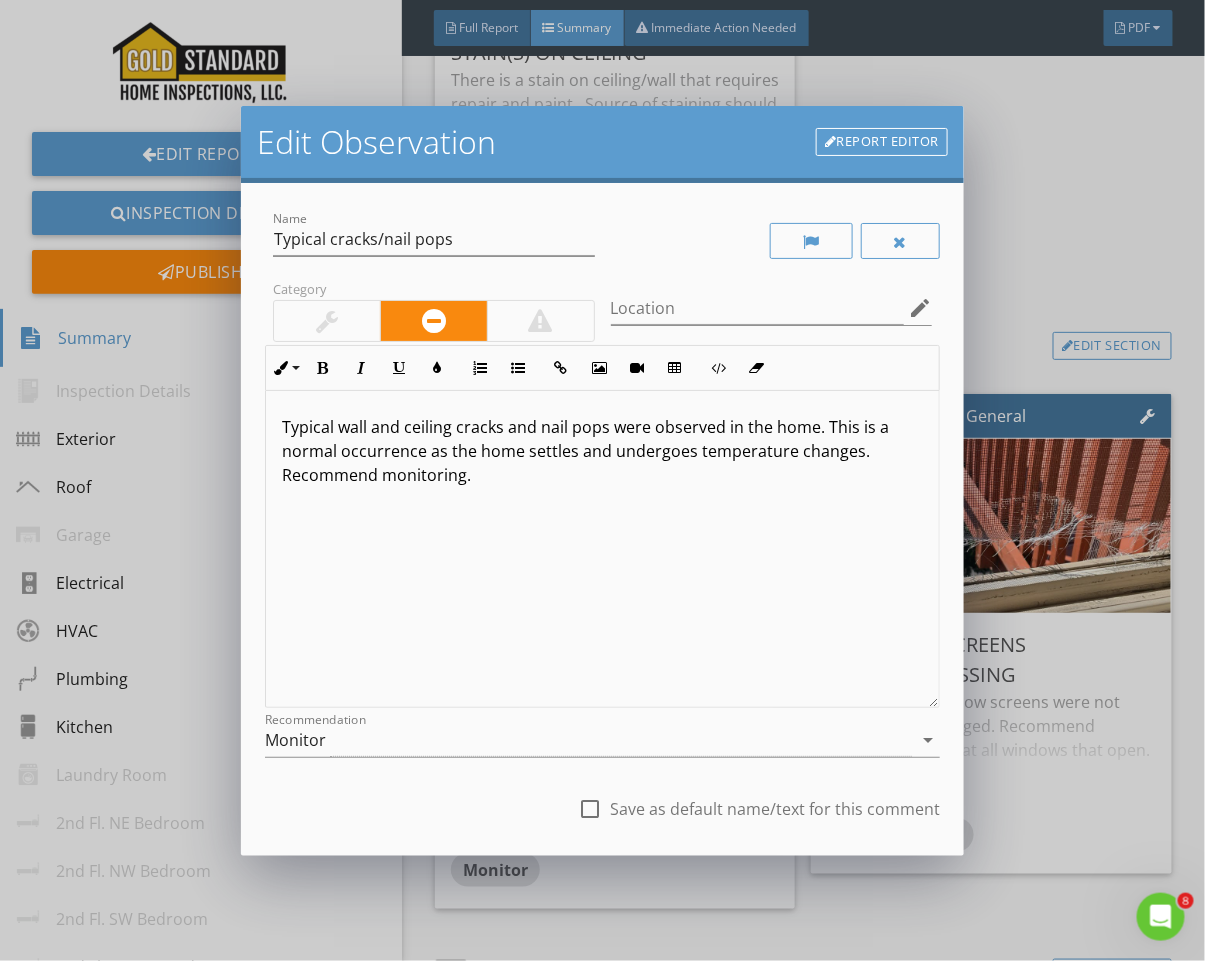 click at bounding box center (327, 321) 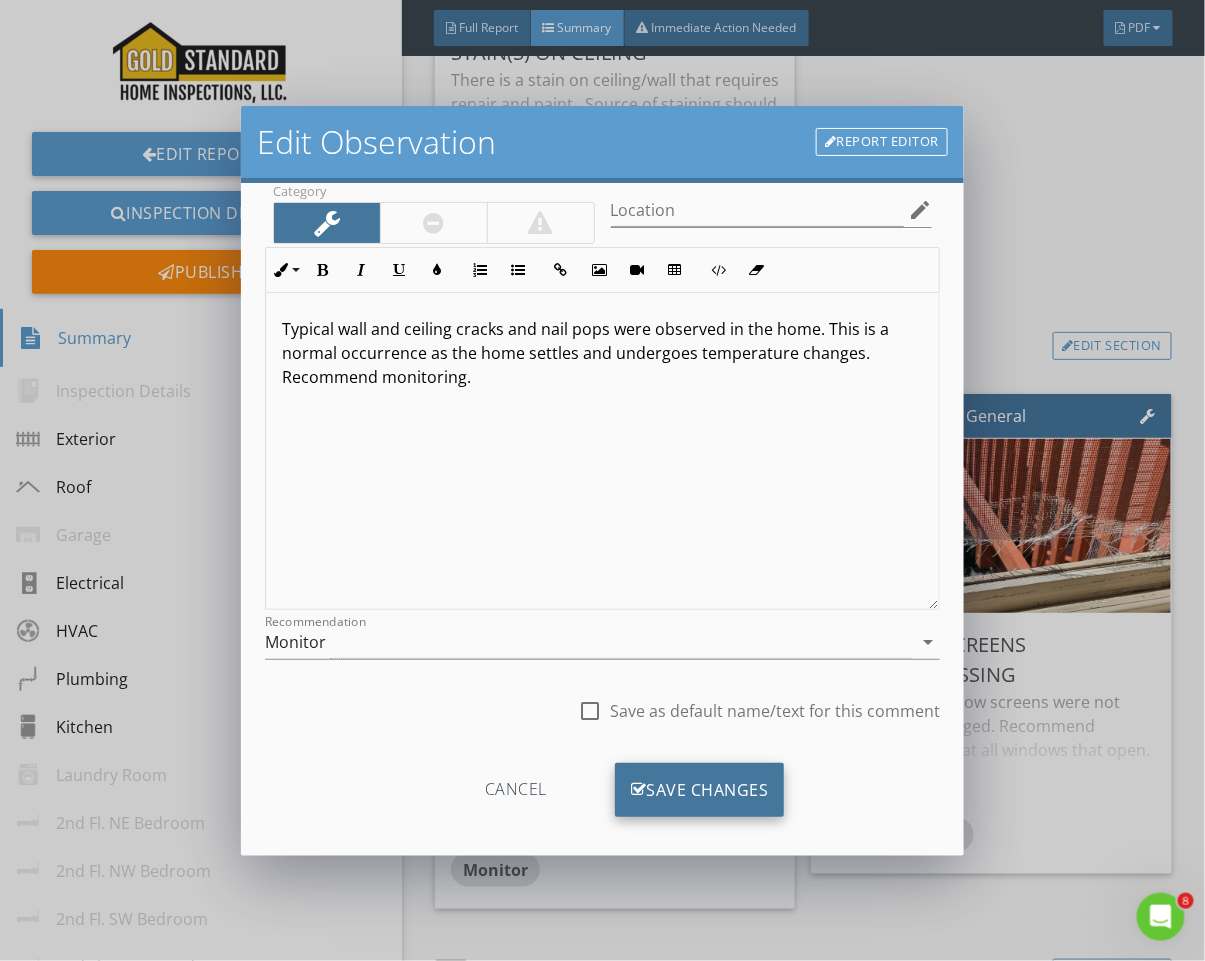 scroll, scrollTop: 114, scrollLeft: 0, axis: vertical 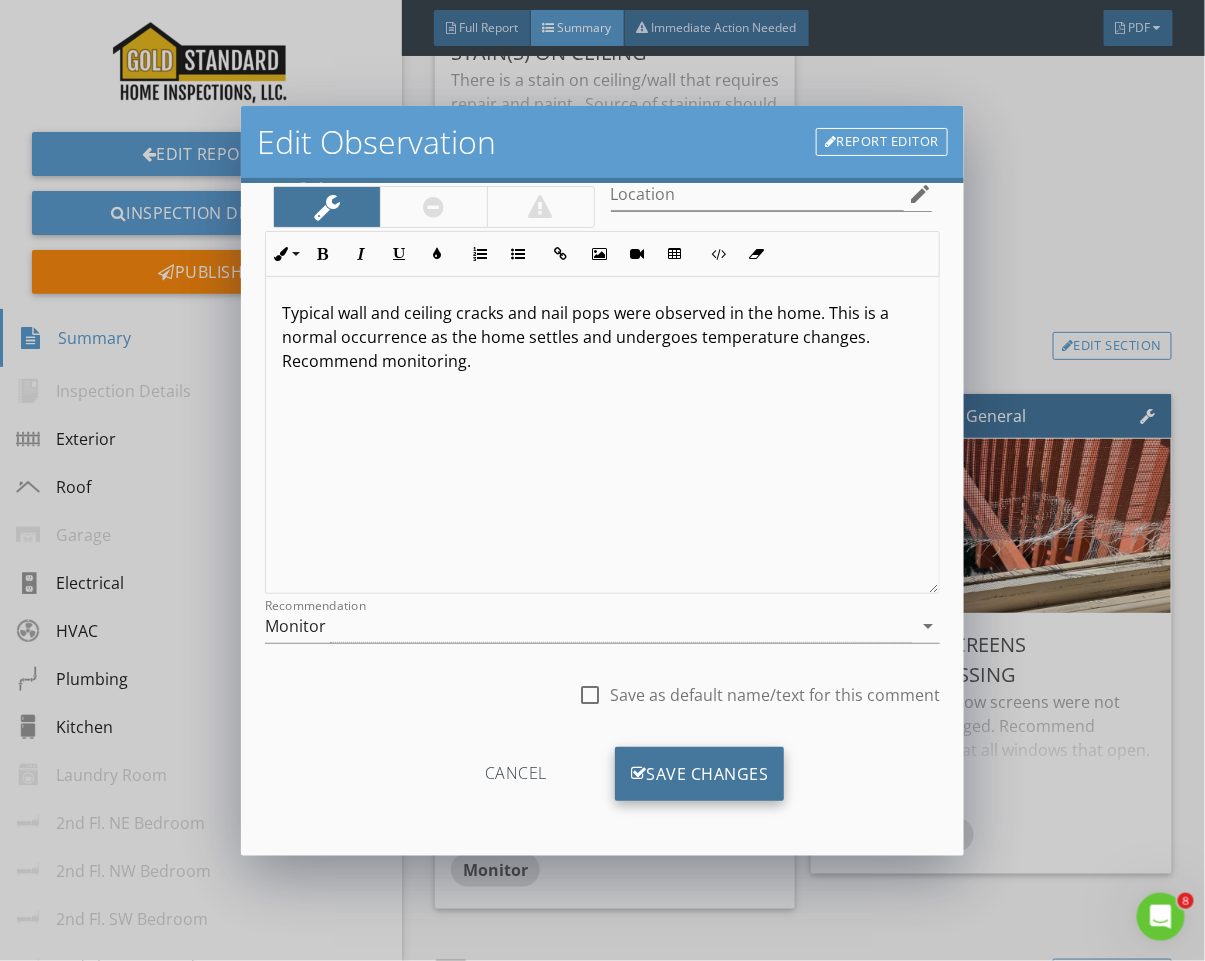 drag, startPoint x: 710, startPoint y: 752, endPoint x: 735, endPoint y: 768, distance: 29.681644 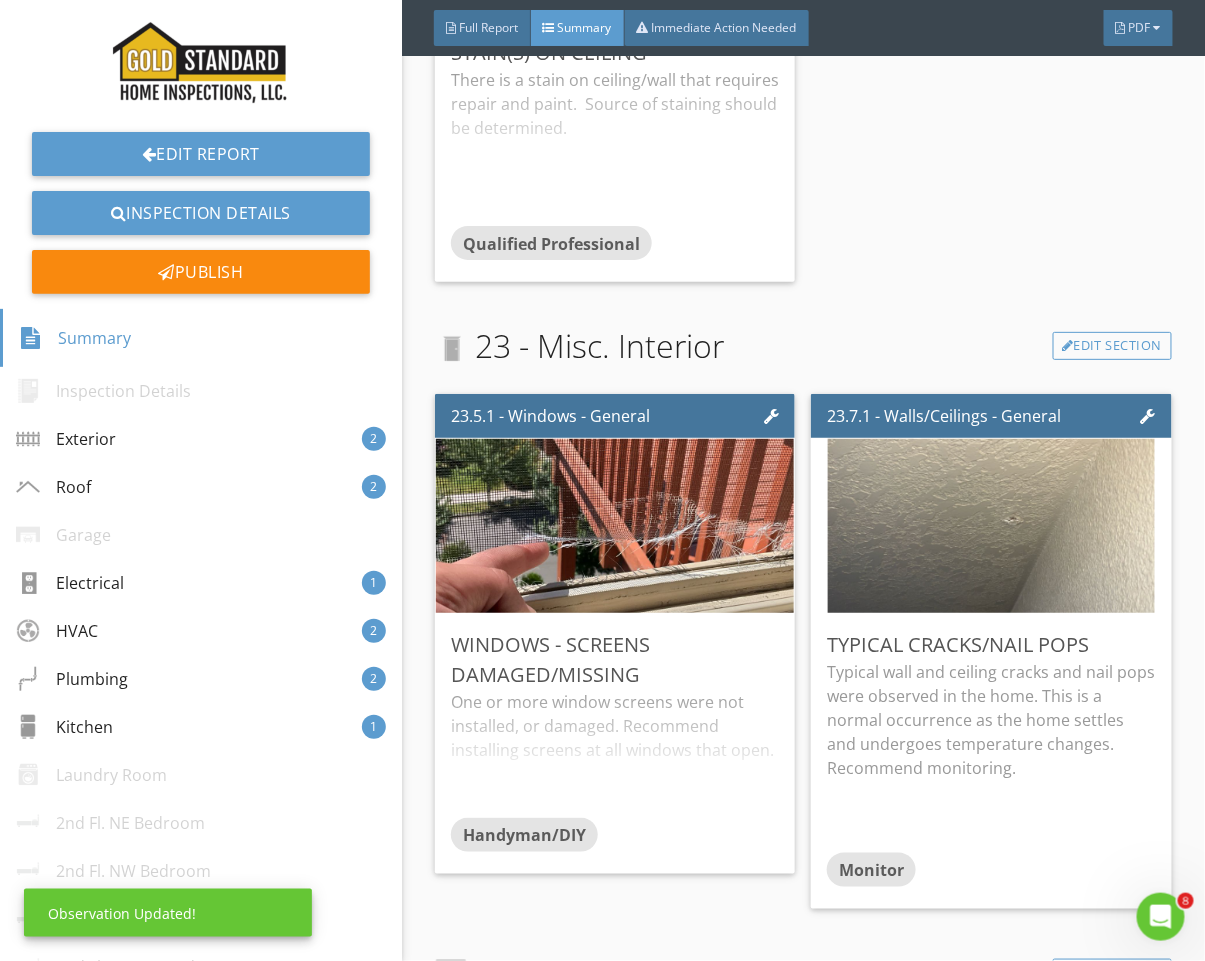 scroll, scrollTop: 0, scrollLeft: 0, axis: both 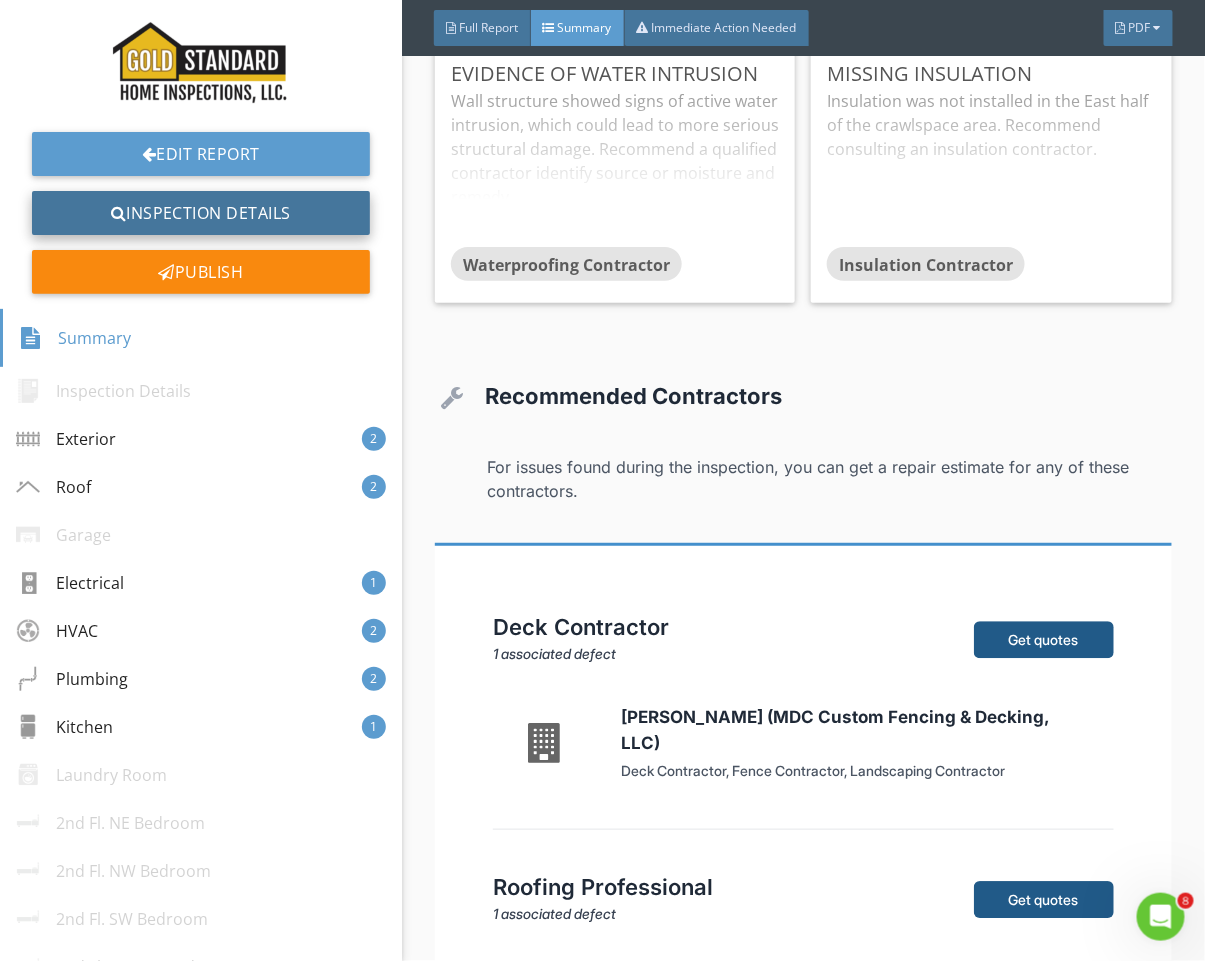 click on "Inspection Details" at bounding box center [201, 213] 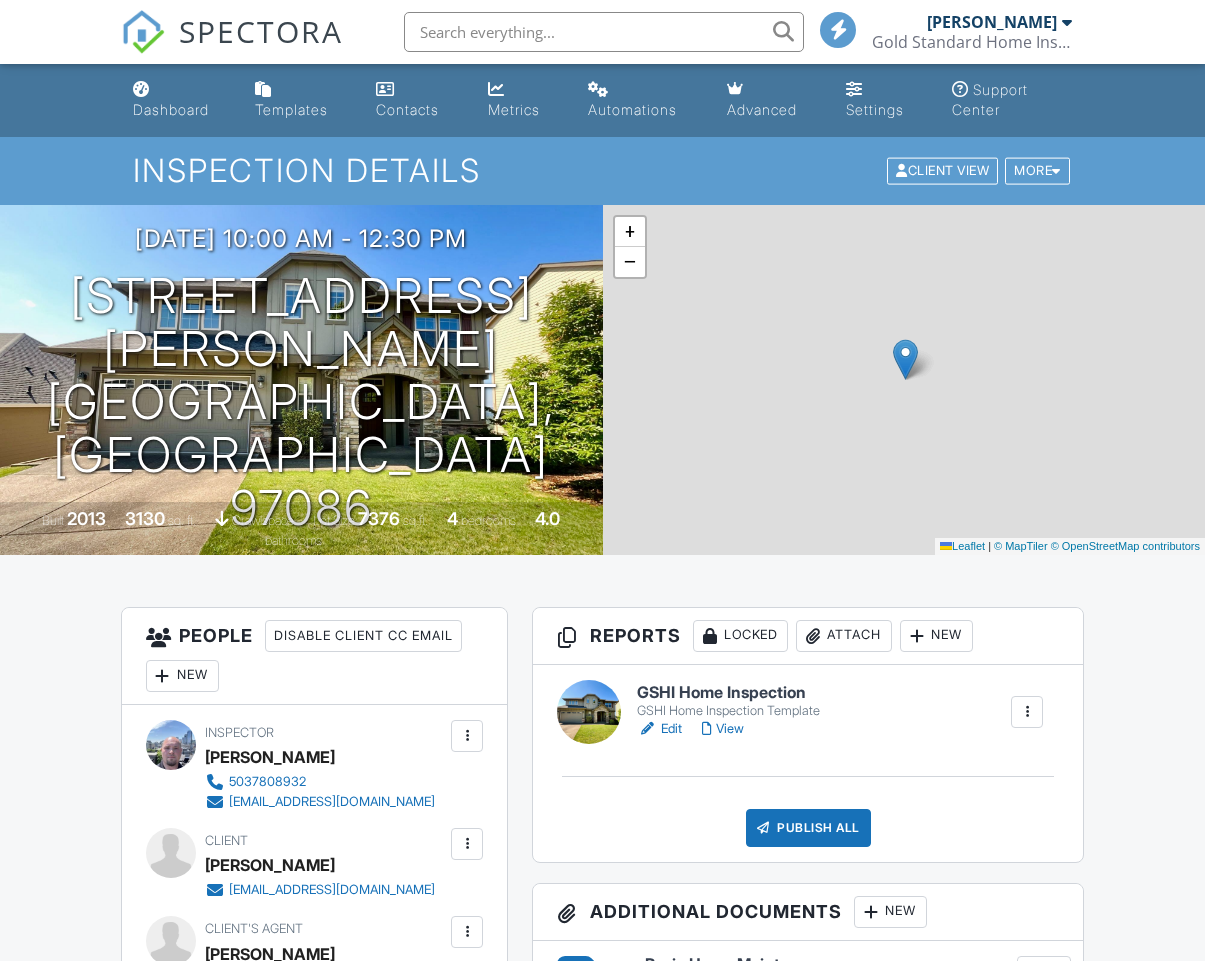 scroll, scrollTop: 0, scrollLeft: 0, axis: both 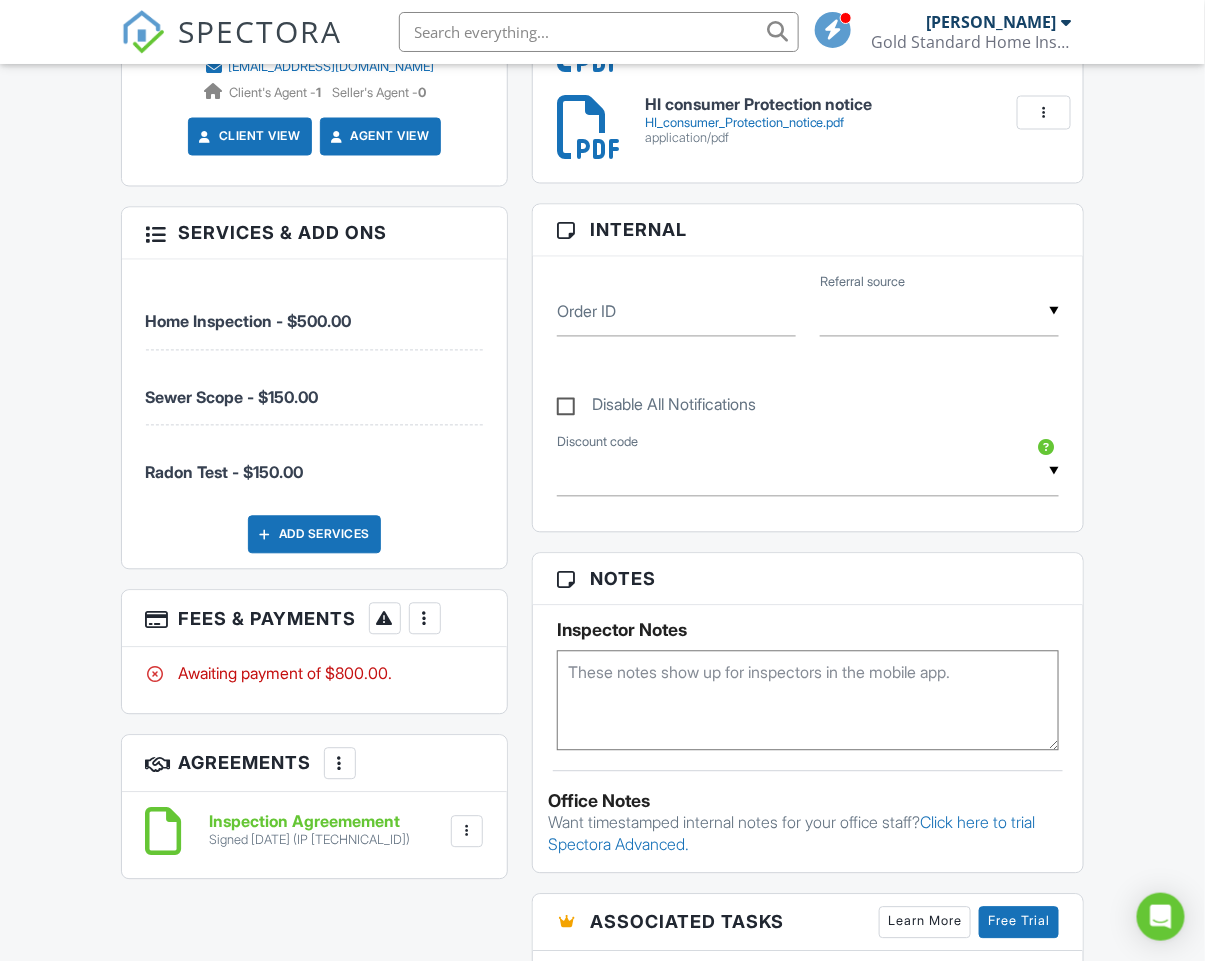 click at bounding box center [425, 619] 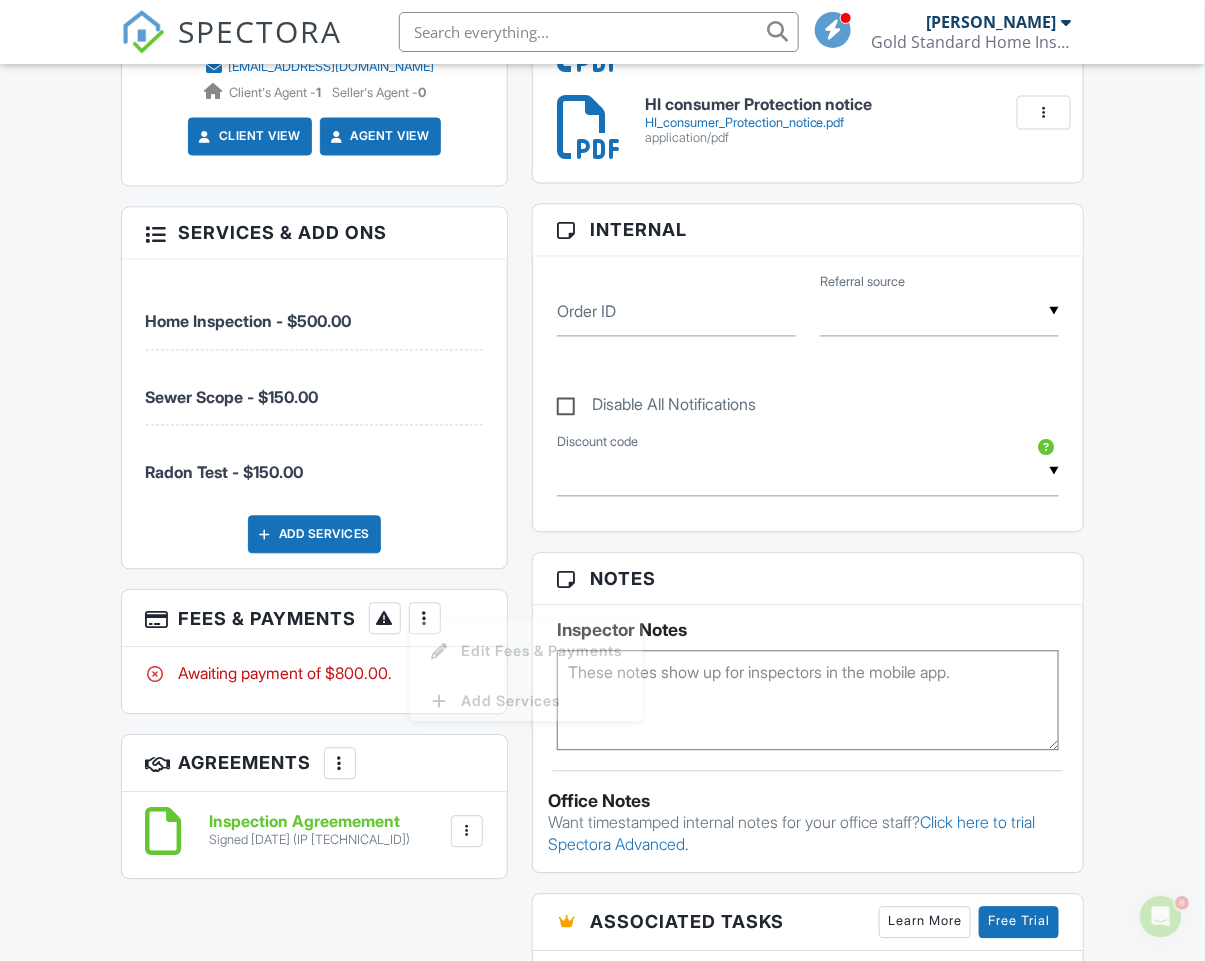 scroll, scrollTop: 0, scrollLeft: 0, axis: both 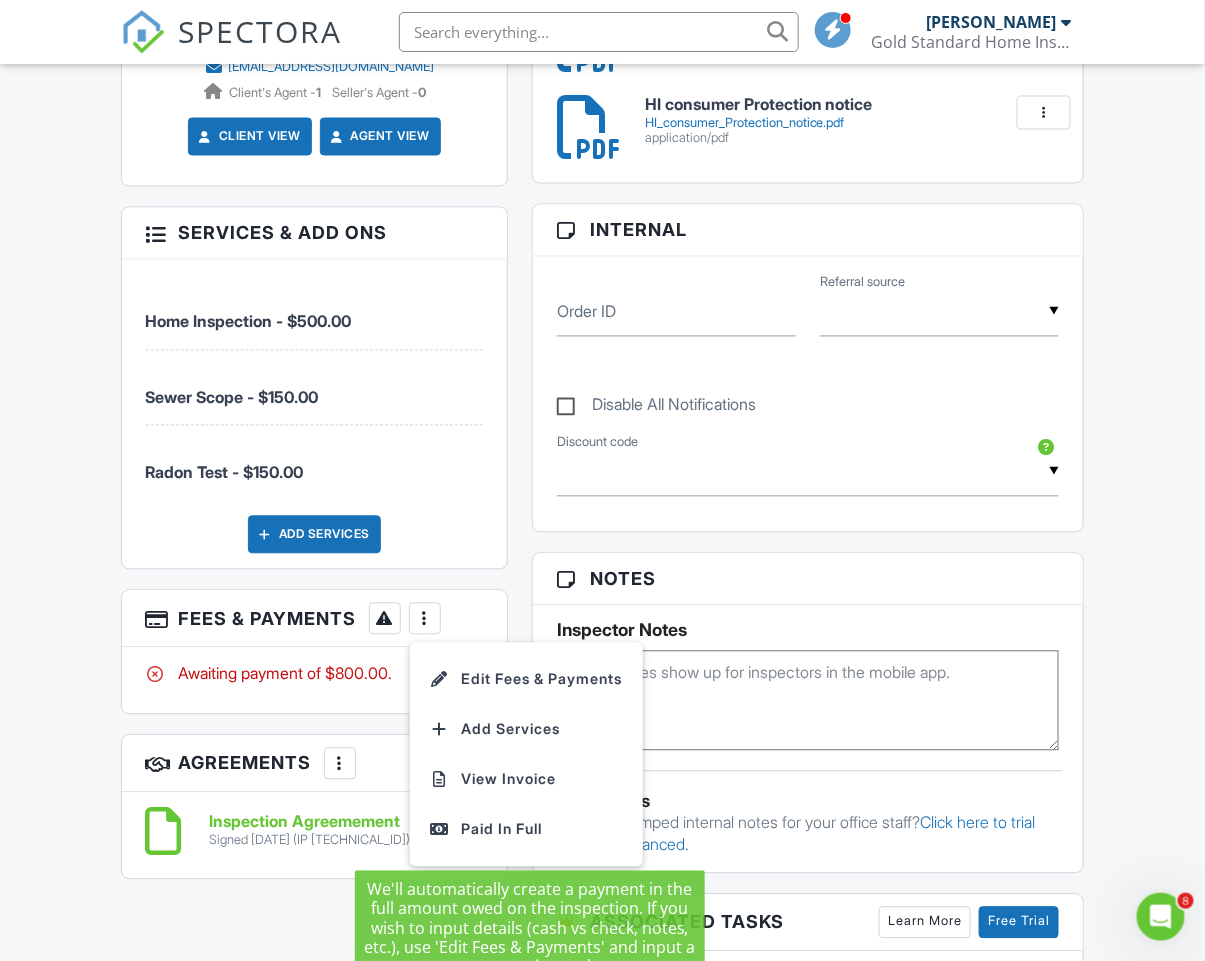 click on "Paid In Full" at bounding box center [526, 830] 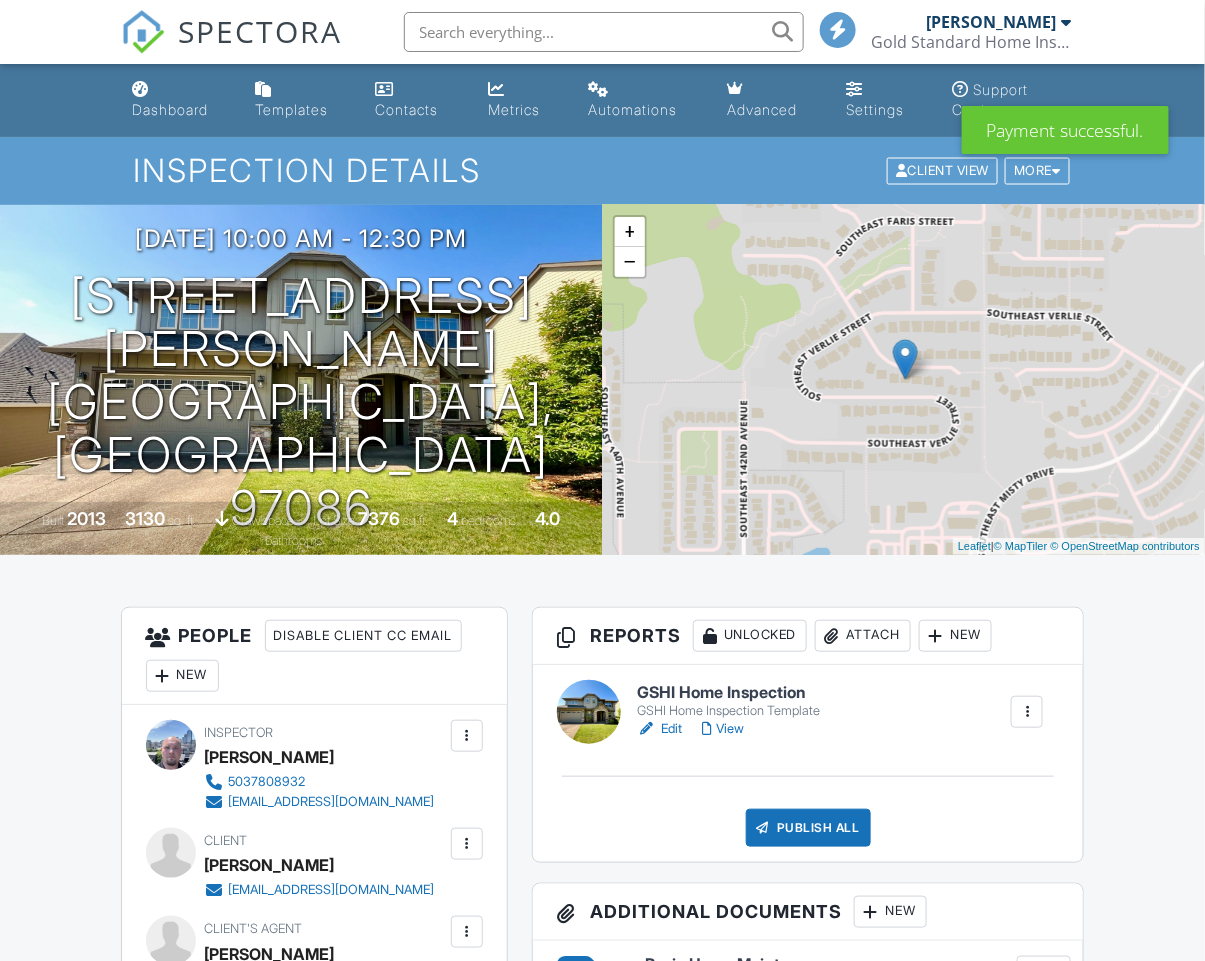 scroll, scrollTop: 643, scrollLeft: 0, axis: vertical 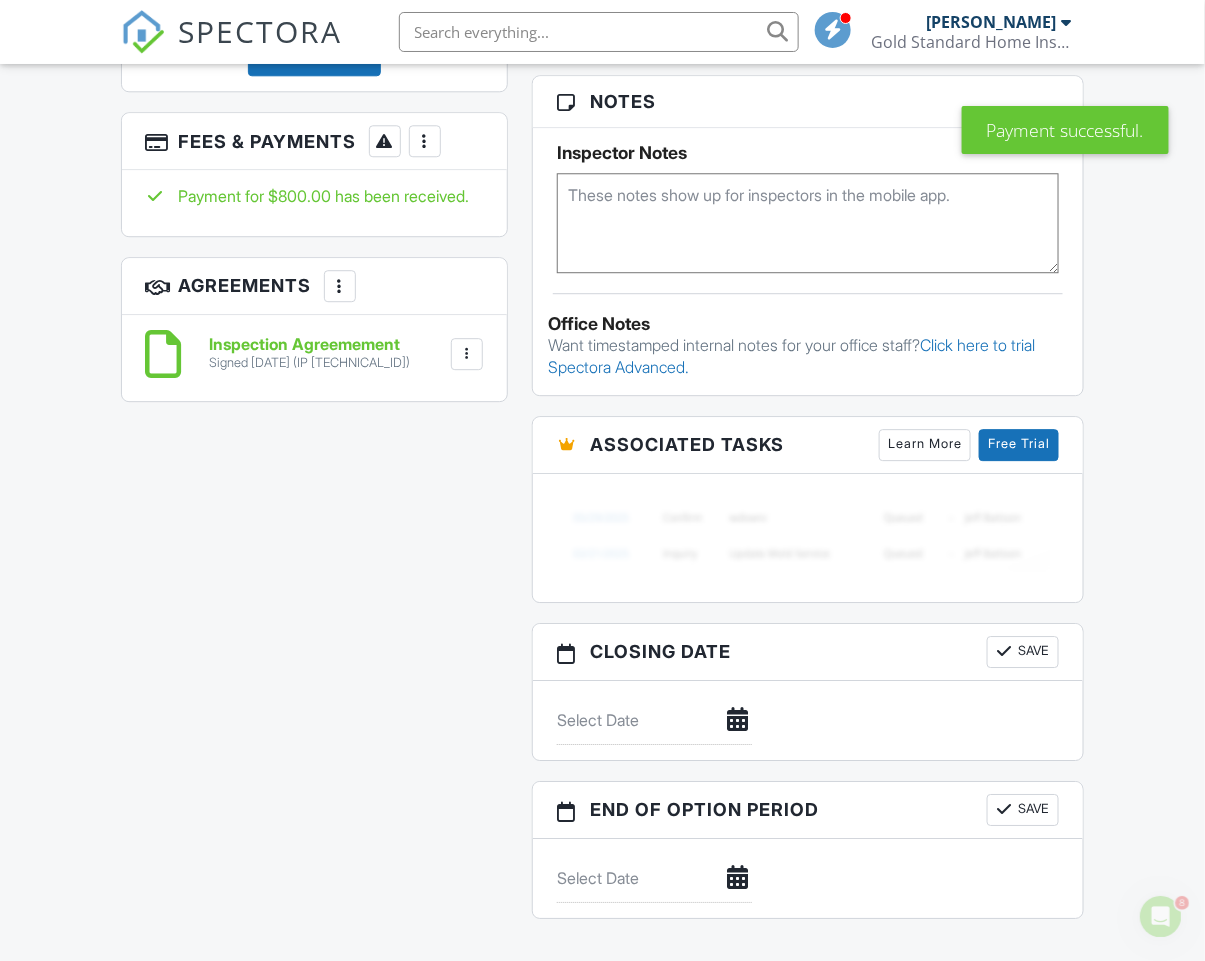 click at bounding box center (425, 141) 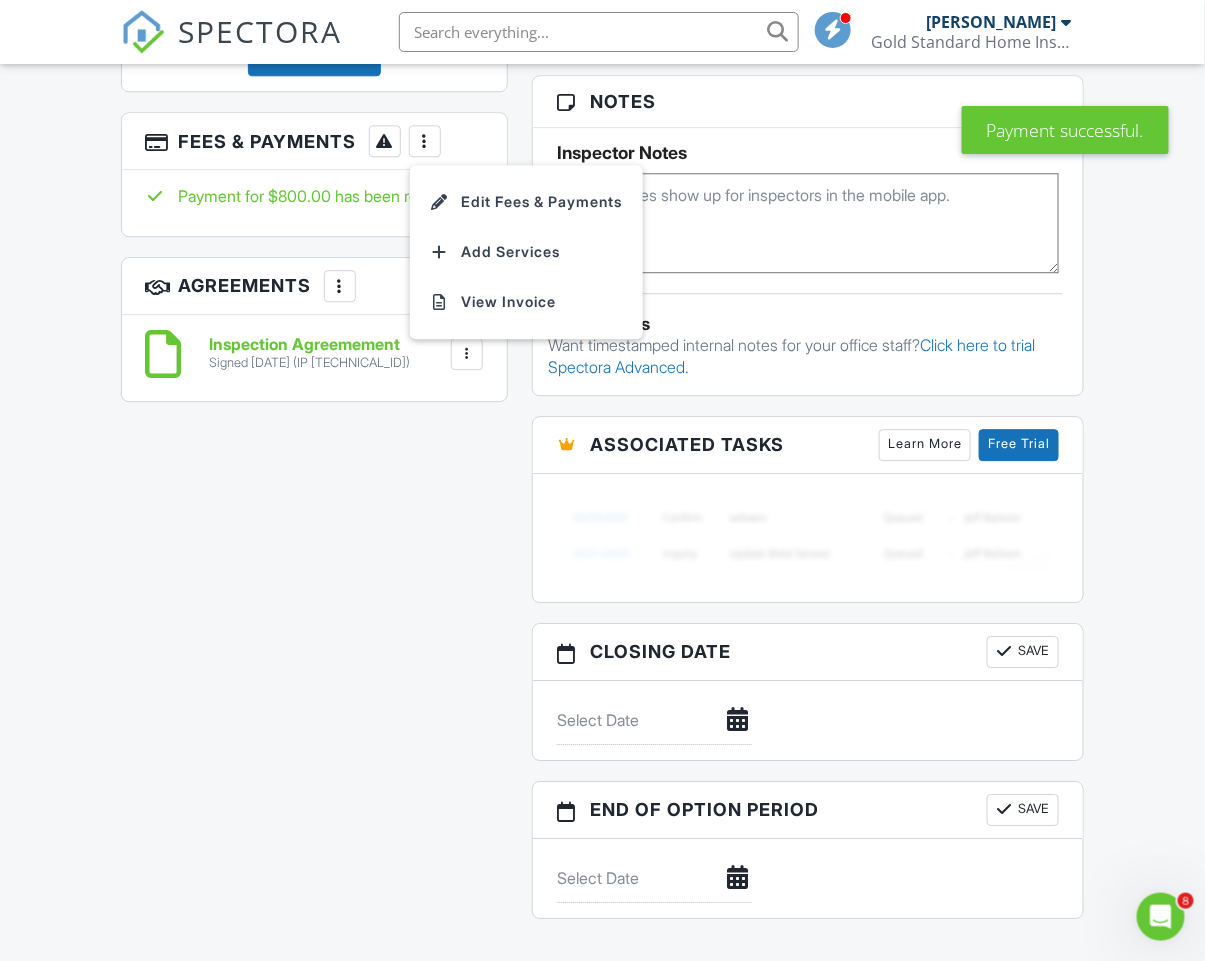 click on "Edit Fees & Payments" at bounding box center [526, 202] 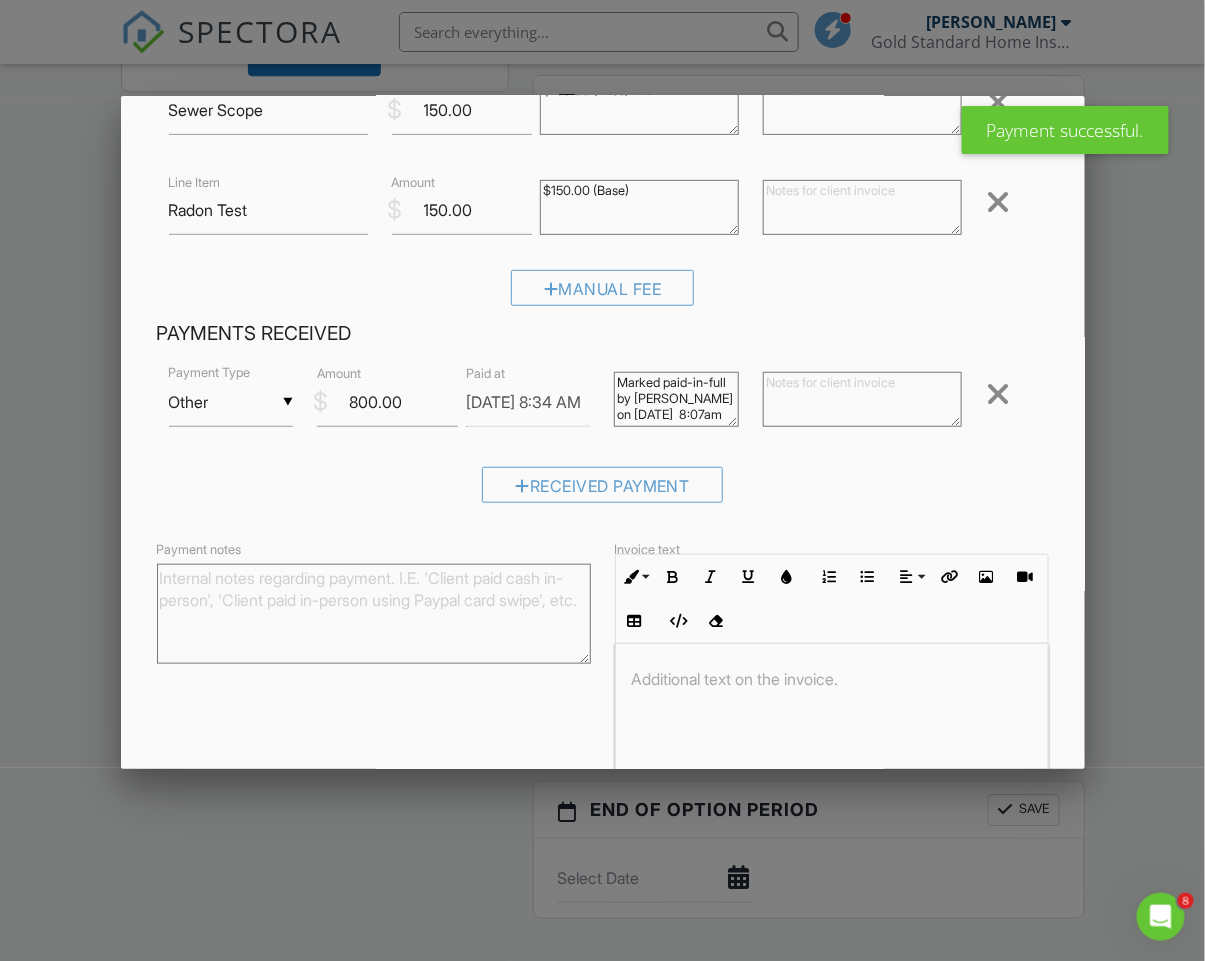 scroll, scrollTop: 387, scrollLeft: 0, axis: vertical 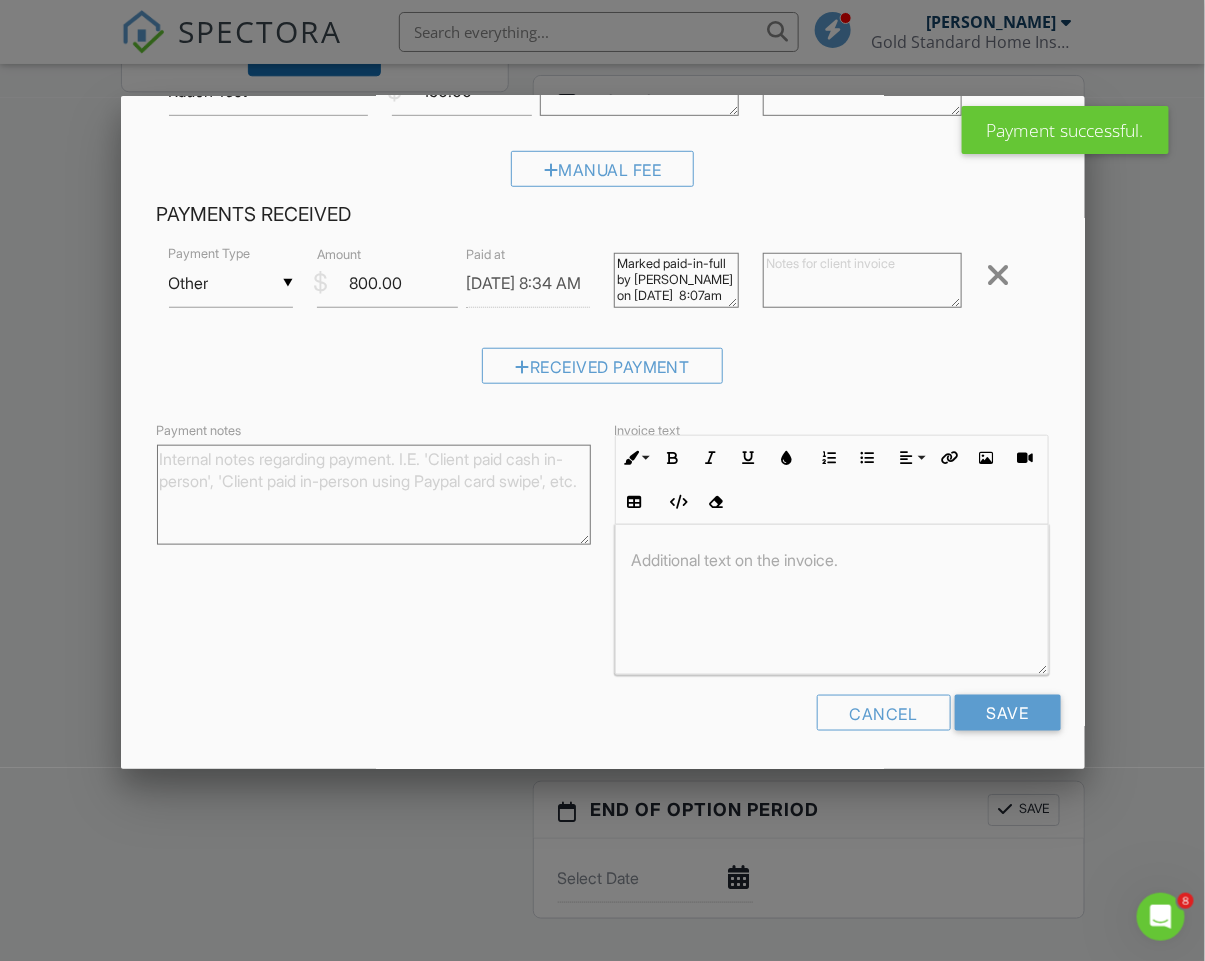 click on "Payment notes" at bounding box center (374, 495) 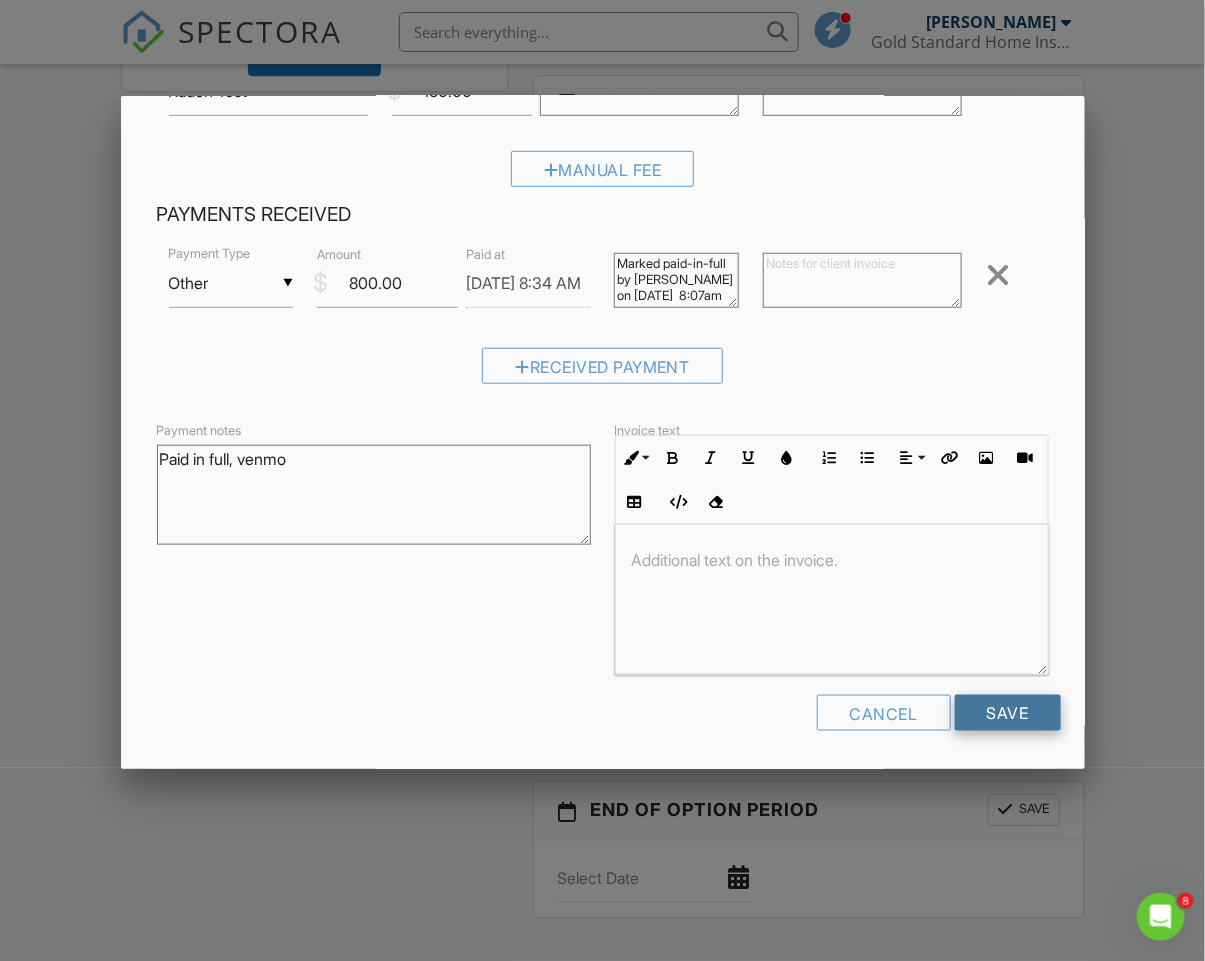 type on "Paid in full, venmo" 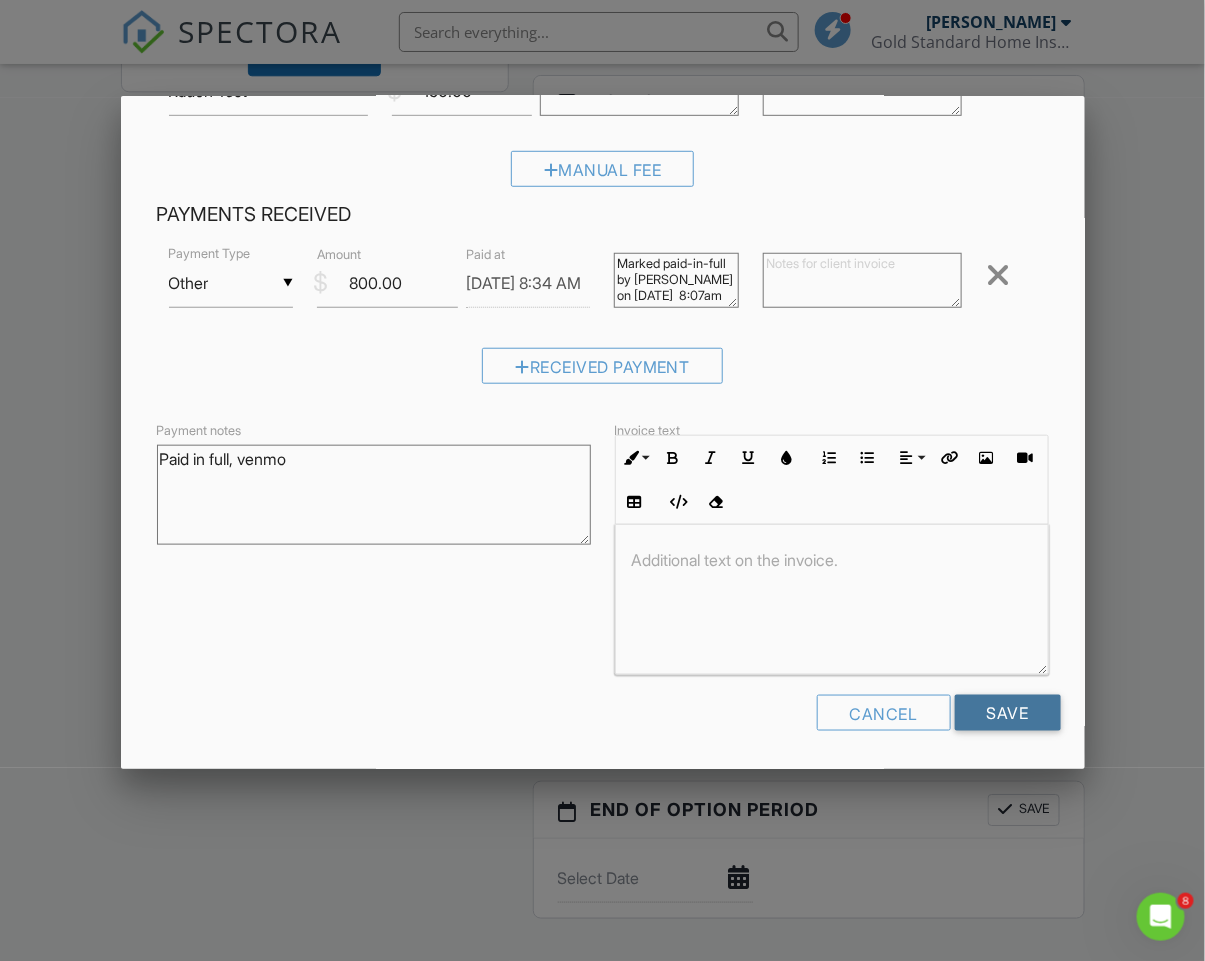 click on "Save" at bounding box center [1008, 713] 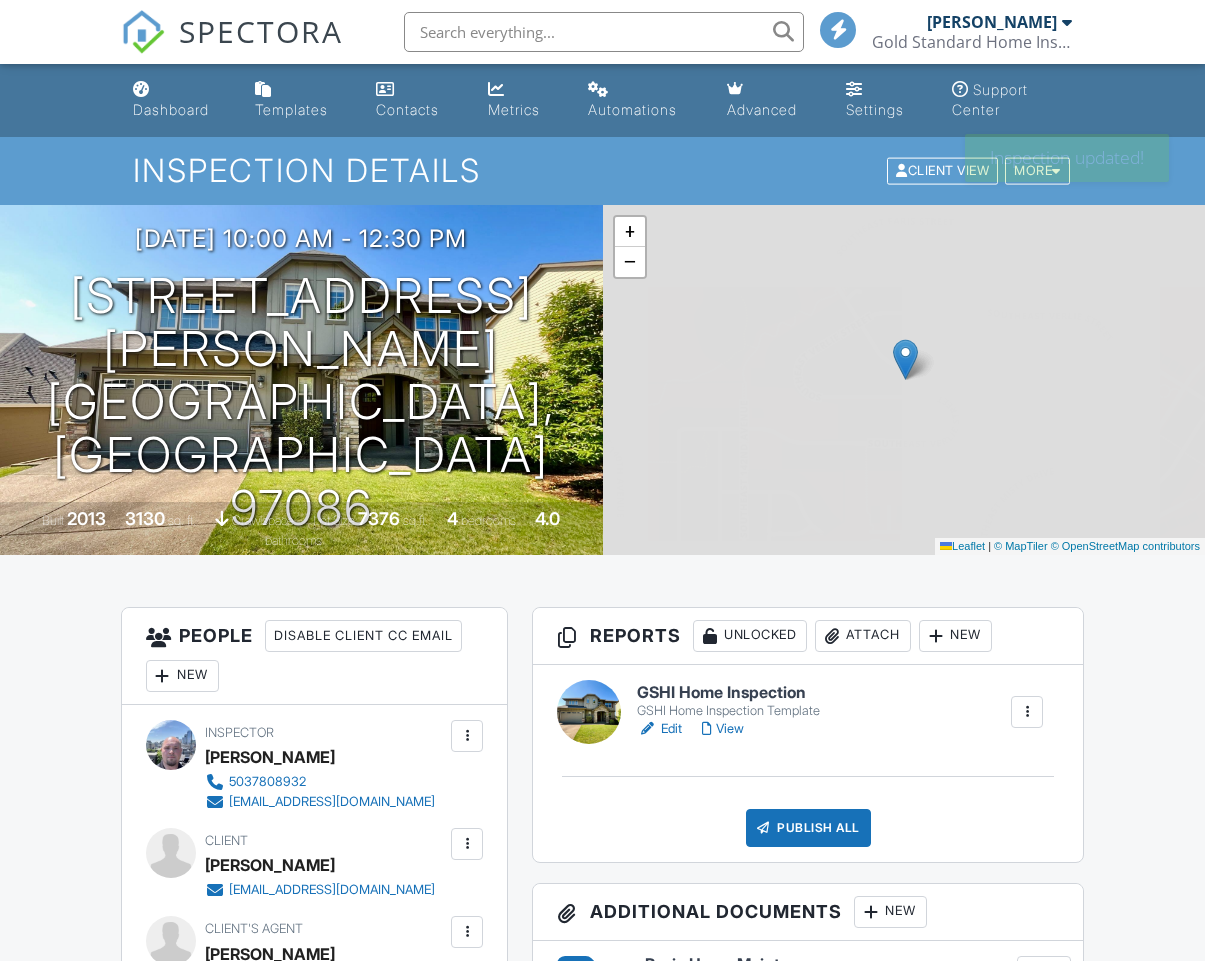 scroll, scrollTop: 0, scrollLeft: 0, axis: both 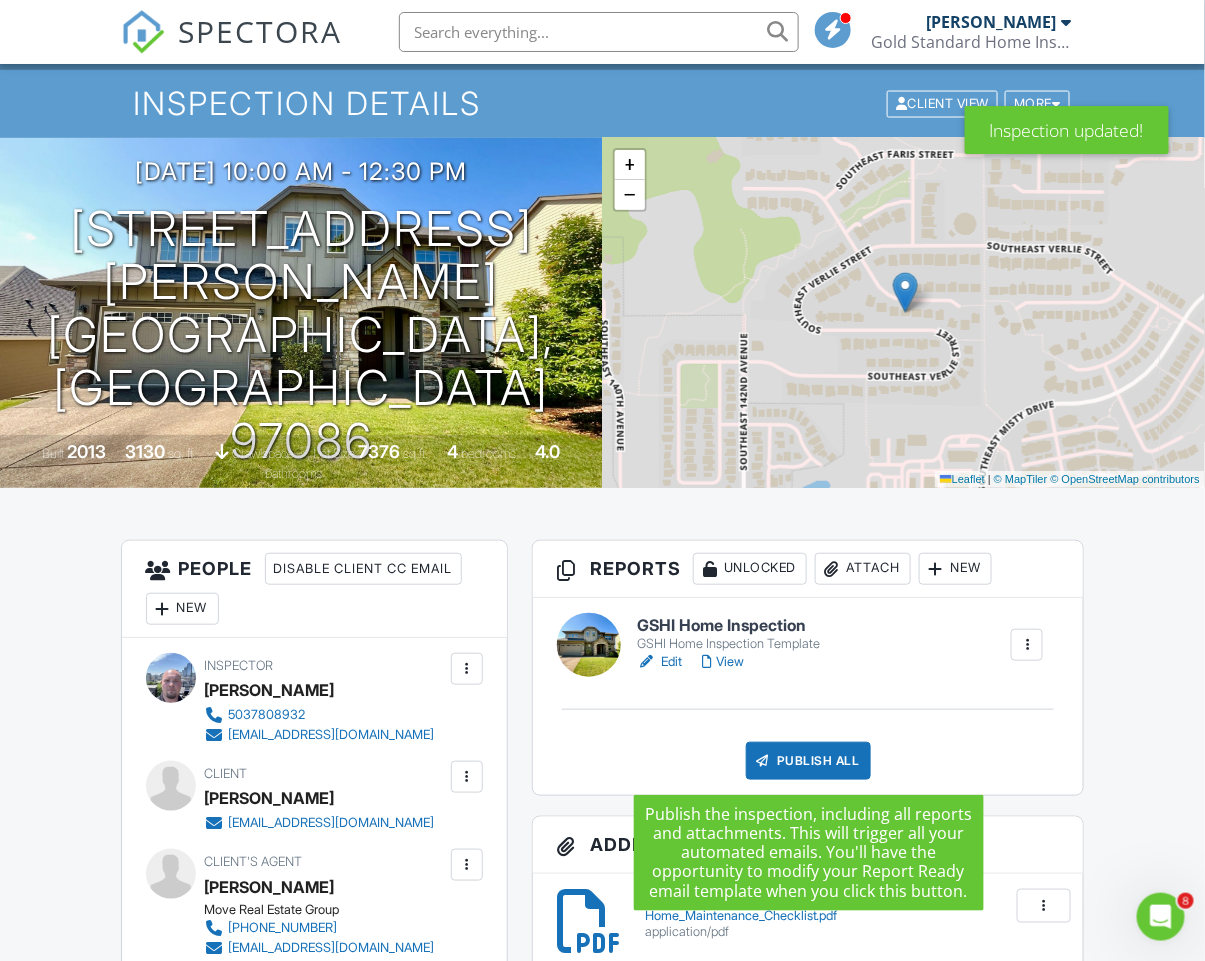 click on "Publish All" at bounding box center [808, 761] 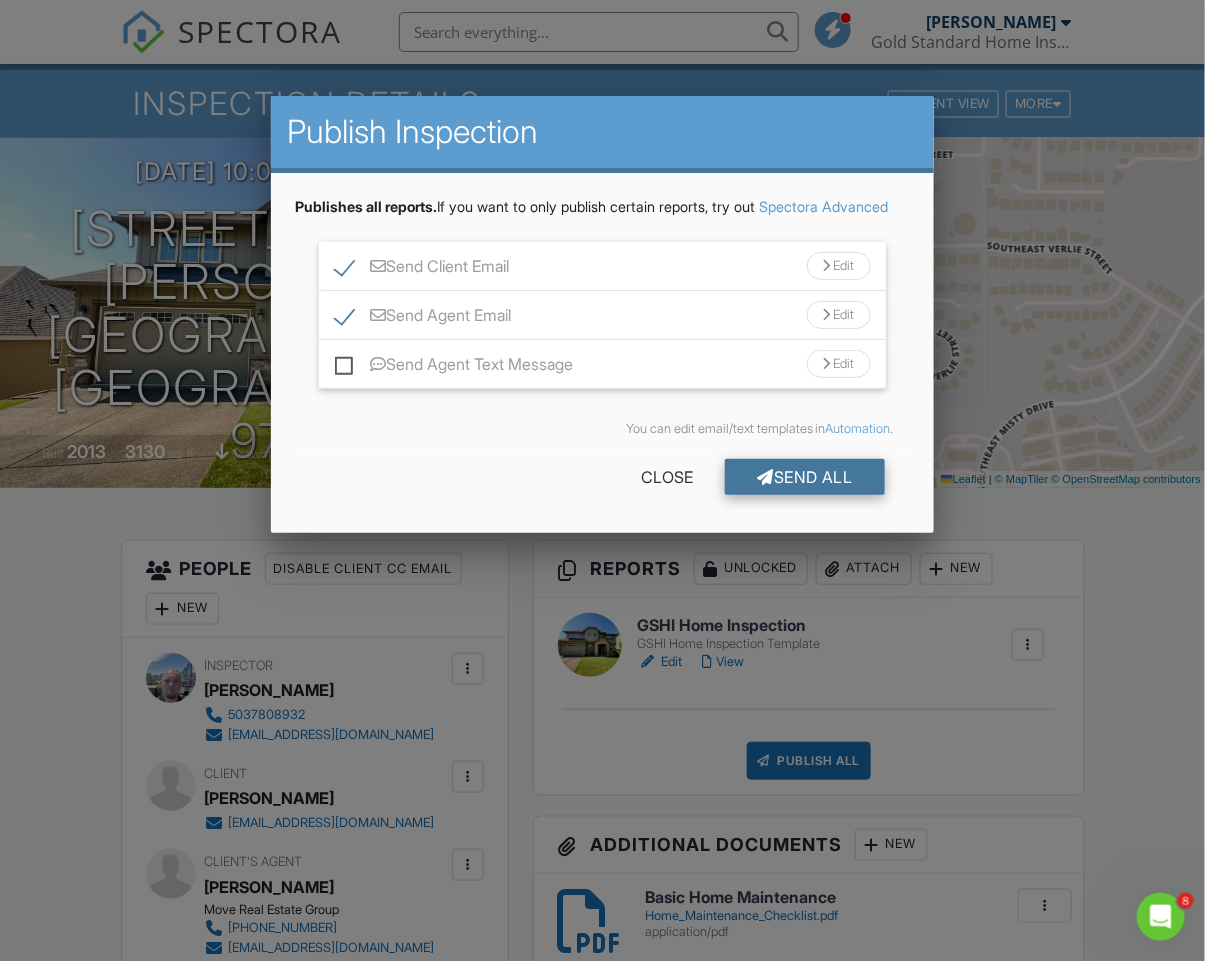click on "Send All" at bounding box center (805, 477) 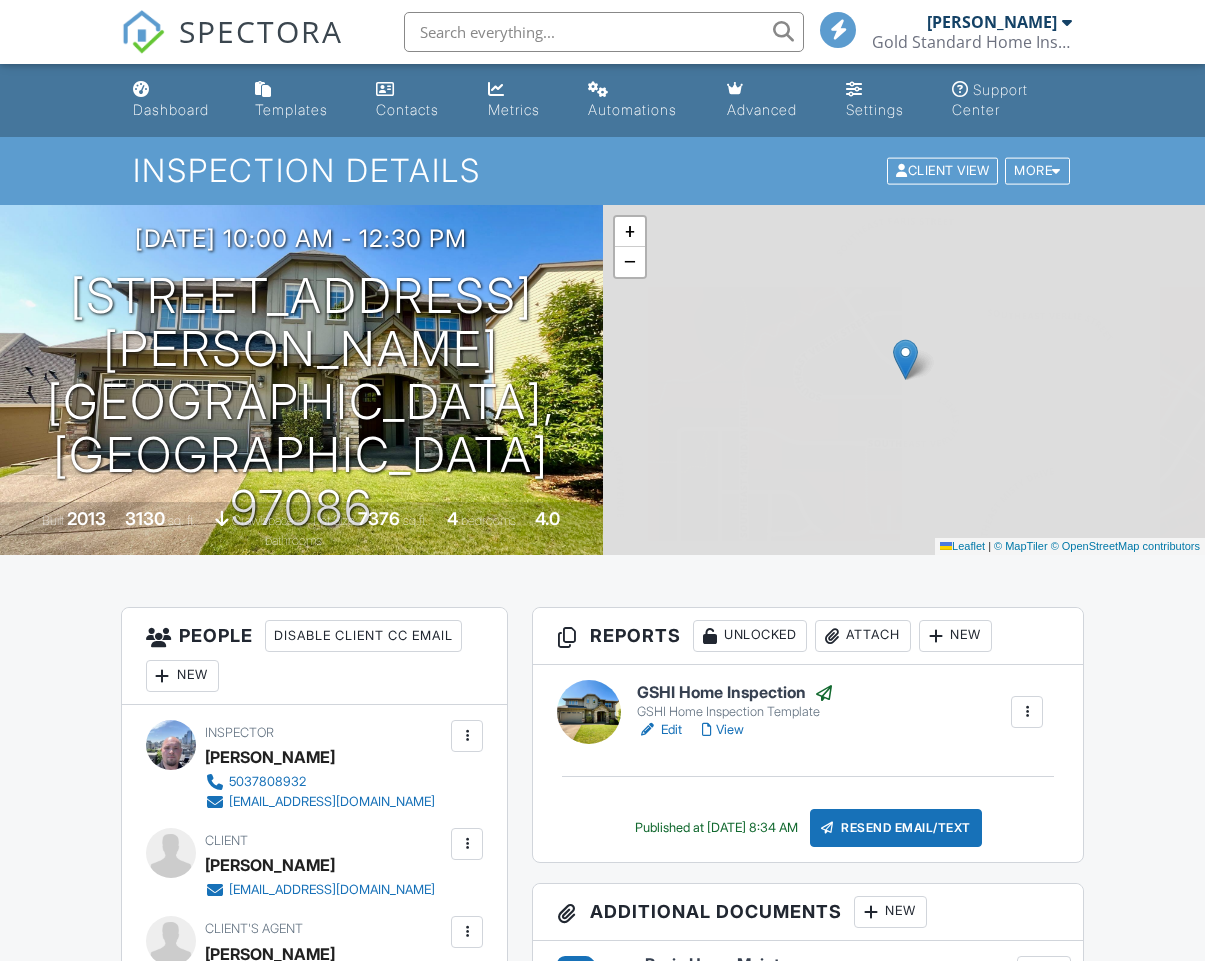 scroll, scrollTop: 67, scrollLeft: 0, axis: vertical 